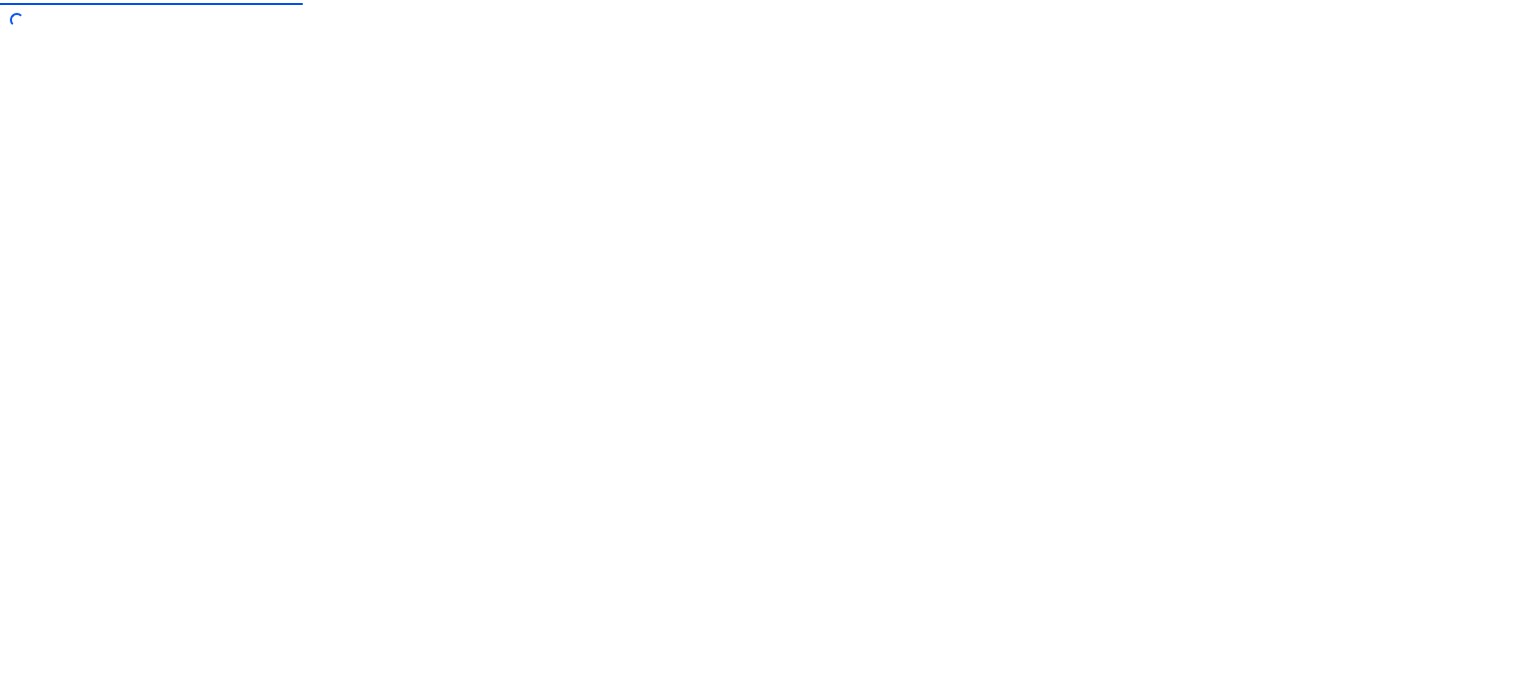 scroll, scrollTop: 0, scrollLeft: 0, axis: both 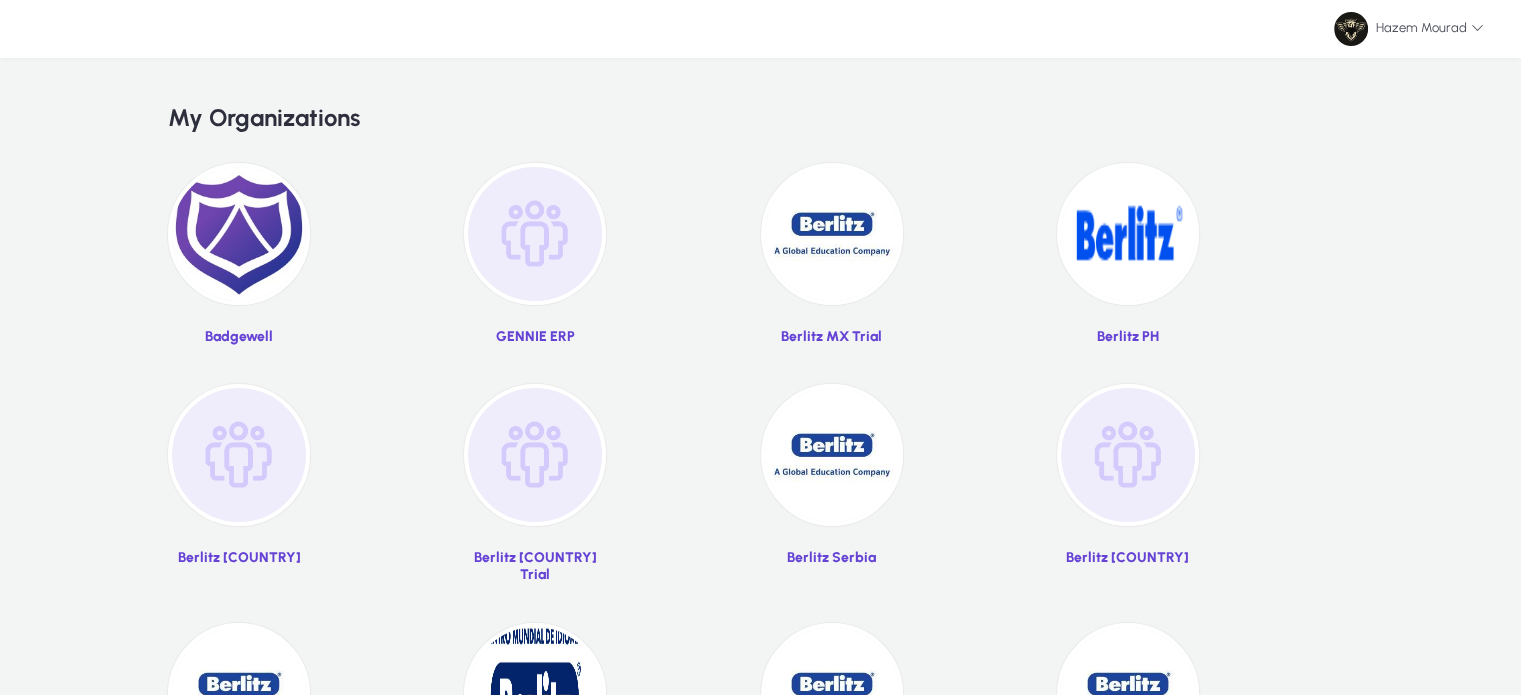 click 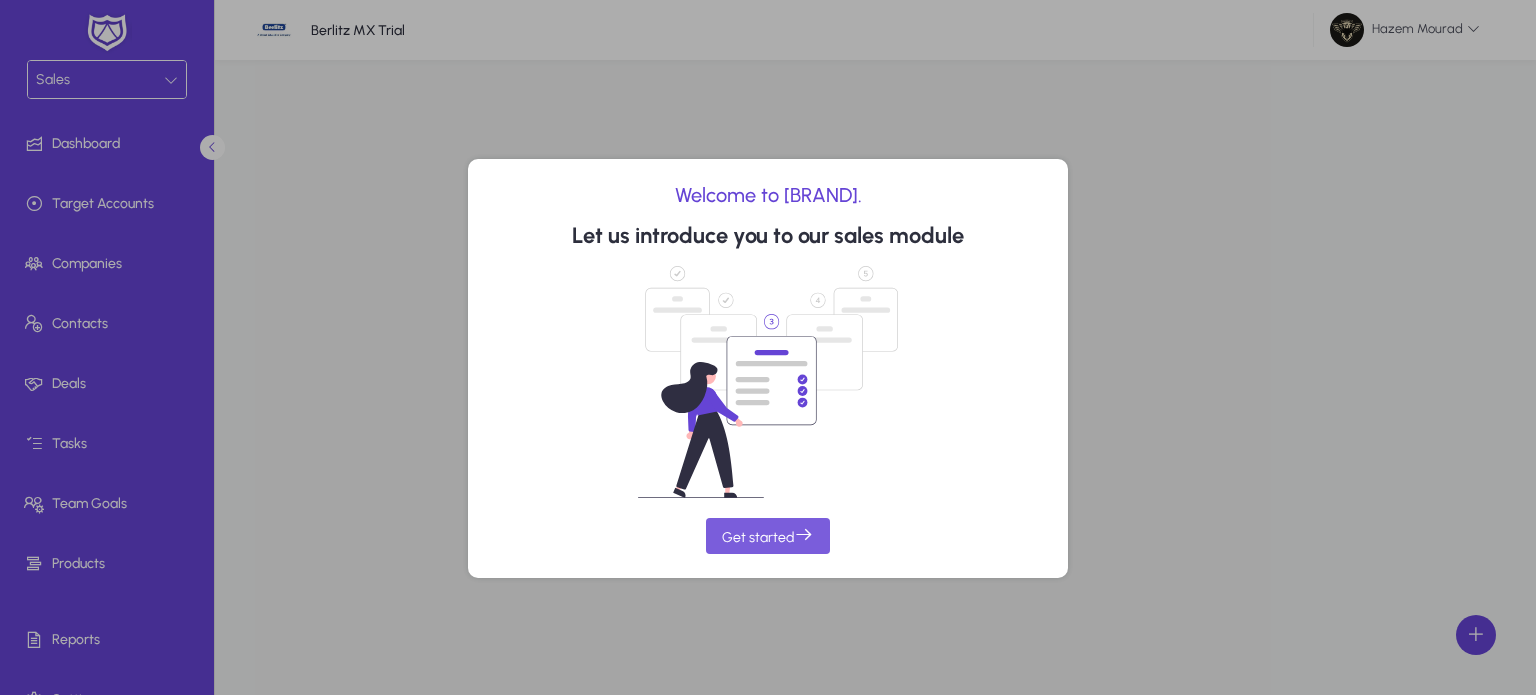 click at bounding box center [768, 536] 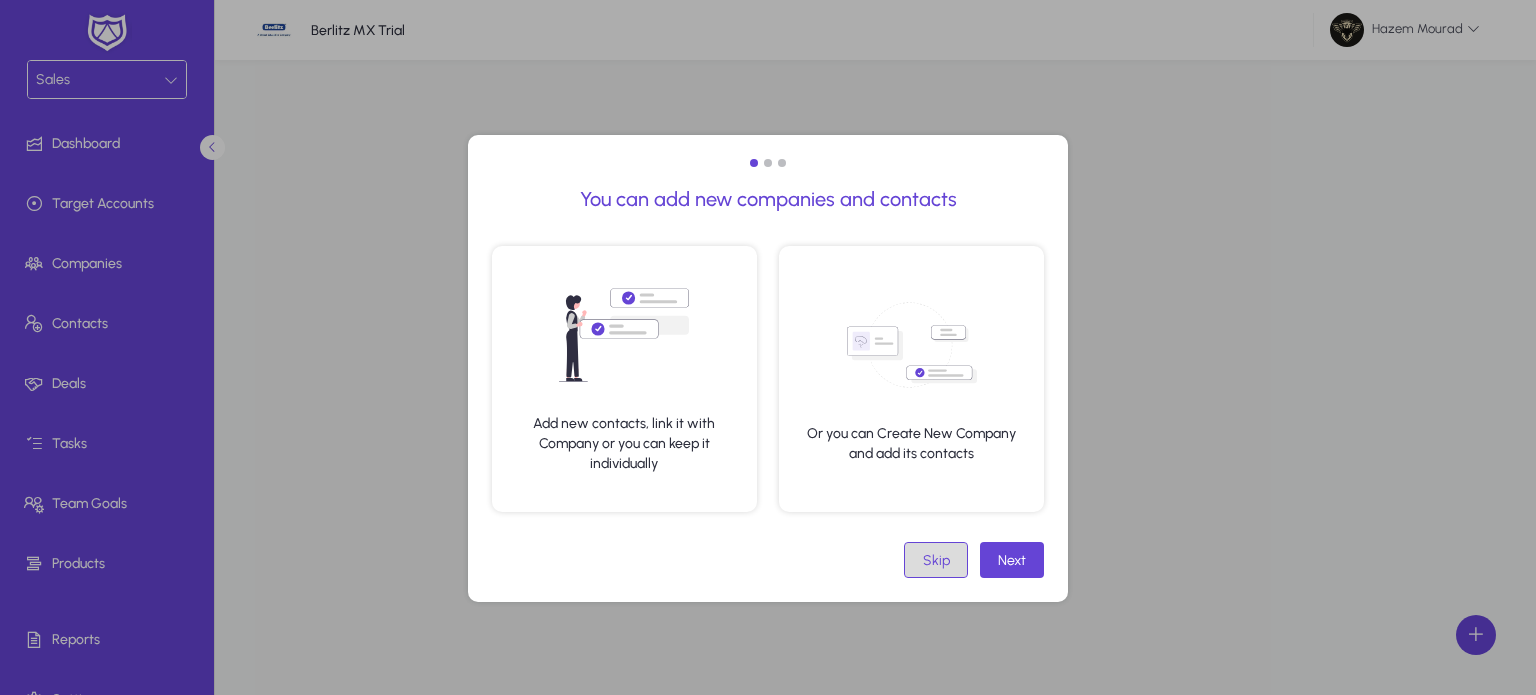 click on "Skip" at bounding box center (936, 560) 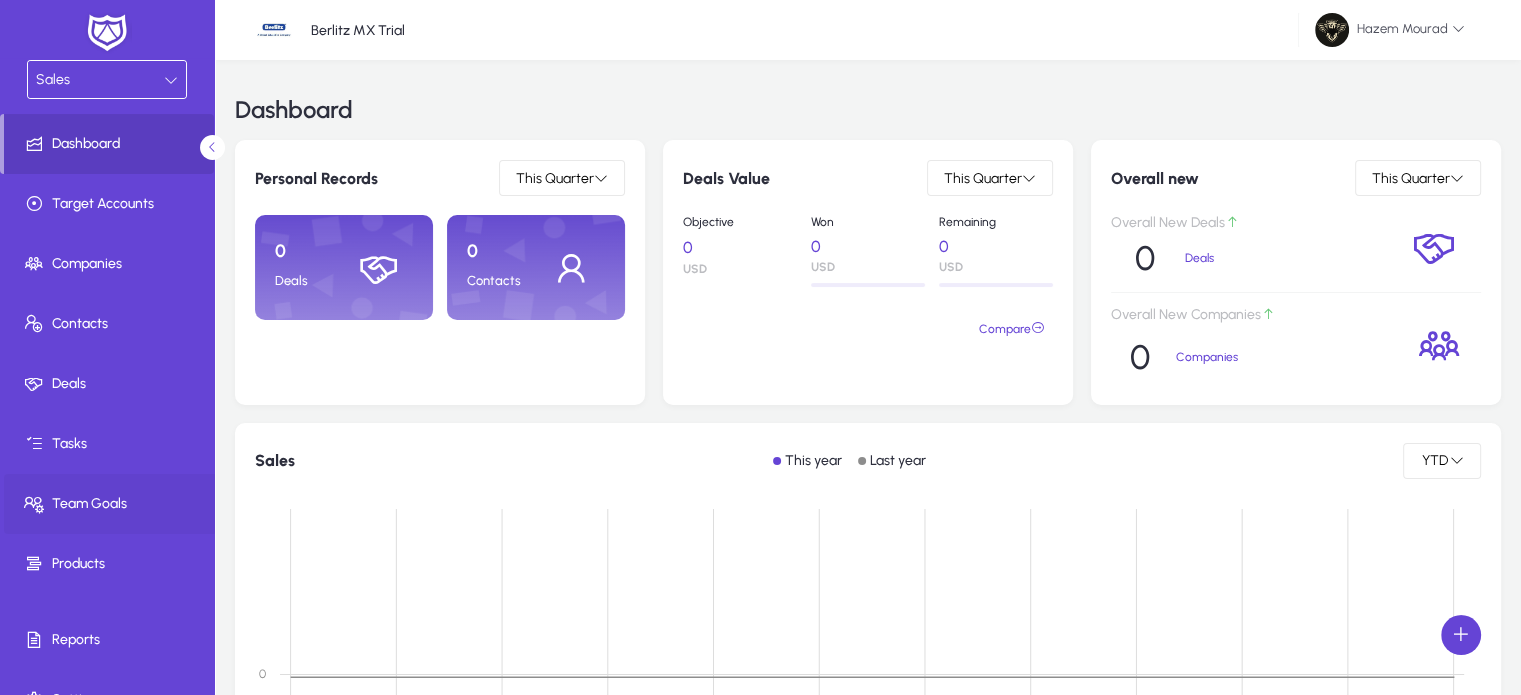 scroll, scrollTop: 34, scrollLeft: 0, axis: vertical 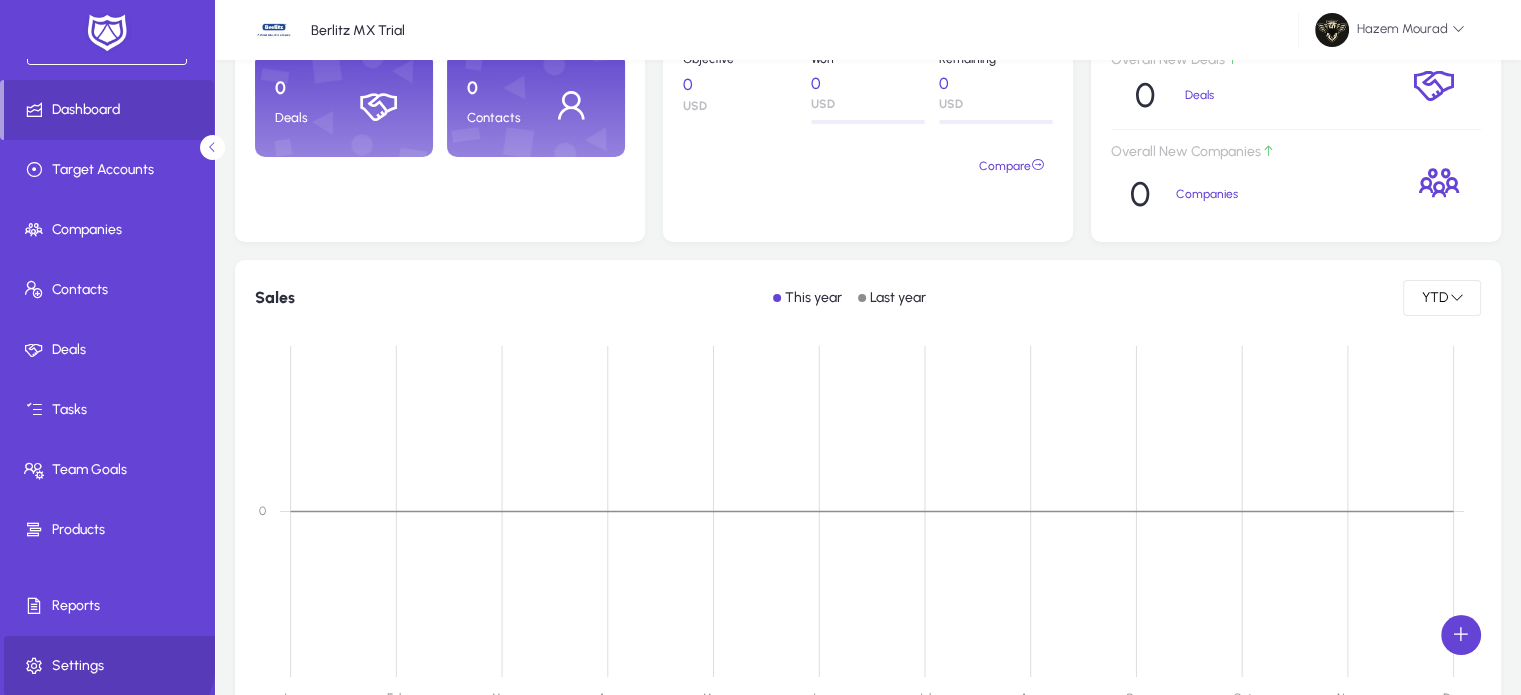 click 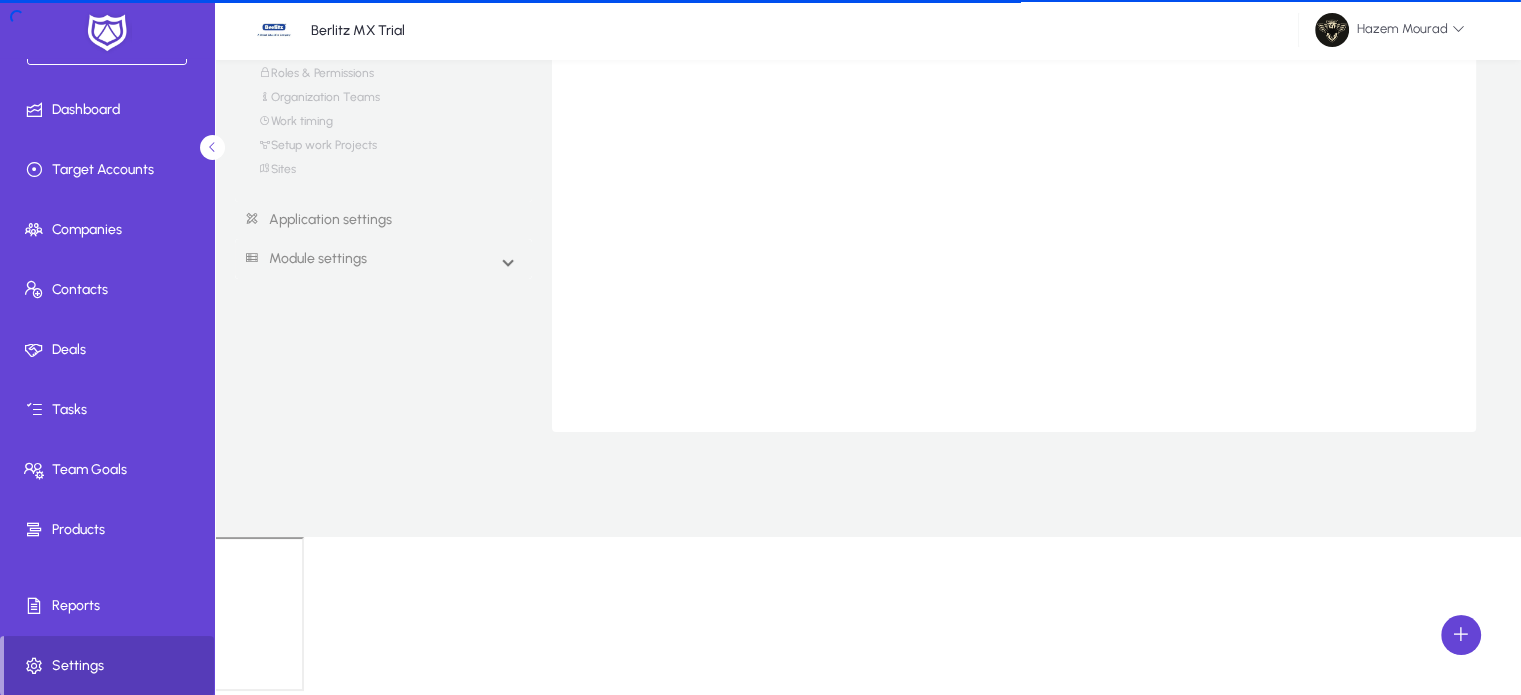 scroll, scrollTop: 0, scrollLeft: 0, axis: both 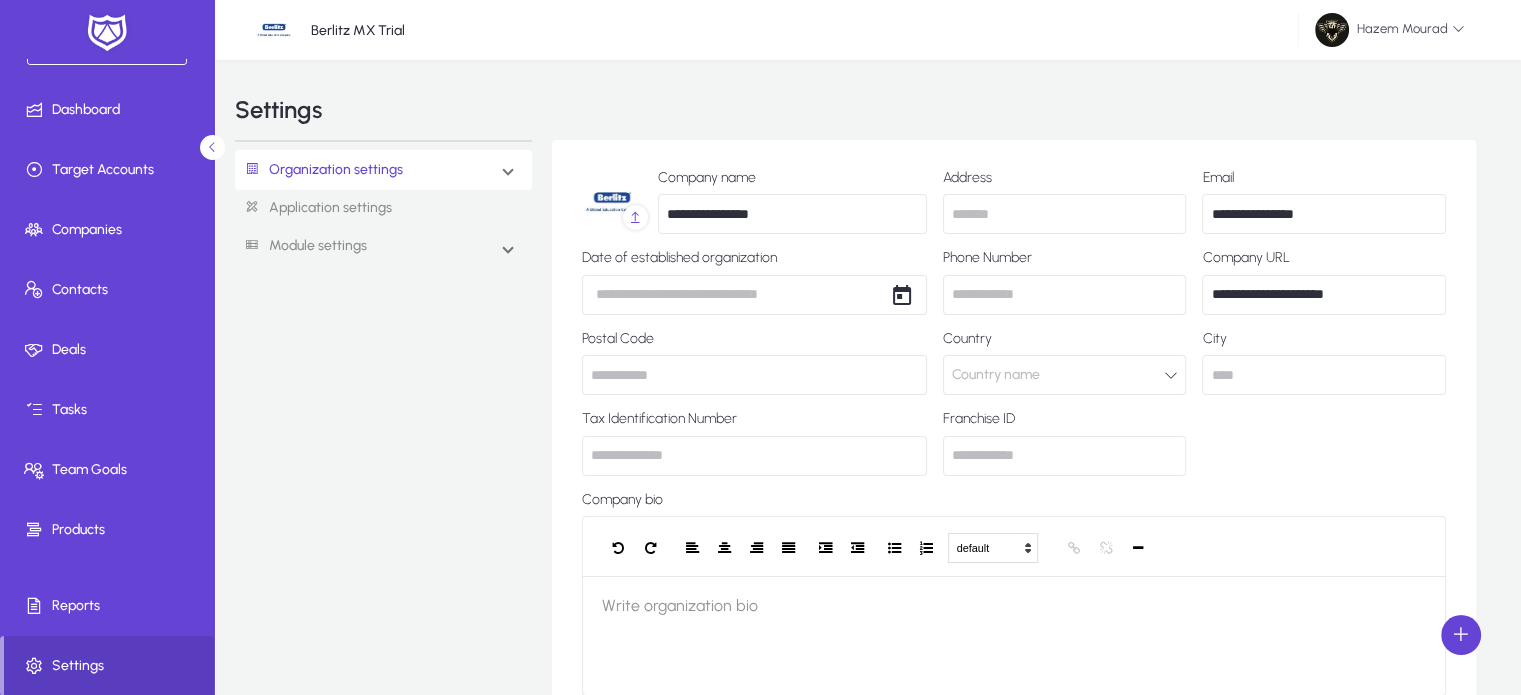 click 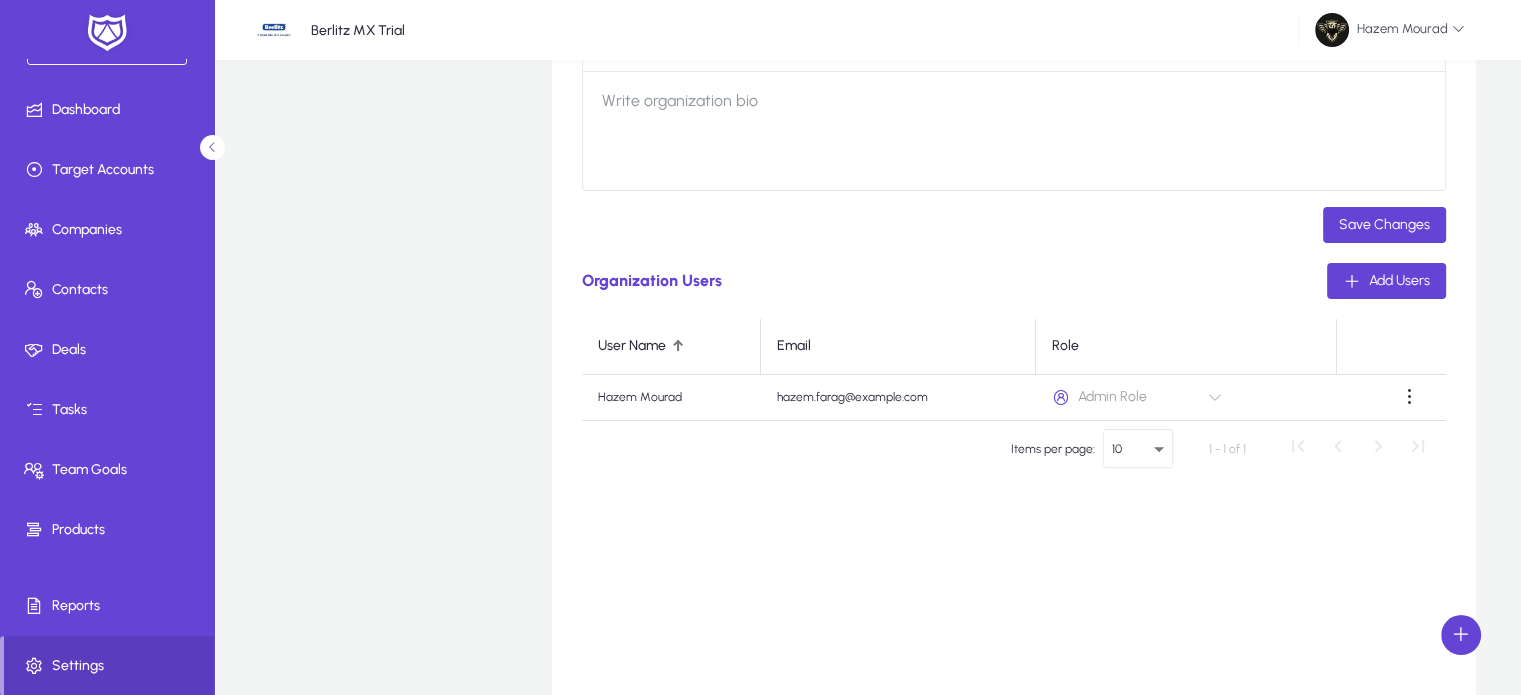 scroll, scrollTop: 504, scrollLeft: 0, axis: vertical 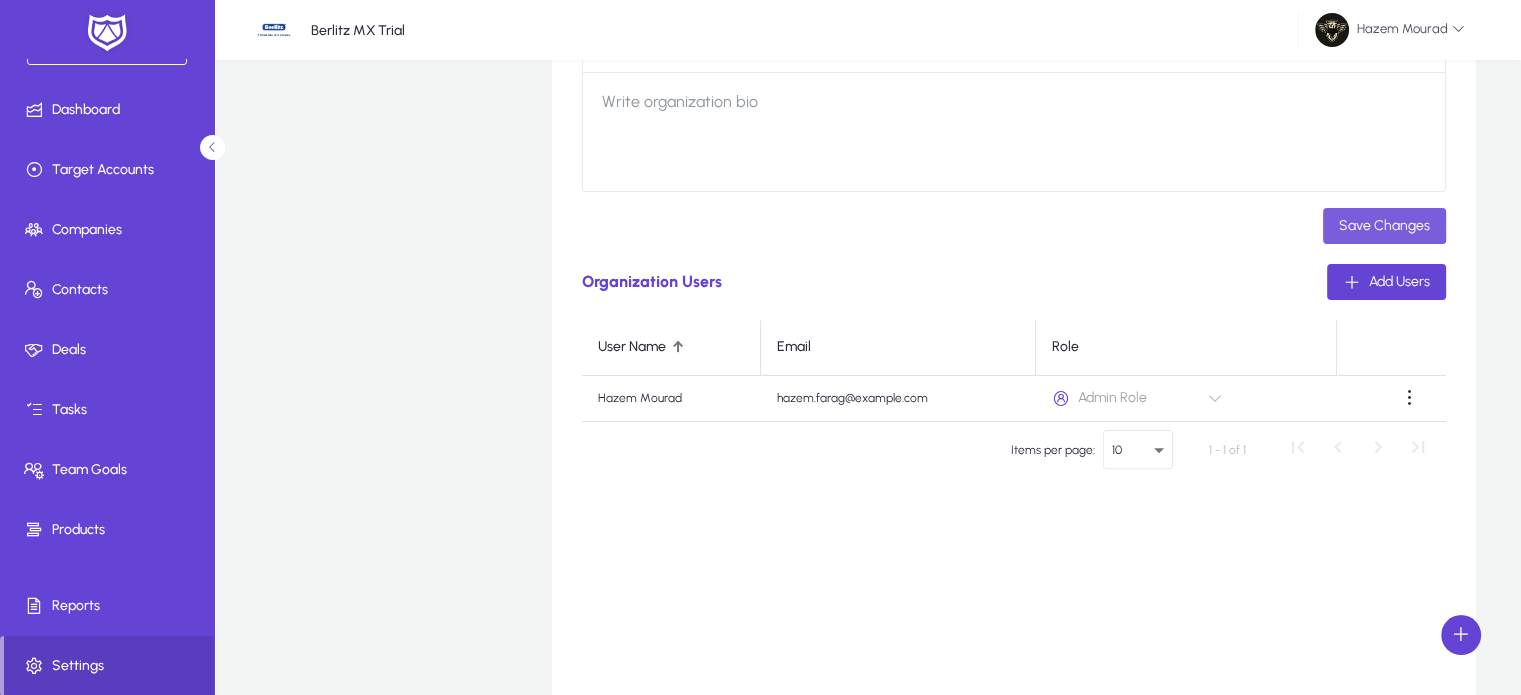 click on "Save Changes" 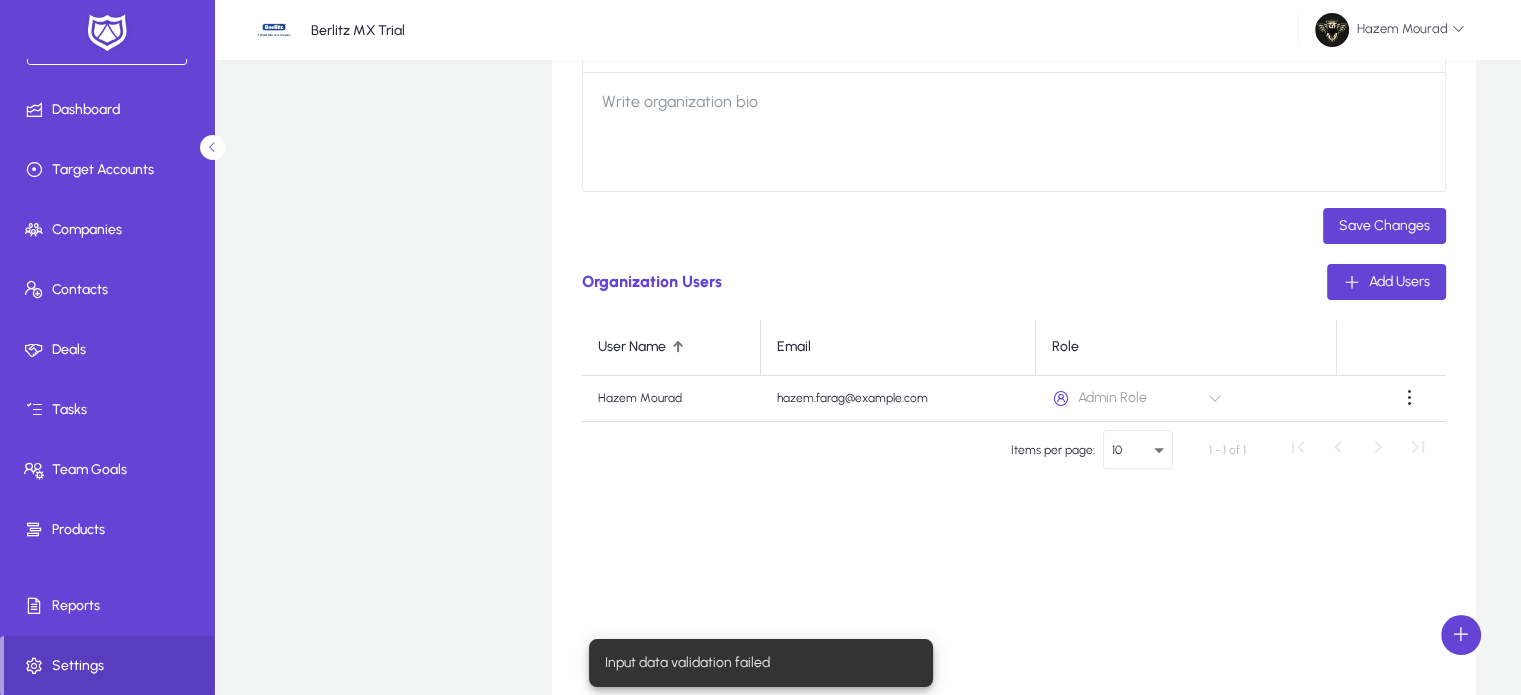 scroll, scrollTop: 0, scrollLeft: 0, axis: both 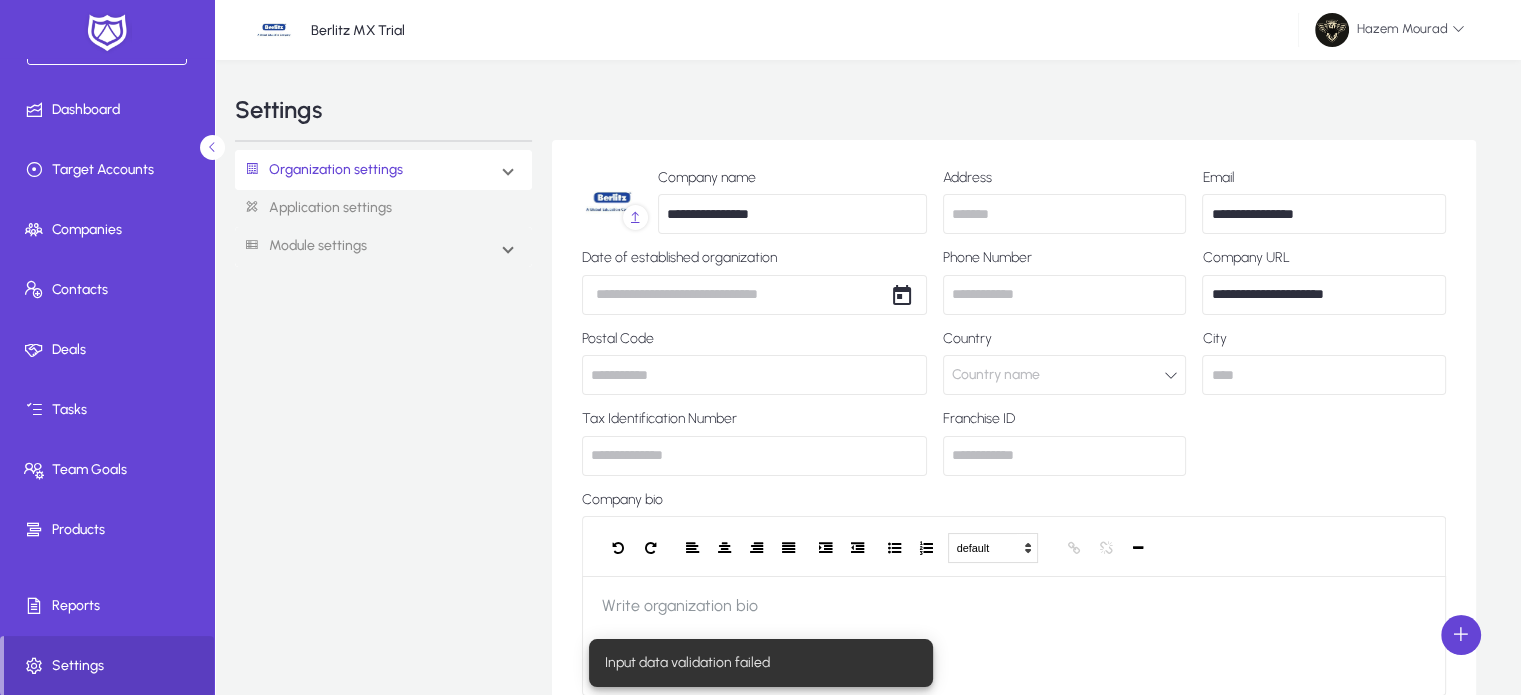 click on "Country name" 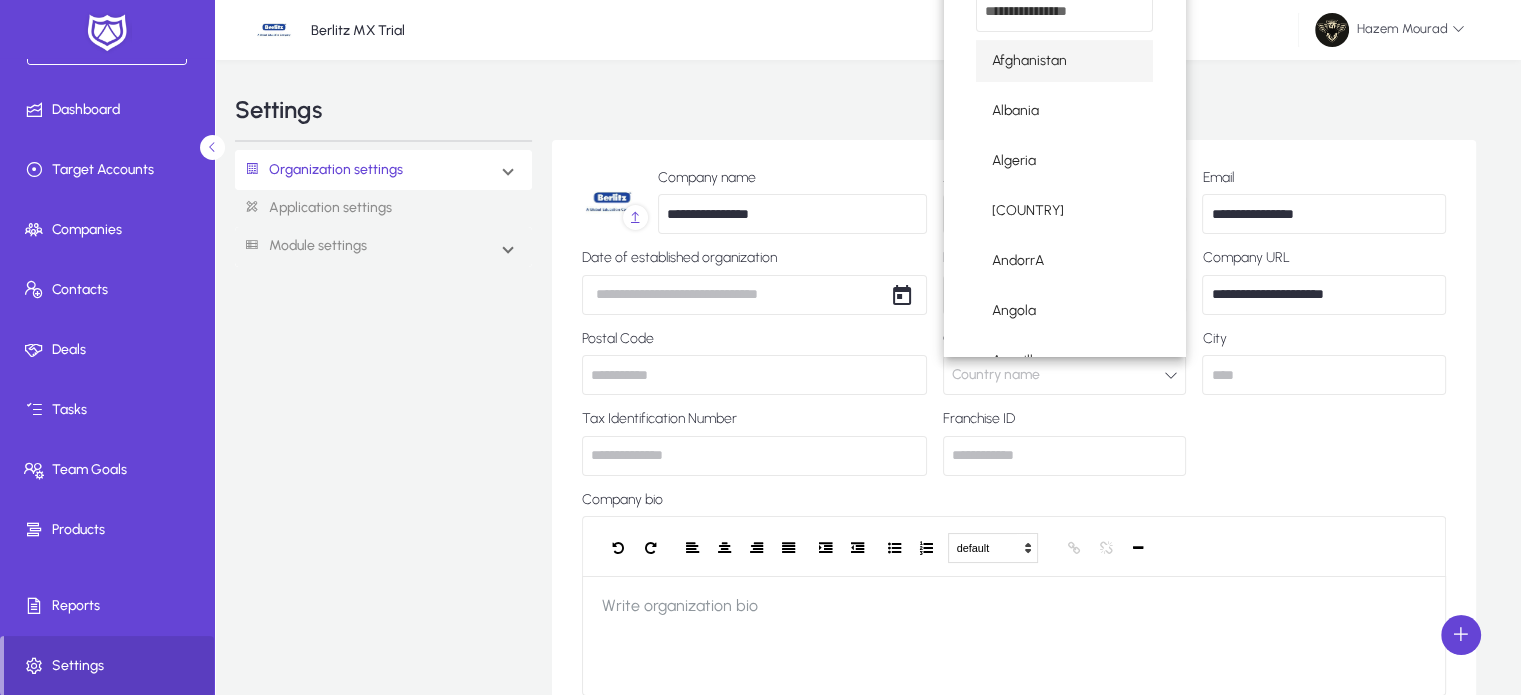 click at bounding box center (760, 347) 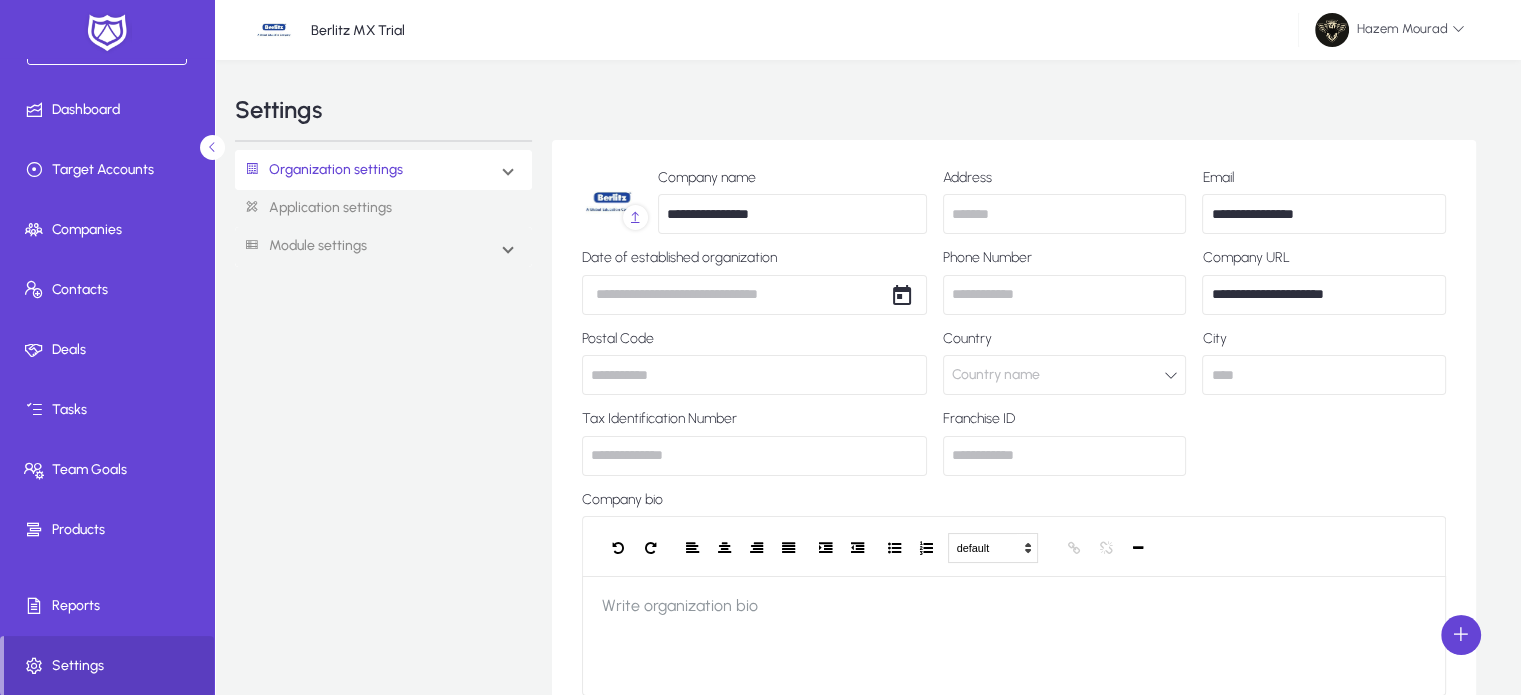 click 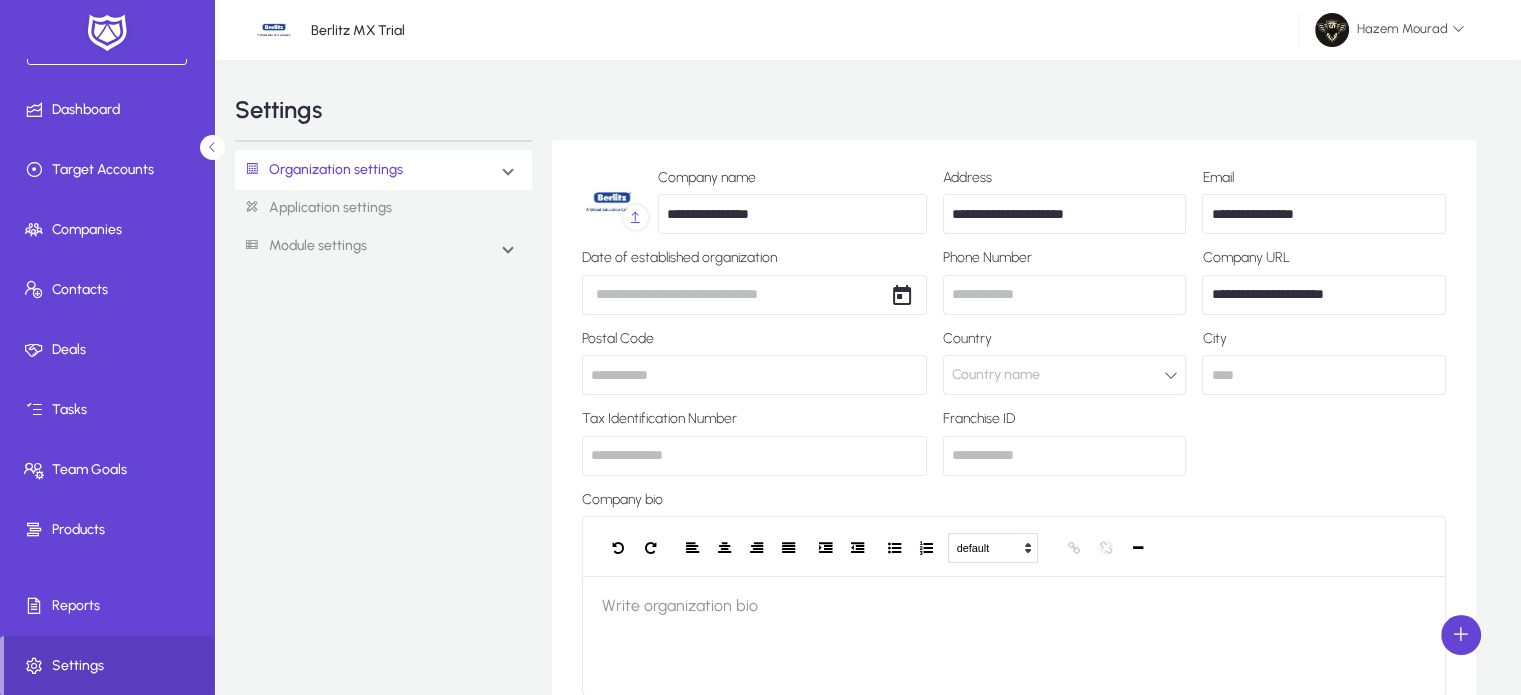 click 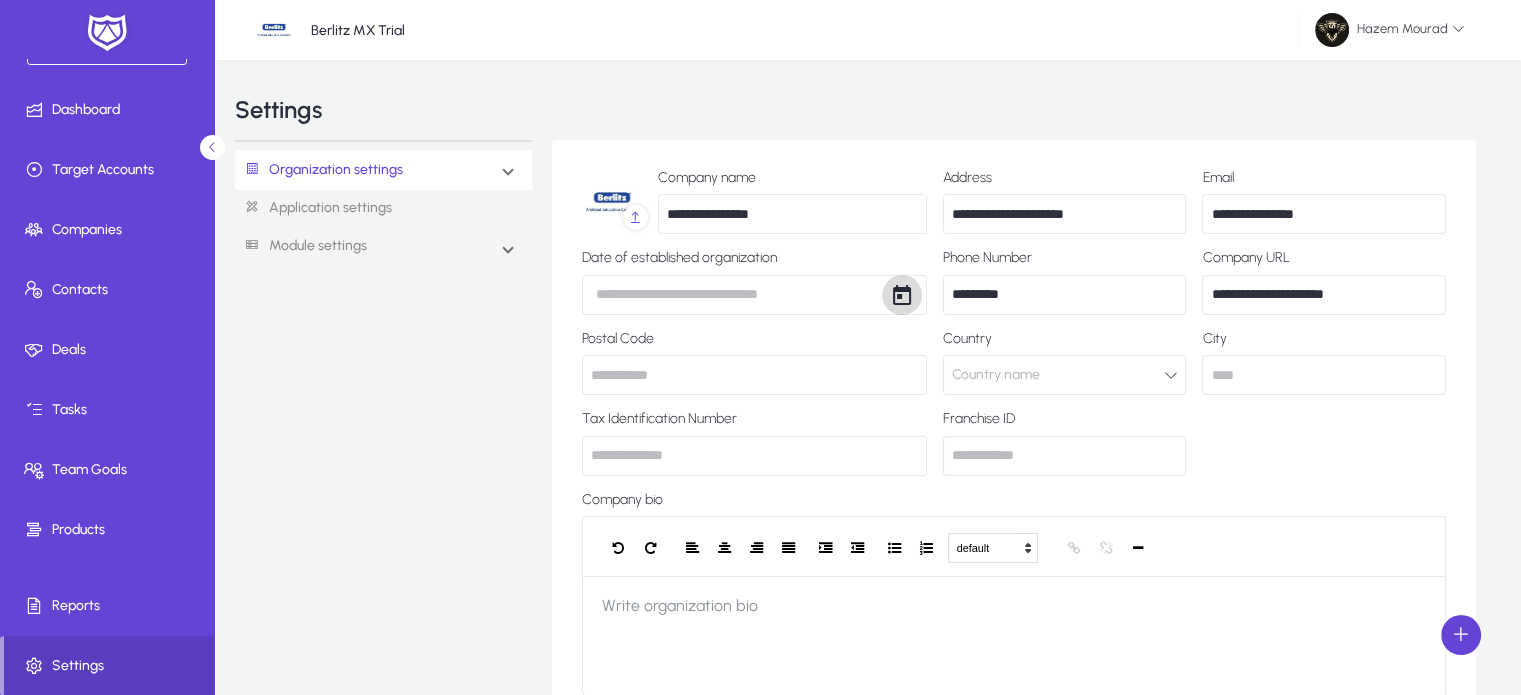 click 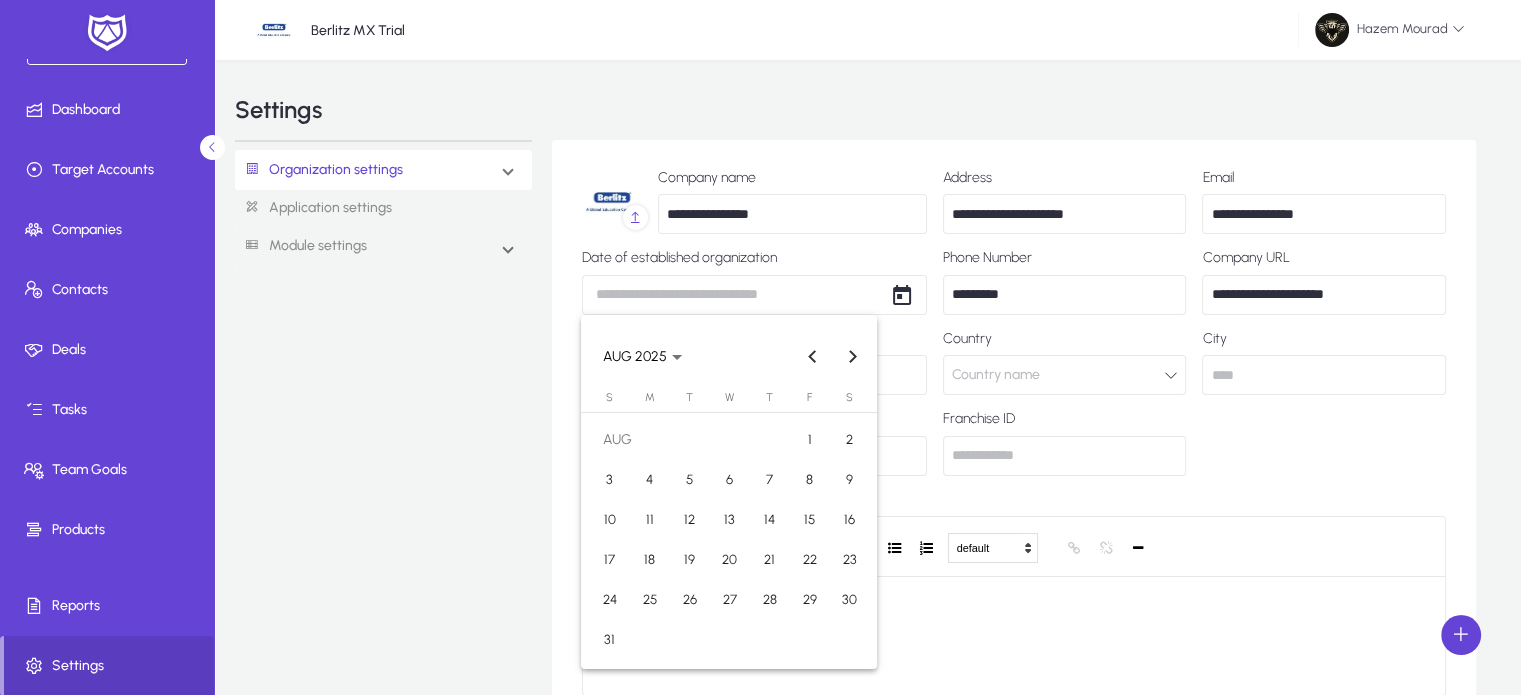 click on "1" at bounding box center [809, 440] 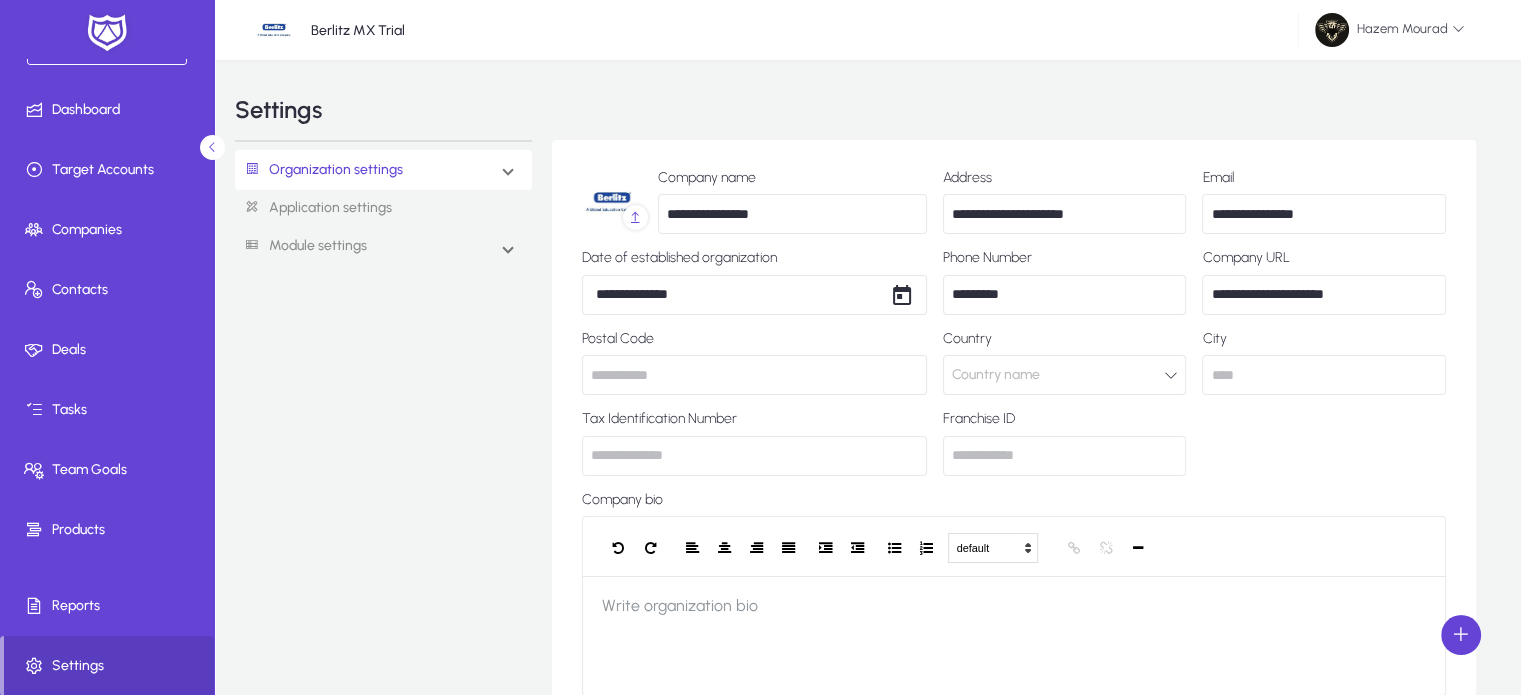 click on "Country name" 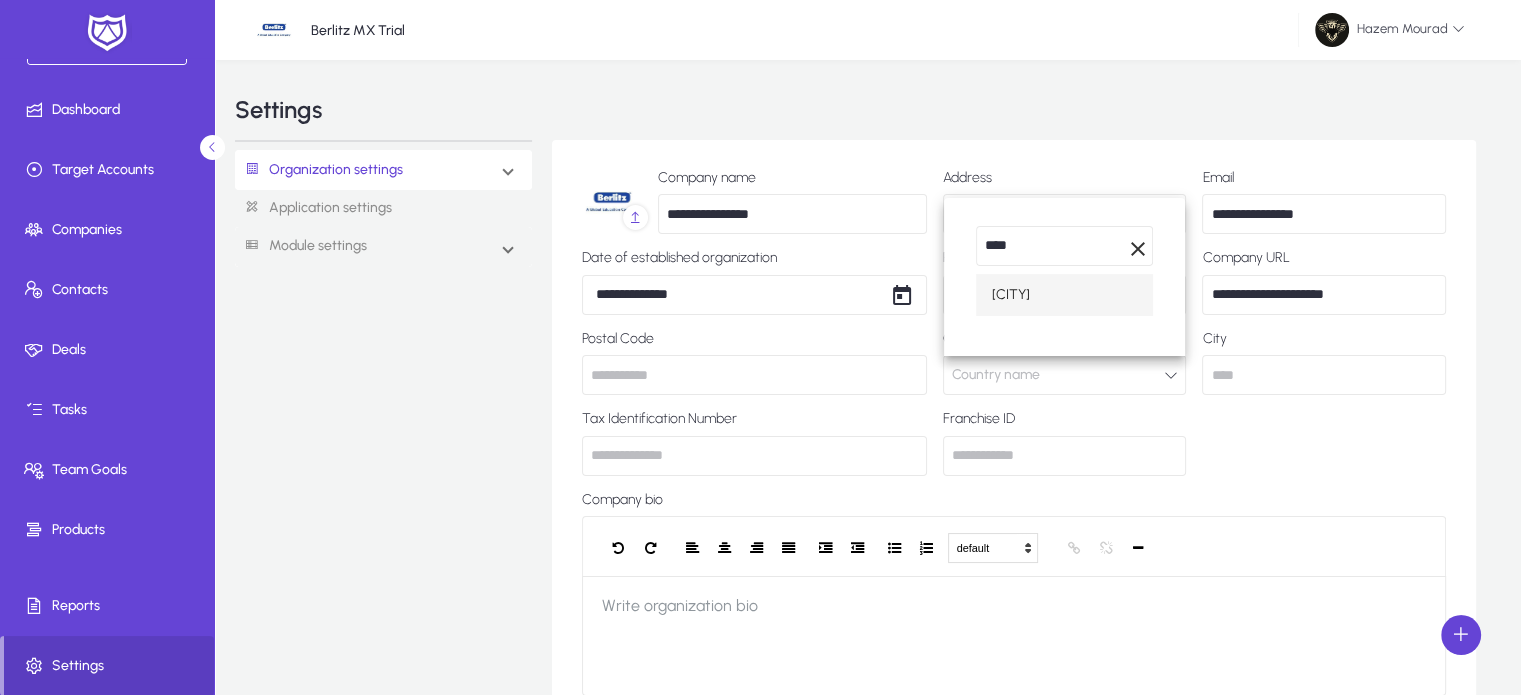type on "****" 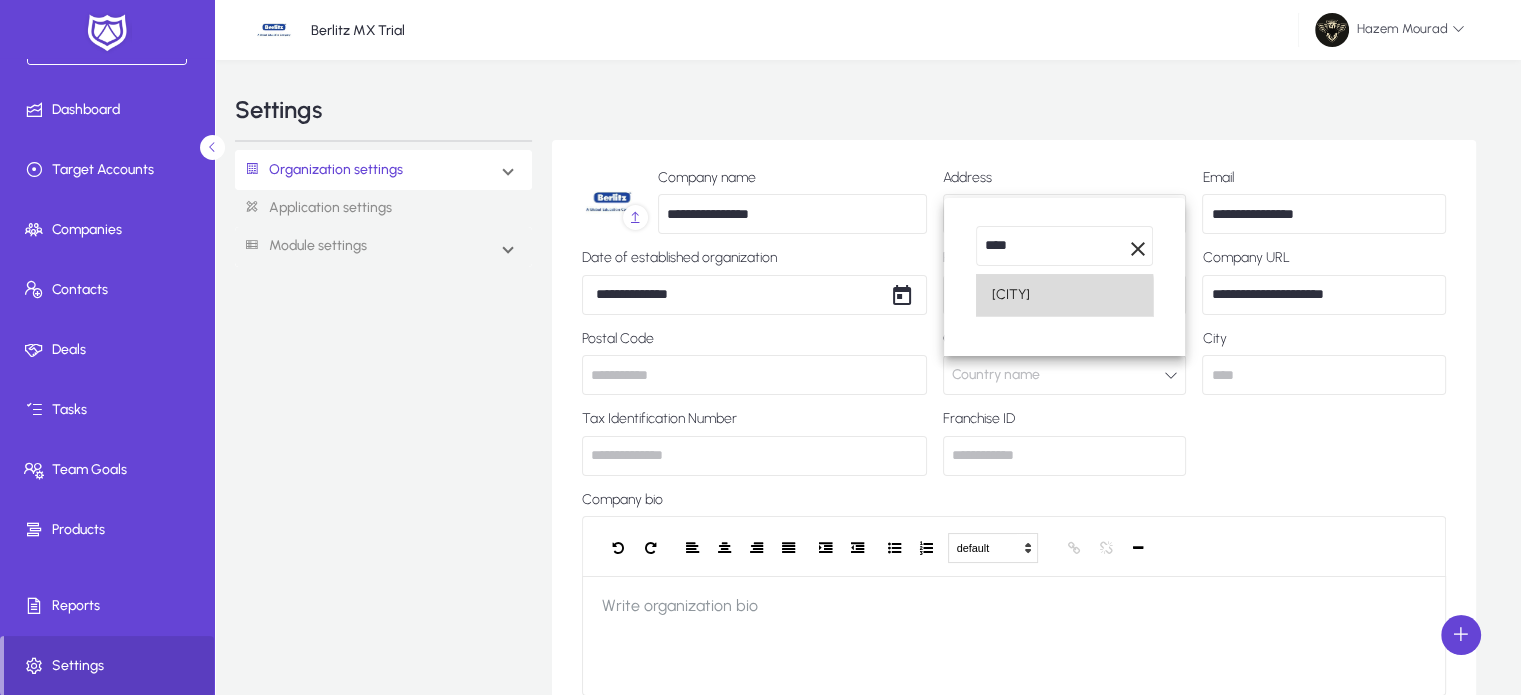 click on "[CITY]" at bounding box center [1011, 295] 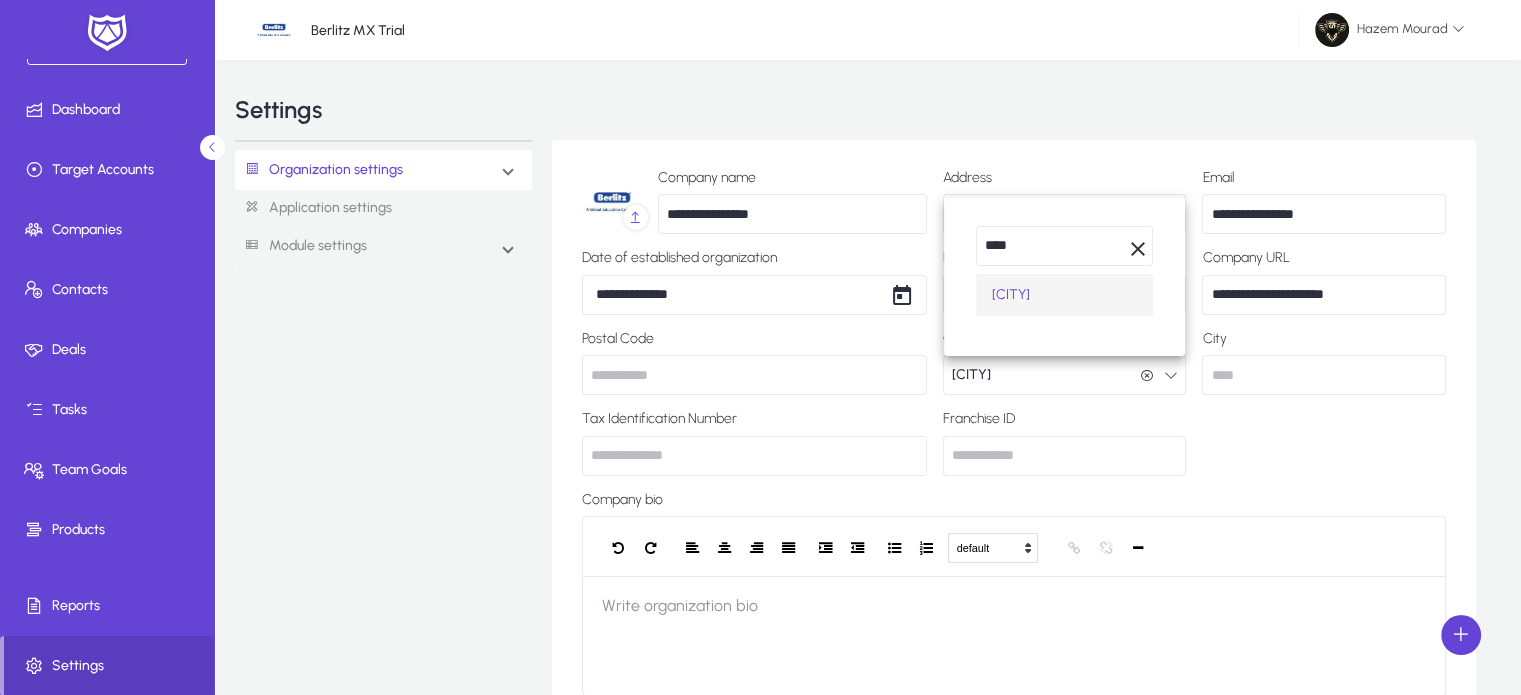 scroll, scrollTop: 0, scrollLeft: 0, axis: both 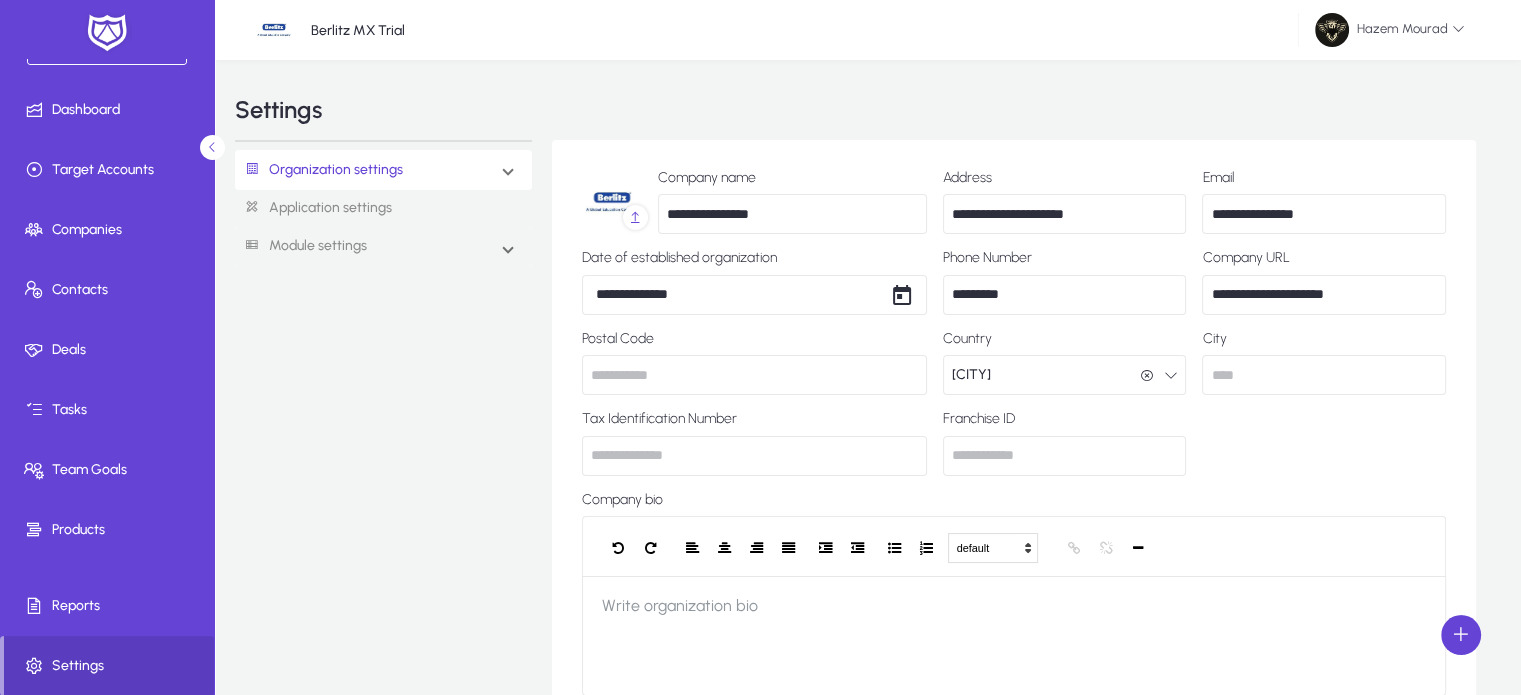 click 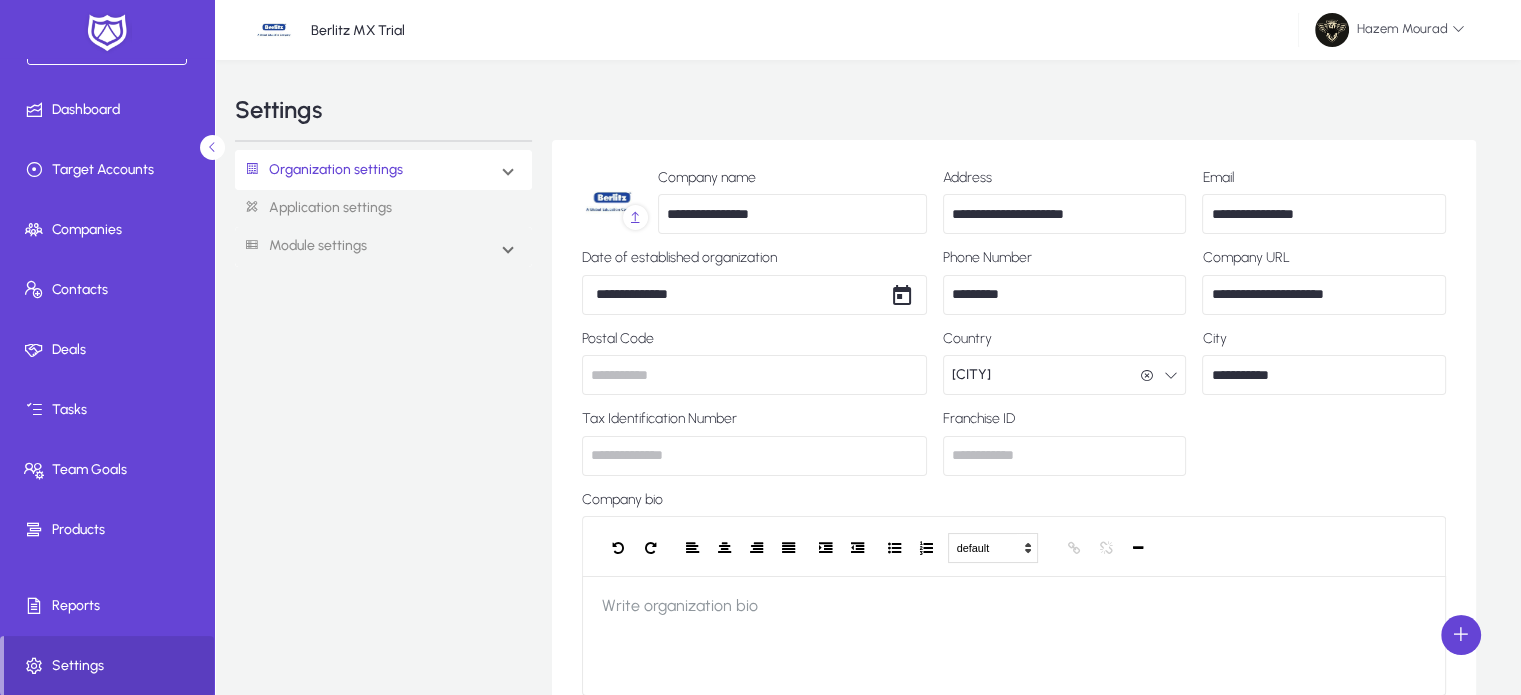 type on "**********" 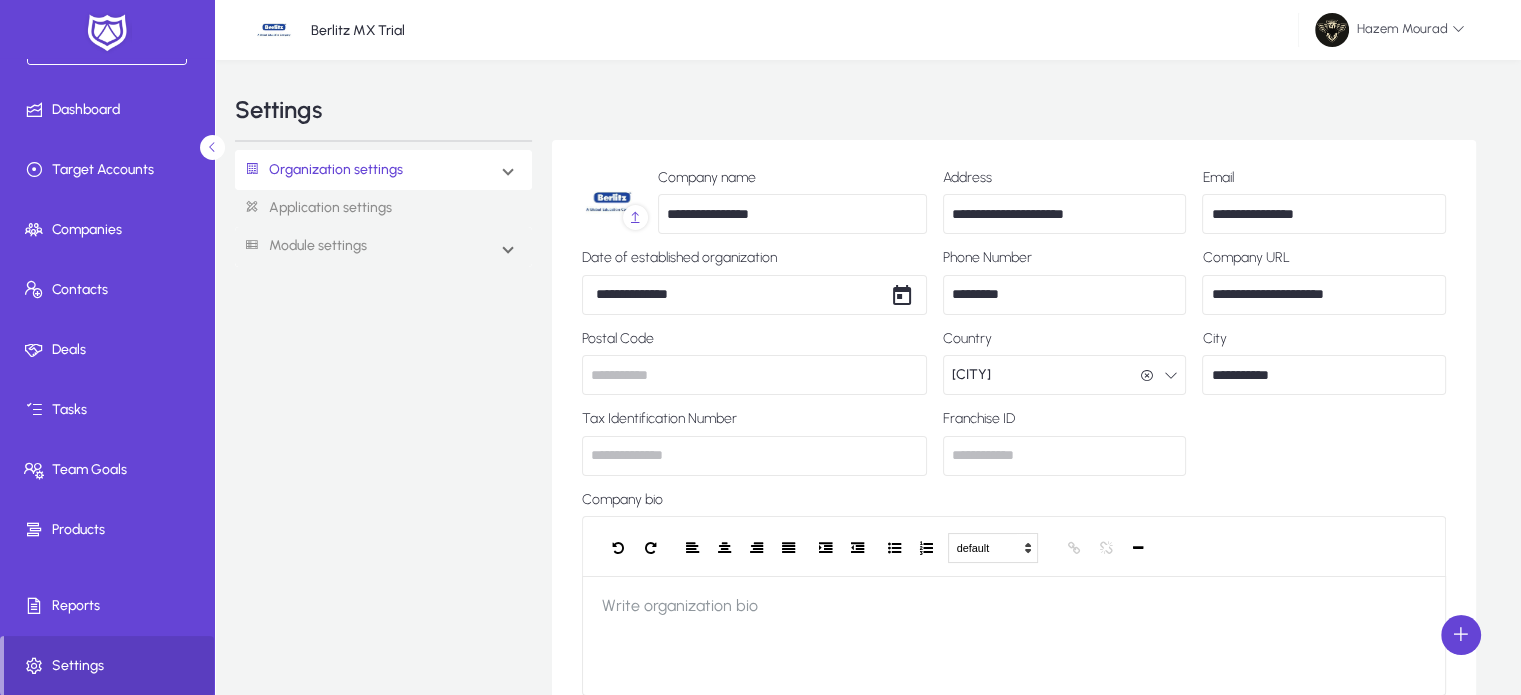 type on "********" 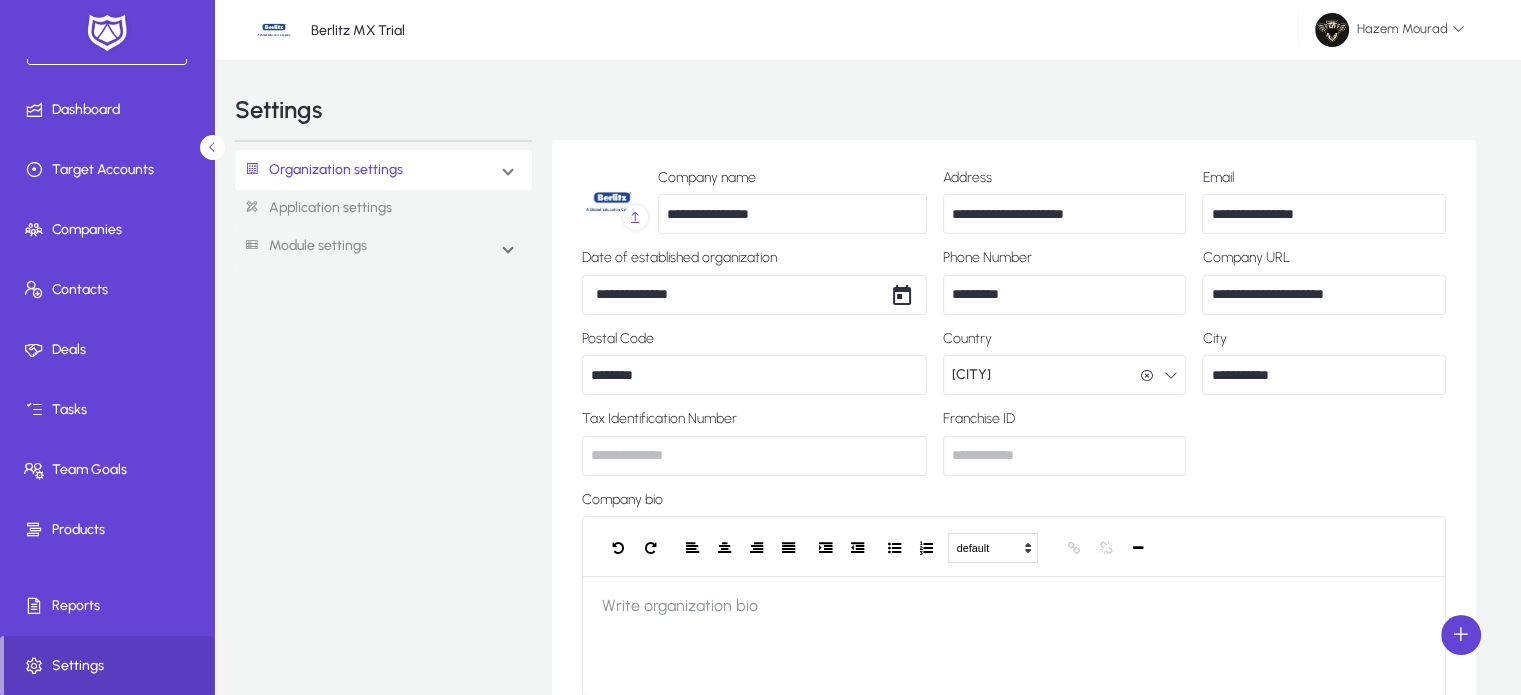 click 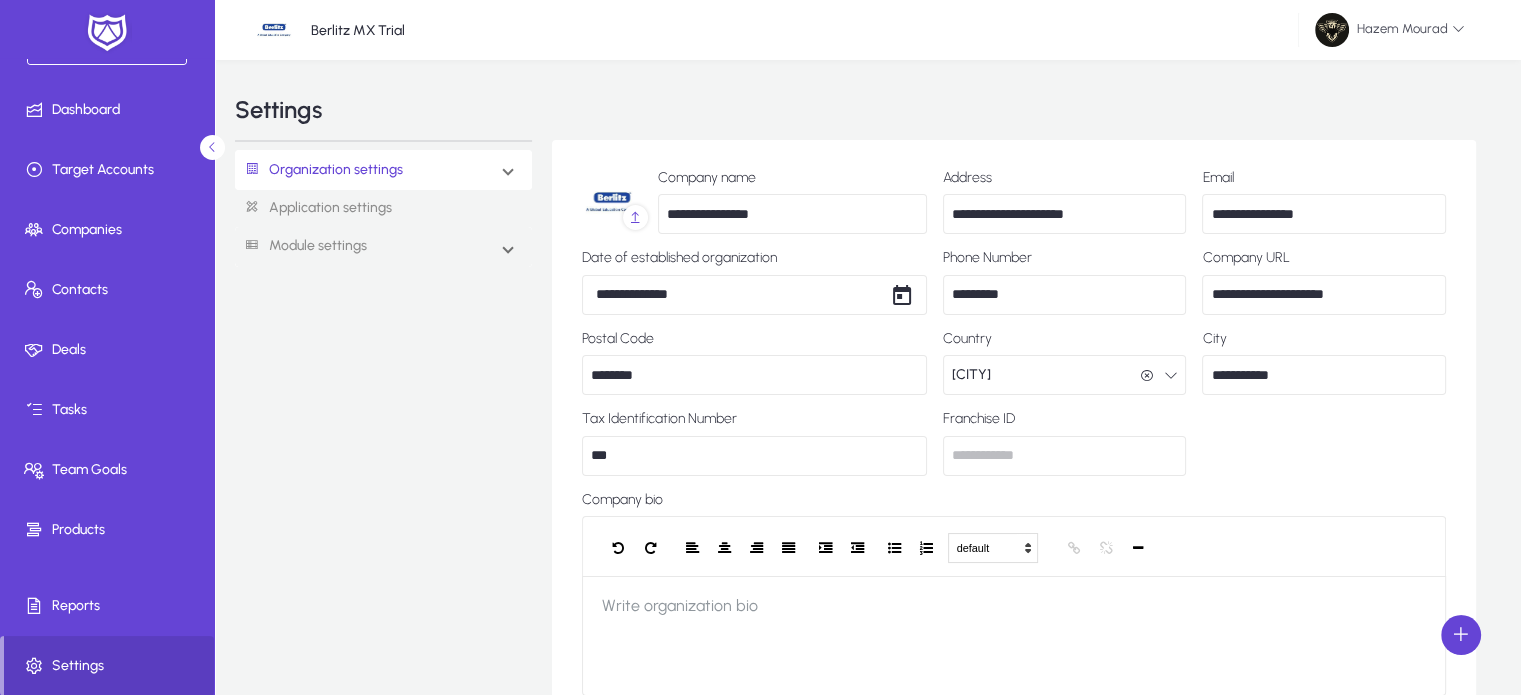 type on "***" 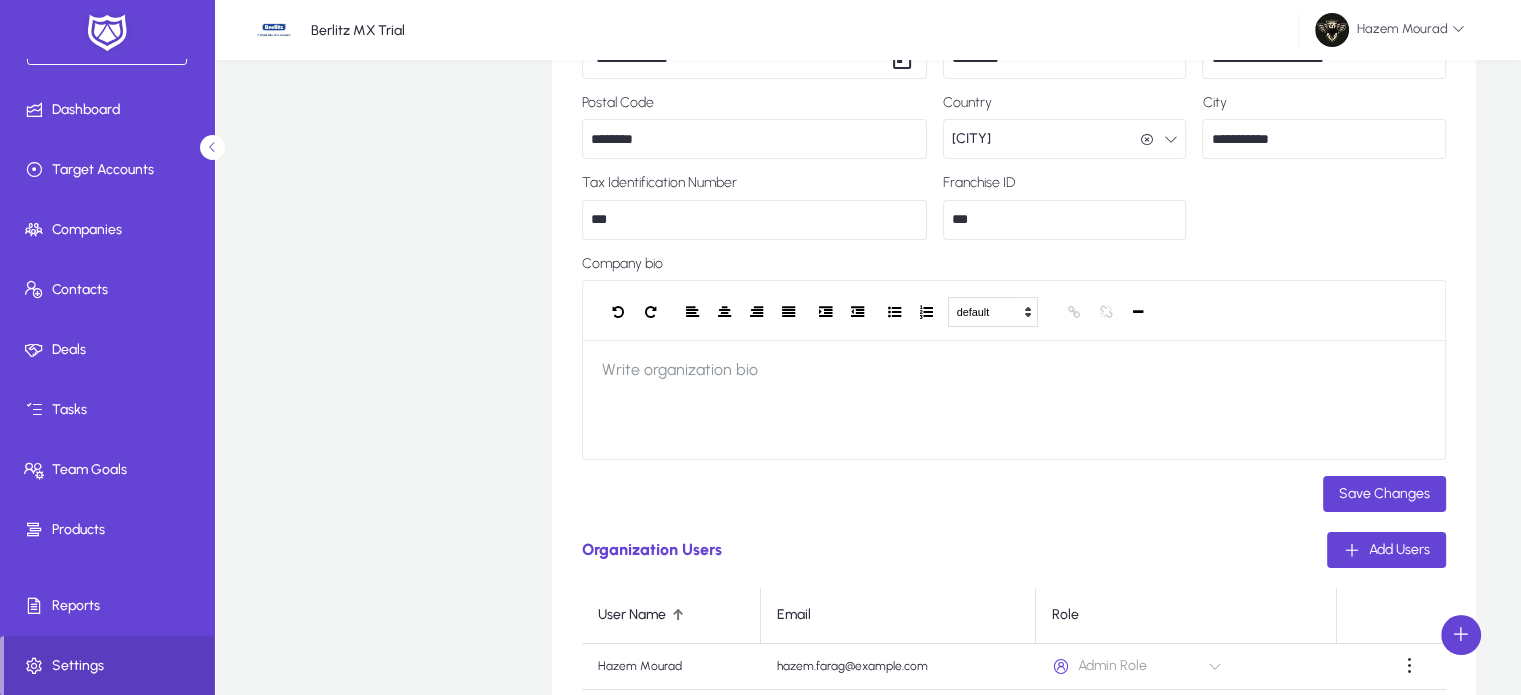 scroll, scrollTop: 240, scrollLeft: 0, axis: vertical 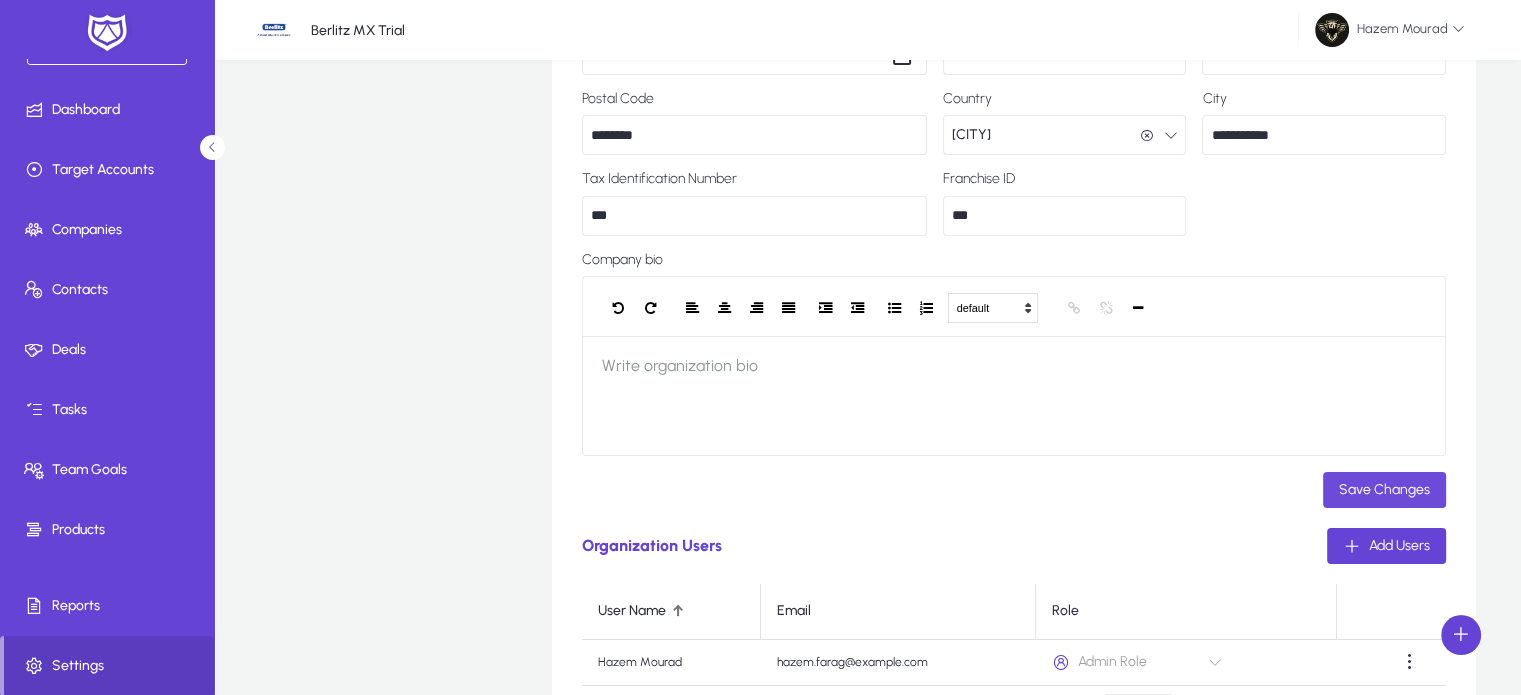 type on "***" 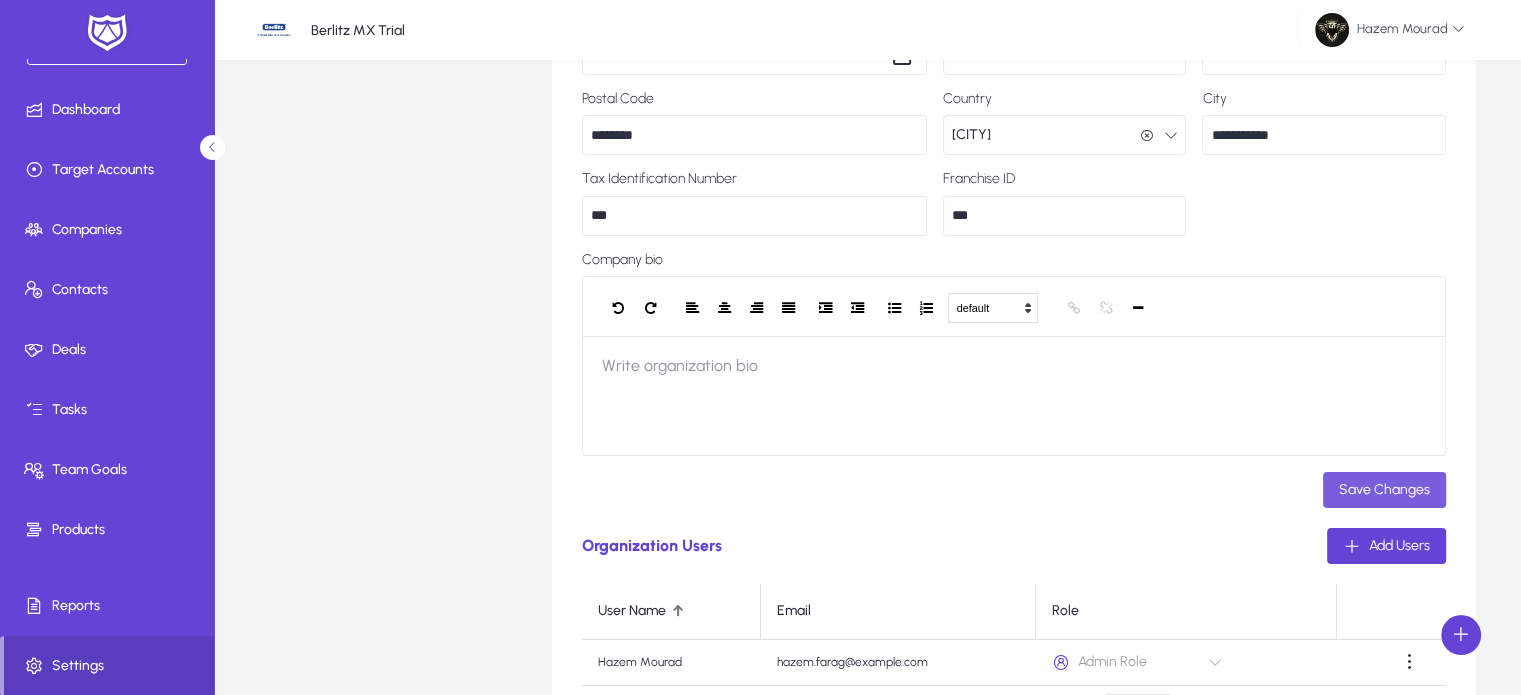 click on "Save Changes" 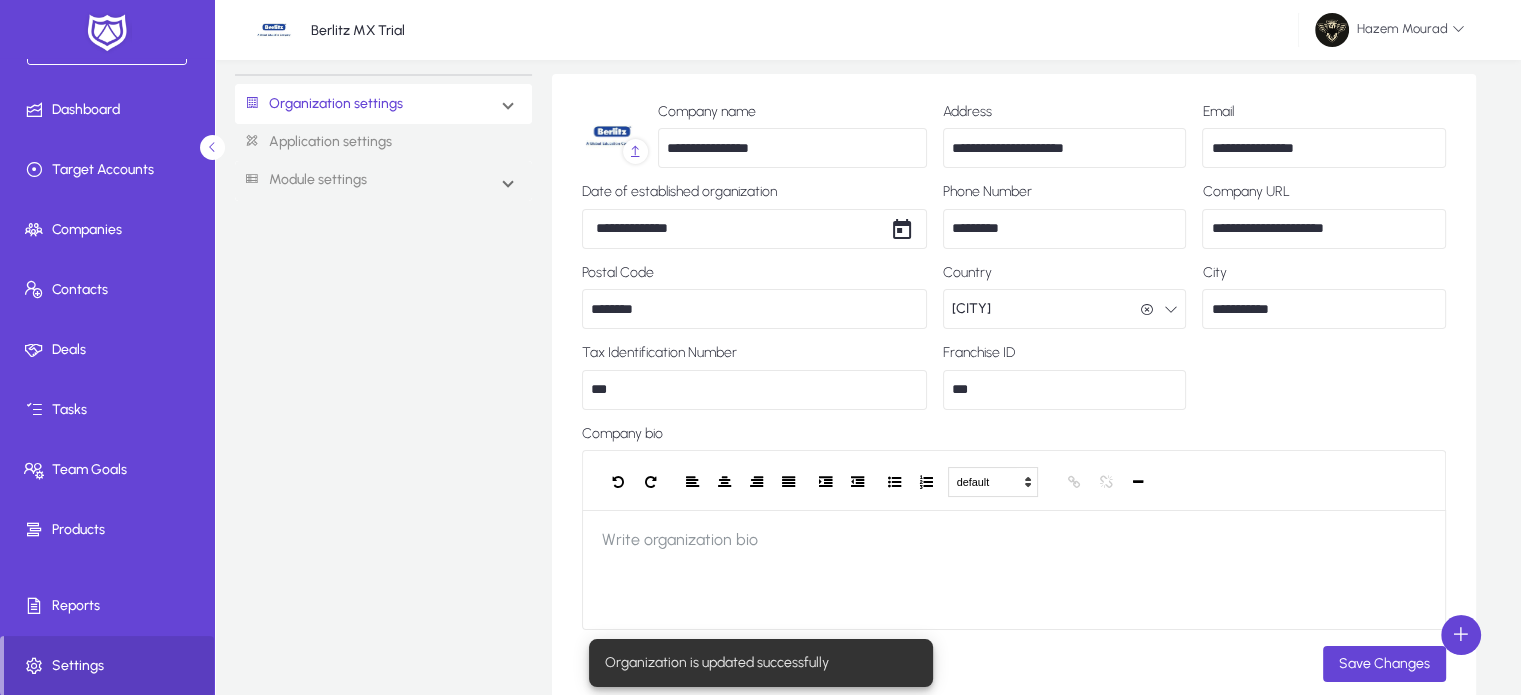 scroll, scrollTop: 64, scrollLeft: 0, axis: vertical 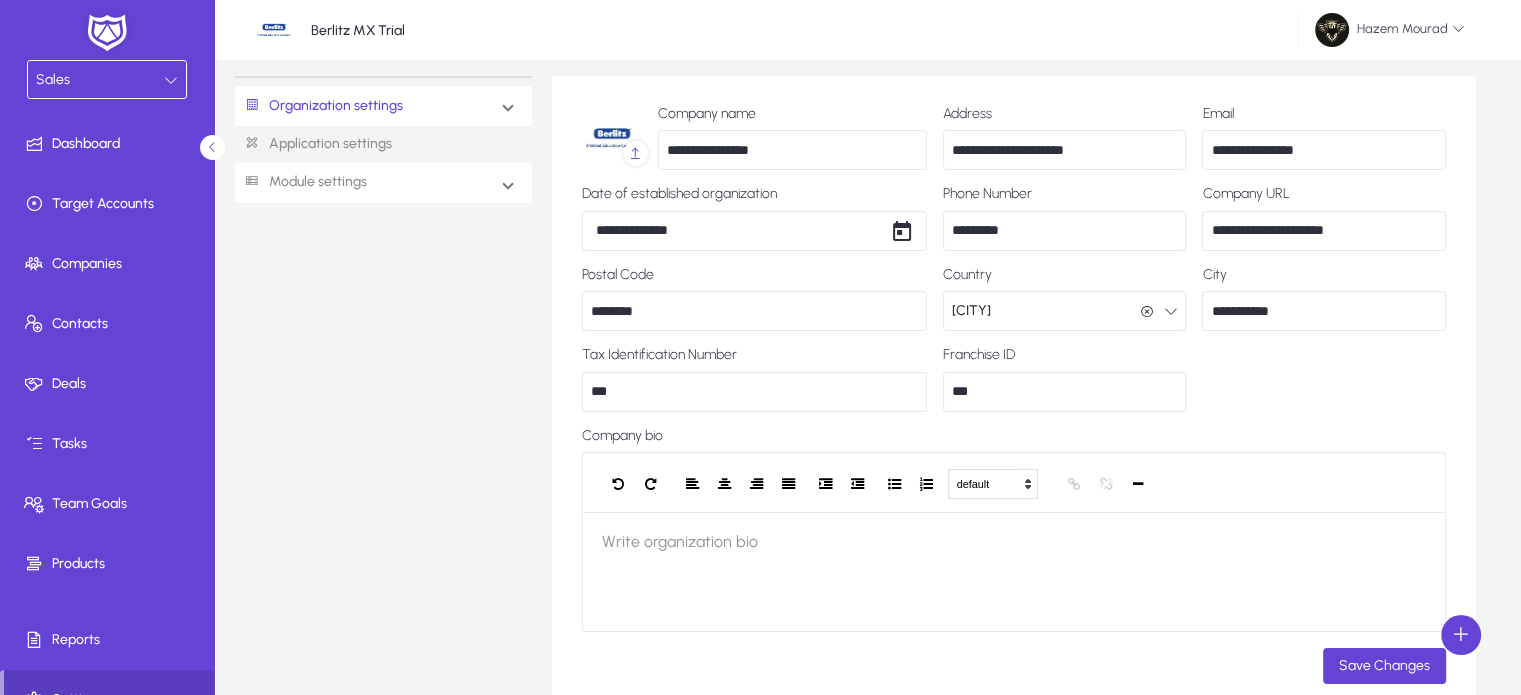 click on "Module settings" at bounding box center [383, 183] 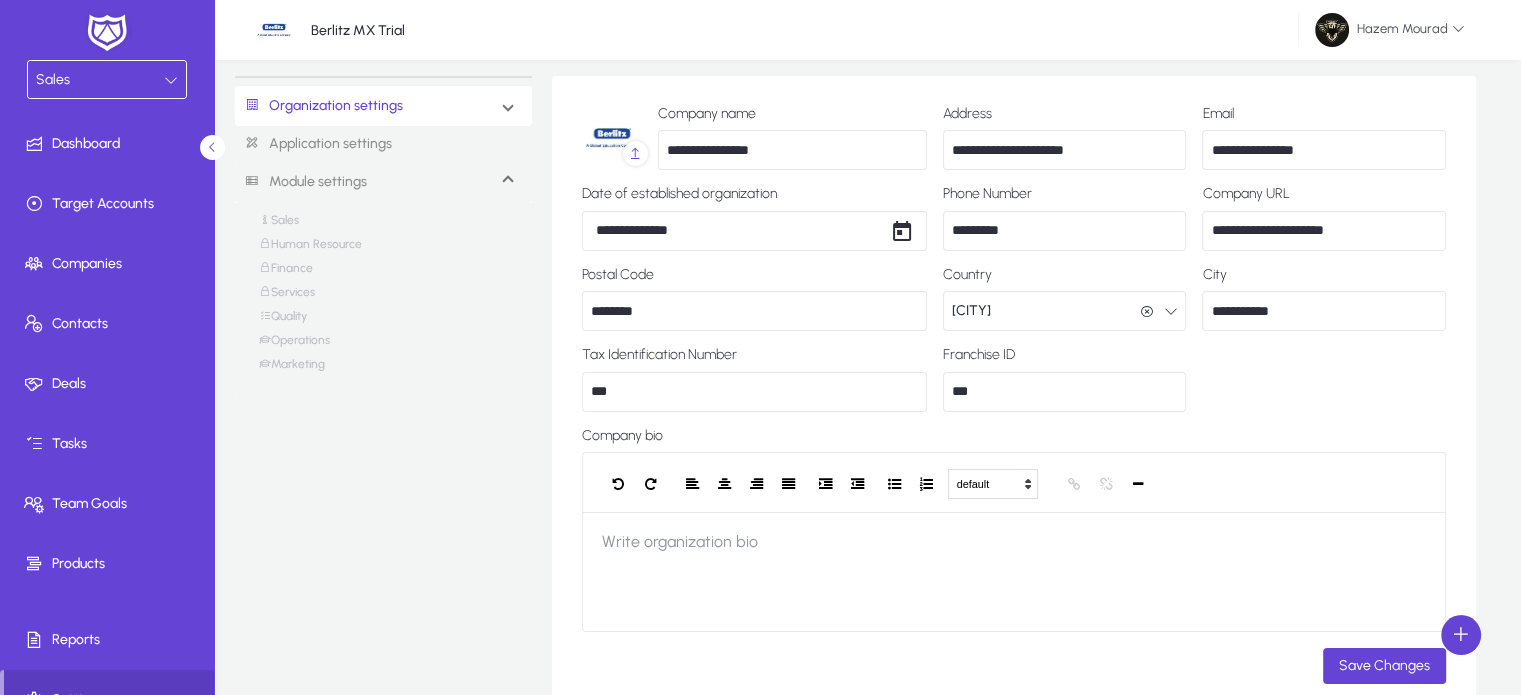 click on "Application settings" 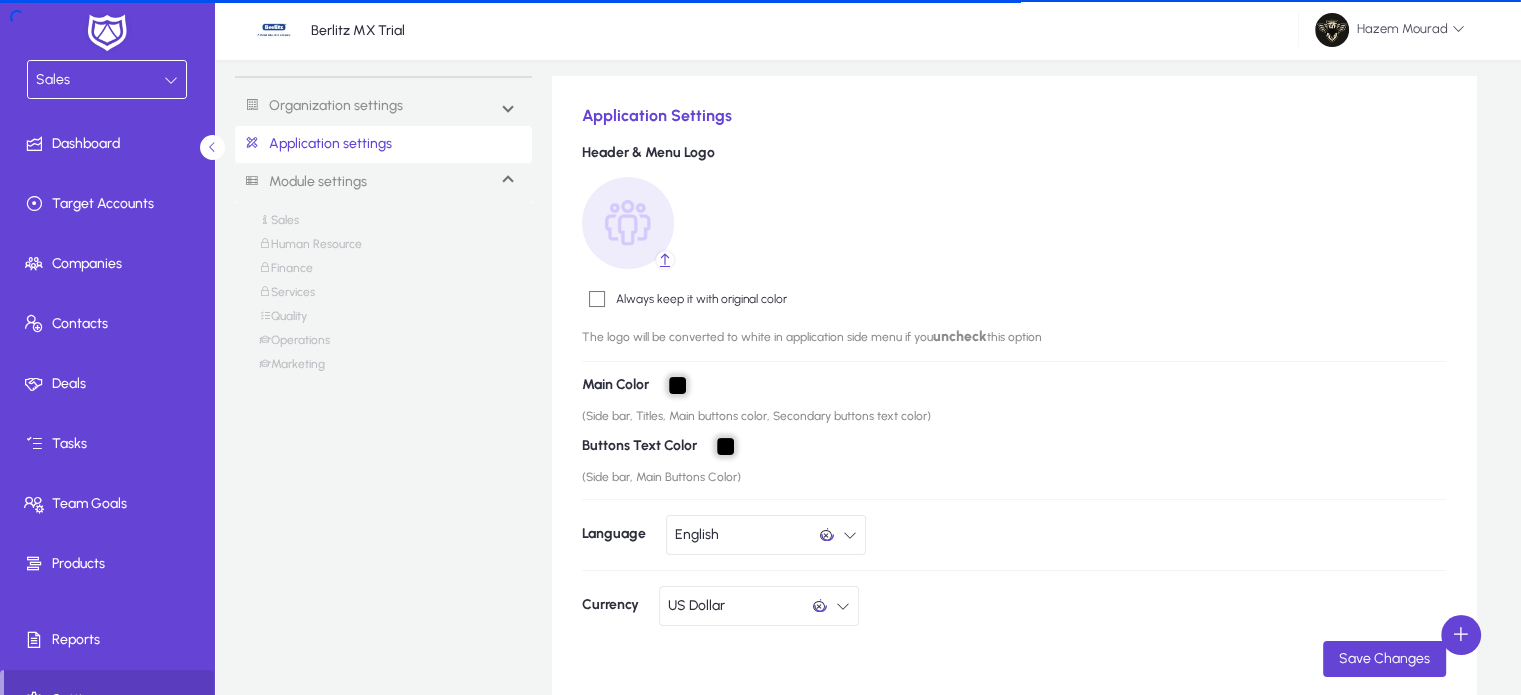 scroll, scrollTop: 0, scrollLeft: 0, axis: both 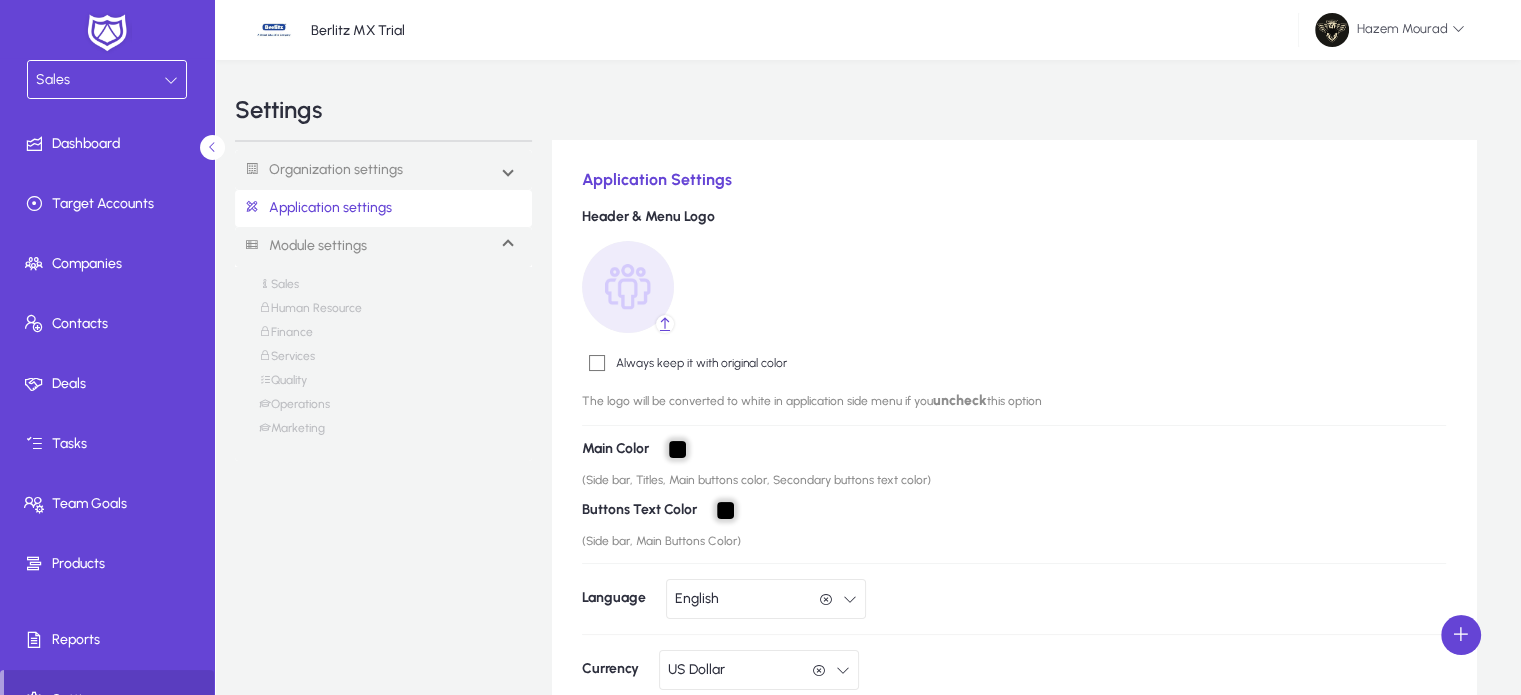 click on "*******" 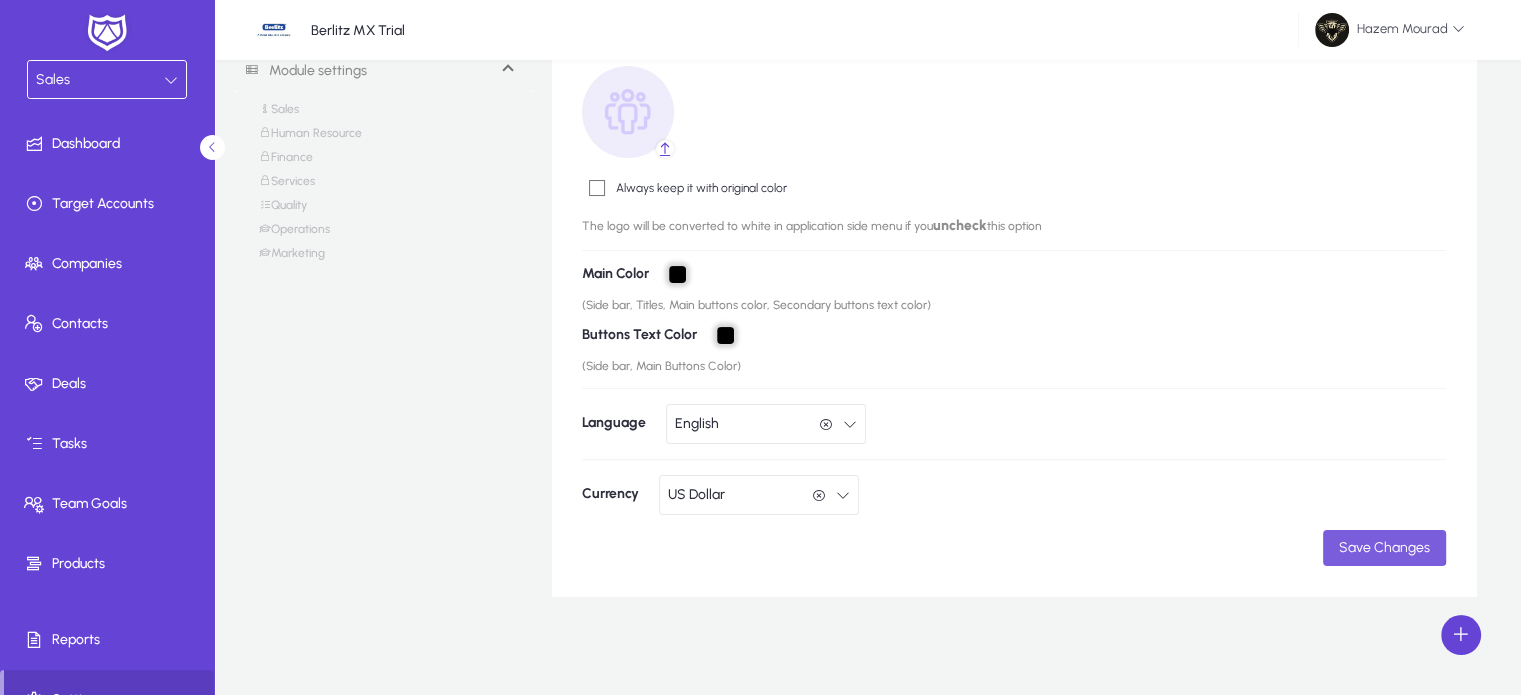 click 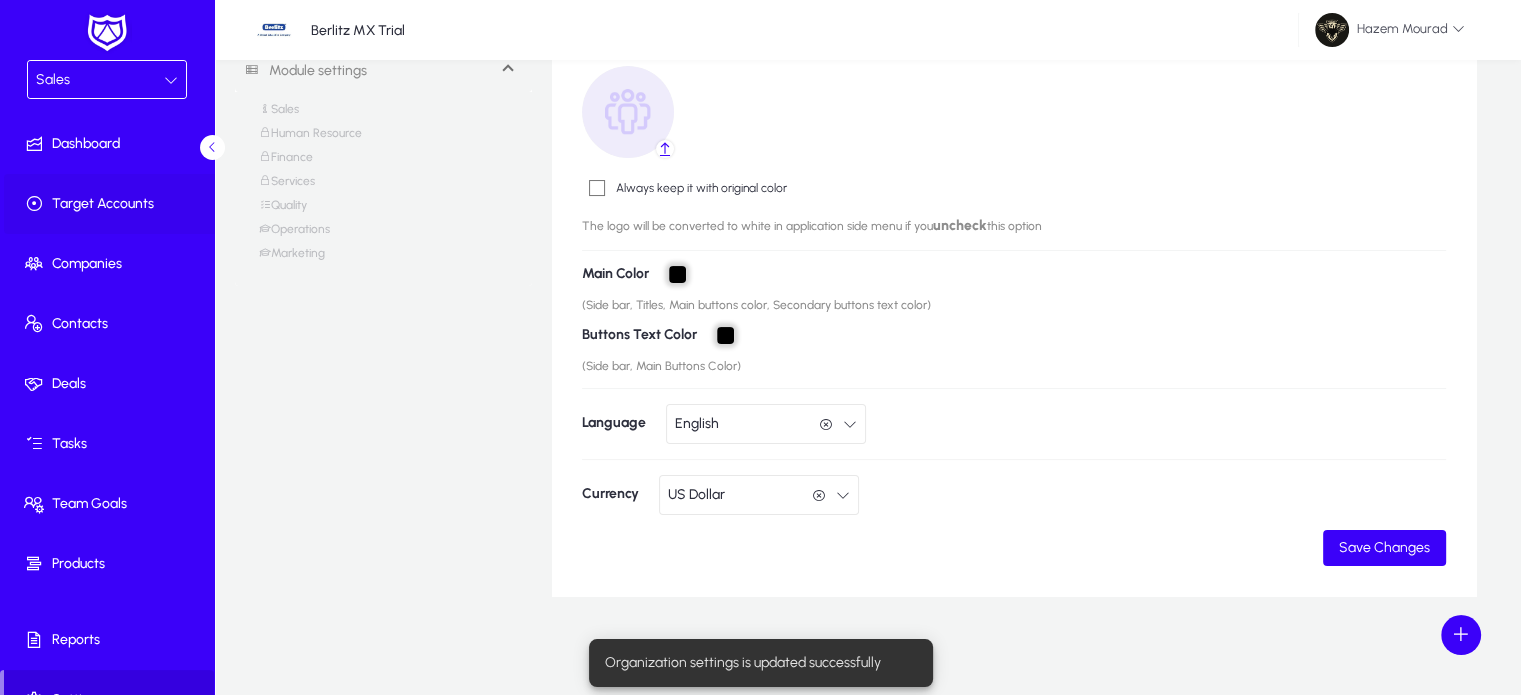 scroll, scrollTop: 0, scrollLeft: 0, axis: both 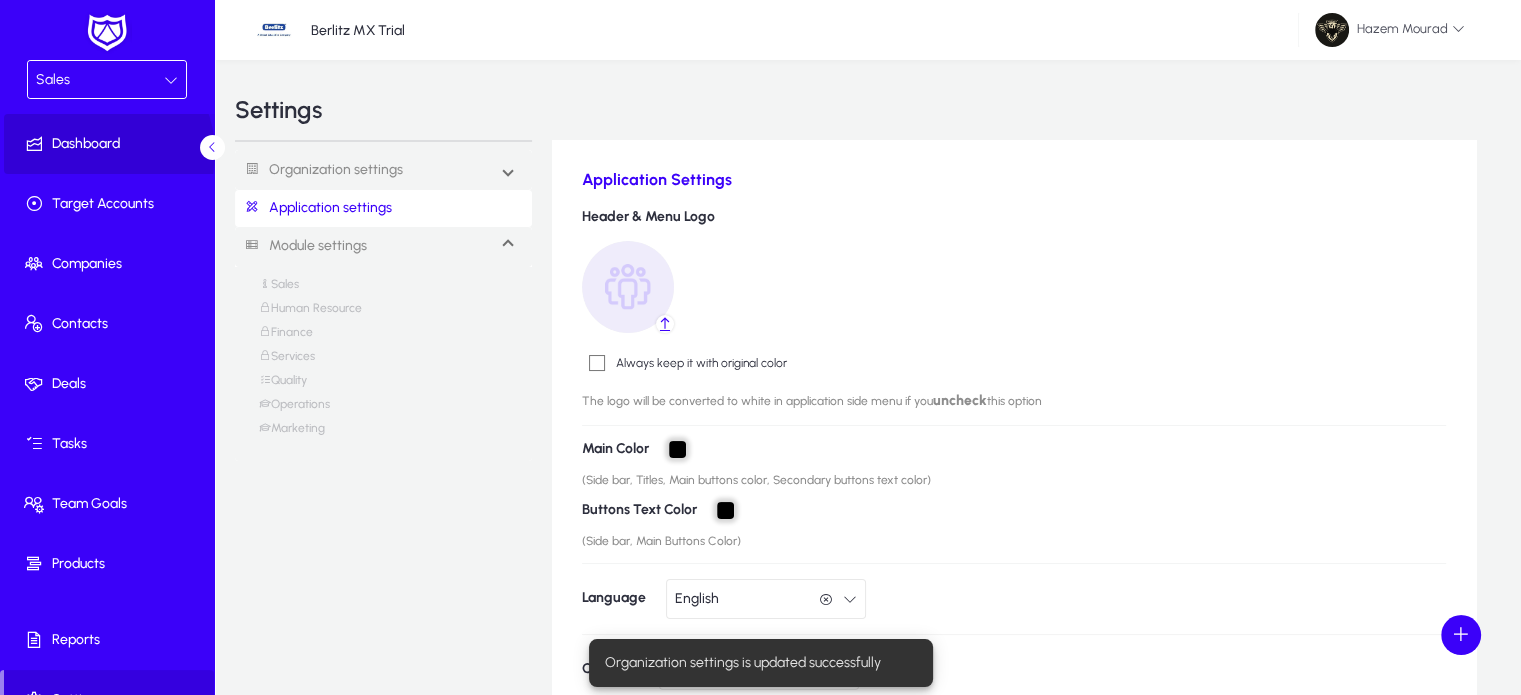 click on "Dashboard" 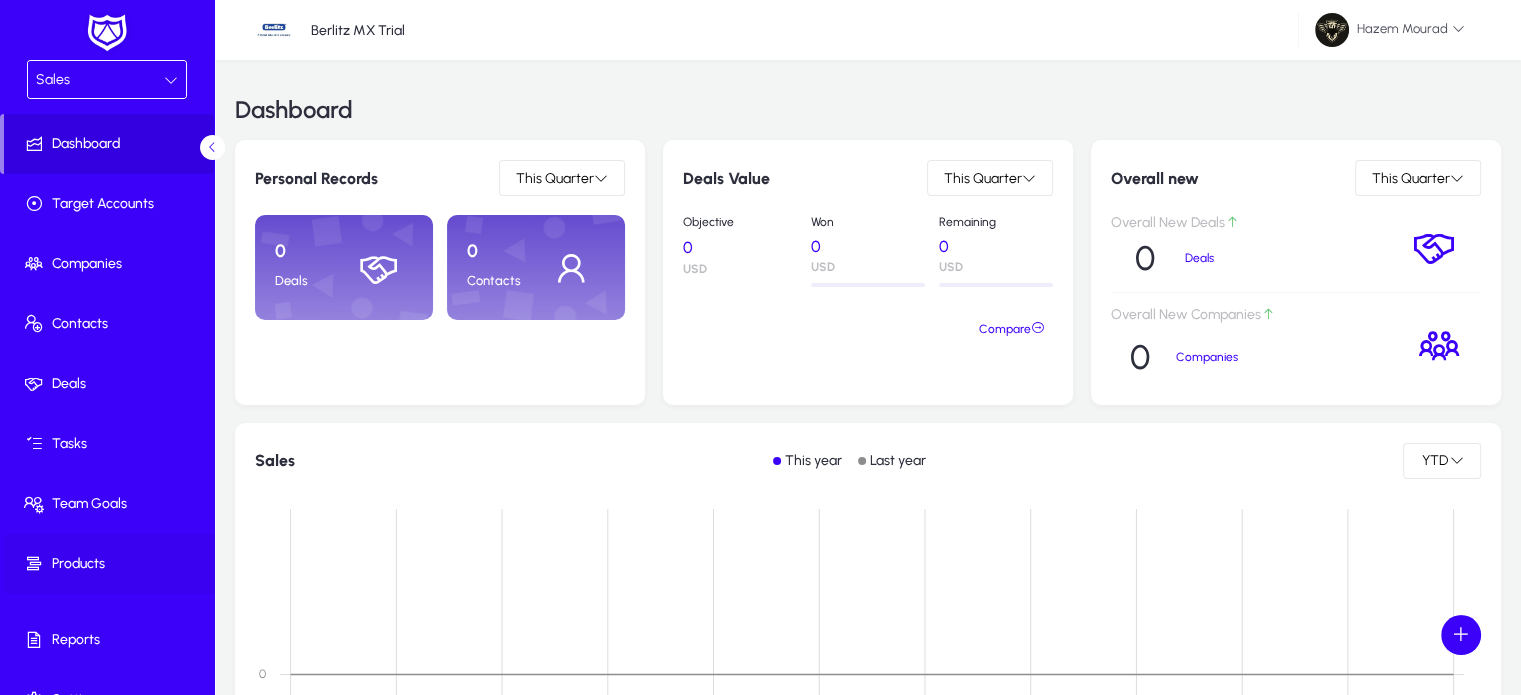 scroll, scrollTop: 34, scrollLeft: 0, axis: vertical 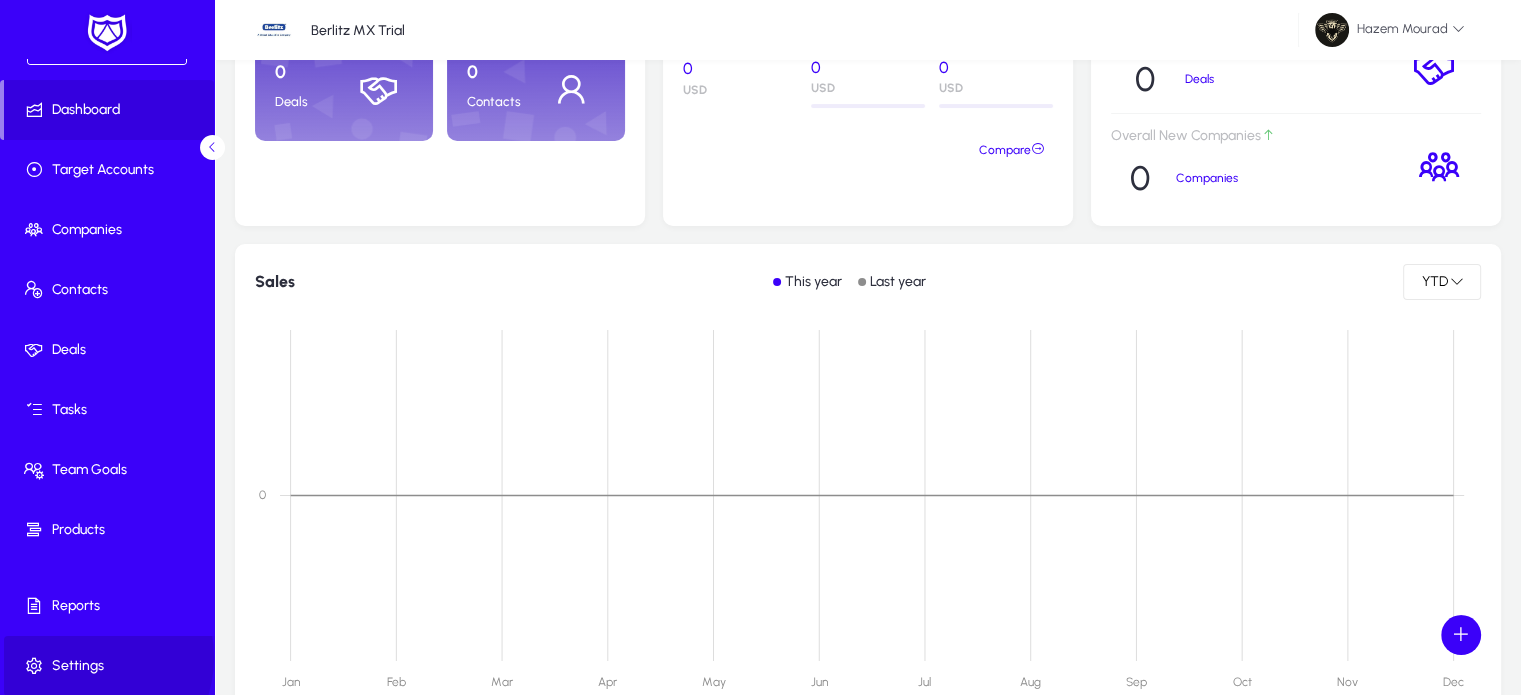 click on "Settings" 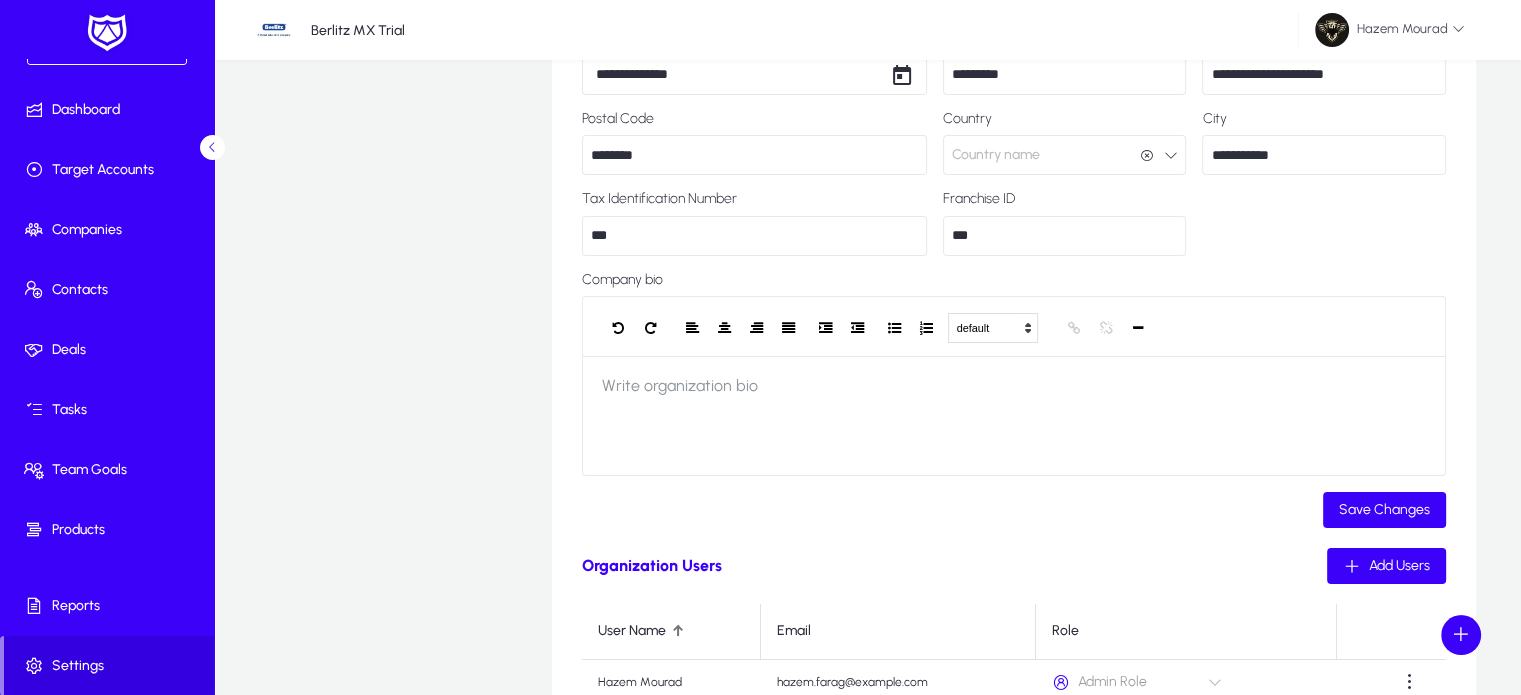 scroll, scrollTop: 238, scrollLeft: 0, axis: vertical 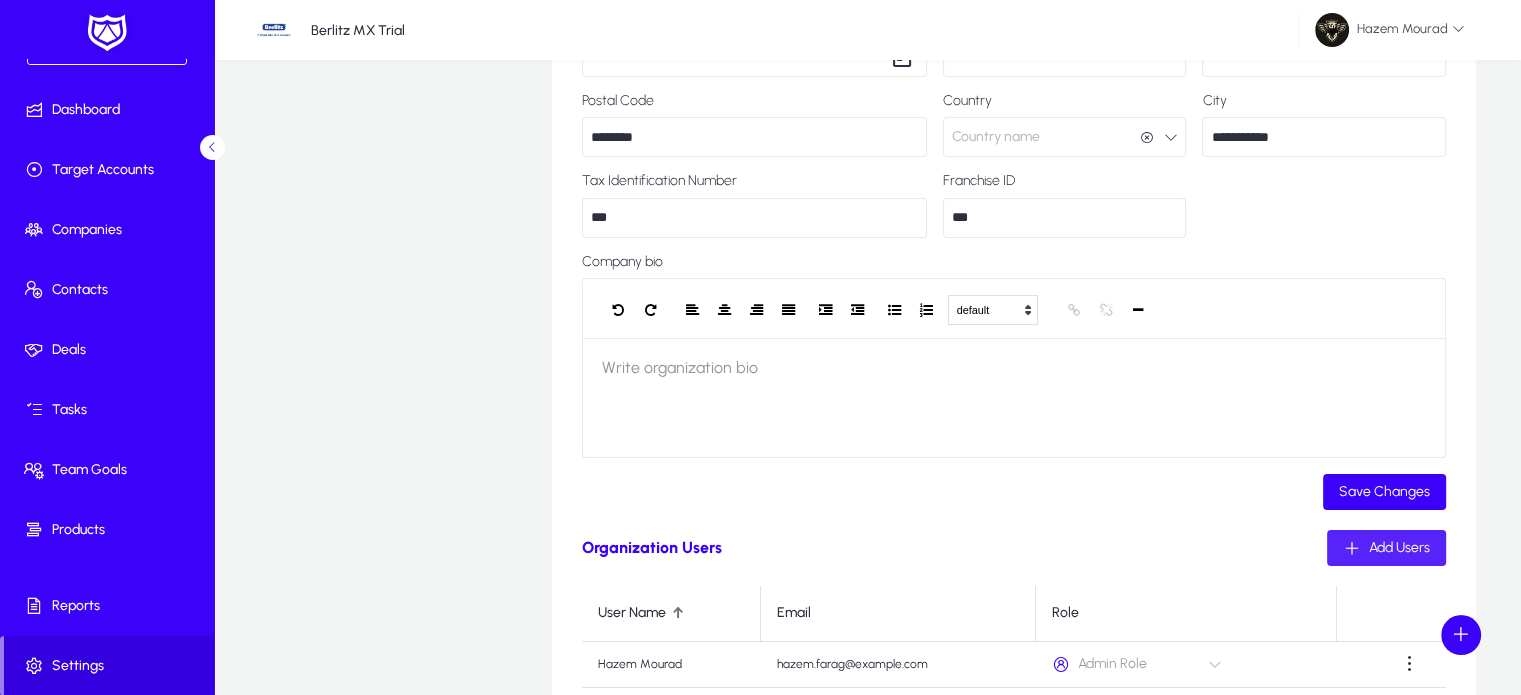 click on "Add Users" 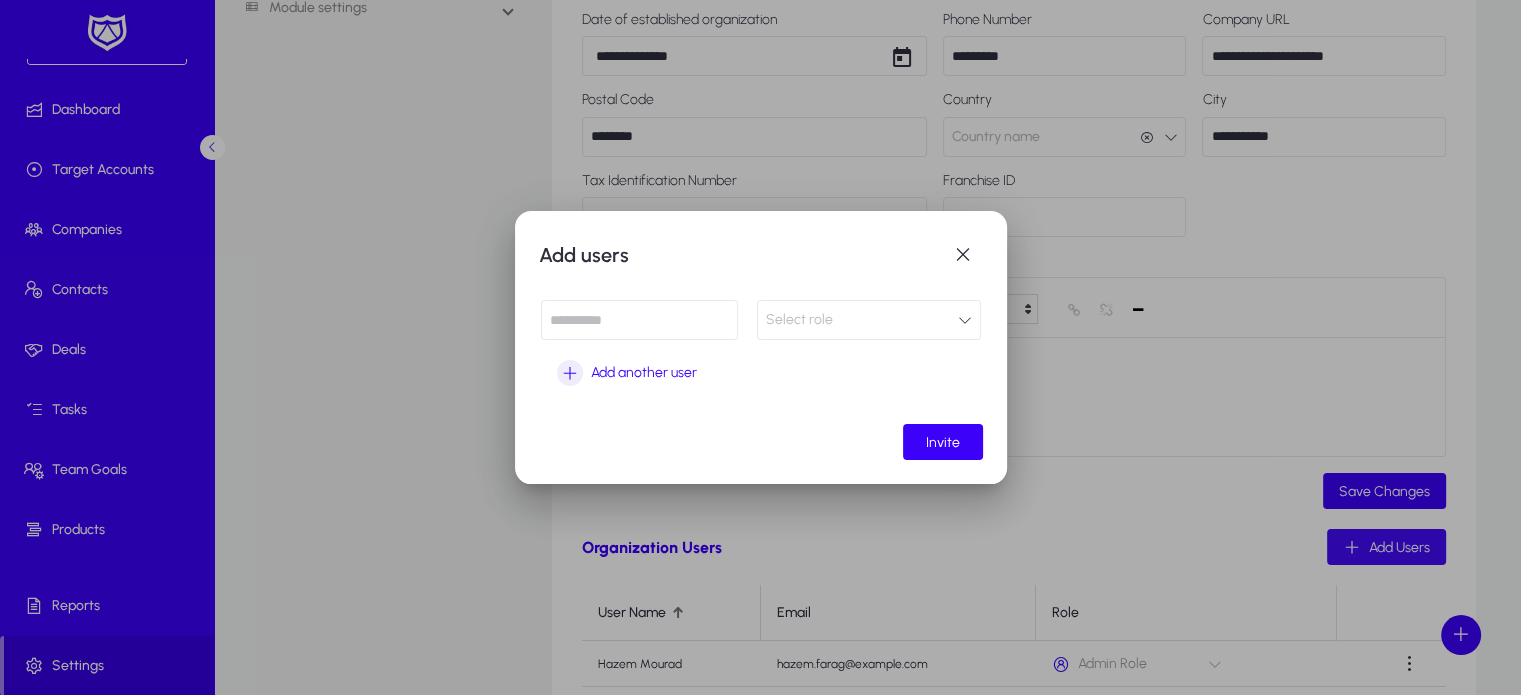 scroll, scrollTop: 0, scrollLeft: 0, axis: both 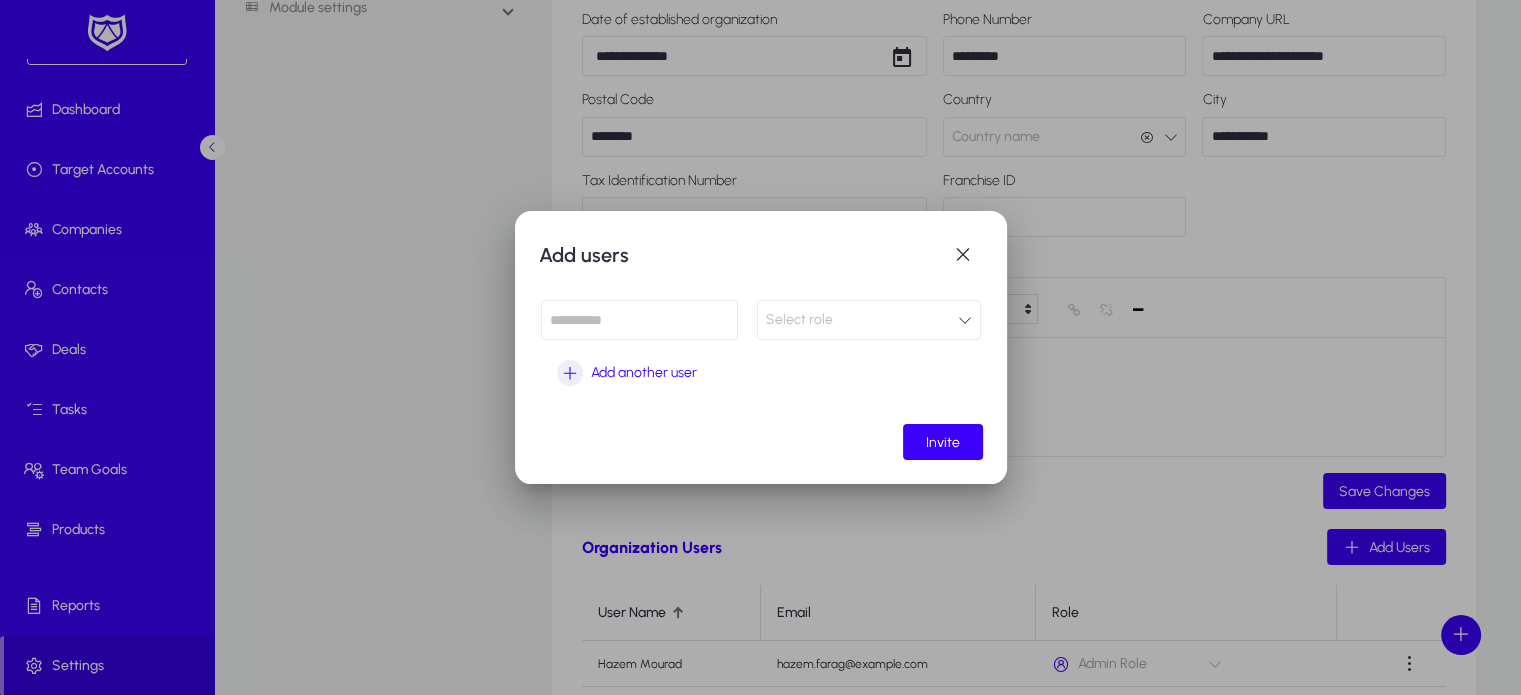 click at bounding box center (639, 320) 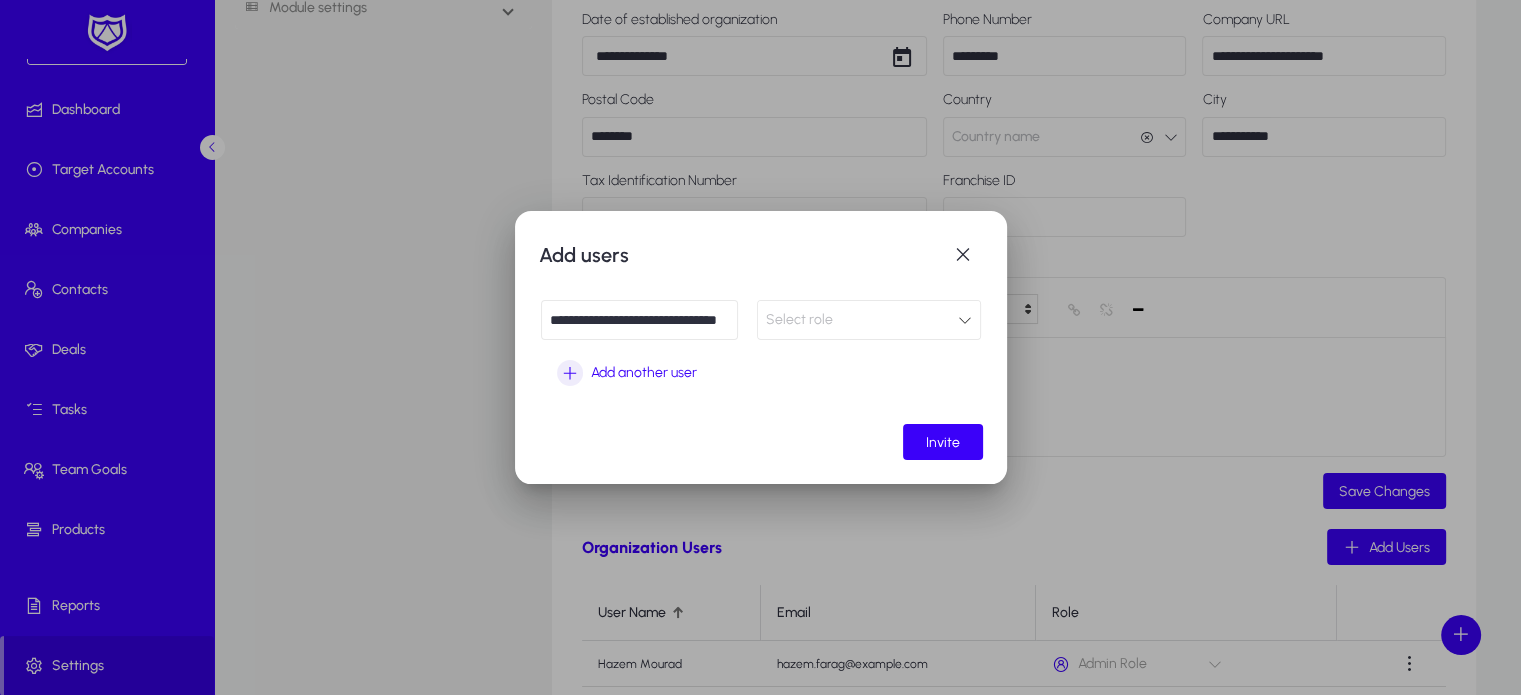 scroll, scrollTop: 0, scrollLeft: 47, axis: horizontal 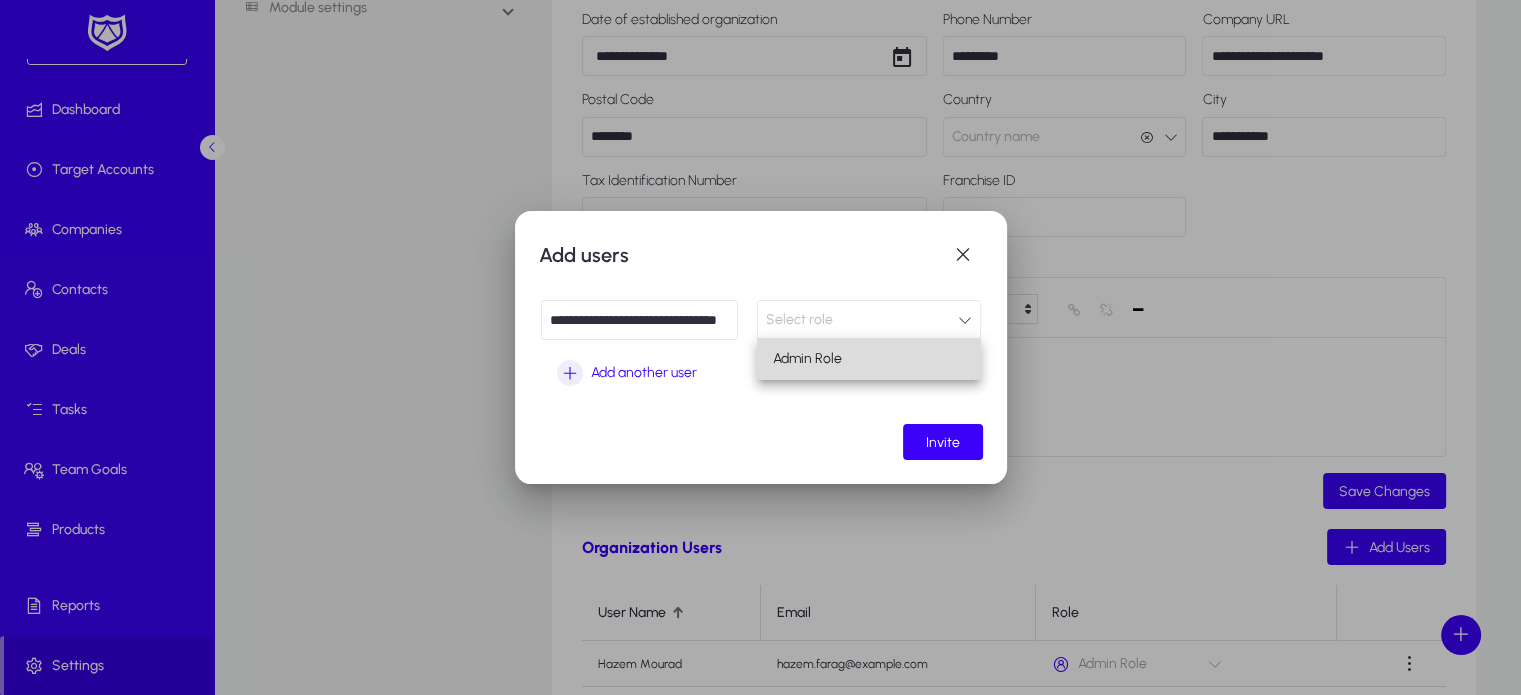 click on "Admin Role" at bounding box center [807, 359] 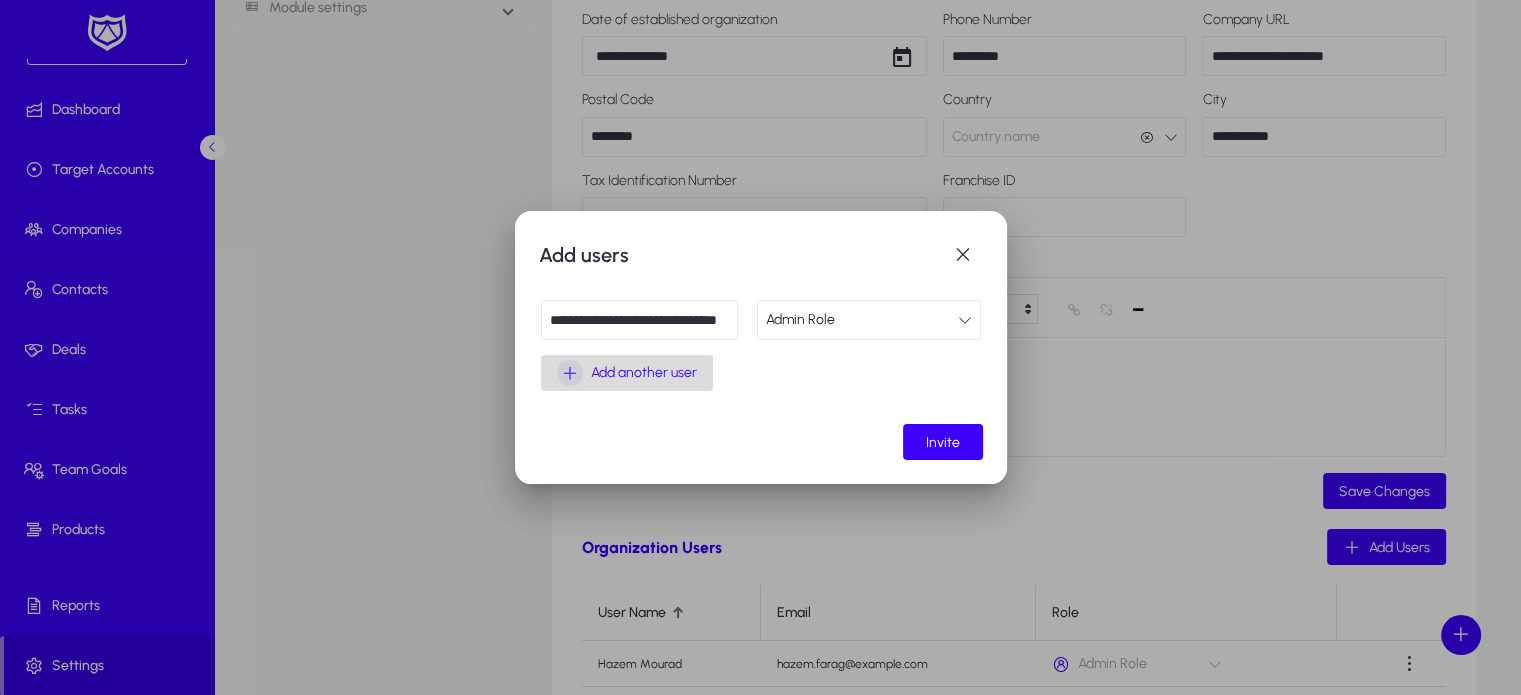 click on "Add another user" at bounding box center (644, 373) 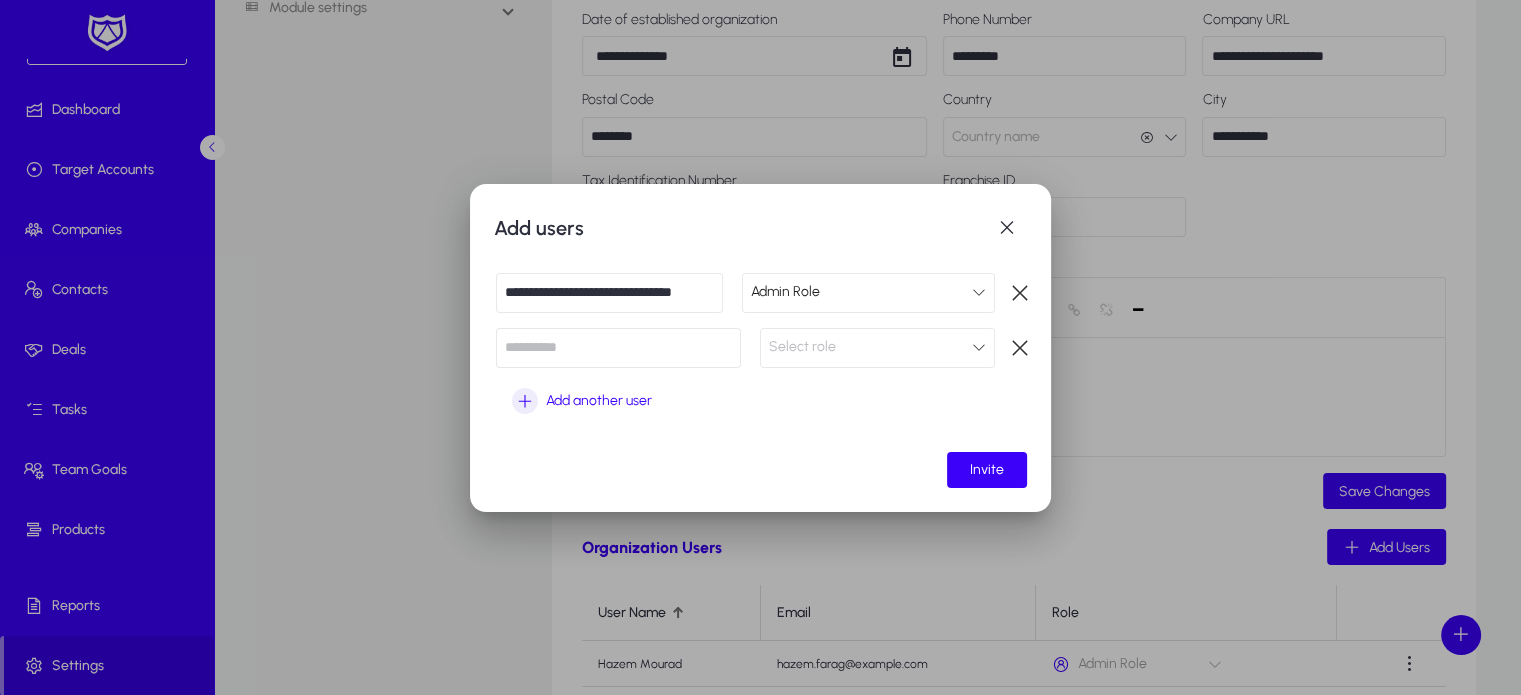 paste on "**********" 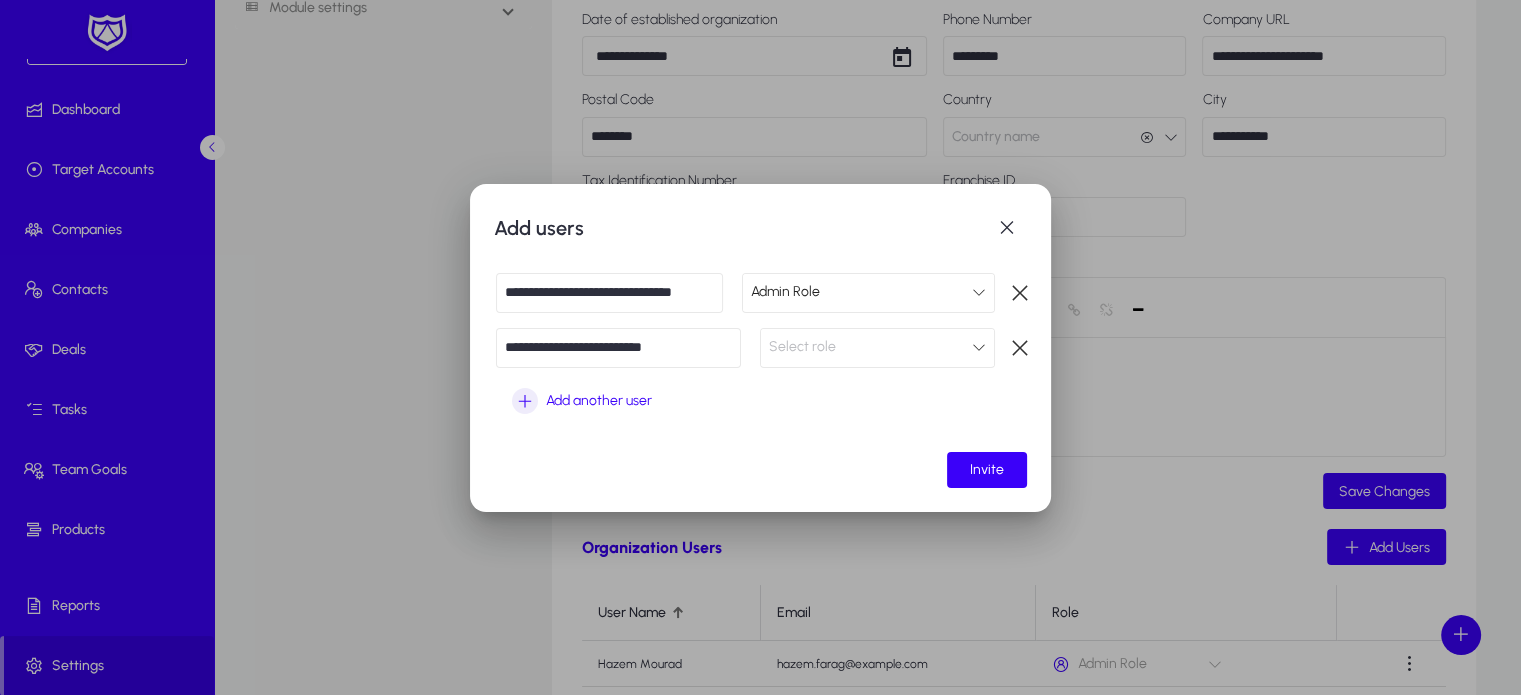 type on "**********" 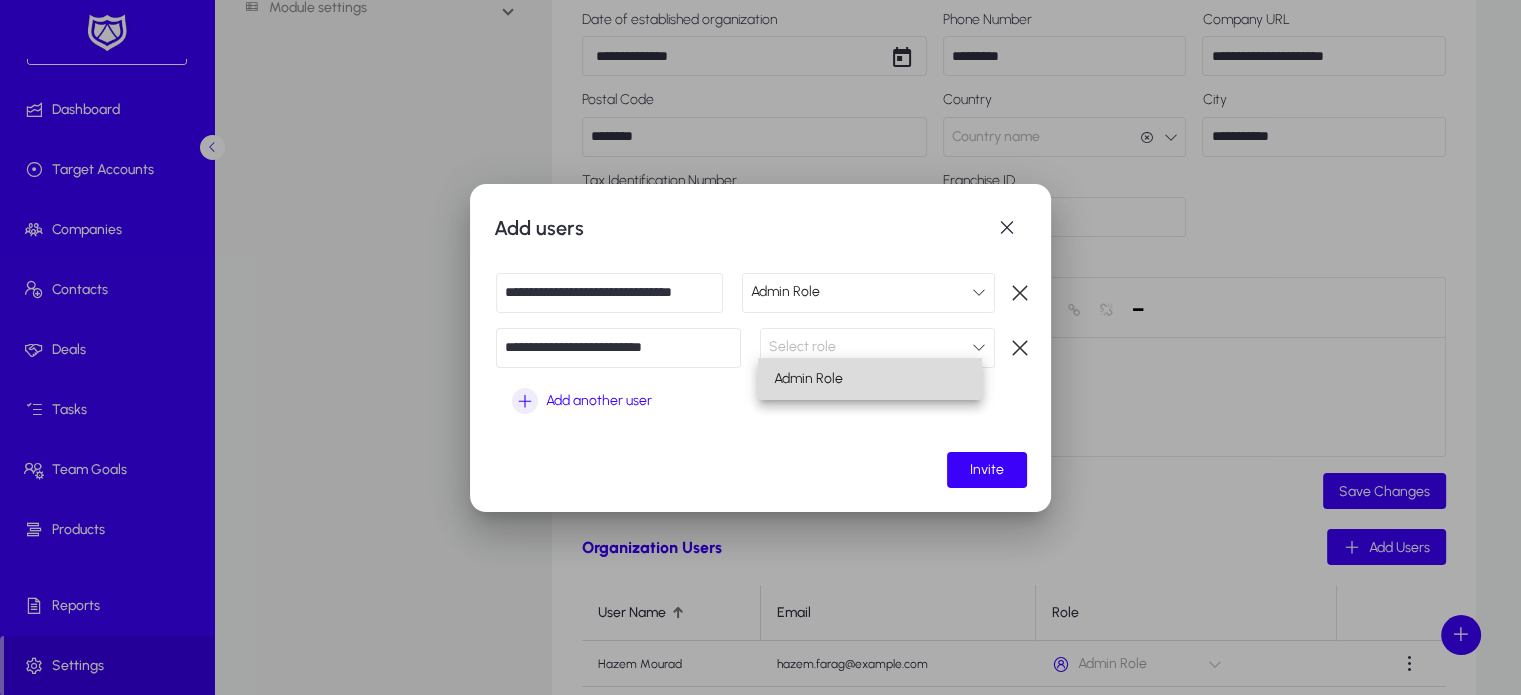 click on "Admin Role" at bounding box center (808, 379) 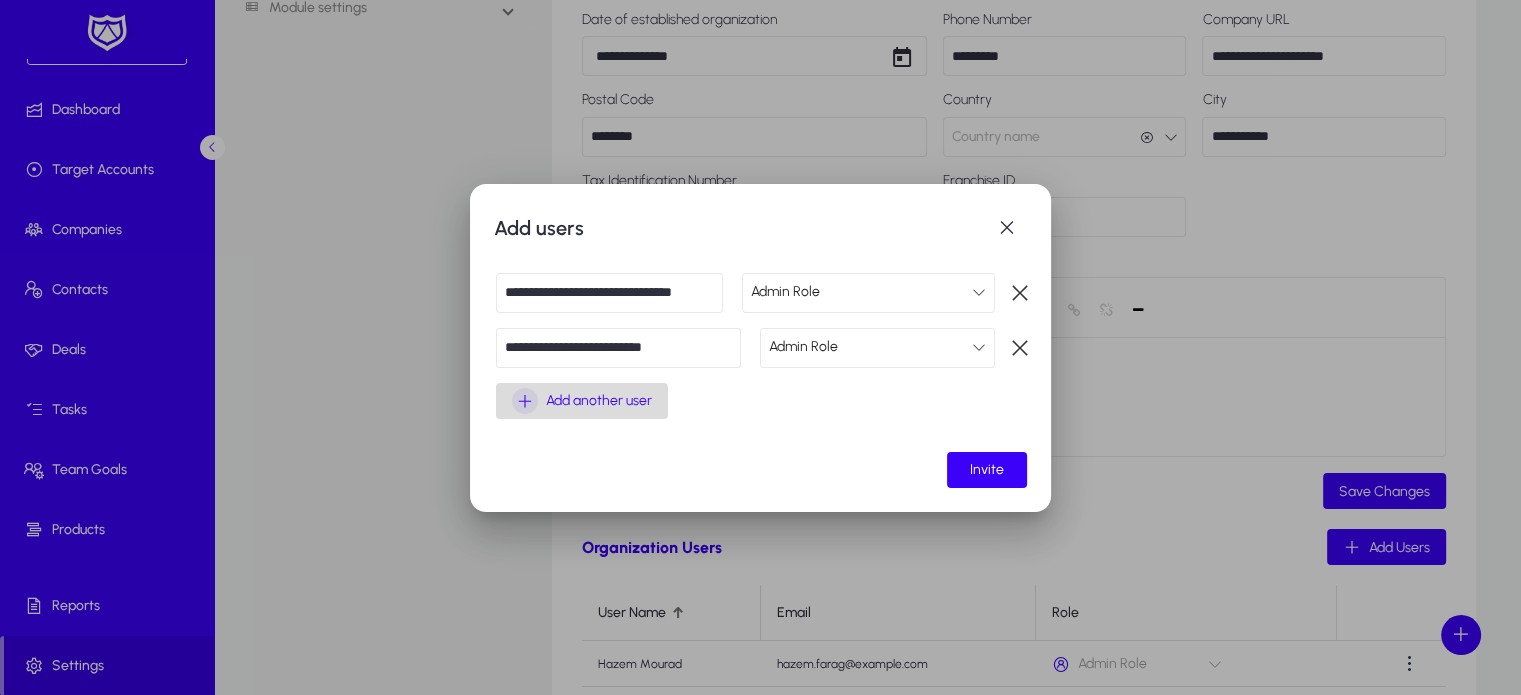 click on "Add another user" at bounding box center [599, 401] 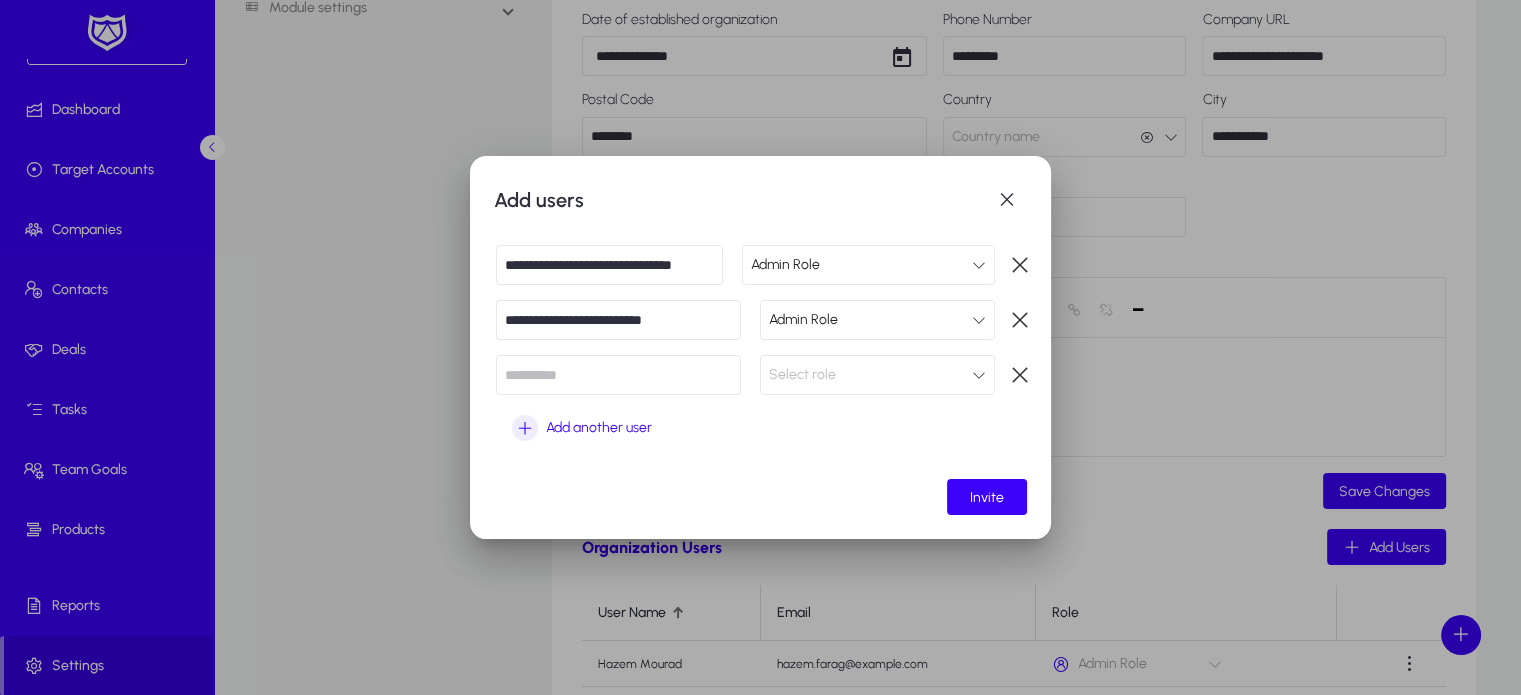 paste on "**********" 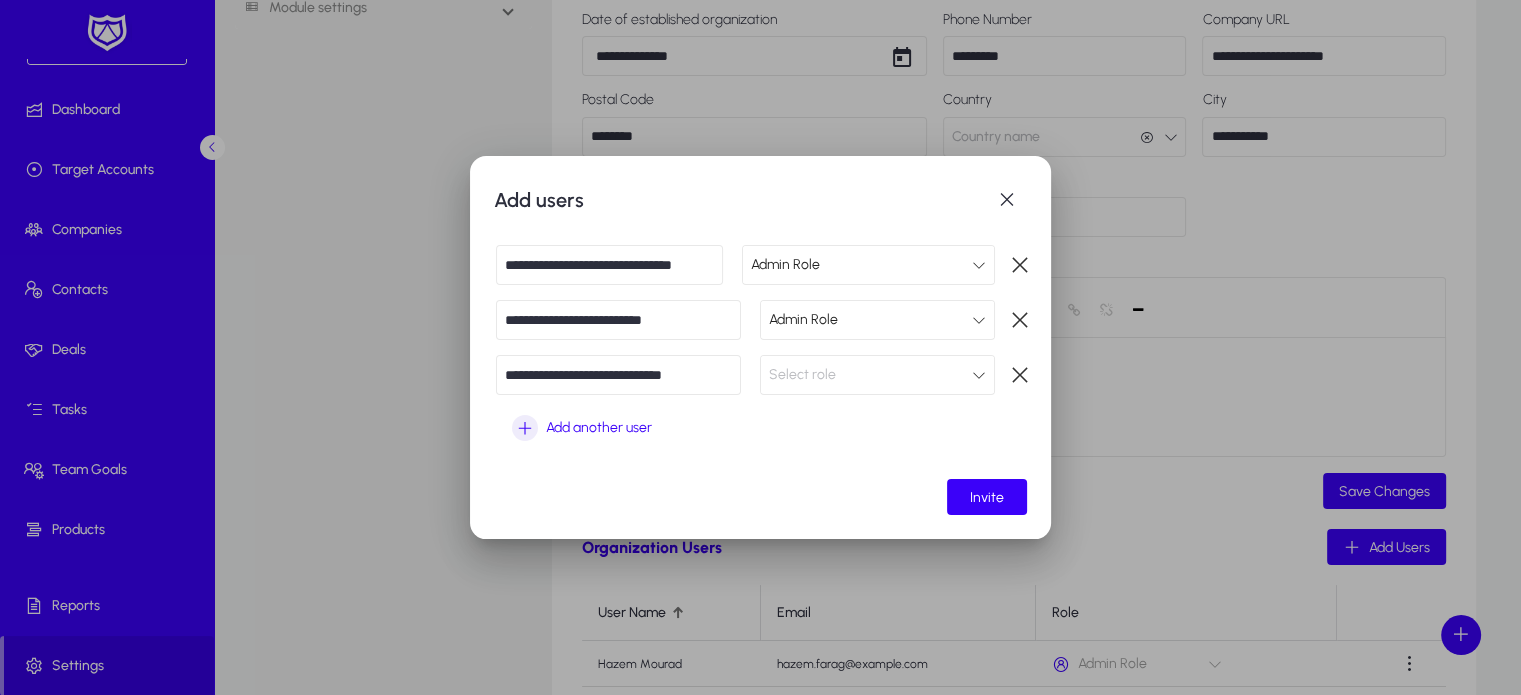 type on "**********" 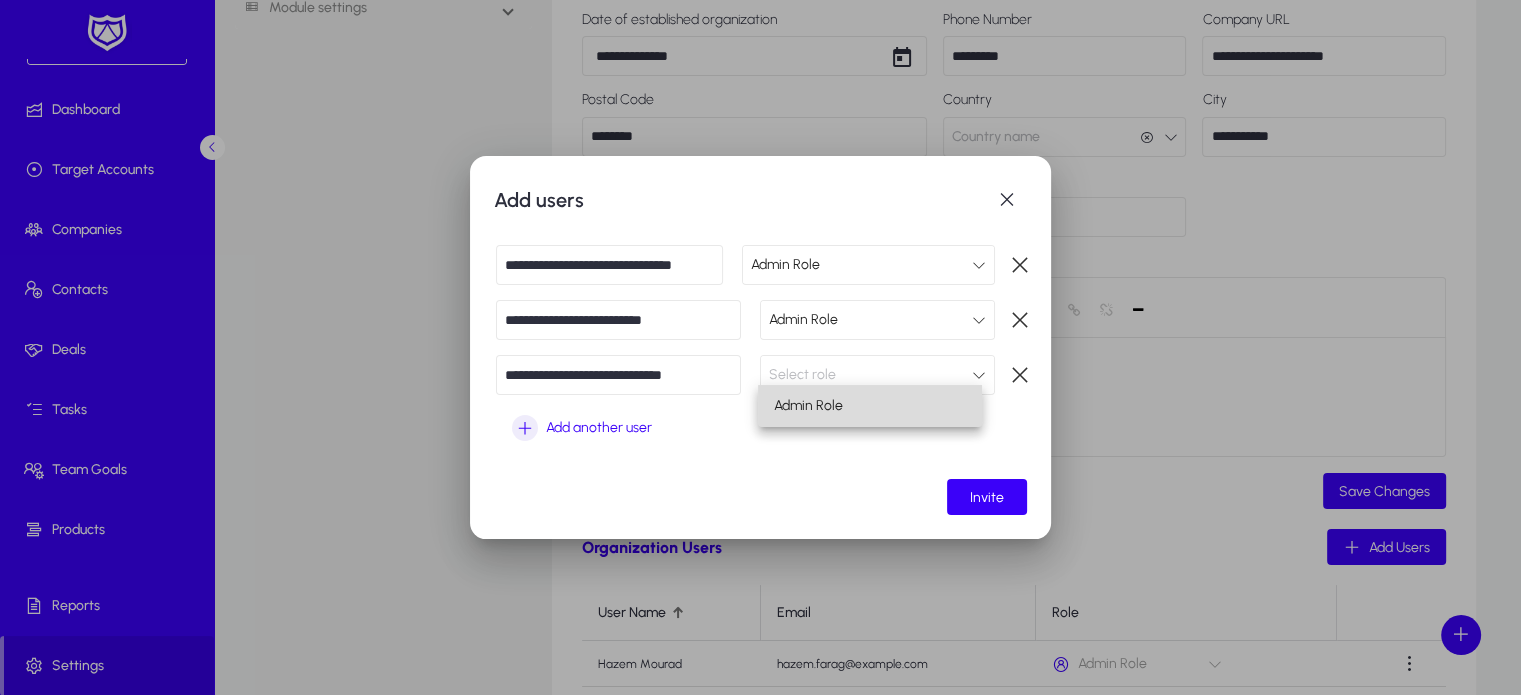 click on "Admin Role" at bounding box center [808, 406] 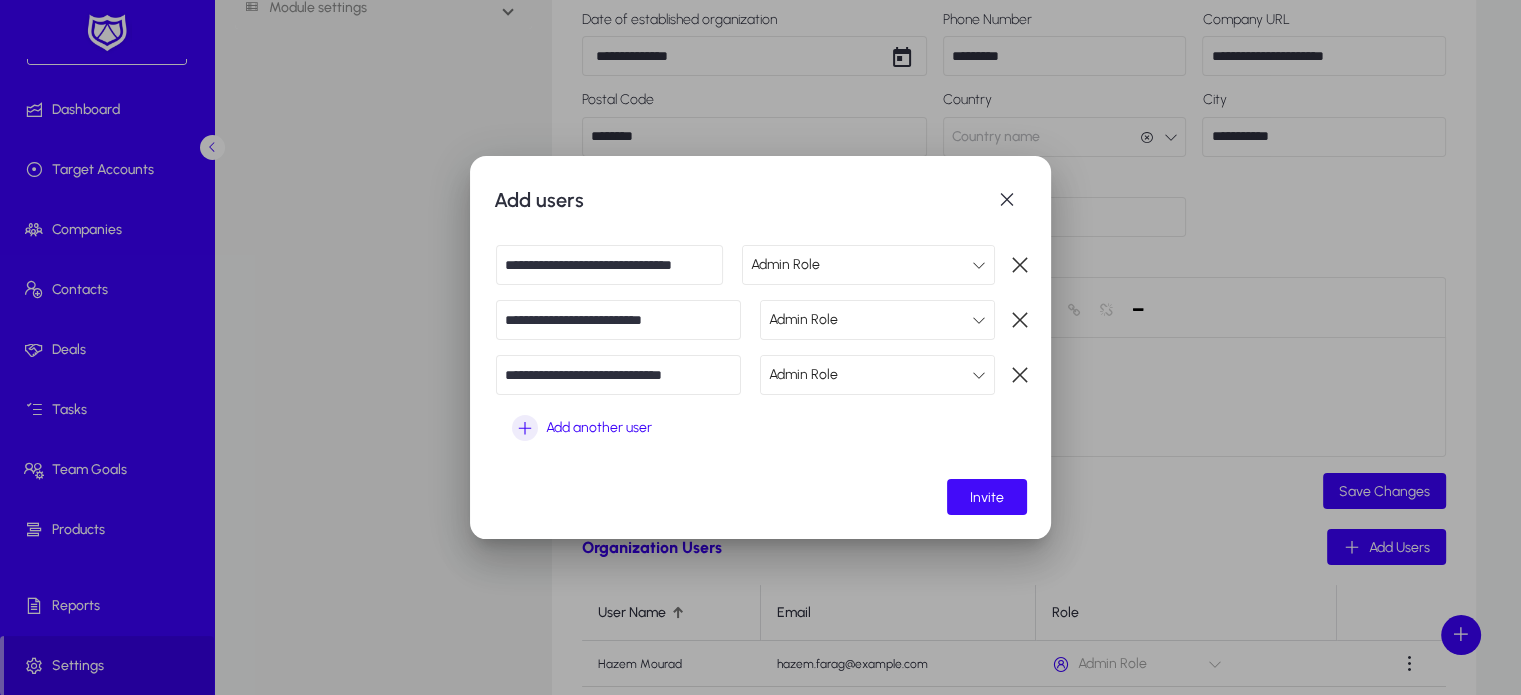 click on "Invite" 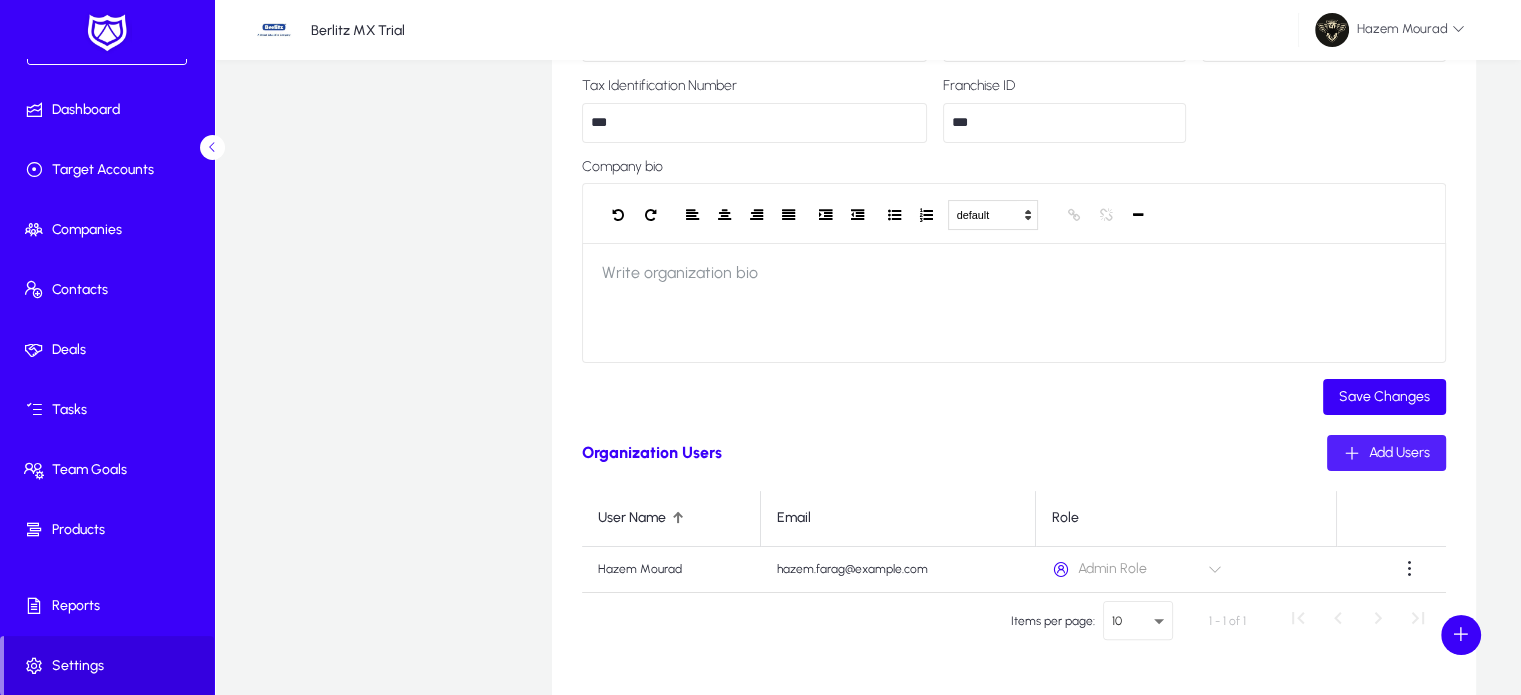 scroll, scrollTop: 347, scrollLeft: 0, axis: vertical 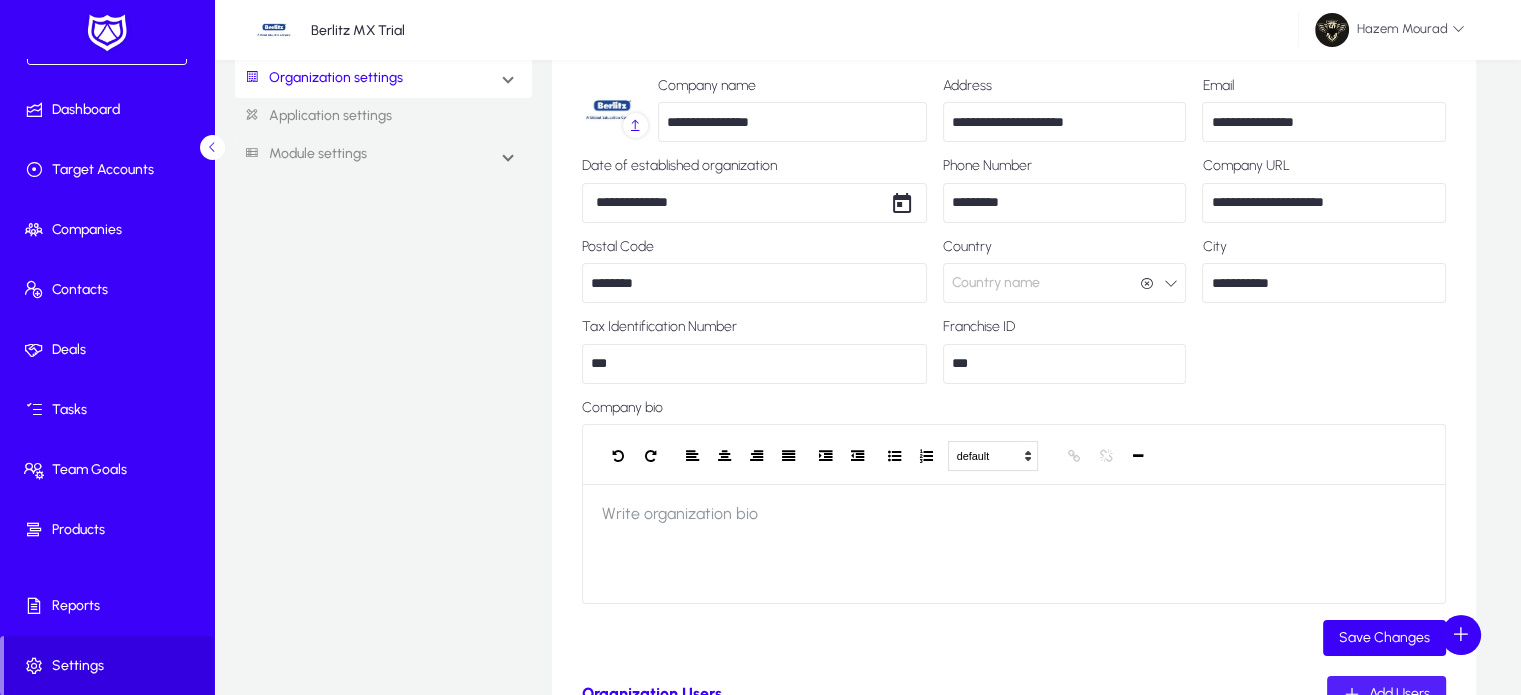 click on "********" 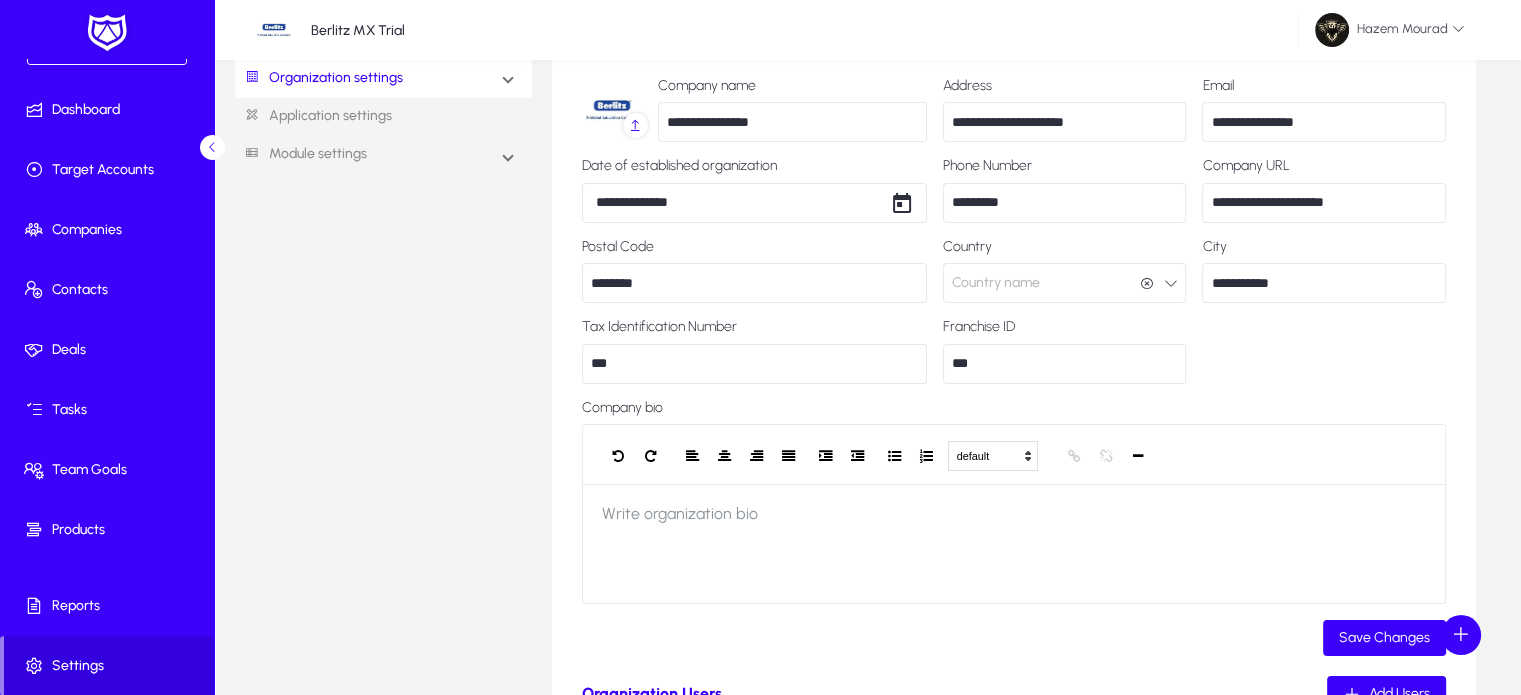 type on "********" 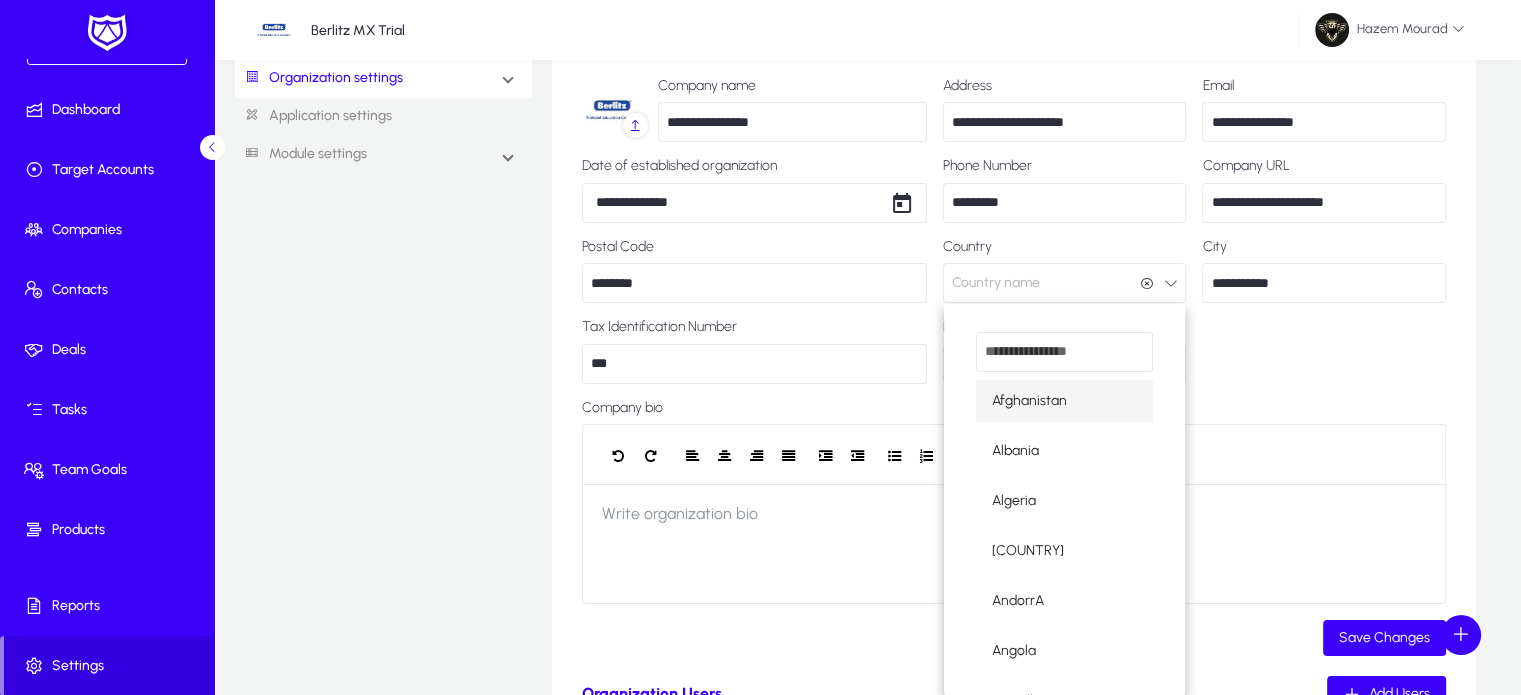 type on "*" 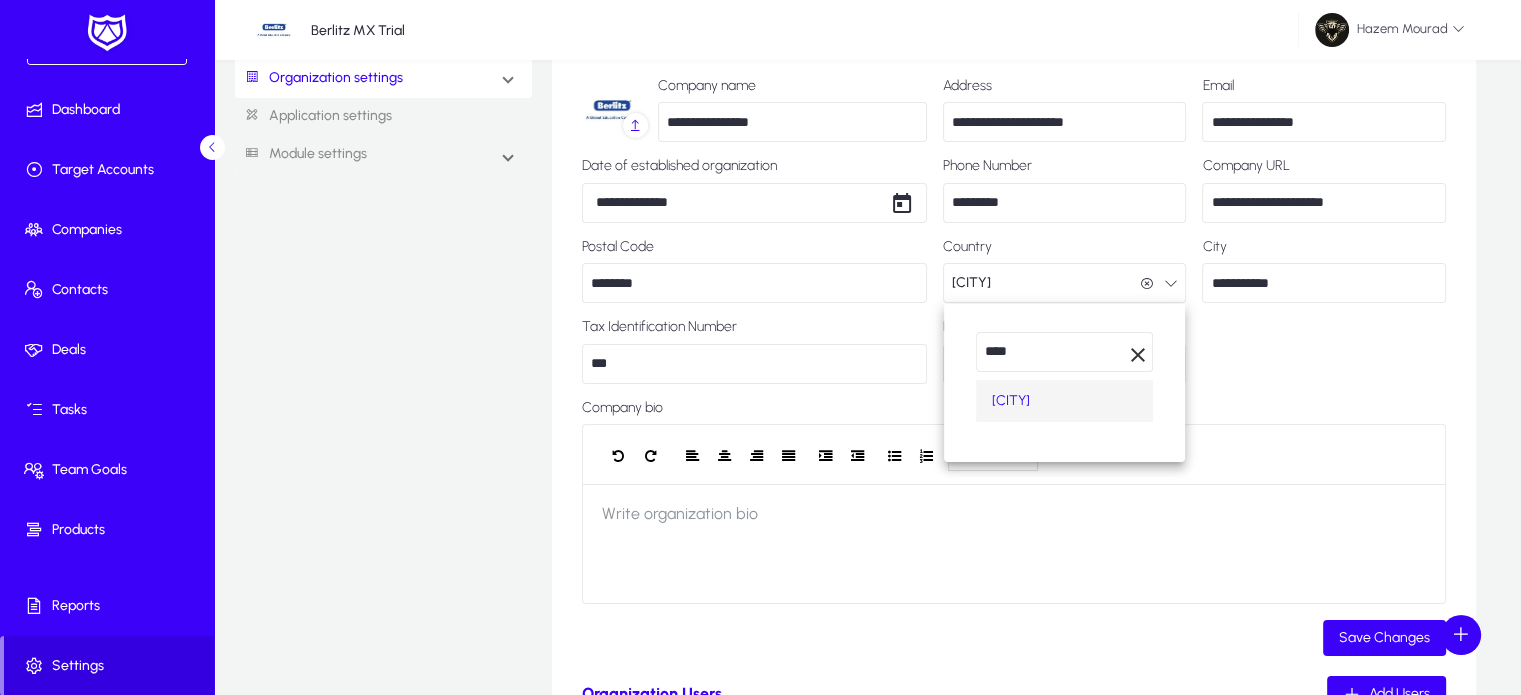 type on "****" 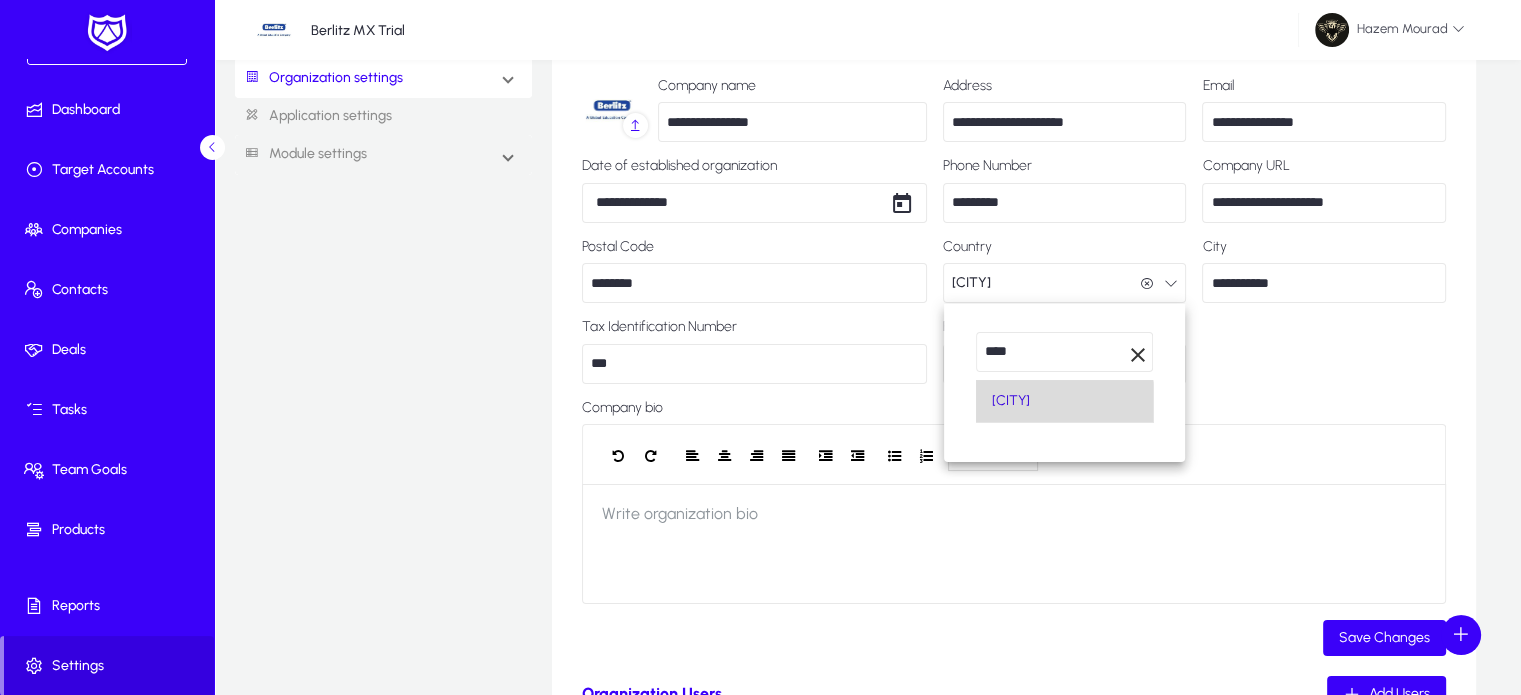 click on "[CITY]" at bounding box center (1011, 401) 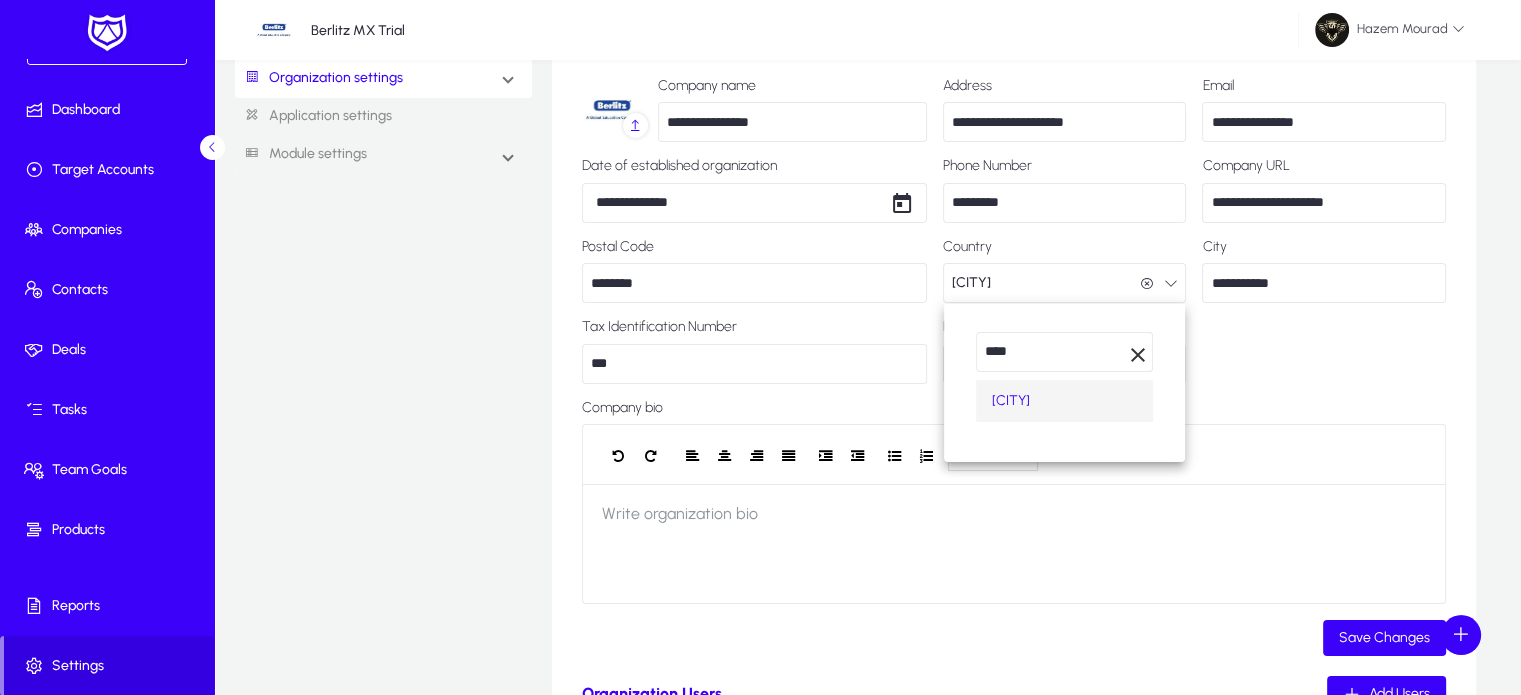 scroll, scrollTop: 0, scrollLeft: 0, axis: both 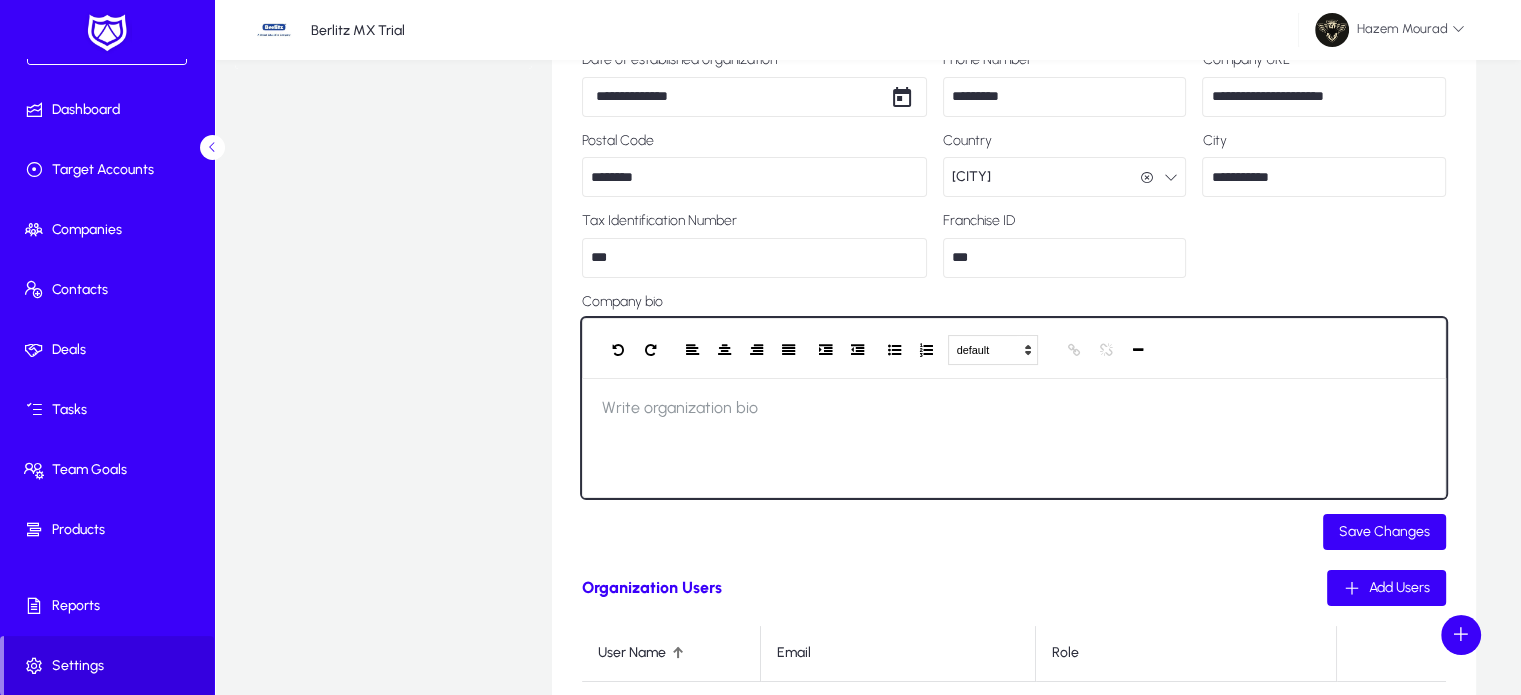 click 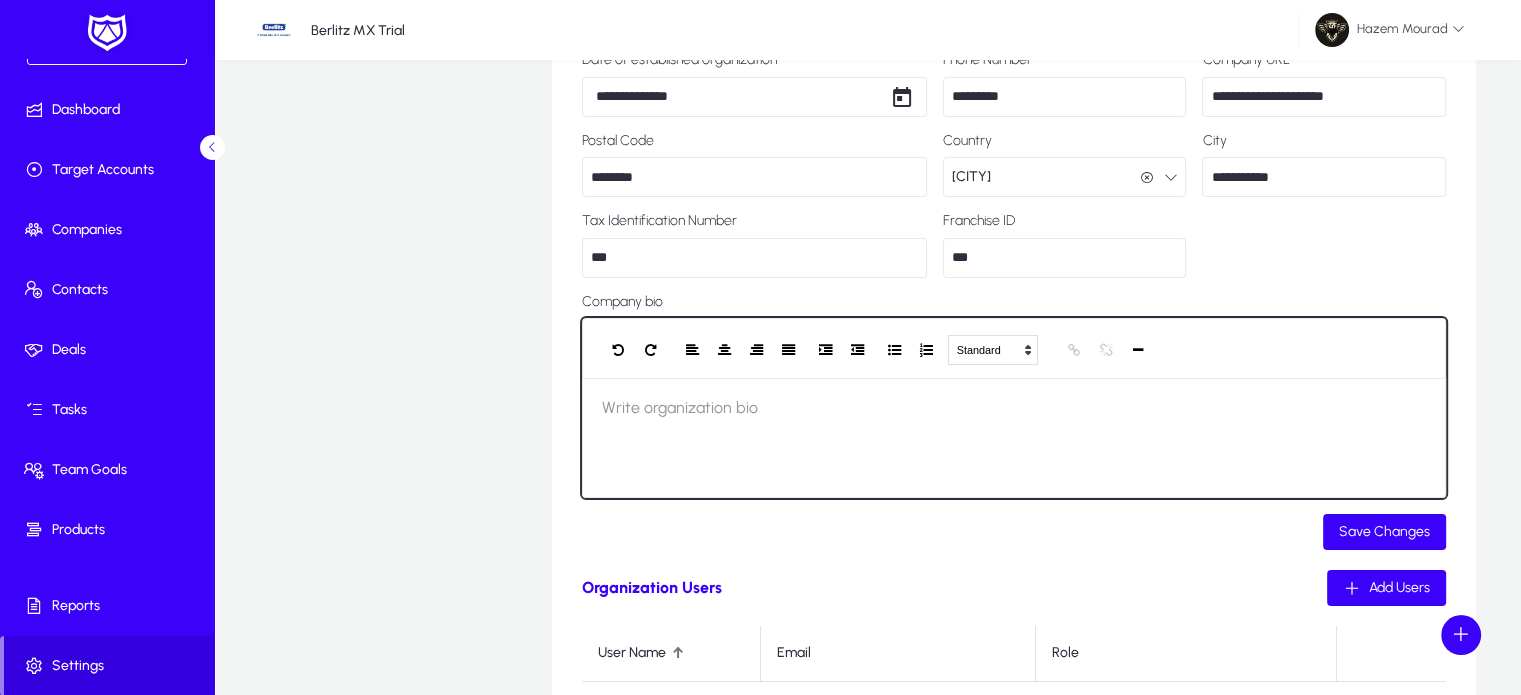 type 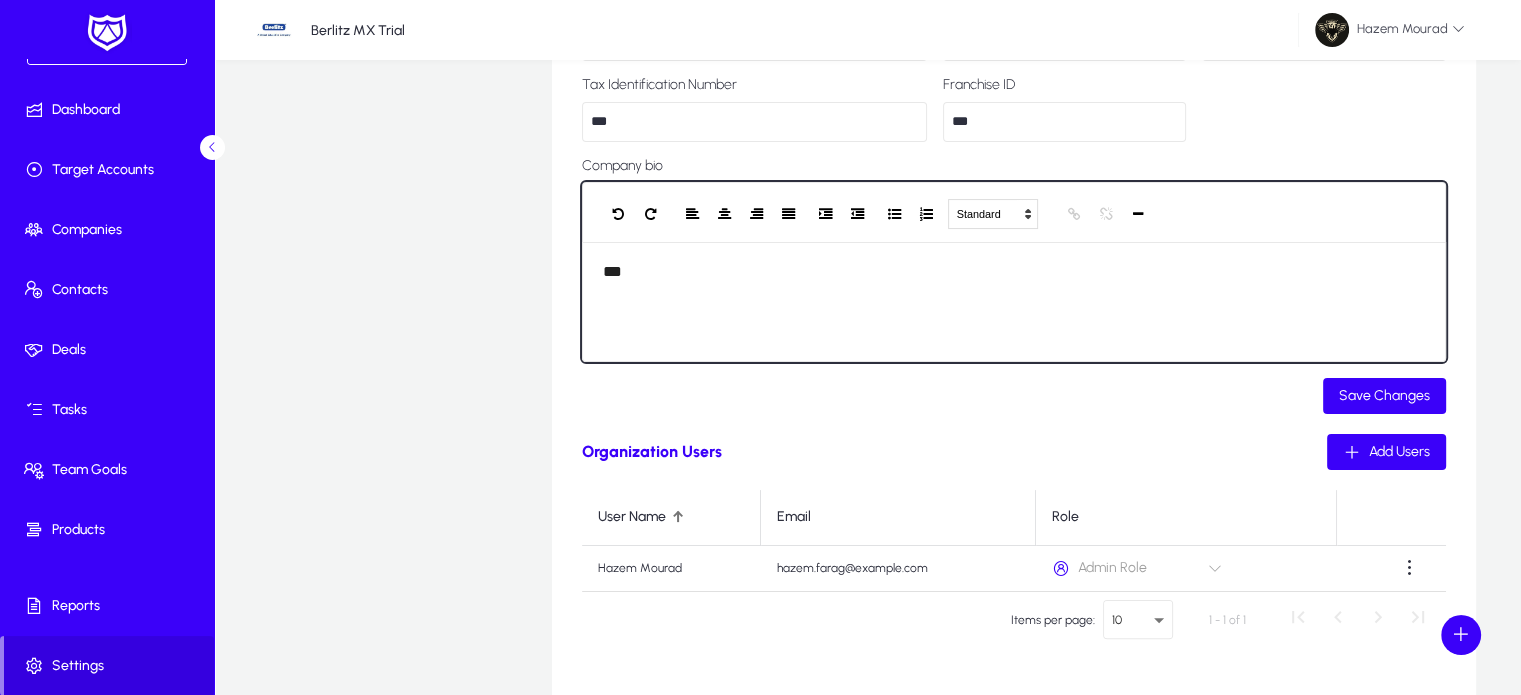 scroll, scrollTop: 338, scrollLeft: 0, axis: vertical 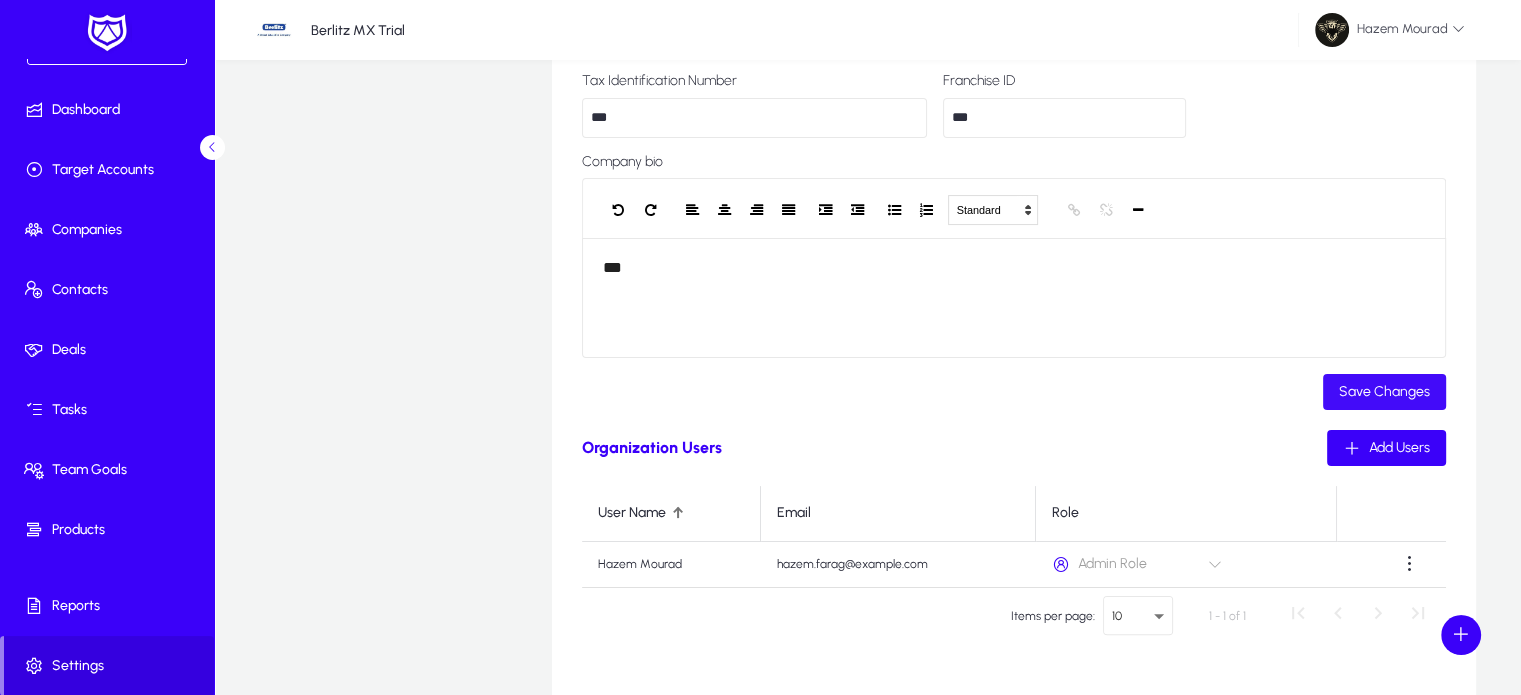 click 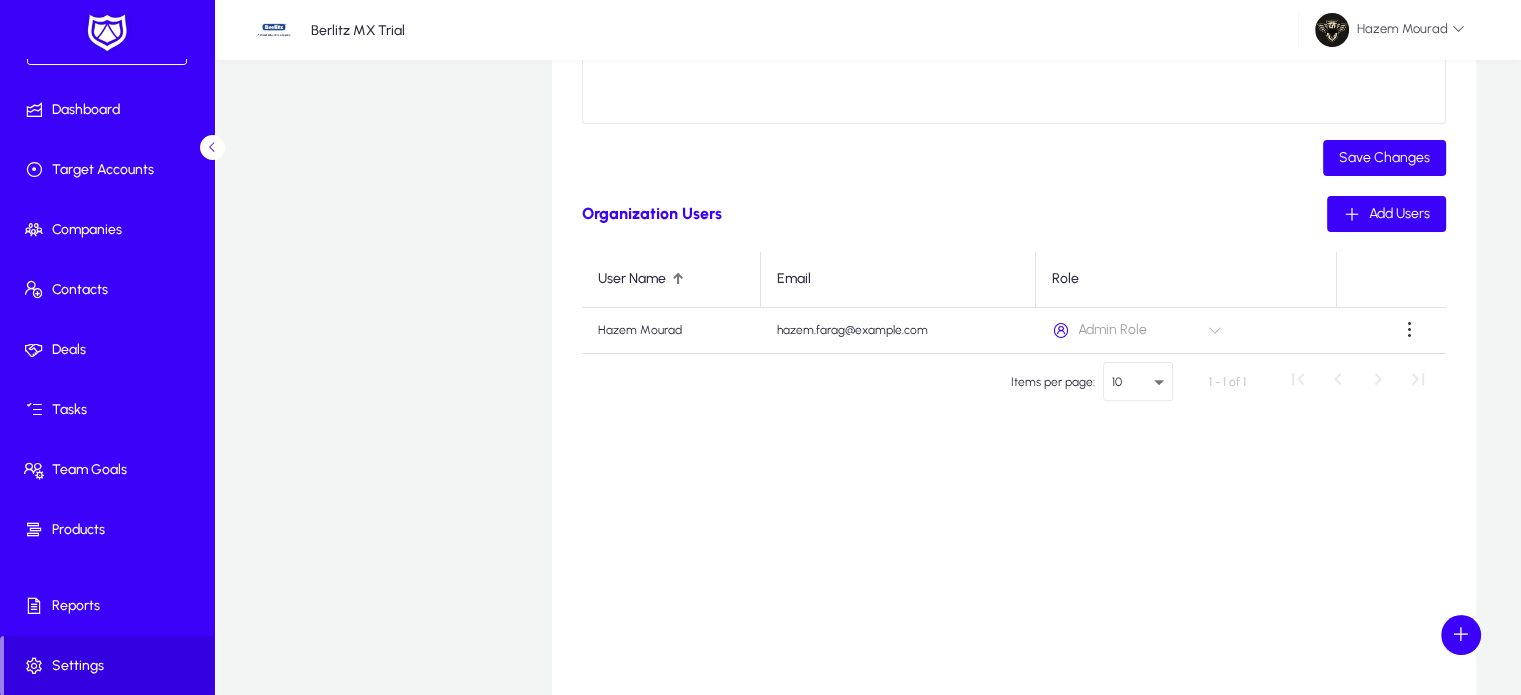 scroll, scrollTop: 564, scrollLeft: 0, axis: vertical 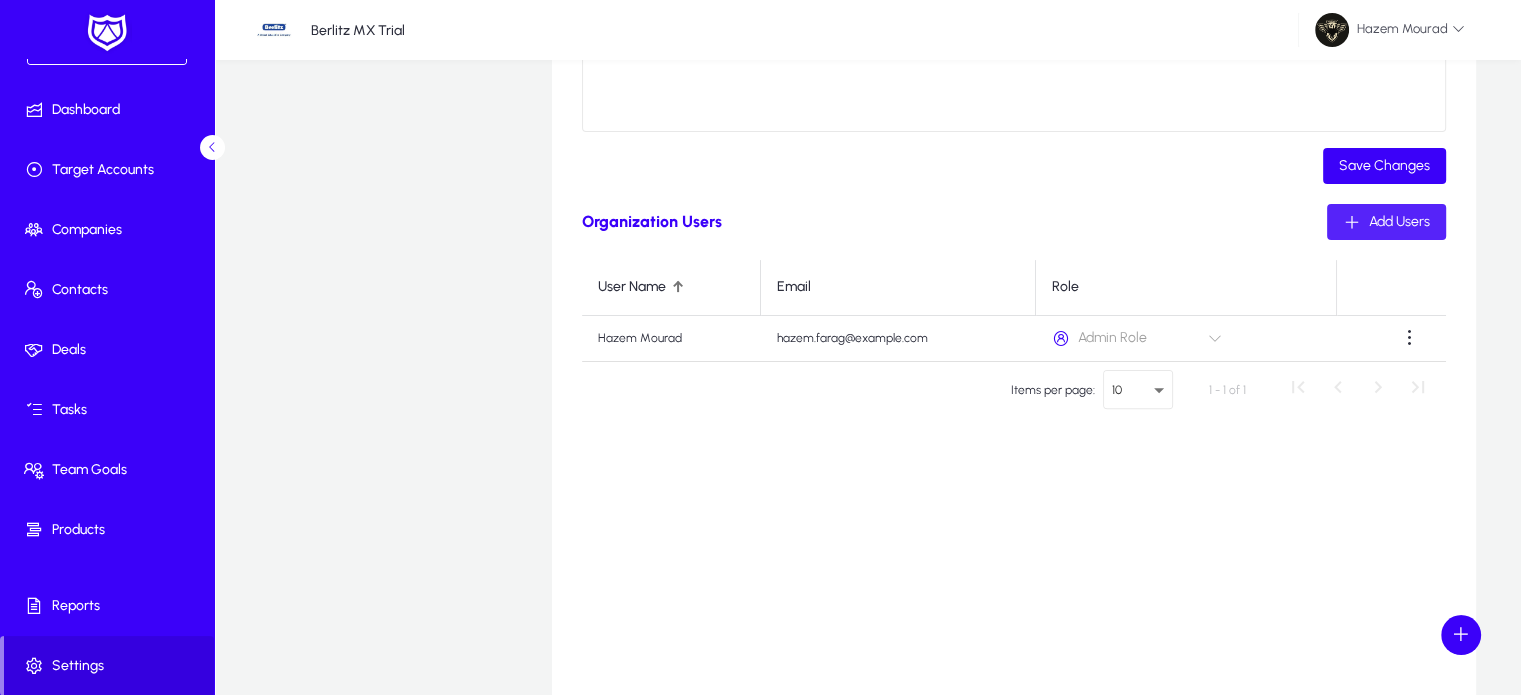 click 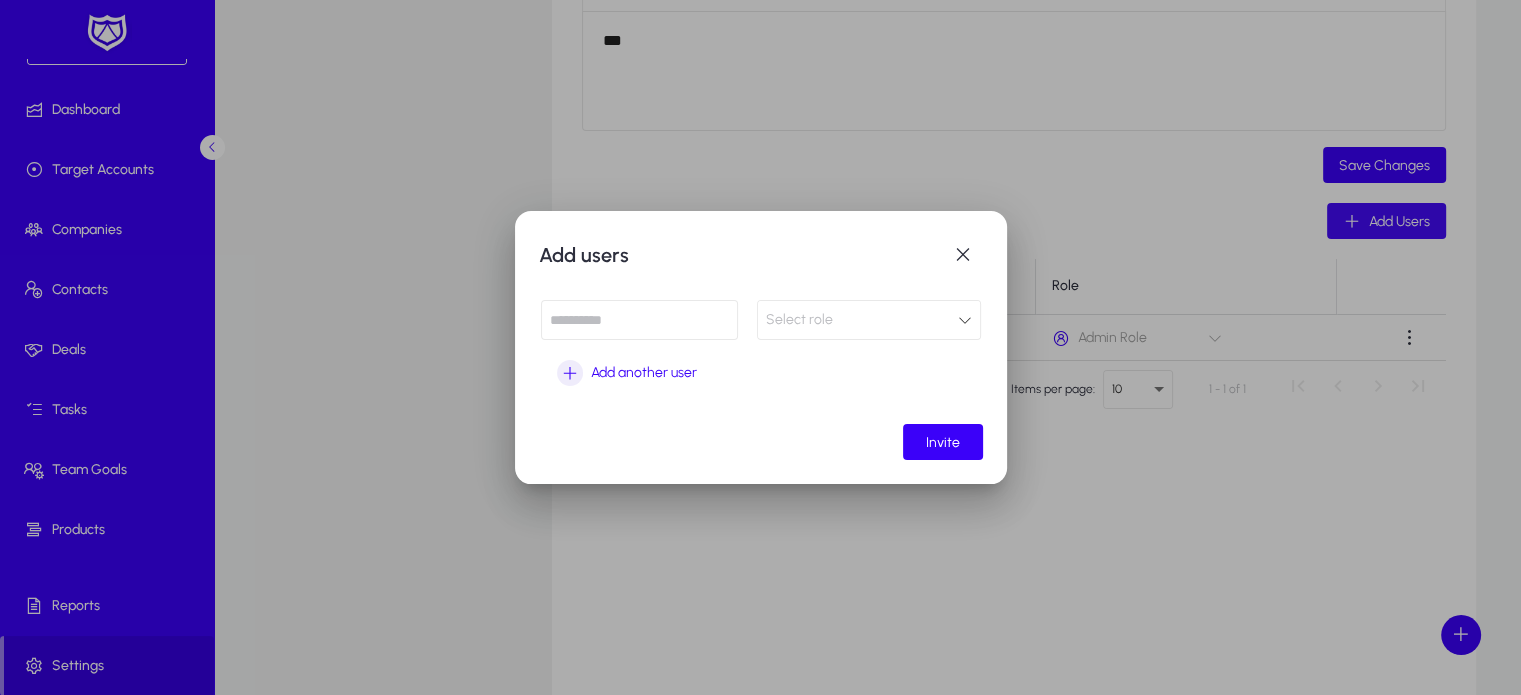 scroll, scrollTop: 0, scrollLeft: 0, axis: both 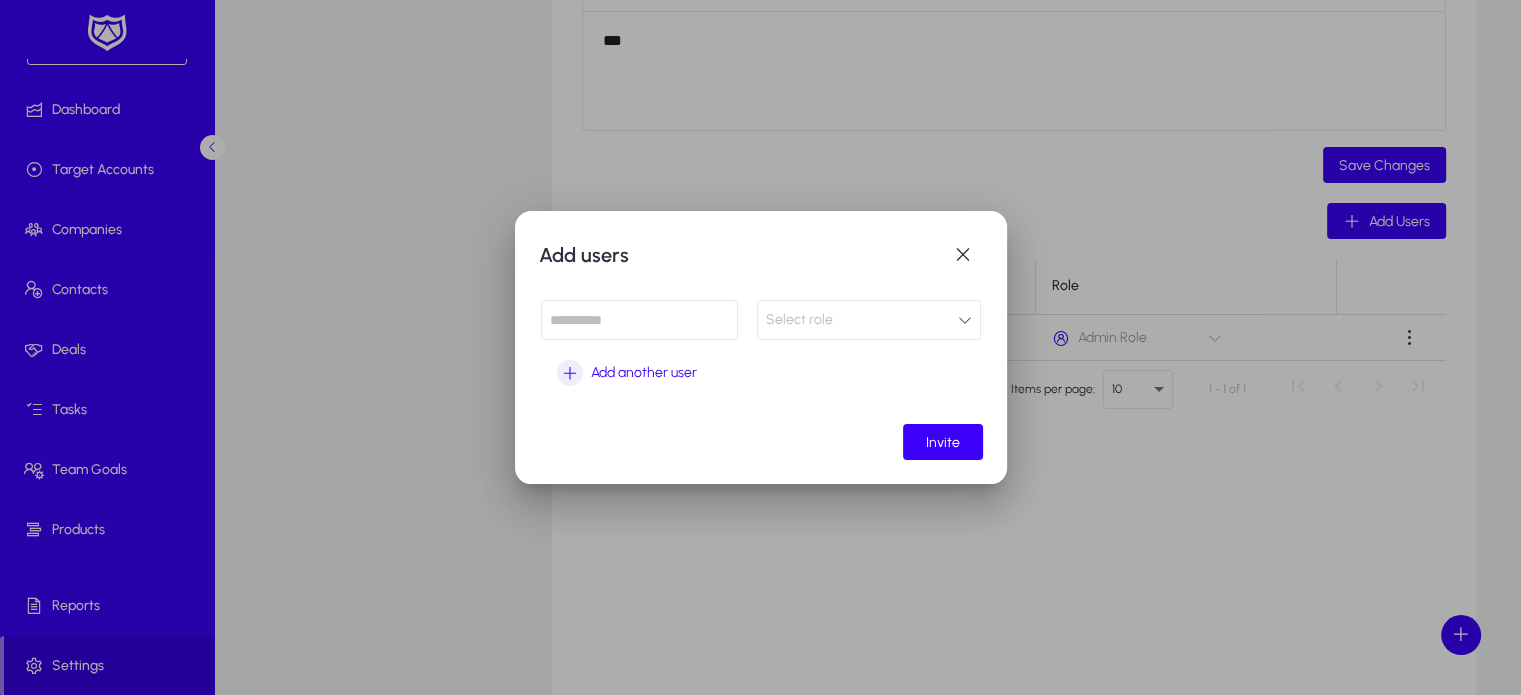 click at bounding box center [639, 320] 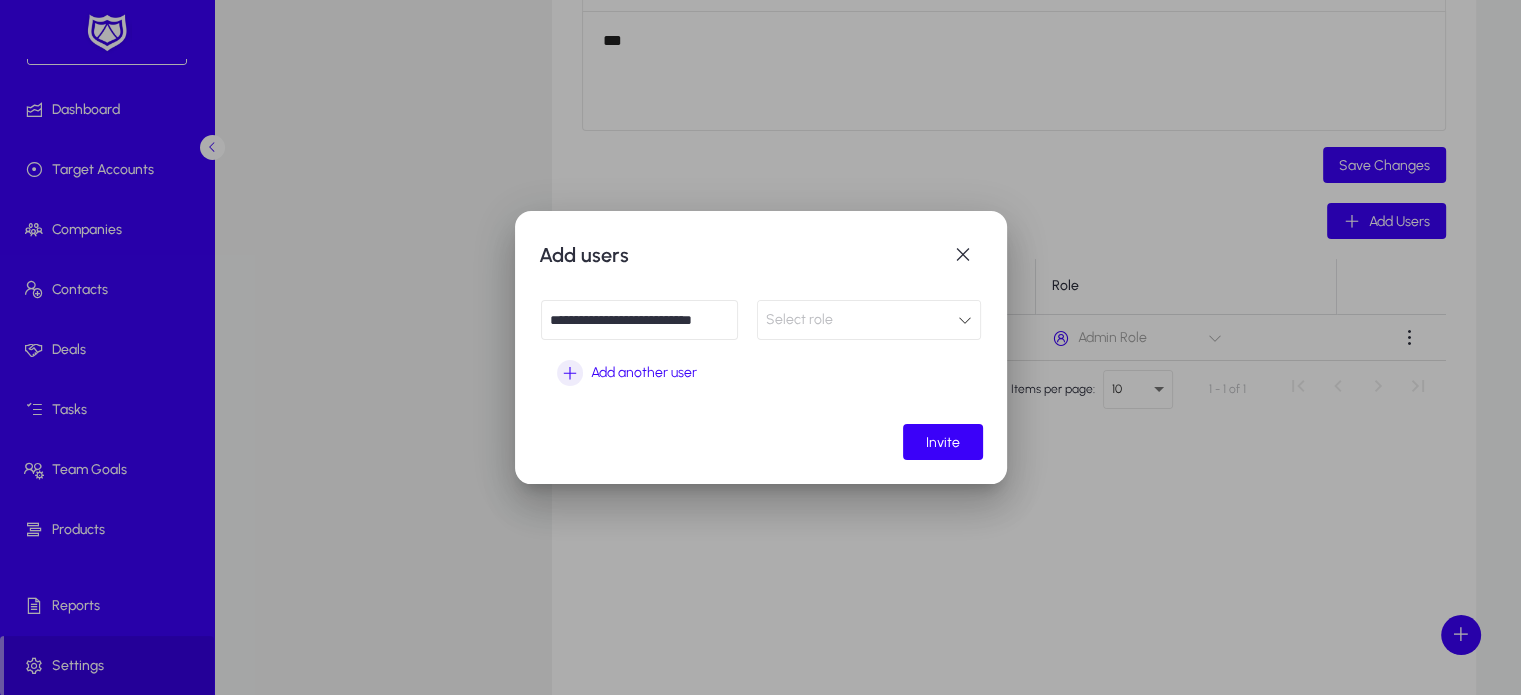 click on "**********" at bounding box center [639, 320] 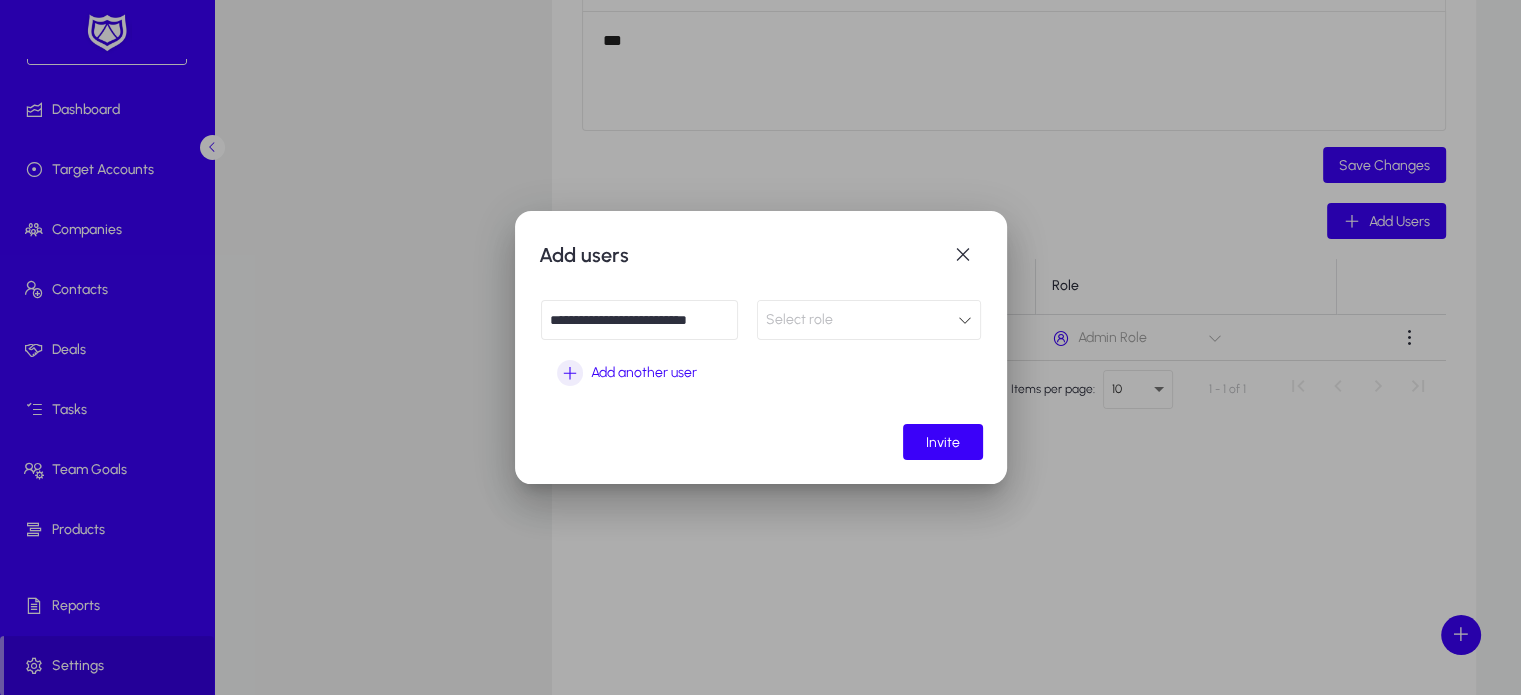 type on "**********" 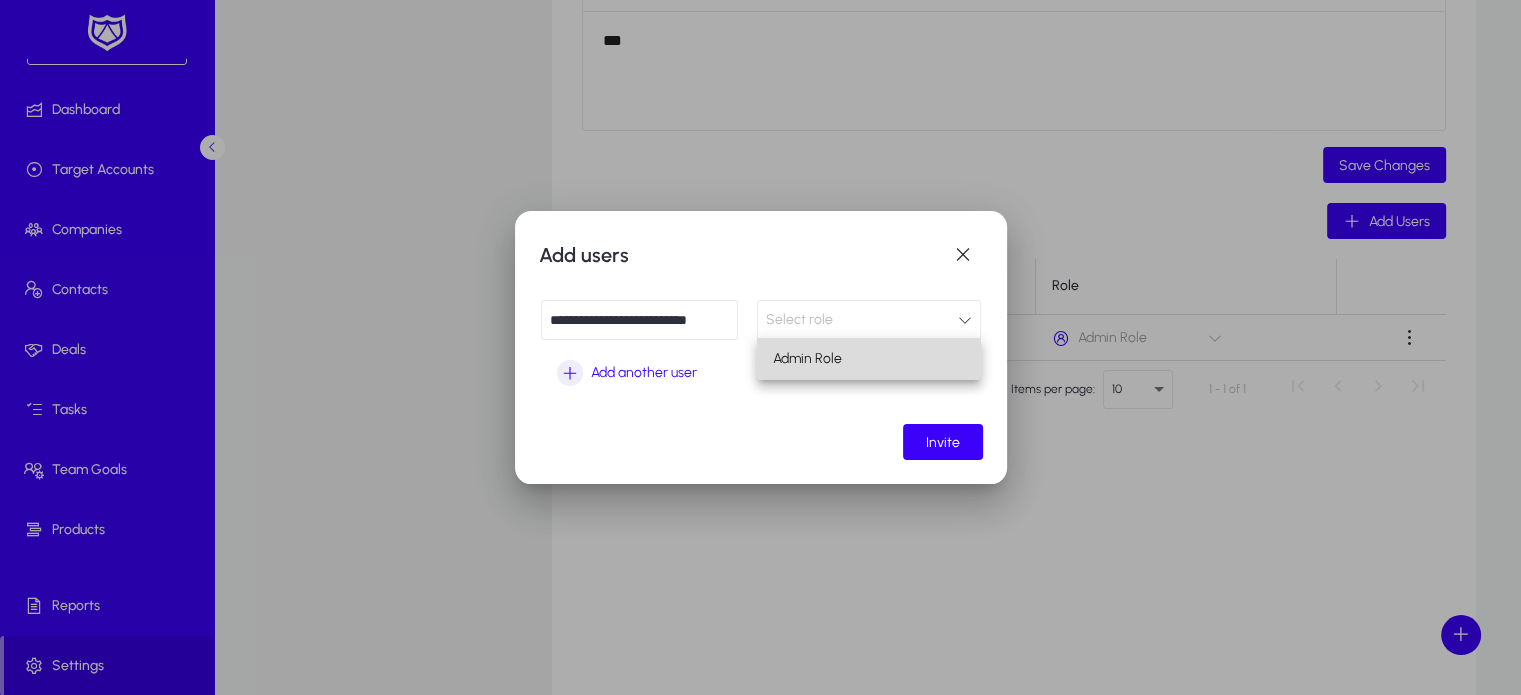 click on "Admin Role" at bounding box center [807, 359] 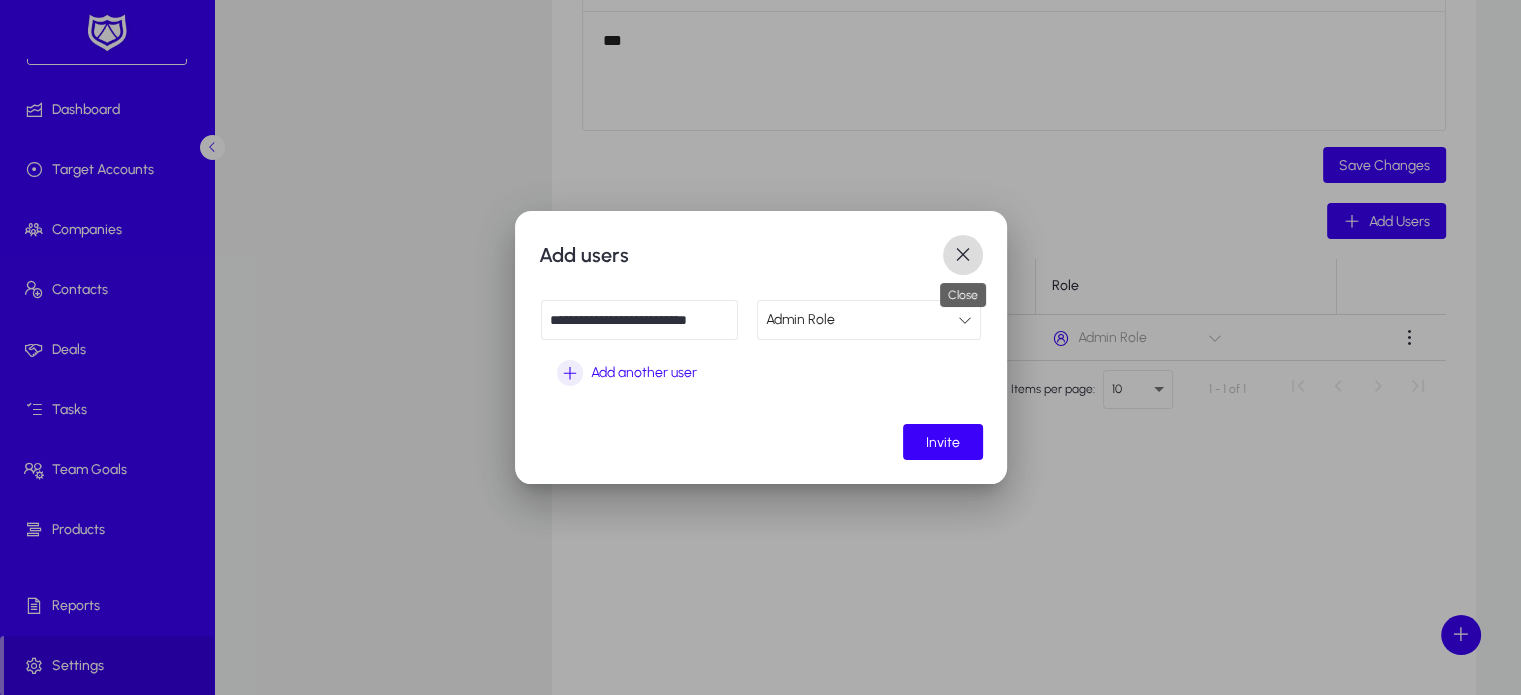 click at bounding box center (963, 255) 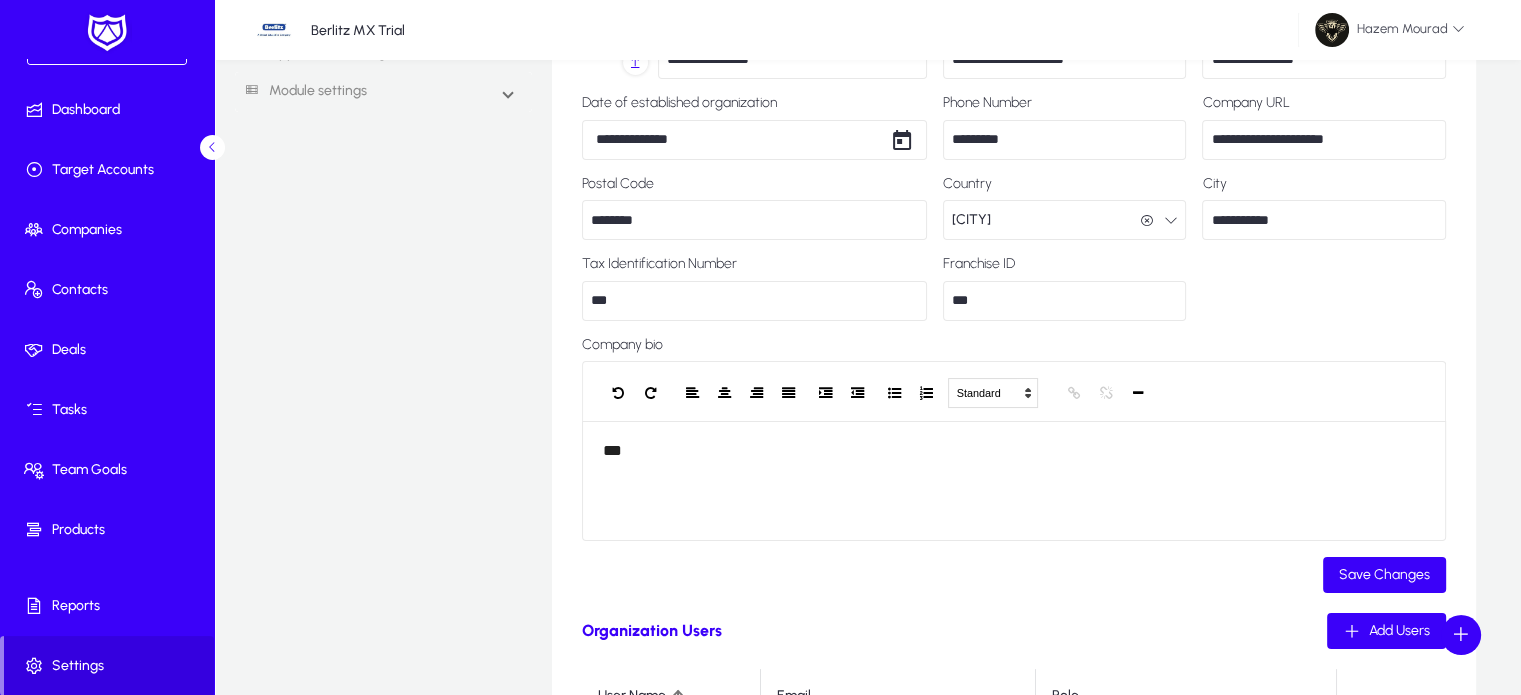 scroll, scrollTop: 0, scrollLeft: 0, axis: both 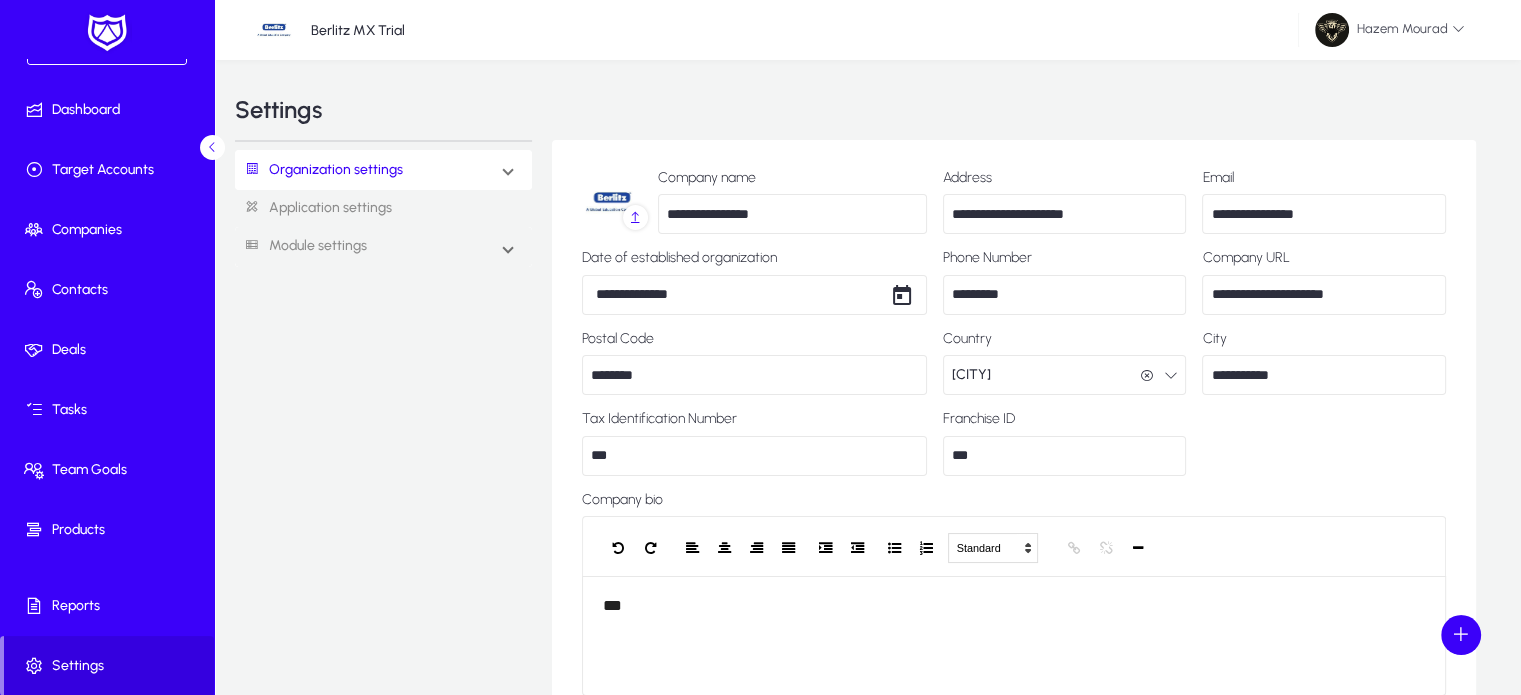 click at bounding box center (508, 170) 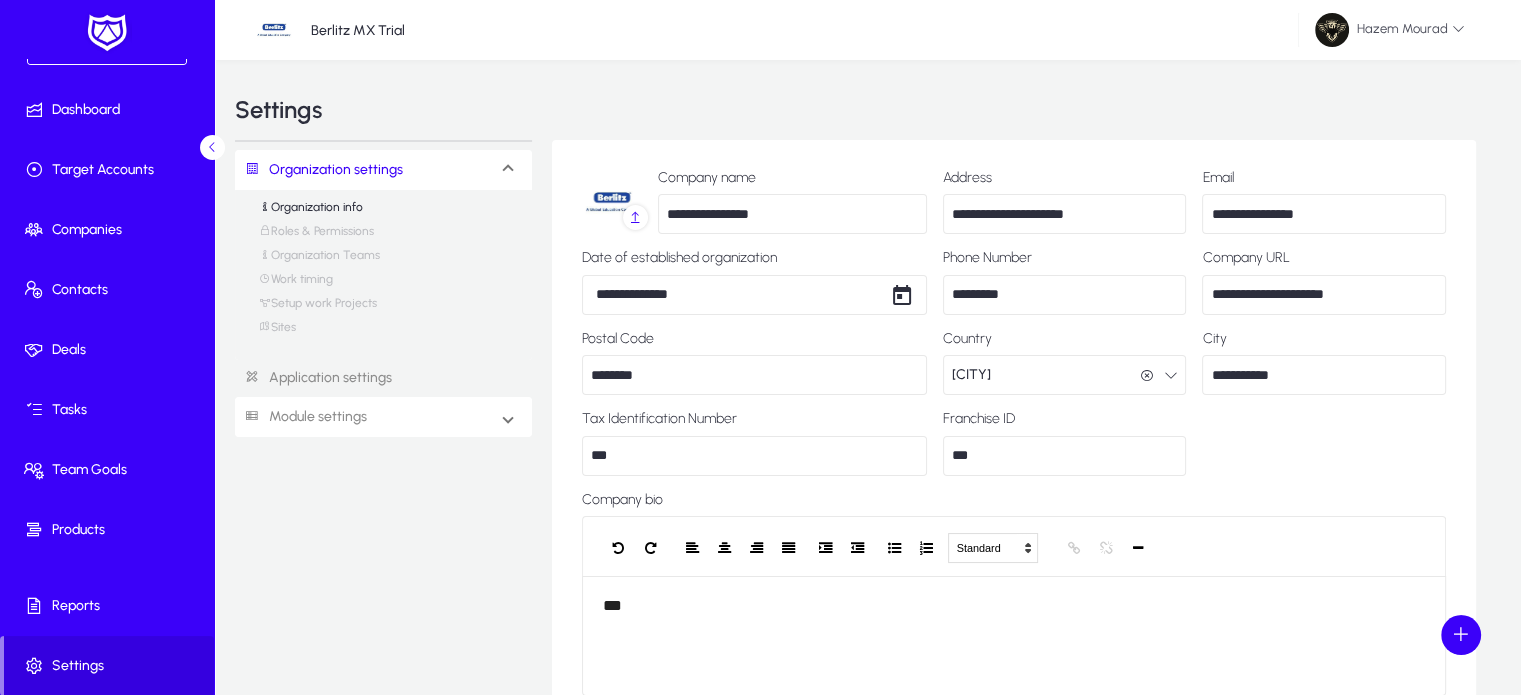 click on "Module settings" at bounding box center [383, 417] 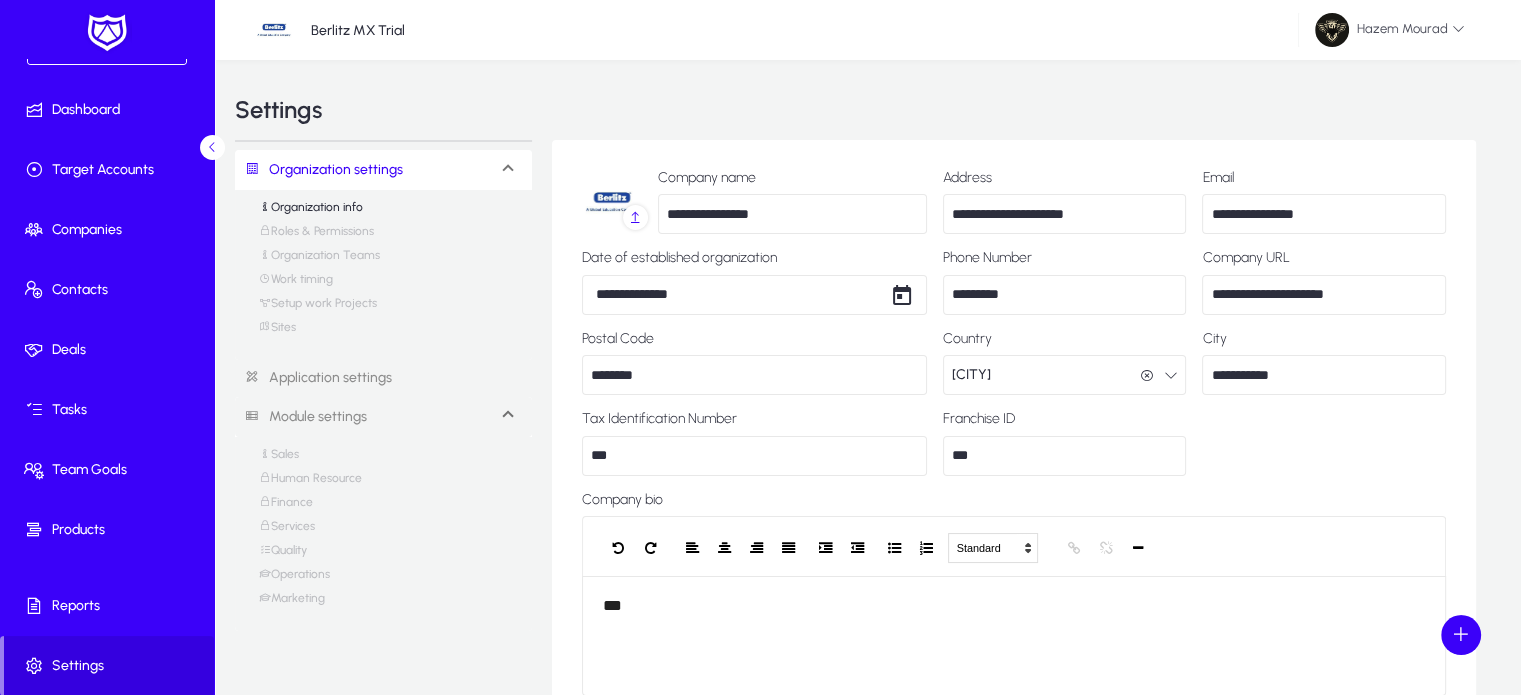 click on "Roles & Permissions" at bounding box center (316, 236) 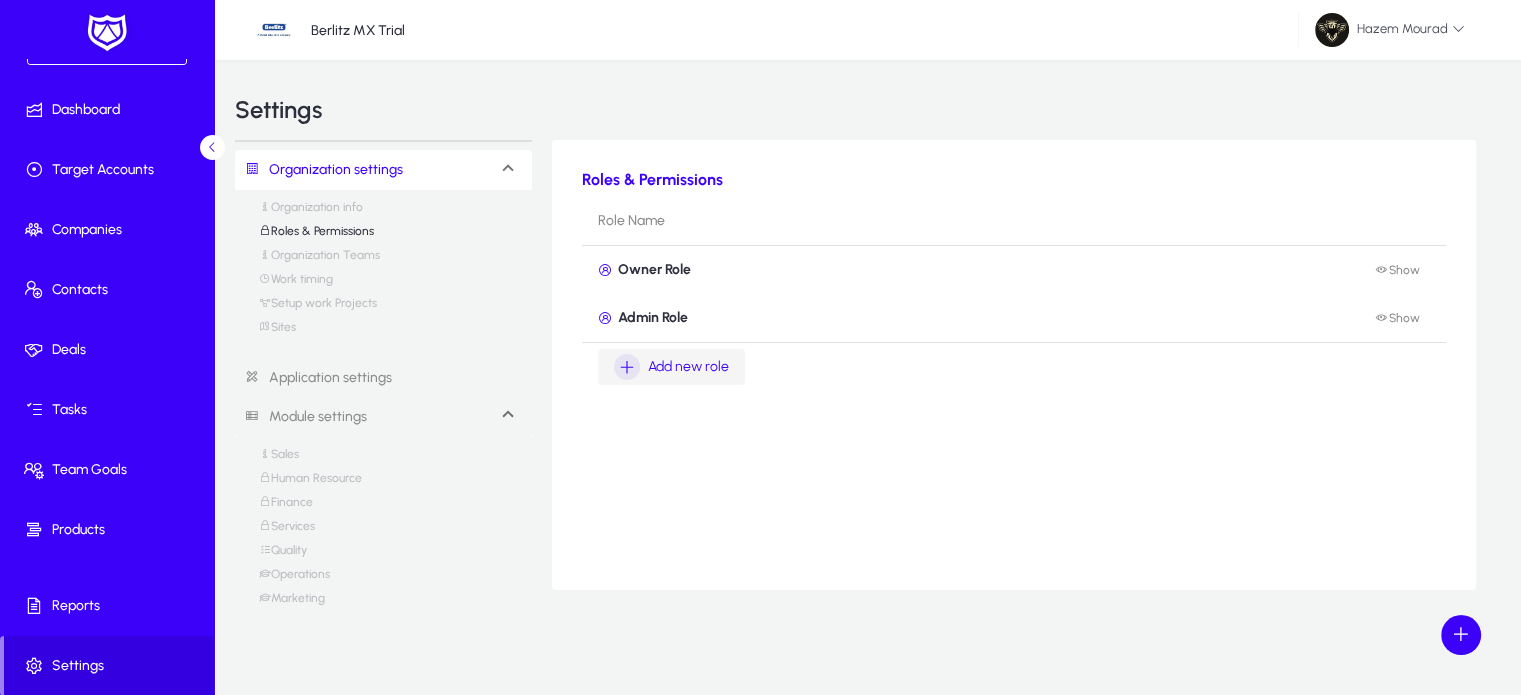 click on "Add new role" 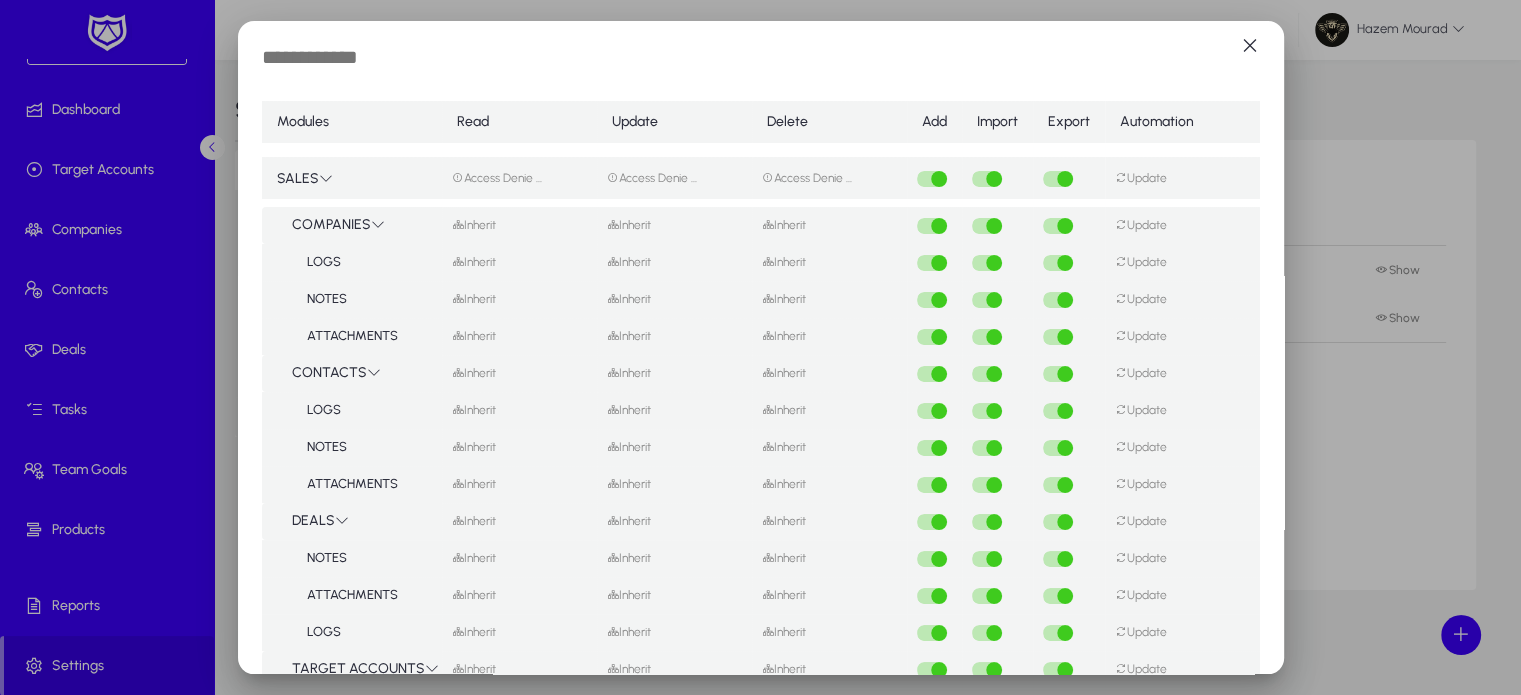 click at bounding box center [426, 59] 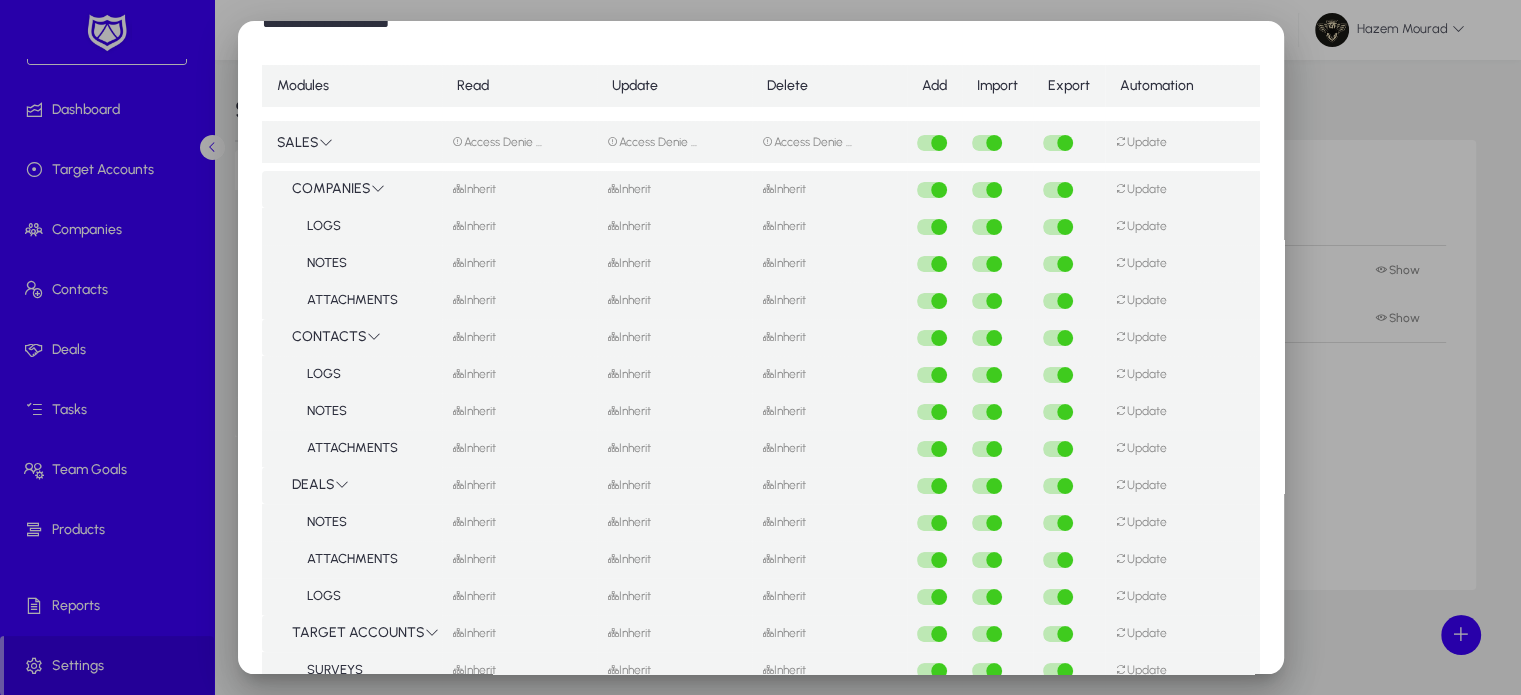 scroll, scrollTop: 34, scrollLeft: 0, axis: vertical 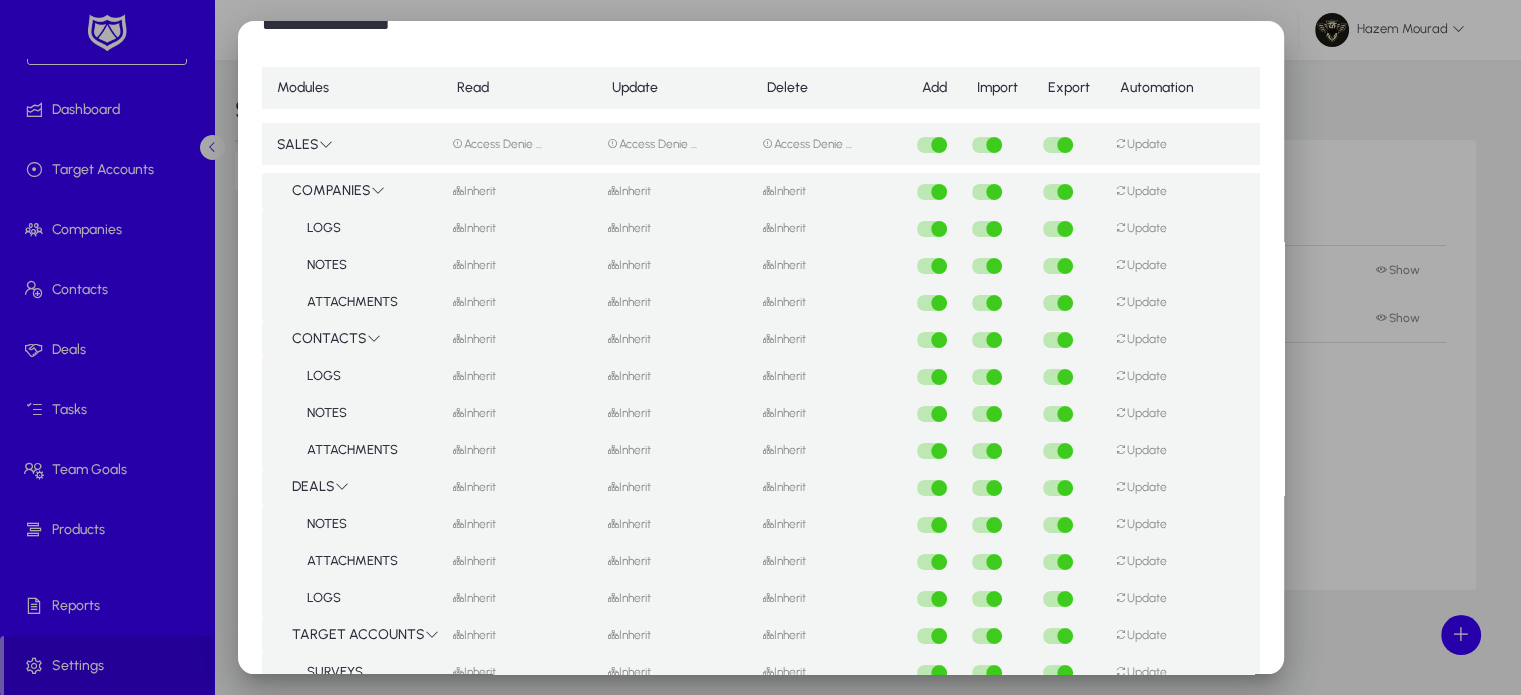 type on "**********" 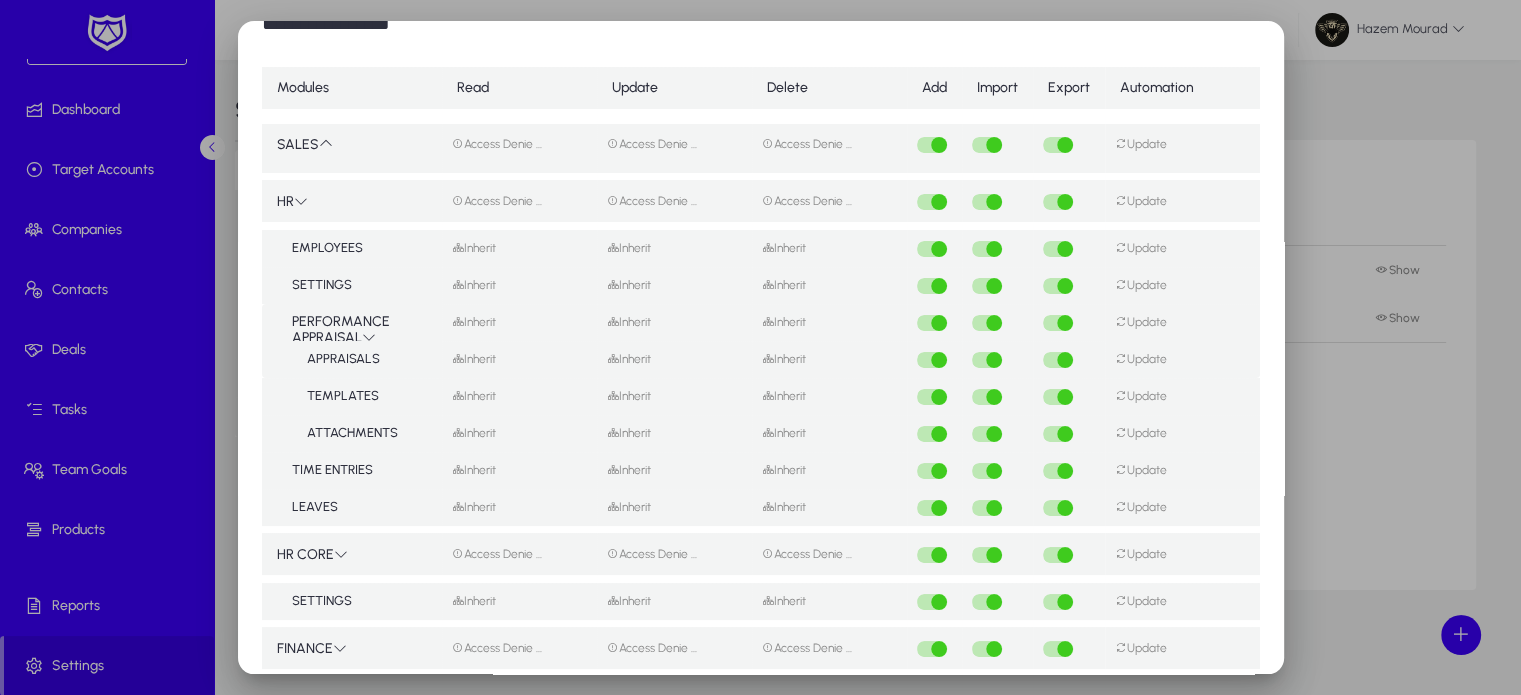 click on "HR" at bounding box center [352, 201] 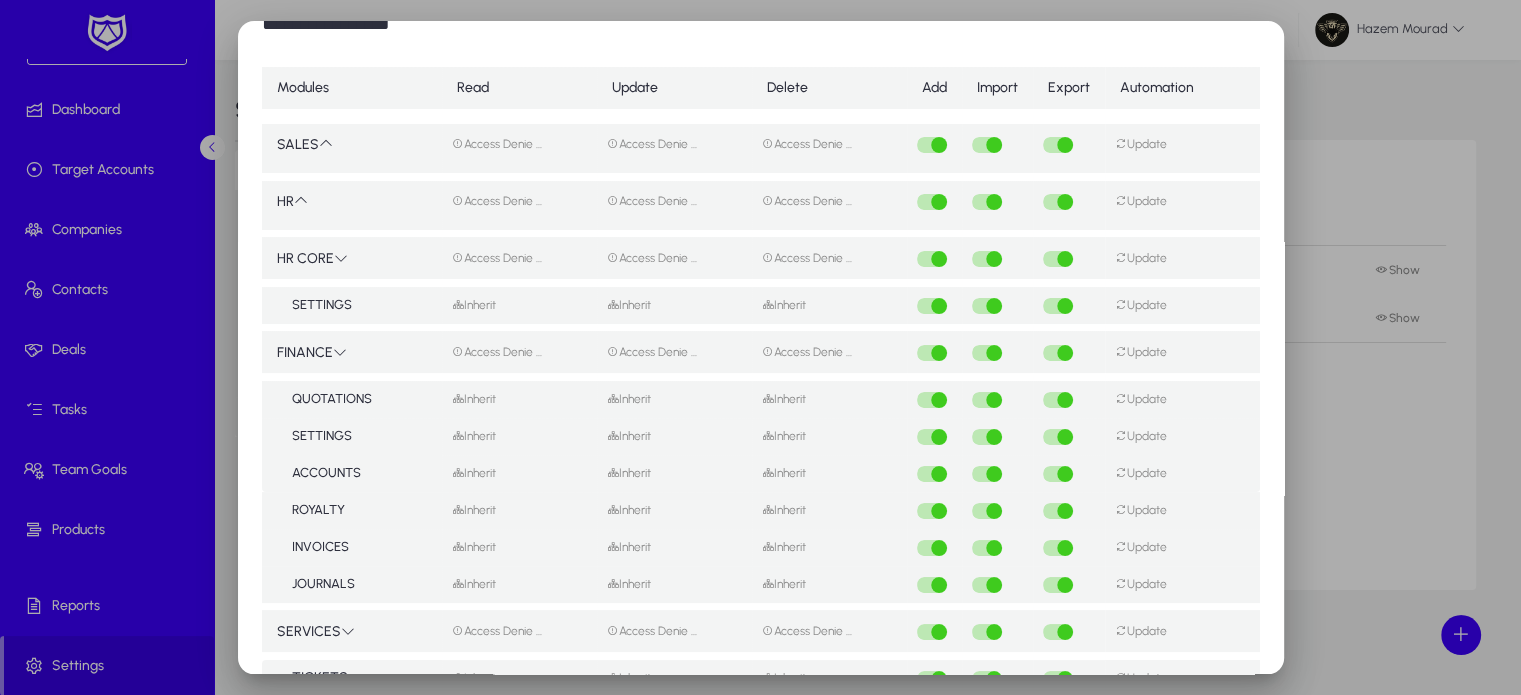 click on "Access Denie ..." at bounding box center [497, 352] 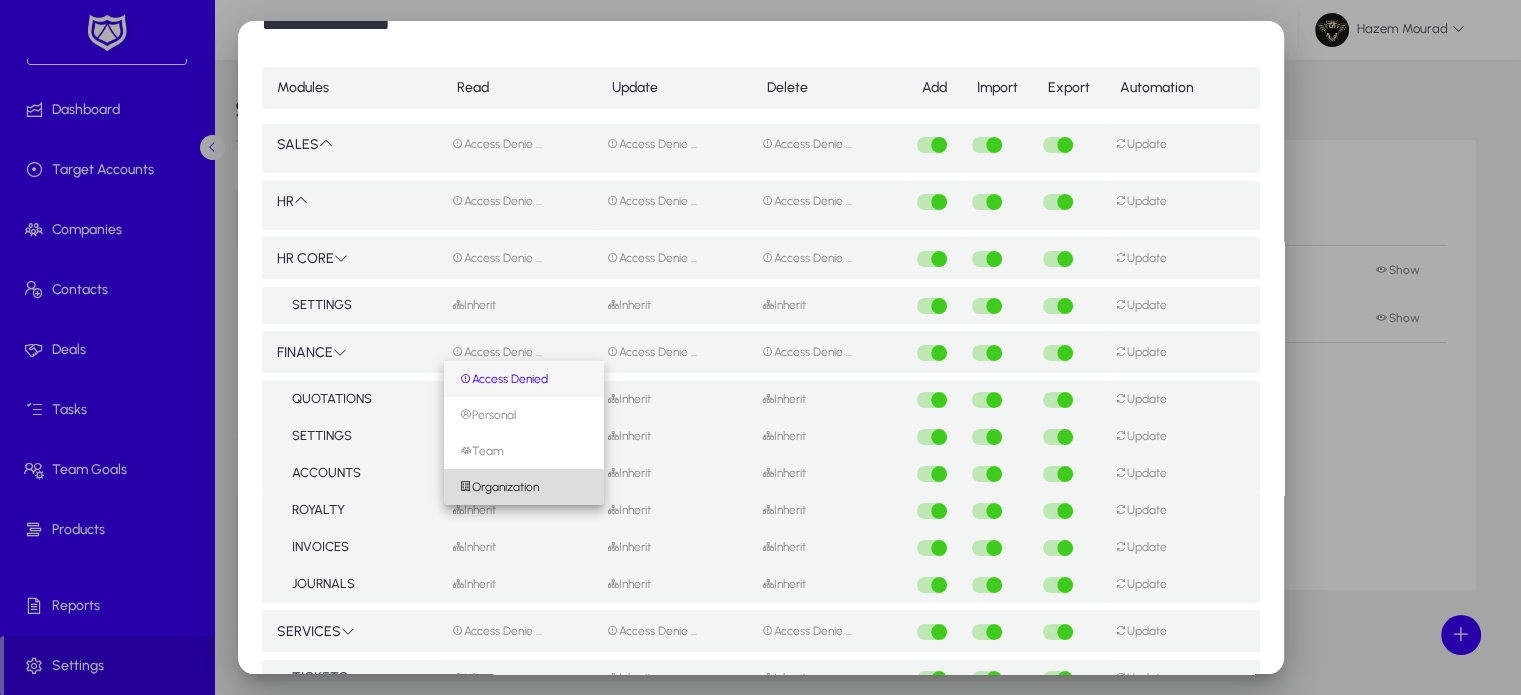click on "Organization" at bounding box center [499, 487] 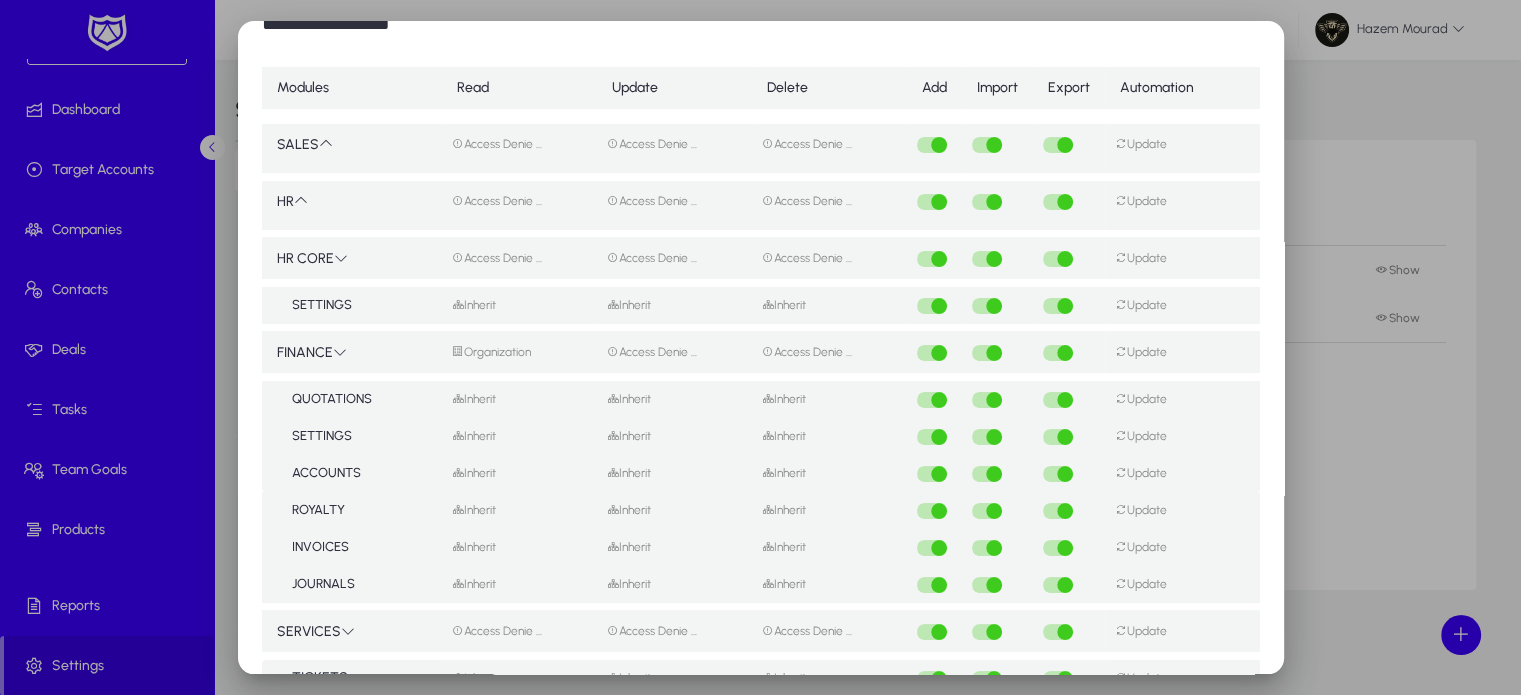 click on "Access Denie ..." at bounding box center (652, 352) 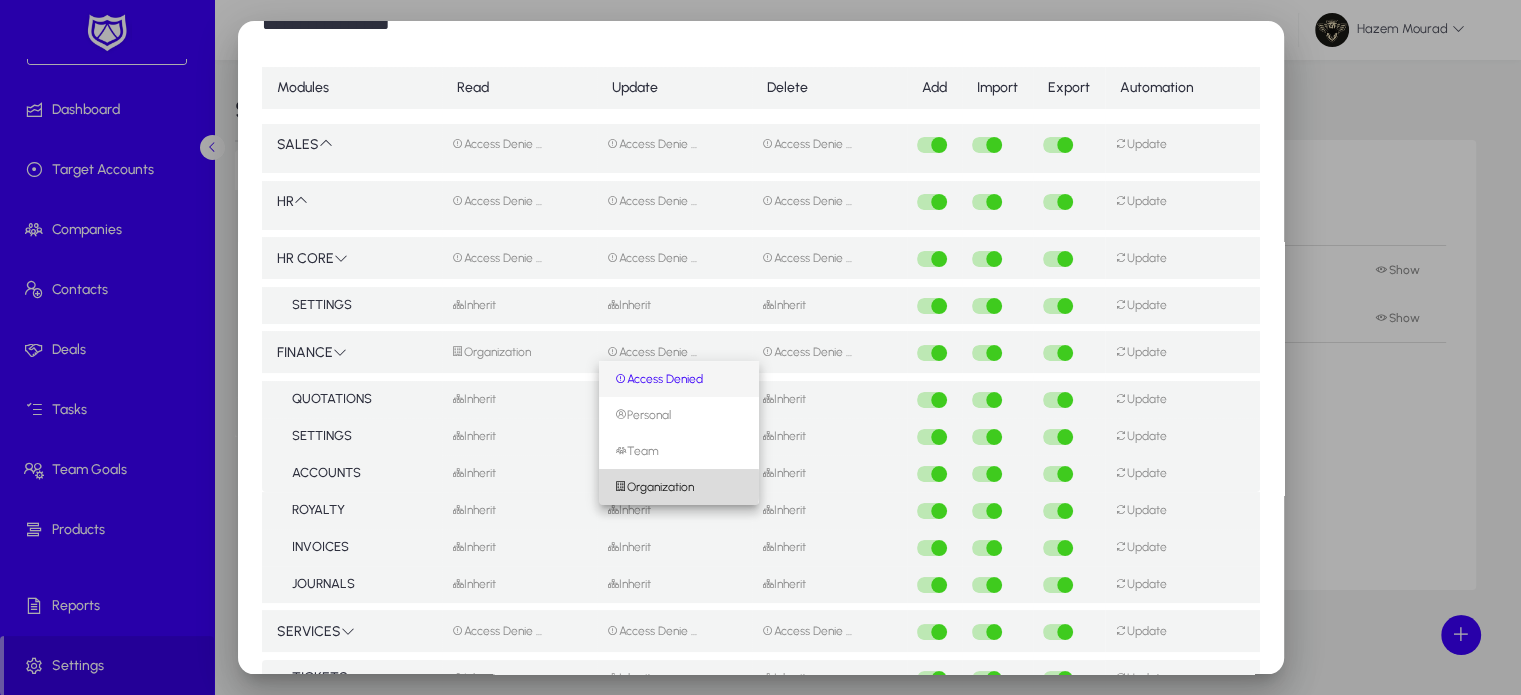 click on "Organization" at bounding box center (654, 487) 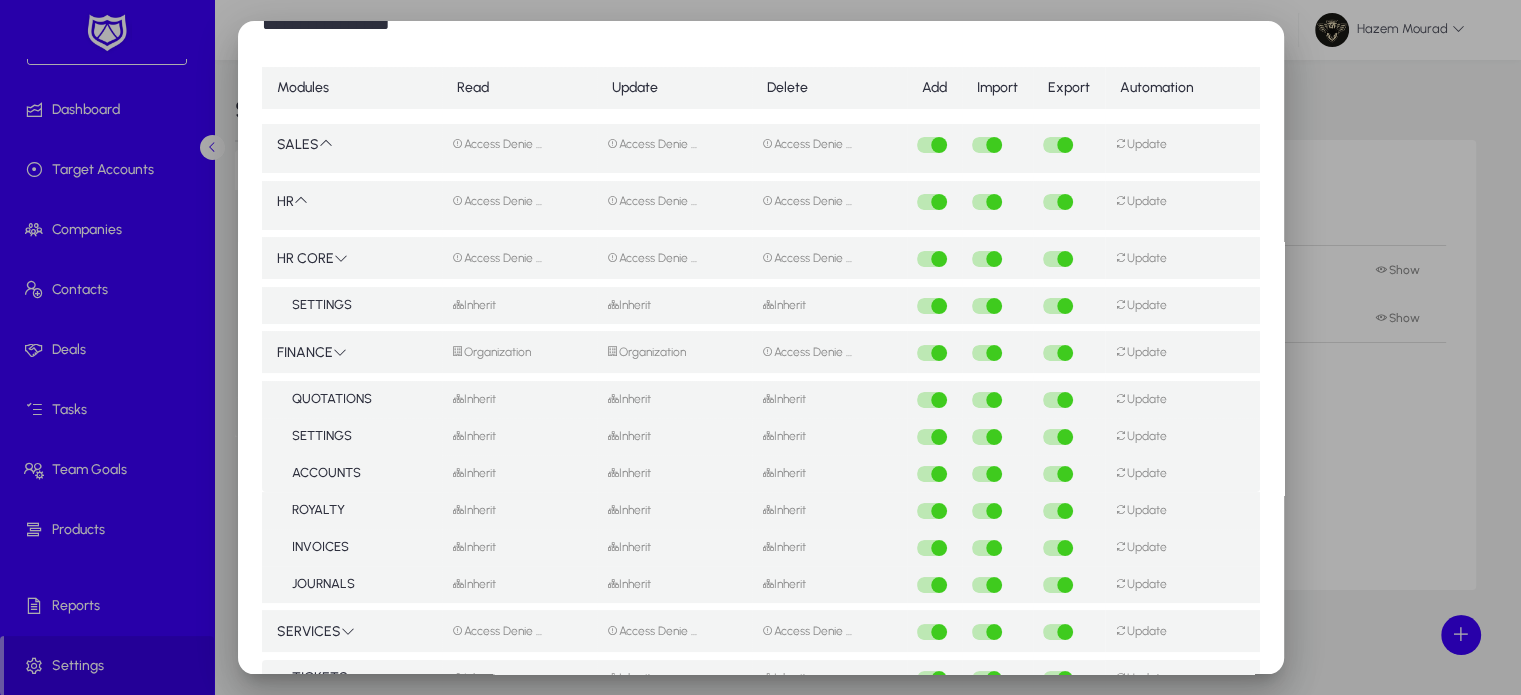 click on "Access Denie ..." at bounding box center [807, 352] 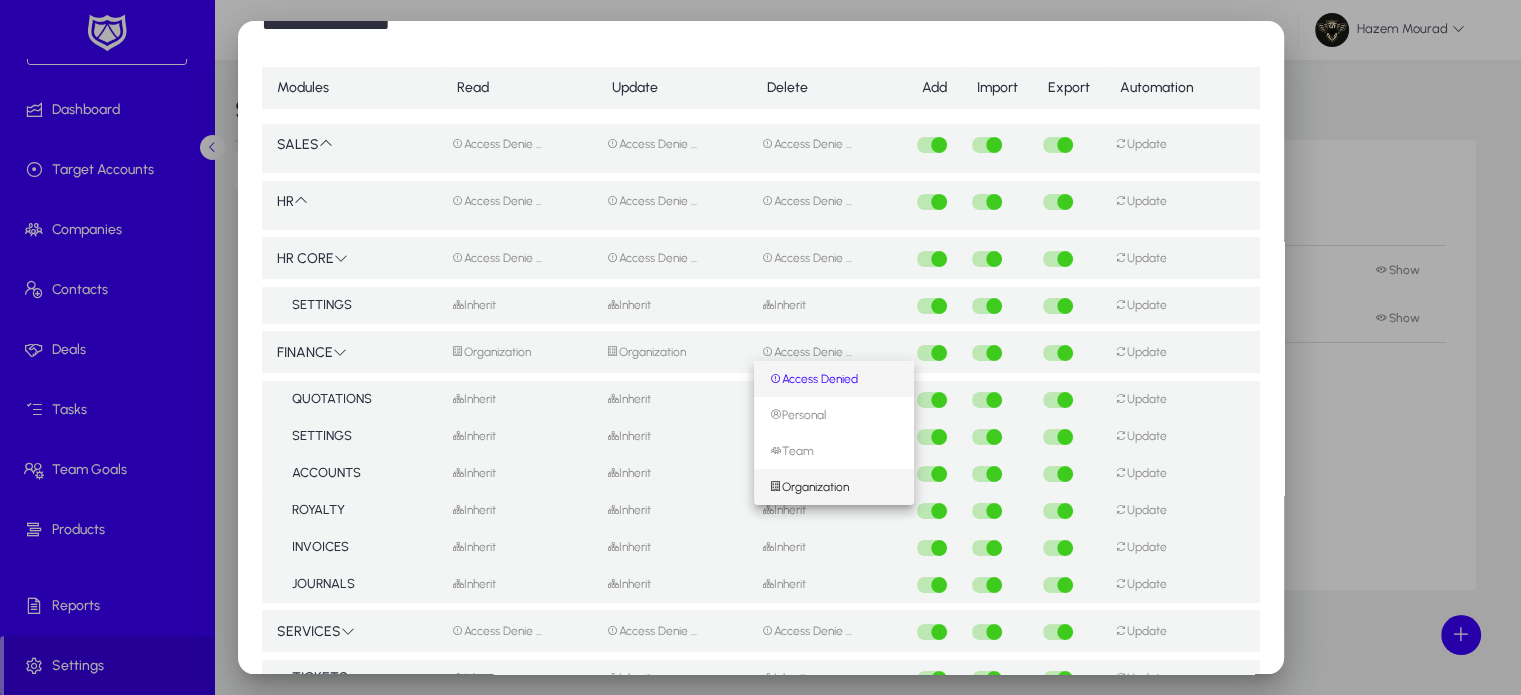 click on "Organization" at bounding box center (809, 487) 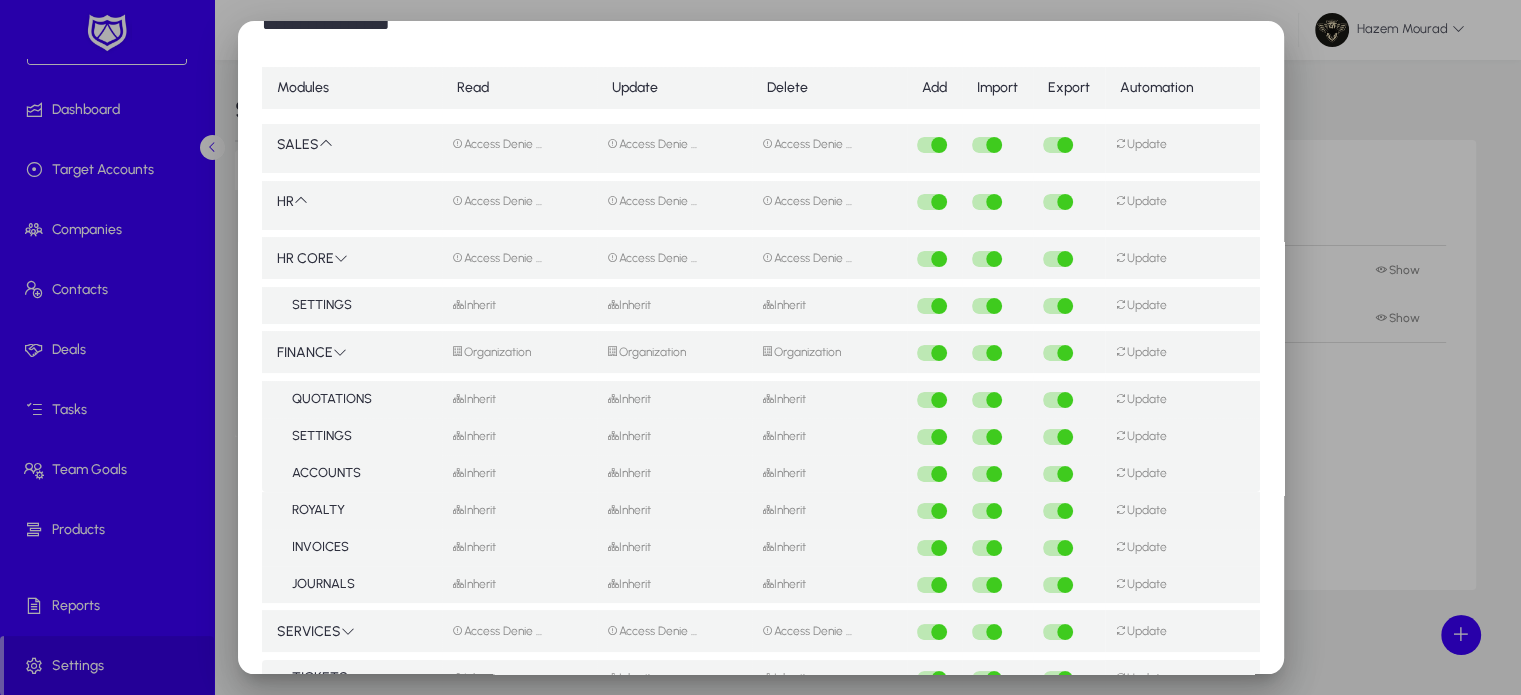 scroll, scrollTop: 0, scrollLeft: 0, axis: both 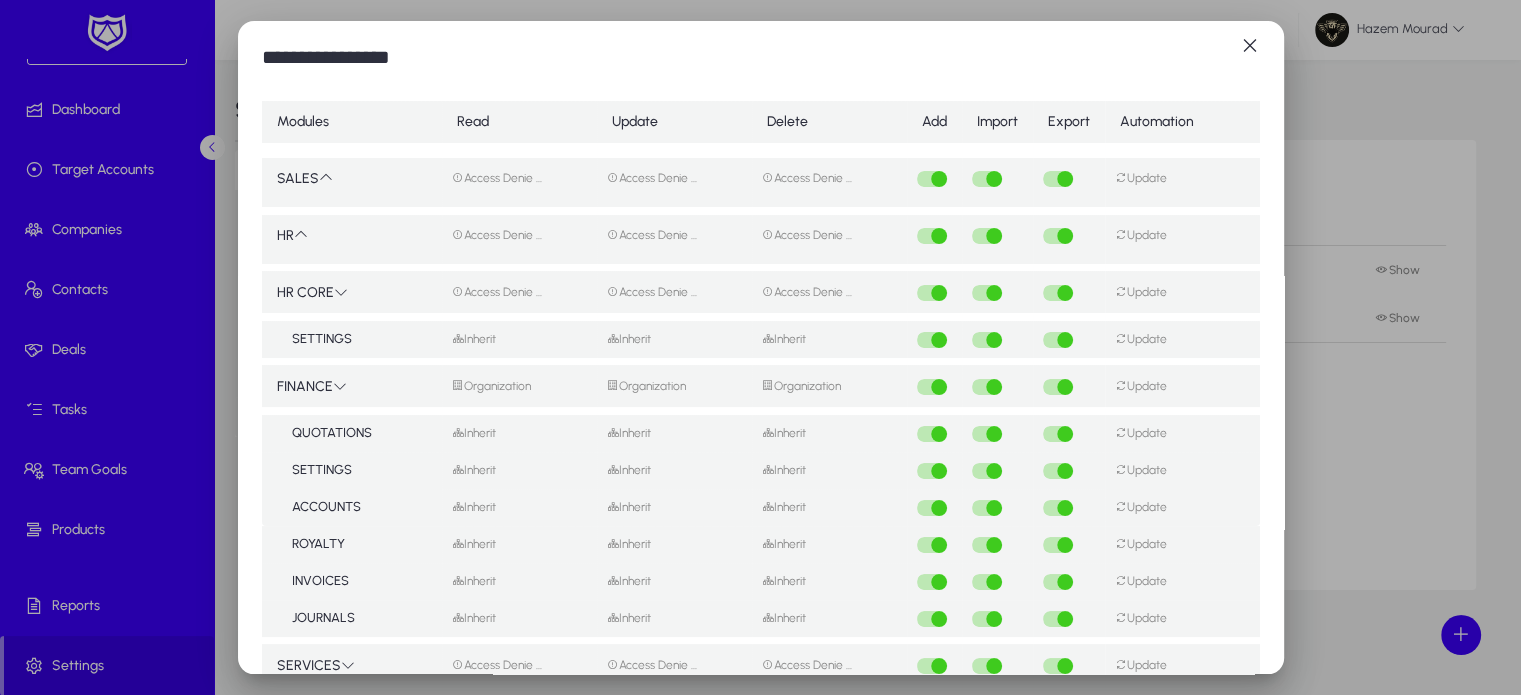 click on "Organization" at bounding box center [491, 386] 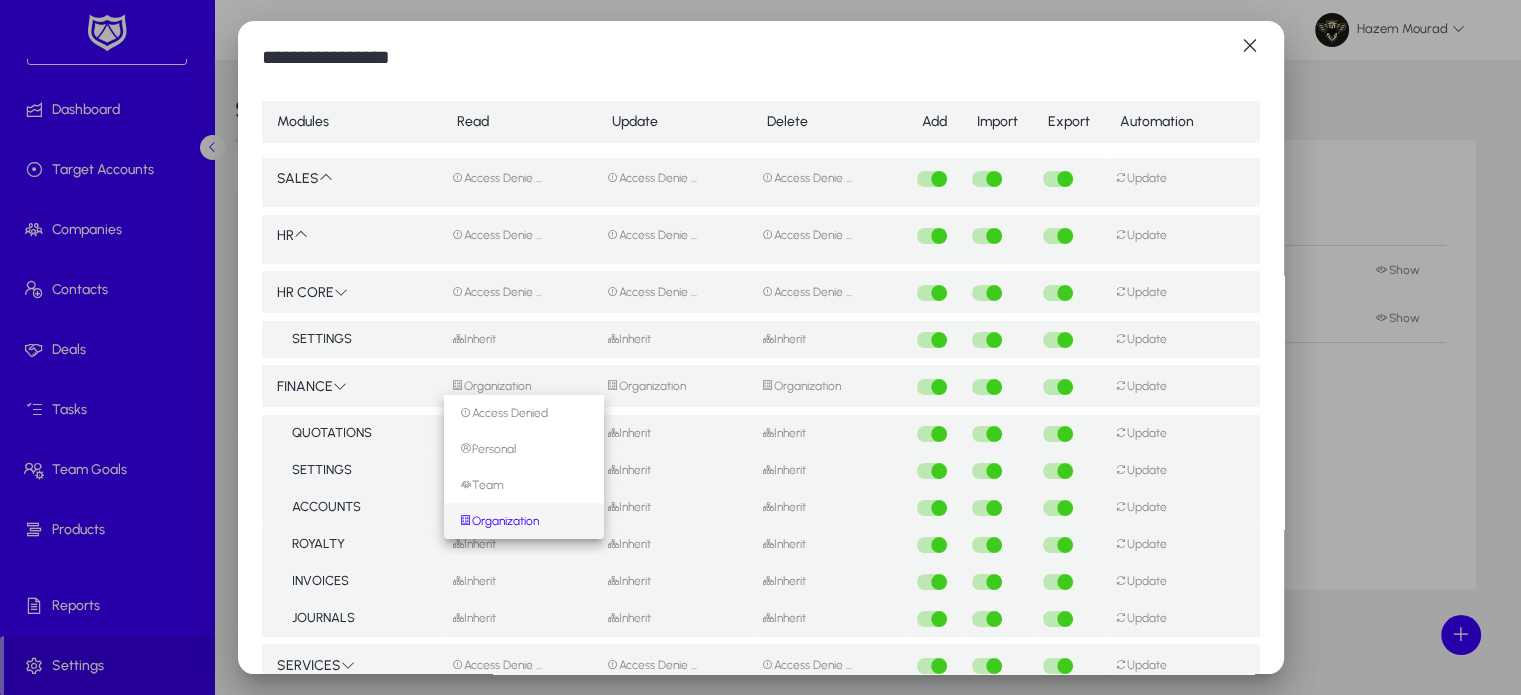 click at bounding box center (760, 347) 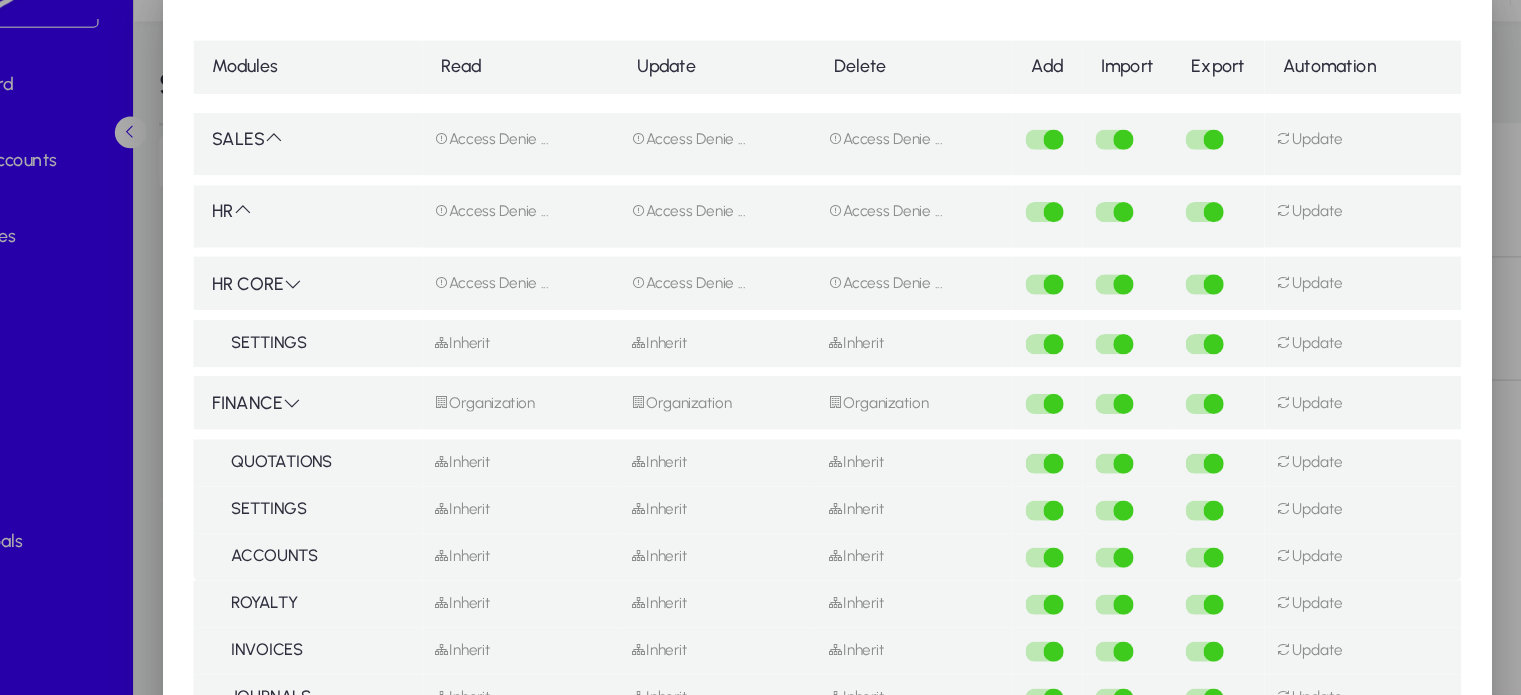 scroll, scrollTop: 27, scrollLeft: 0, axis: vertical 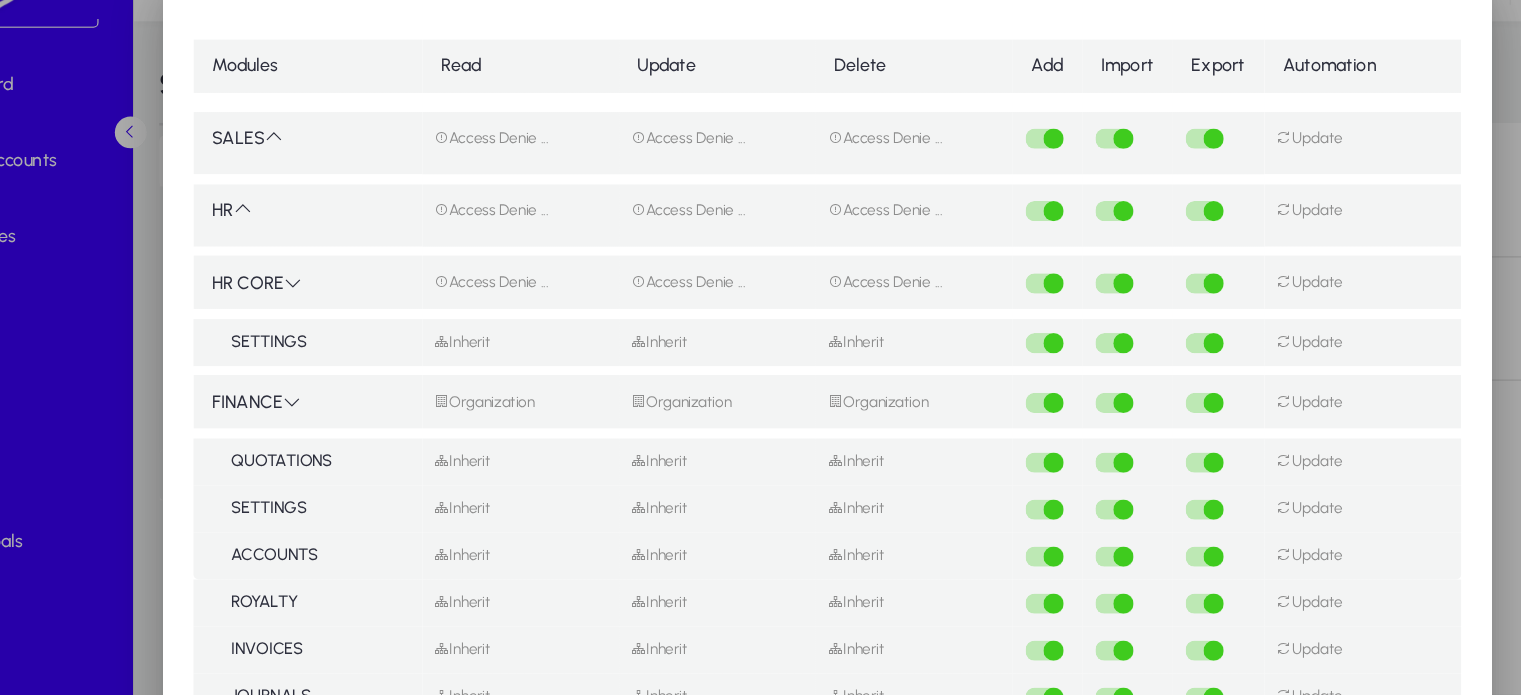 drag, startPoint x: 399, startPoint y: 368, endPoint x: 343, endPoint y: 348, distance: 59.464275 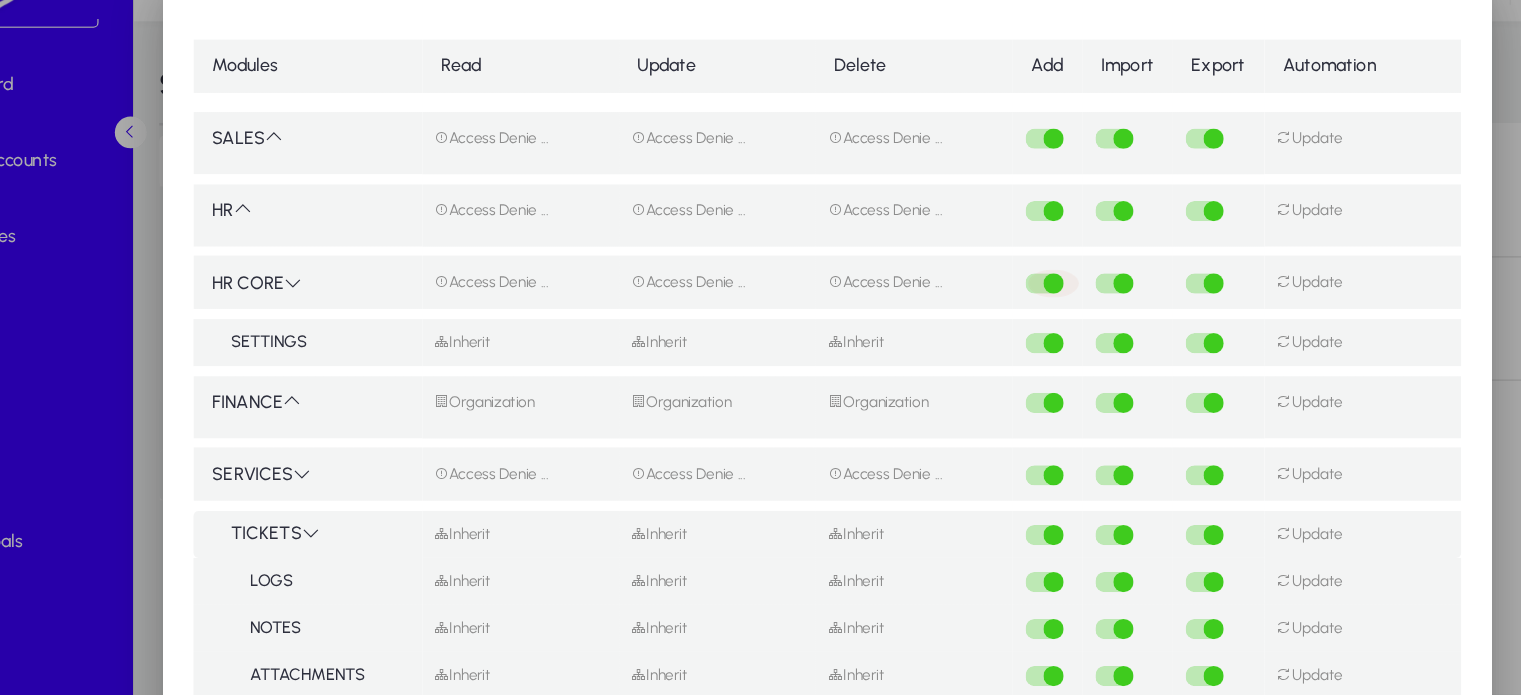 click at bounding box center [939, 266] 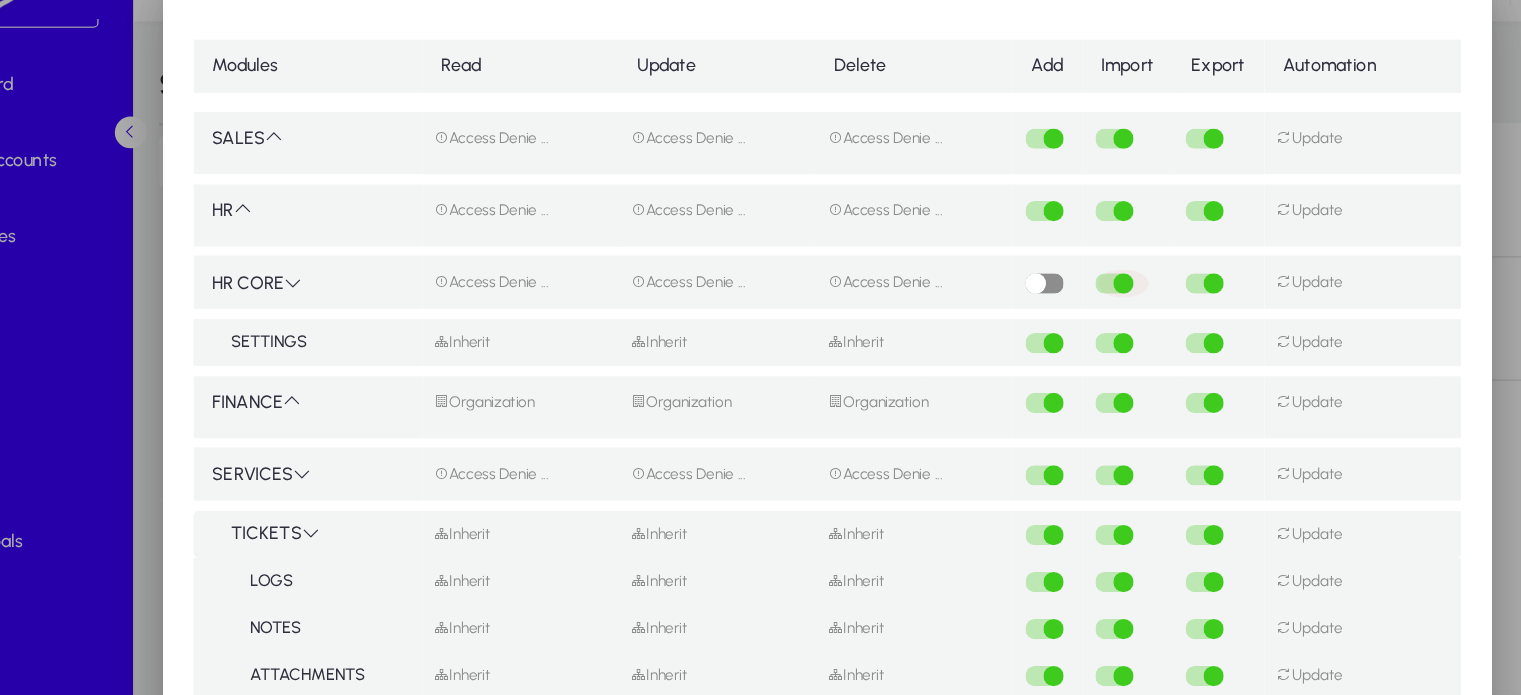 click at bounding box center [994, 266] 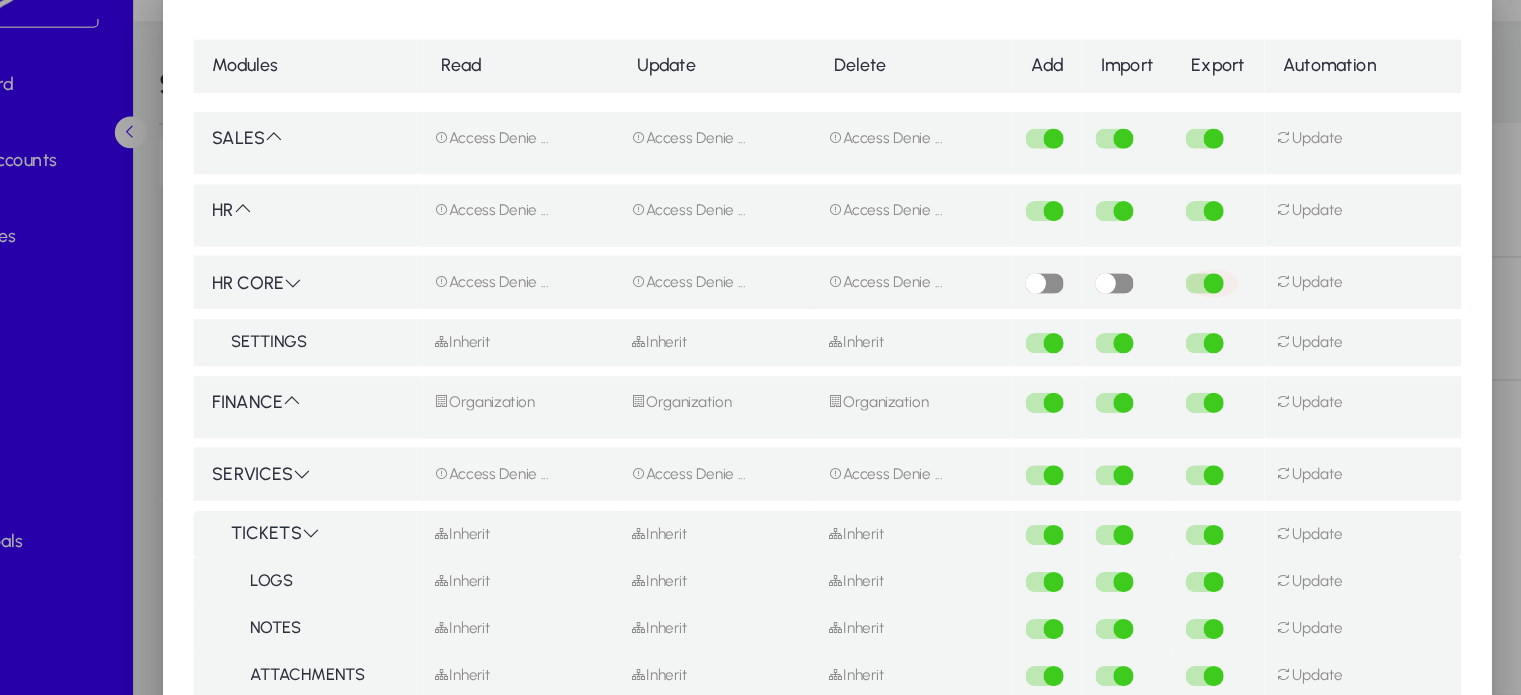 click at bounding box center [1065, 266] 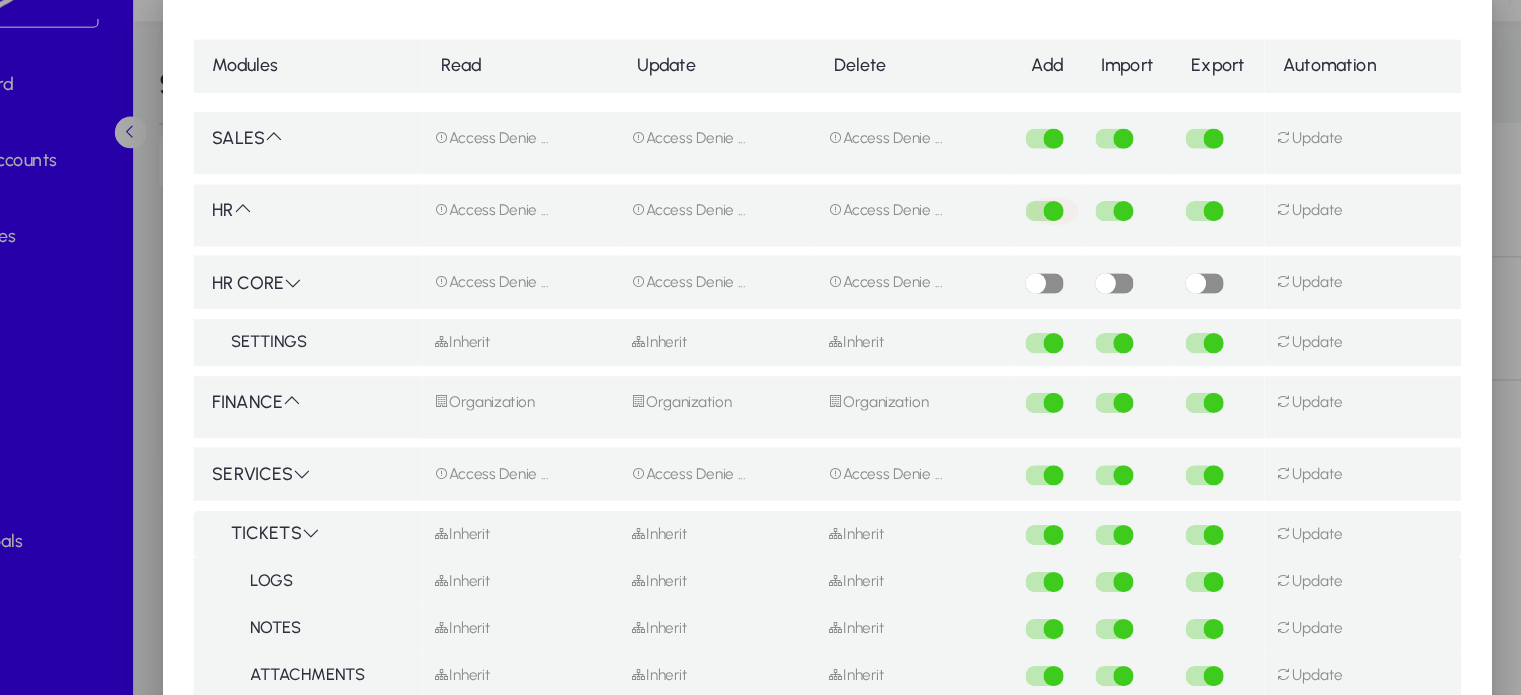 click at bounding box center (939, 209) 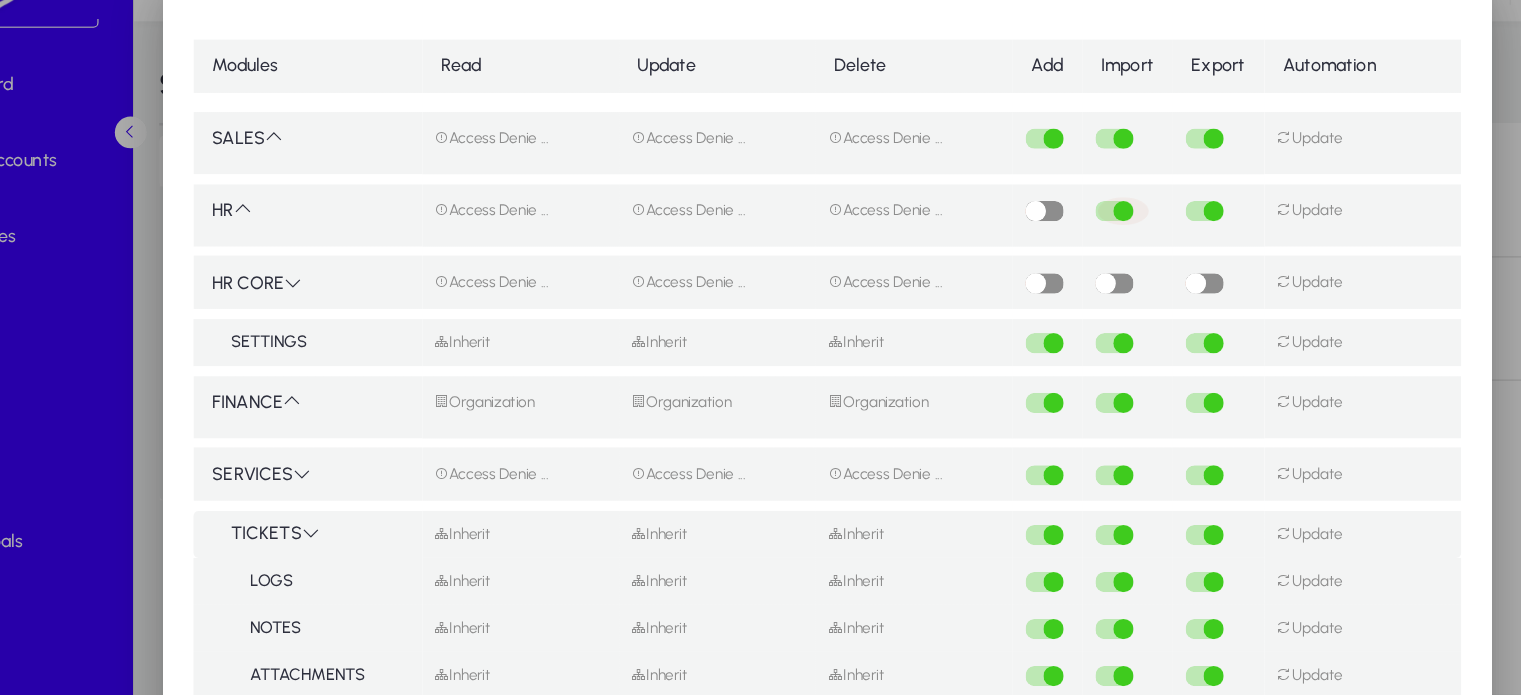 click at bounding box center (994, 209) 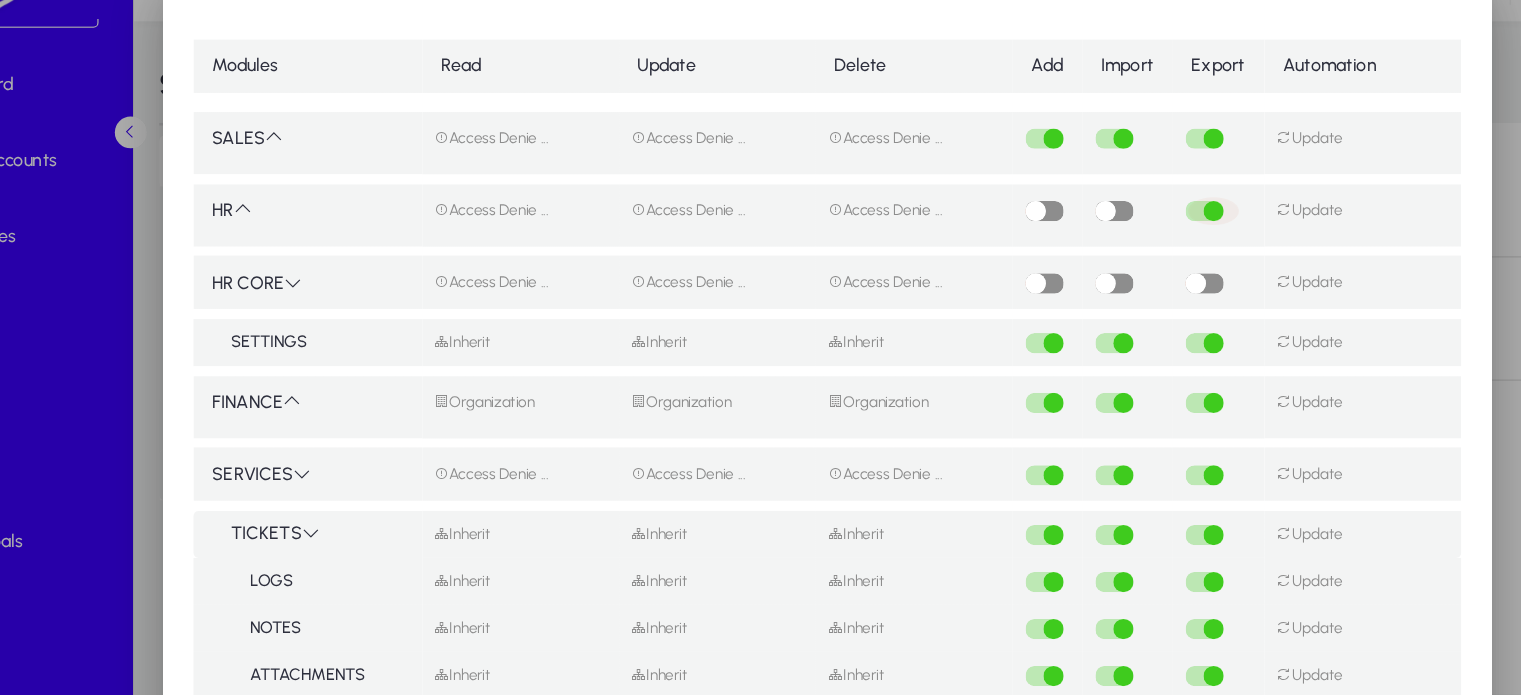 click at bounding box center (1065, 209) 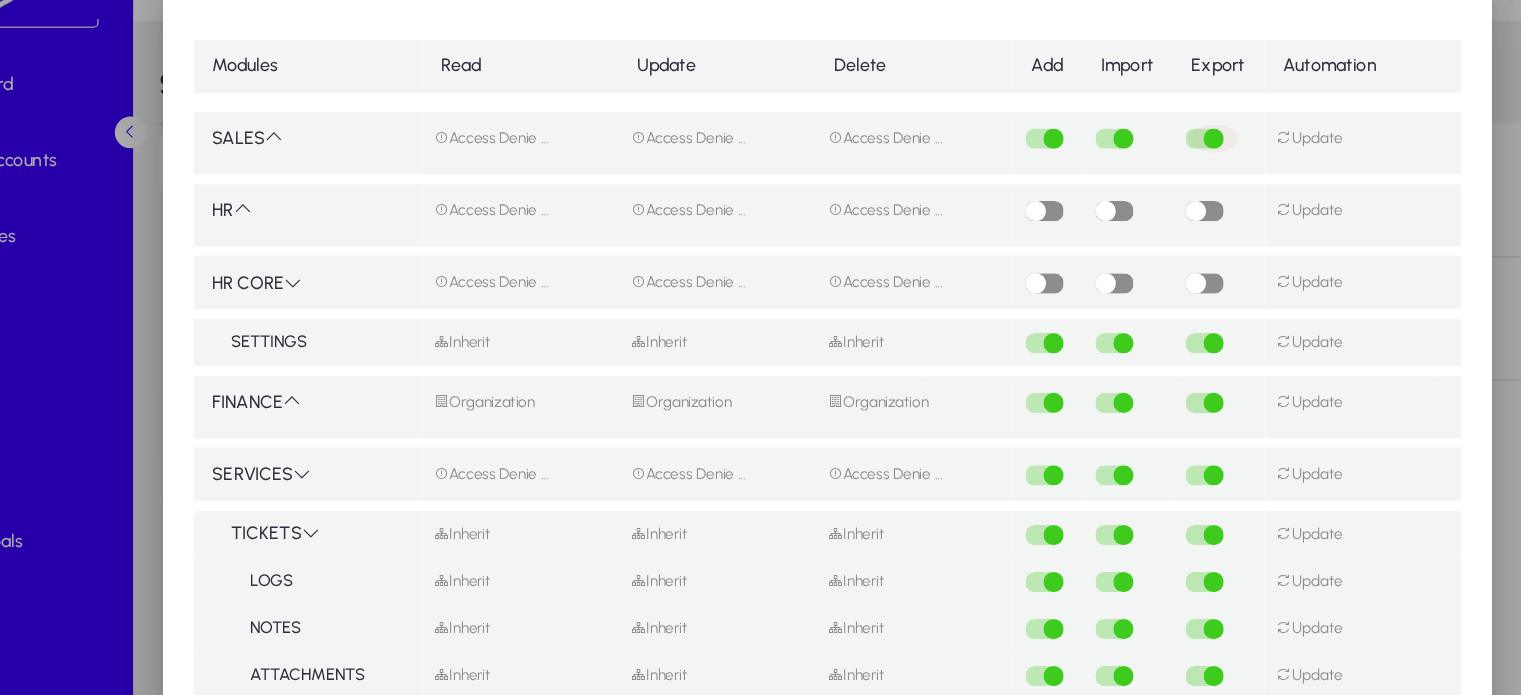 click at bounding box center [1065, 152] 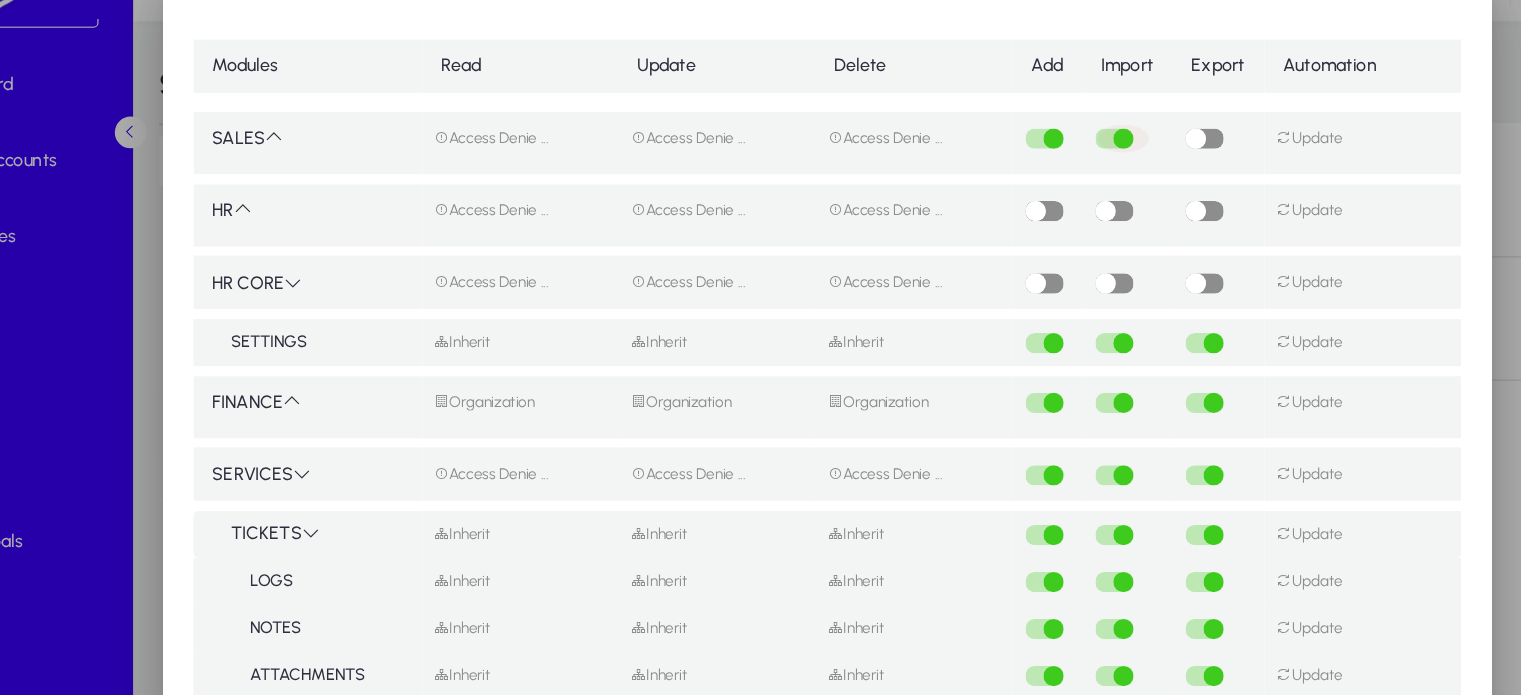 click at bounding box center [994, 152] 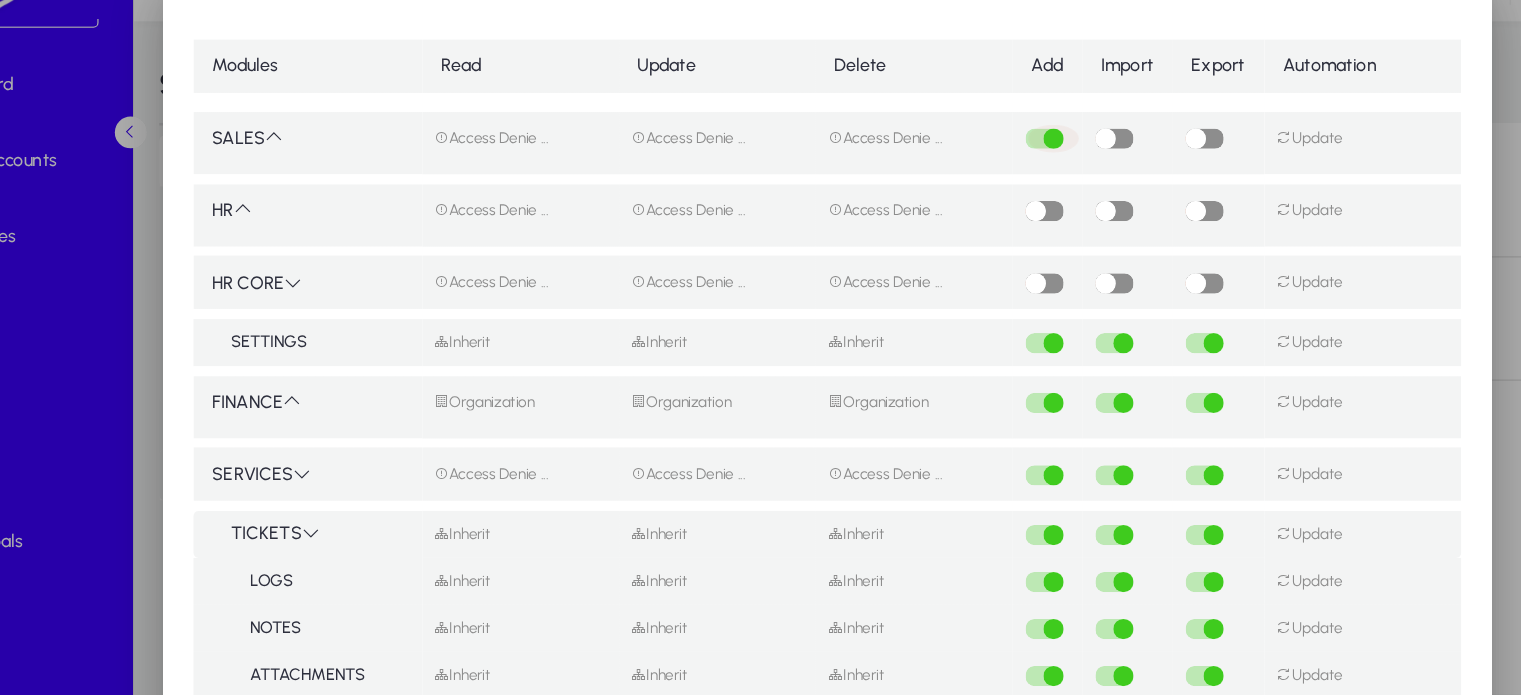 click at bounding box center (939, 152) 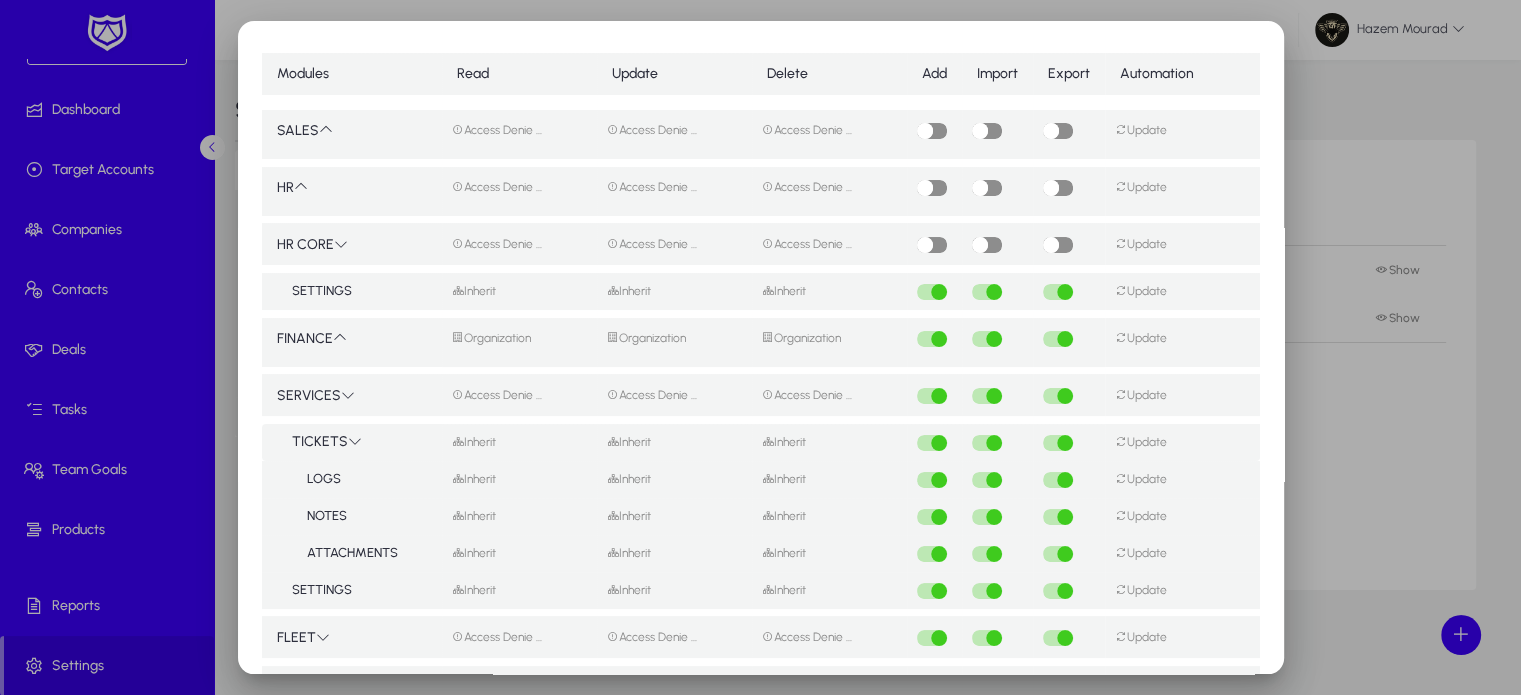 scroll, scrollTop: 56, scrollLeft: 0, axis: vertical 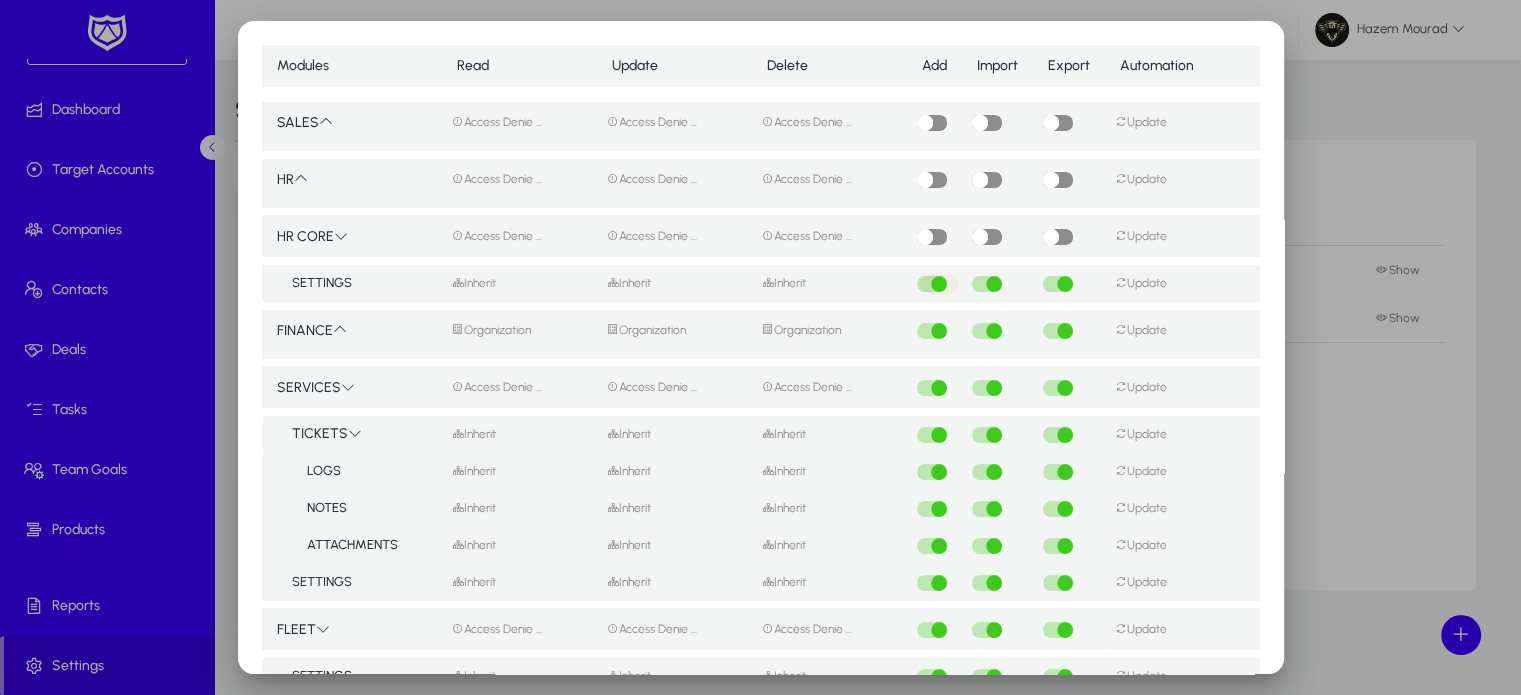 click at bounding box center (939, 284) 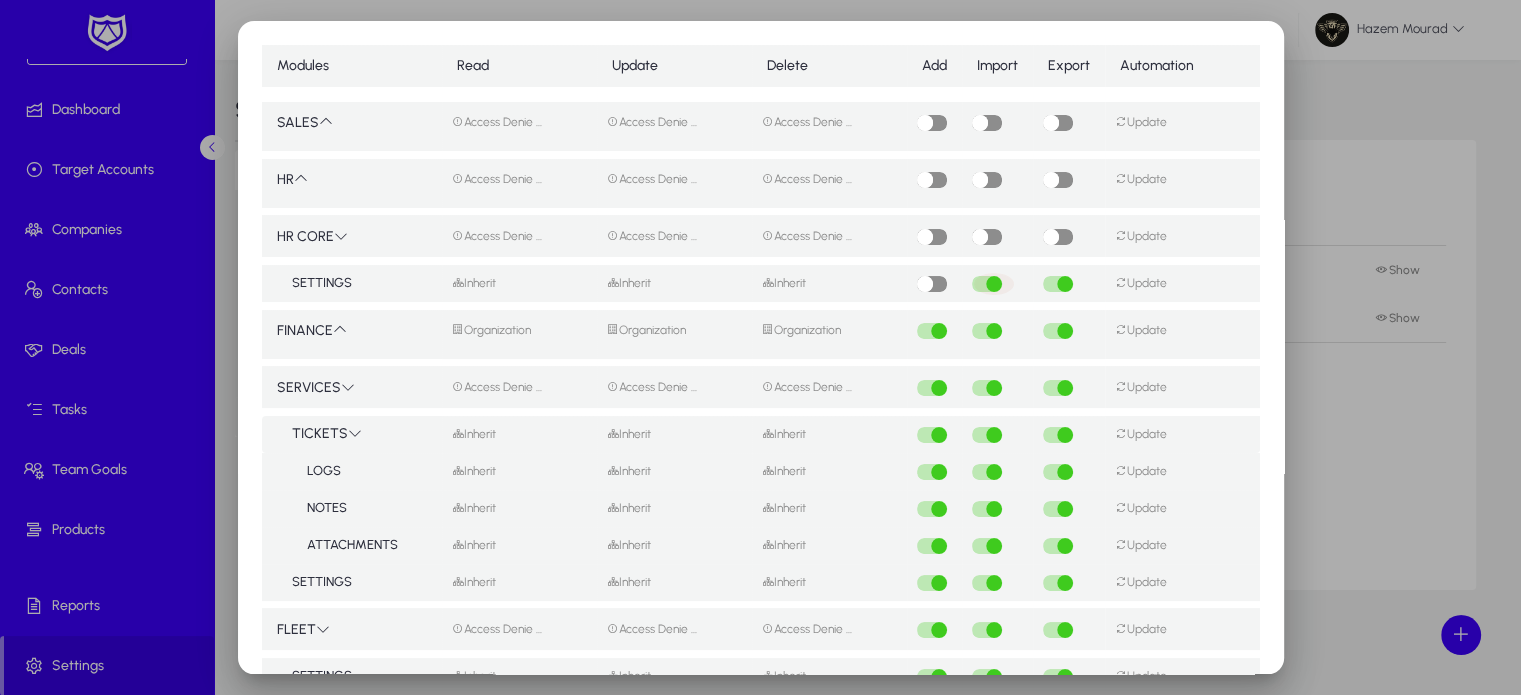 click at bounding box center [994, 284] 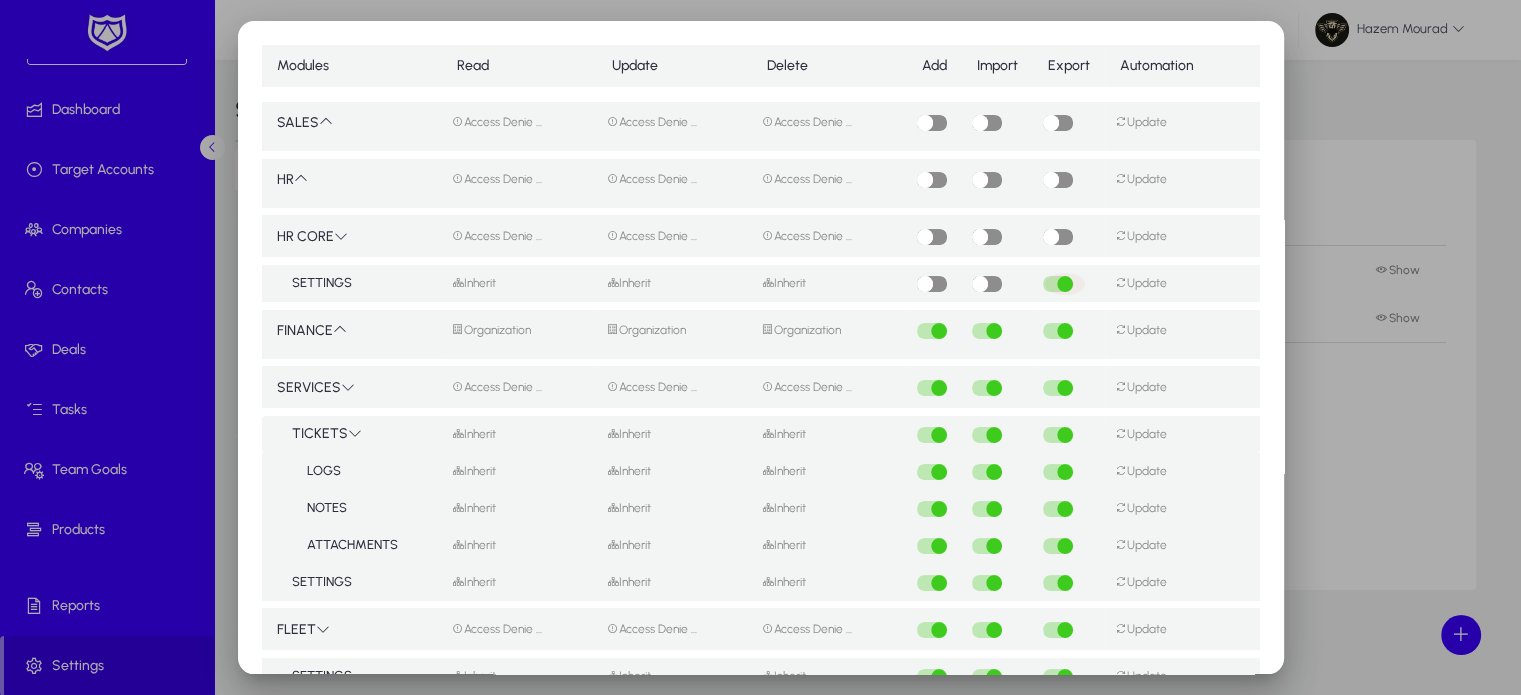 click at bounding box center [1065, 284] 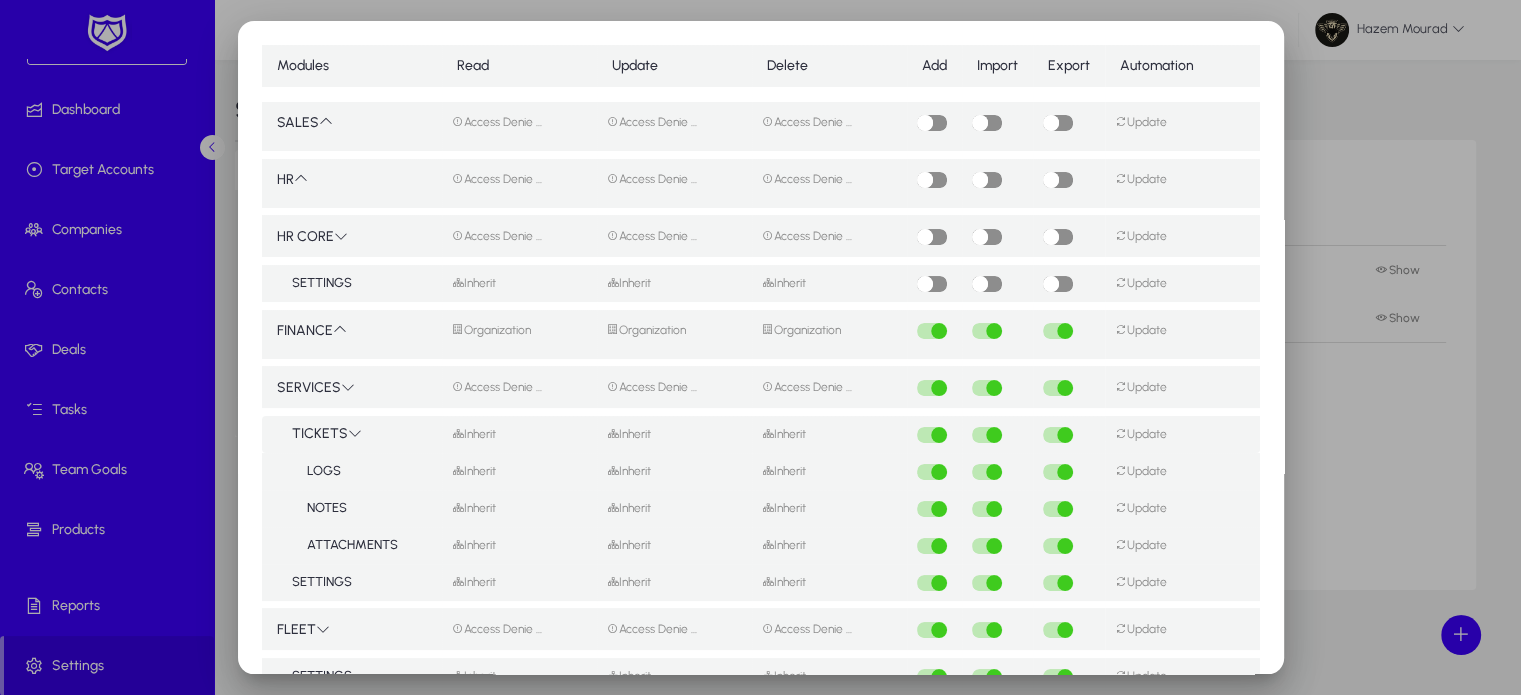 click on "Inherit" at bounding box center [519, 283] 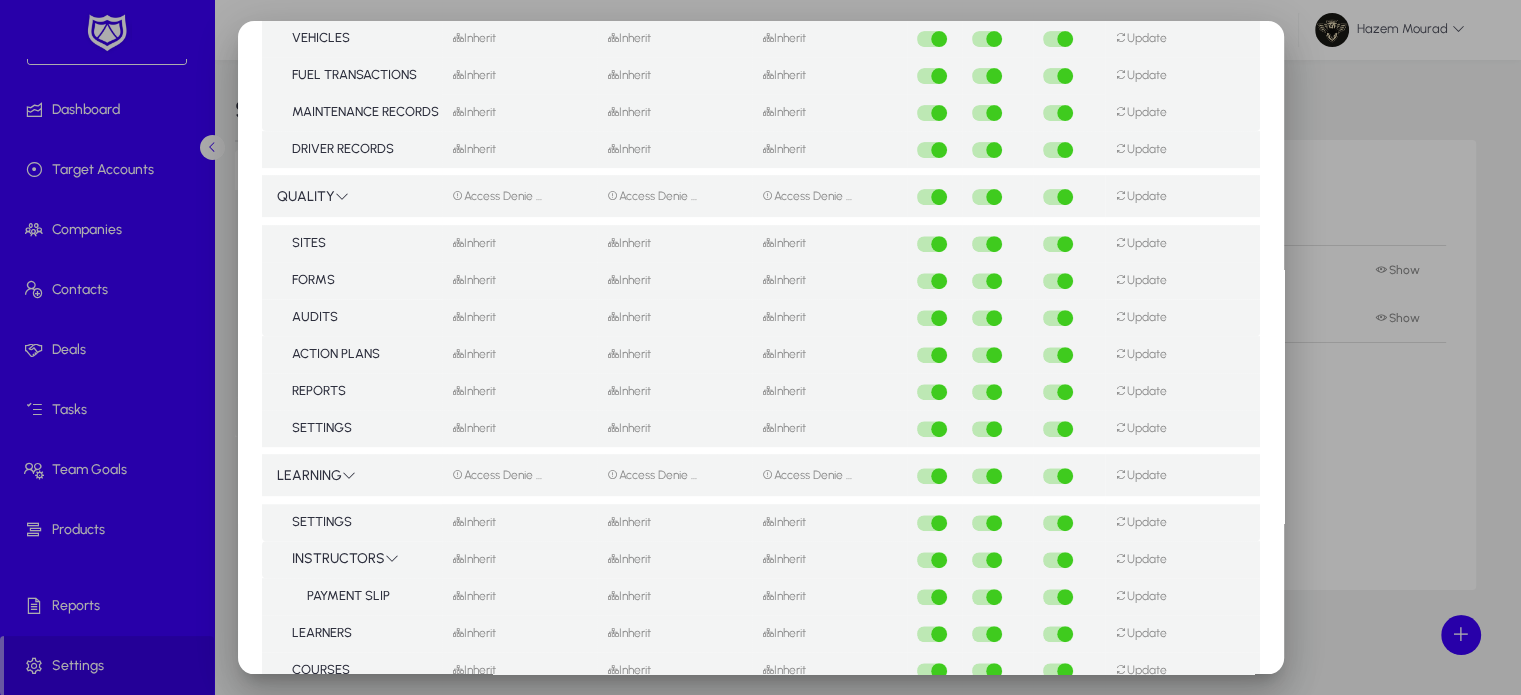 scroll, scrollTop: 1287, scrollLeft: 0, axis: vertical 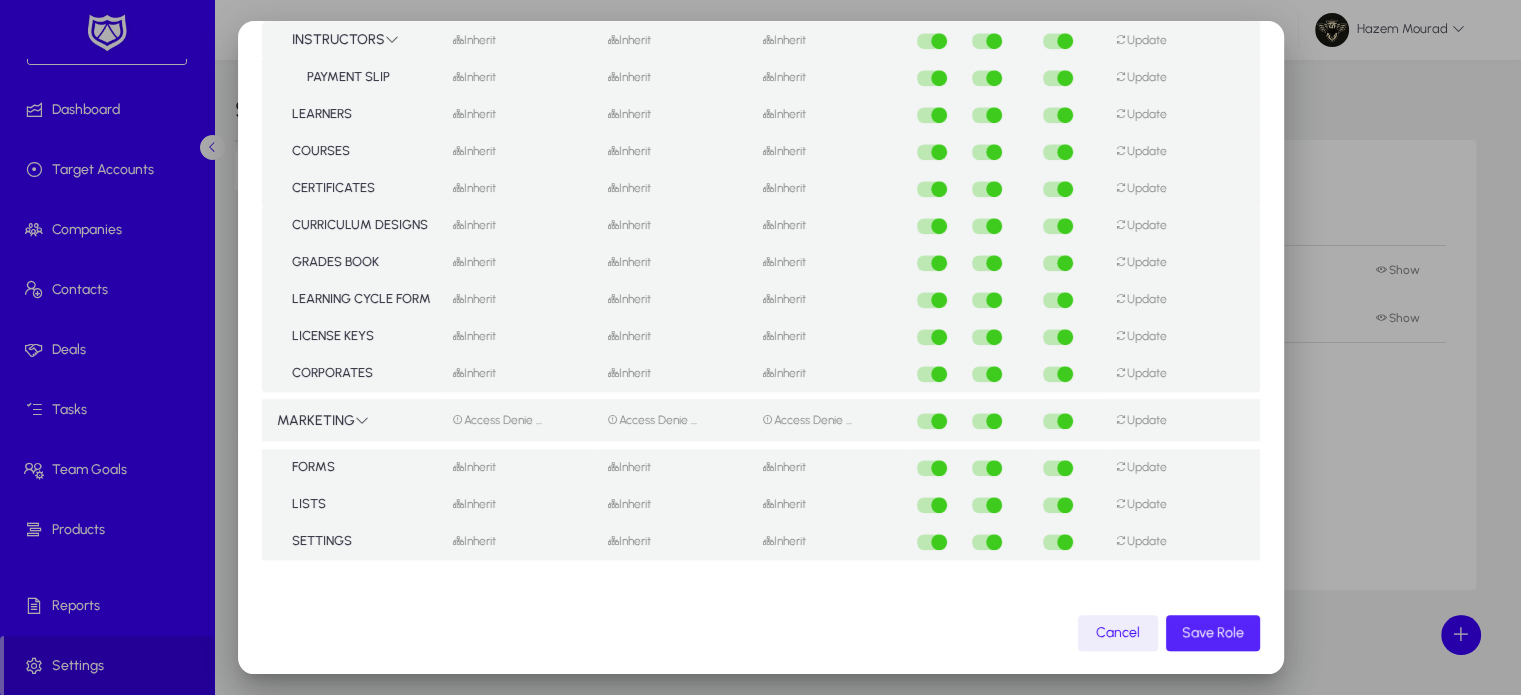 click at bounding box center [1213, 633] 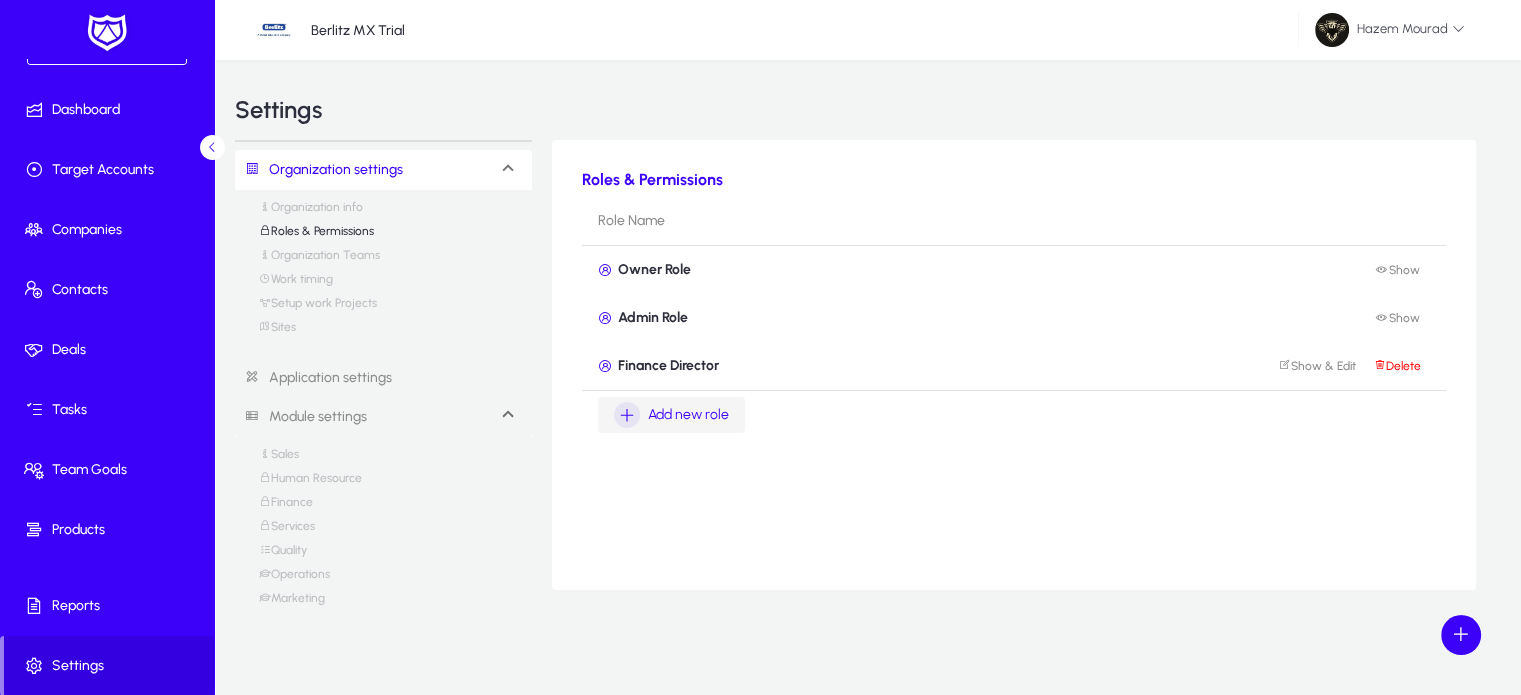 drag, startPoint x: 698, startPoint y: 367, endPoint x: 634, endPoint y: 396, distance: 70.26379 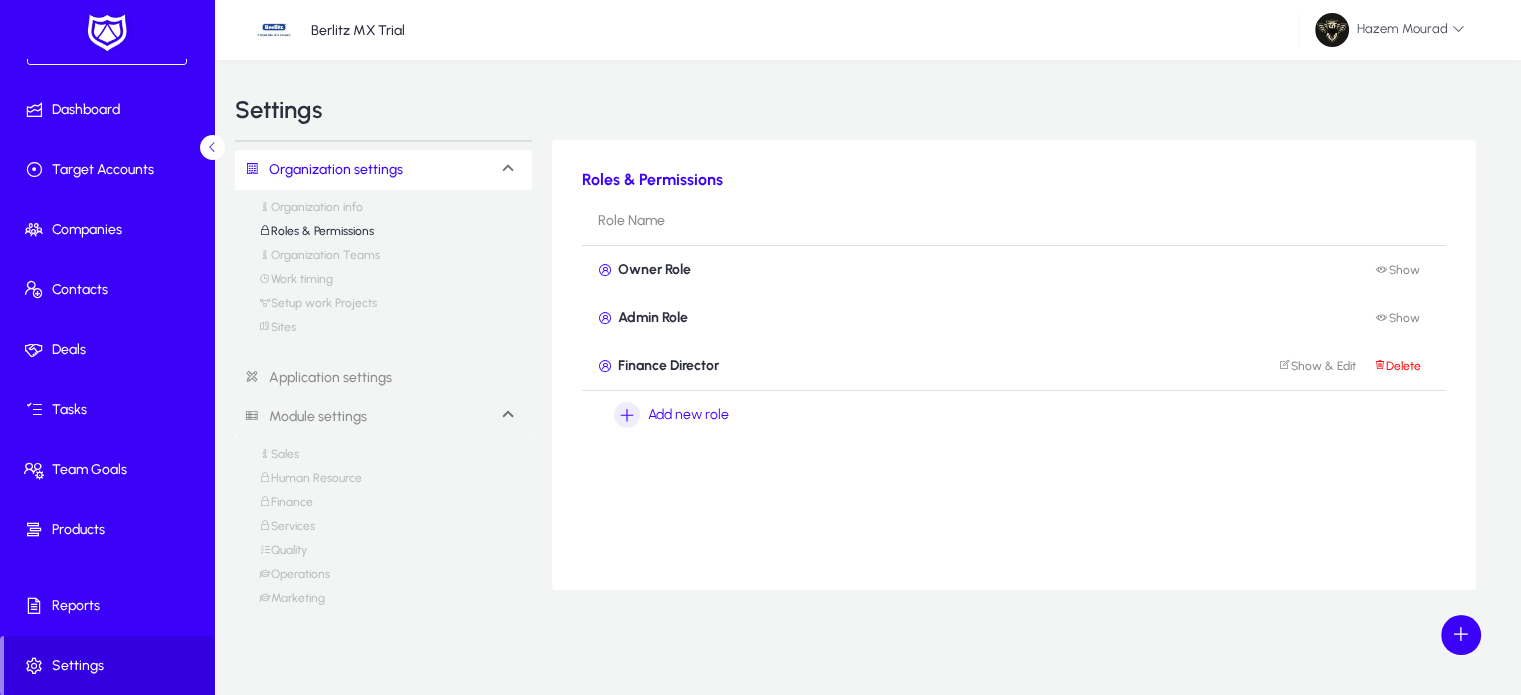 click on "Finance Director  Show & Edit   Delete" 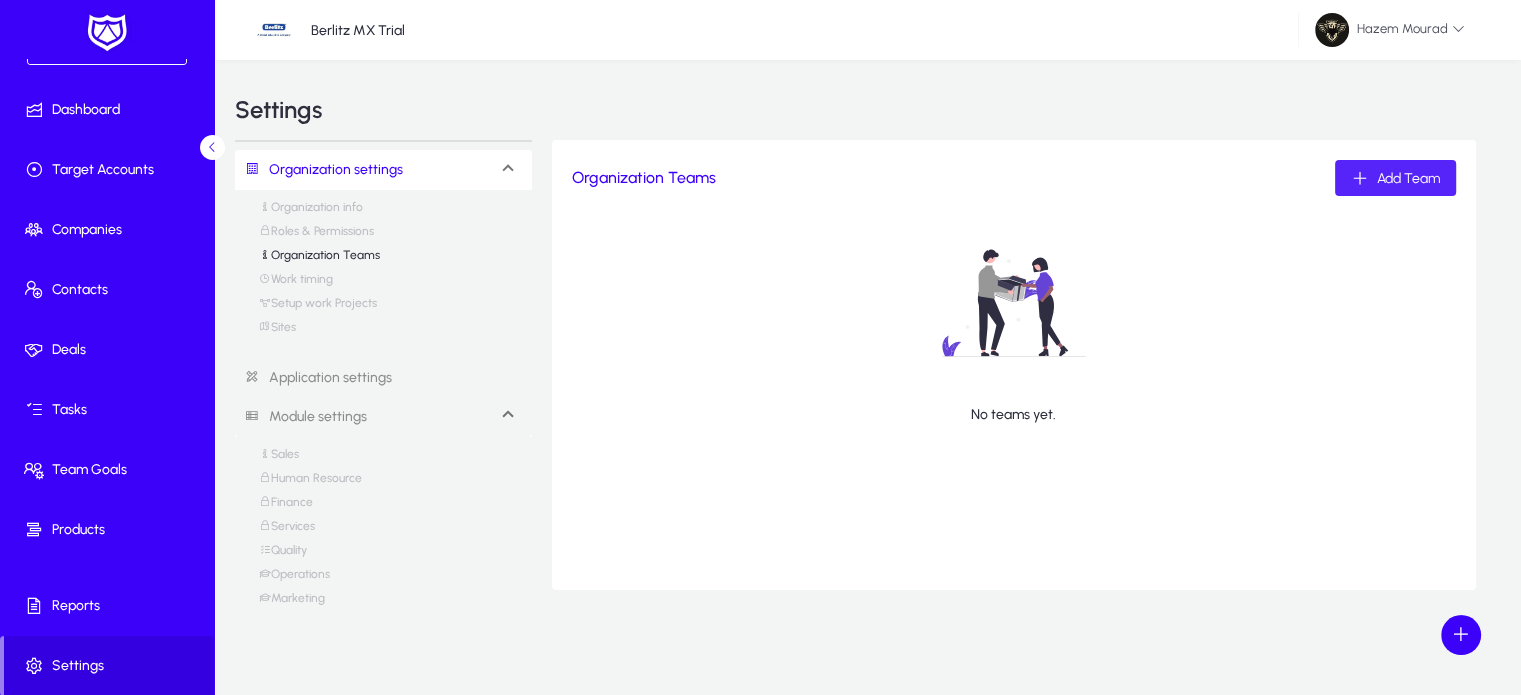 click on "Add Team" 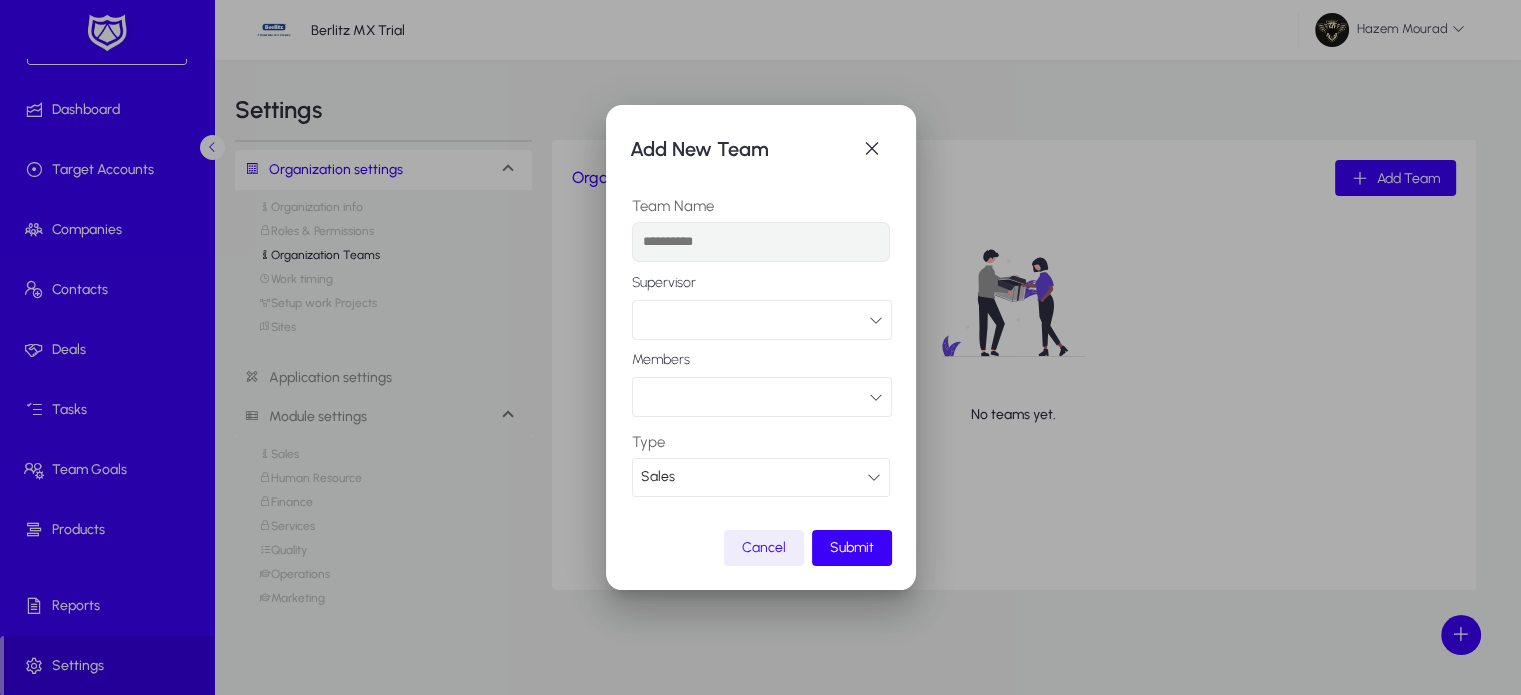 click at bounding box center (761, 242) 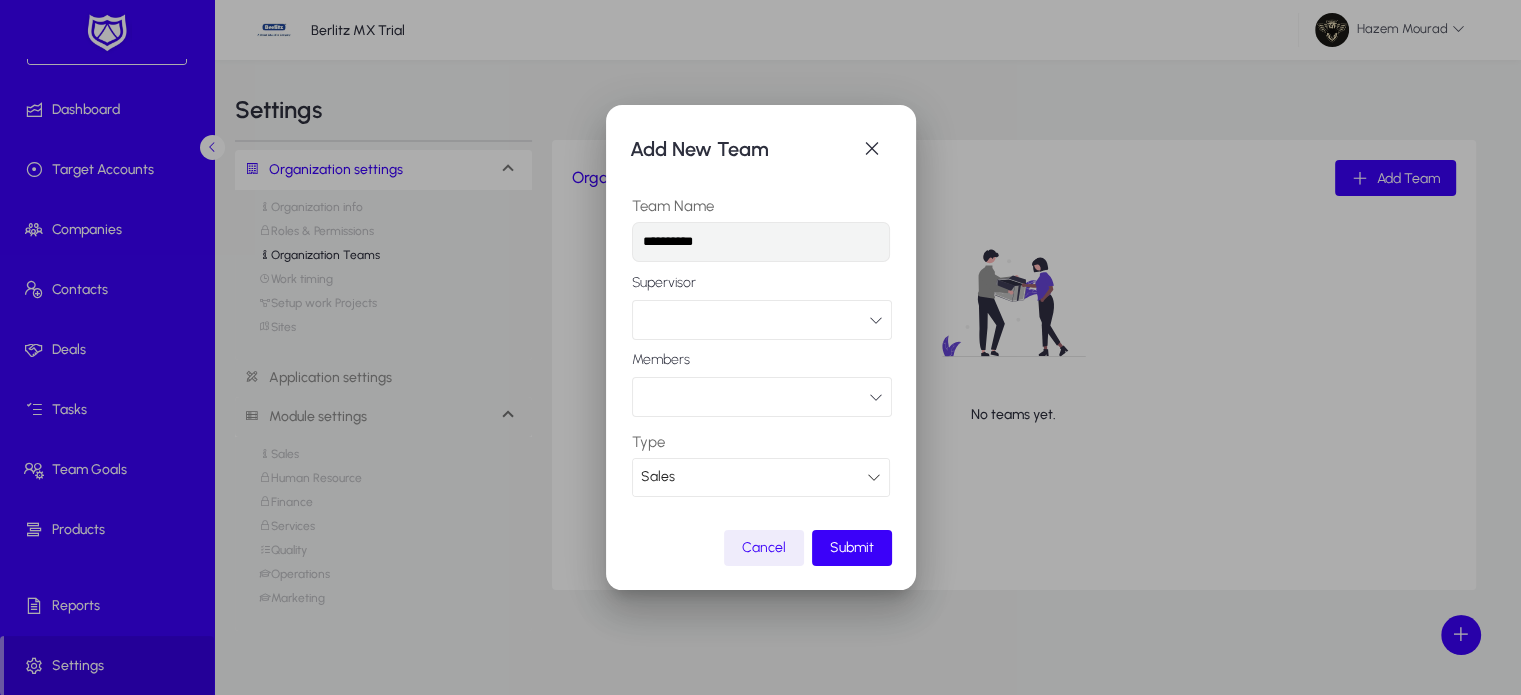 type on "**********" 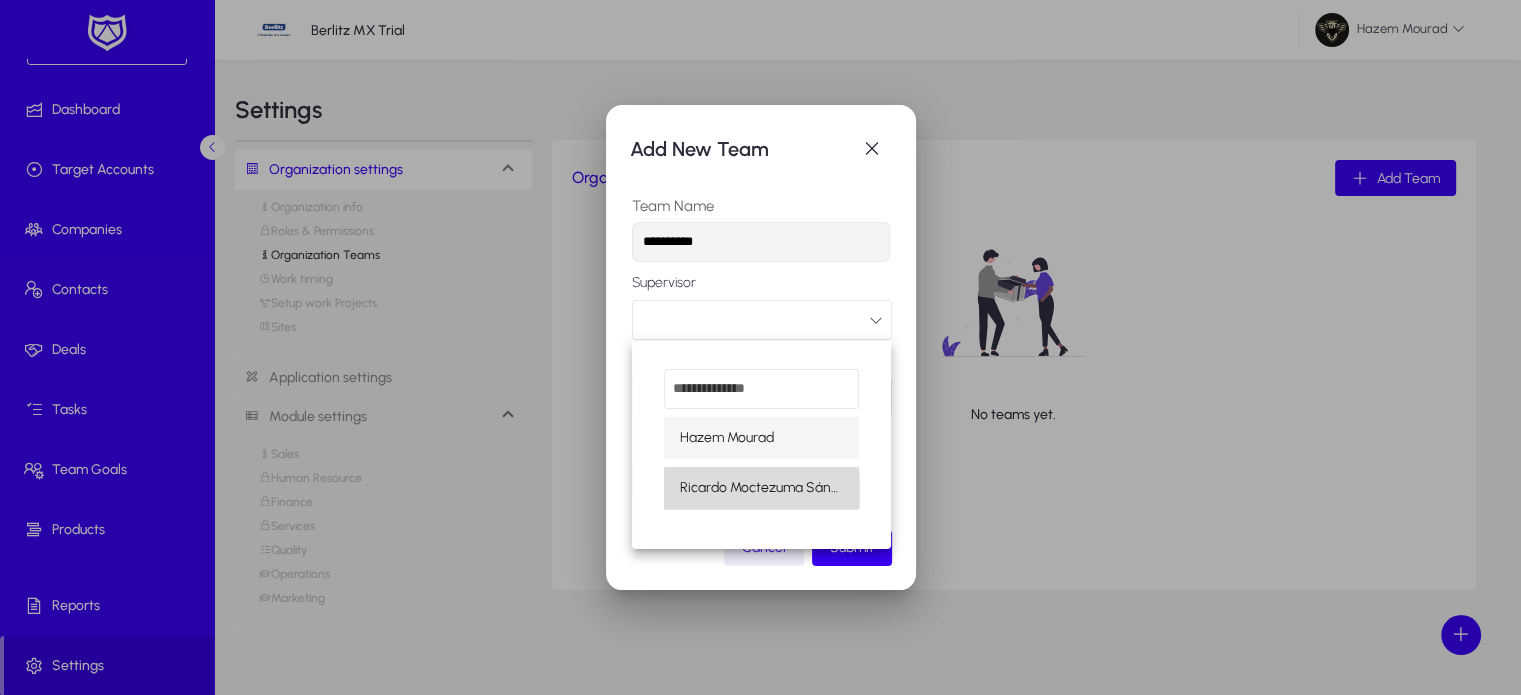 click on "Ricardo Moctezuma Sánchez" at bounding box center [761, 488] 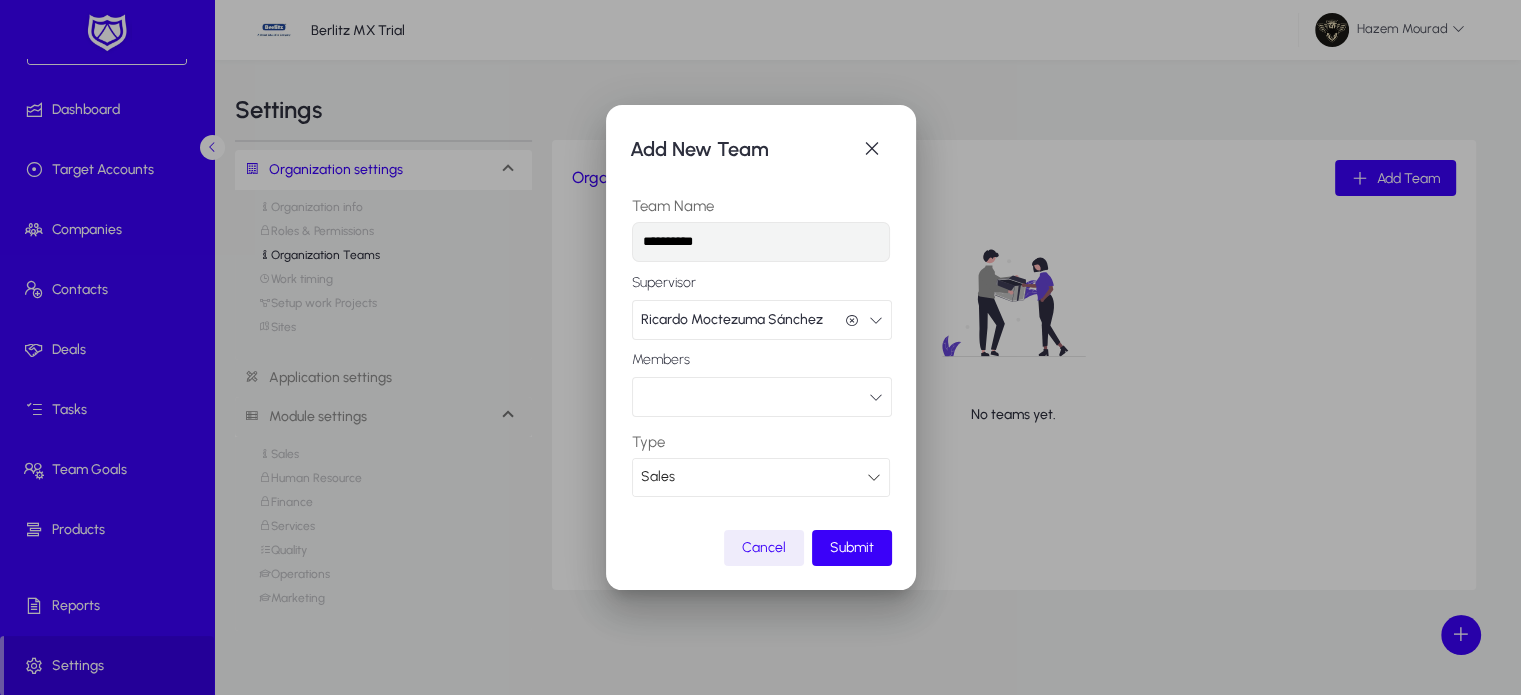 click at bounding box center (762, 397) 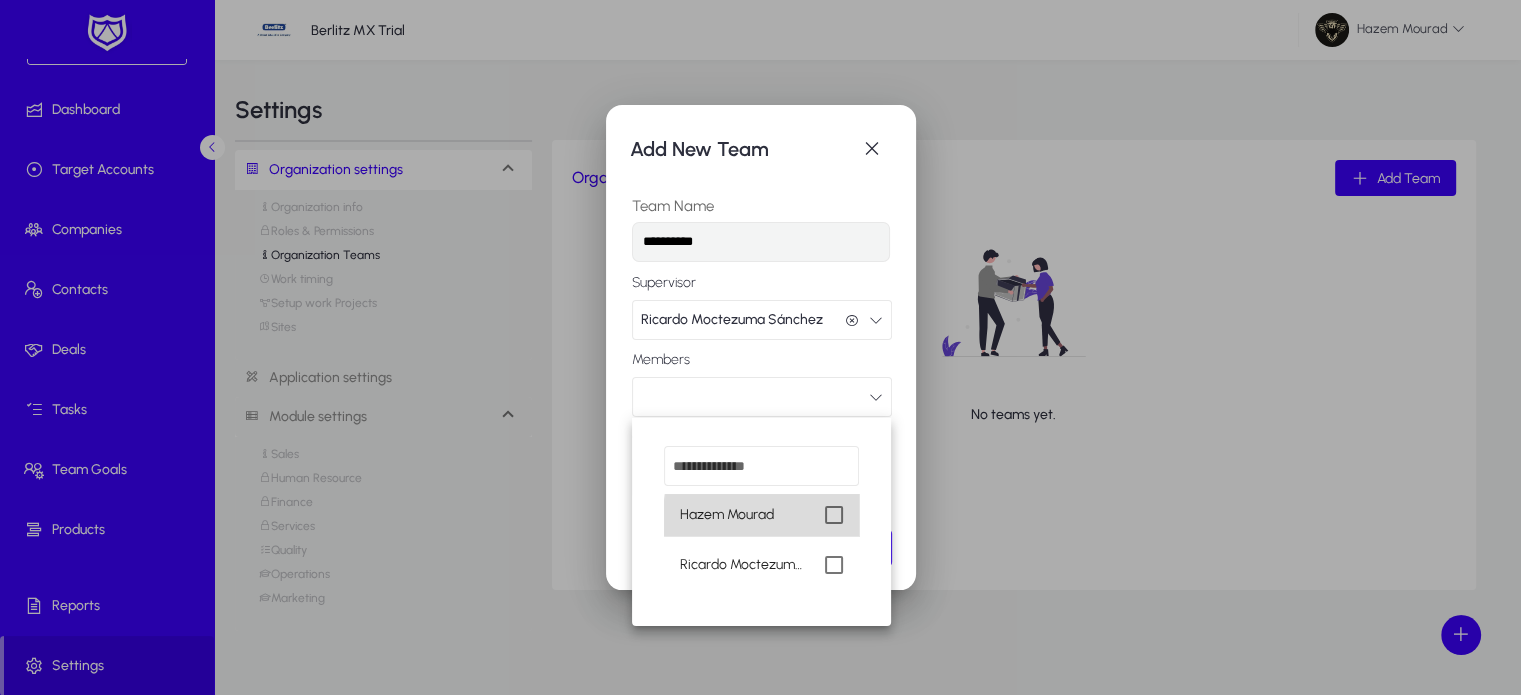 click at bounding box center (834, 515) 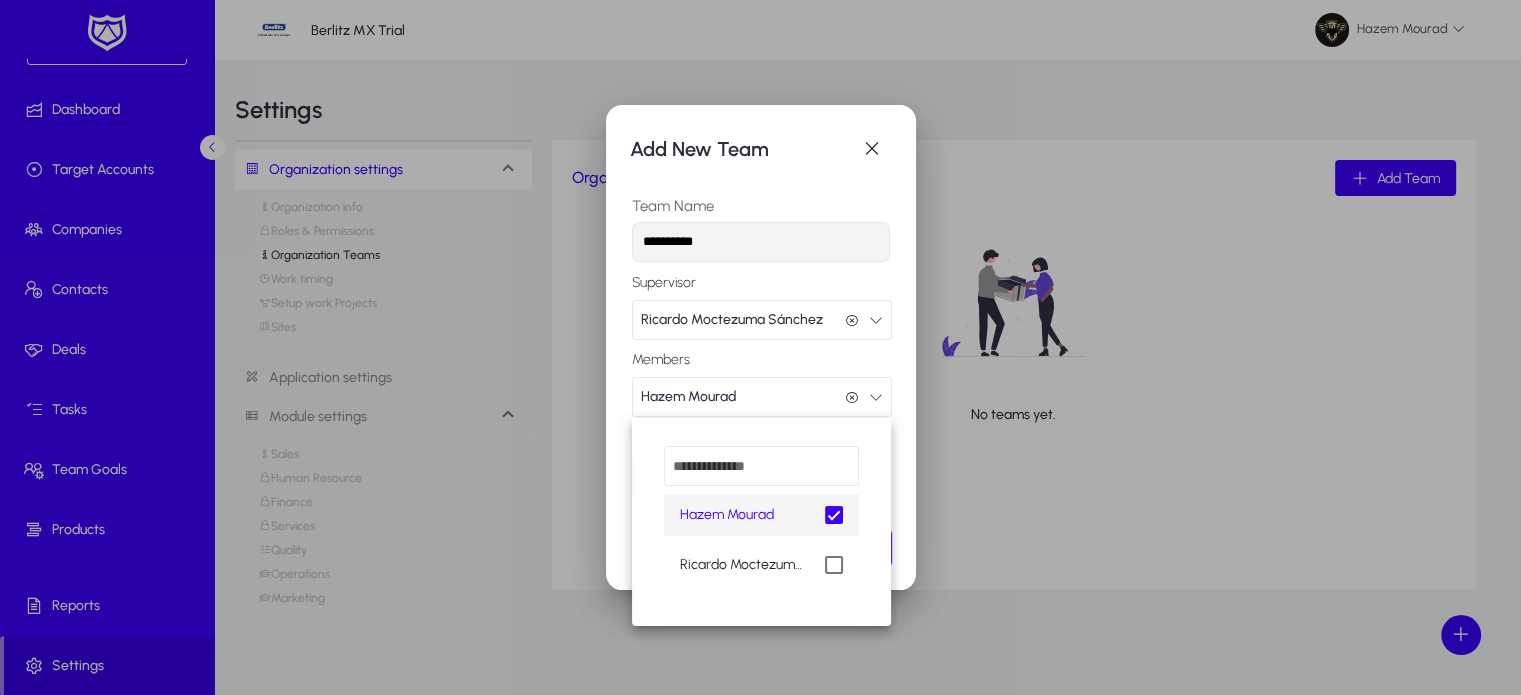 scroll, scrollTop: 0, scrollLeft: 0, axis: both 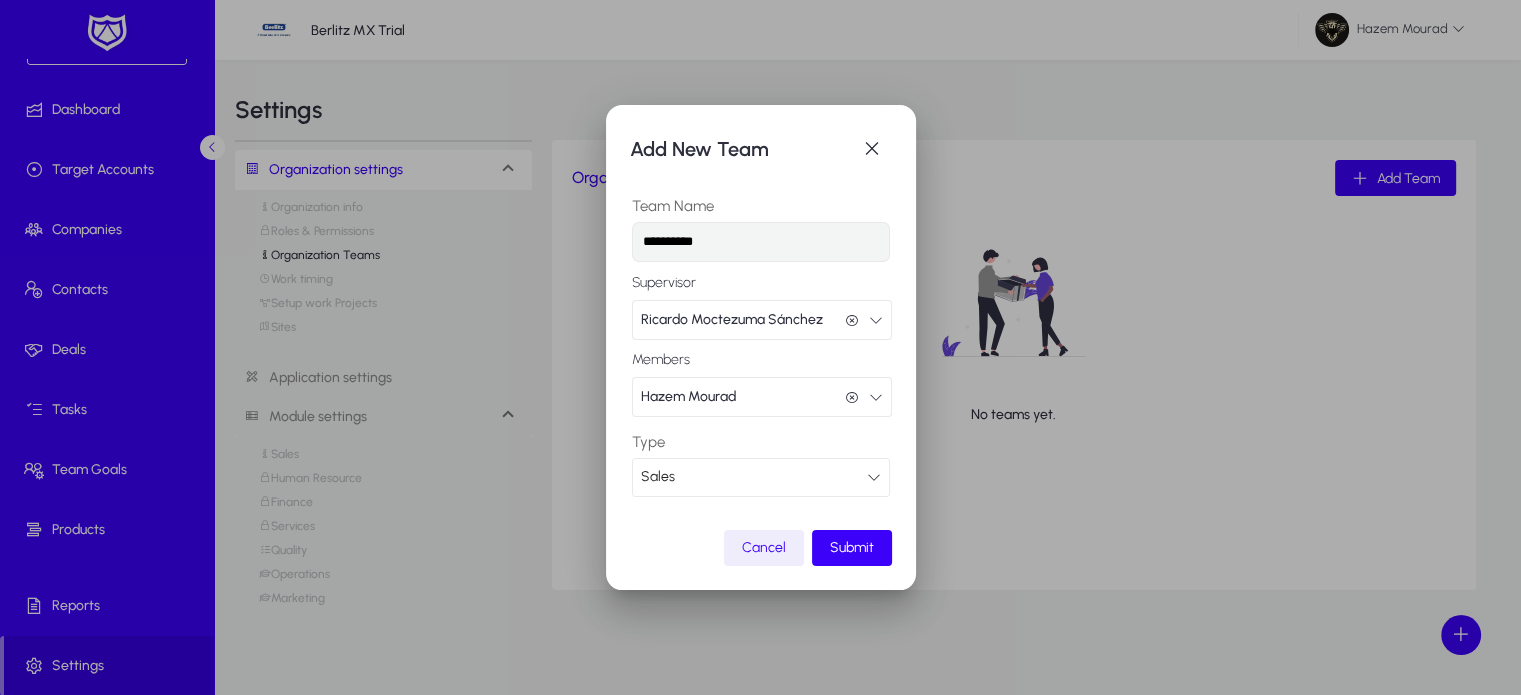 click on "**********" at bounding box center [761, 242] 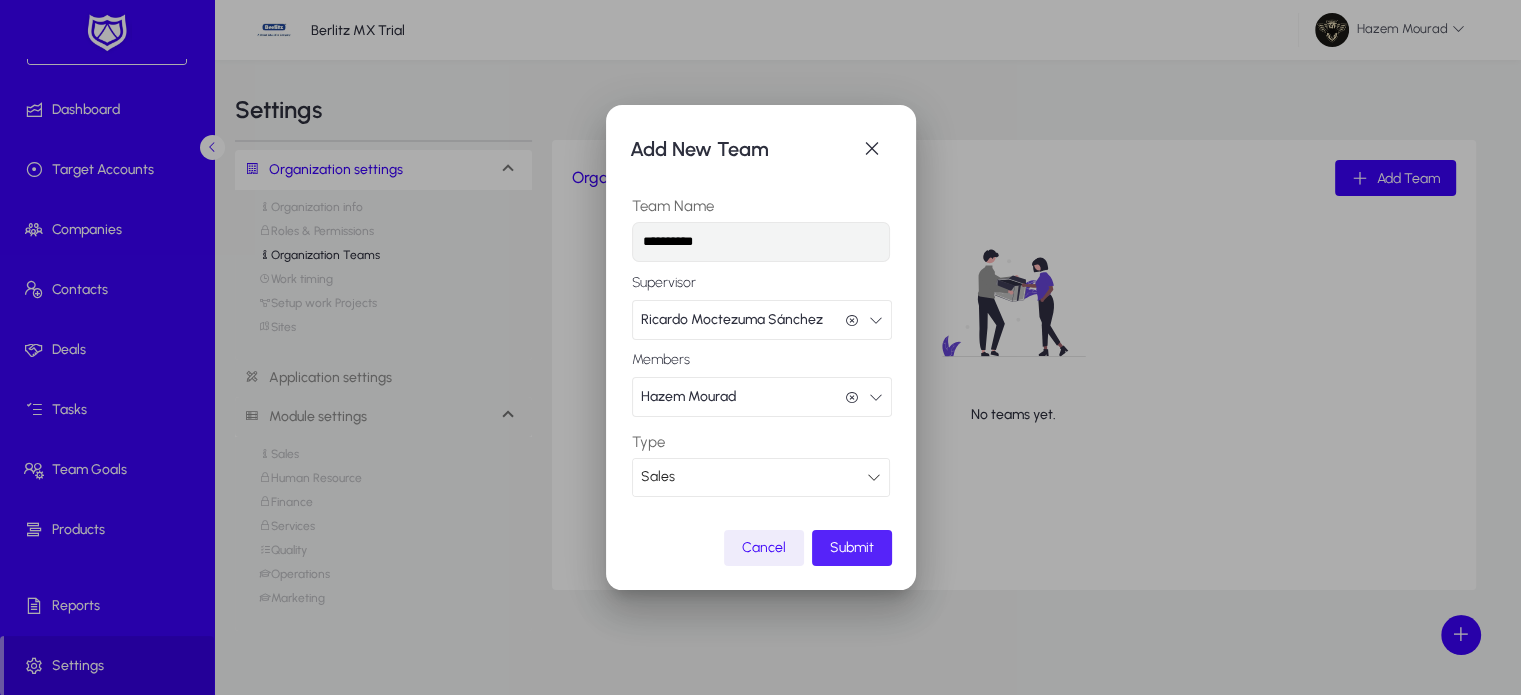 click on "Submit" 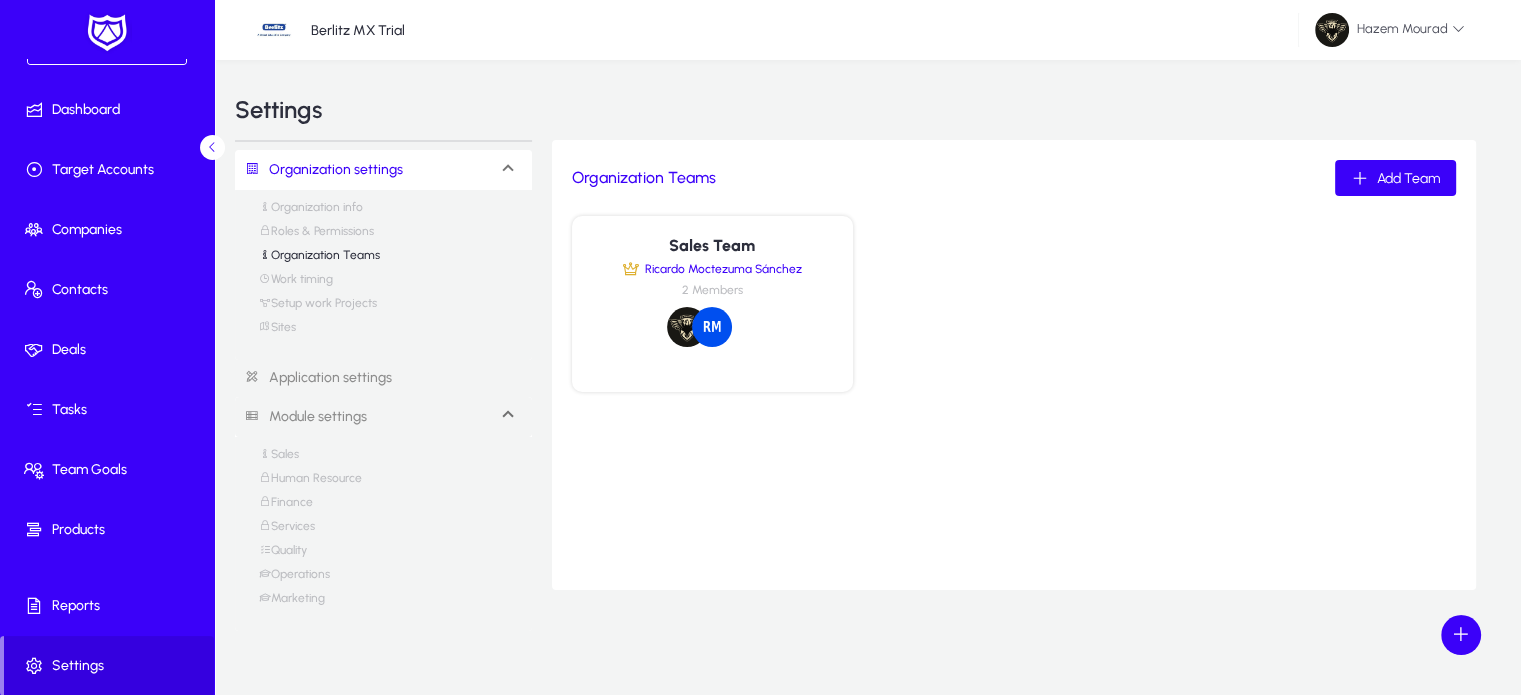 click on "Roles & Permissions" at bounding box center [316, 236] 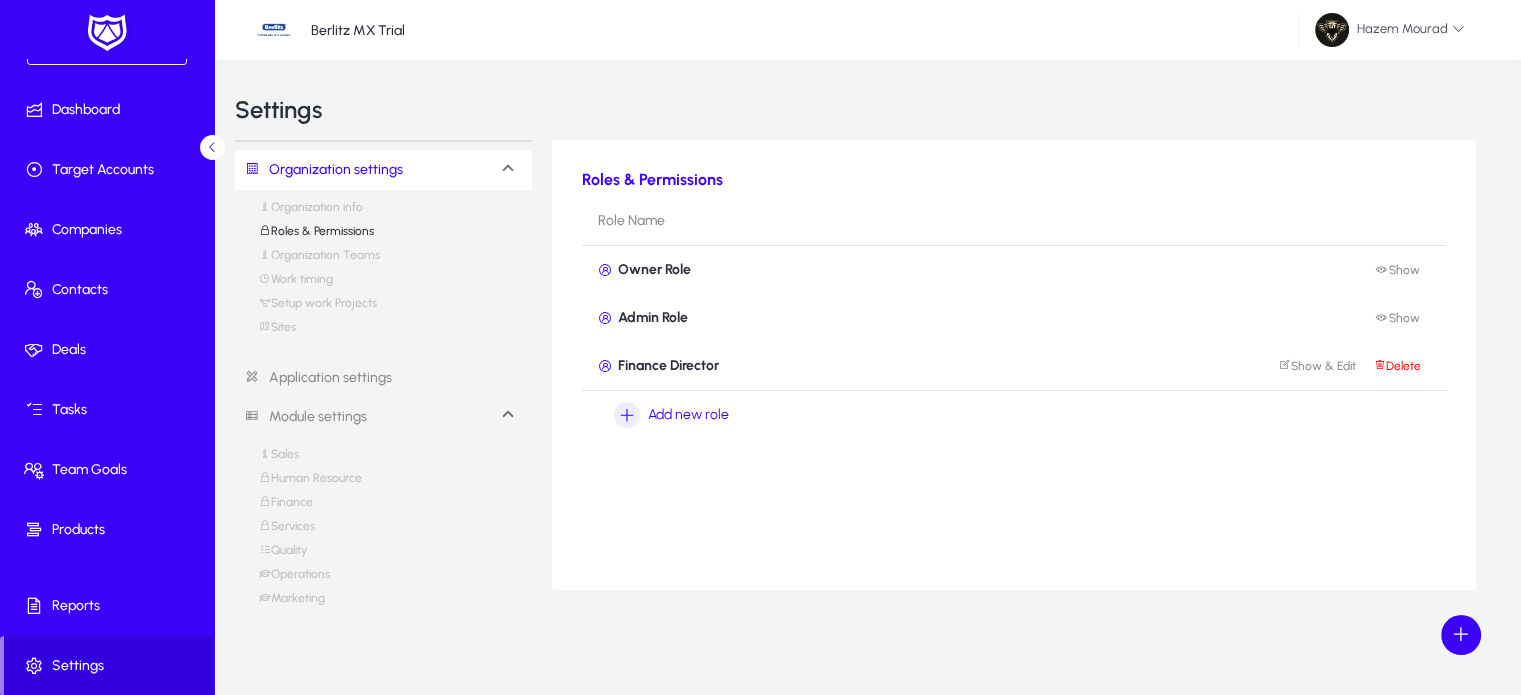 click on "Work timing" at bounding box center [296, 284] 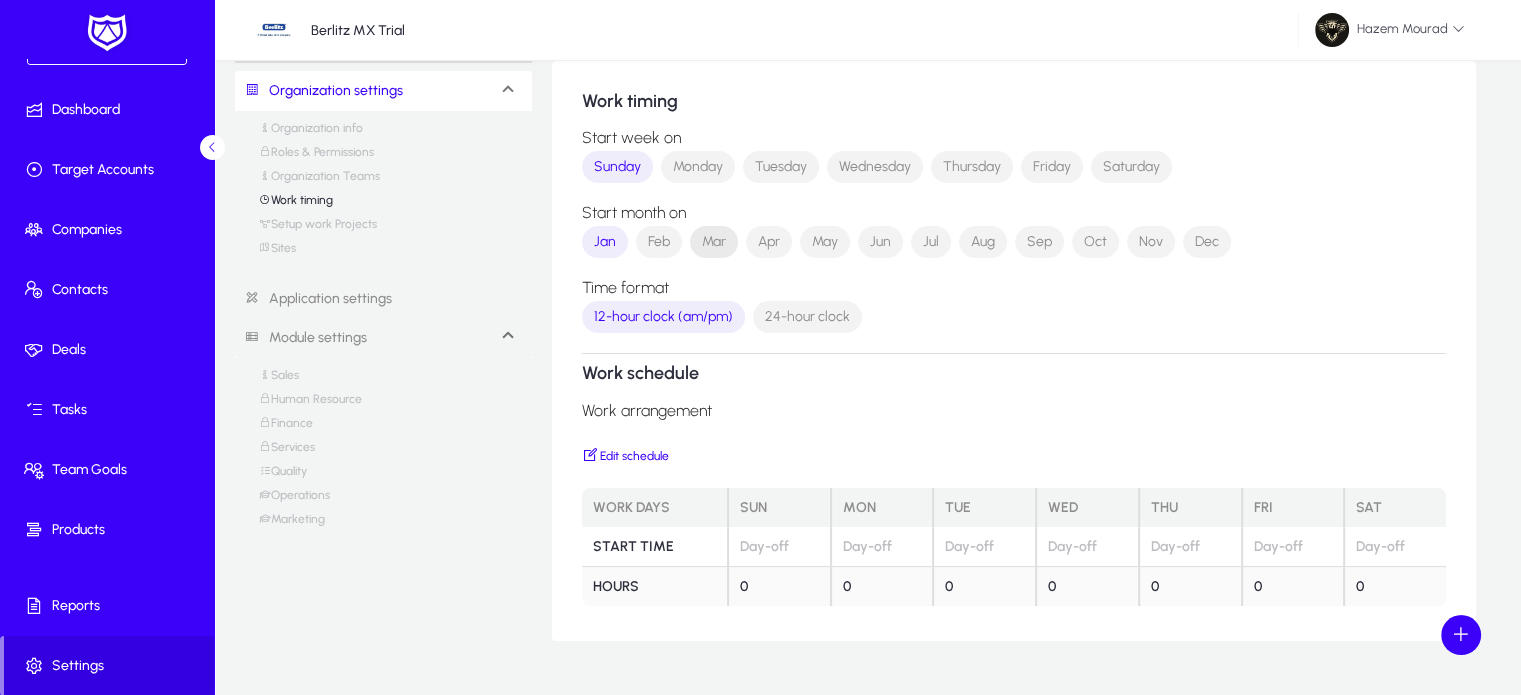 scroll, scrollTop: 80, scrollLeft: 0, axis: vertical 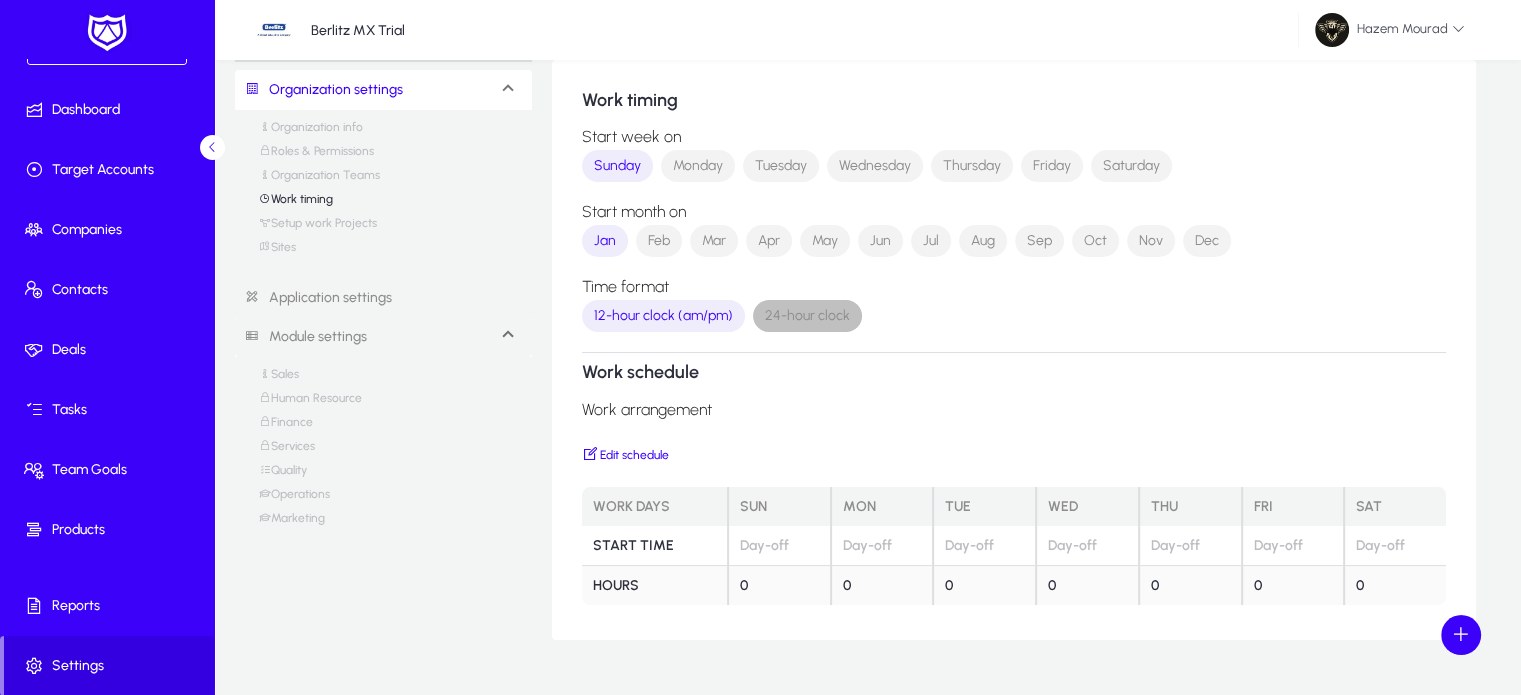 click on "24-hour clock" at bounding box center [807, 316] 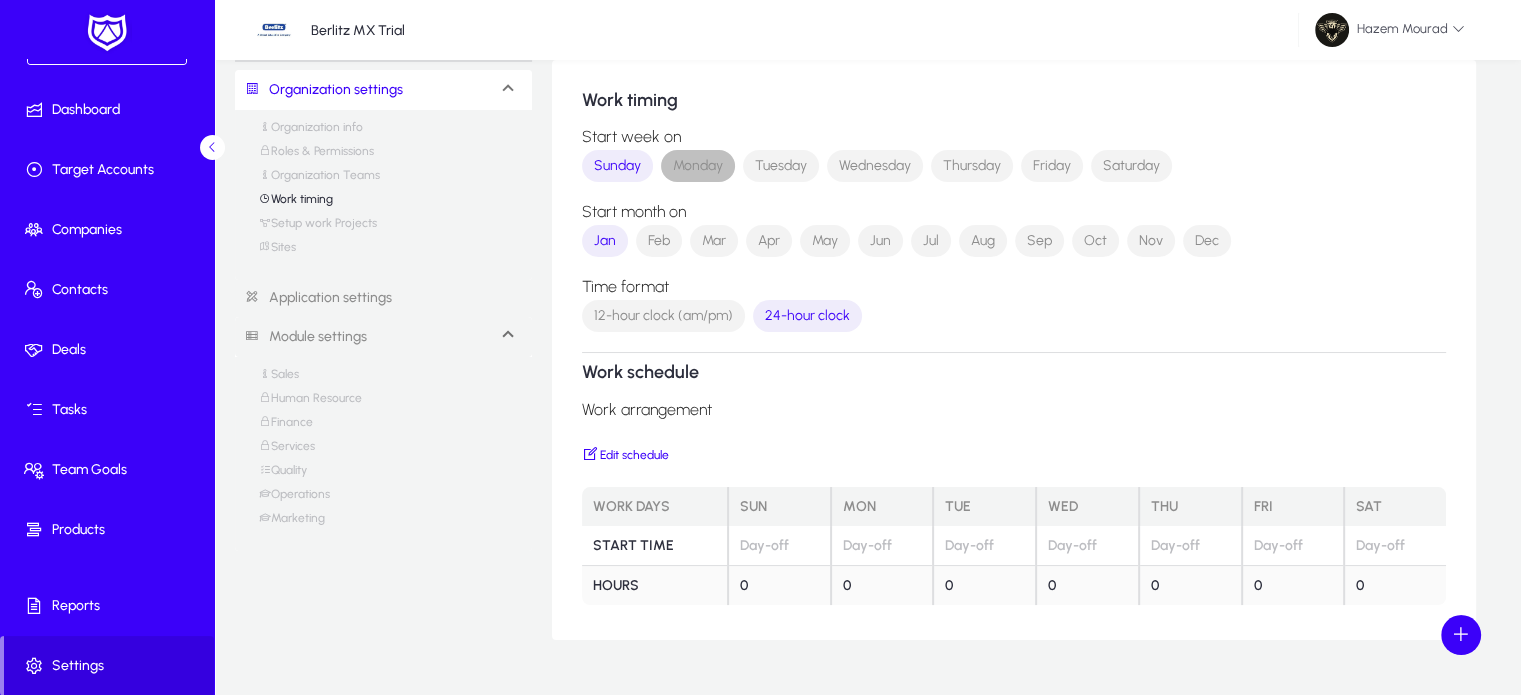 click on "Monday" at bounding box center [698, 166] 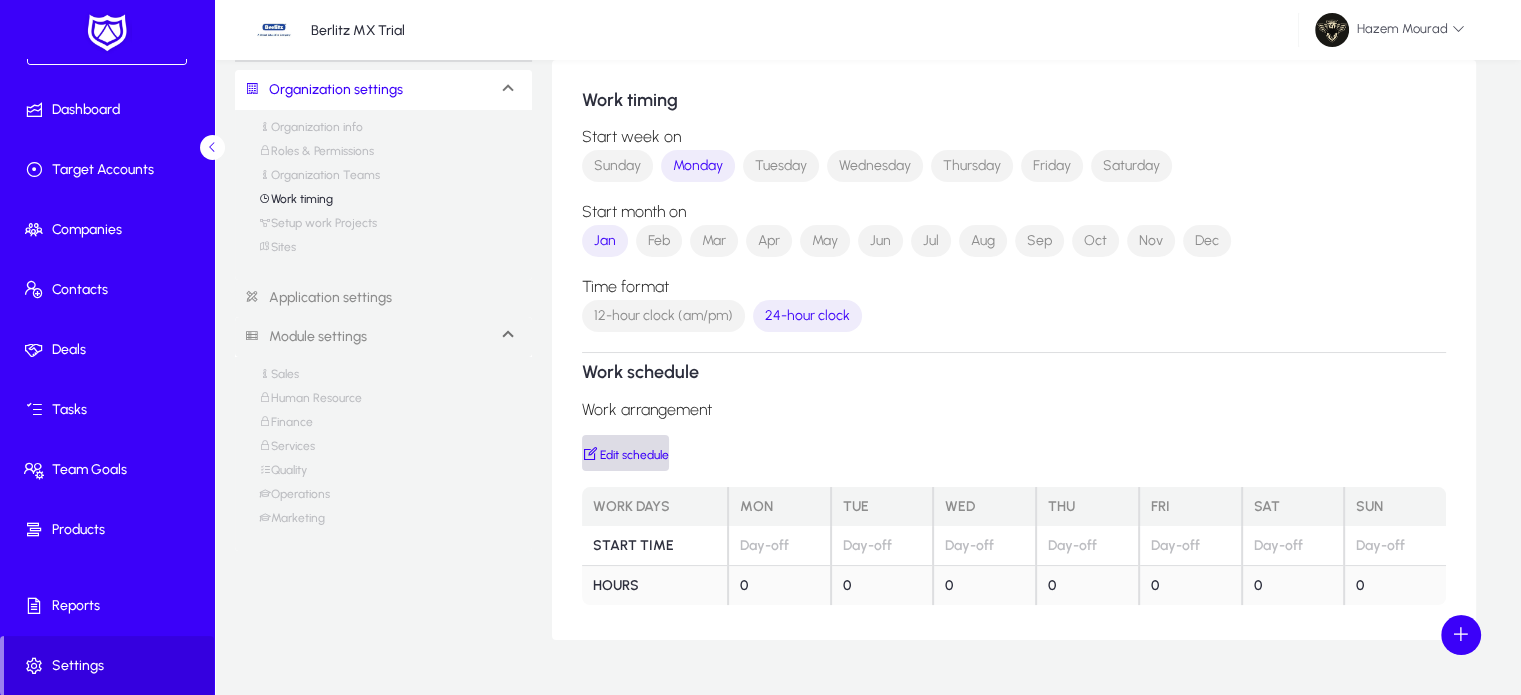 click on "Edit schedule" 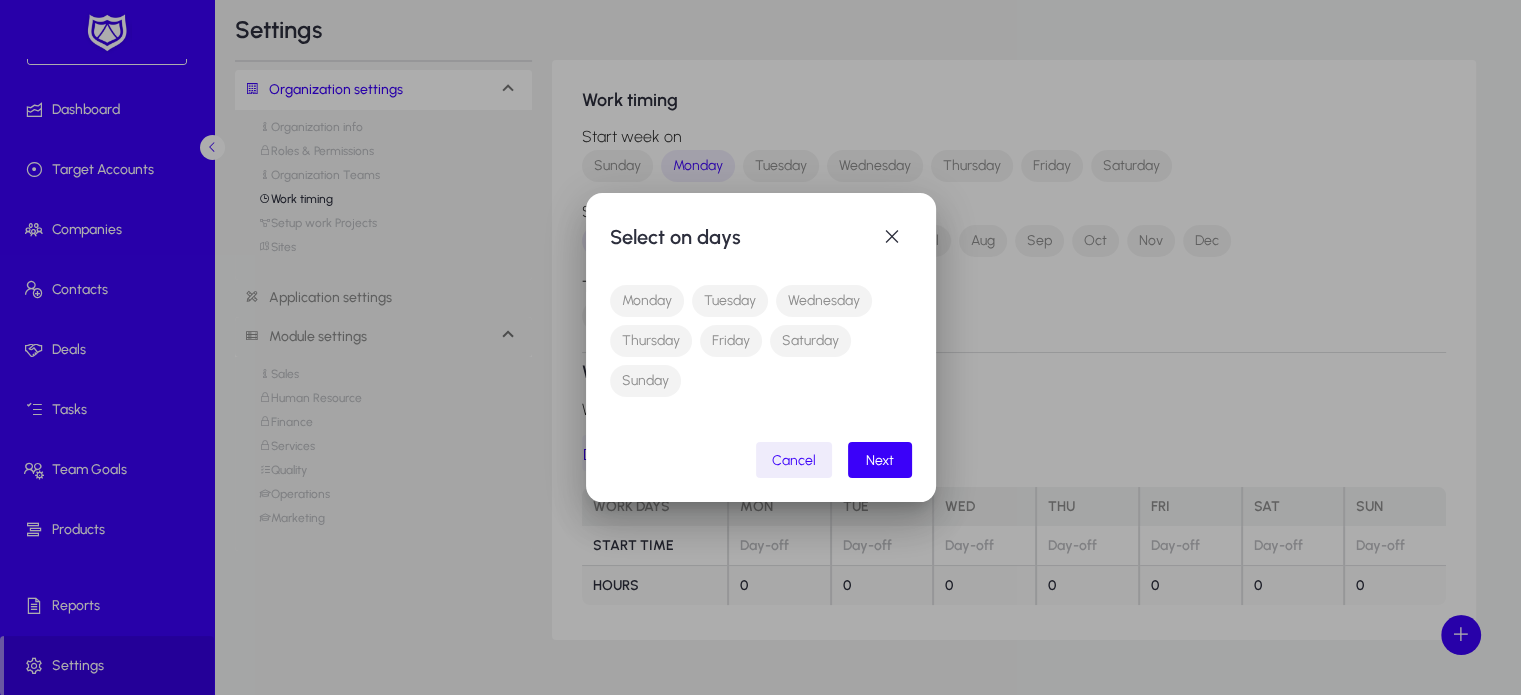 scroll, scrollTop: 0, scrollLeft: 0, axis: both 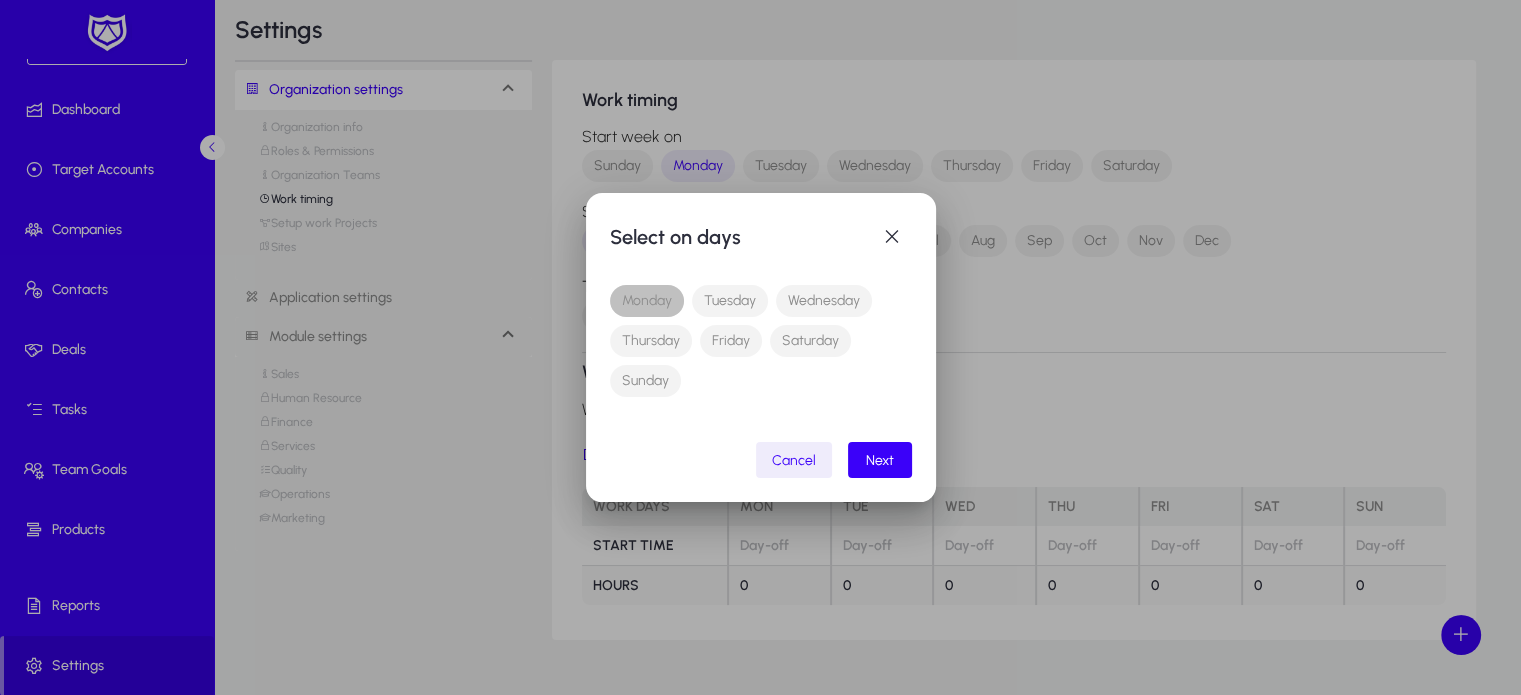 click on "Monday" at bounding box center [647, 301] 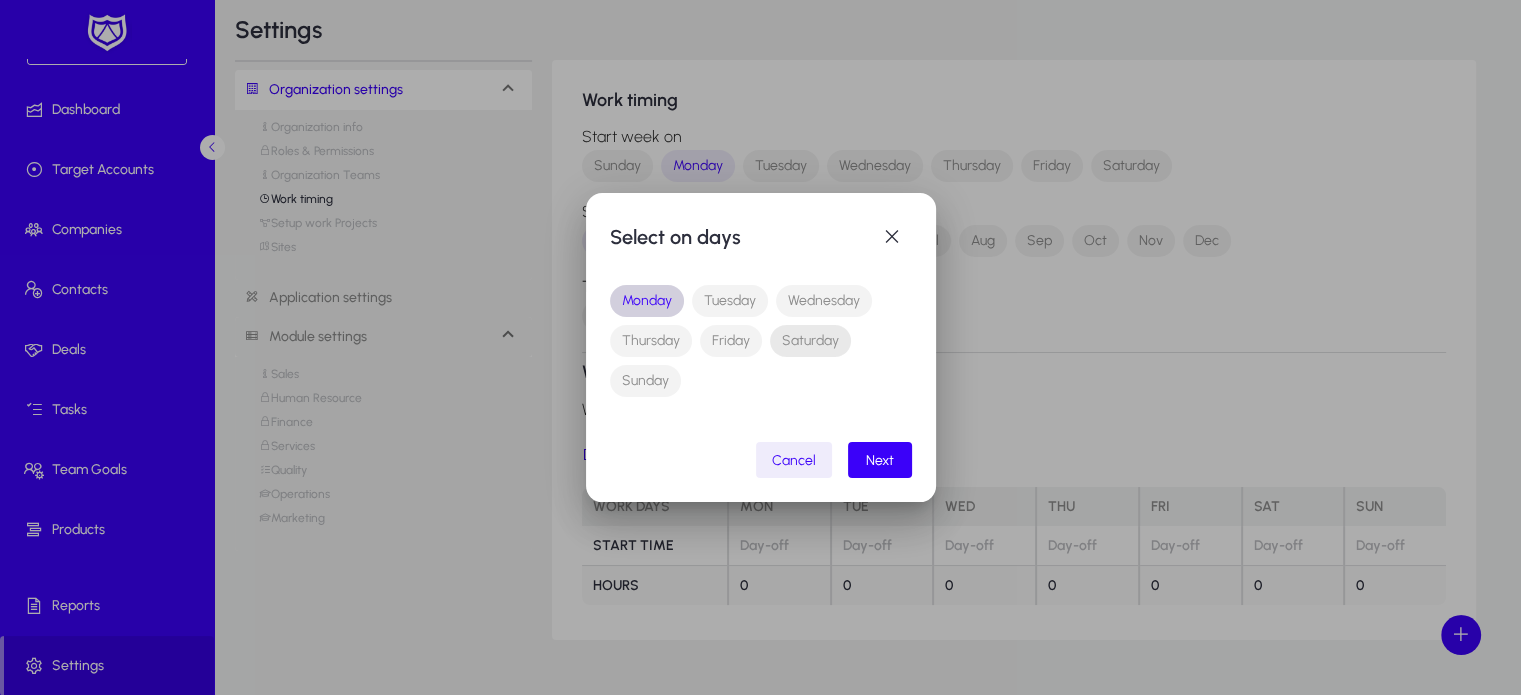 click on "Saturday" at bounding box center [810, 341] 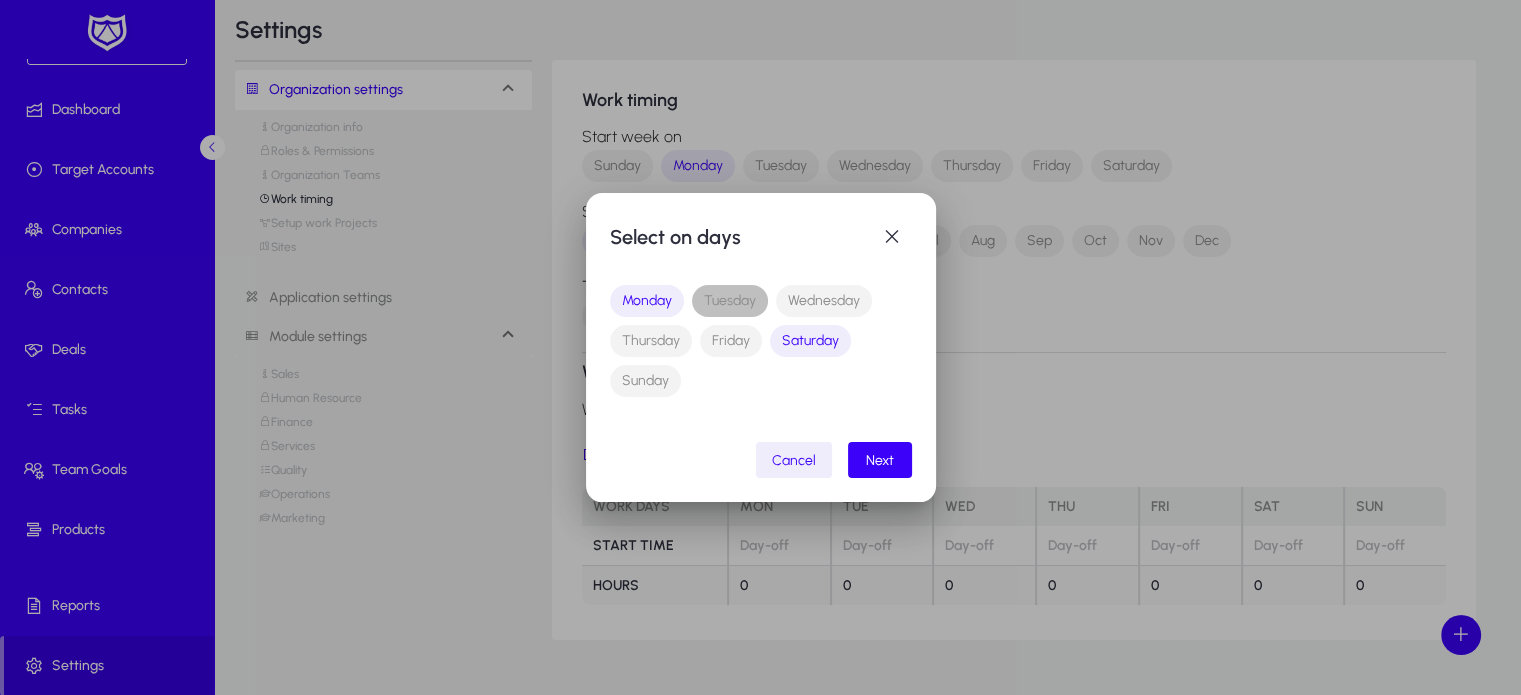 click on "Tuesday" at bounding box center (730, 301) 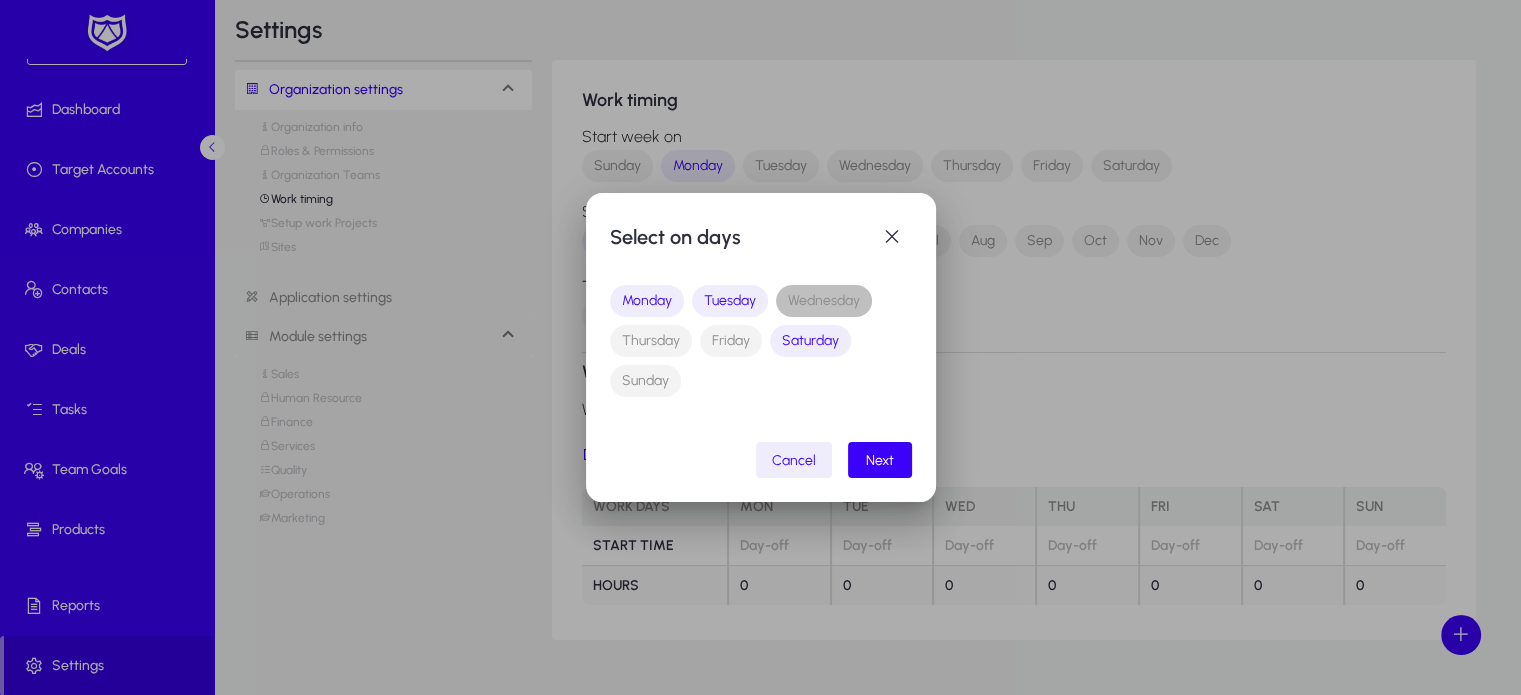 click on "Wednesday" at bounding box center [824, 301] 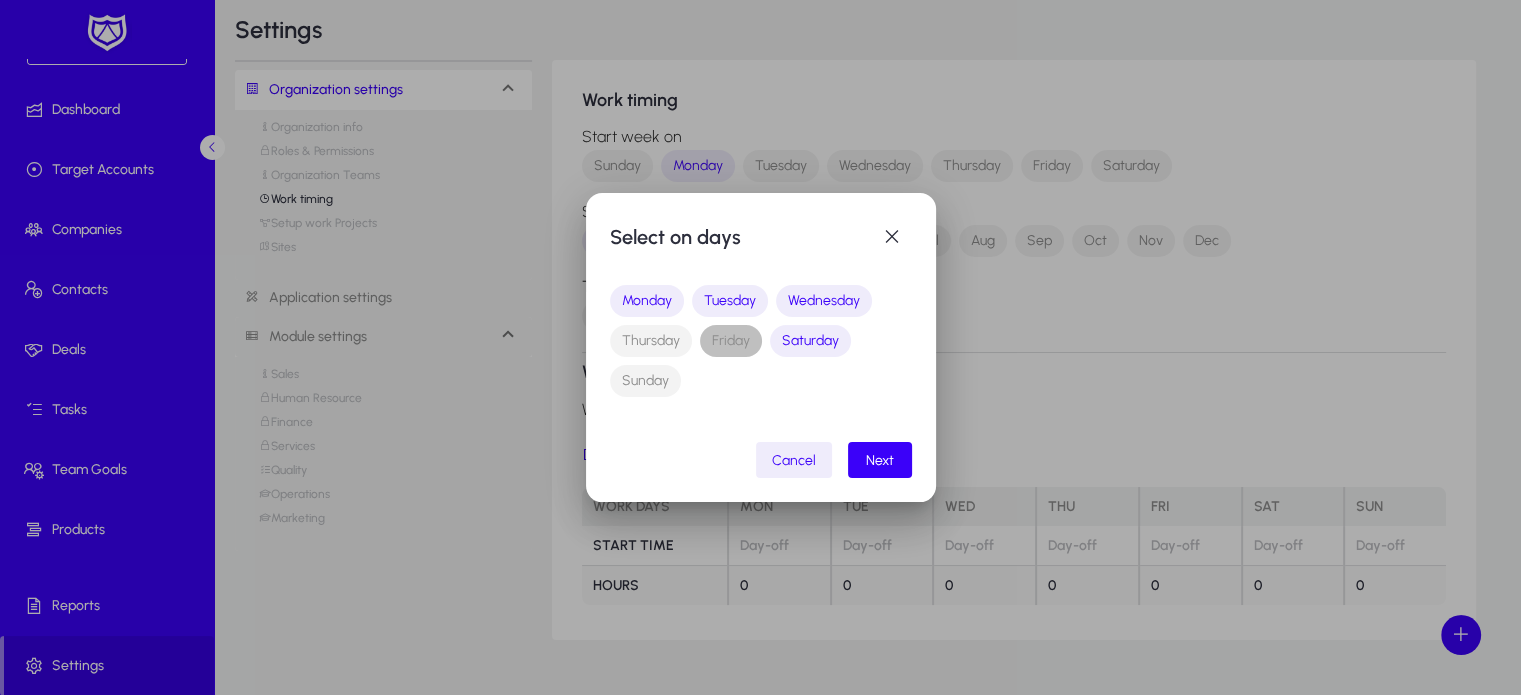 click on "Friday" at bounding box center (731, 341) 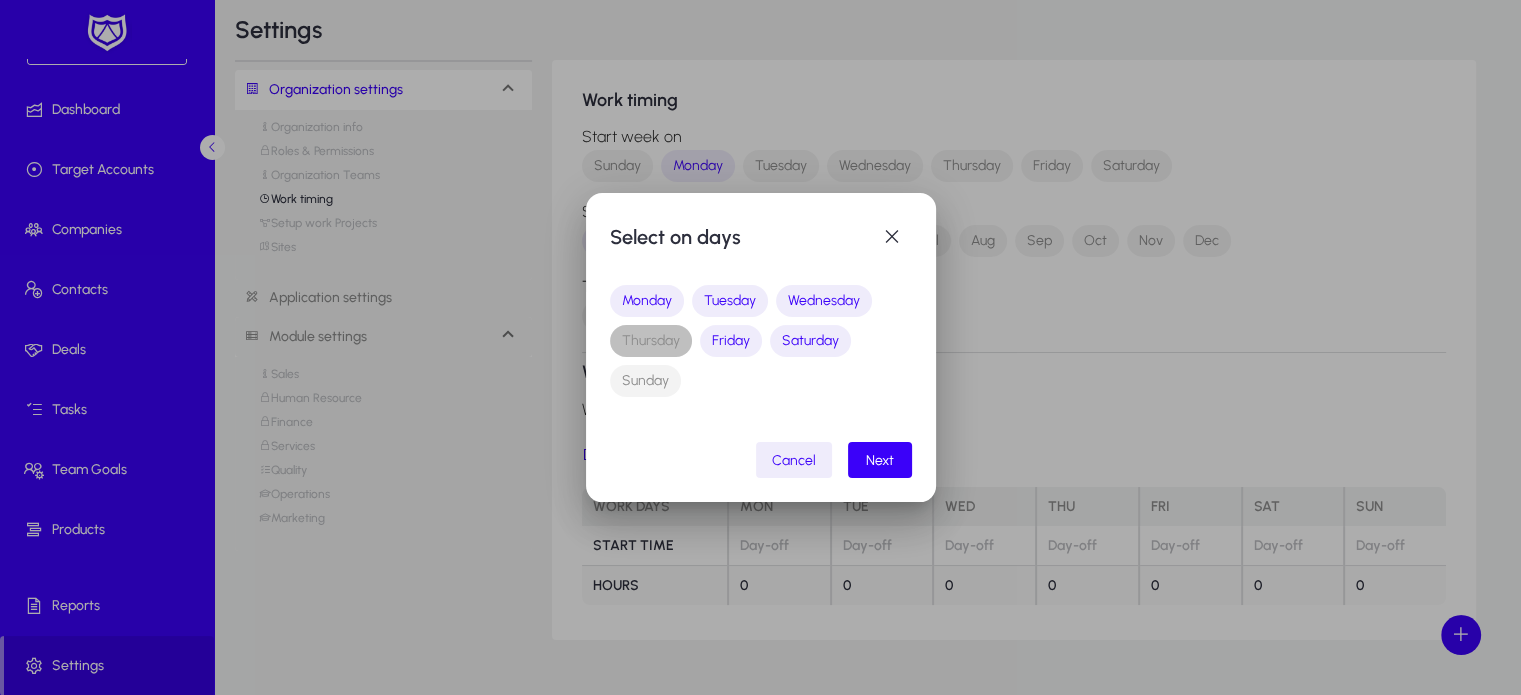click on "Thursday" at bounding box center (651, 341) 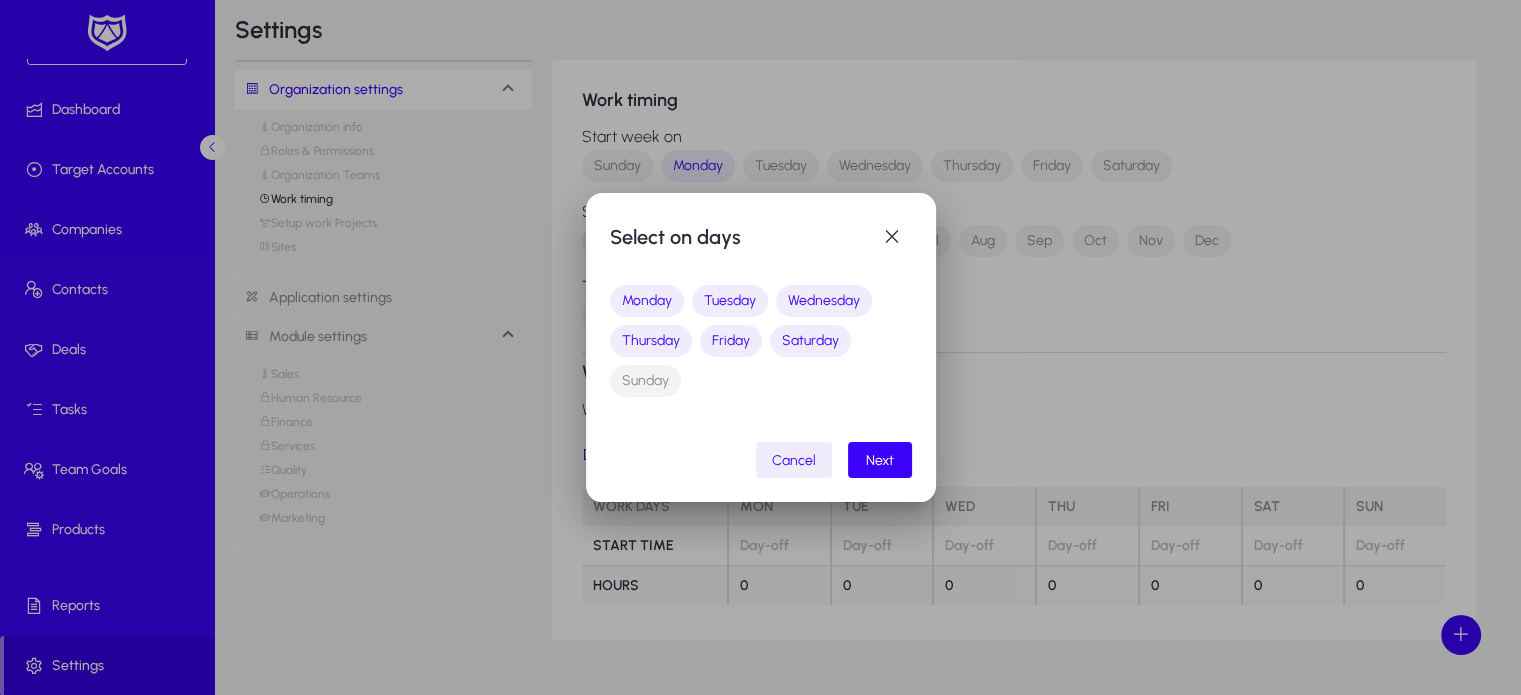 click on "Select on days Monday Tuesday Wednesday Thursday Friday Saturday Sunday Cancel  Next" at bounding box center [761, 347] 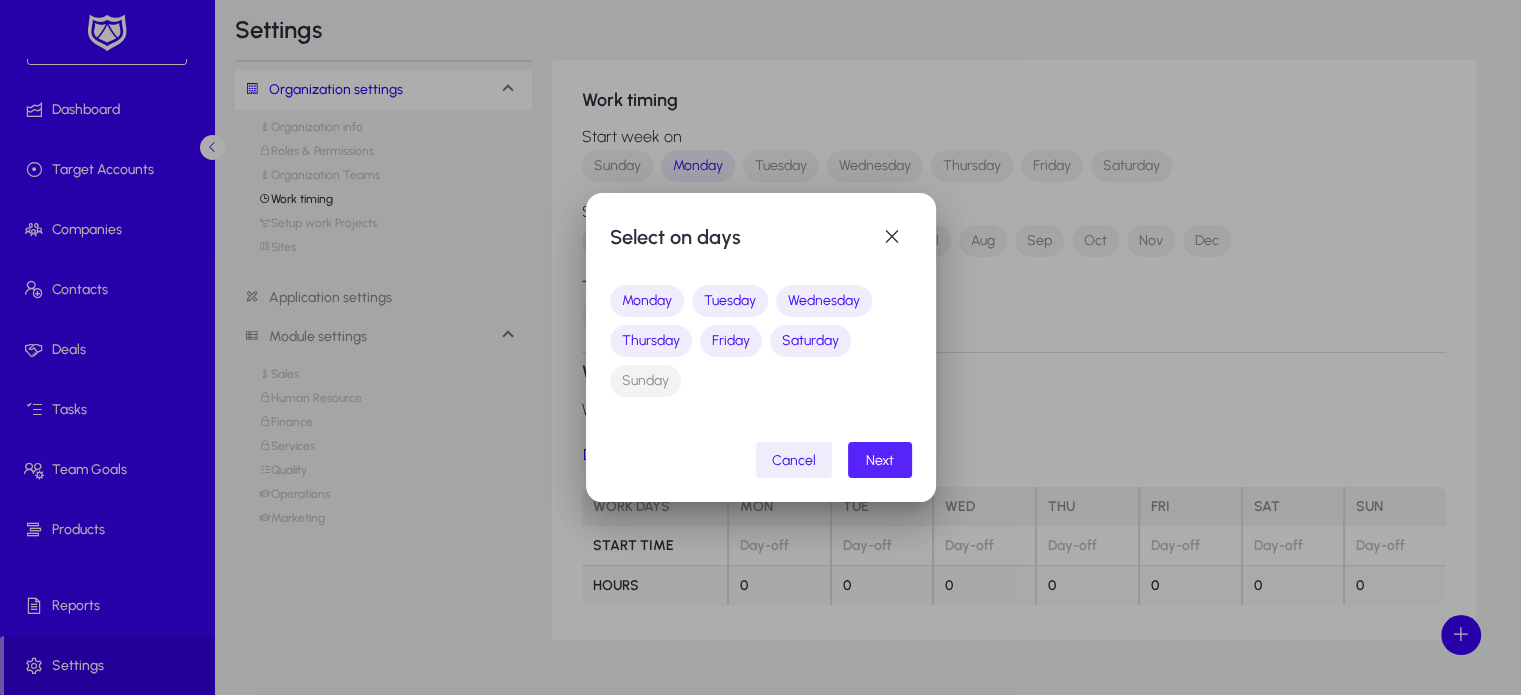 click on "Next" at bounding box center (880, 460) 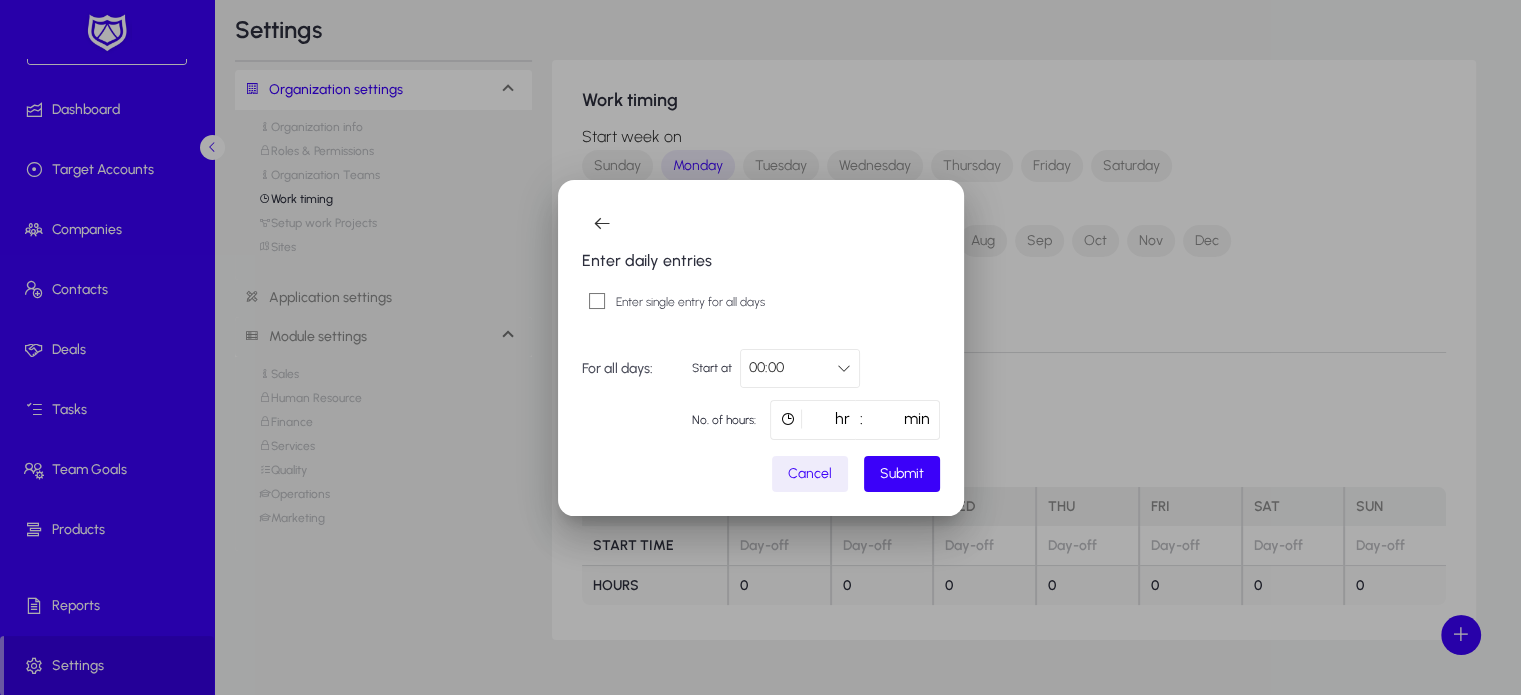 click on "00:00" at bounding box center [766, 367] 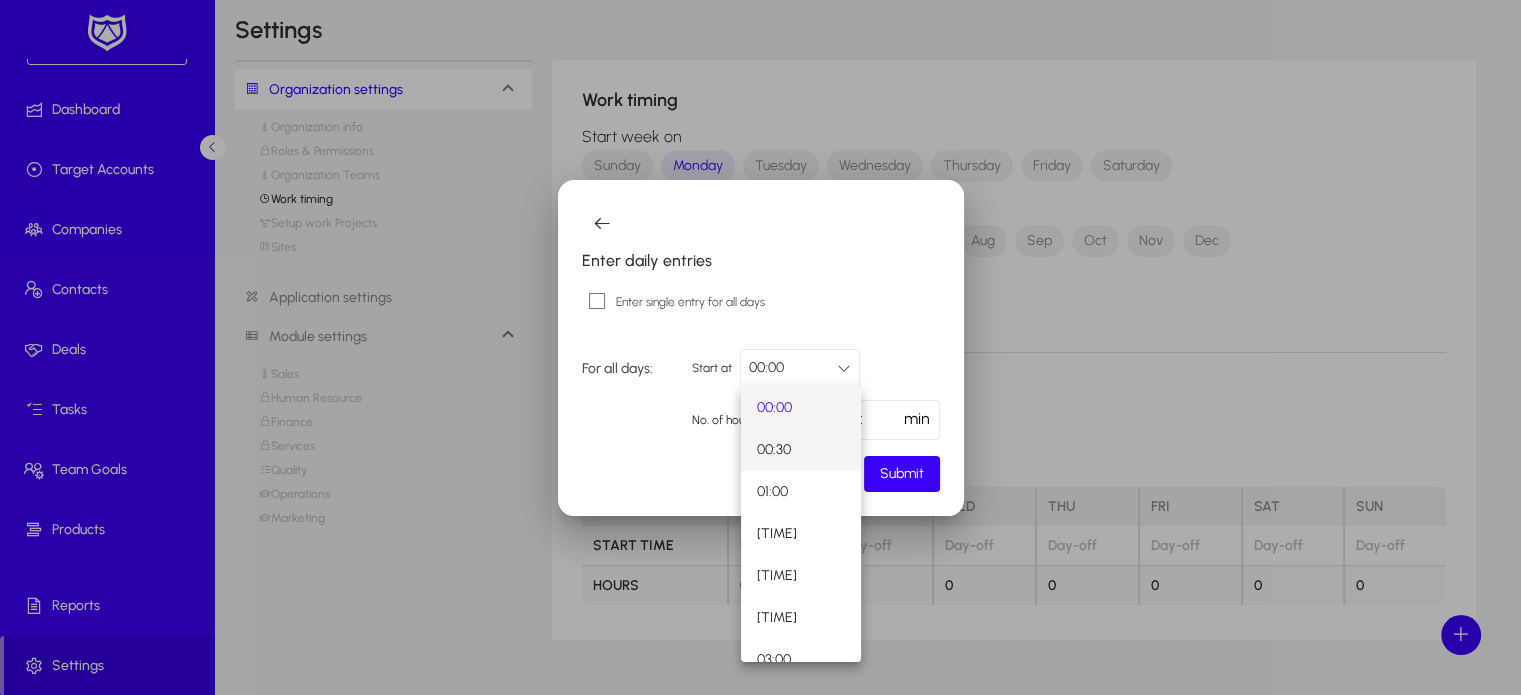 click at bounding box center [760, 347] 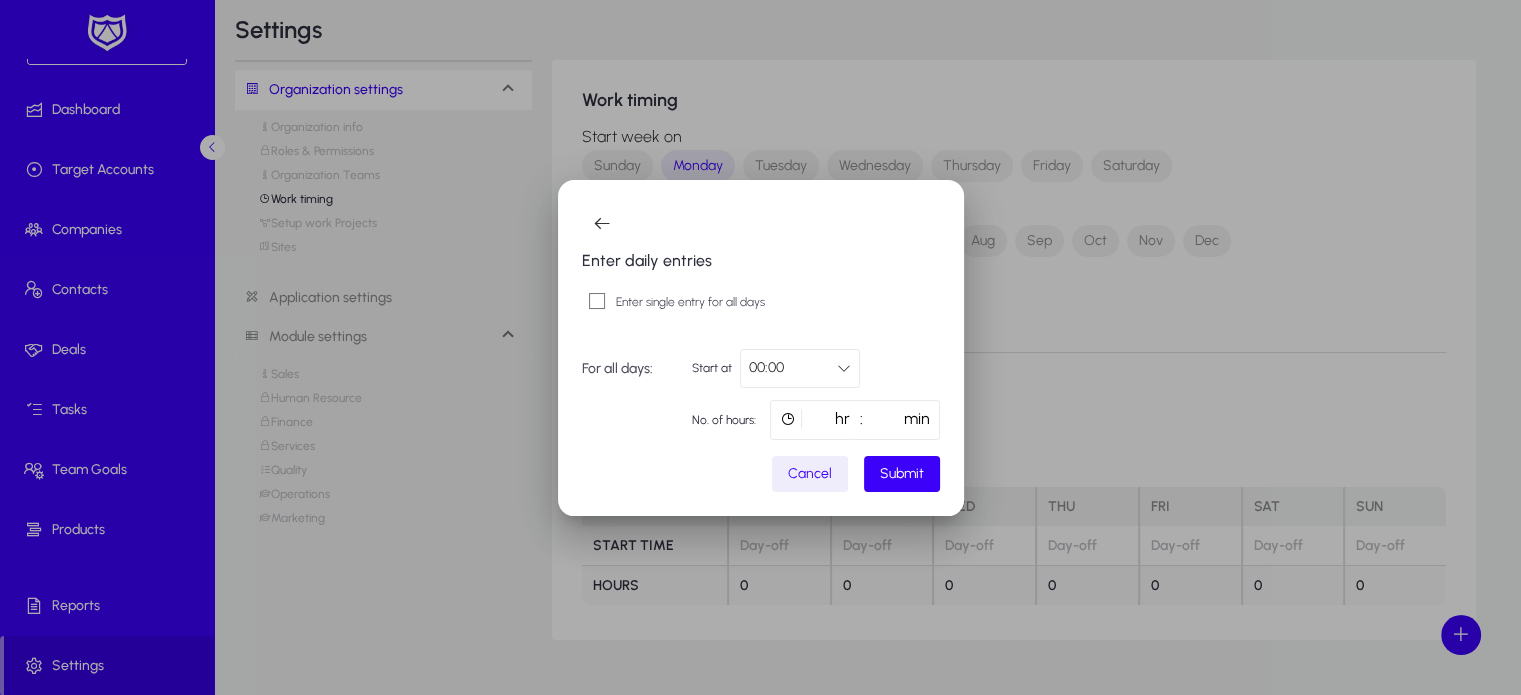 click on "00:00" at bounding box center [766, 367] 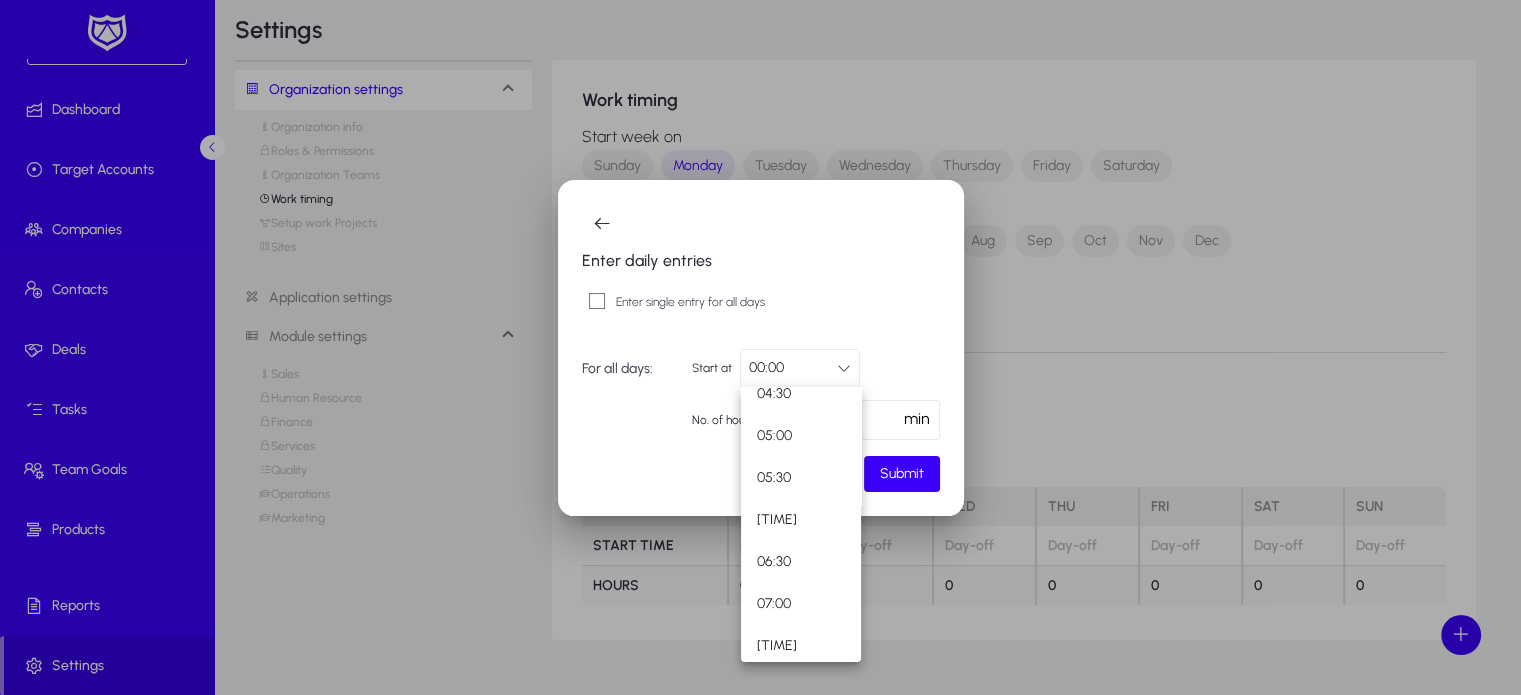 scroll, scrollTop: 436, scrollLeft: 0, axis: vertical 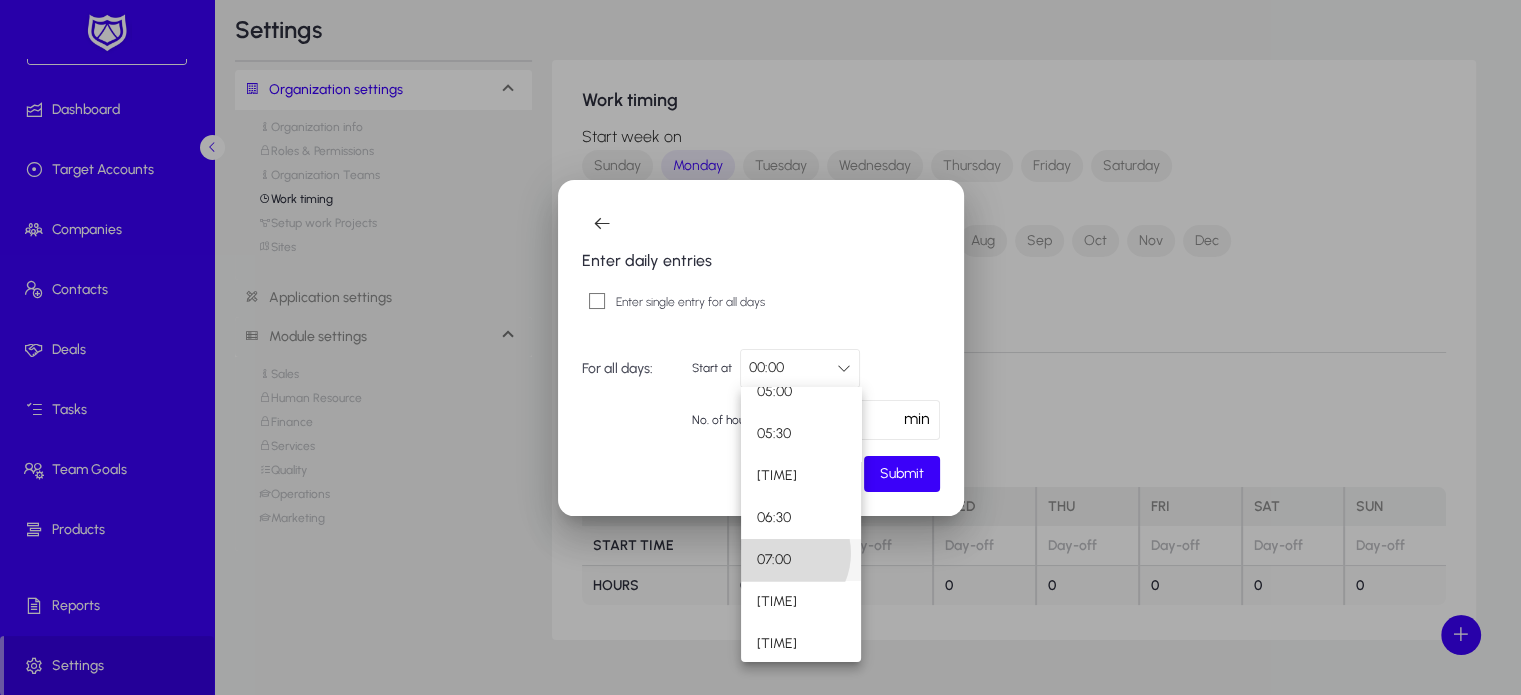 click on "07:00" at bounding box center (774, 560) 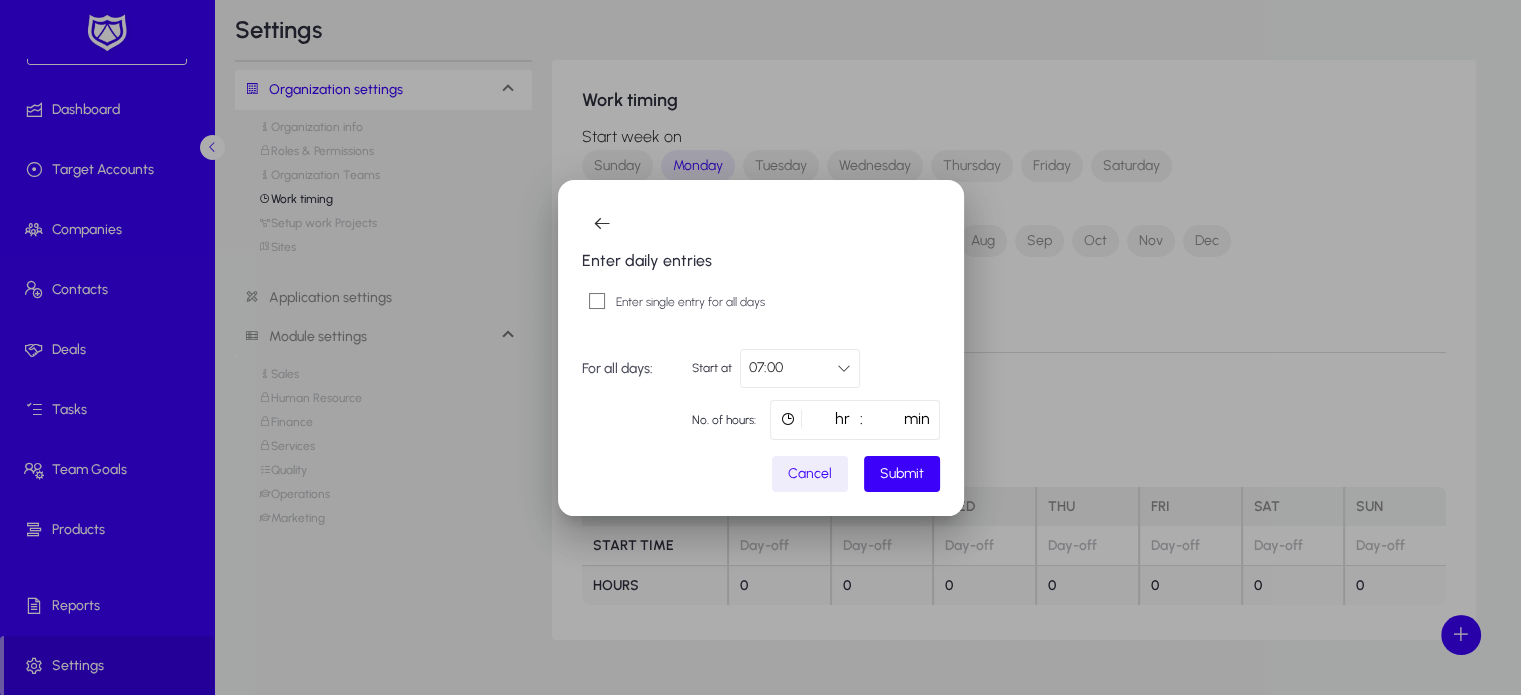 click on "*" at bounding box center [812, 420] 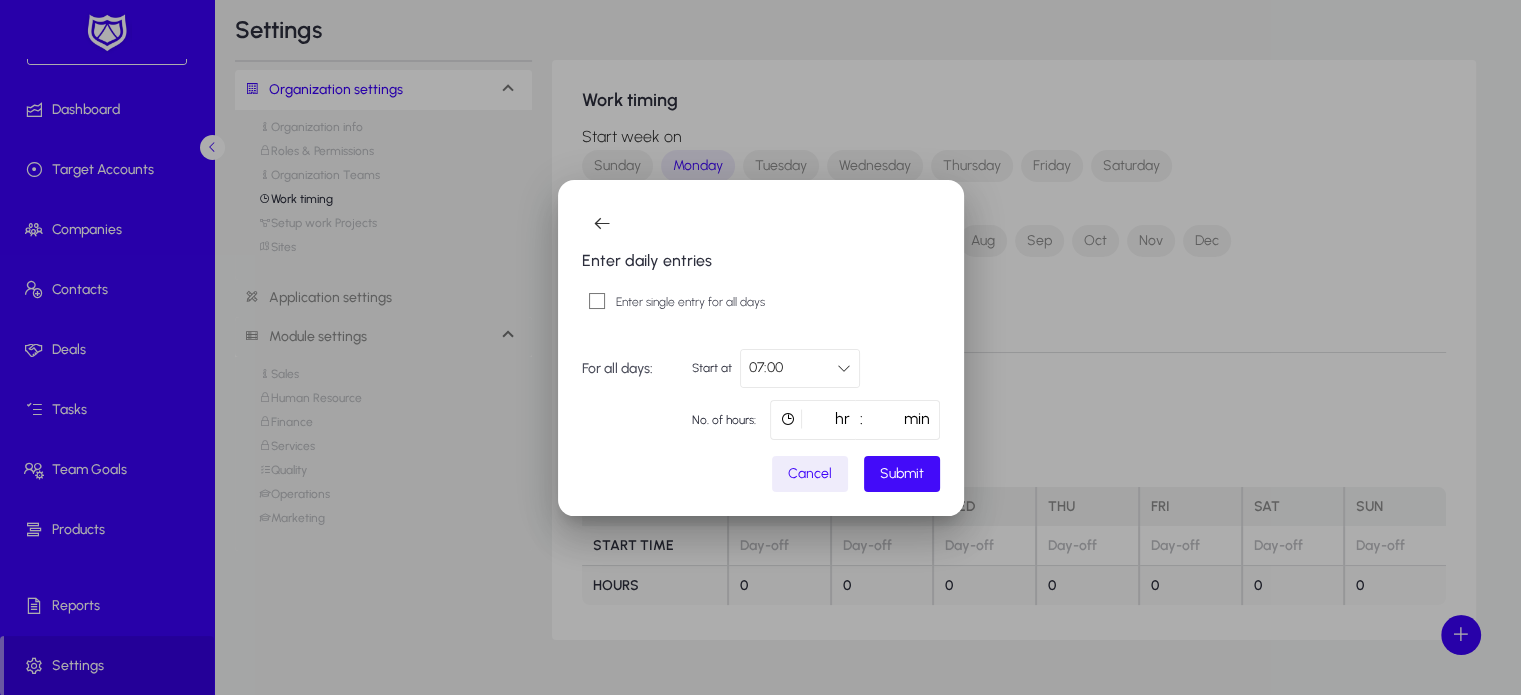 type on "**" 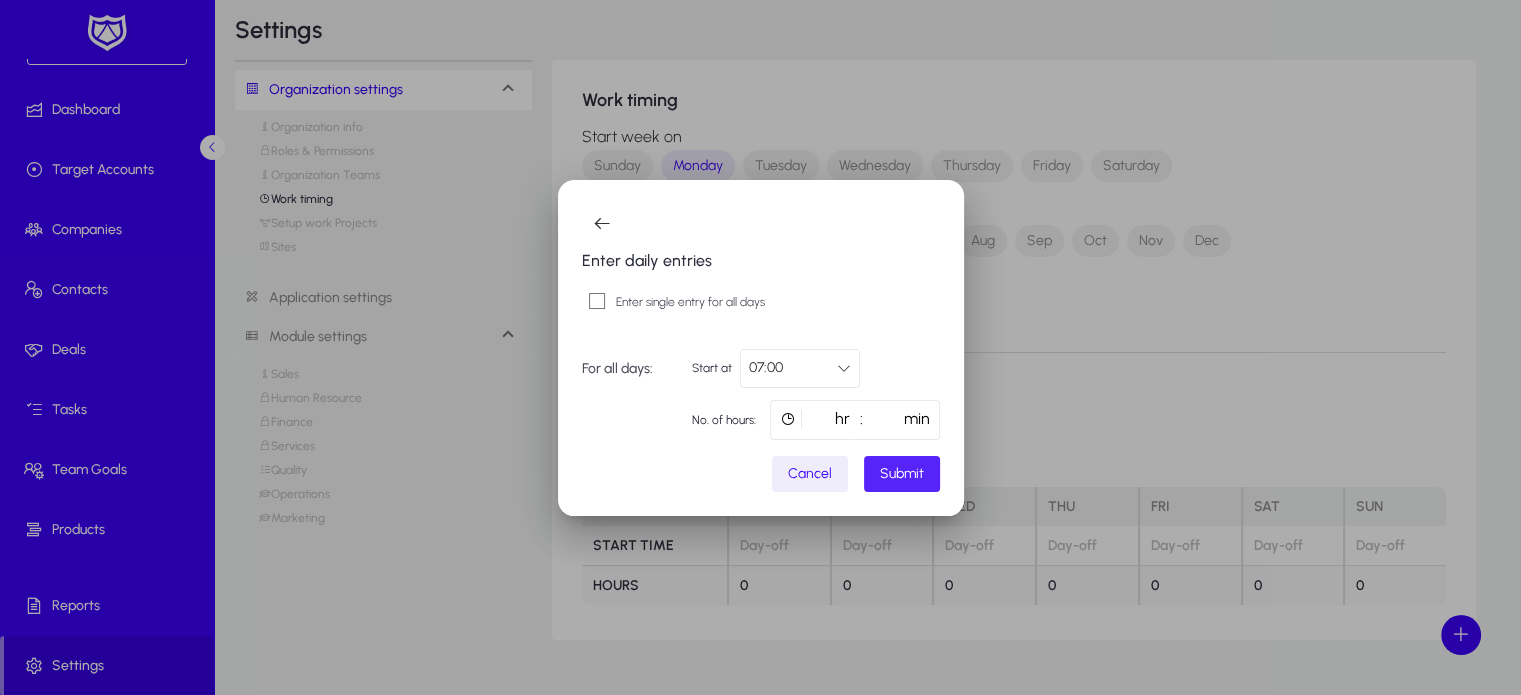 click on "Submit" 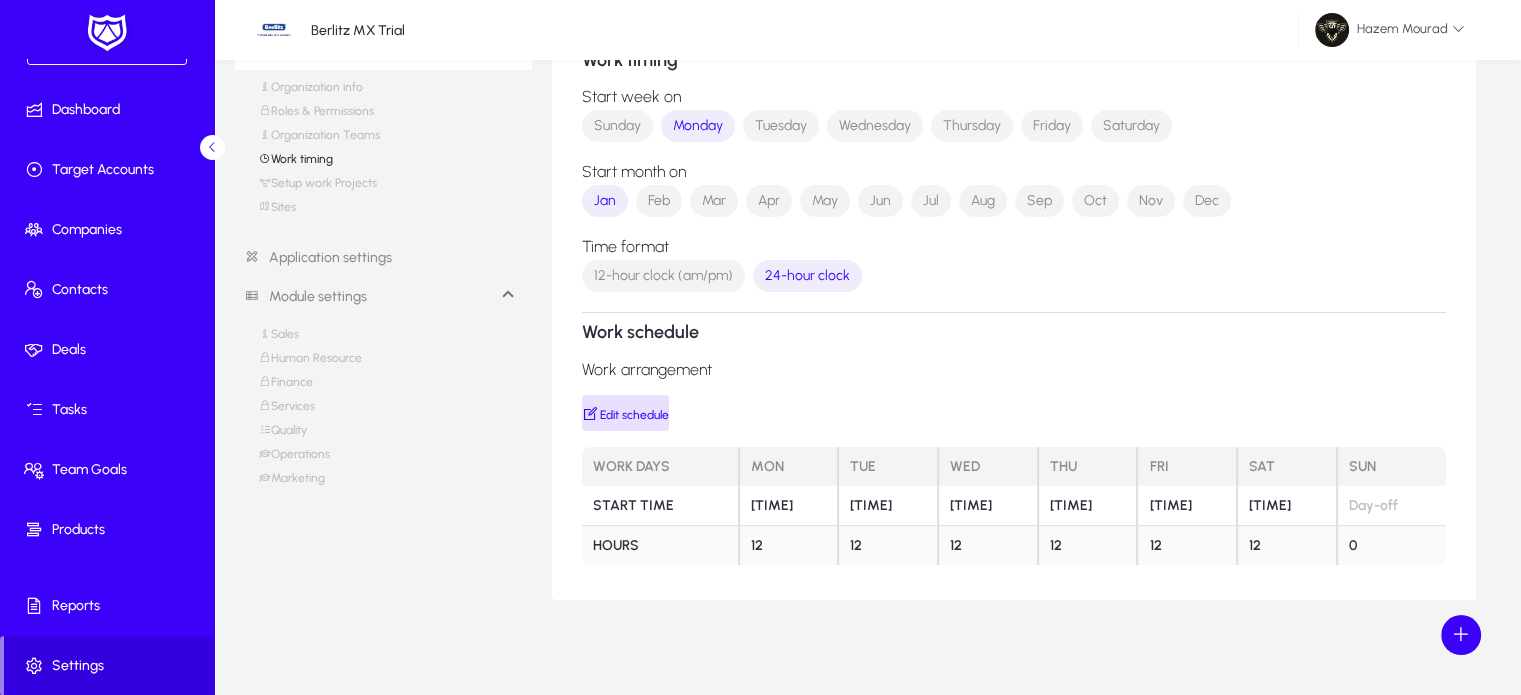 scroll, scrollTop: 0, scrollLeft: 0, axis: both 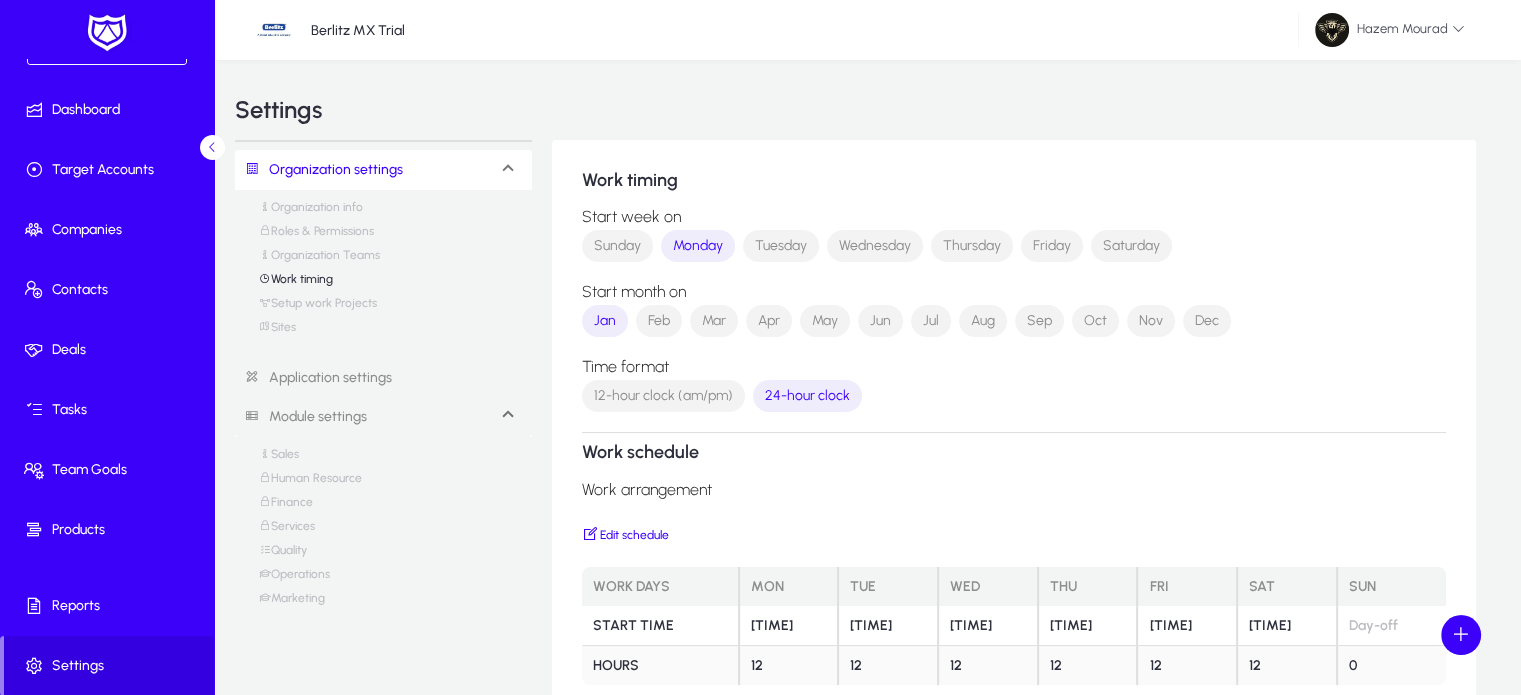 click on "Sites" at bounding box center [277, 332] 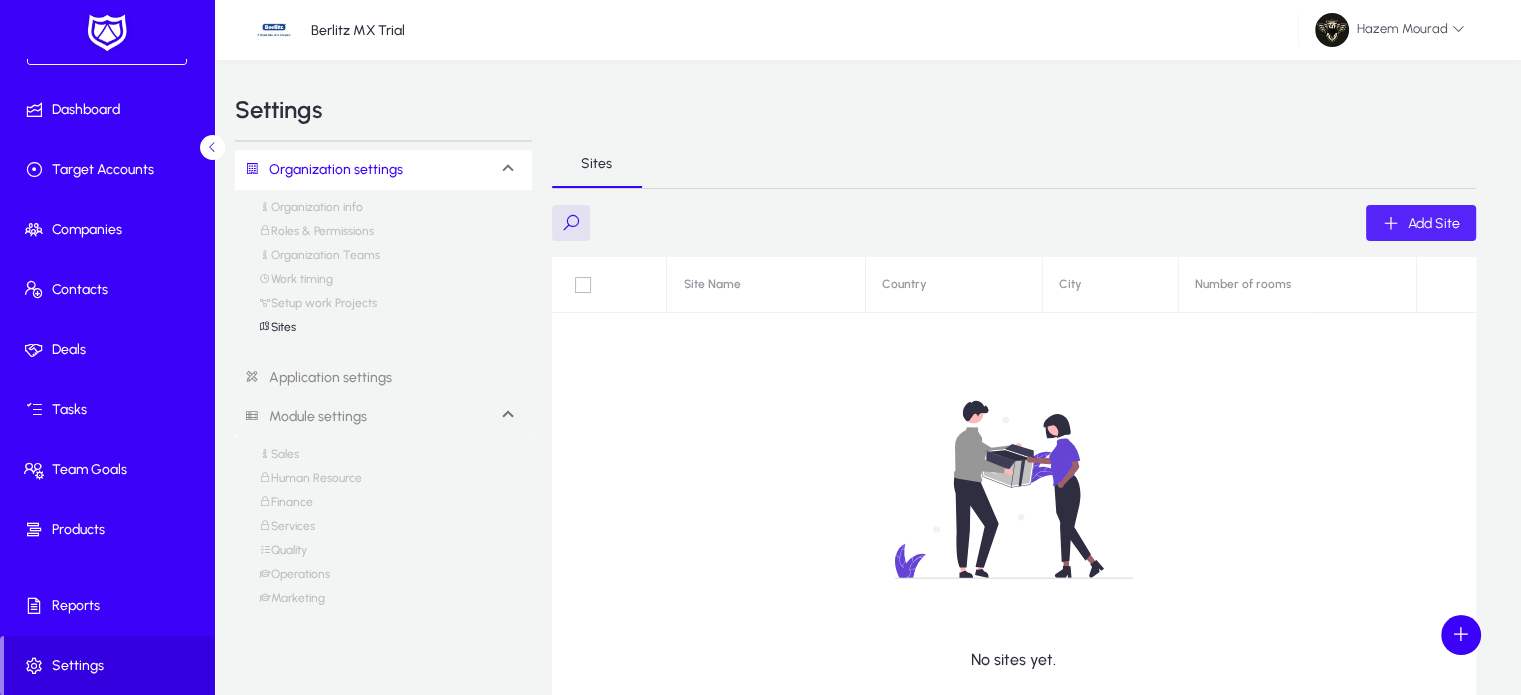 click 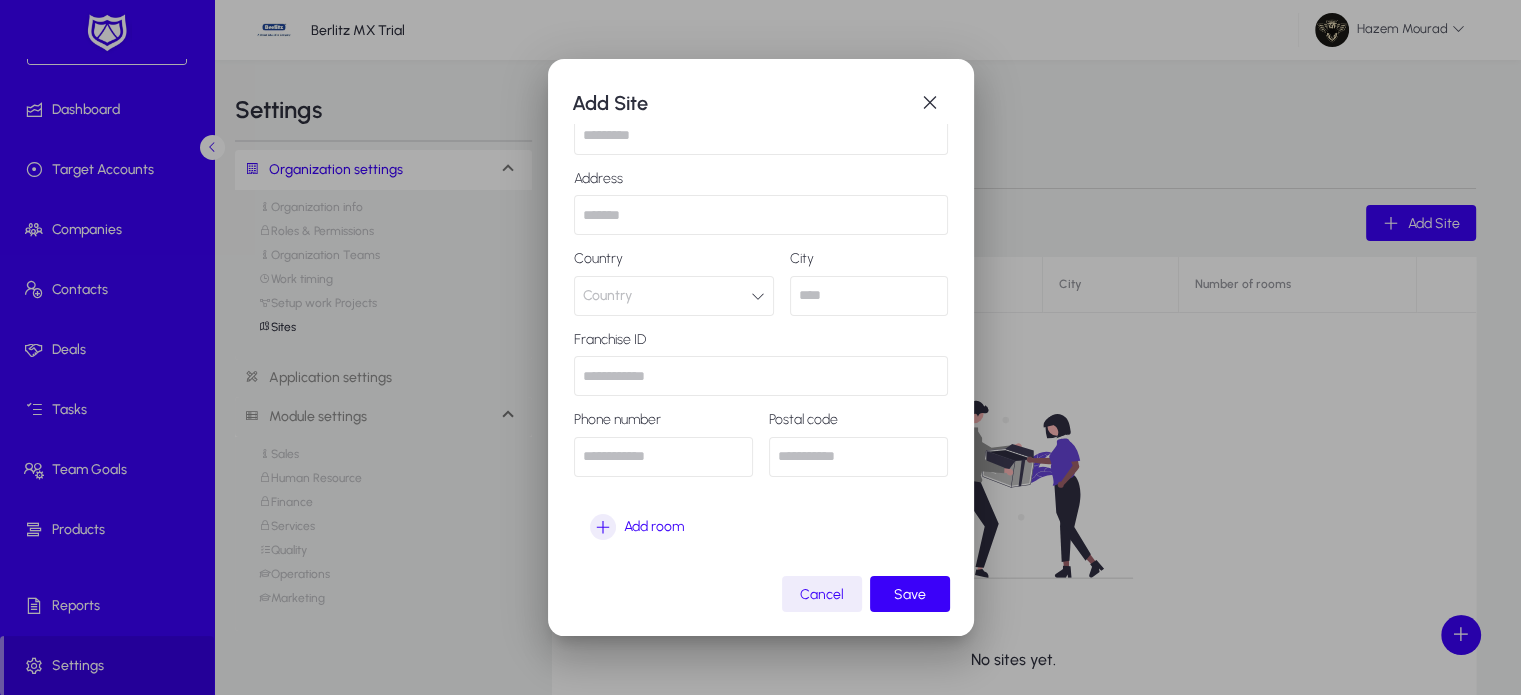 scroll, scrollTop: 0, scrollLeft: 0, axis: both 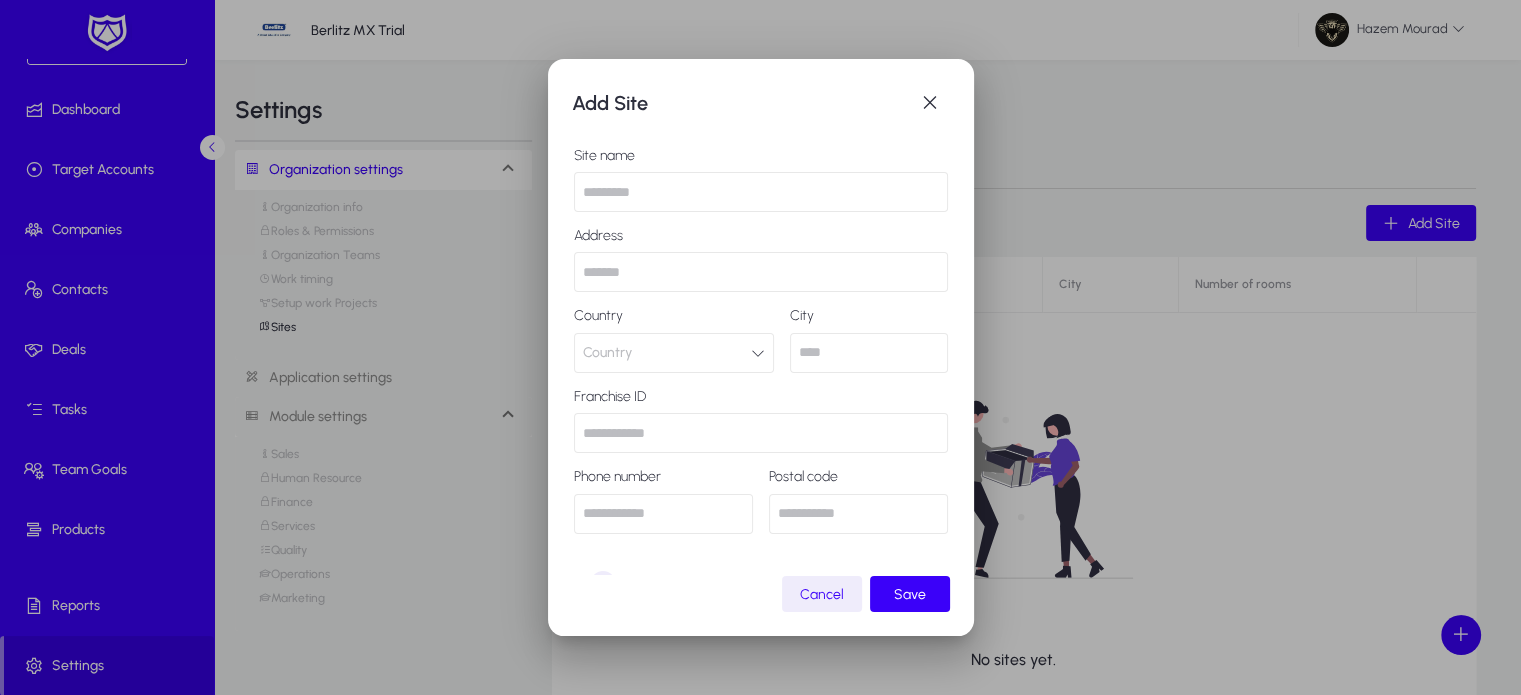 click at bounding box center (761, 192) 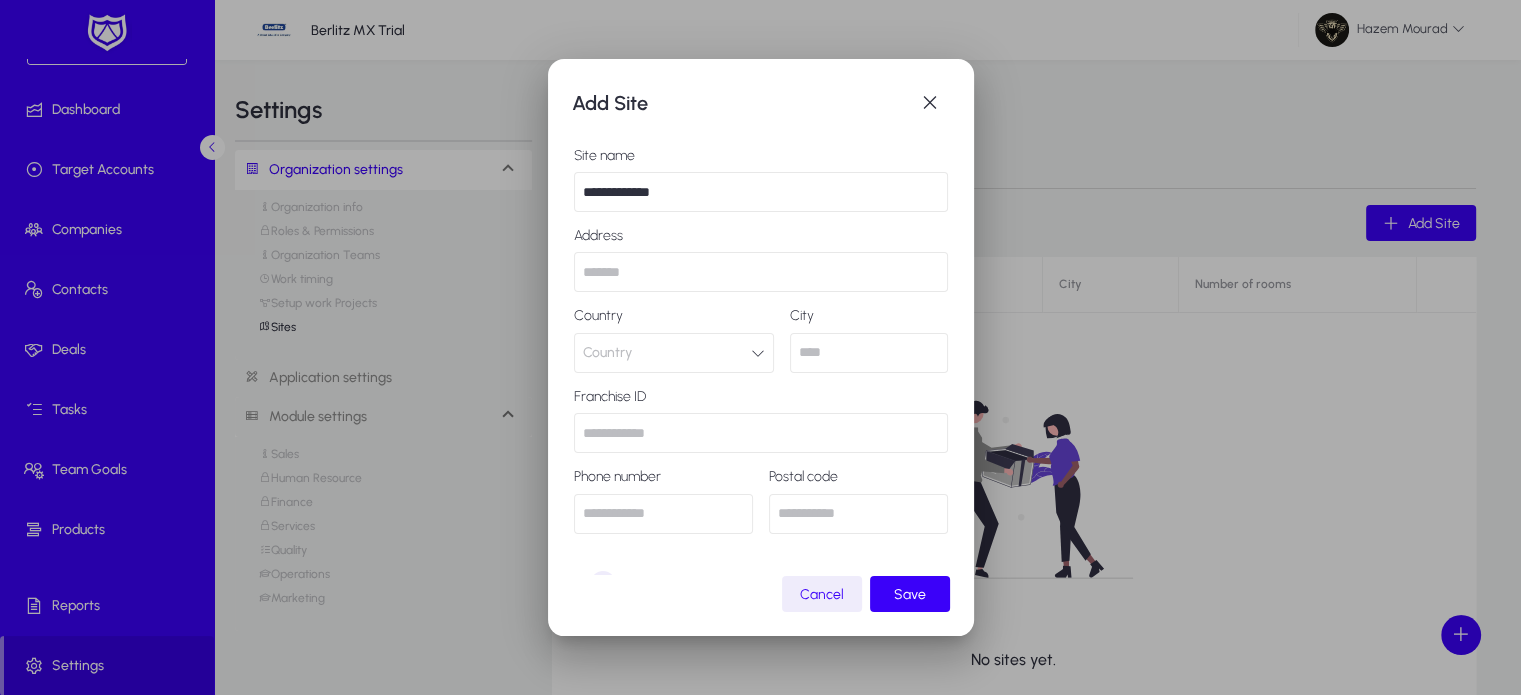 type on "**********" 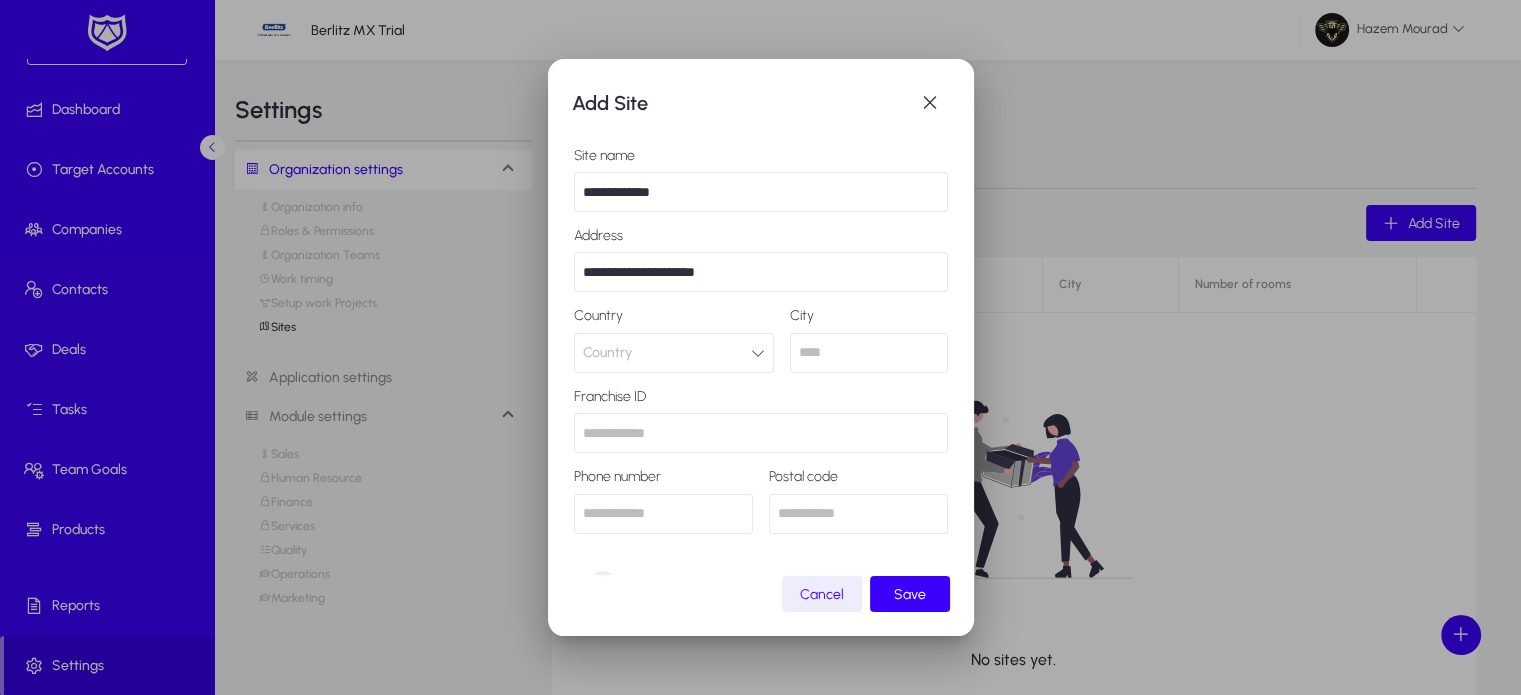 type on "*****" 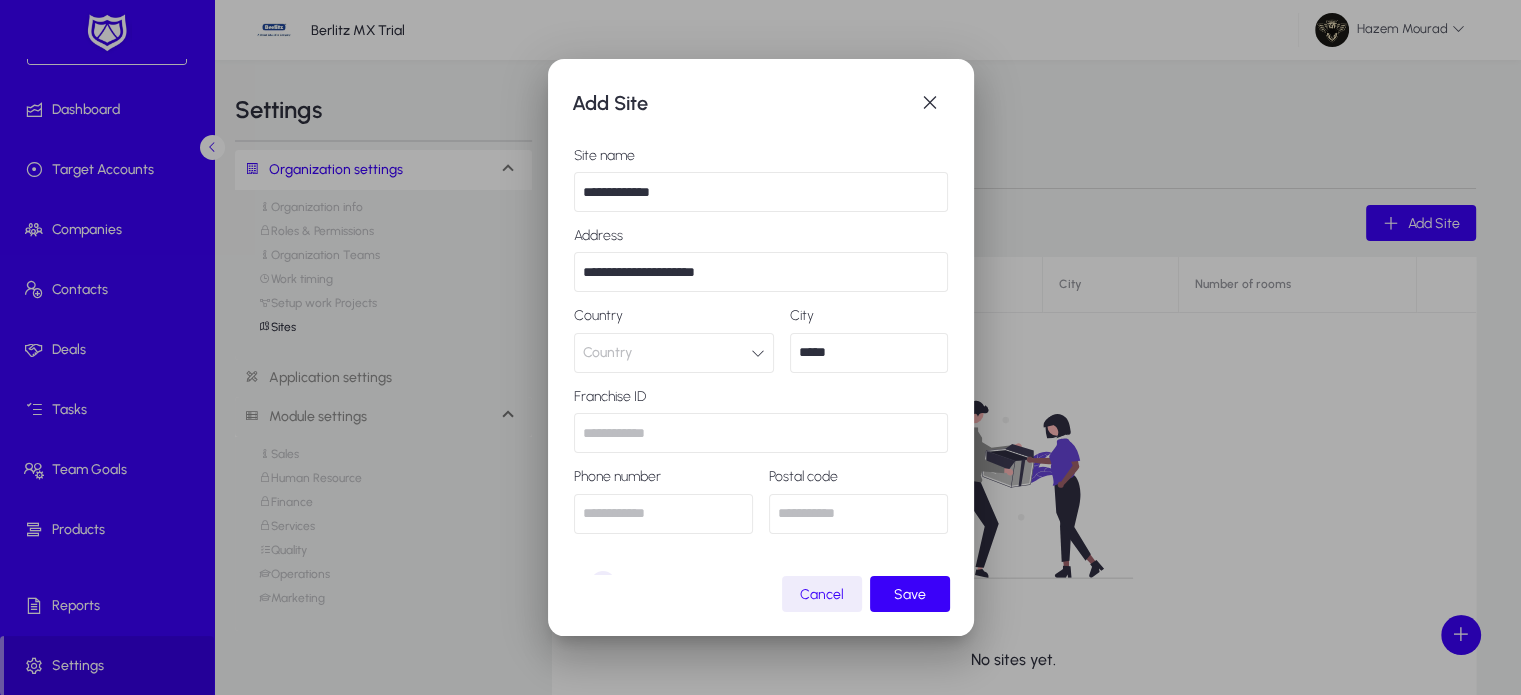 type on "*********" 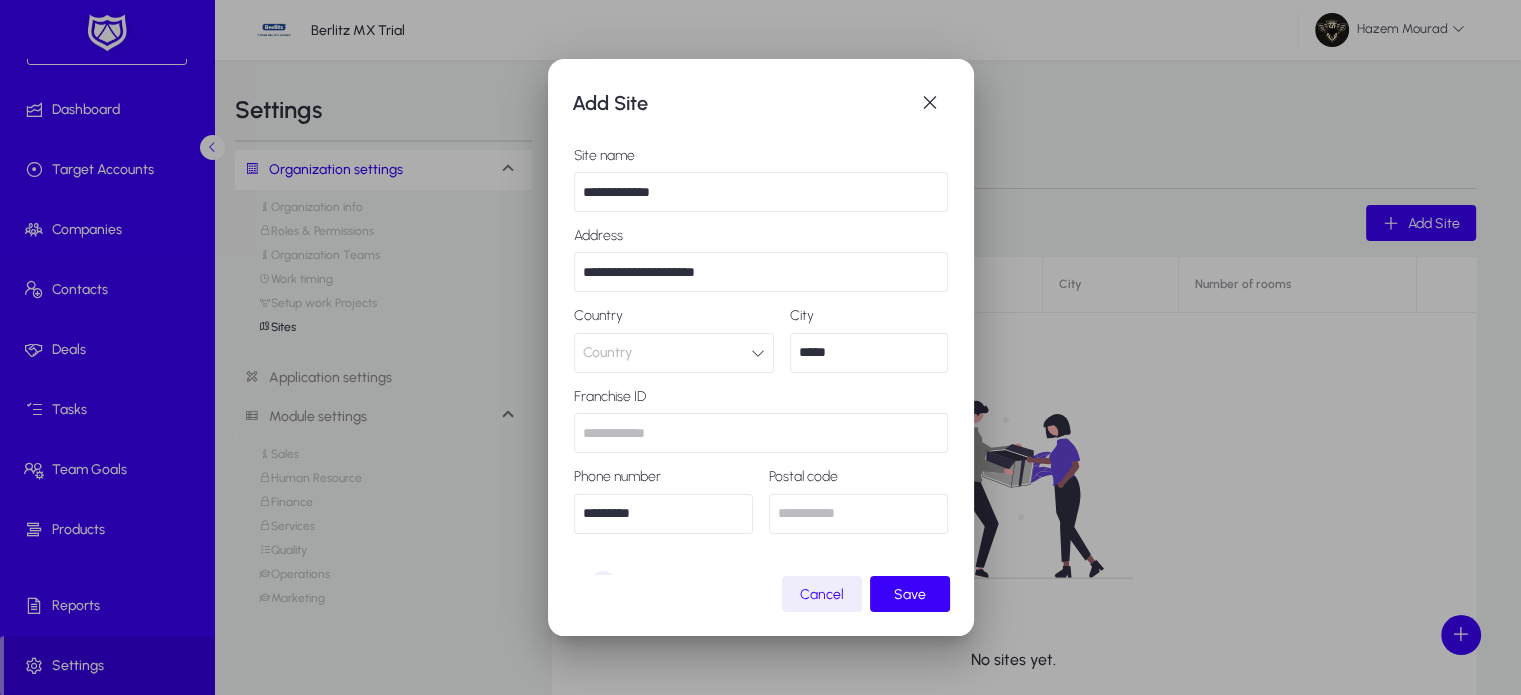 type on "********" 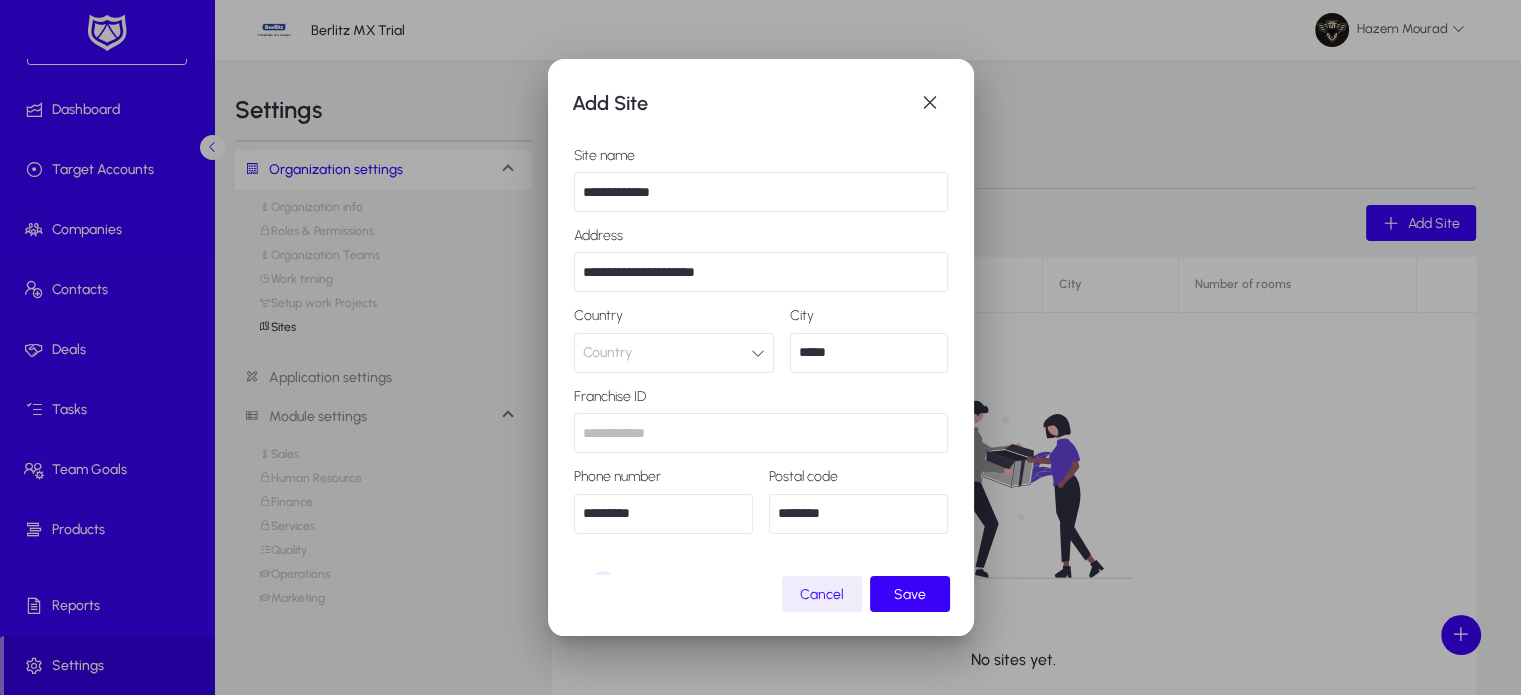 click on "*****" at bounding box center (869, 353) 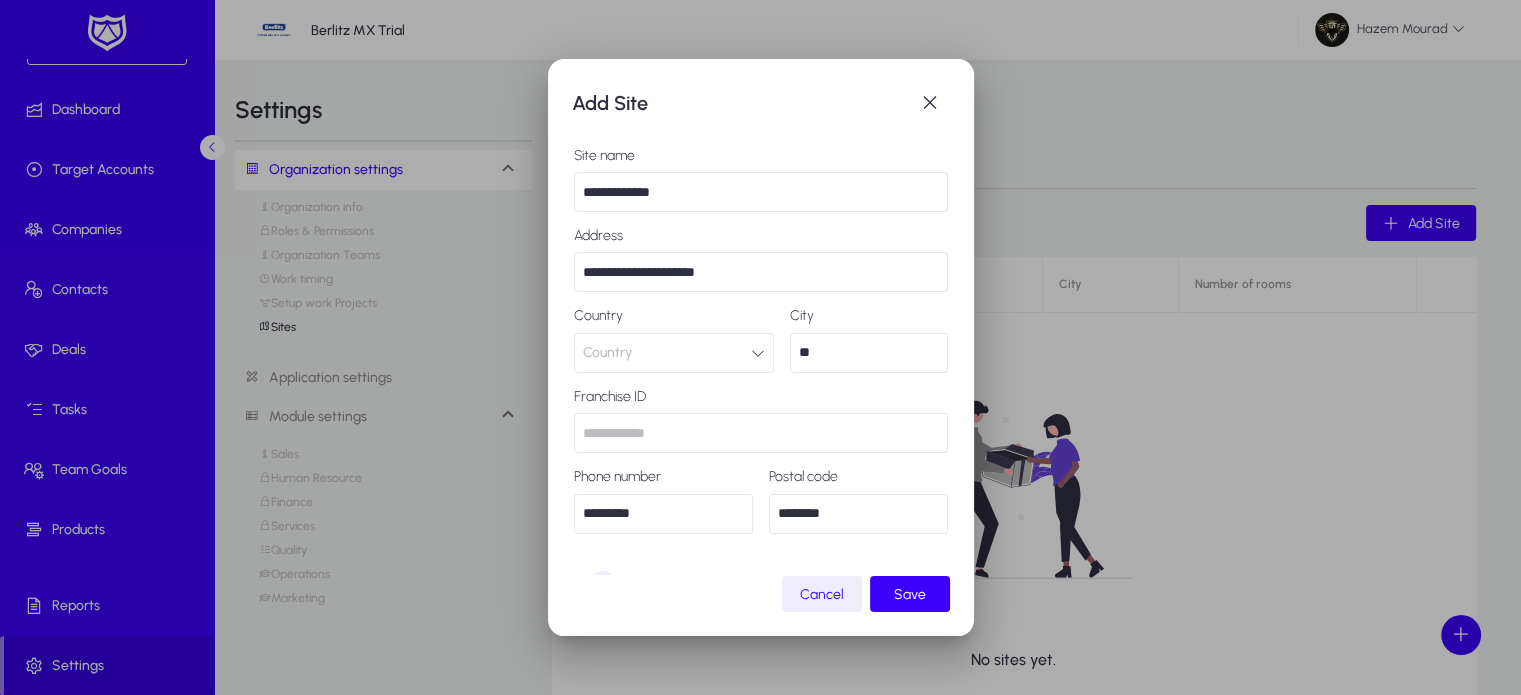 type on "*" 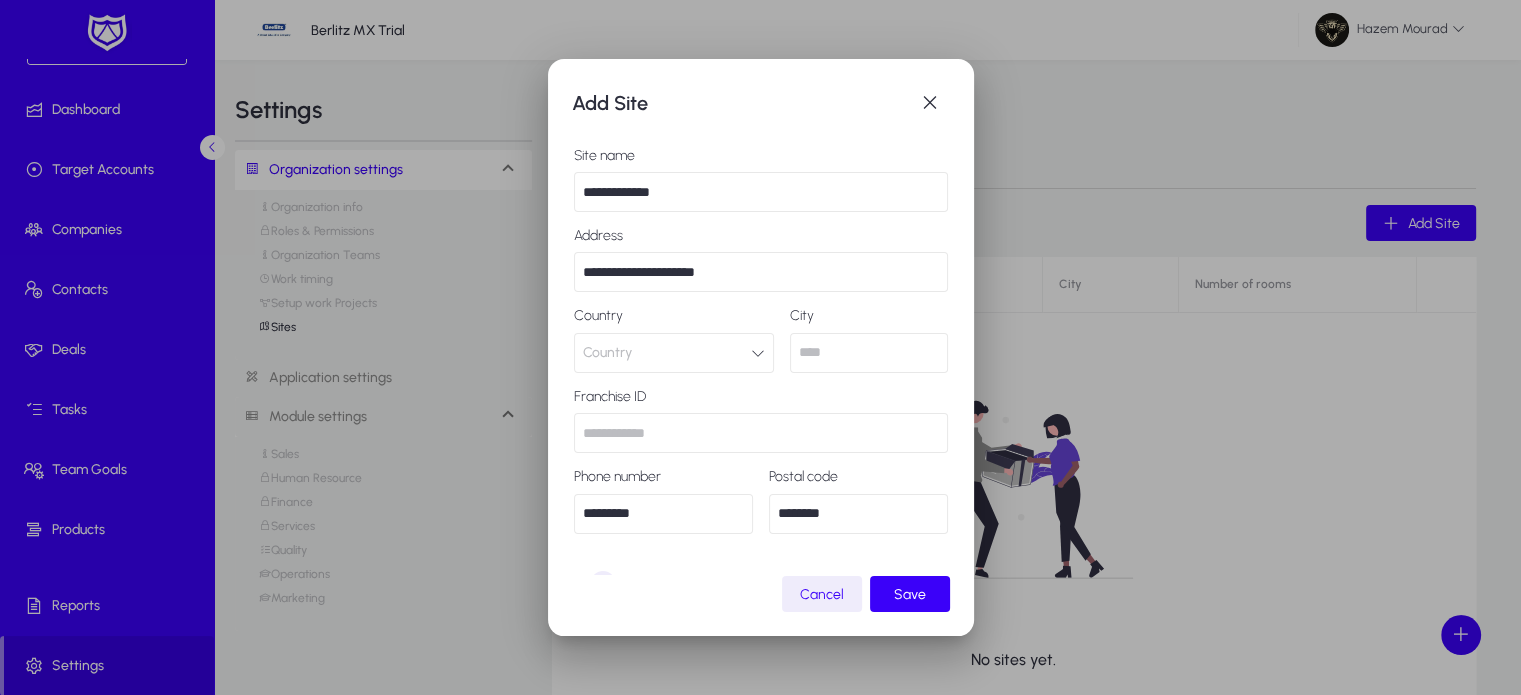 type 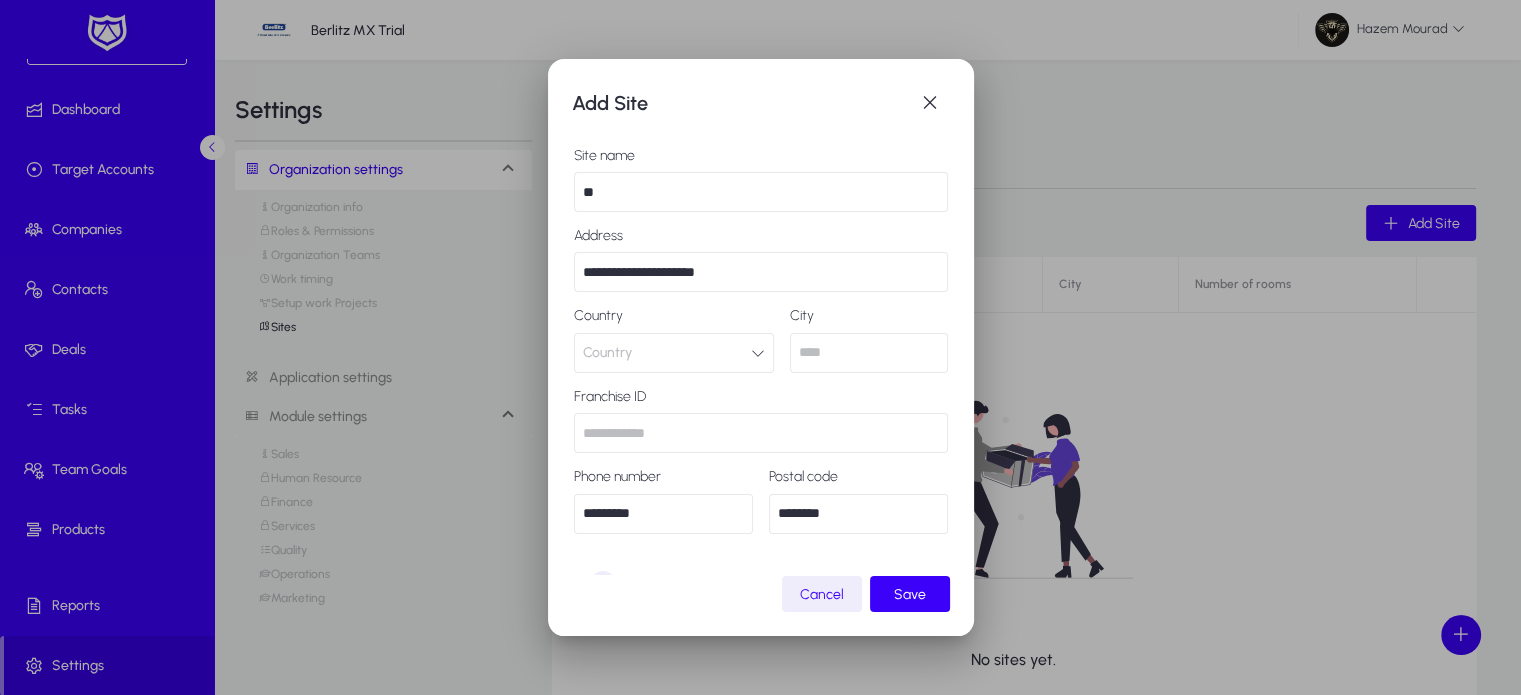 type on "*" 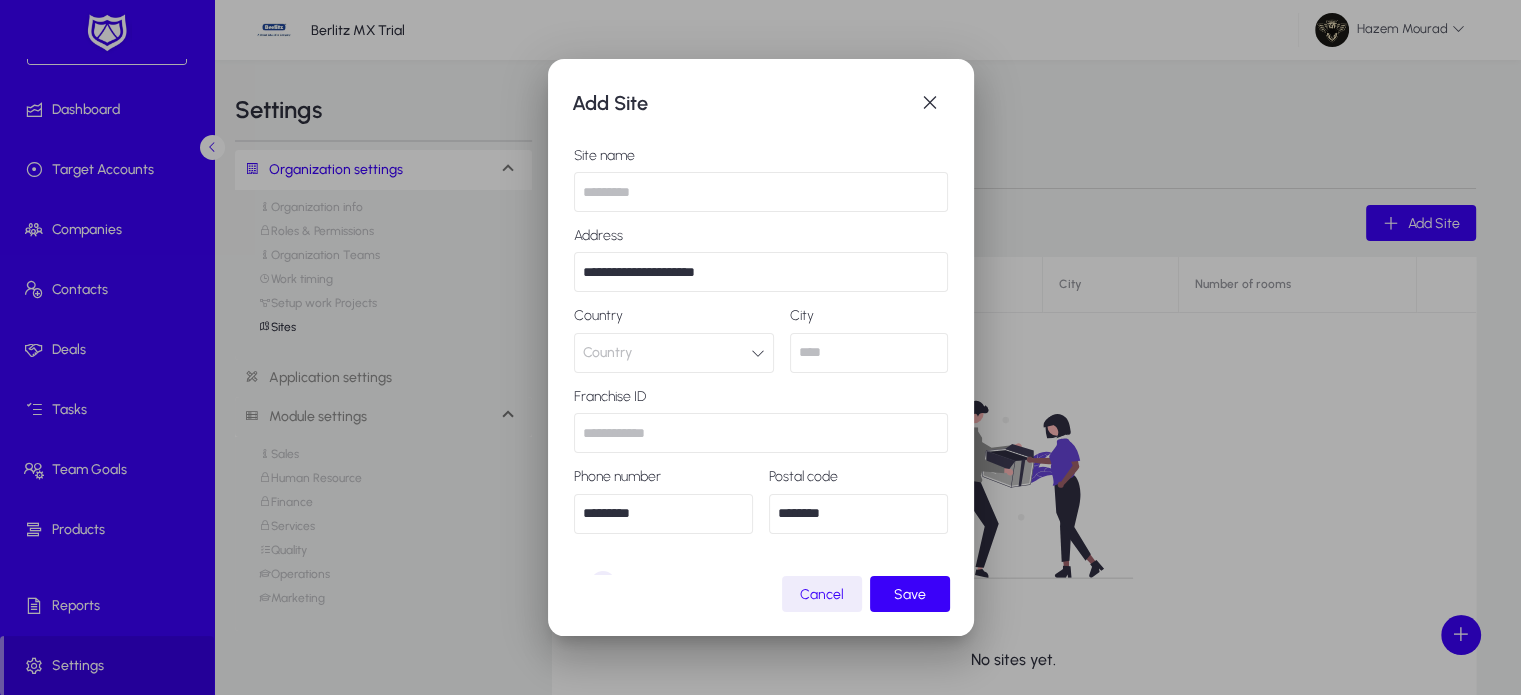 paste on "**********" 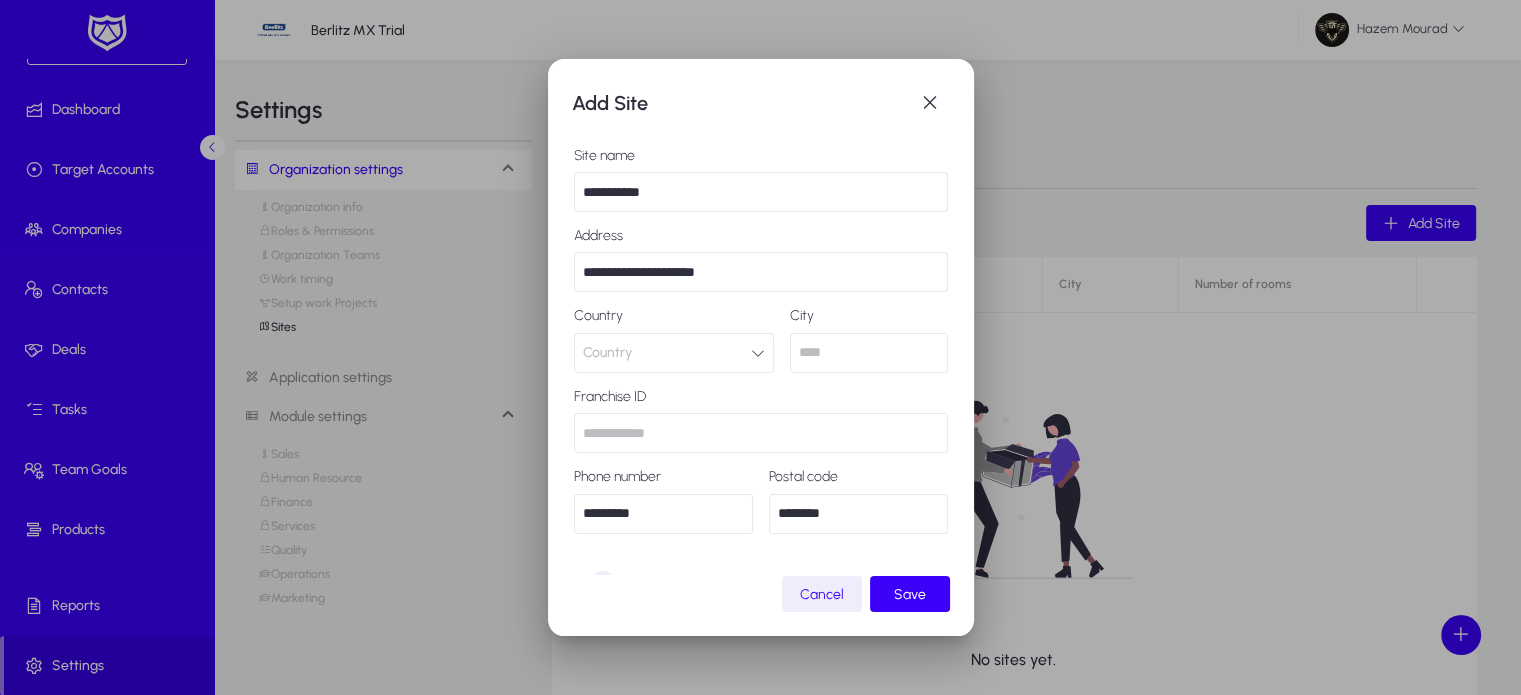 type on "**********" 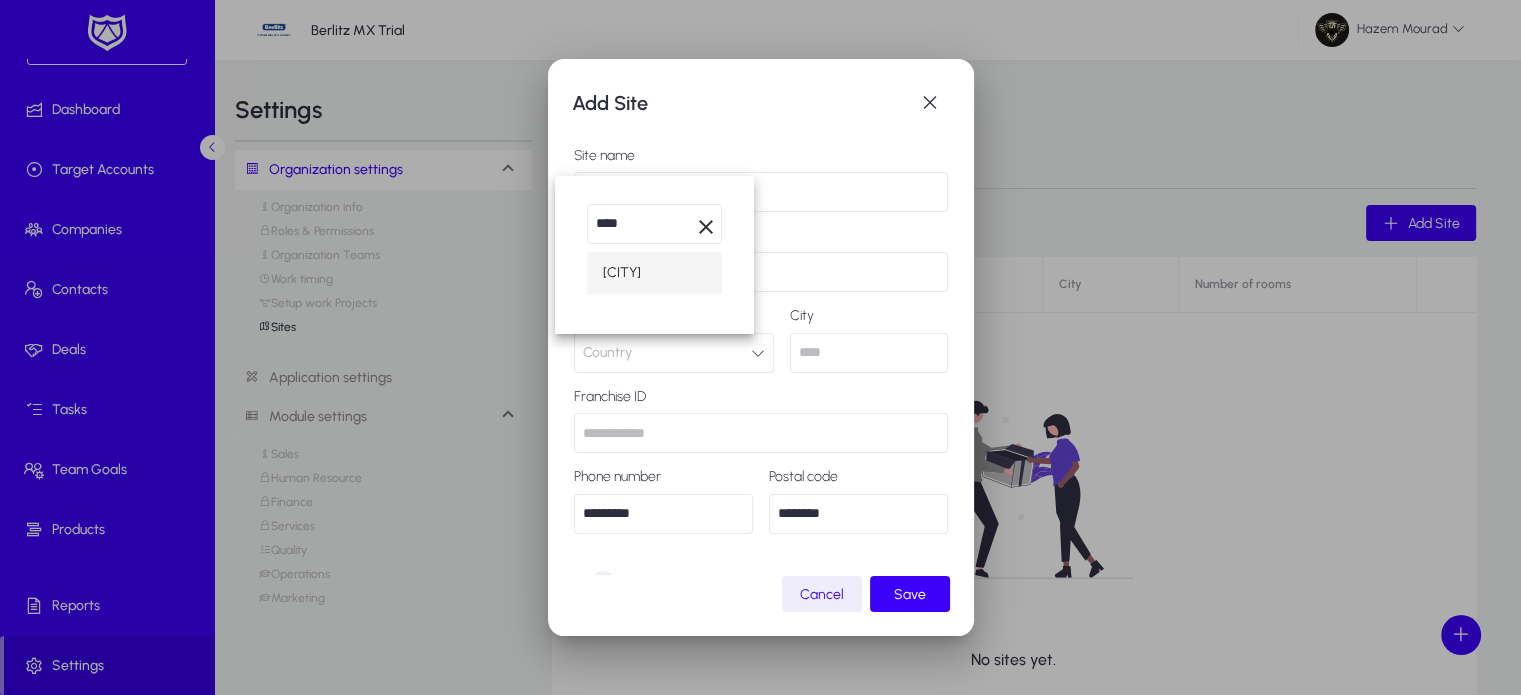 type on "****" 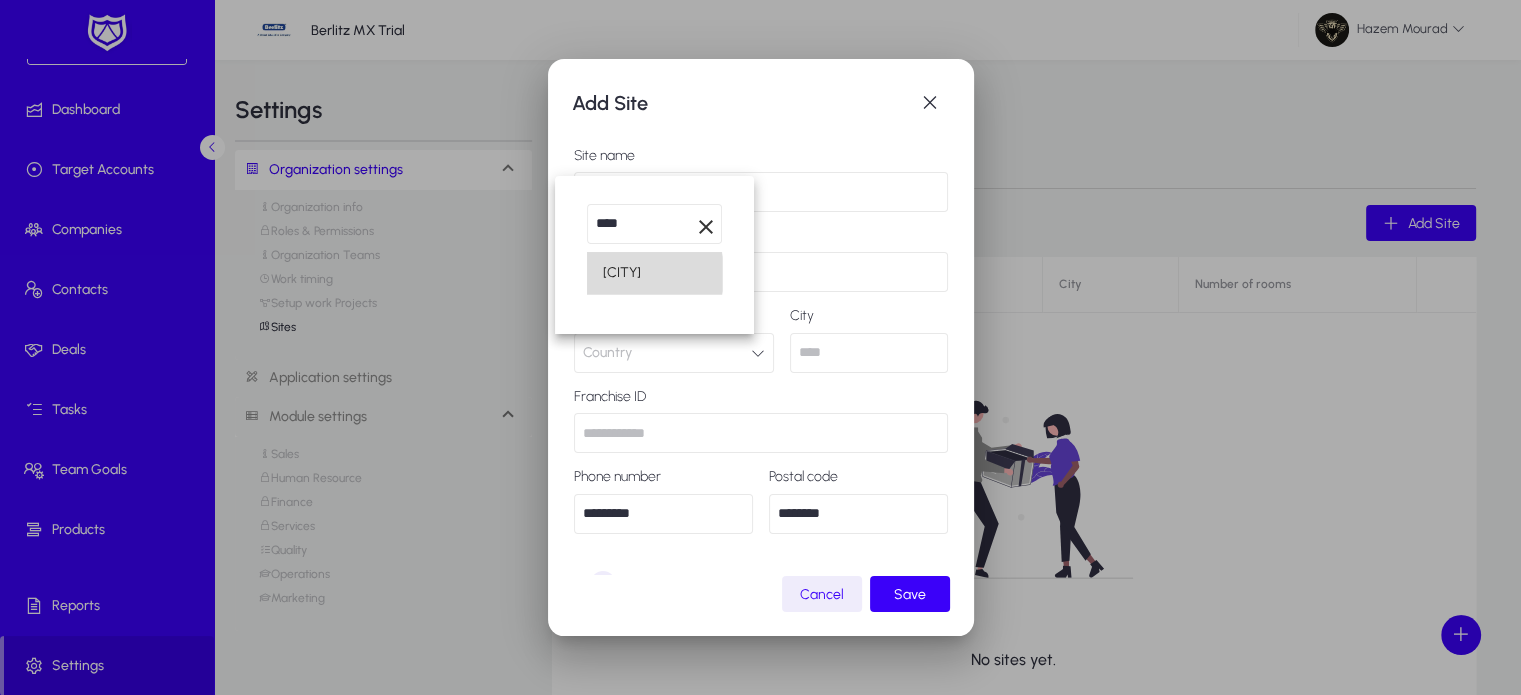 click on "[CITY]" at bounding box center (654, 273) 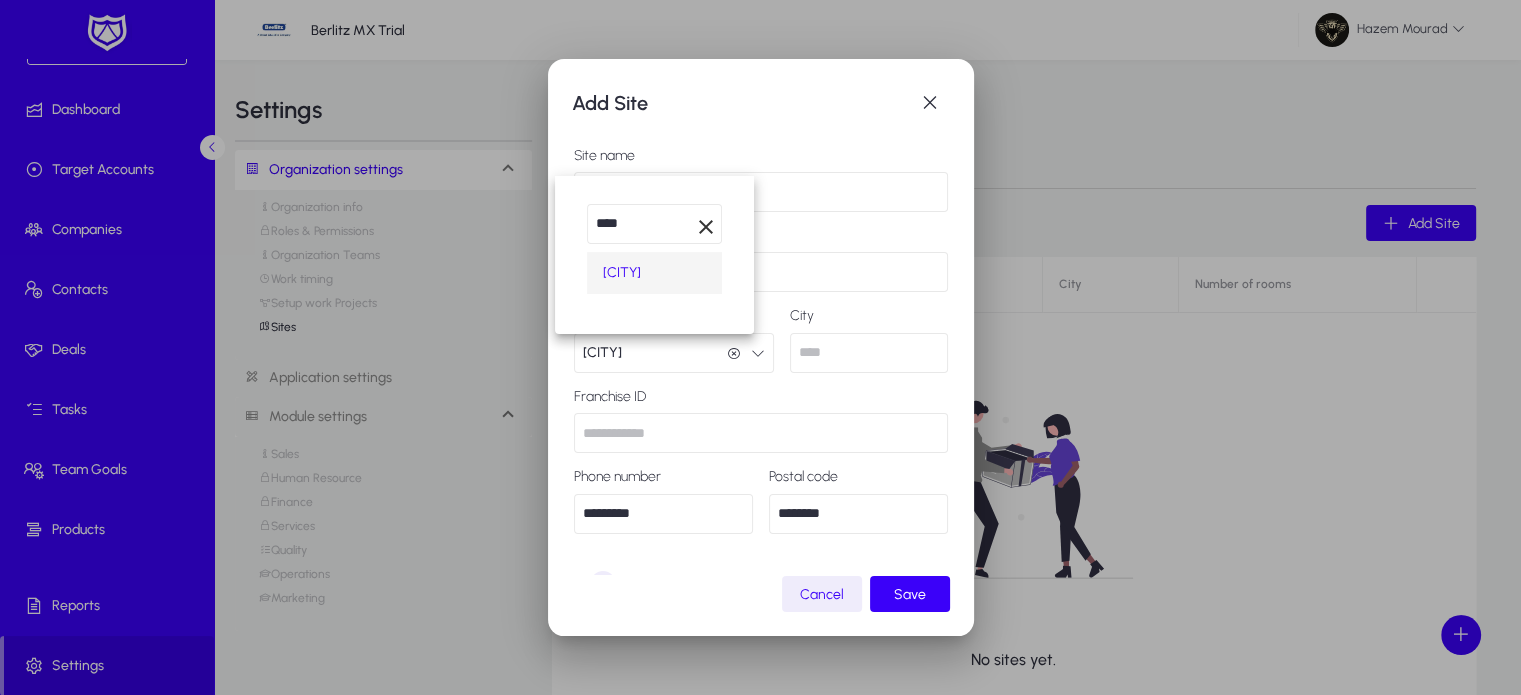 scroll, scrollTop: 0, scrollLeft: 0, axis: both 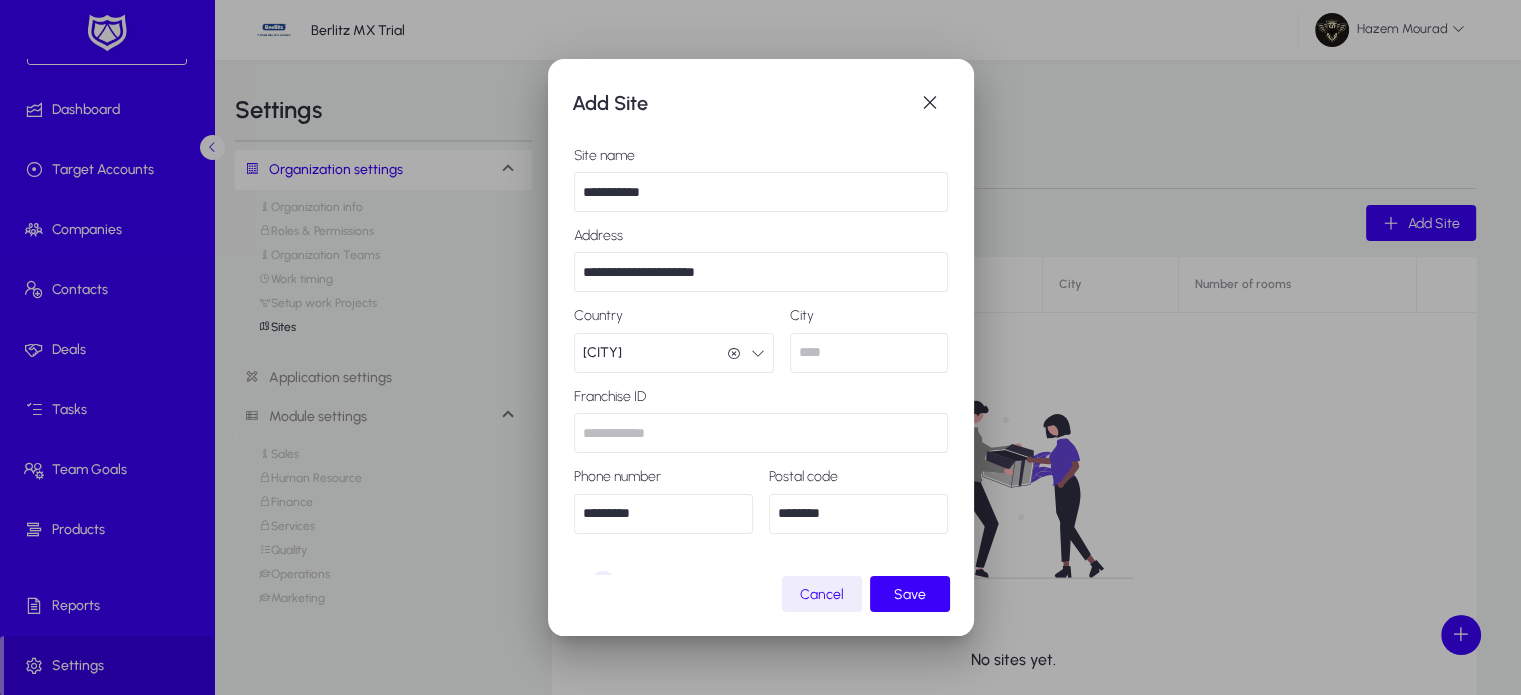click at bounding box center [869, 353] 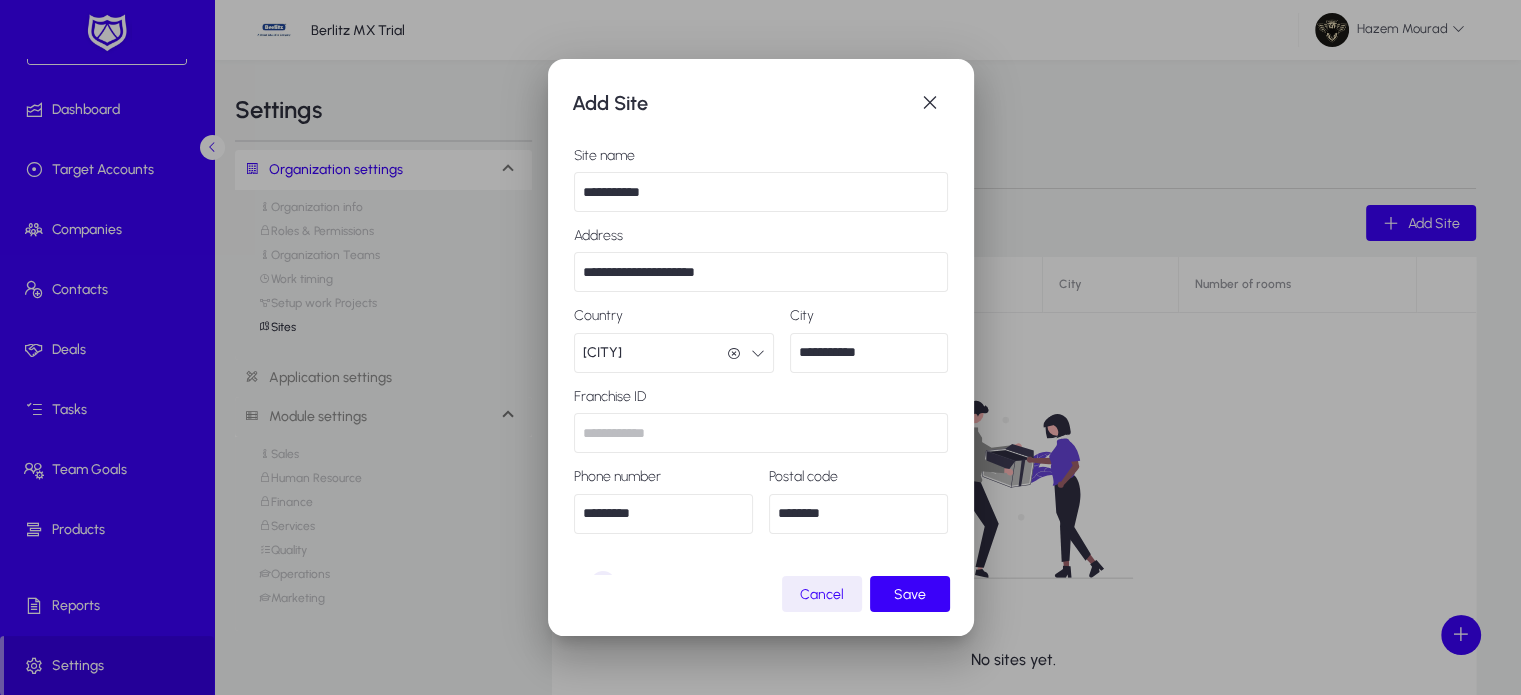 type on "**********" 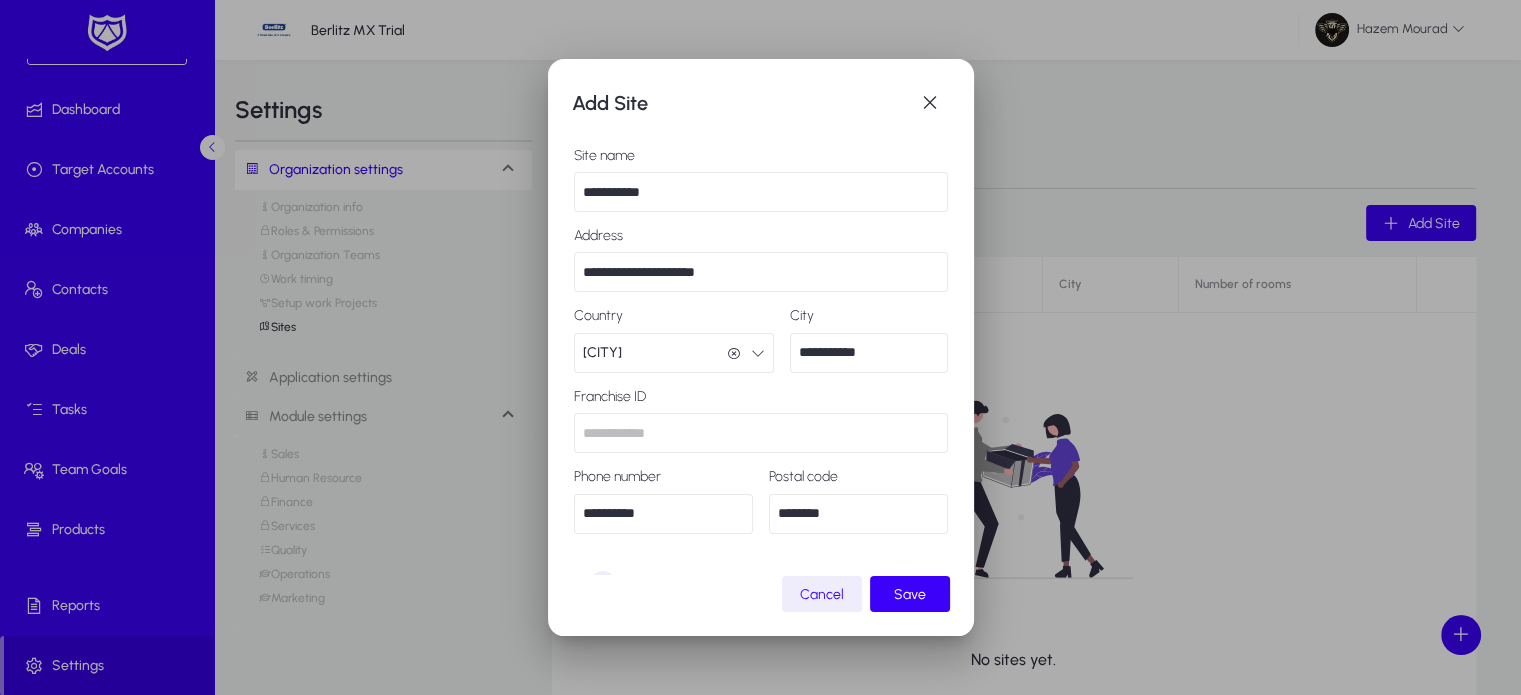 type on "**********" 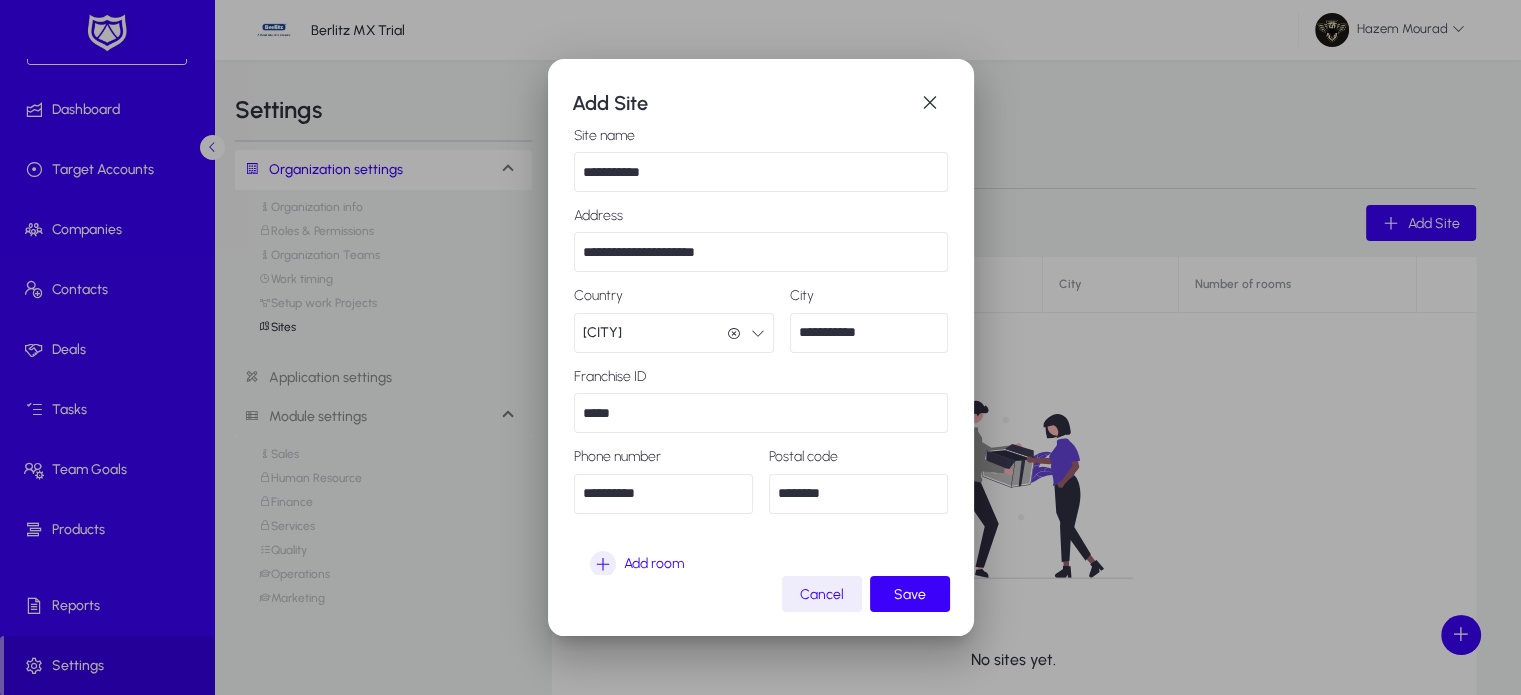 scroll, scrollTop: 57, scrollLeft: 0, axis: vertical 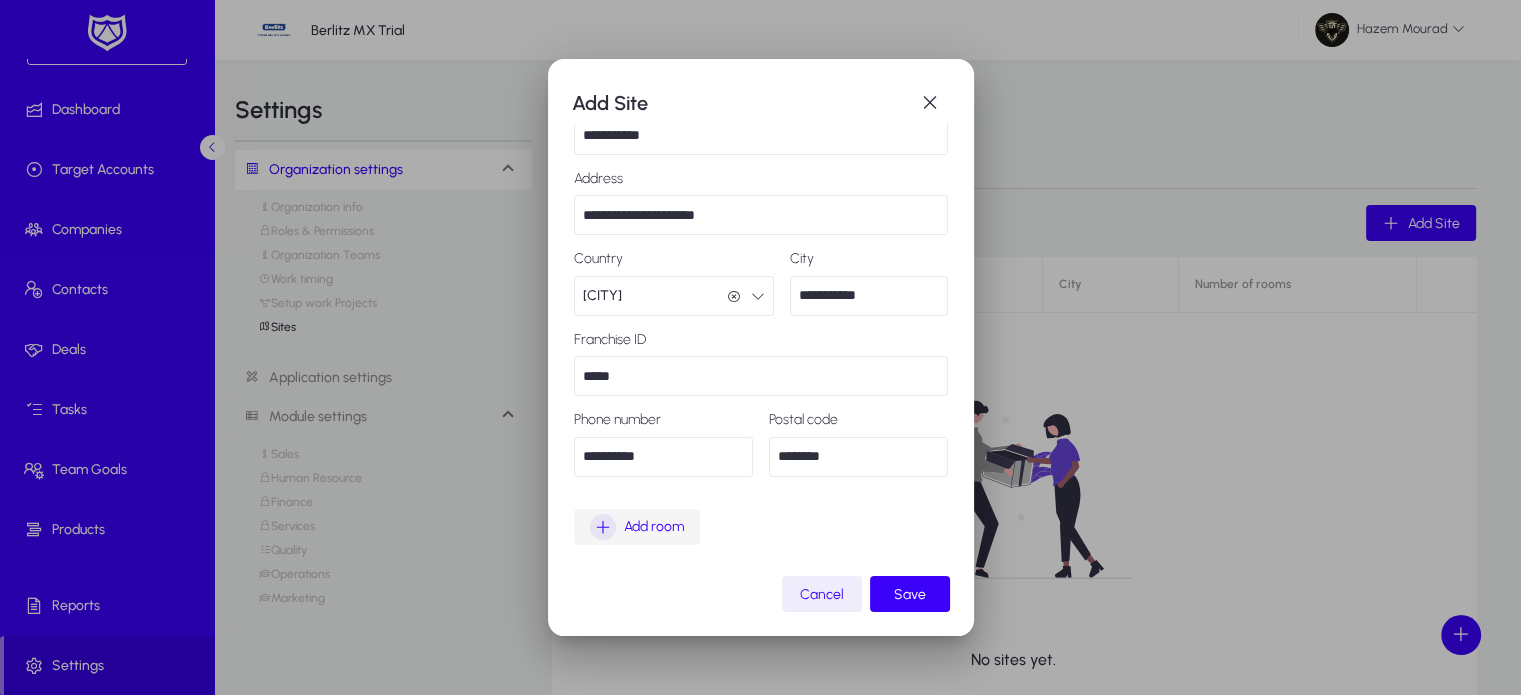 type on "*****" 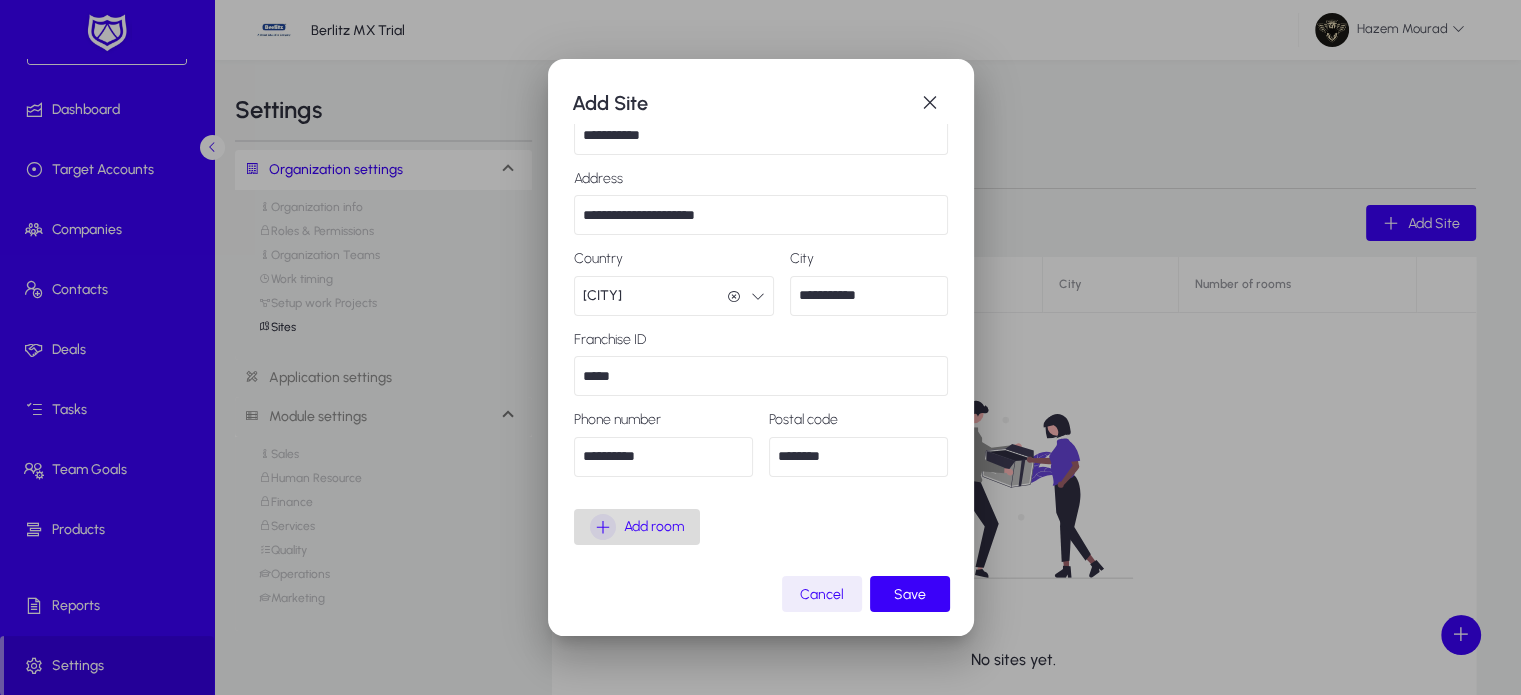 click on "Add room" at bounding box center [654, 527] 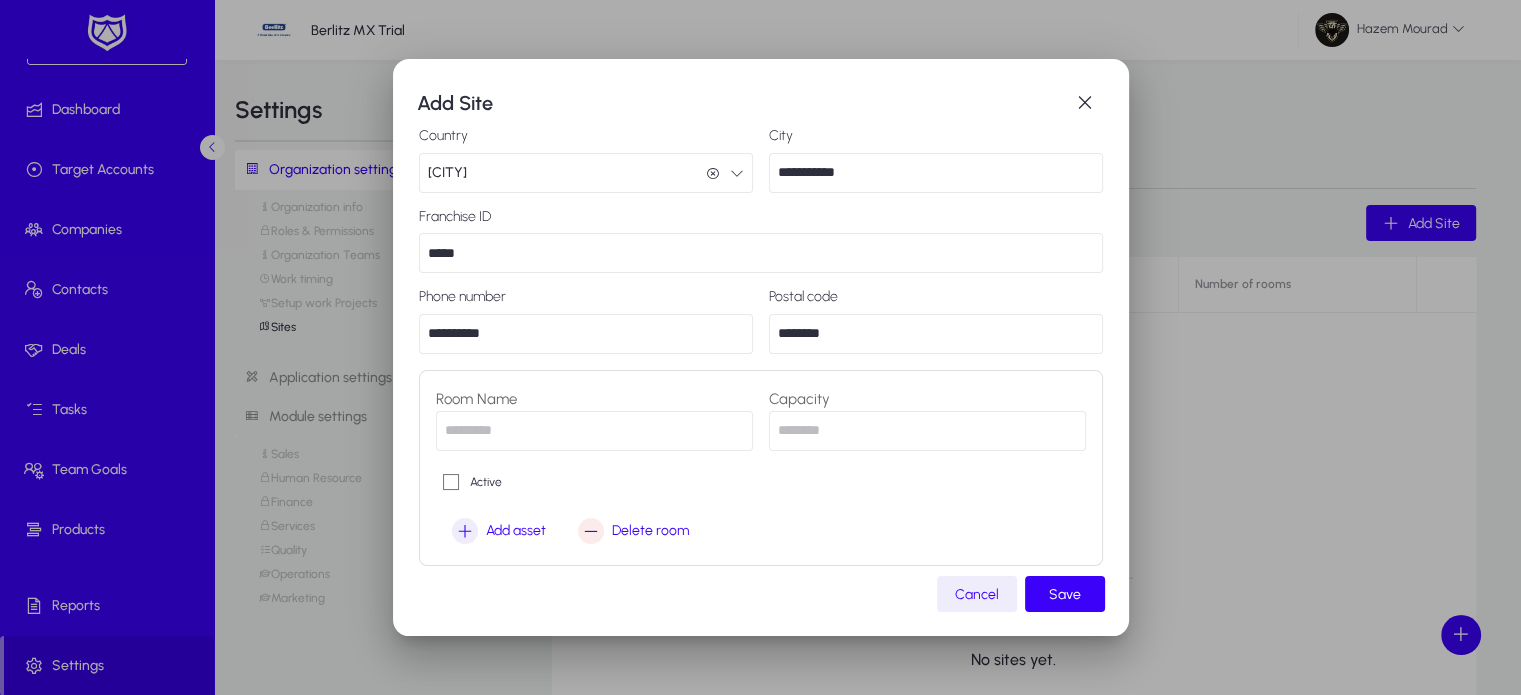 scroll, scrollTop: 181, scrollLeft: 0, axis: vertical 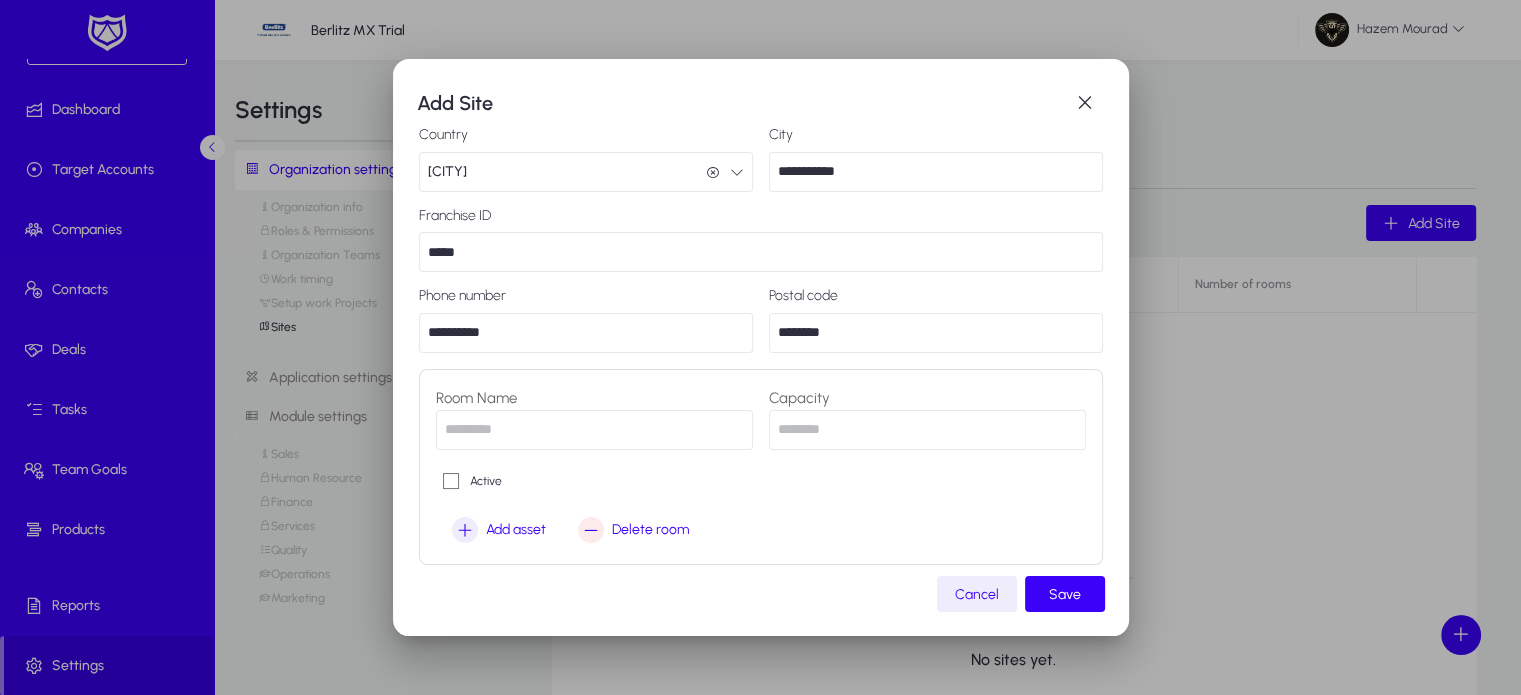click at bounding box center (594, 430) 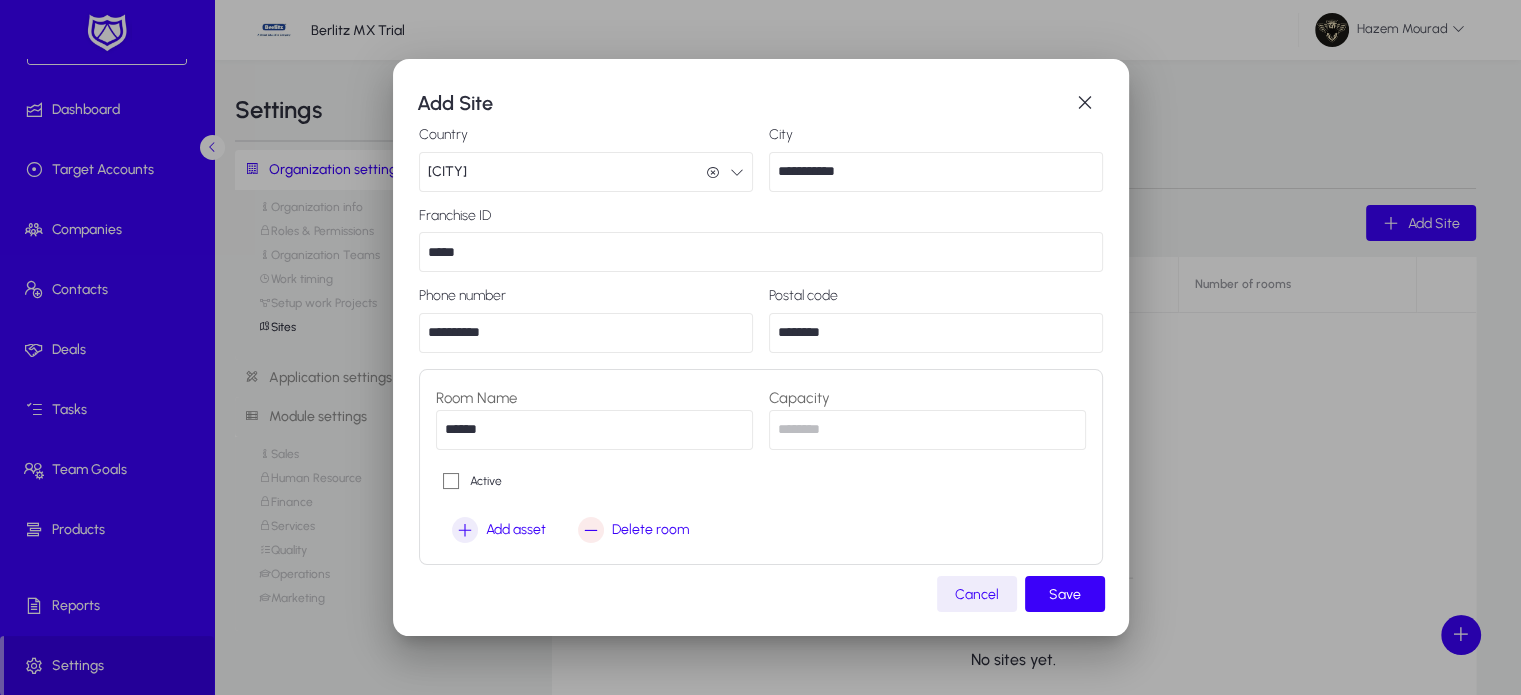 type on "******" 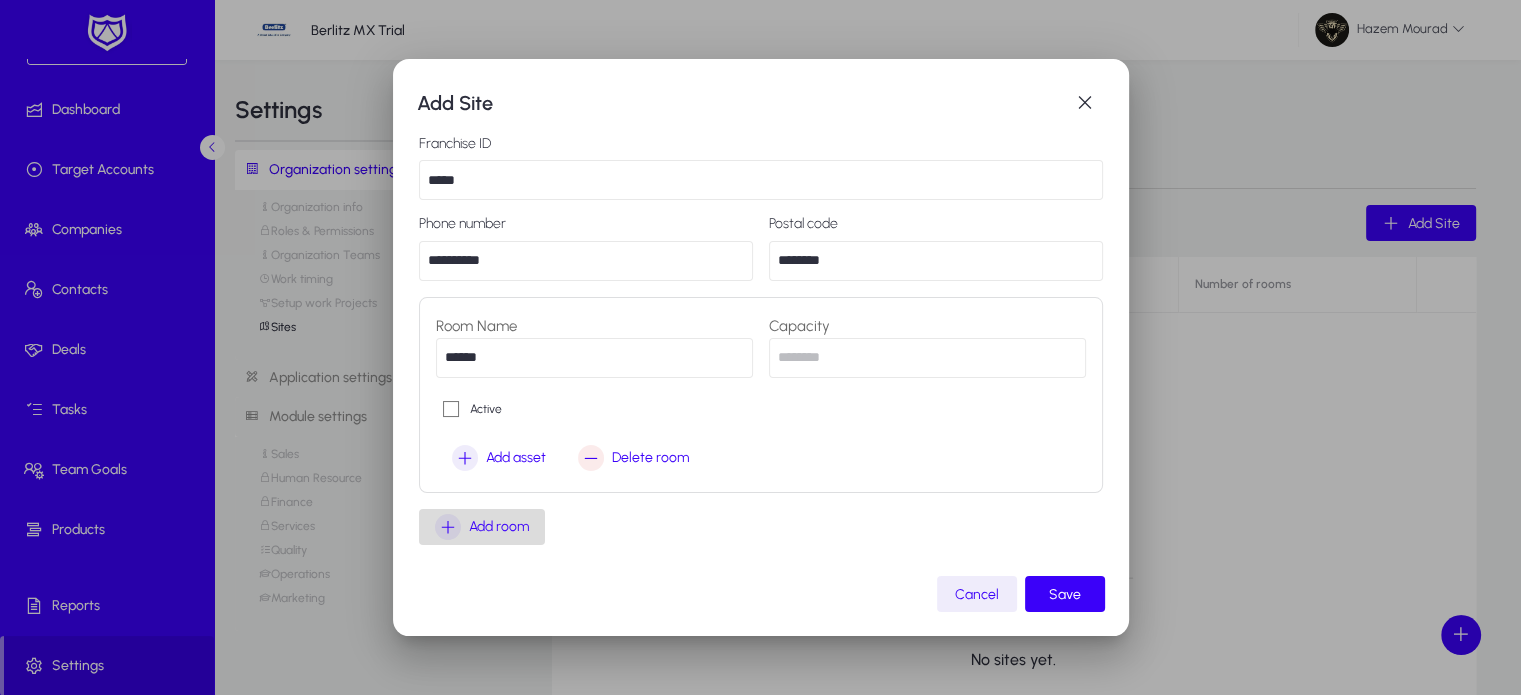 click on "Add room" at bounding box center [499, 527] 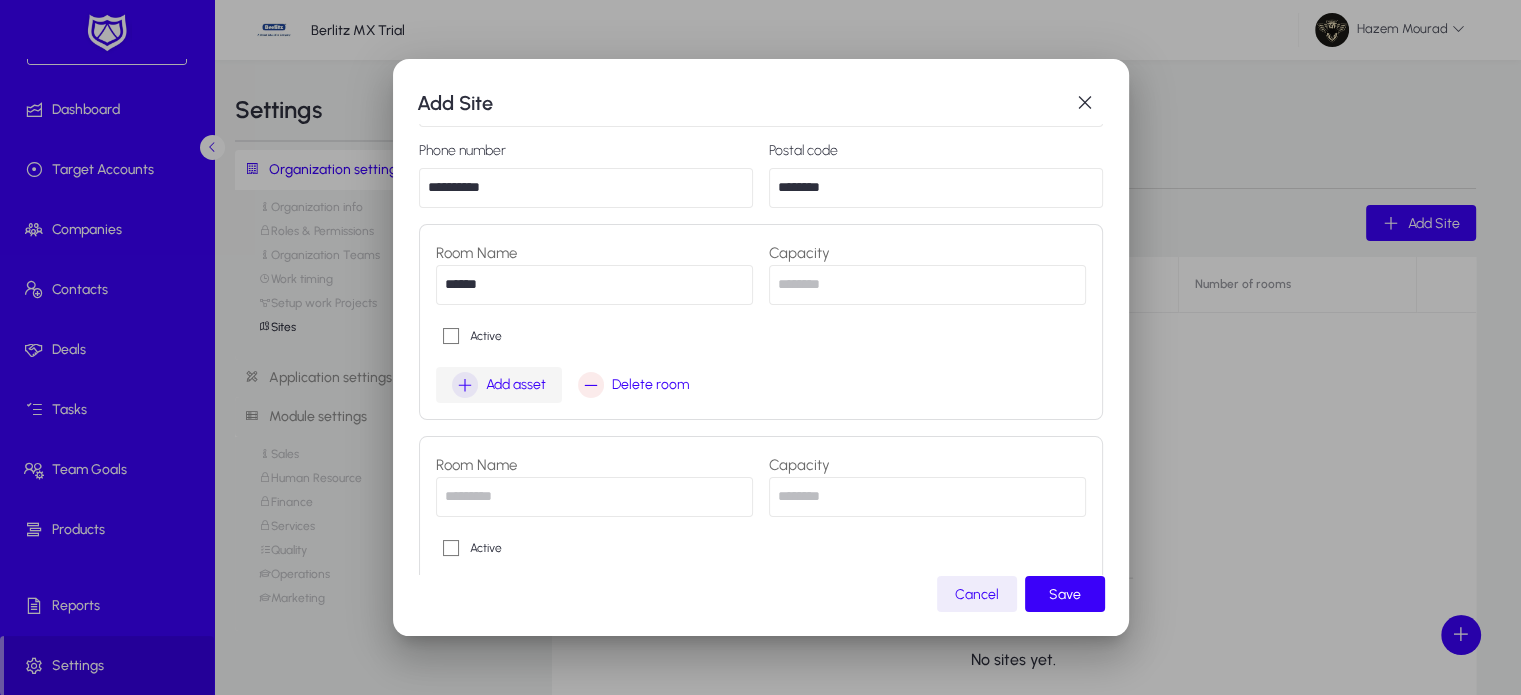 scroll, scrollTop: 328, scrollLeft: 0, axis: vertical 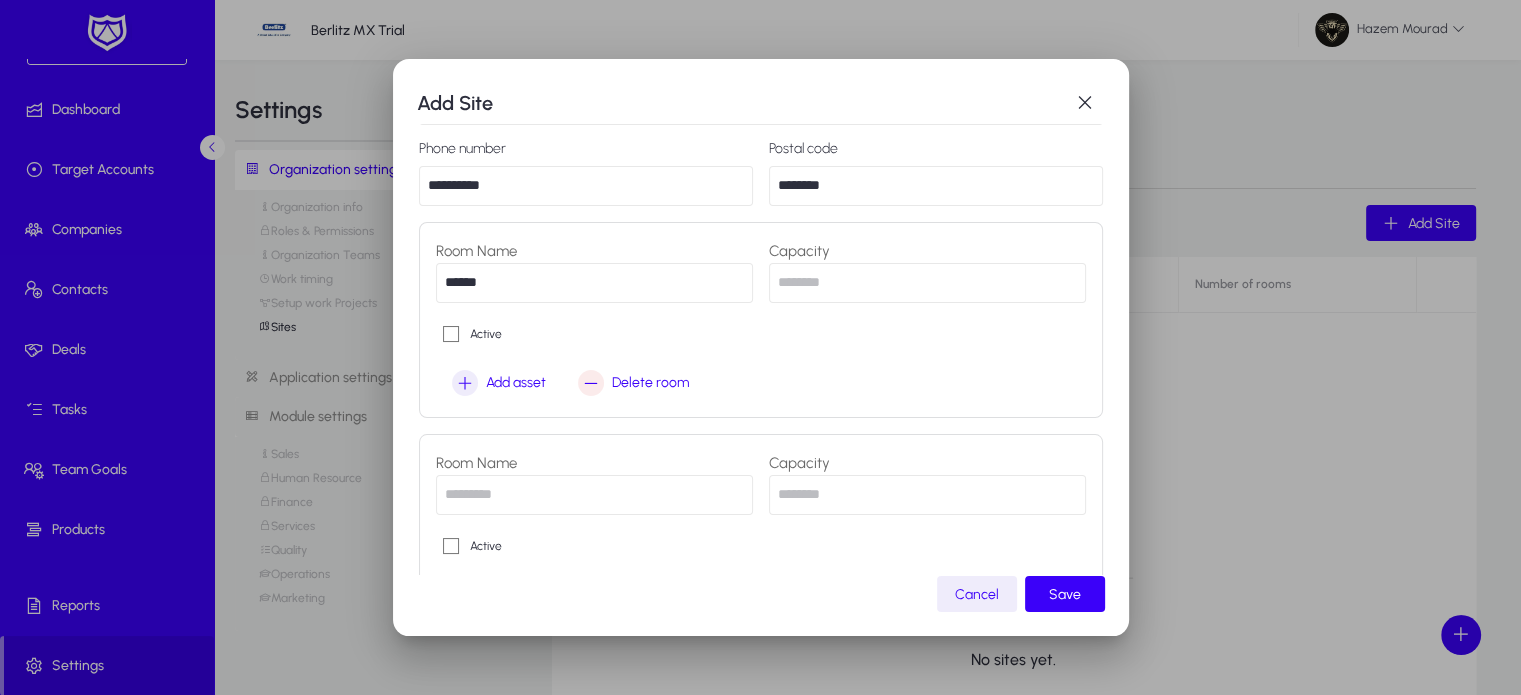 click at bounding box center [594, 495] 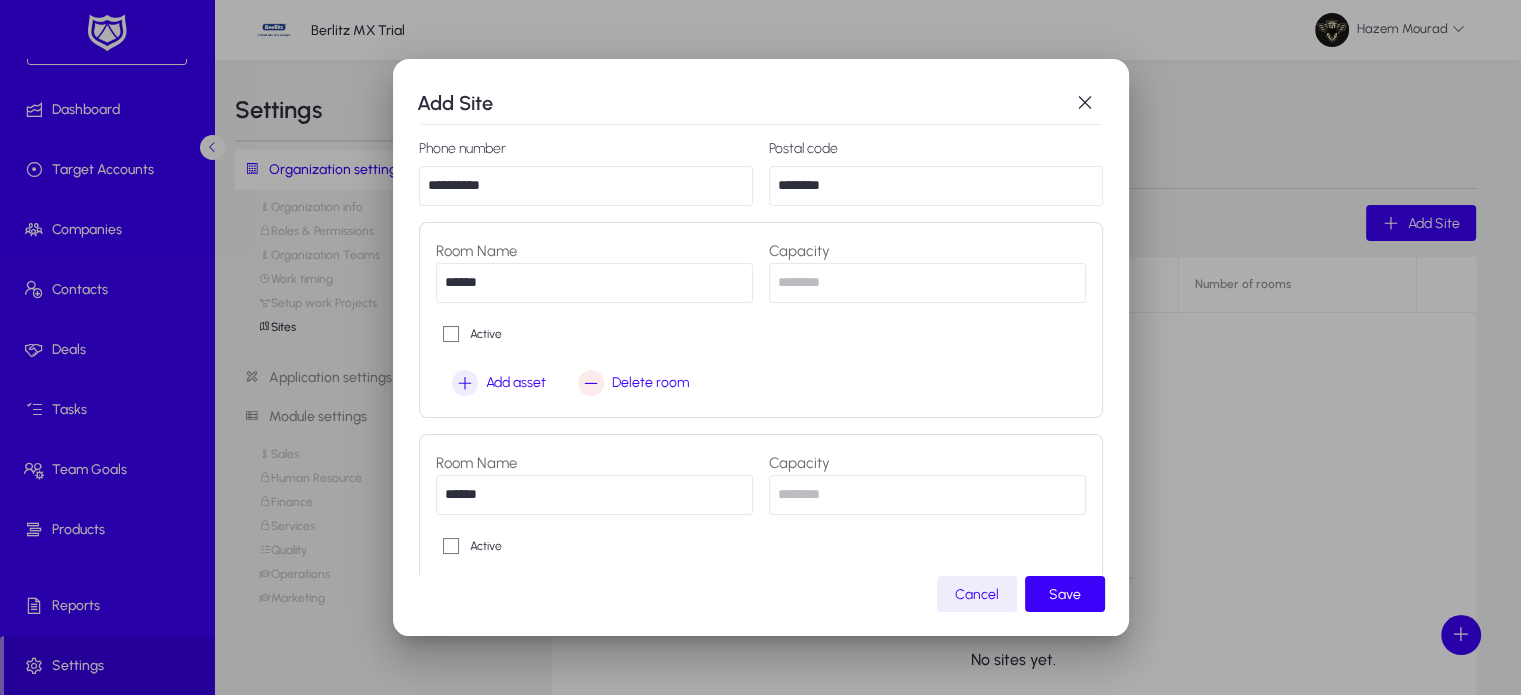 scroll, scrollTop: 464, scrollLeft: 0, axis: vertical 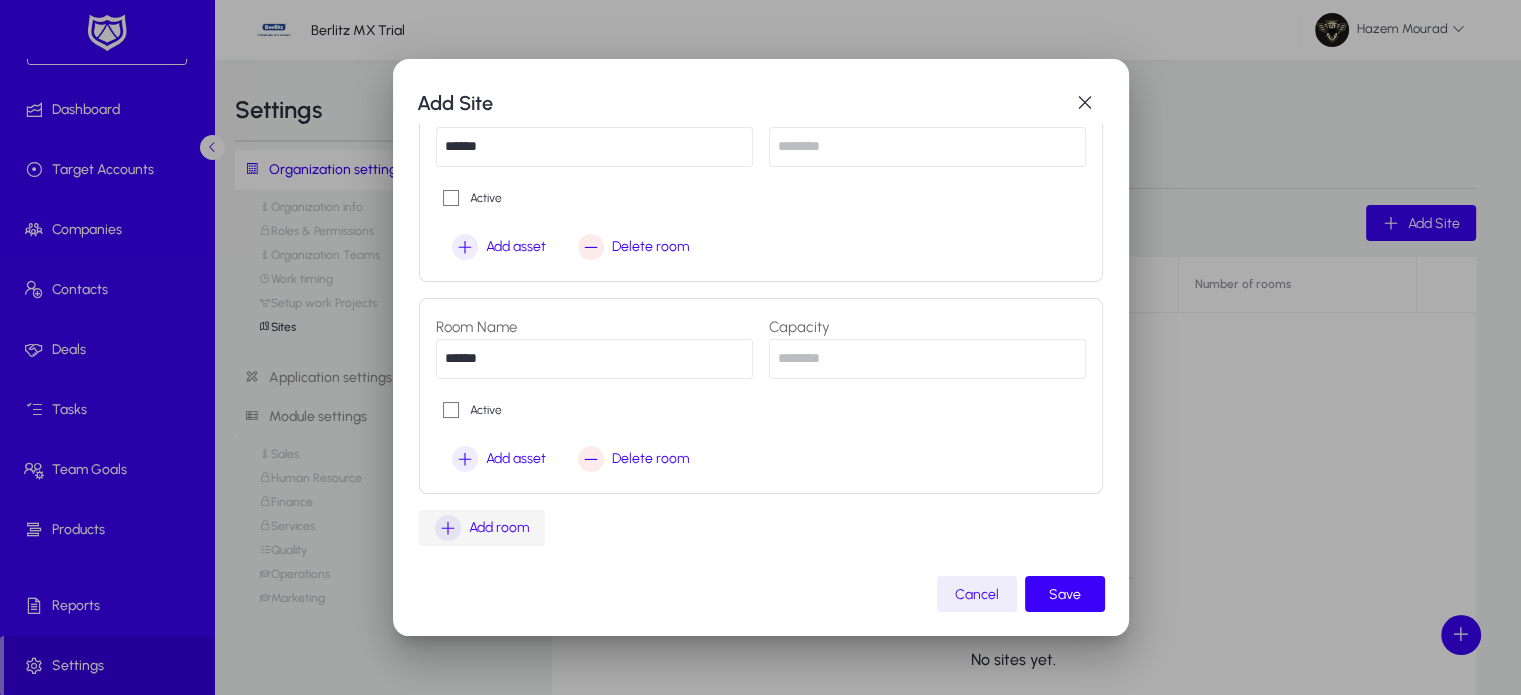 type on "******" 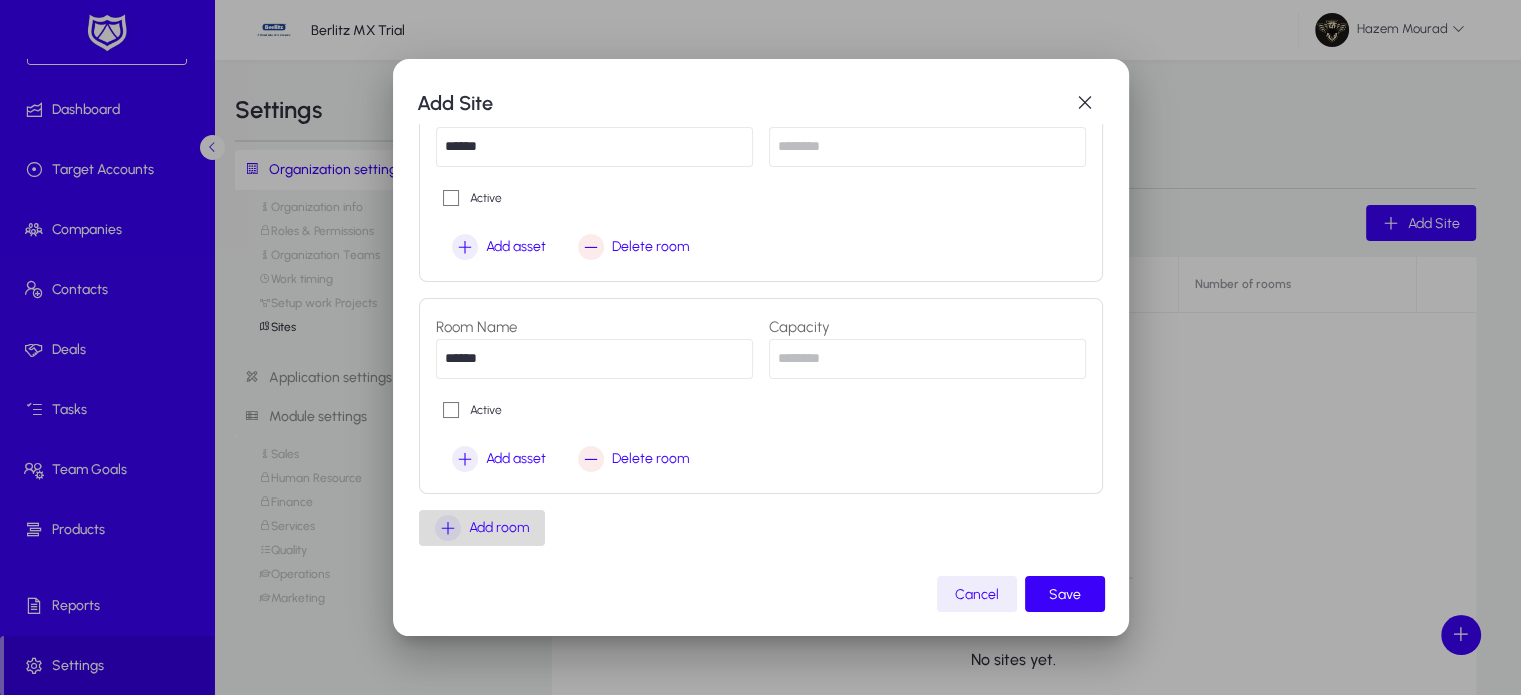 click at bounding box center [482, 528] 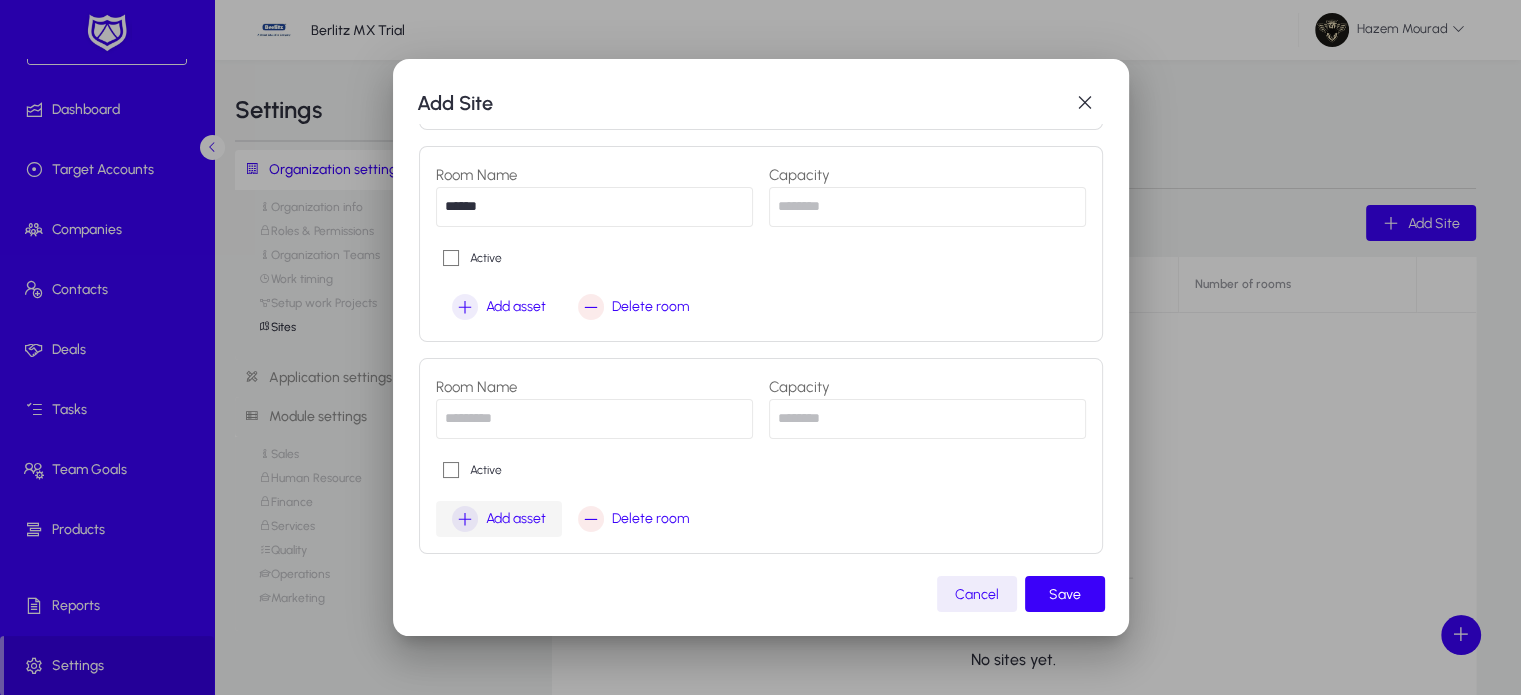 scroll, scrollTop: 619, scrollLeft: 0, axis: vertical 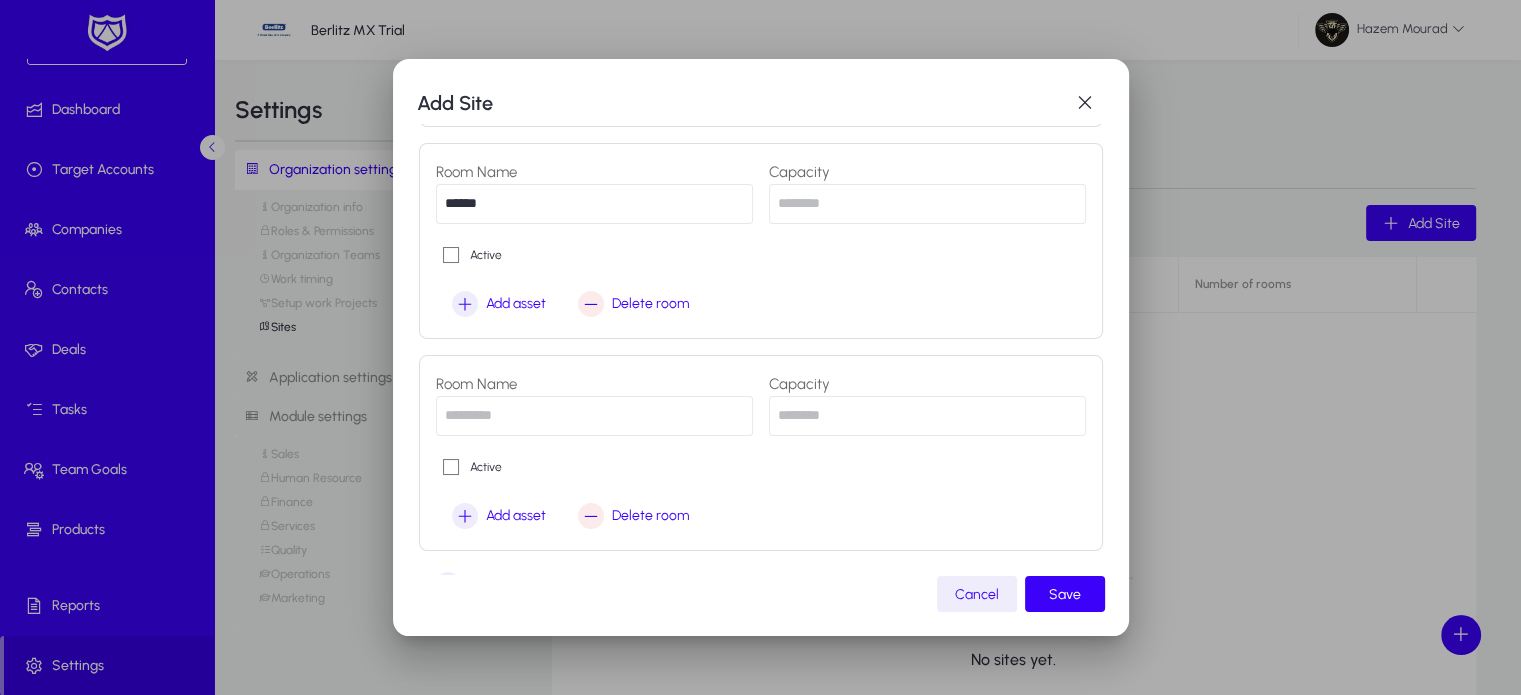 click at bounding box center [594, 416] 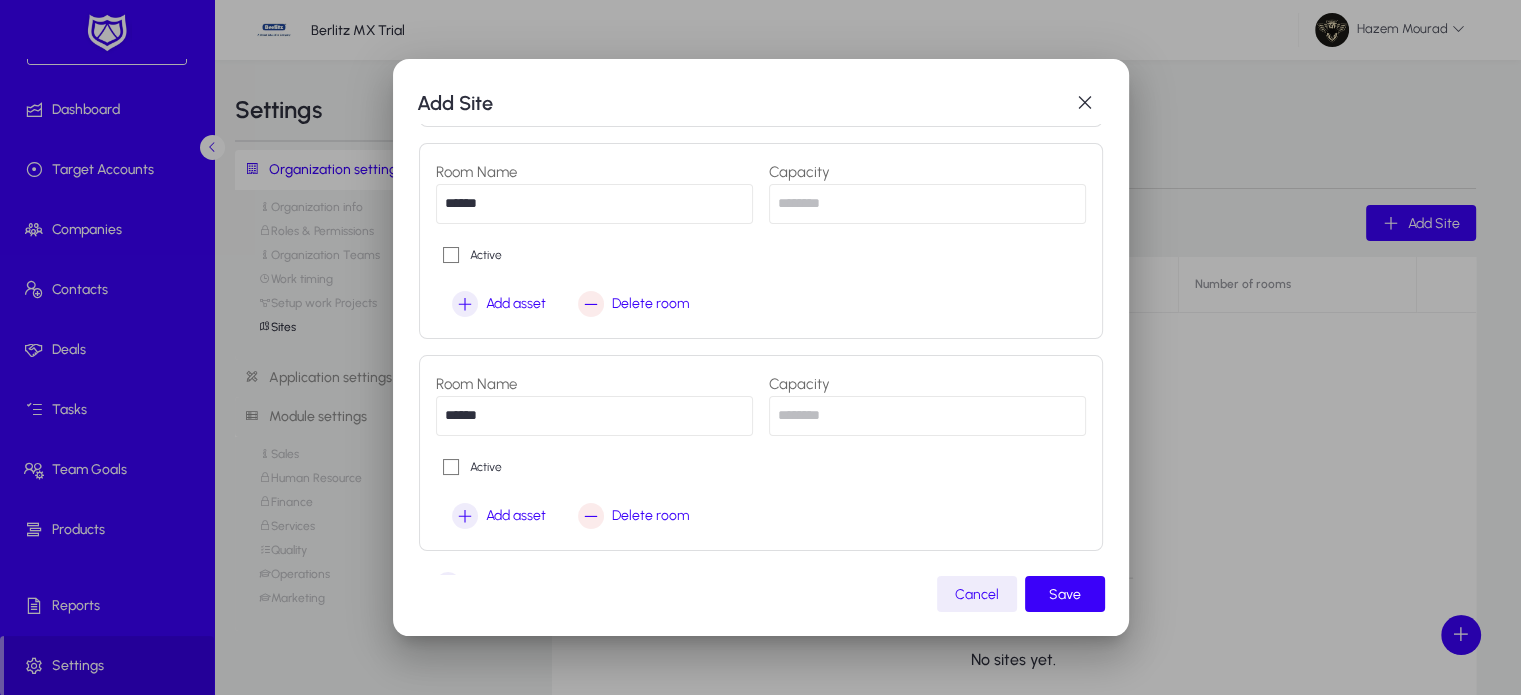 scroll, scrollTop: 676, scrollLeft: 0, axis: vertical 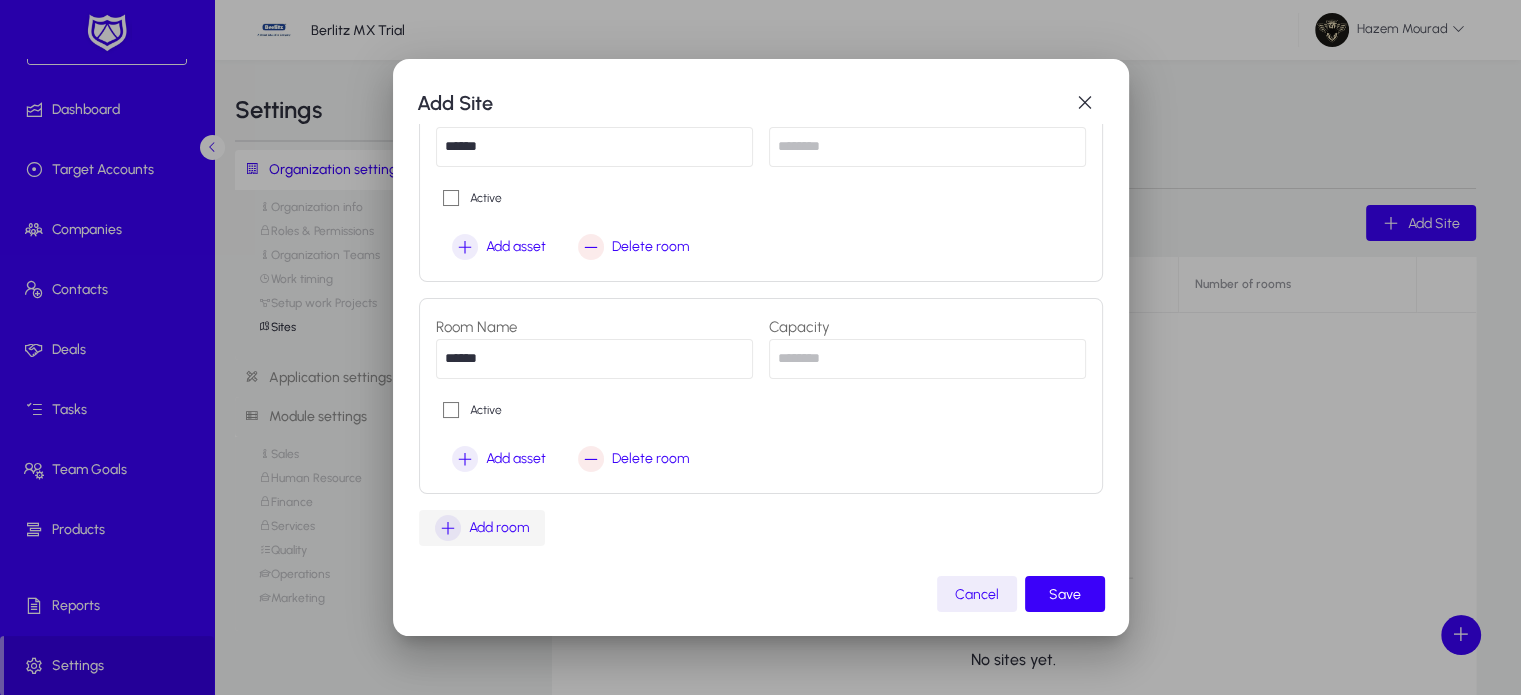 type on "******" 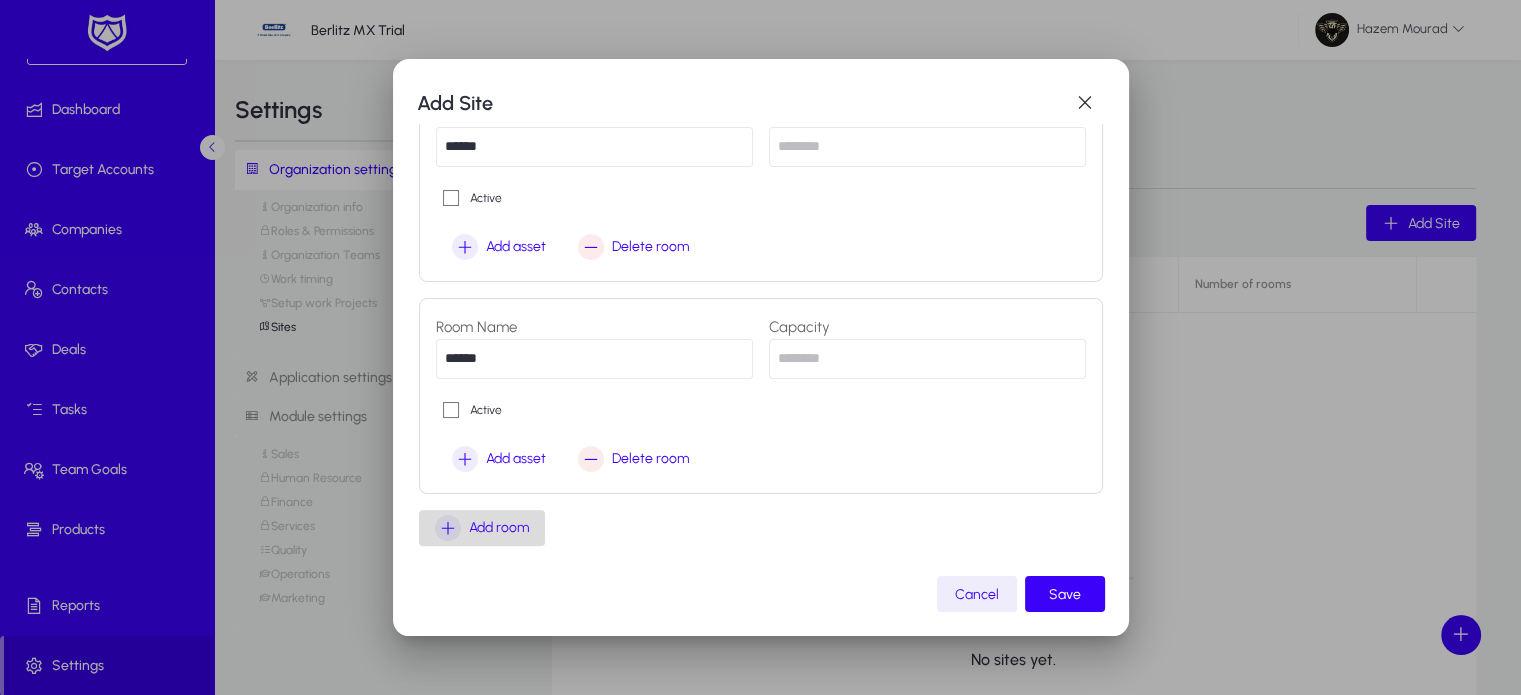 click on "Add room" at bounding box center [482, 528] 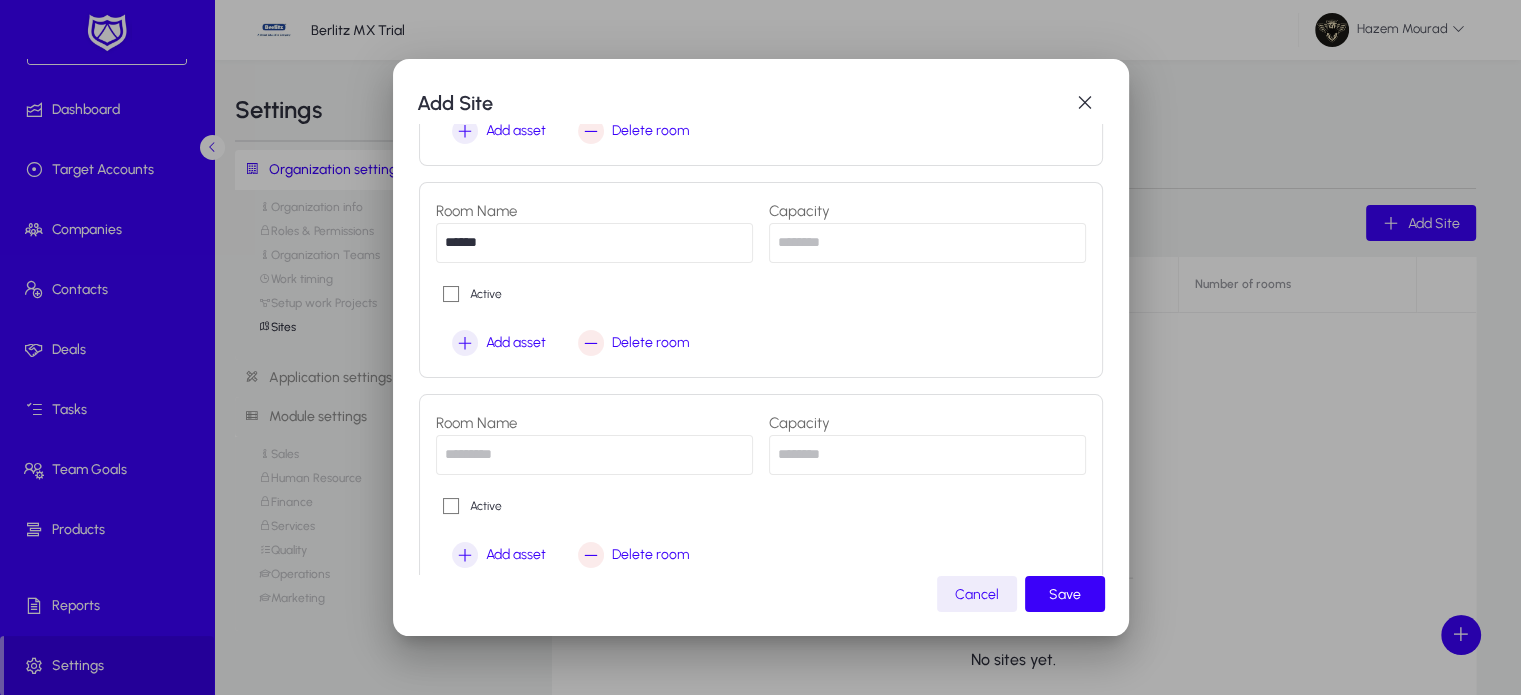 scroll, scrollTop: 792, scrollLeft: 0, axis: vertical 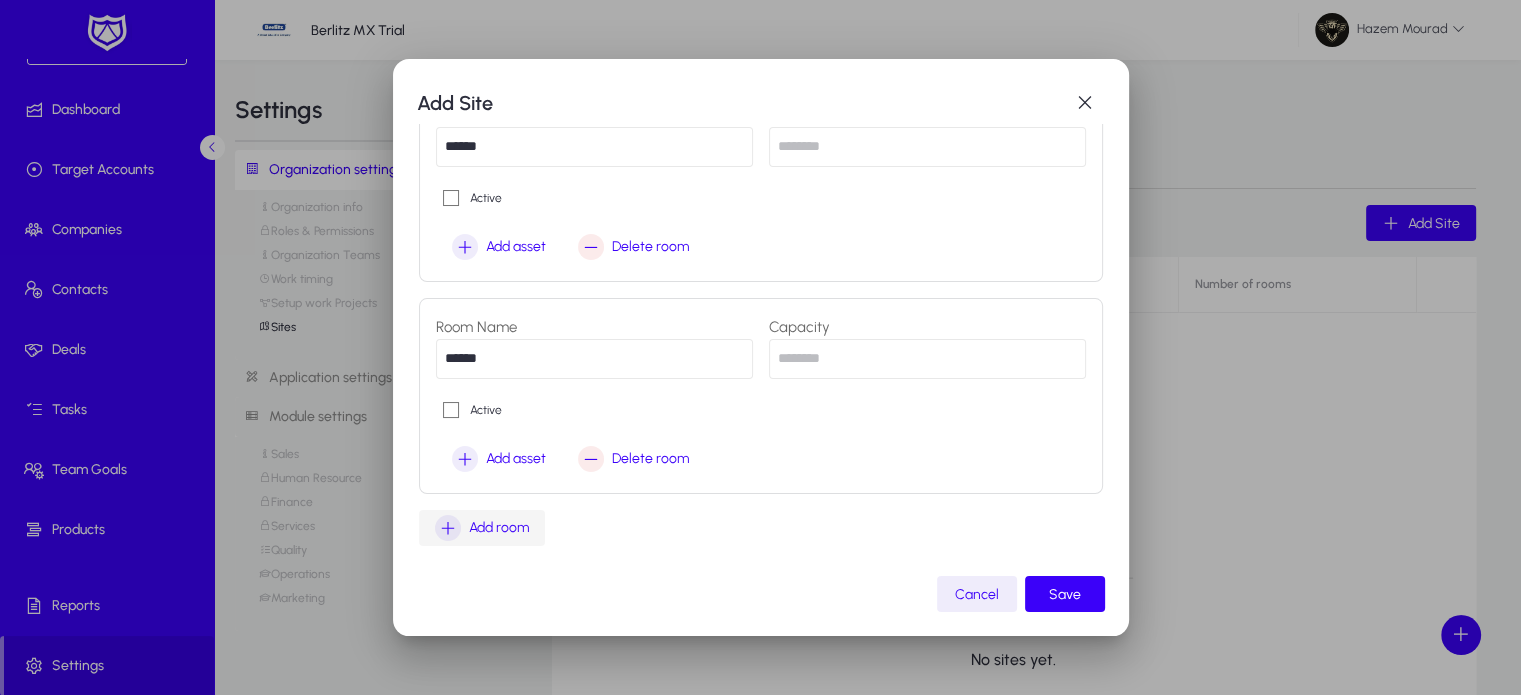 type on "******" 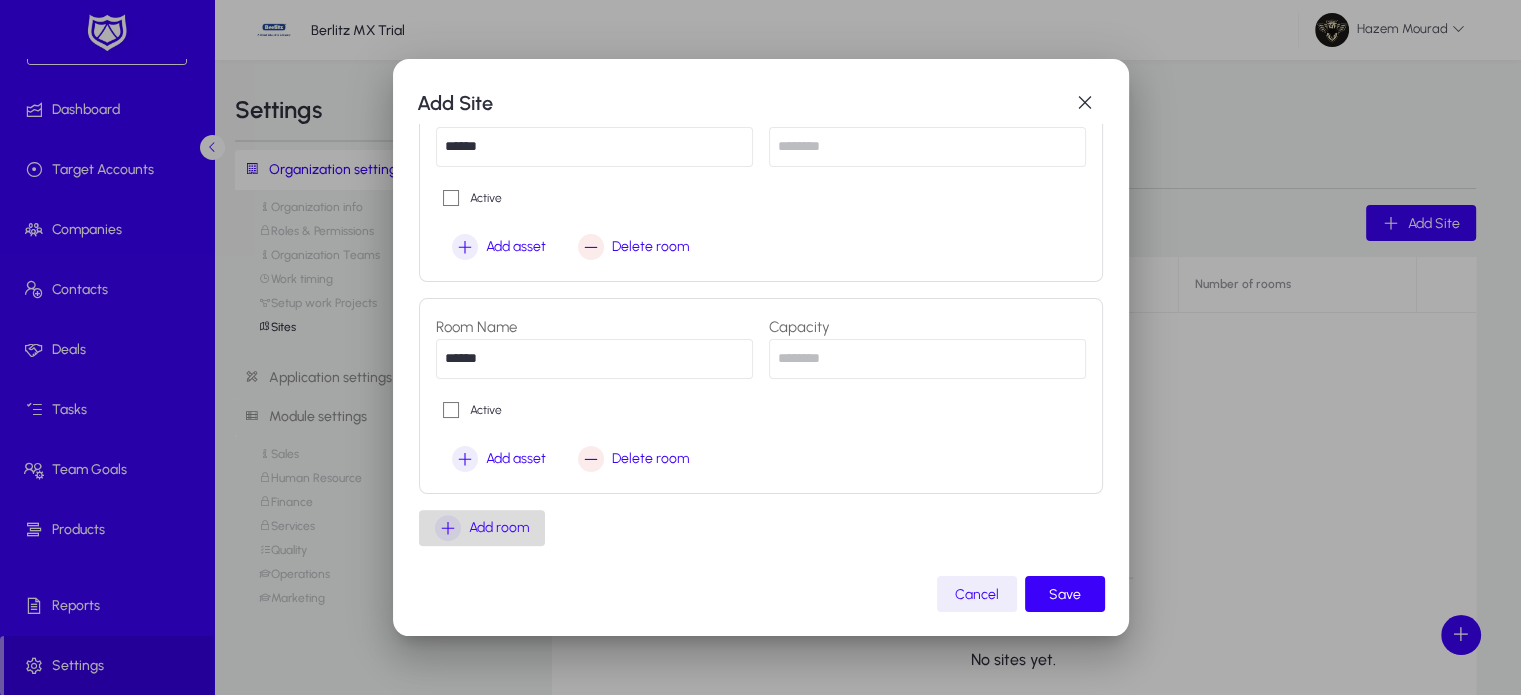 click at bounding box center (448, 528) 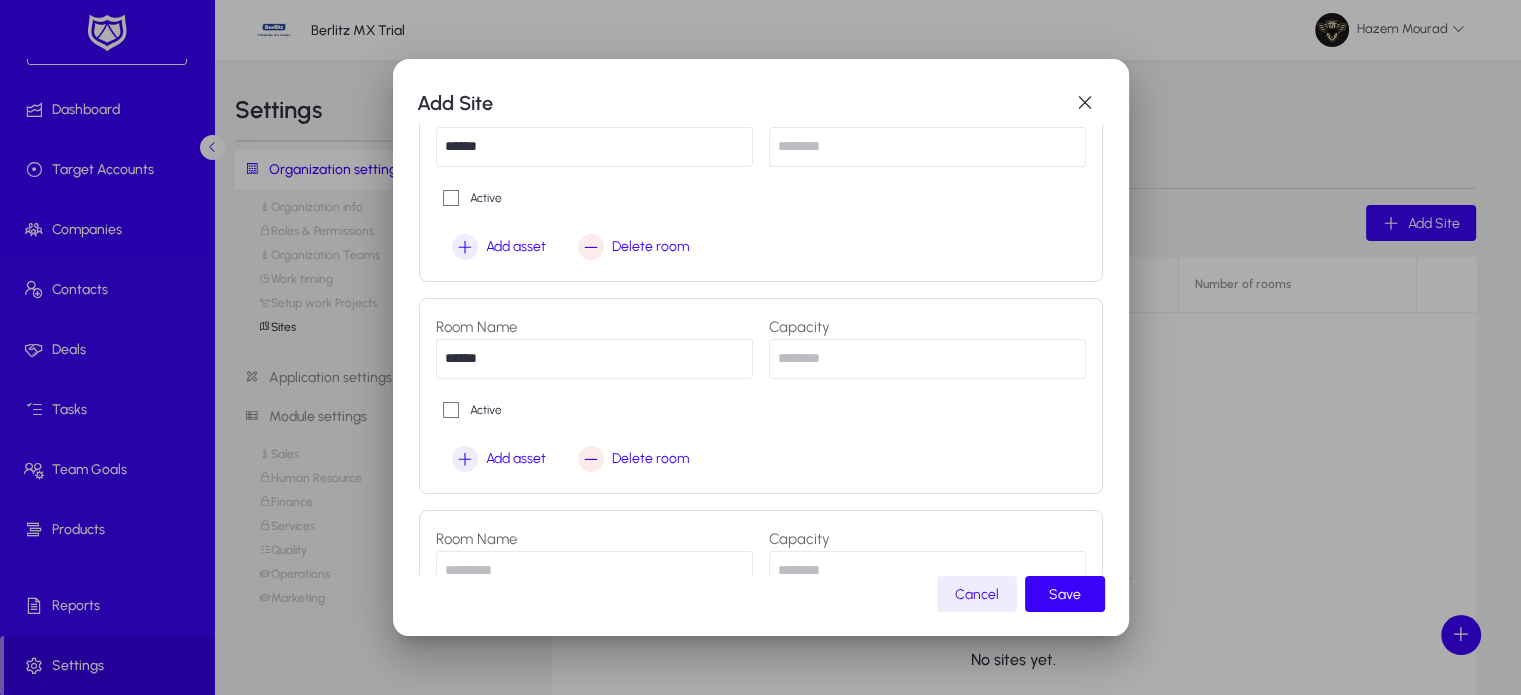 scroll, scrollTop: 1011, scrollLeft: 0, axis: vertical 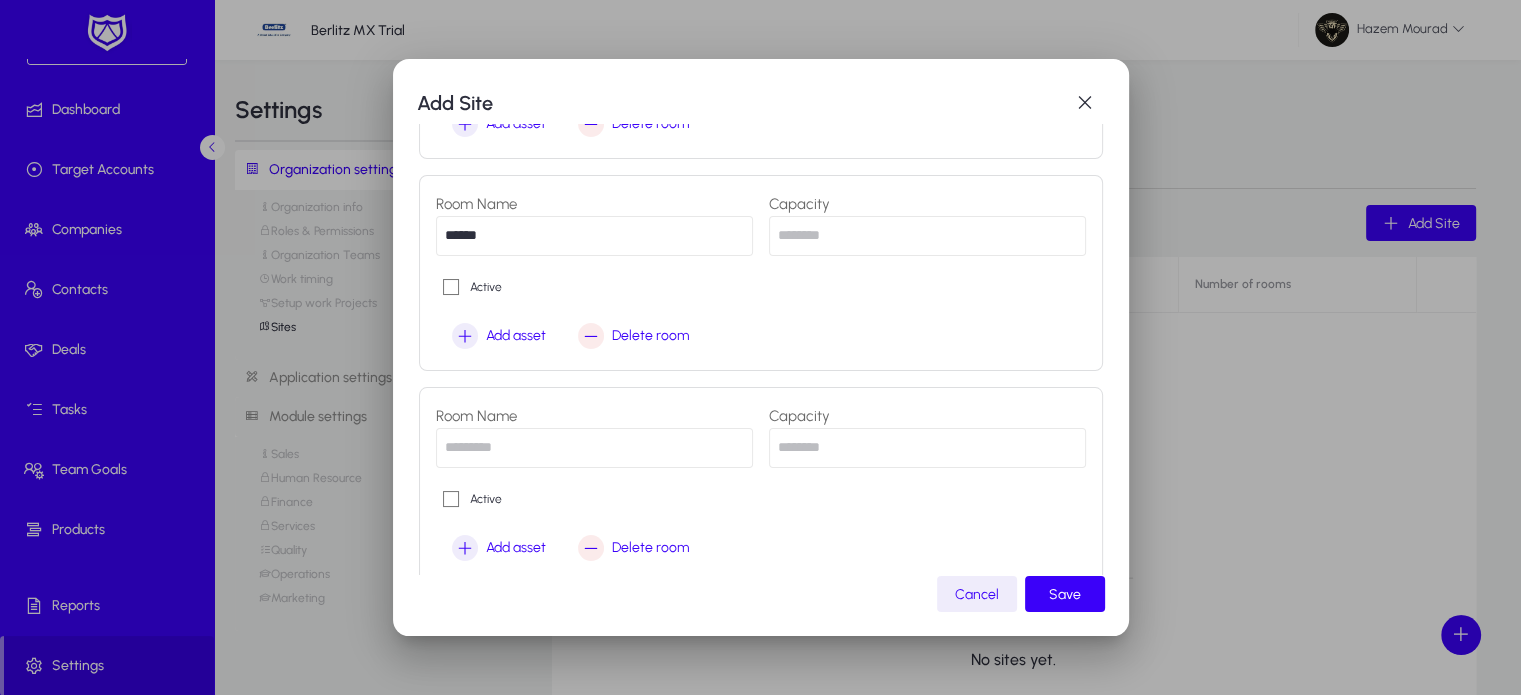 click at bounding box center (594, 448) 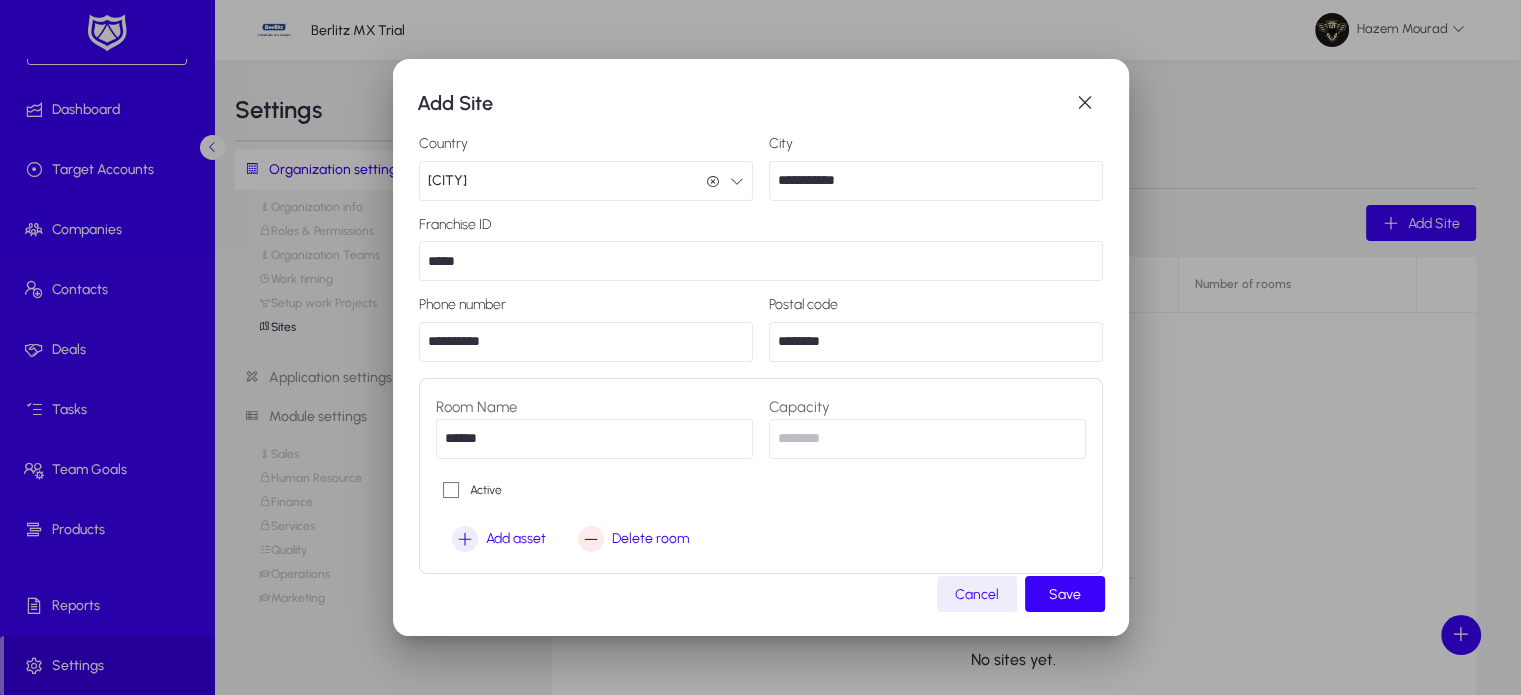 scroll, scrollTop: 172, scrollLeft: 0, axis: vertical 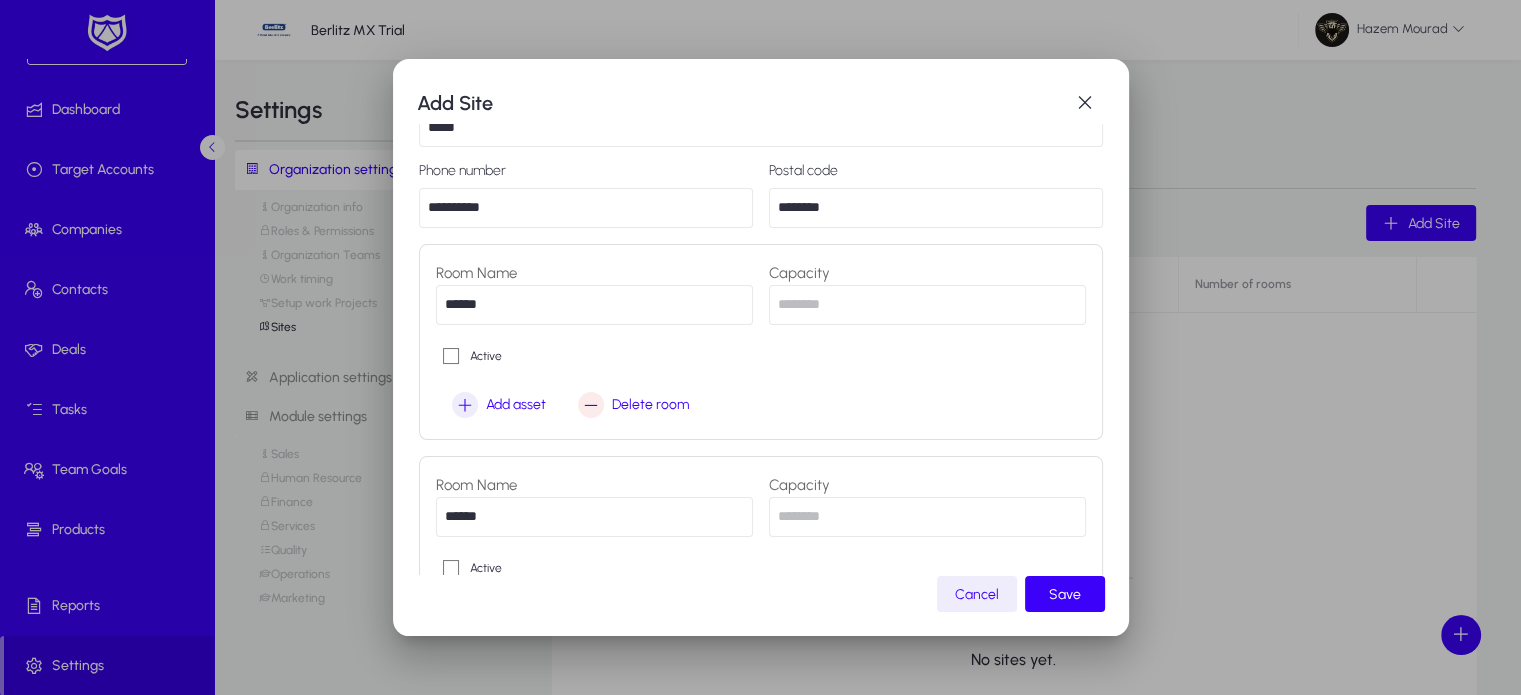type on "*" 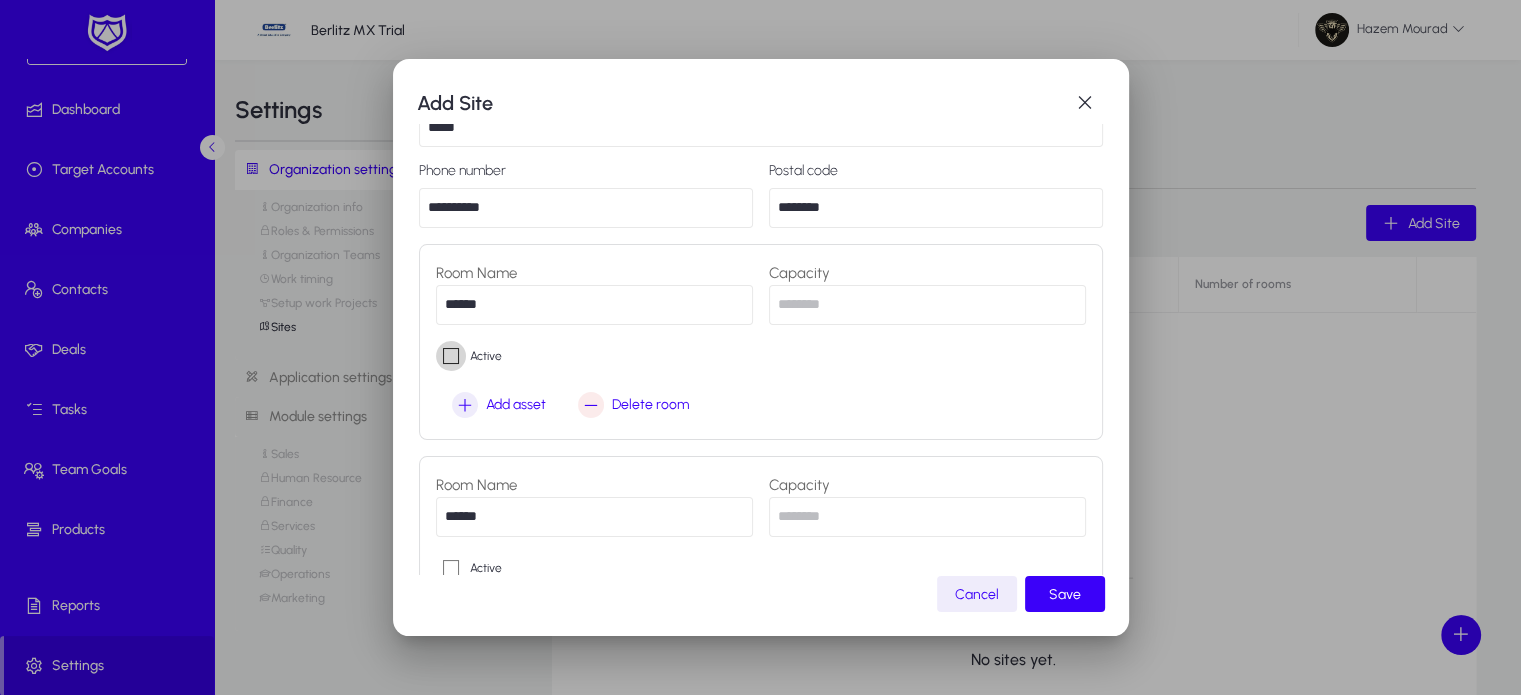 scroll, scrollTop: 395, scrollLeft: 0, axis: vertical 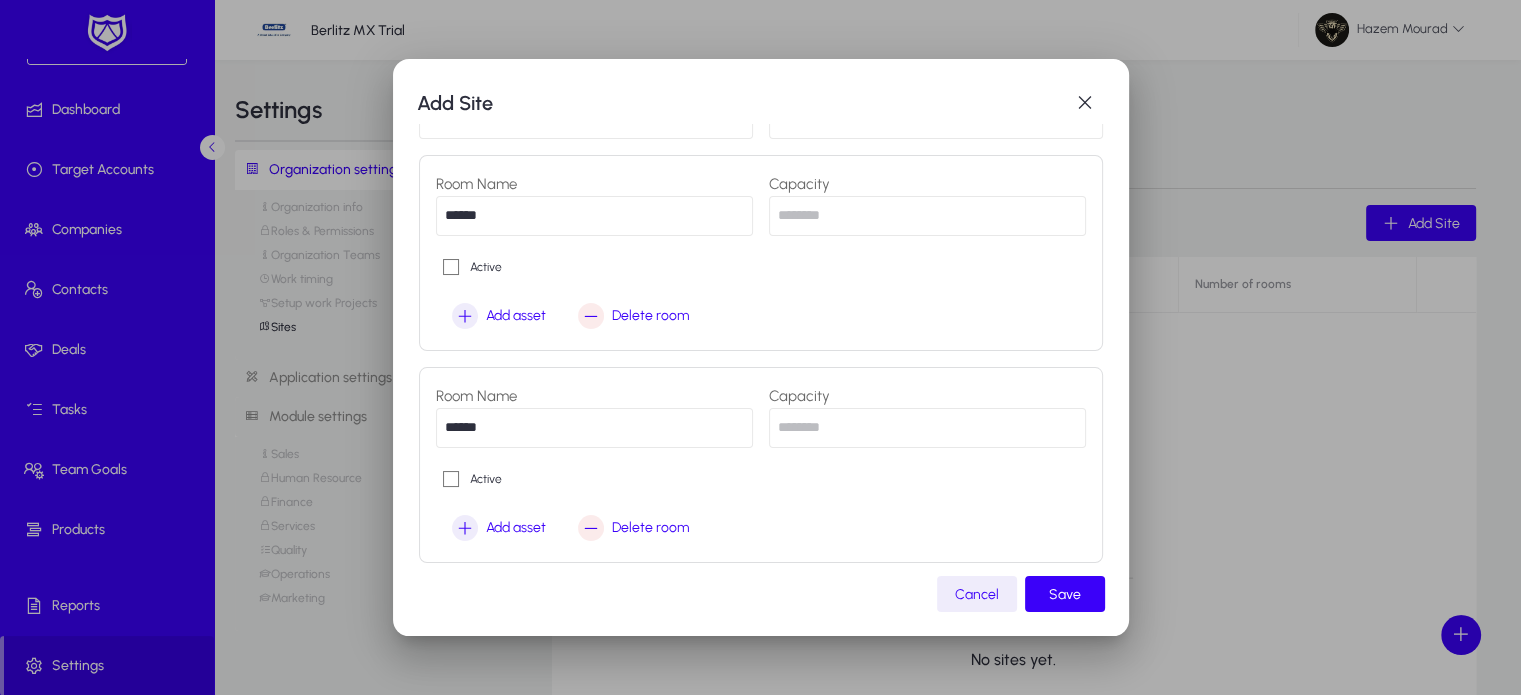 click on "*" at bounding box center (927, 216) 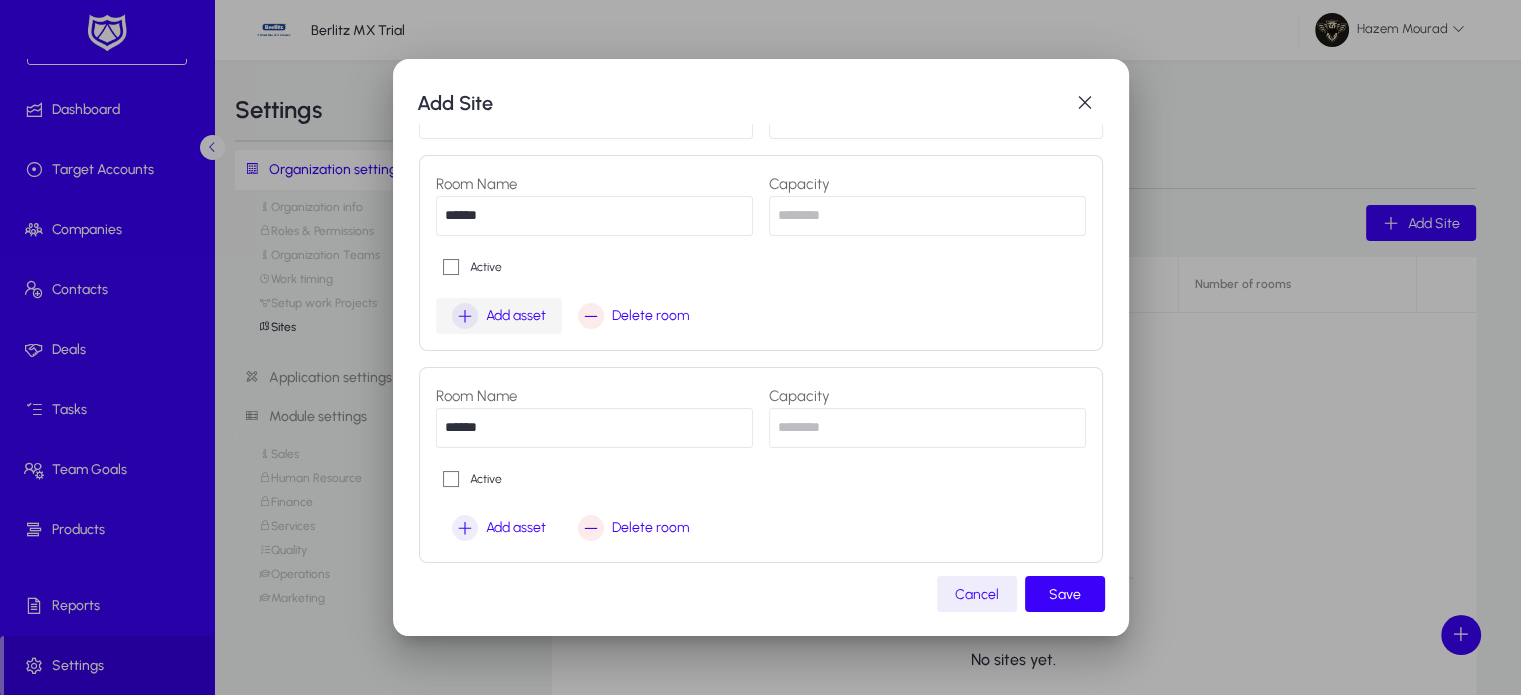 type on "*" 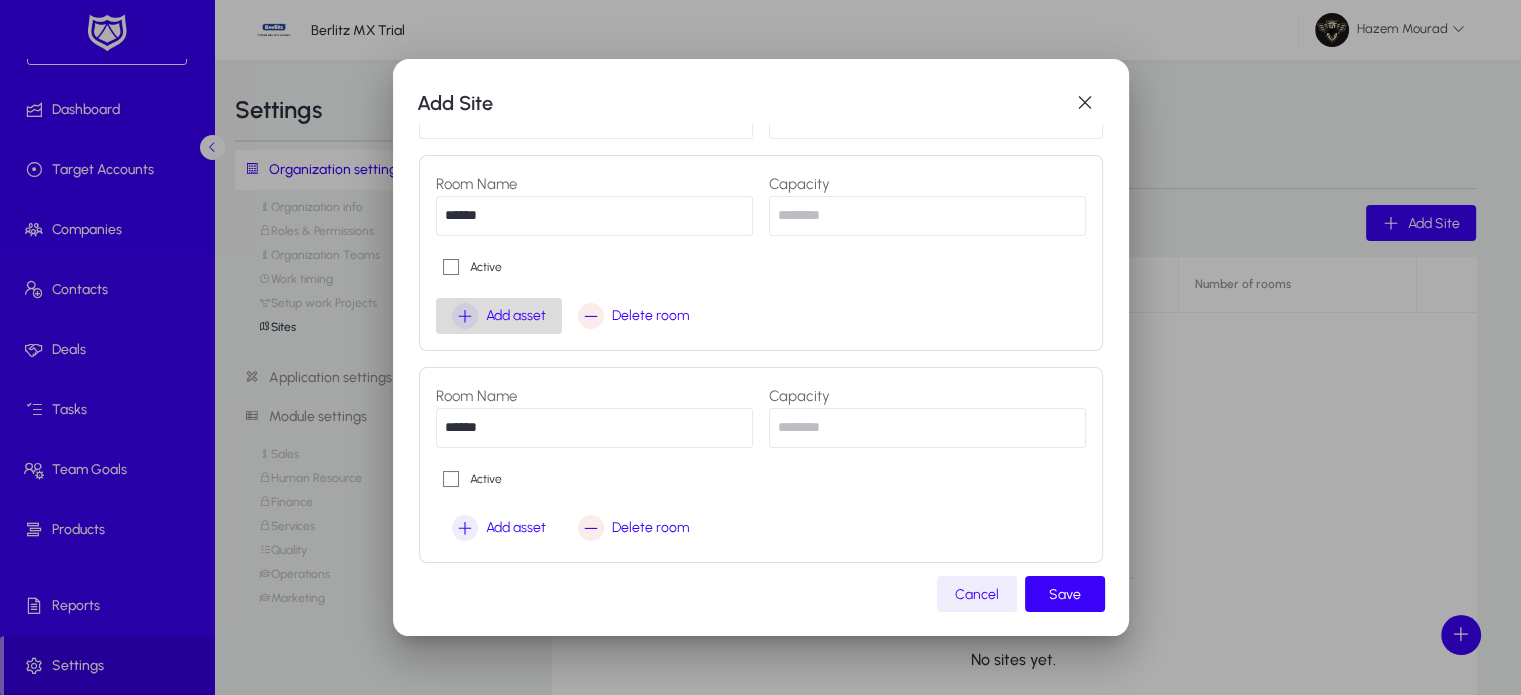 click at bounding box center (465, 316) 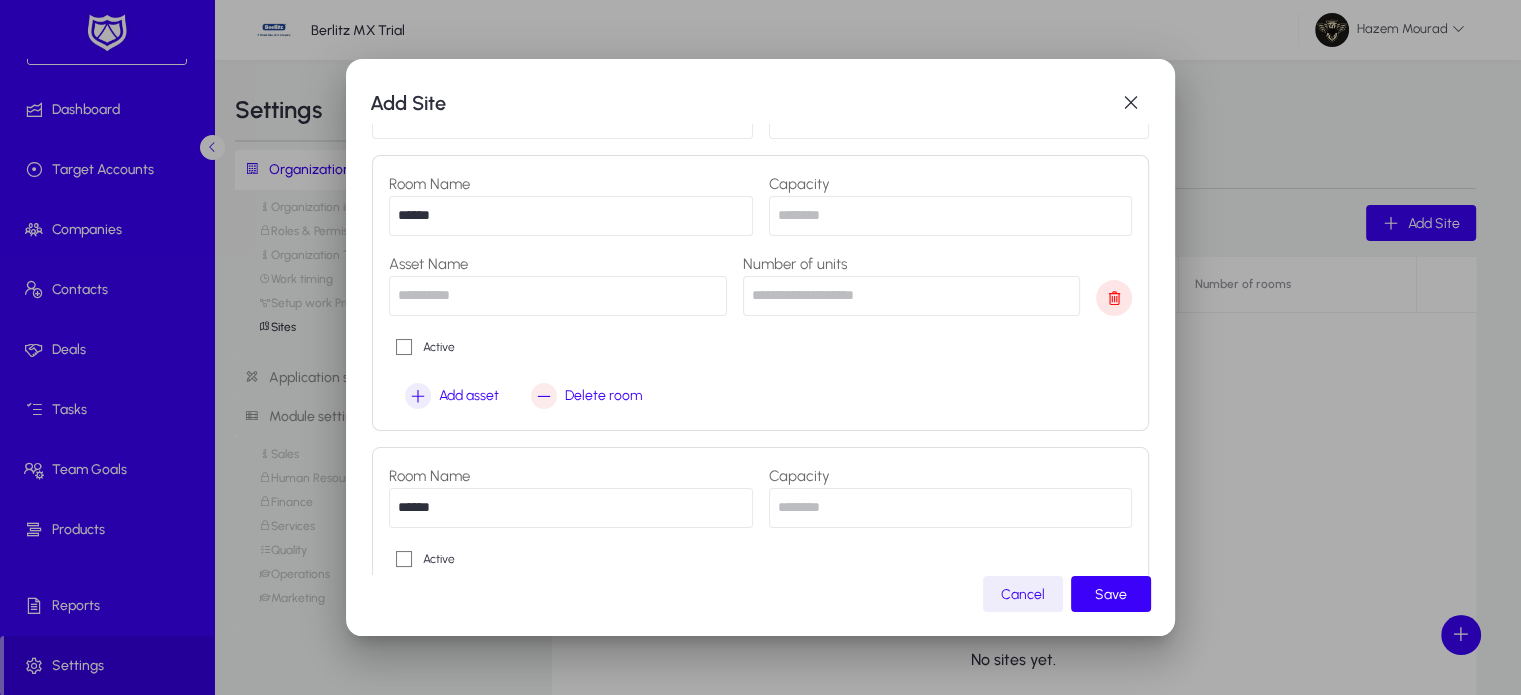 click at bounding box center [558, 296] 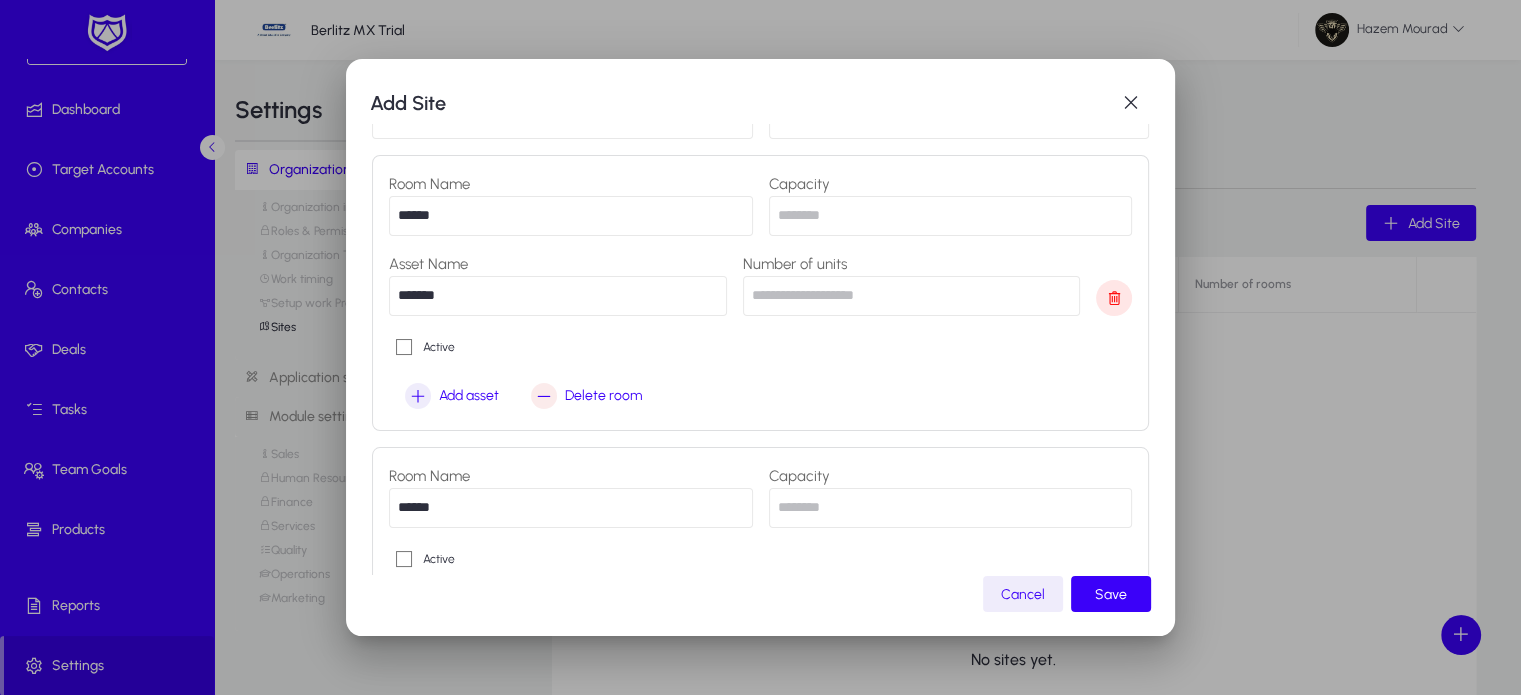 type on "******" 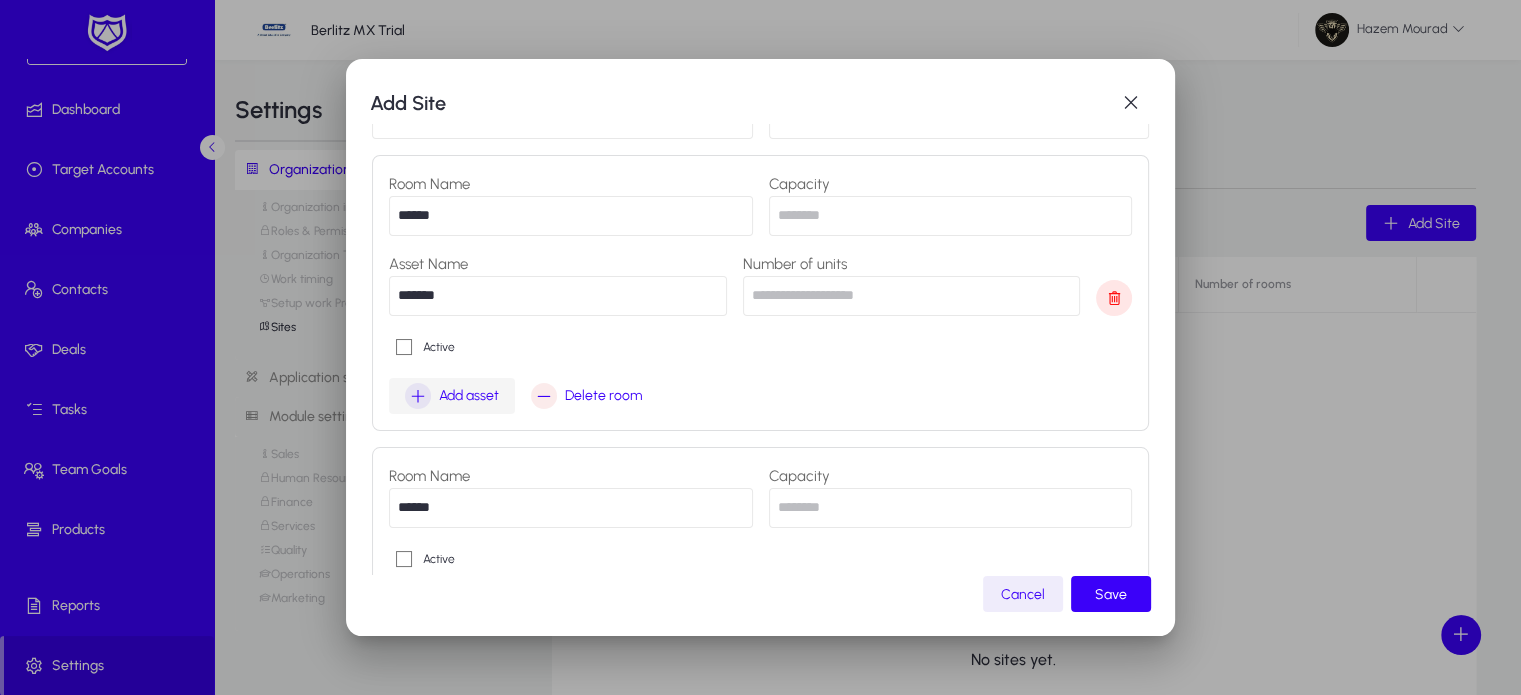 type on "*" 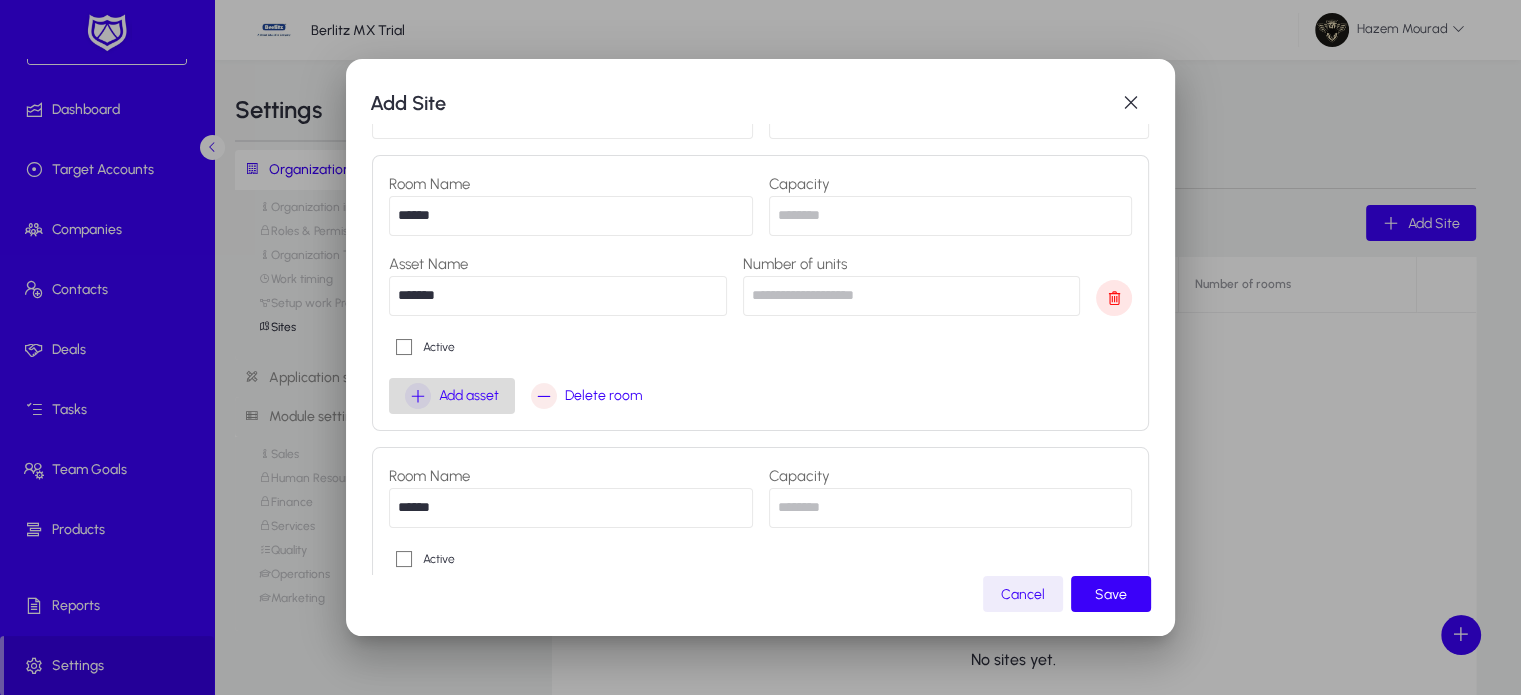 click at bounding box center (418, 396) 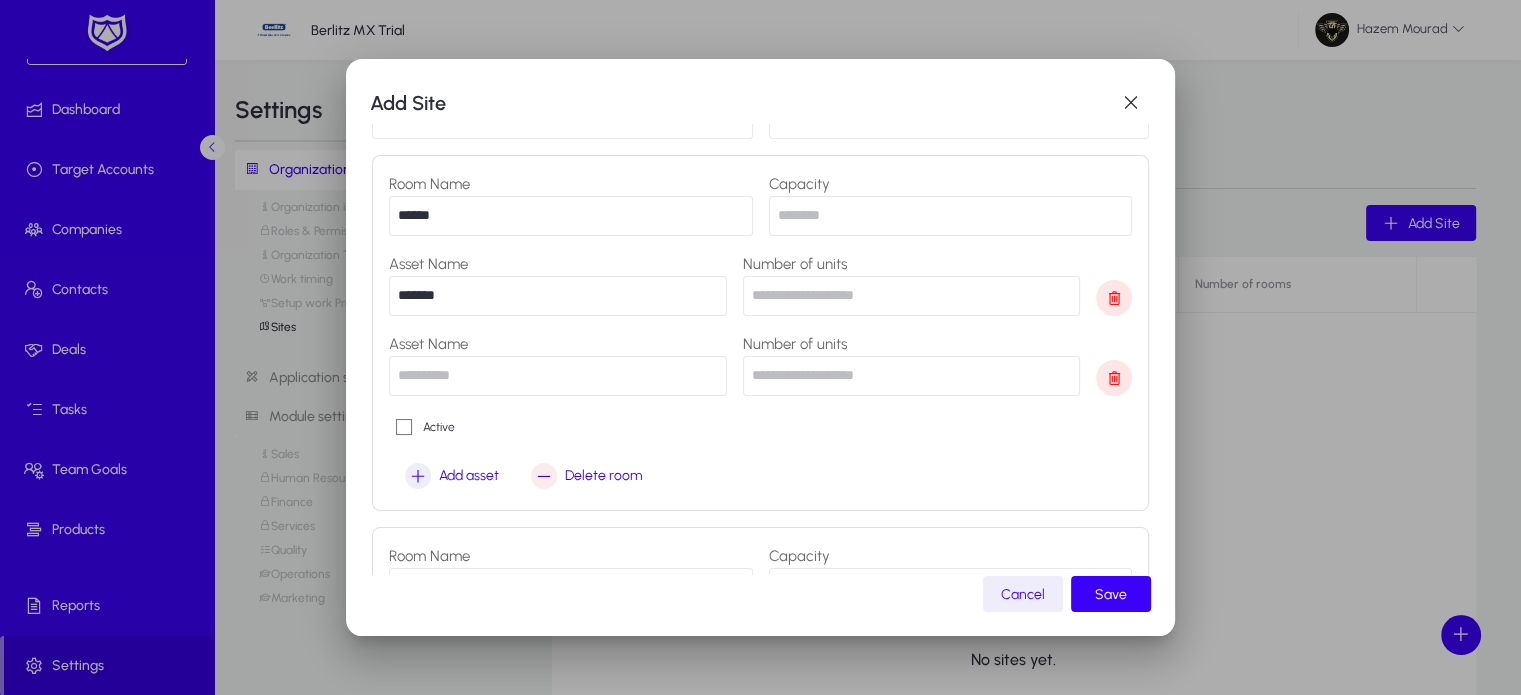 click at bounding box center [558, 376] 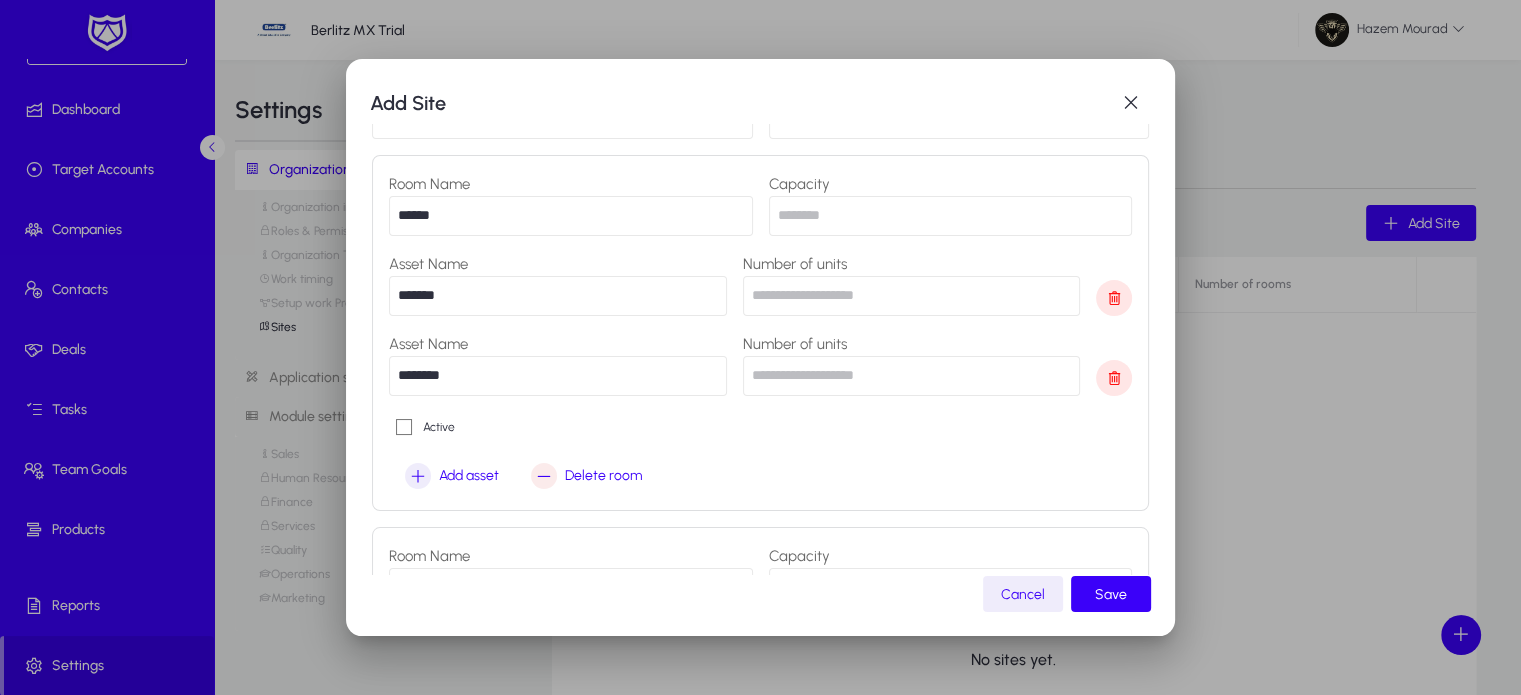 type on "*******" 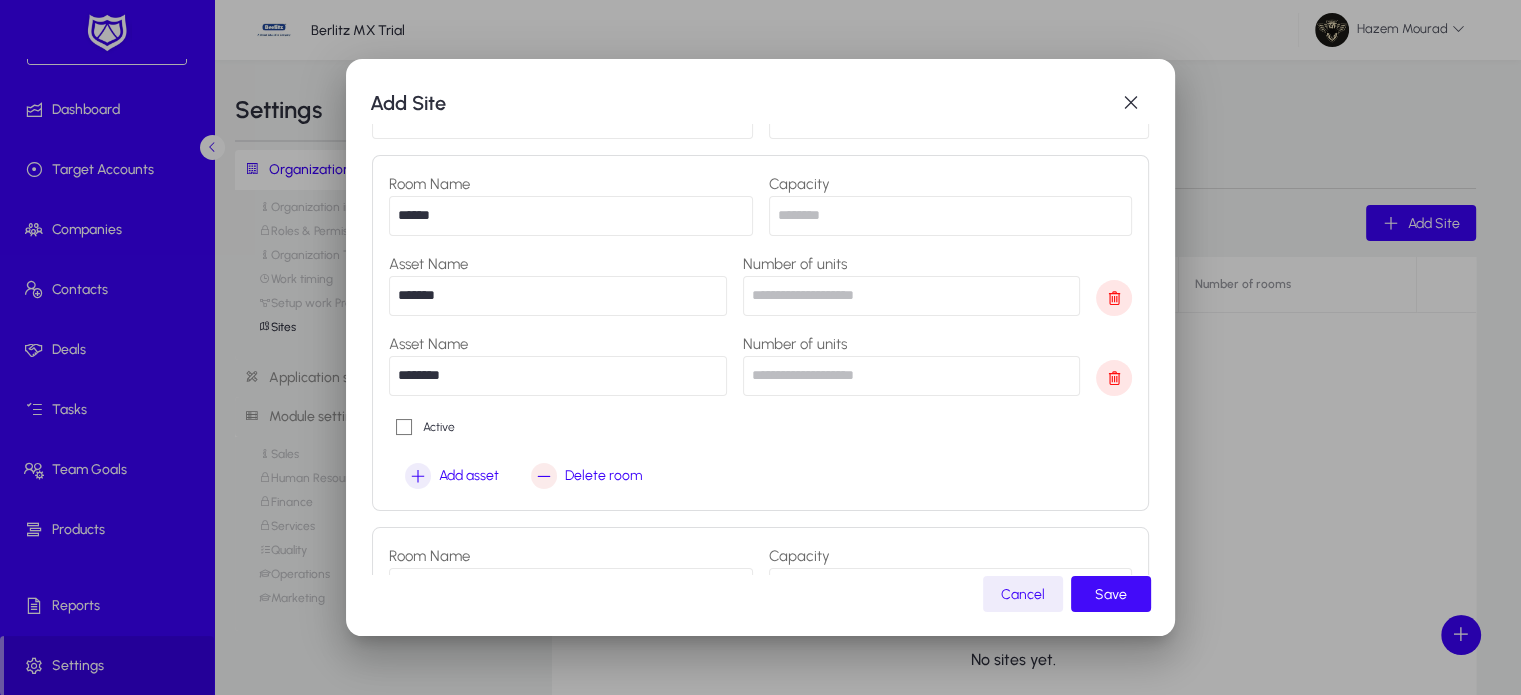 type on "*" 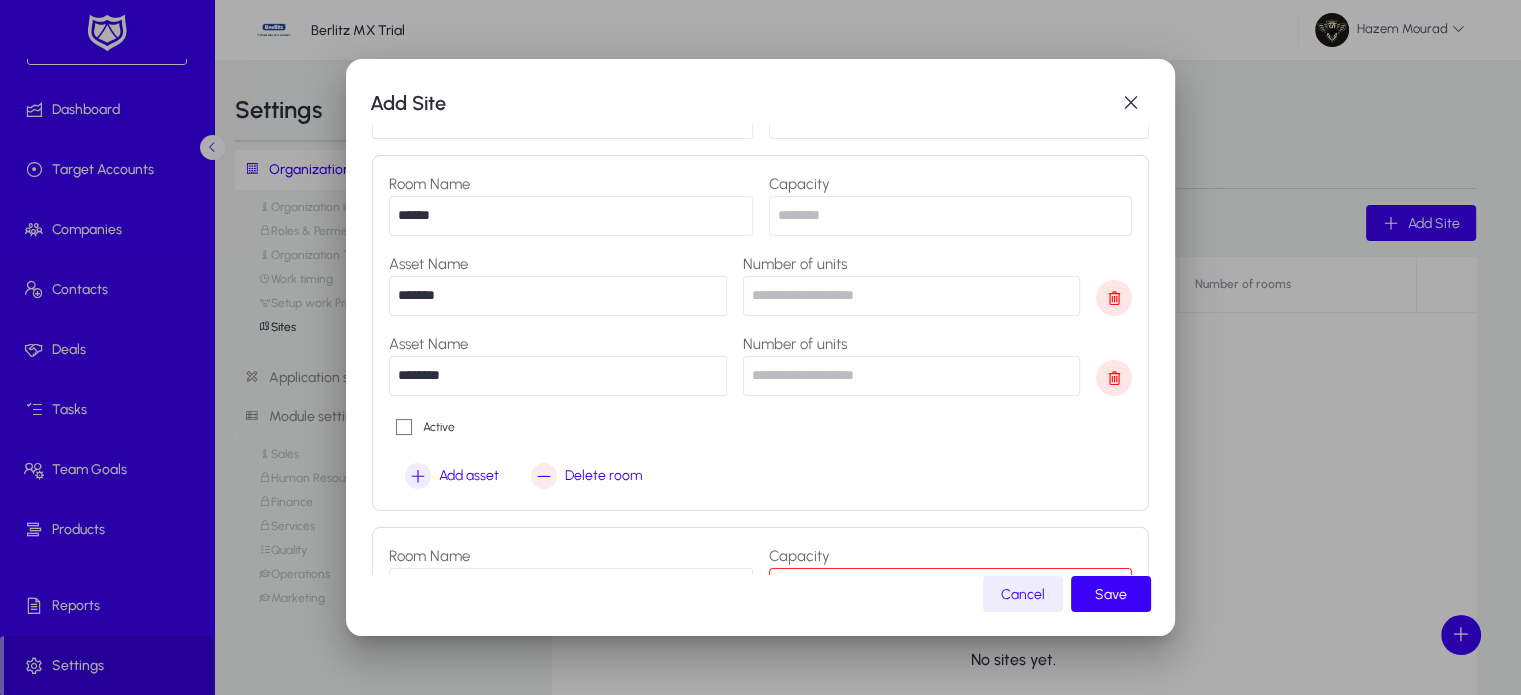 click on "Add asset   Delete room" at bounding box center (760, 476) 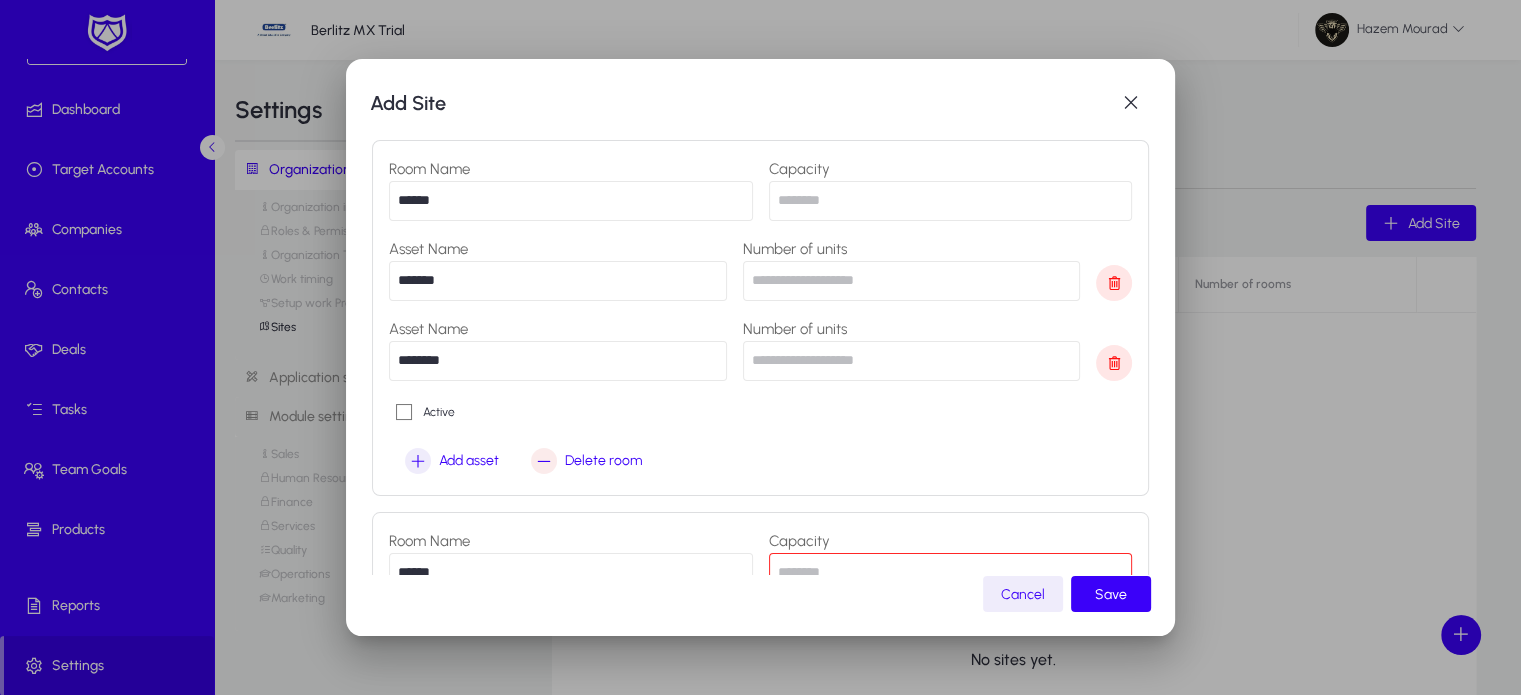 scroll, scrollTop: 435, scrollLeft: 0, axis: vertical 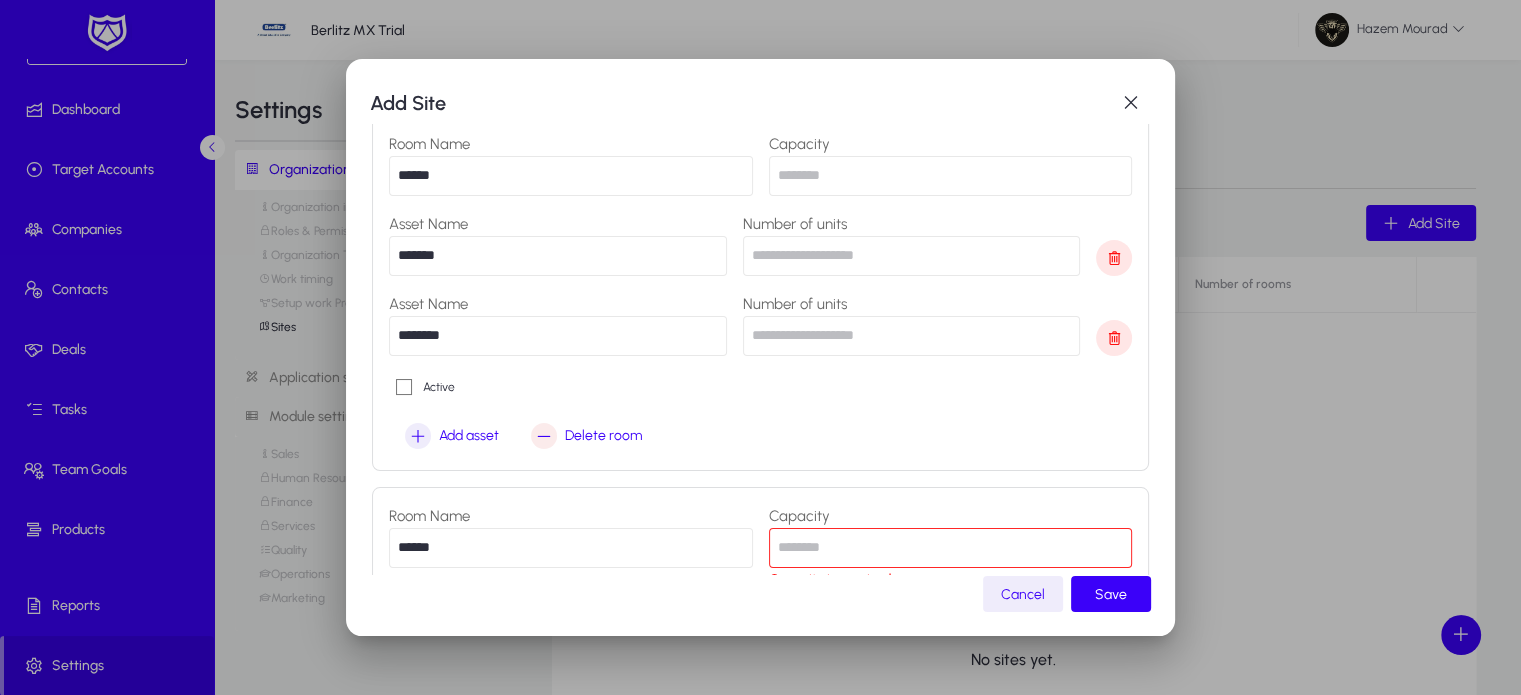 click on "Room Name ****** Capacity  Capacity is required  Active  Add asset   Delete room" at bounding box center [760, 595] 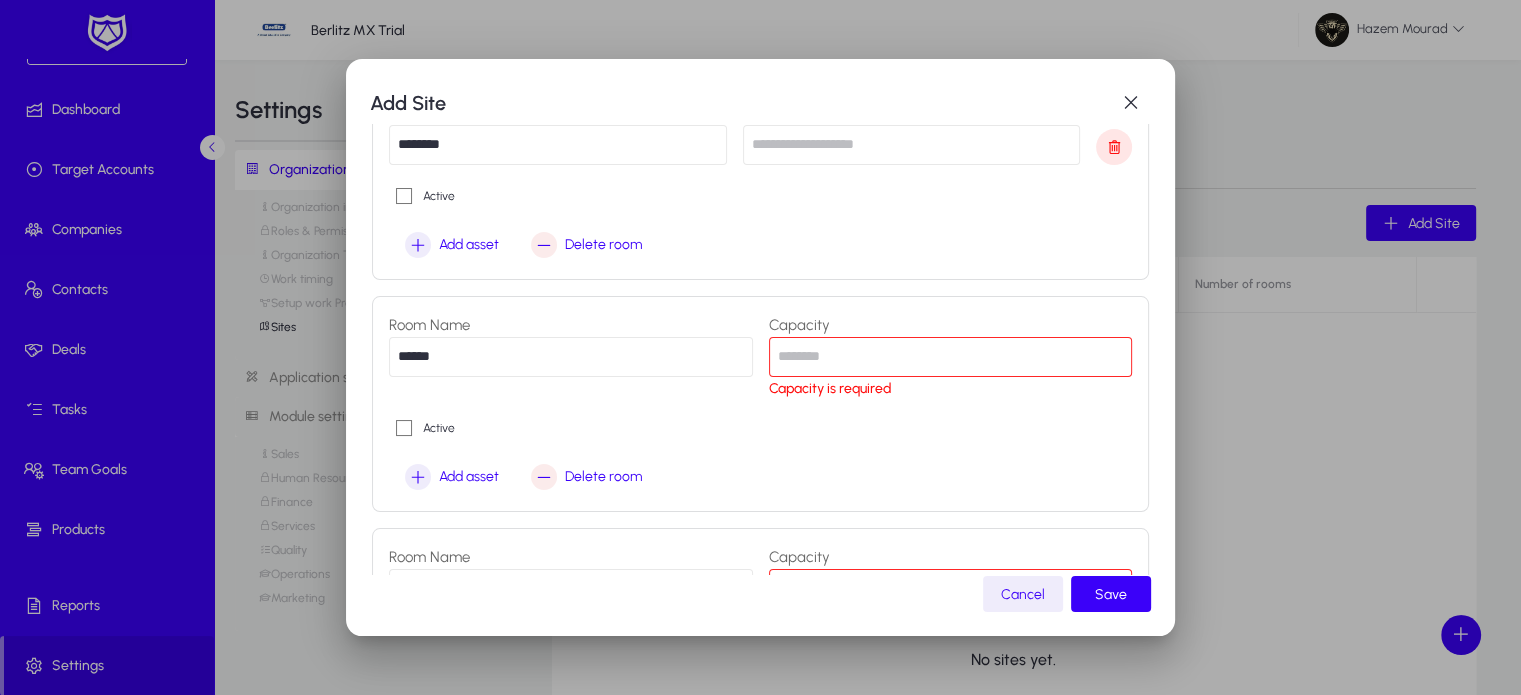 scroll, scrollTop: 644, scrollLeft: 0, axis: vertical 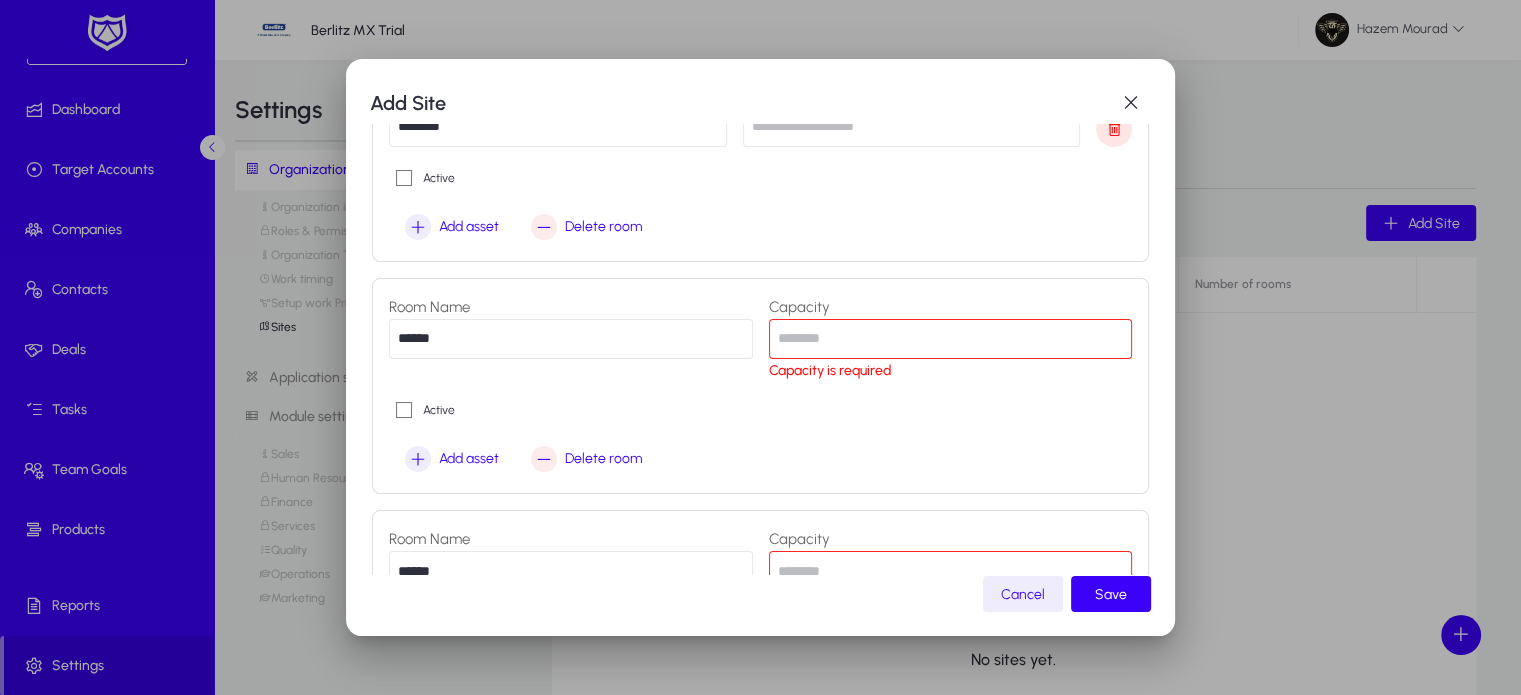 click at bounding box center [951, 339] 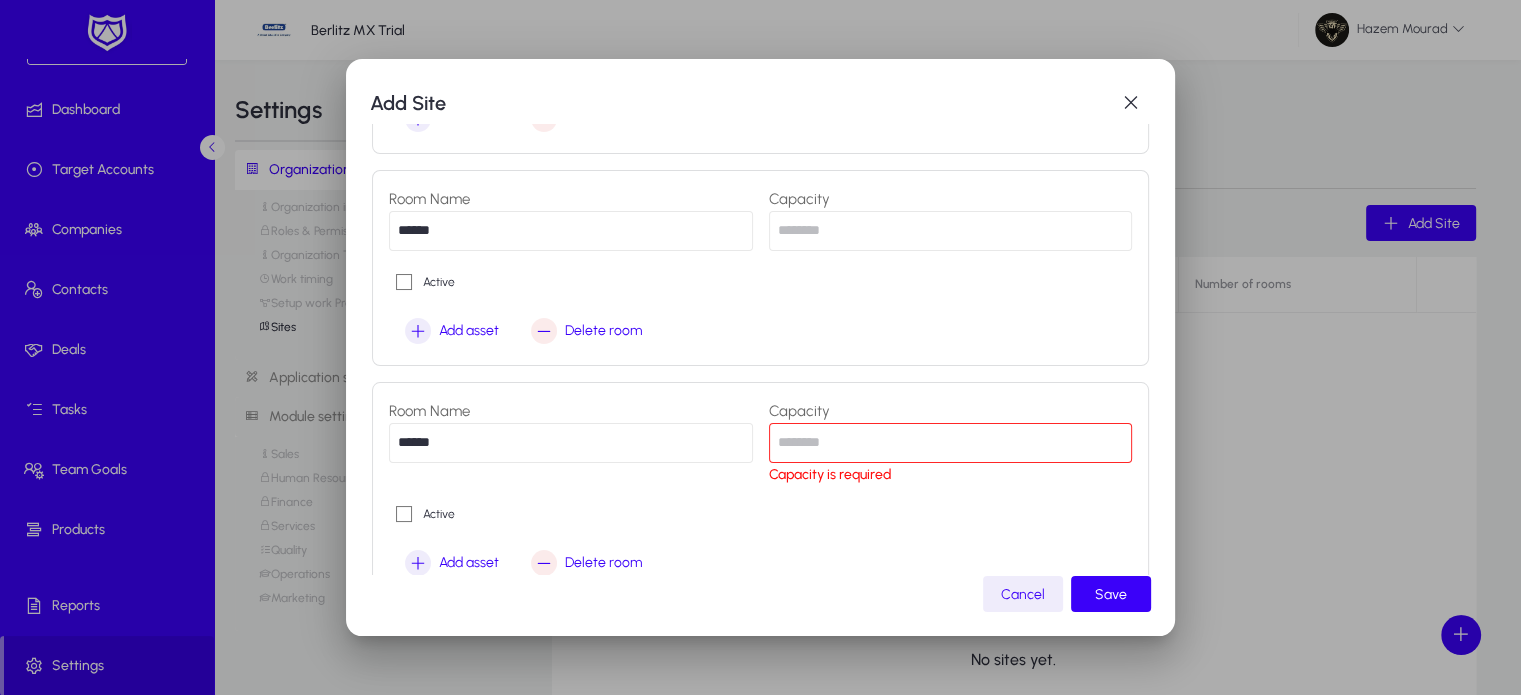 scroll, scrollTop: 788, scrollLeft: 0, axis: vertical 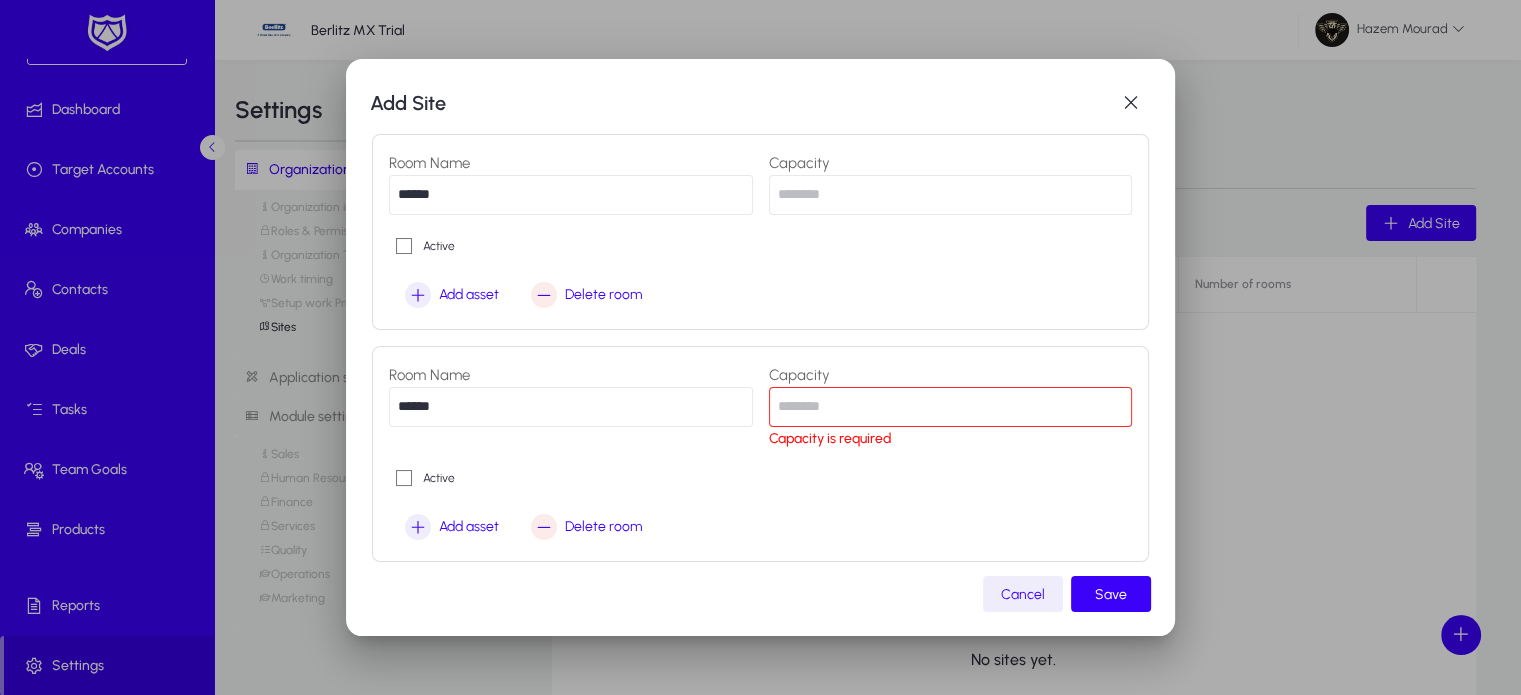 type on "*" 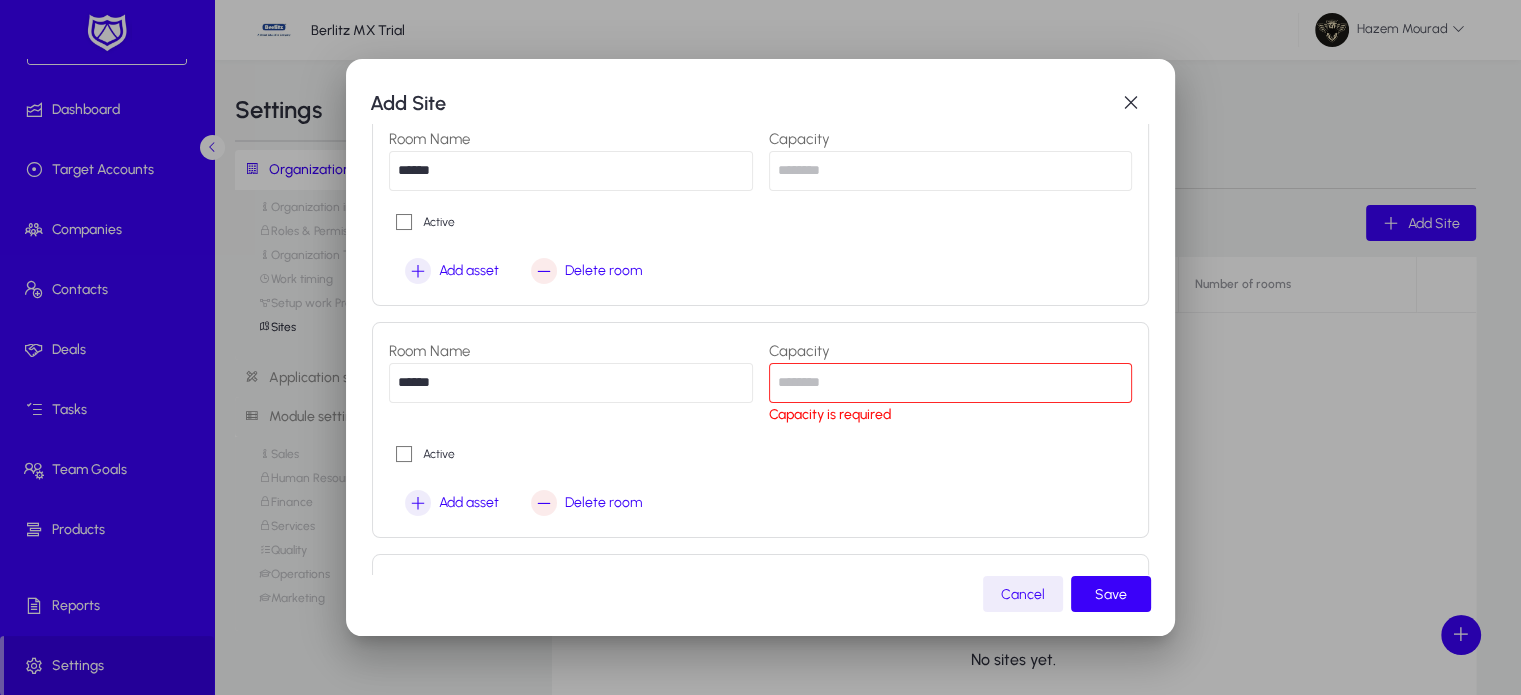 type on "*" 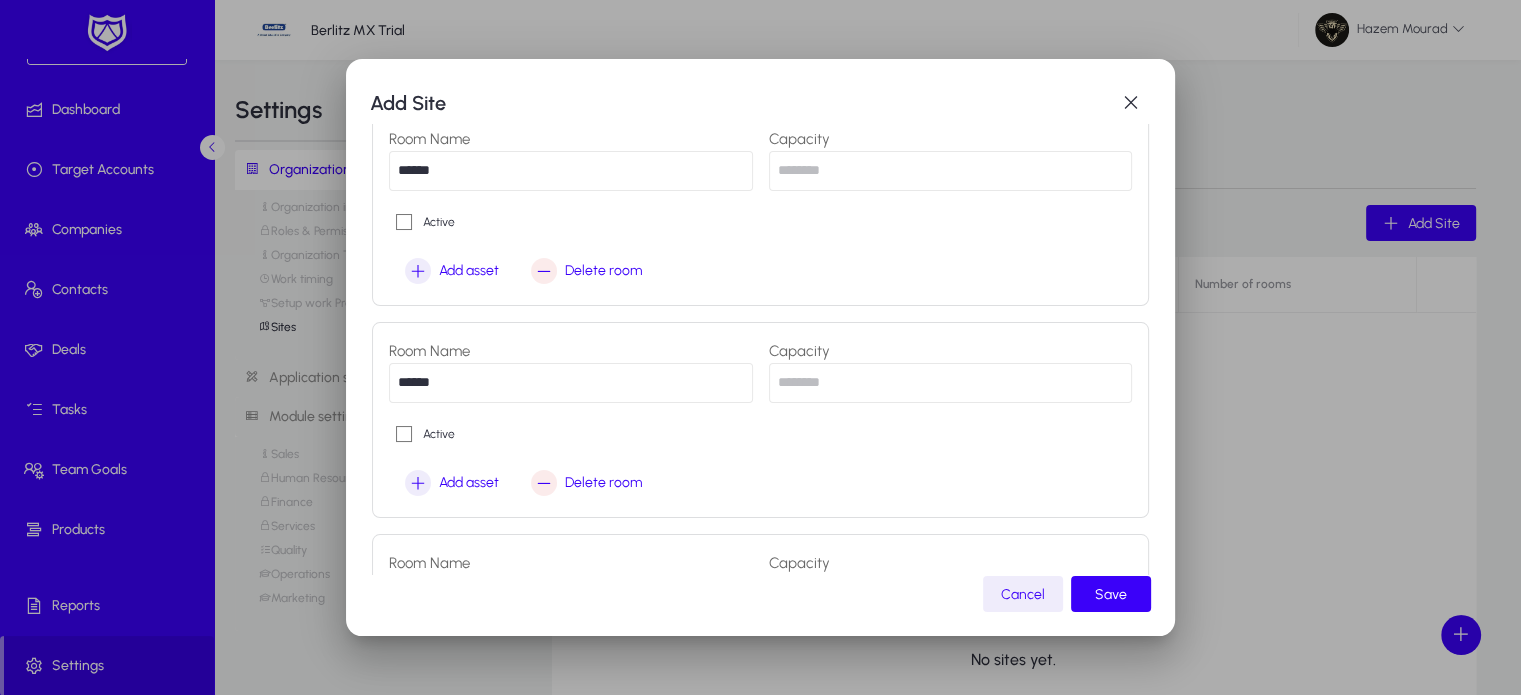 click on "*" at bounding box center [951, 383] 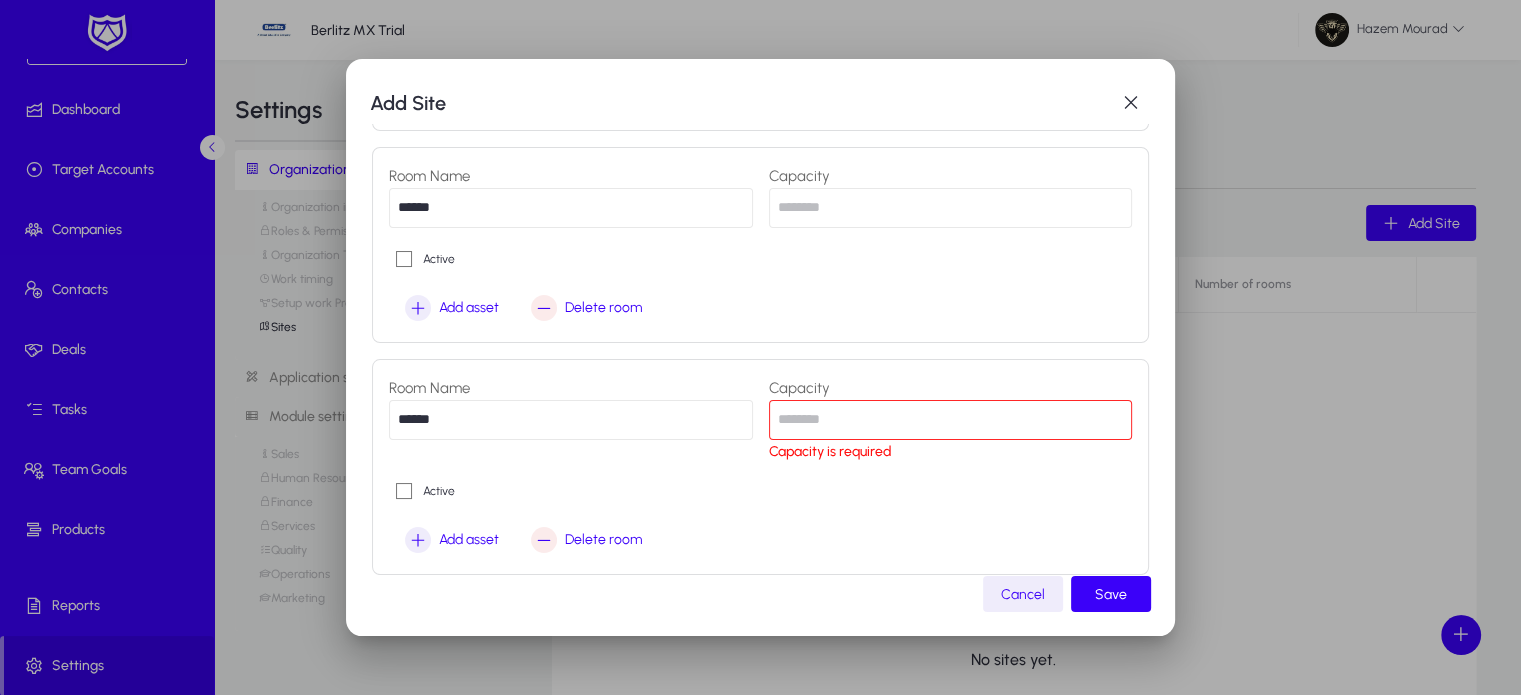 scroll, scrollTop: 1208, scrollLeft: 0, axis: vertical 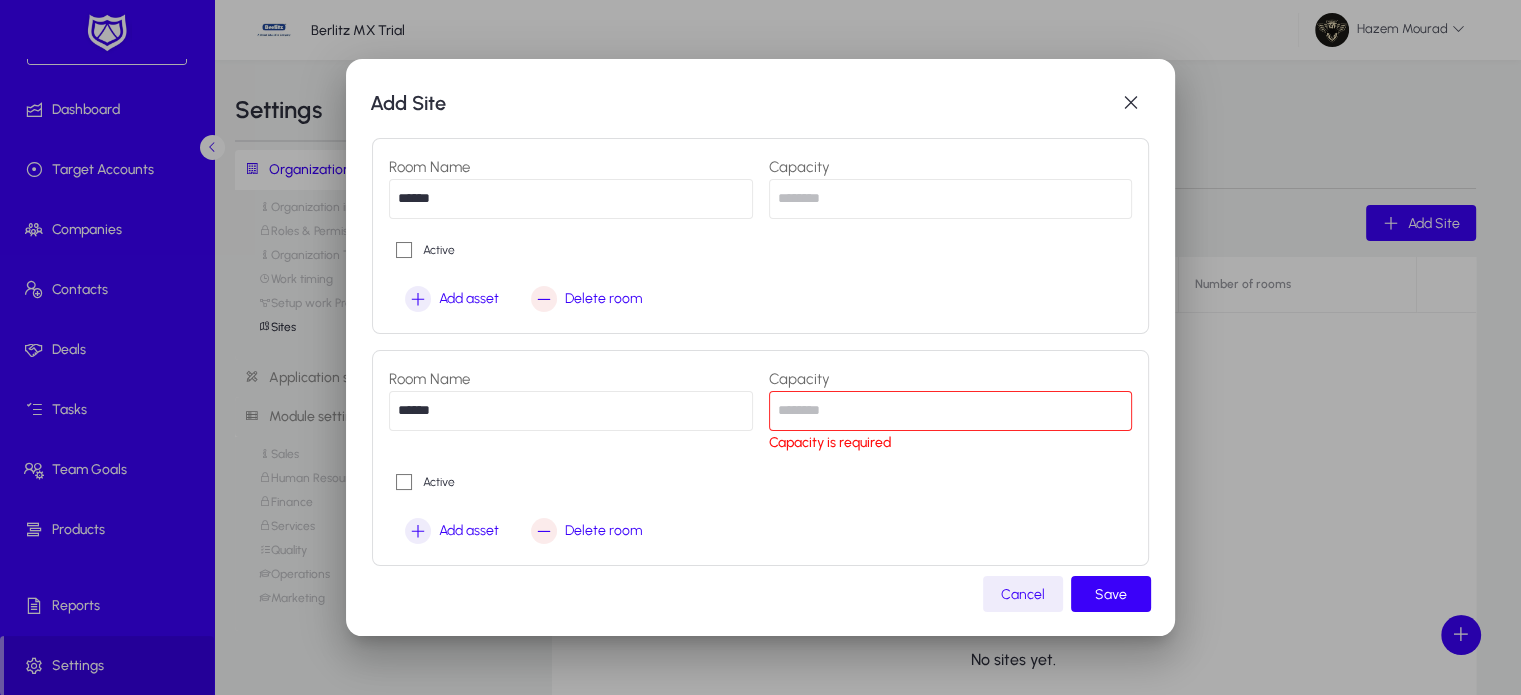 type on "*" 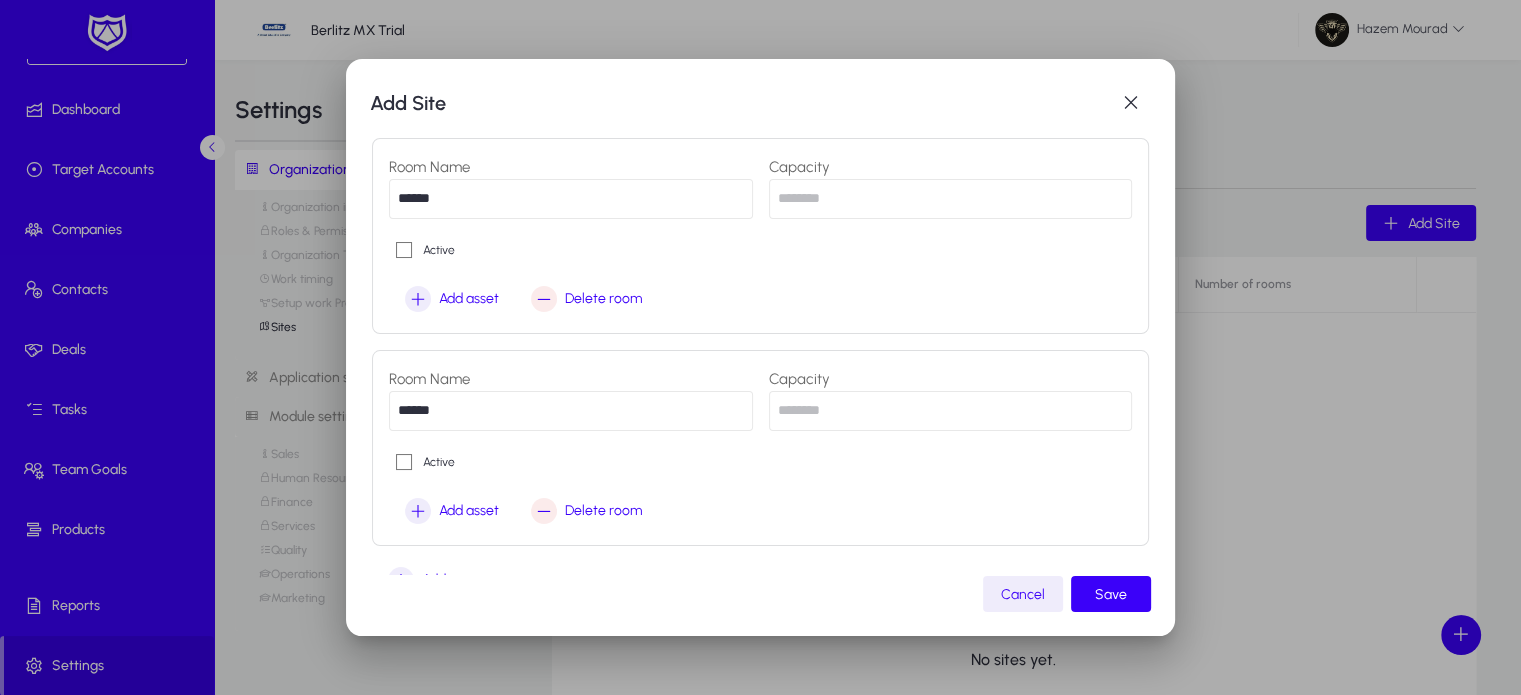 scroll, scrollTop: 1260, scrollLeft: 0, axis: vertical 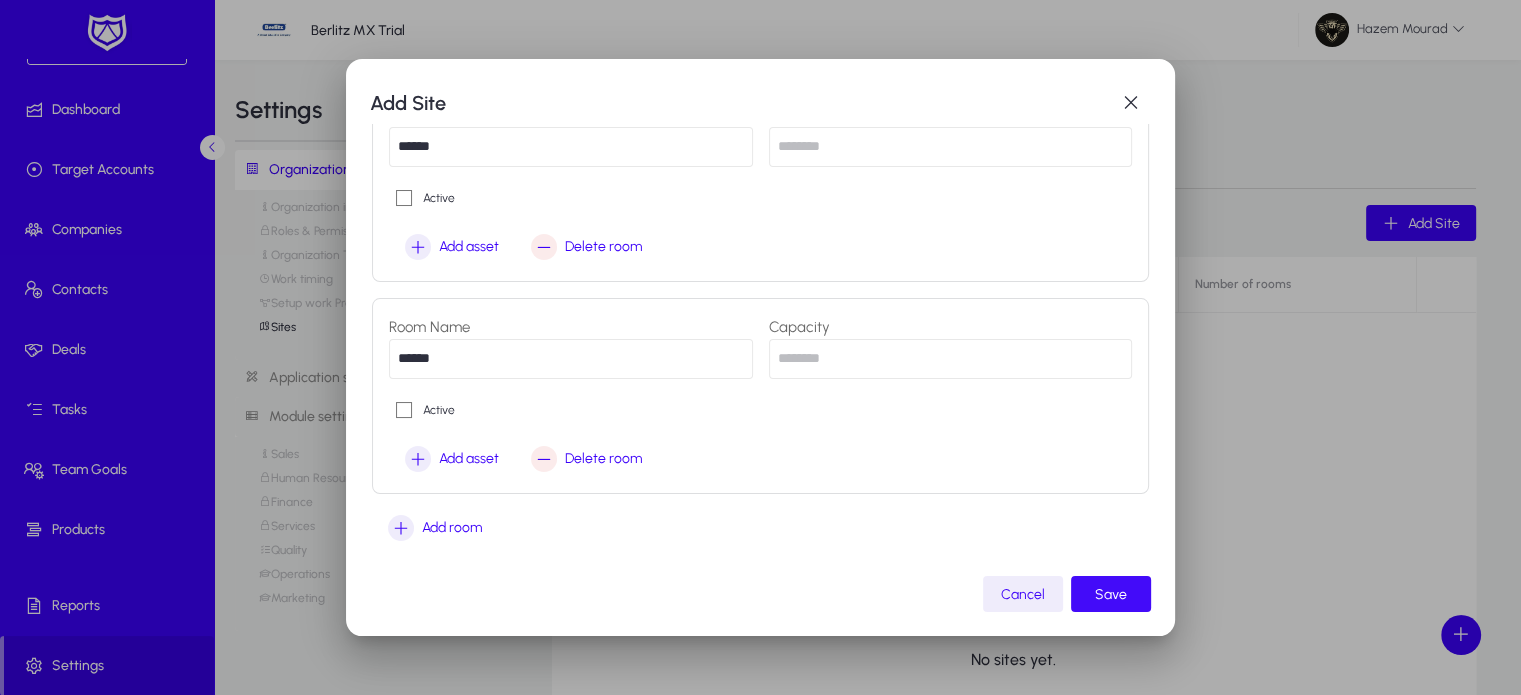 type on "*" 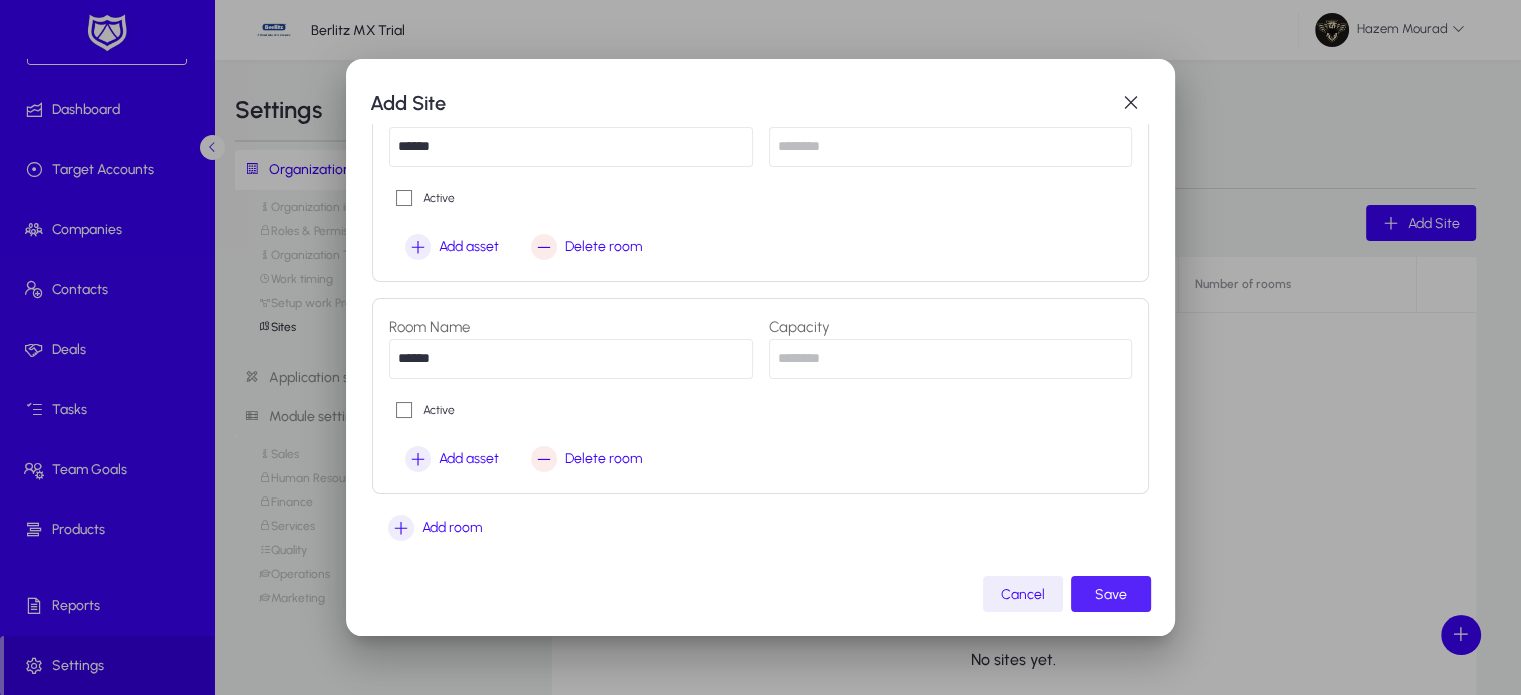 click on "Save" 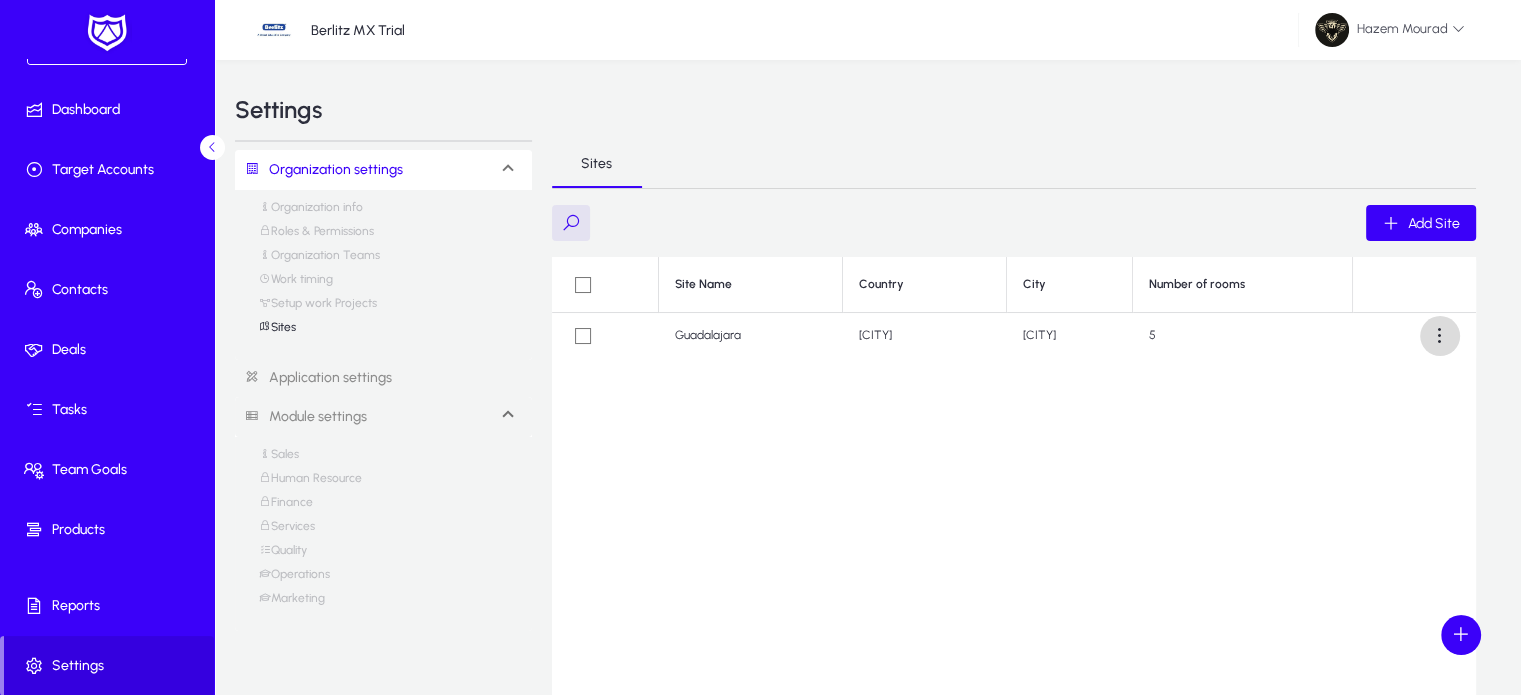 click 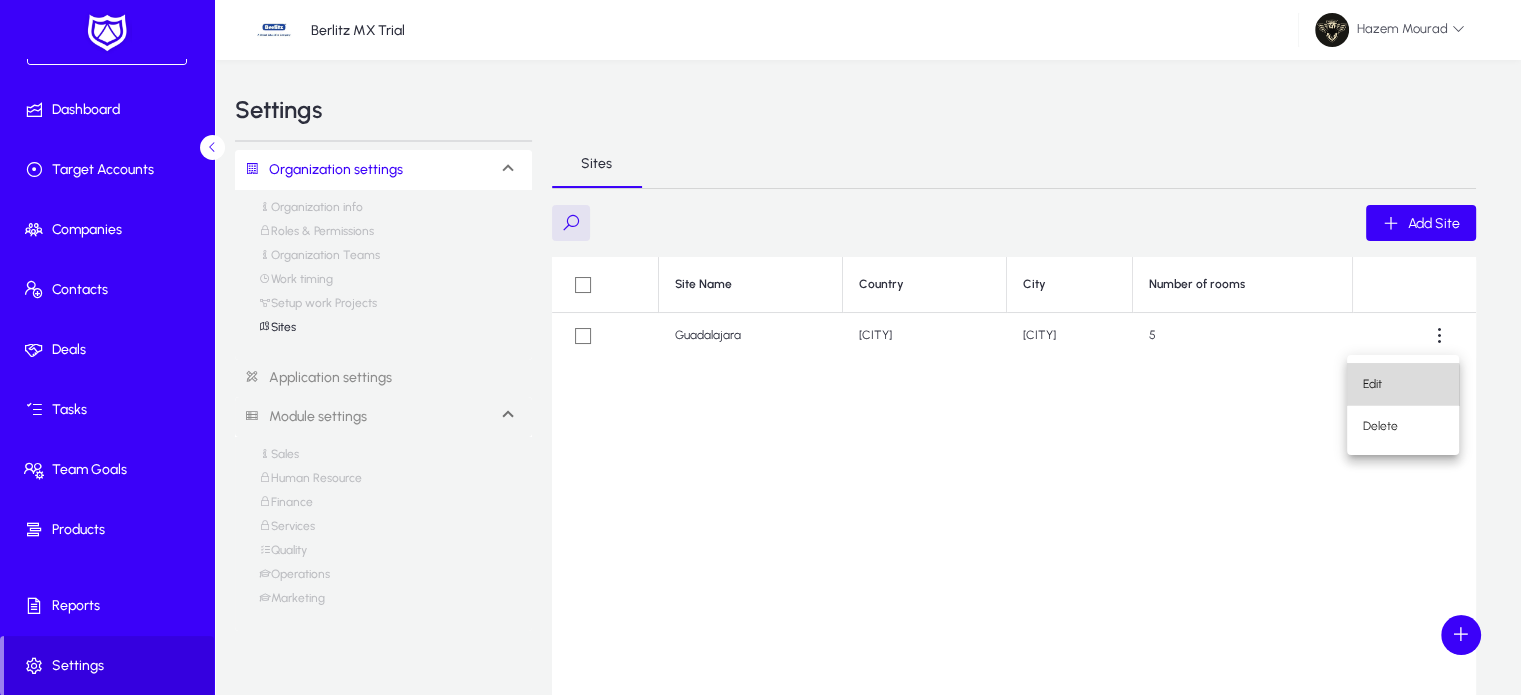 click on "Edit" at bounding box center (1403, 384) 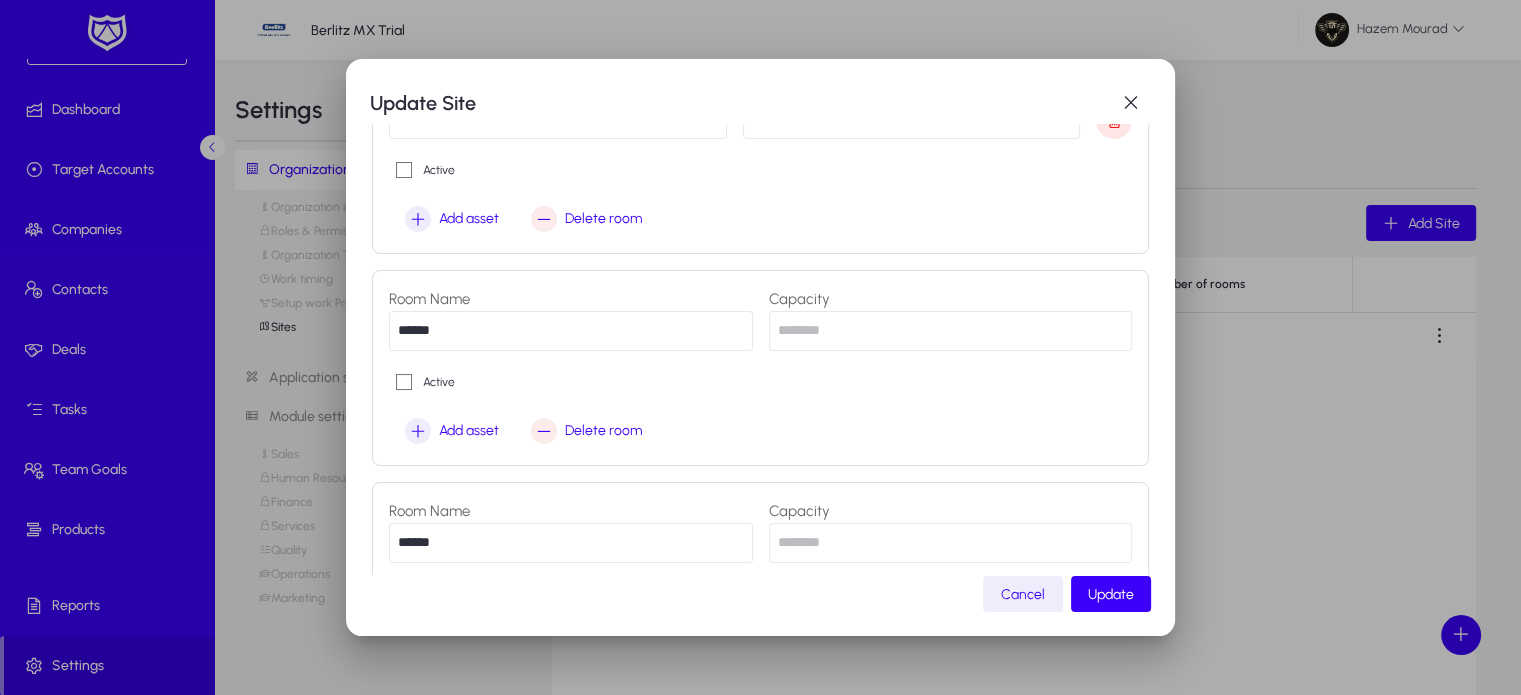 scroll, scrollTop: 716, scrollLeft: 0, axis: vertical 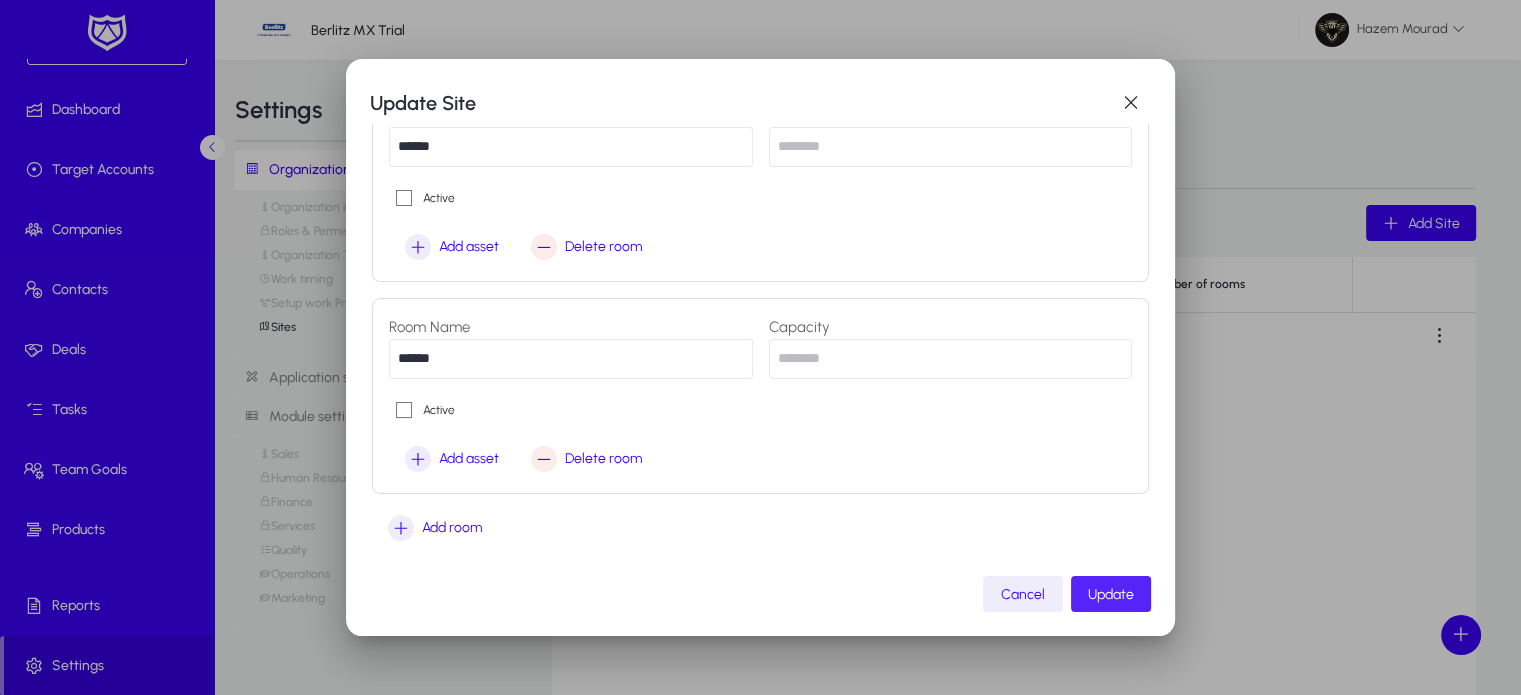 click on "Update" 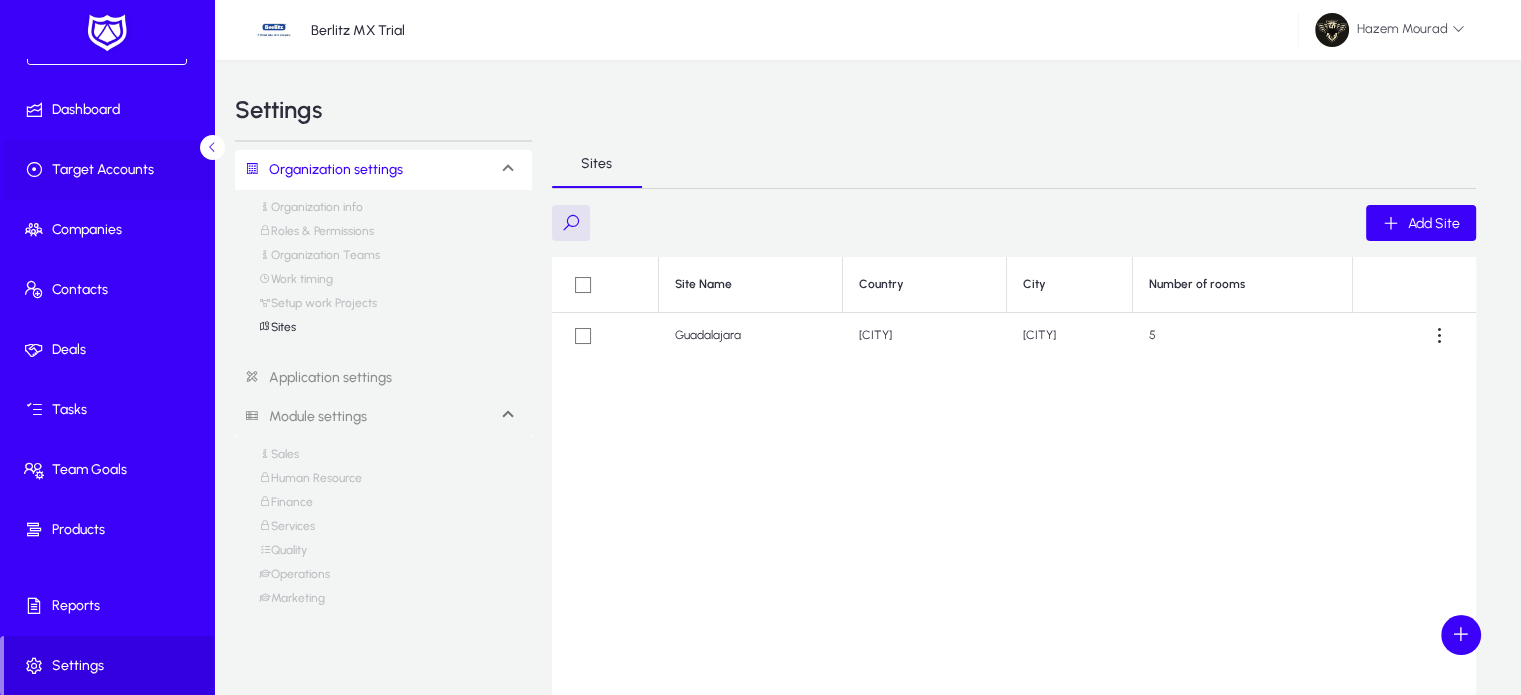 scroll, scrollTop: 0, scrollLeft: 0, axis: both 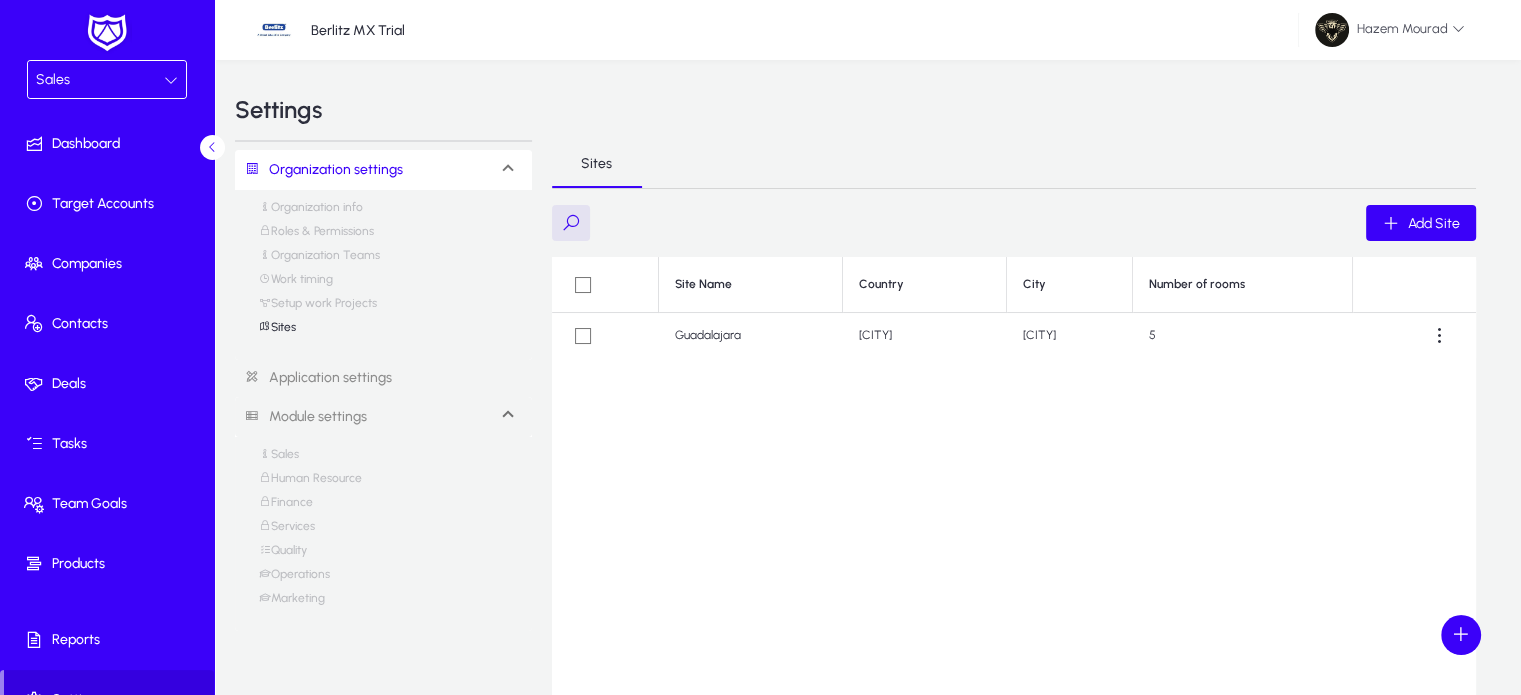 click on "Finance" at bounding box center (286, 507) 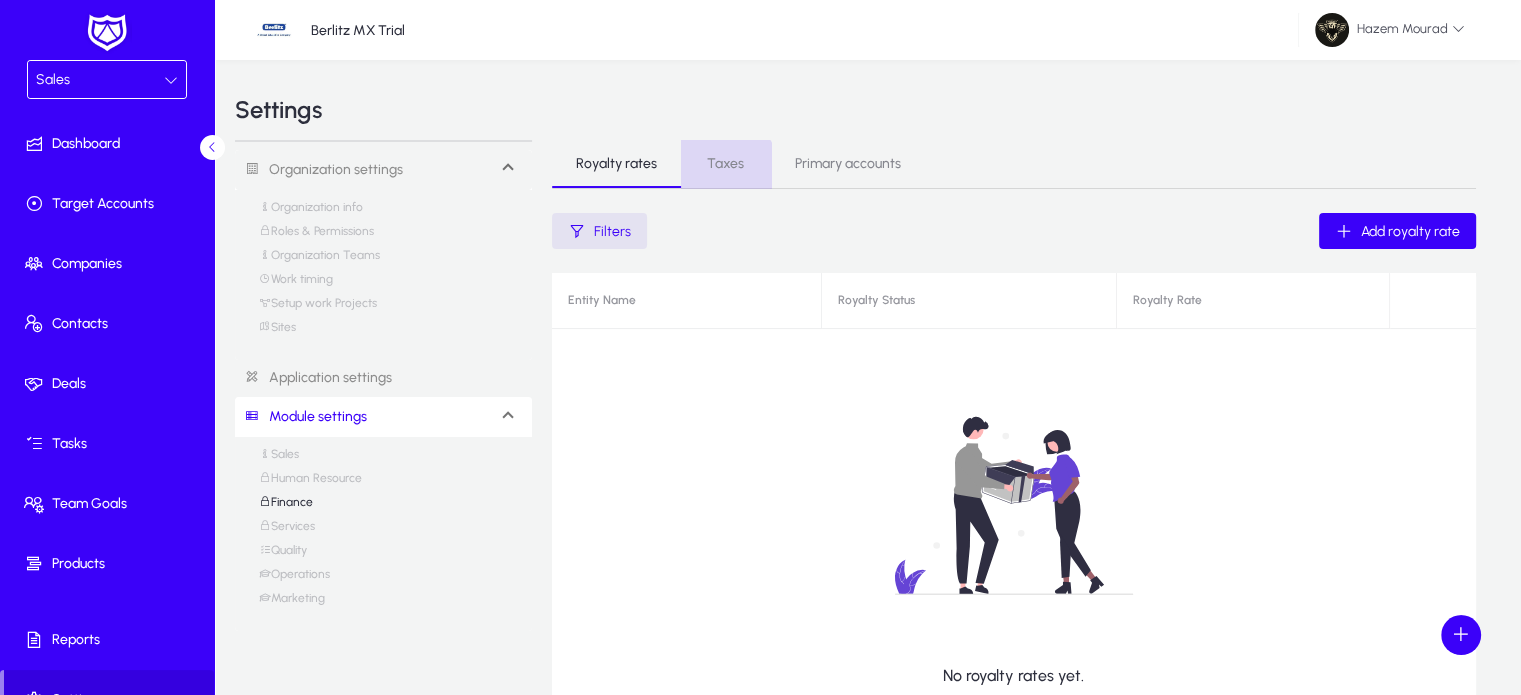 click on "Taxes" at bounding box center [725, 164] 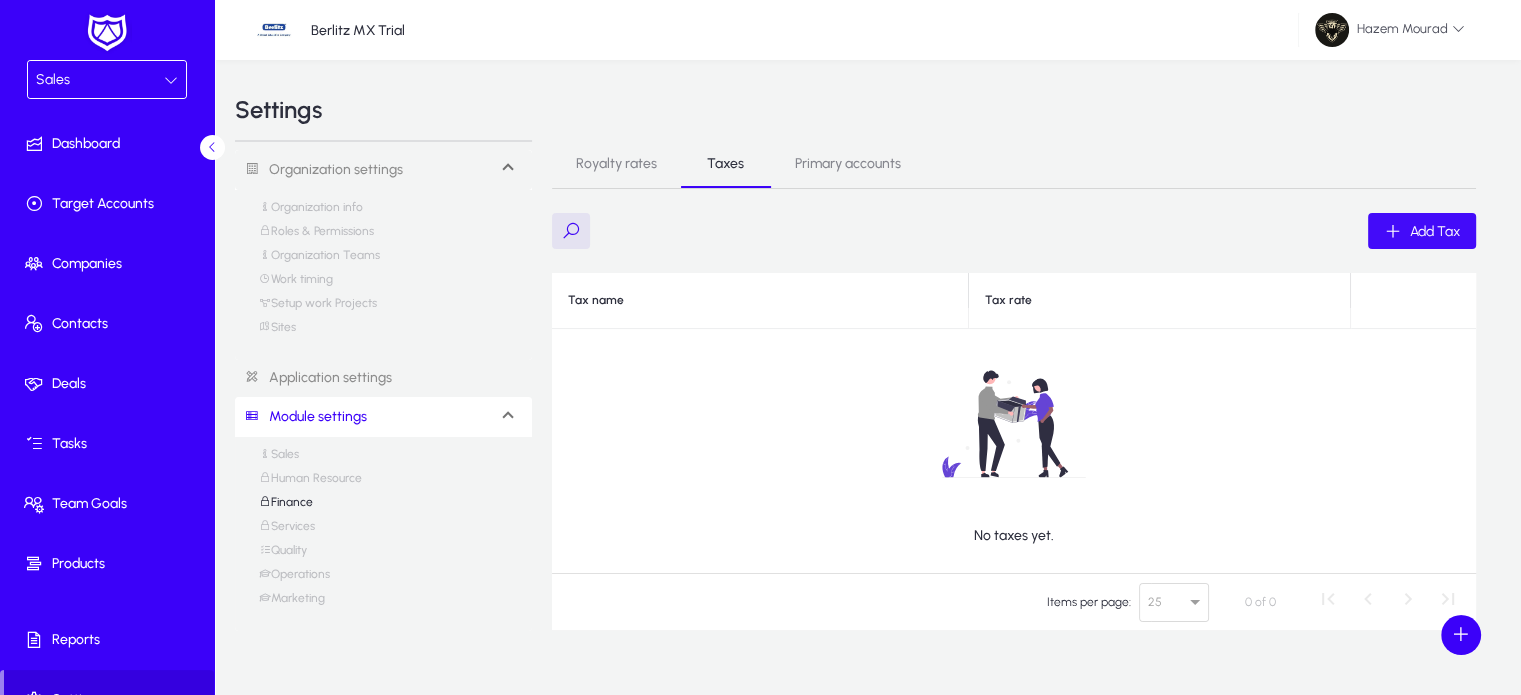 click on "Add Tax" 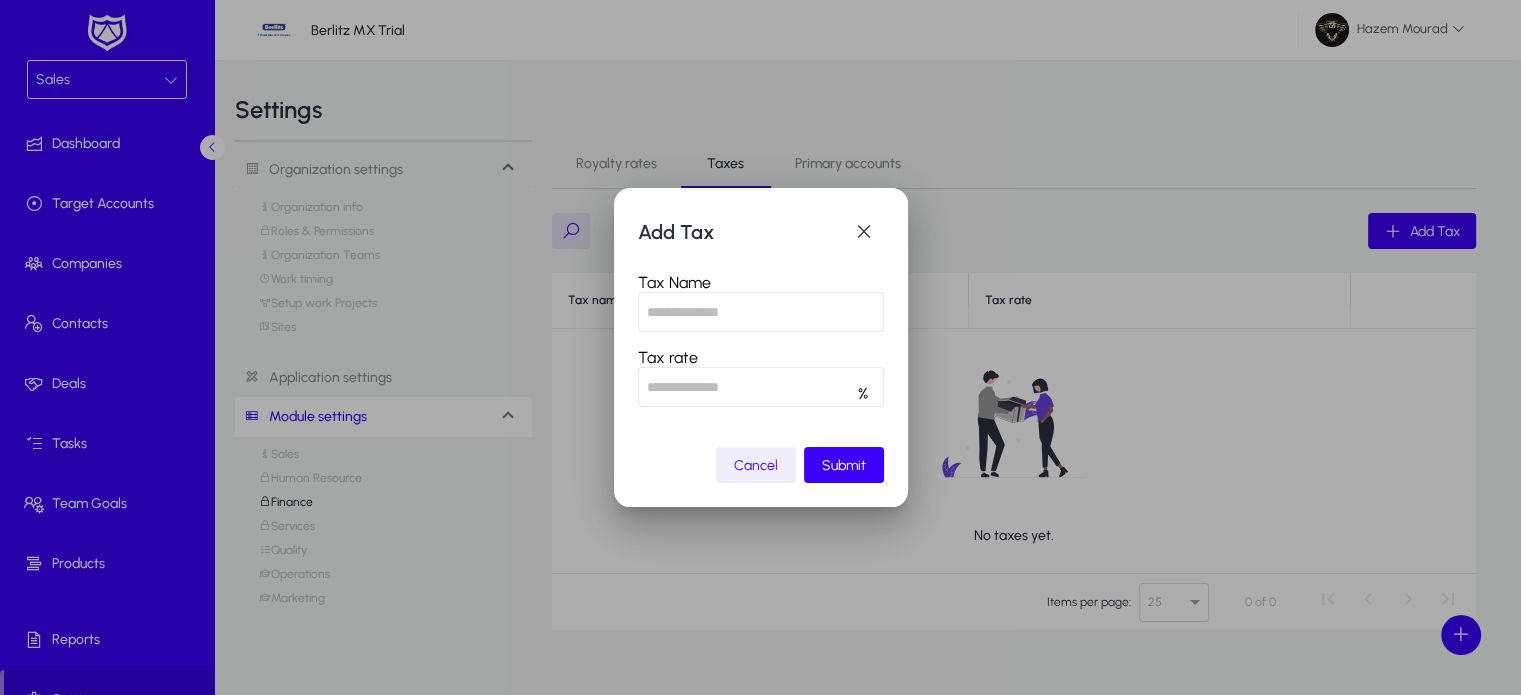 click at bounding box center [761, 312] 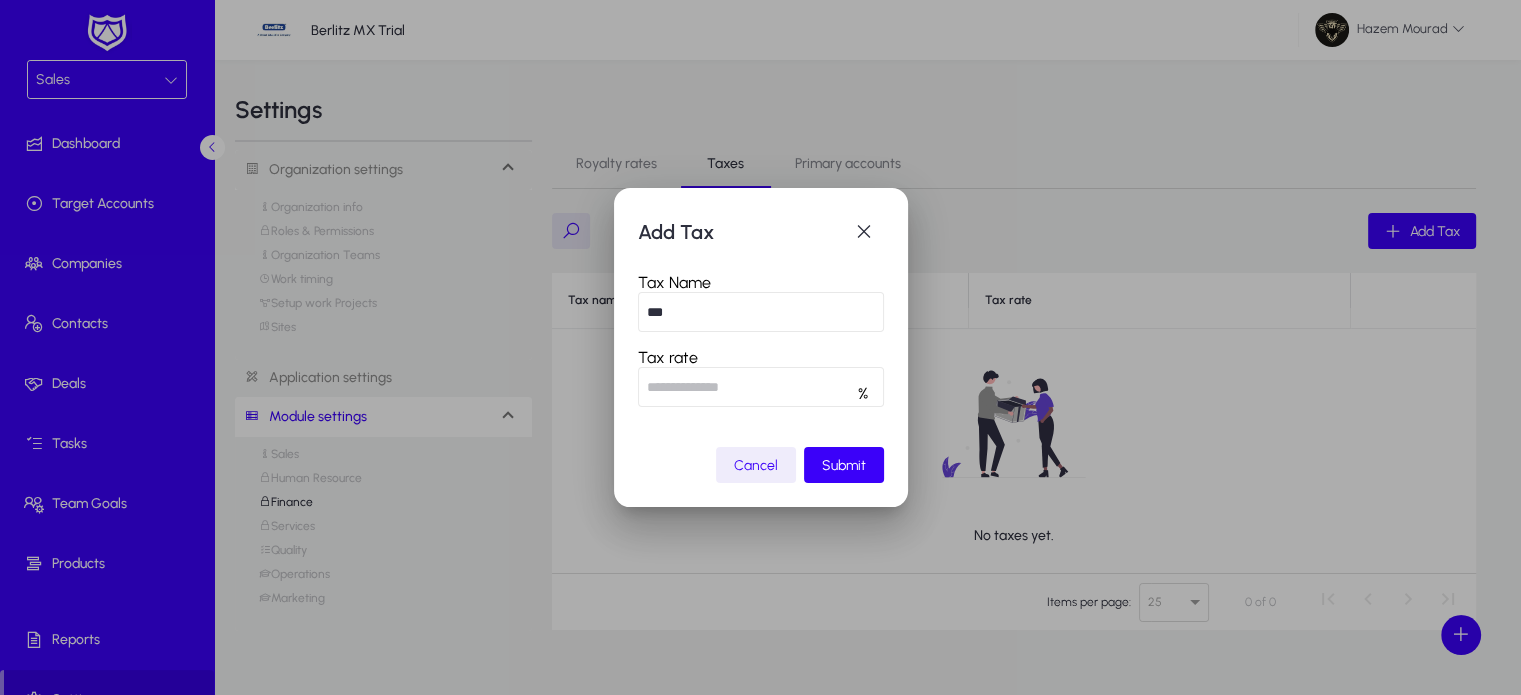 type on "***" 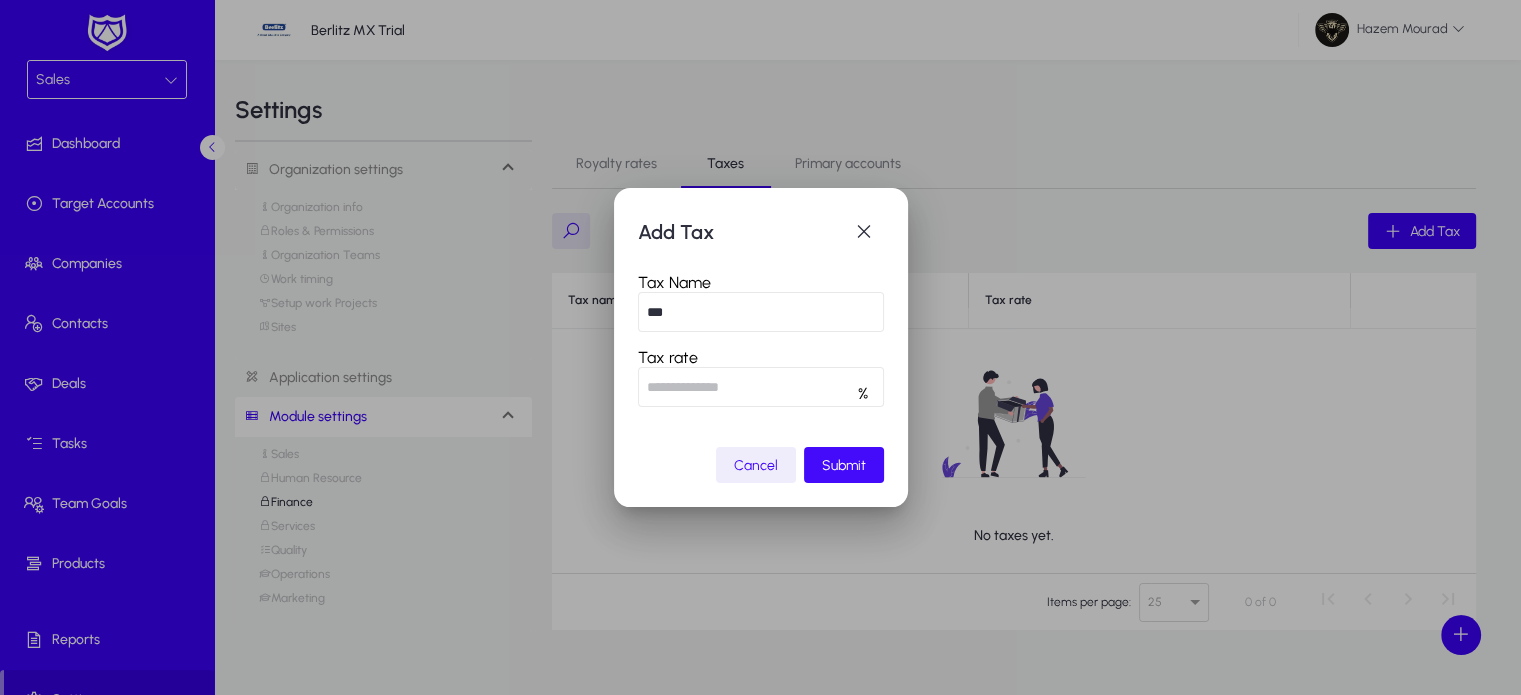 type on "**" 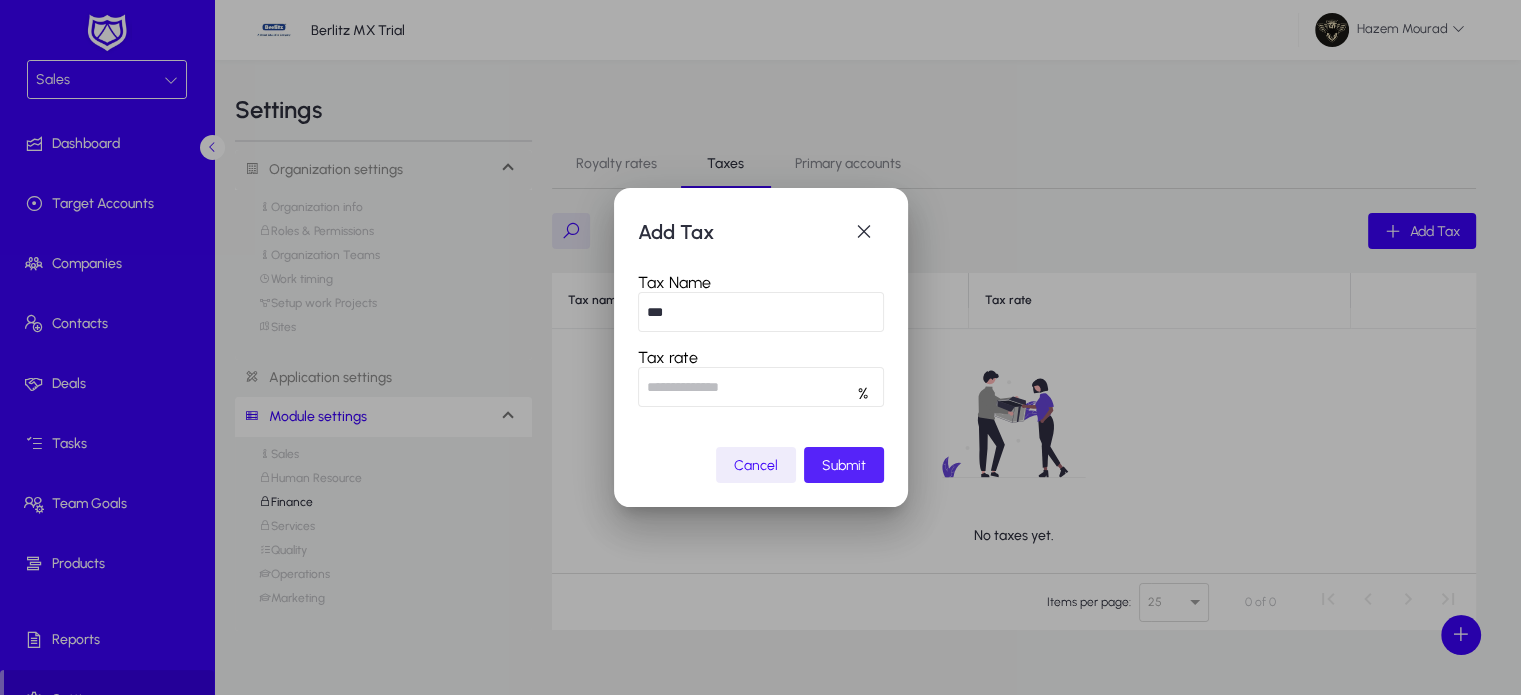 click on "Submit" at bounding box center [844, 465] 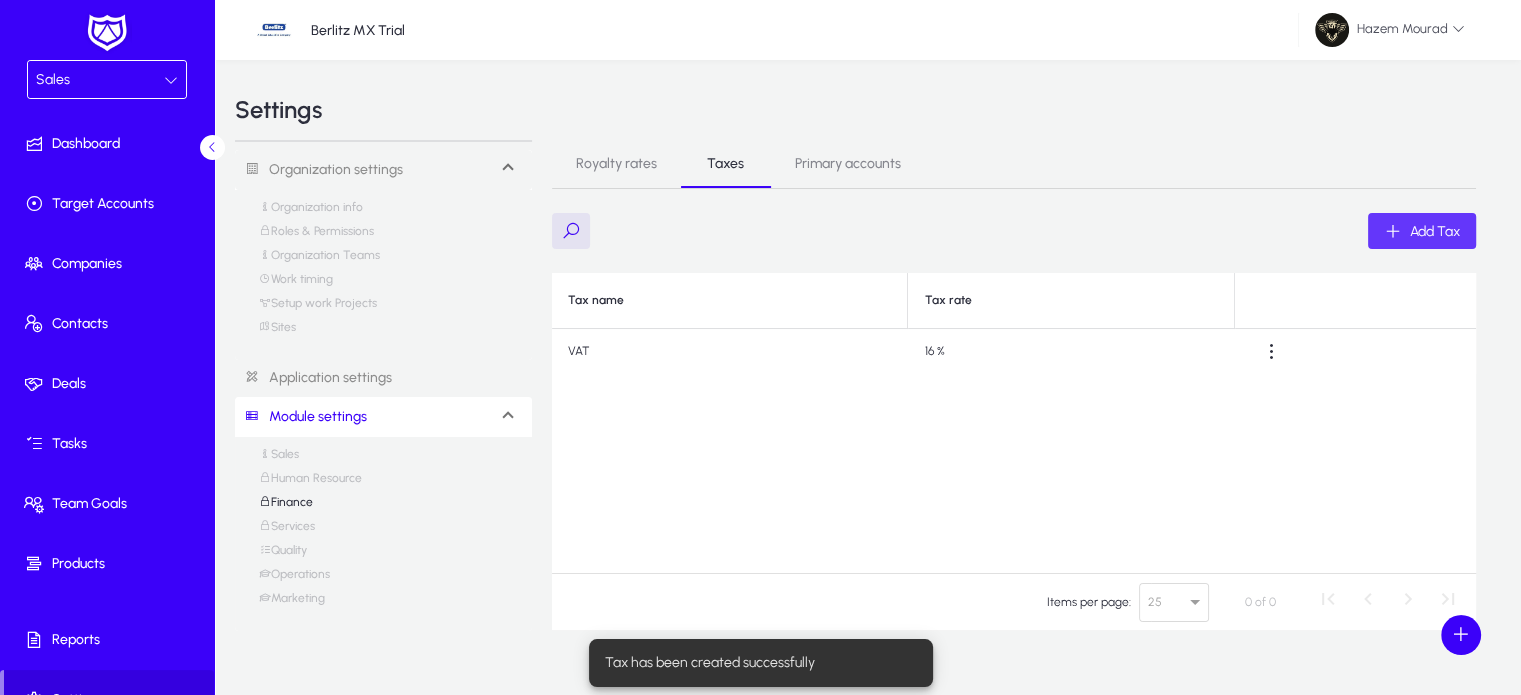 click on "Add Tax" 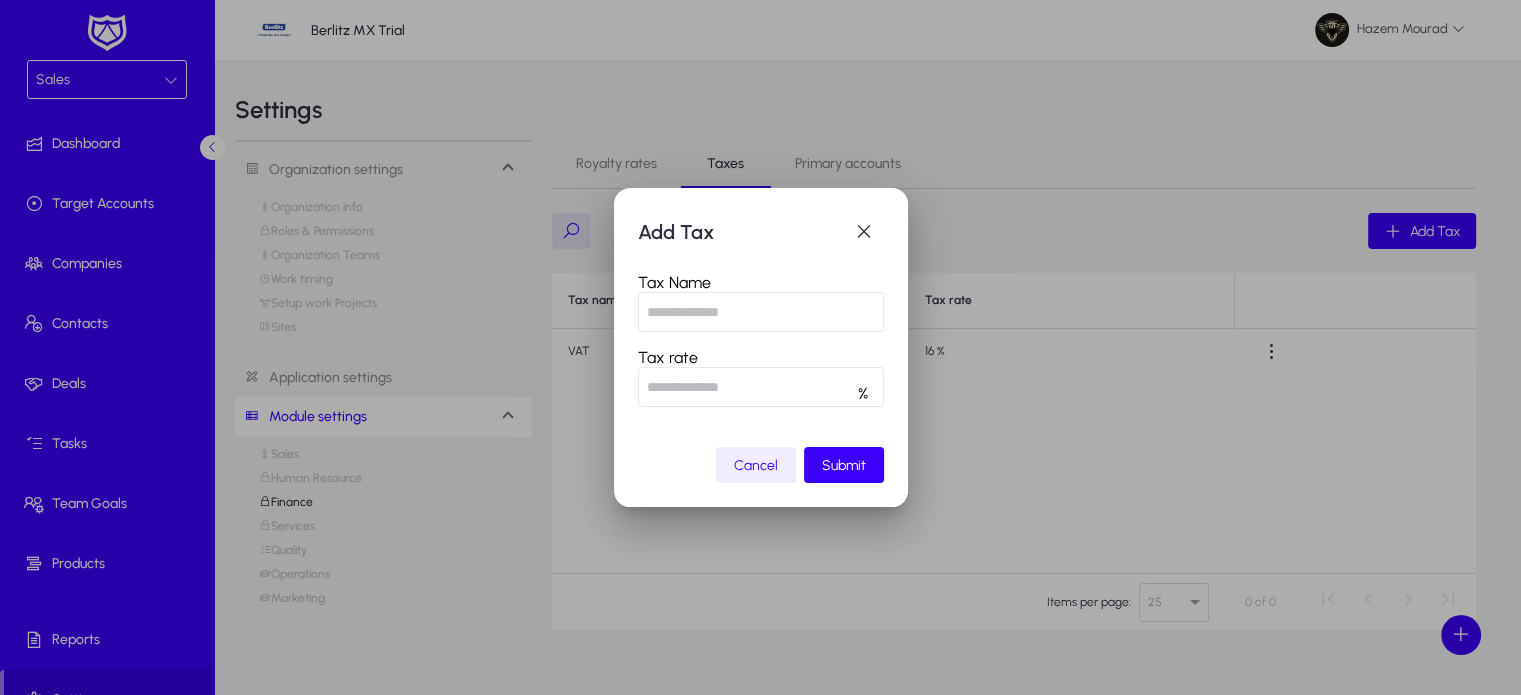 click at bounding box center [761, 312] 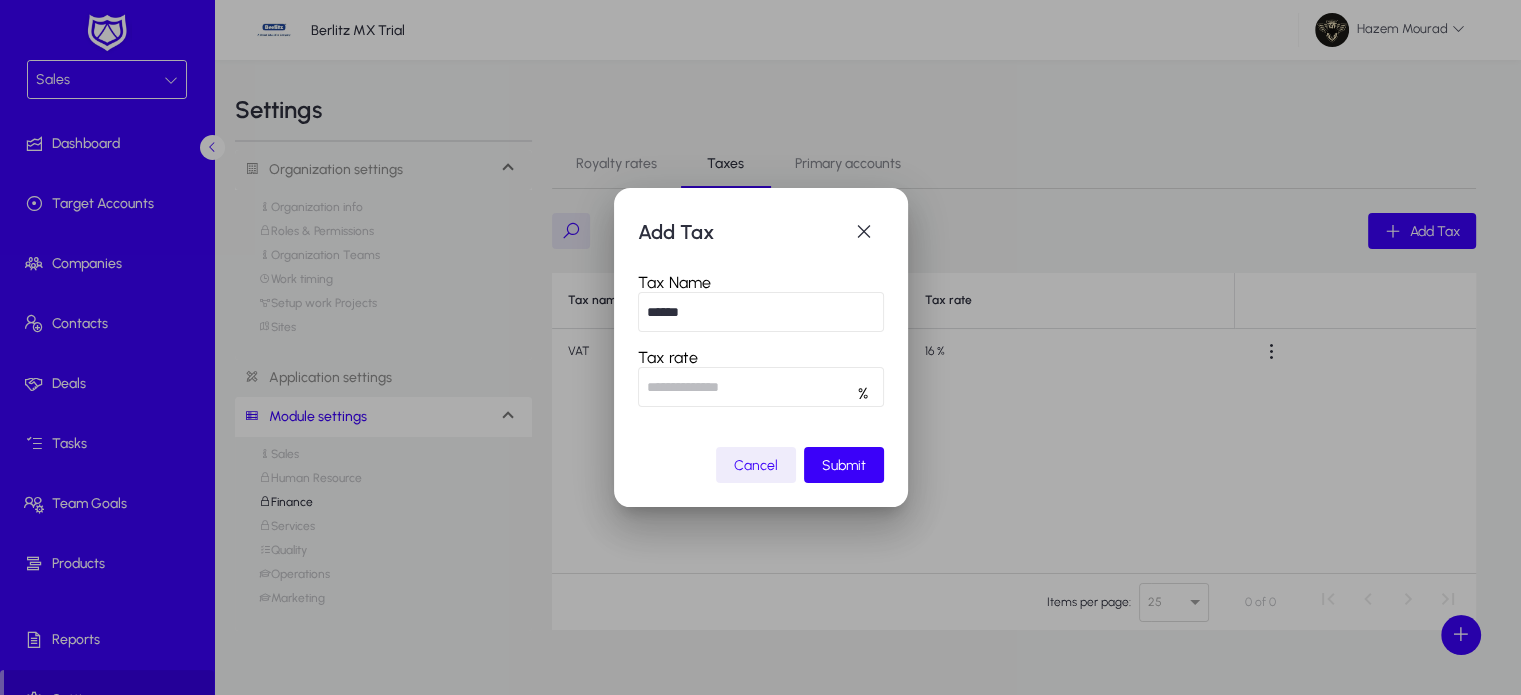 type on "******" 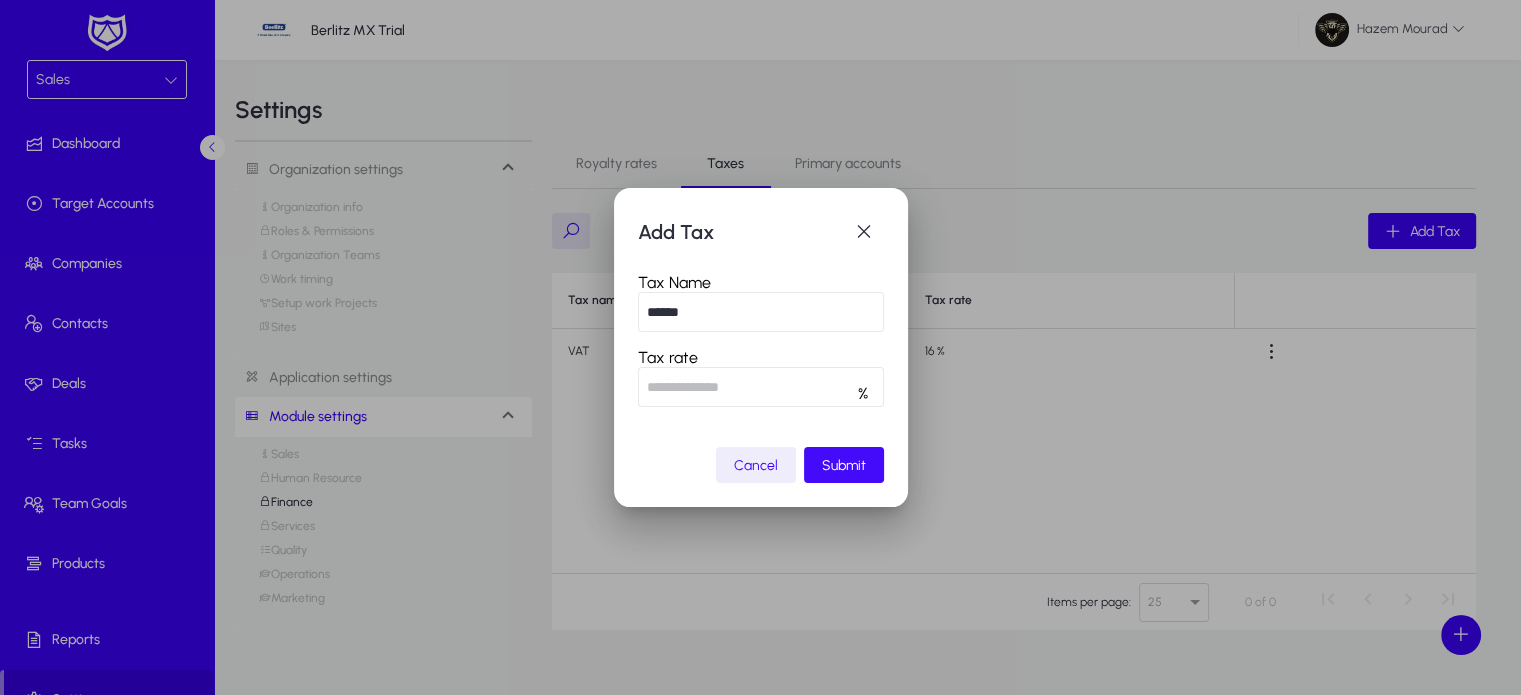 type on "**" 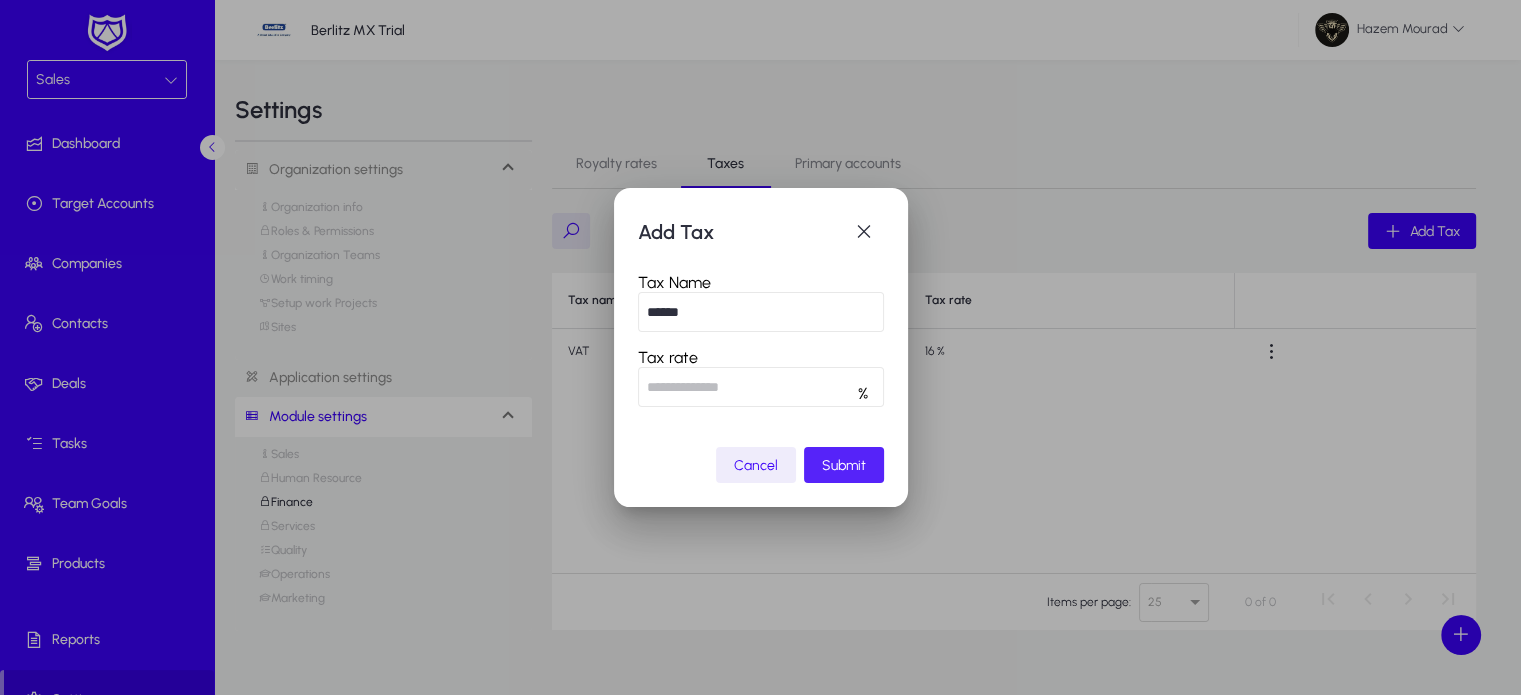 click on "Submit" at bounding box center (844, 465) 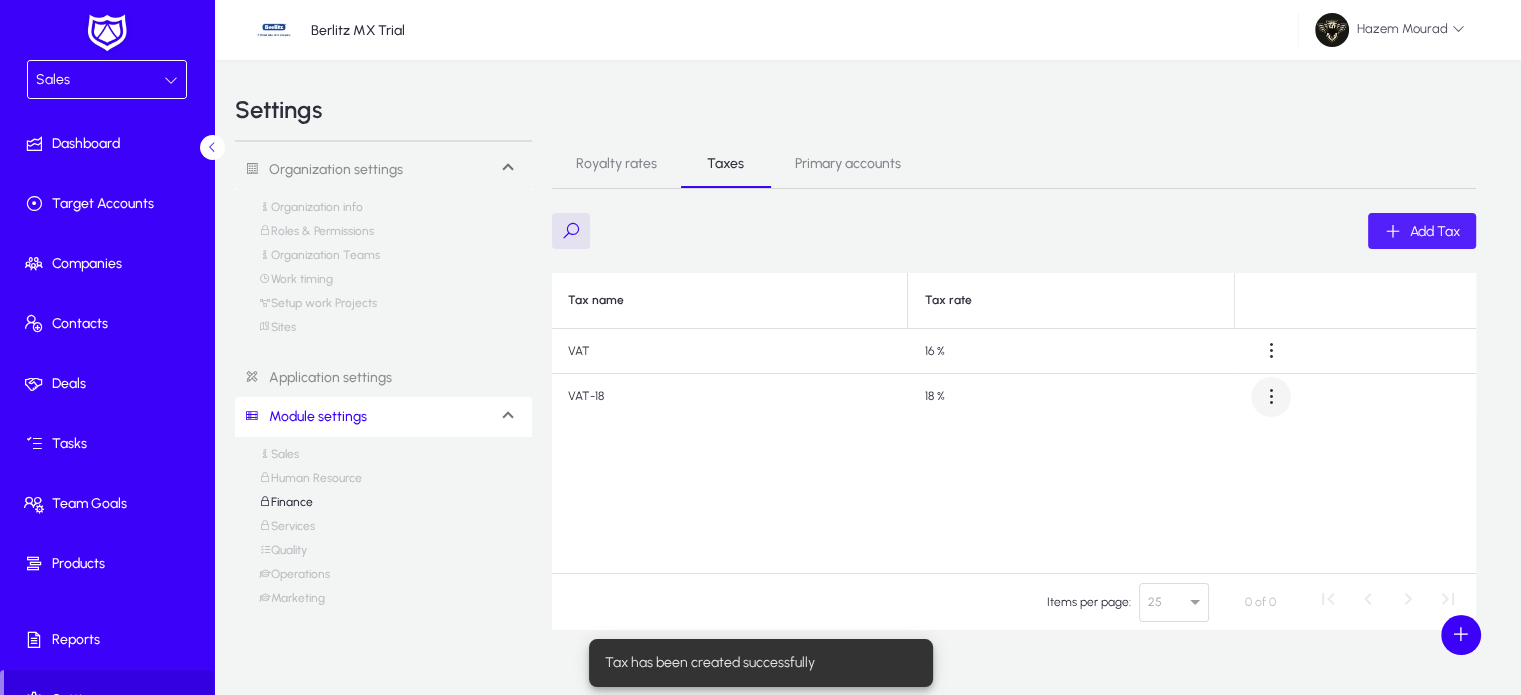 click 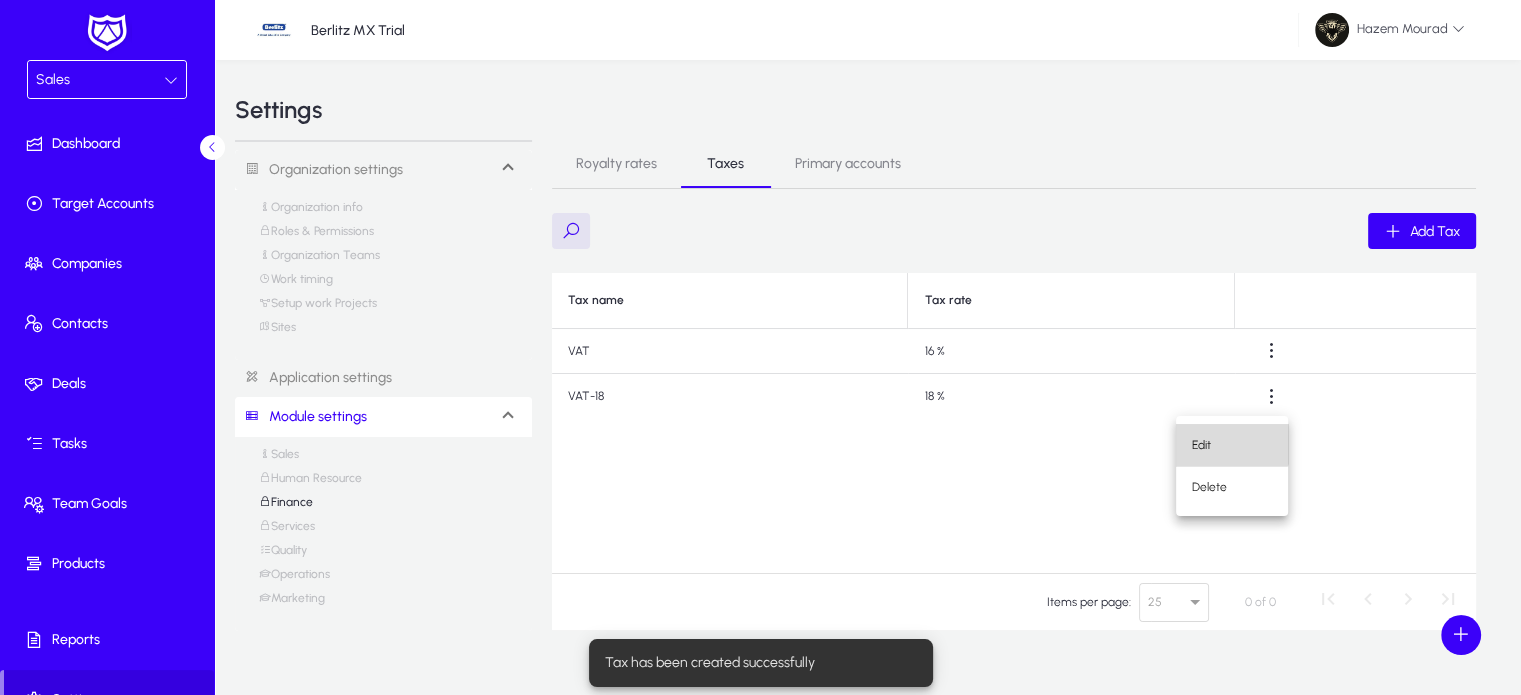 click on "Edit" at bounding box center (1232, 445) 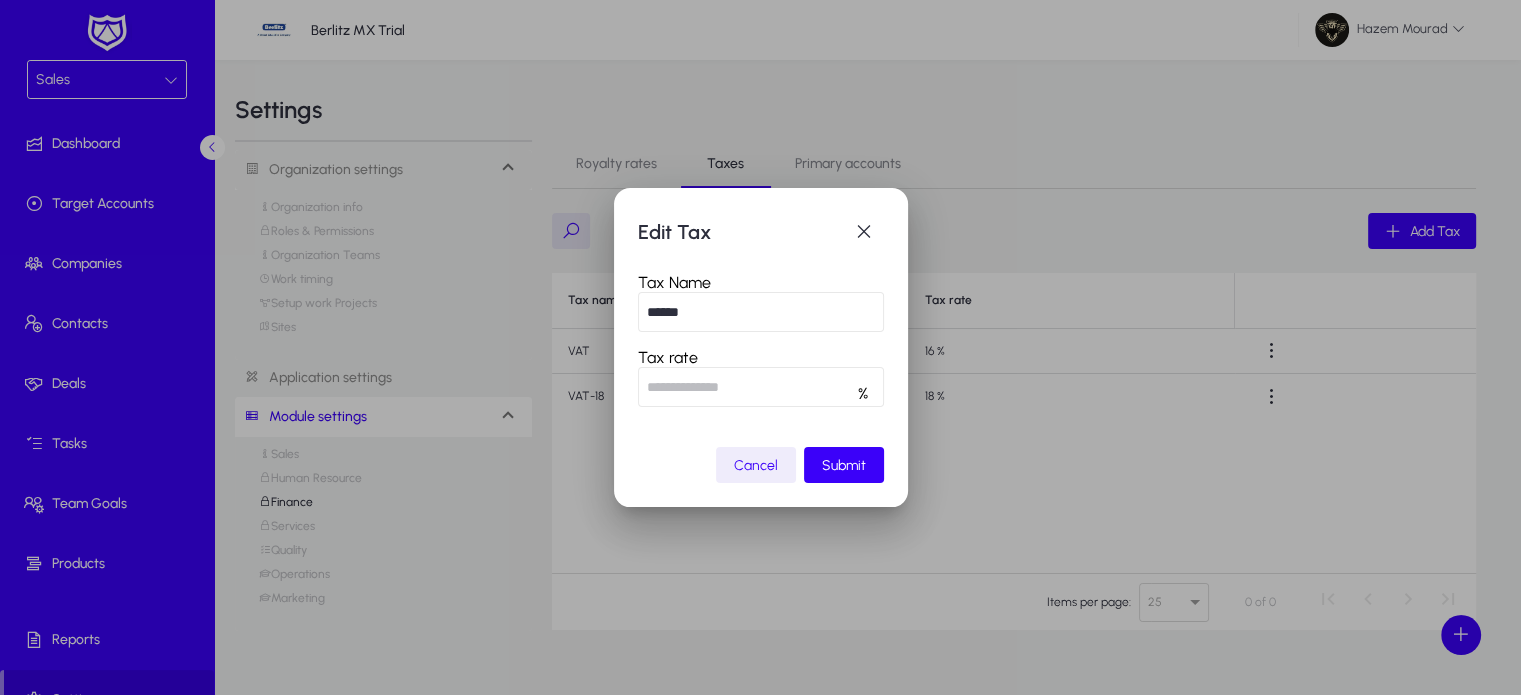 click on "******" at bounding box center [761, 312] 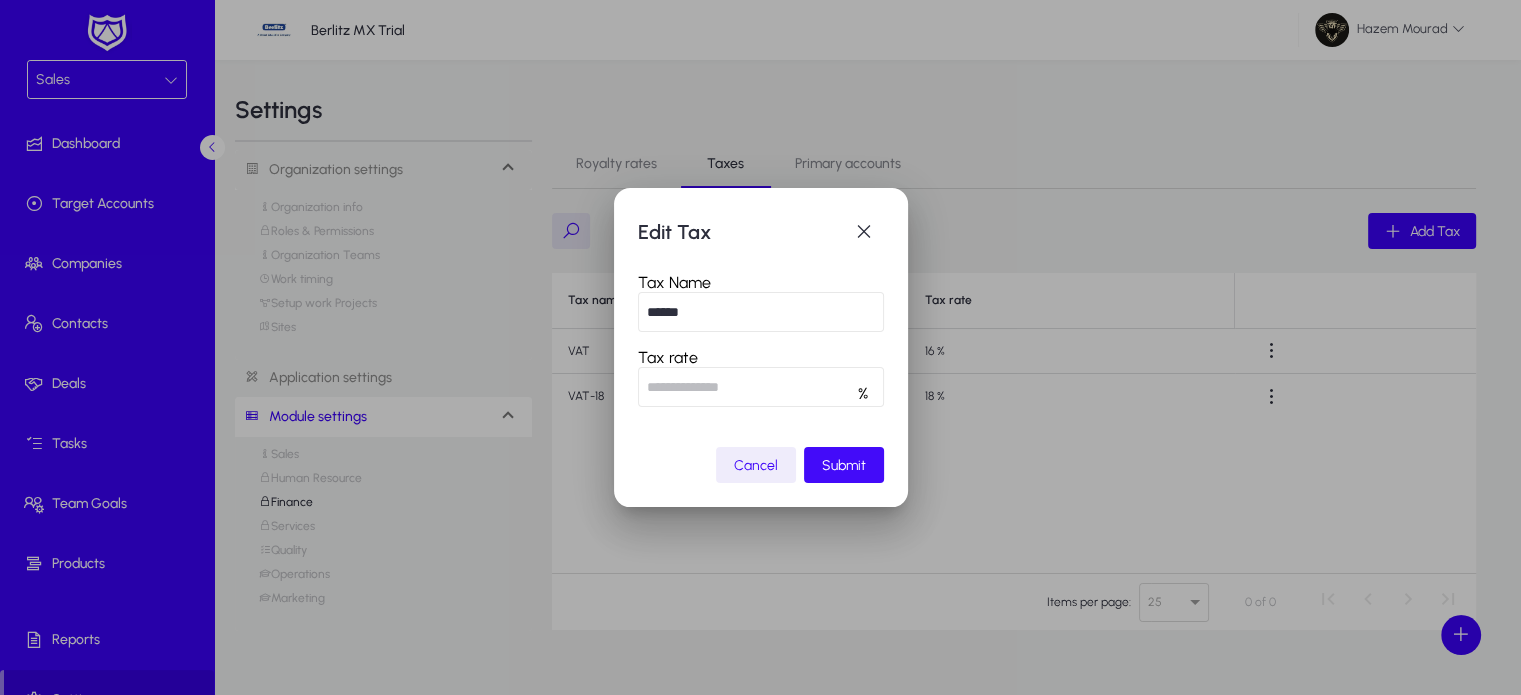 type on "******" 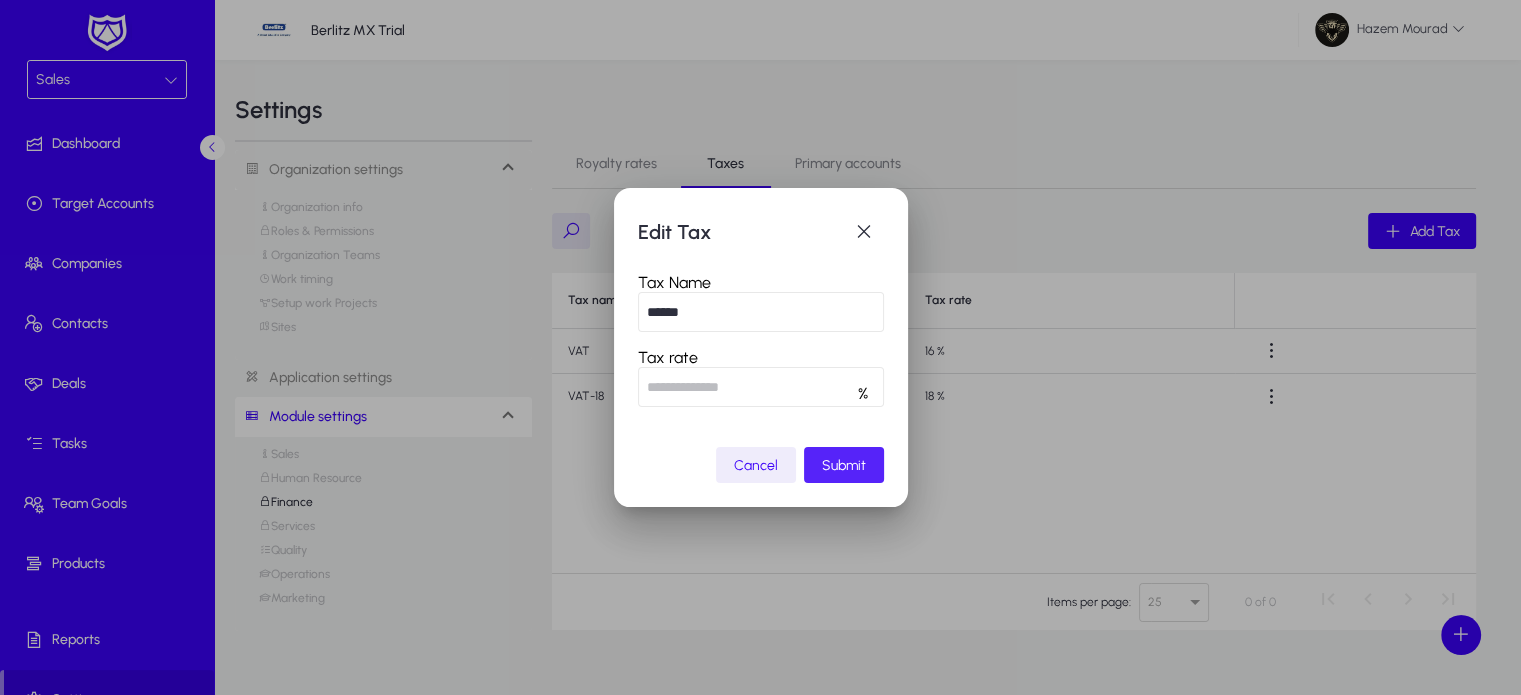 click on "Submit" at bounding box center (844, 465) 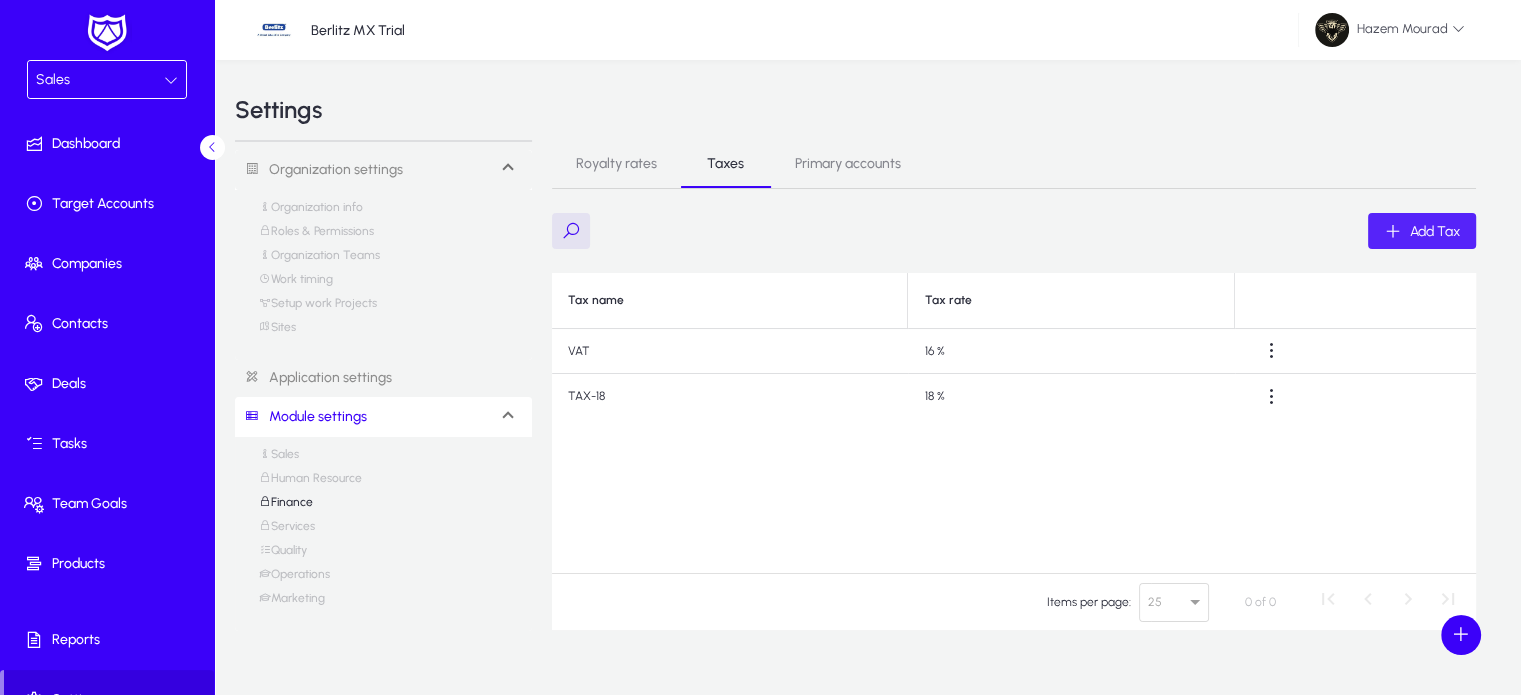 click on "Add Tax" 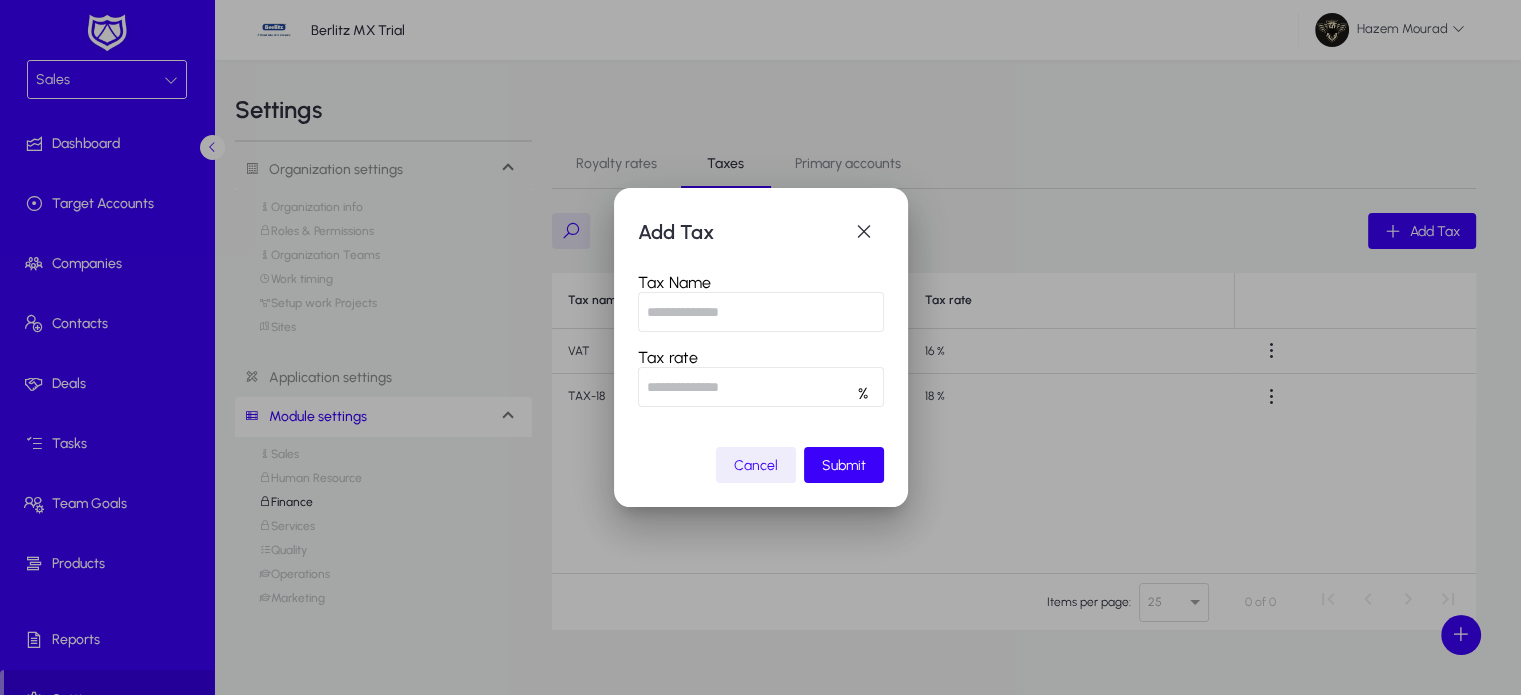 click at bounding box center [761, 312] 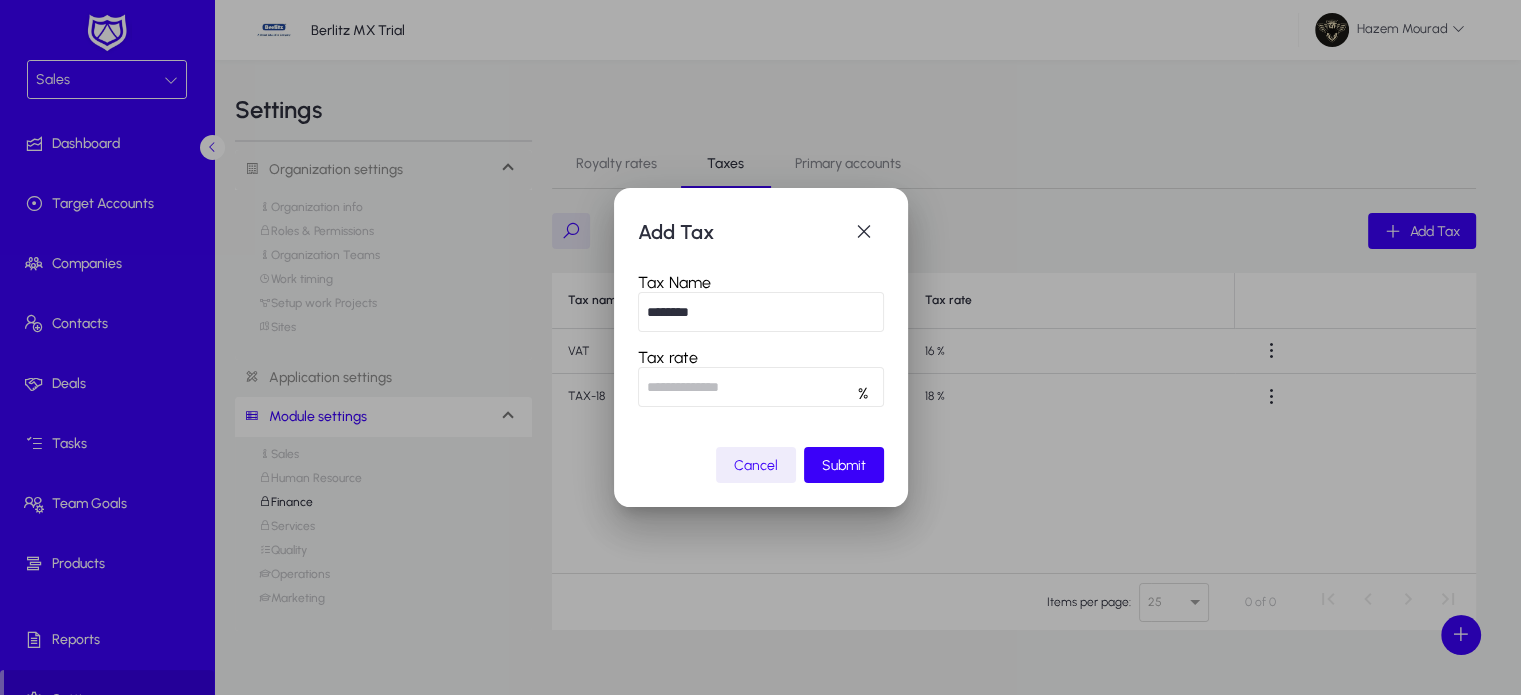 type on "*******" 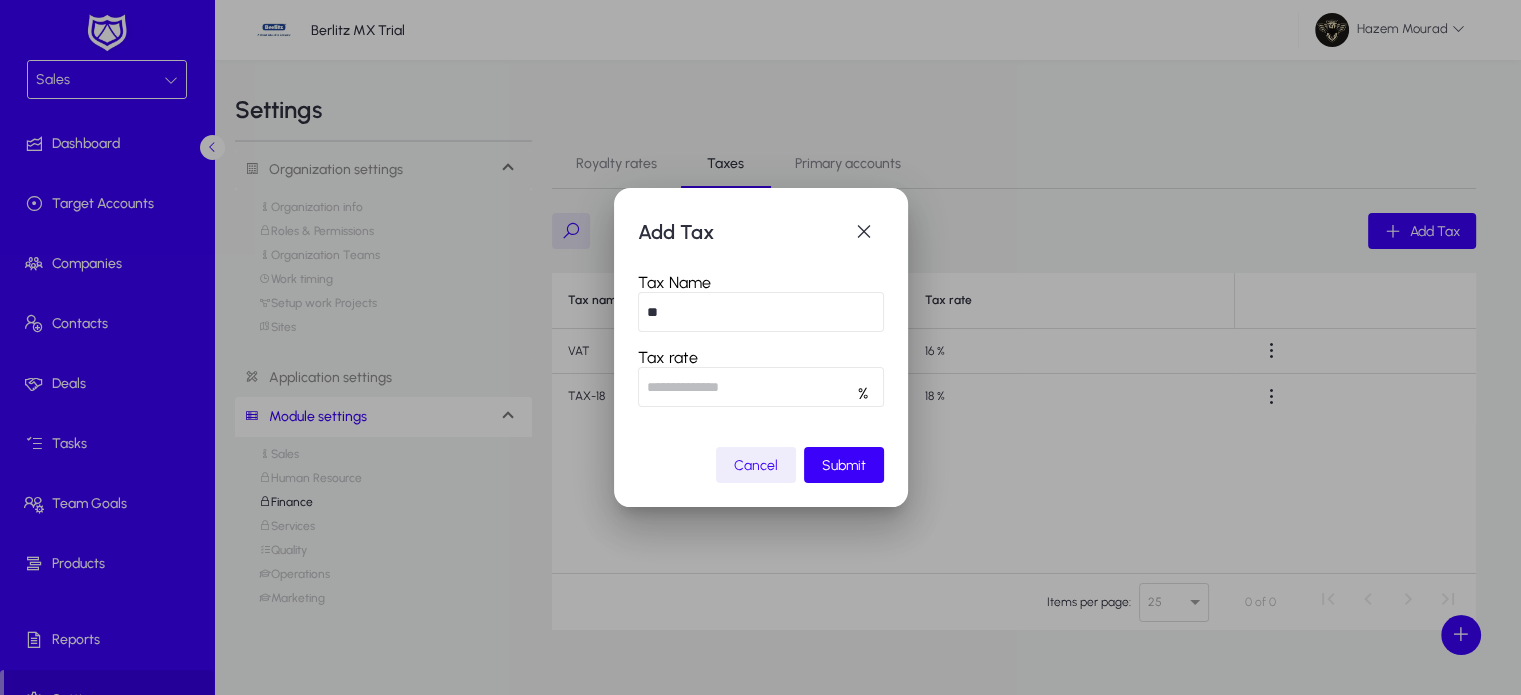 type on "*" 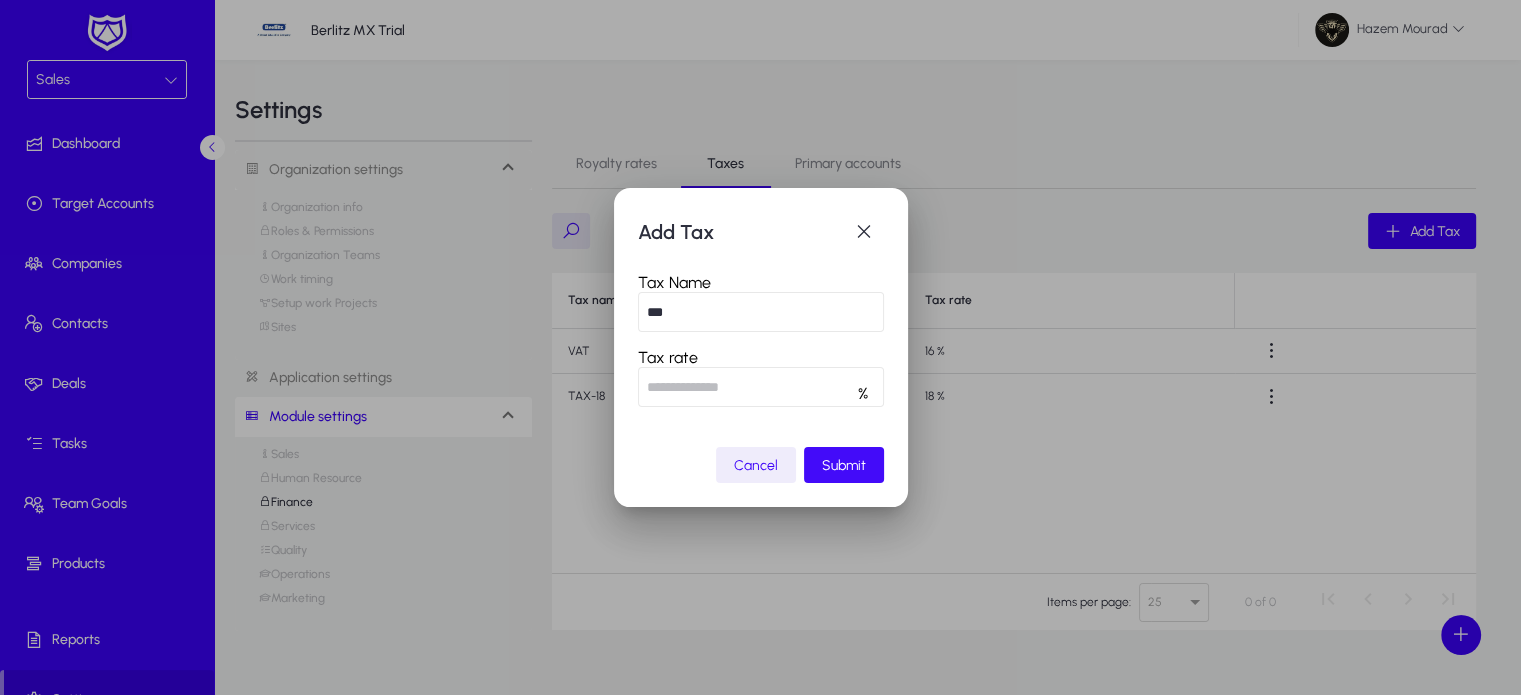 type on "***" 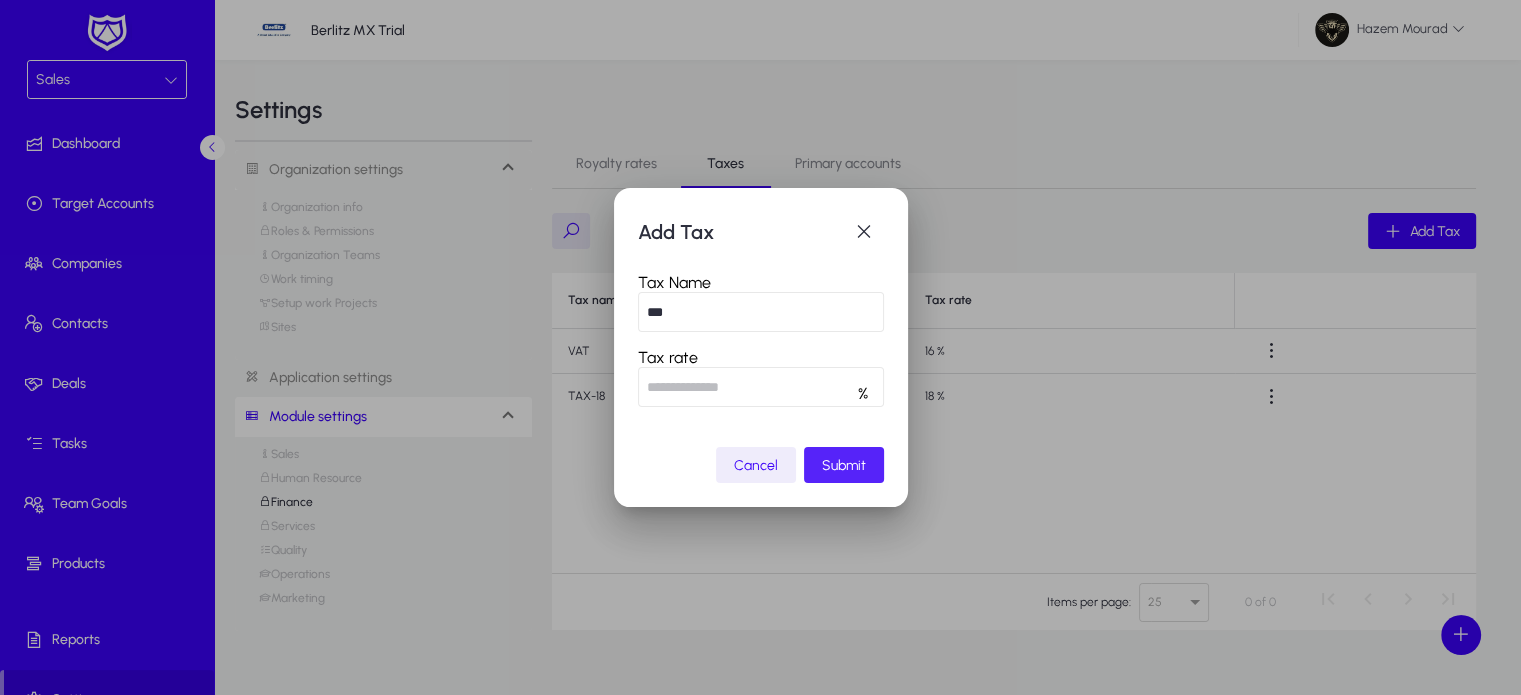 click on "Submit" at bounding box center [844, 465] 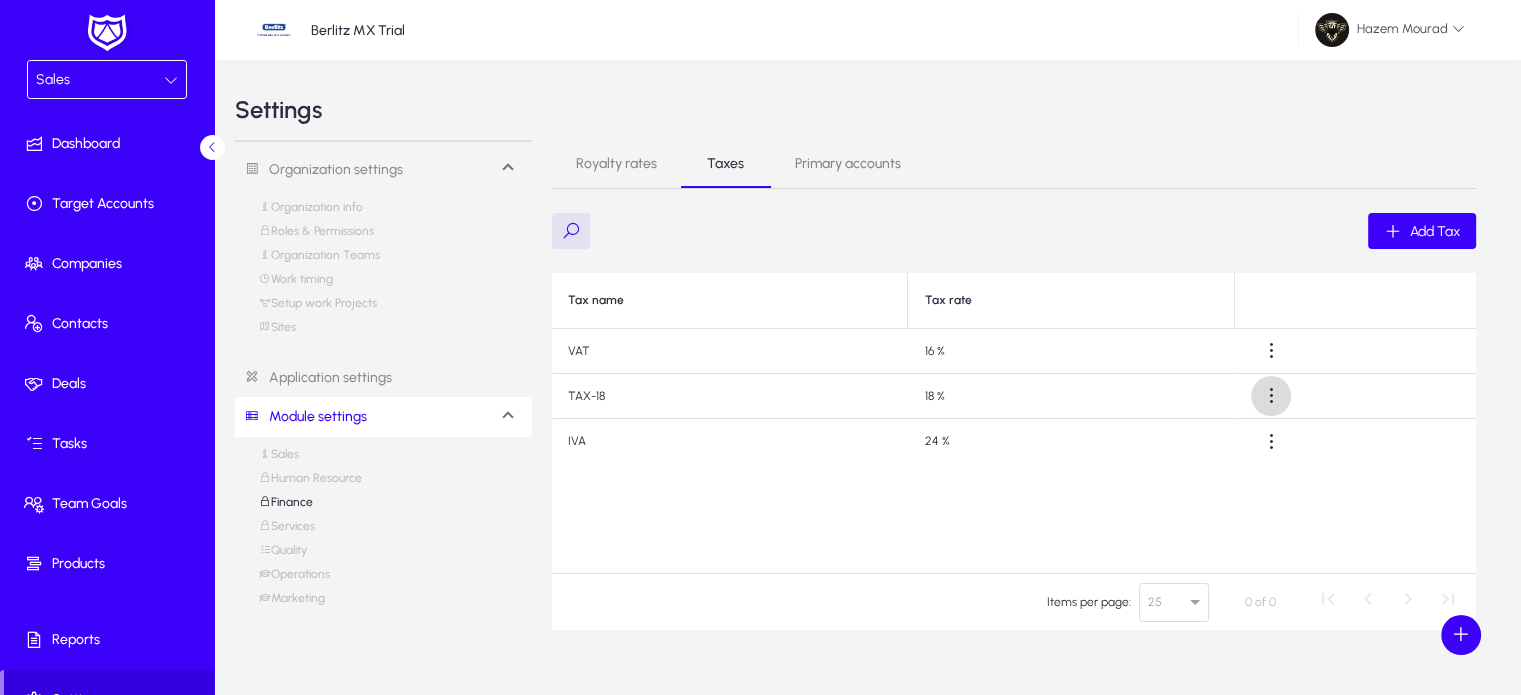 click 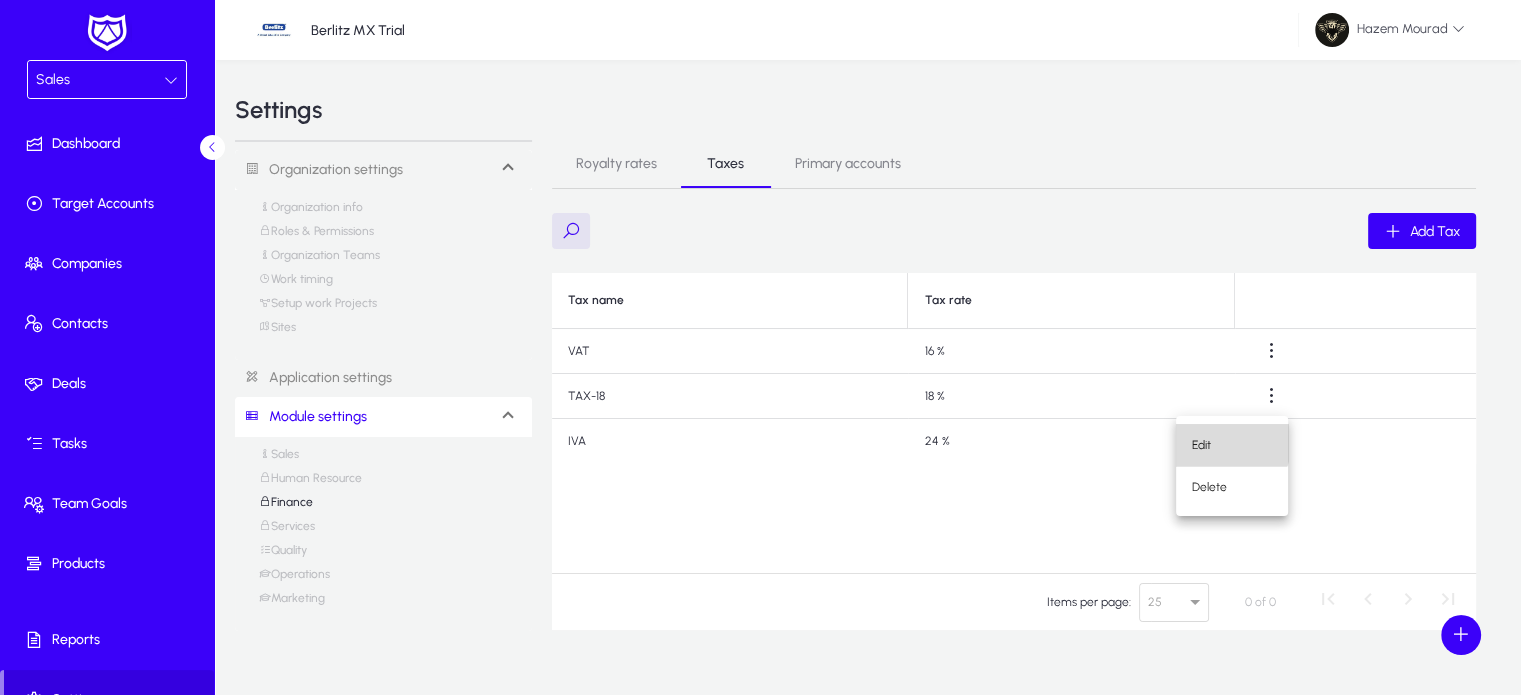 click on "Edit" at bounding box center (1232, 445) 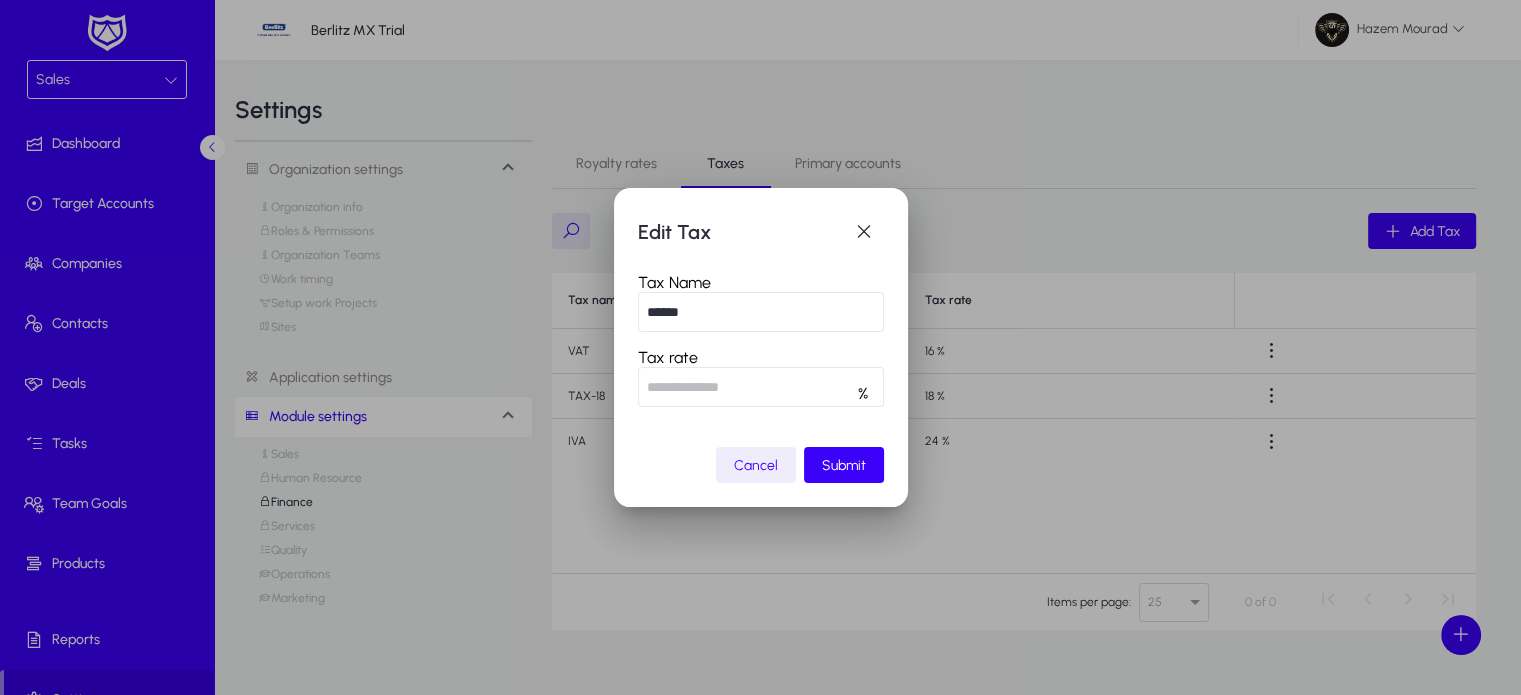 click on "**" at bounding box center [761, 387] 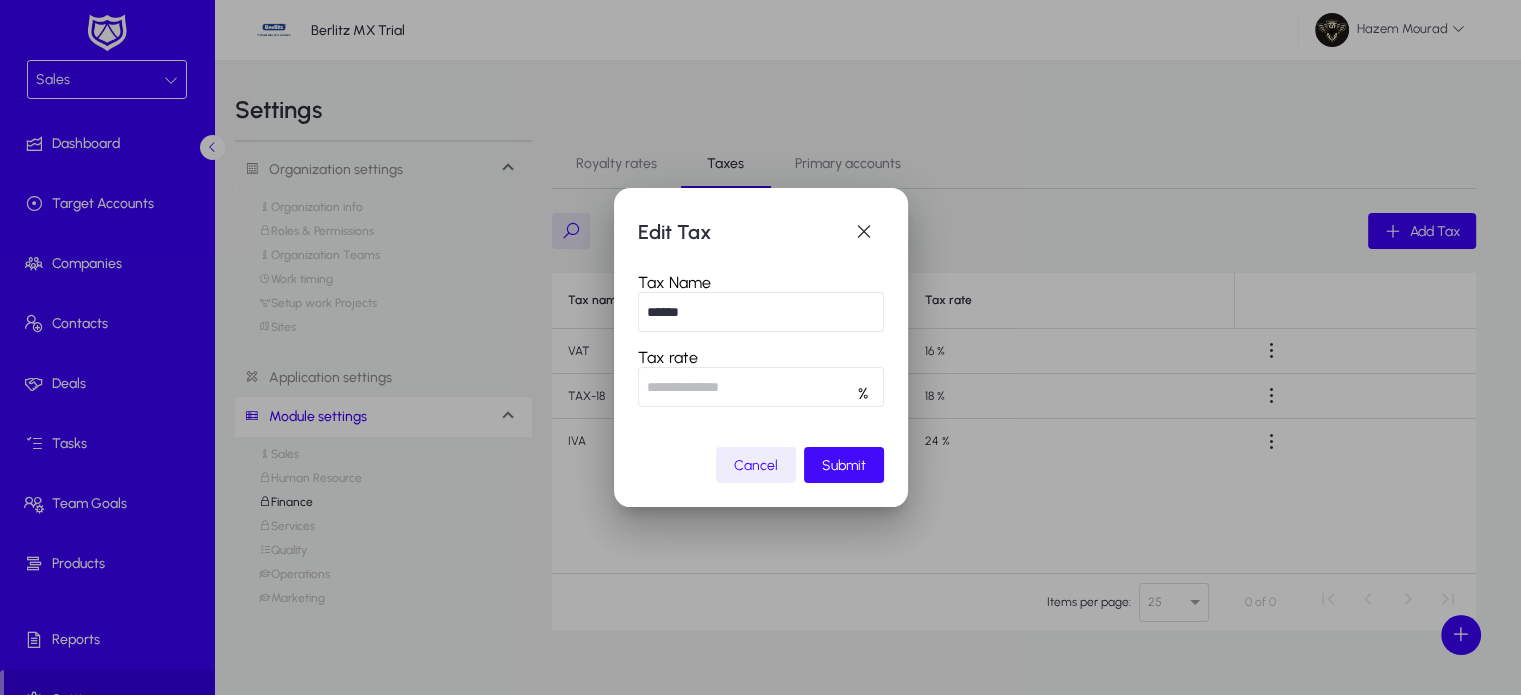 type on "**" 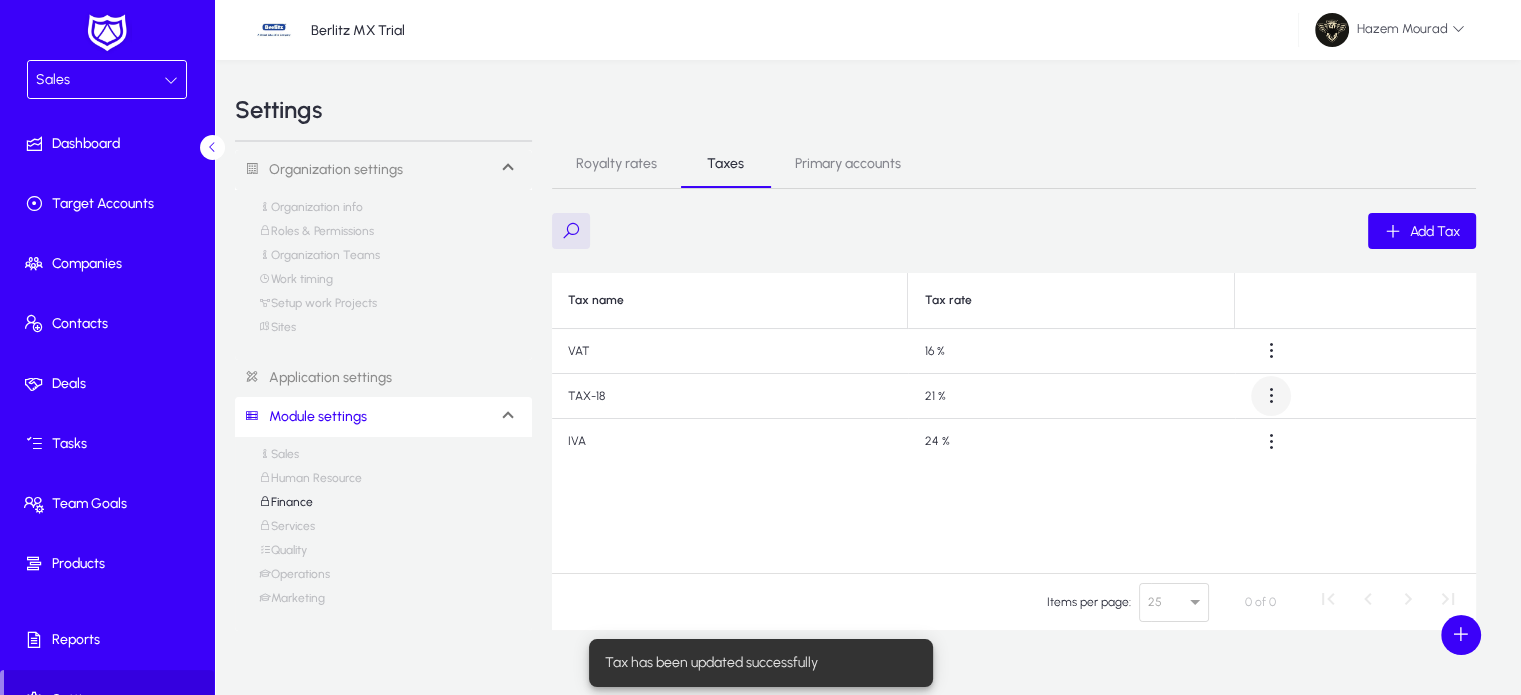 click 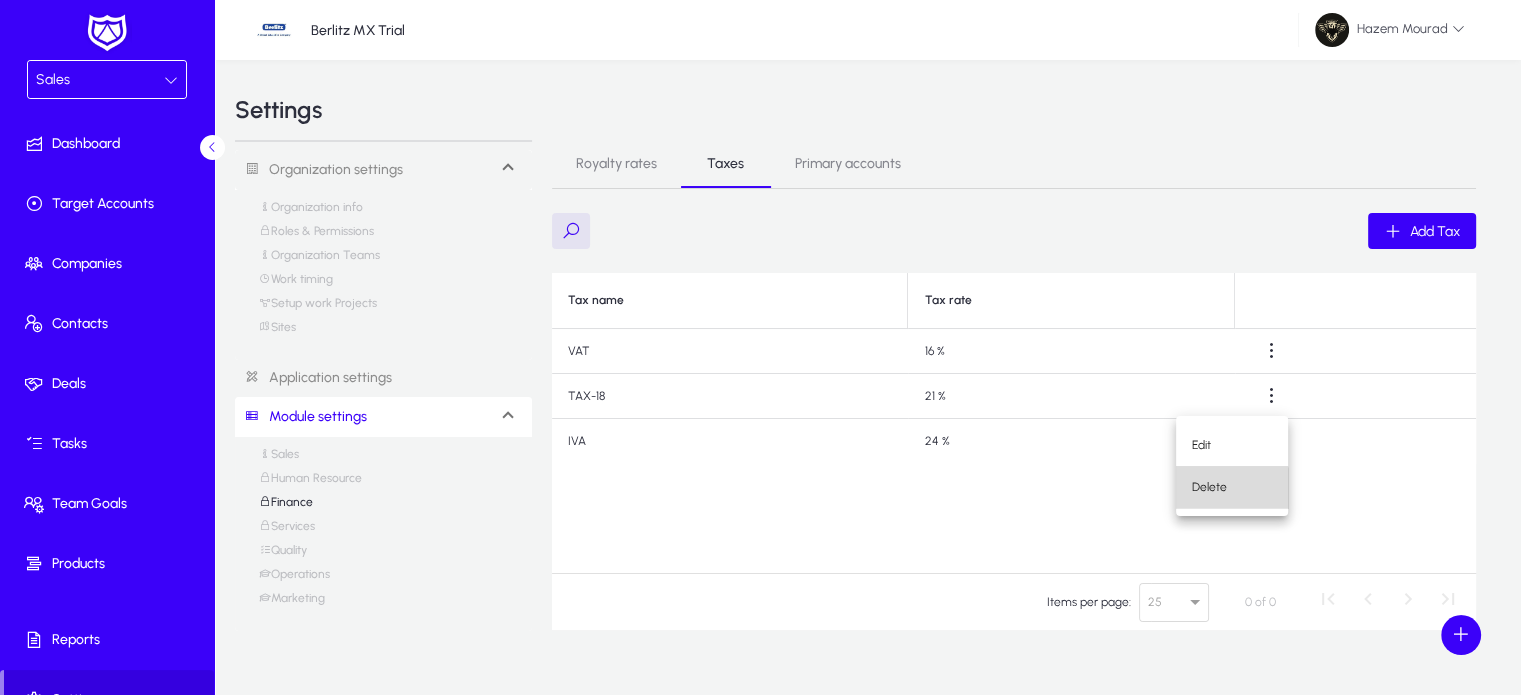 click on "Delete" at bounding box center [1232, 487] 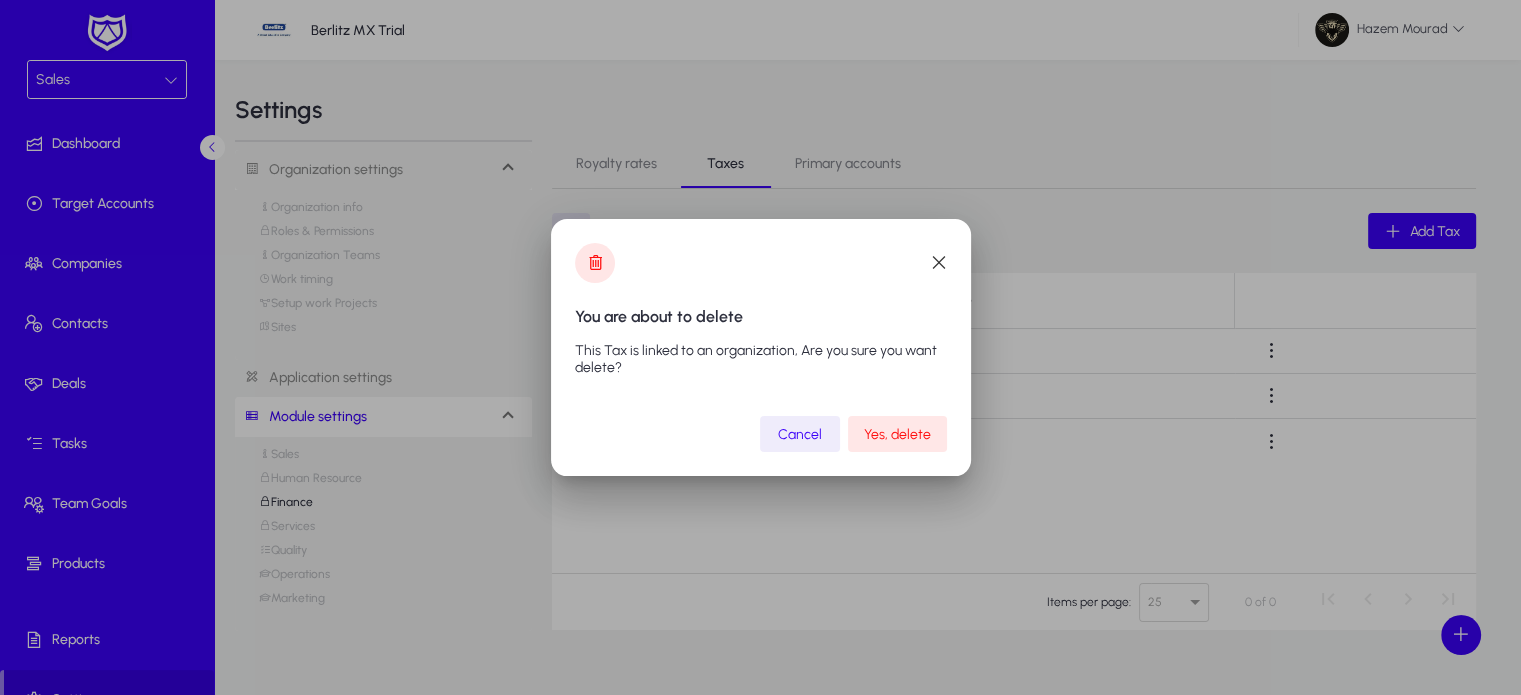 click on "Yes, delete" at bounding box center (897, 434) 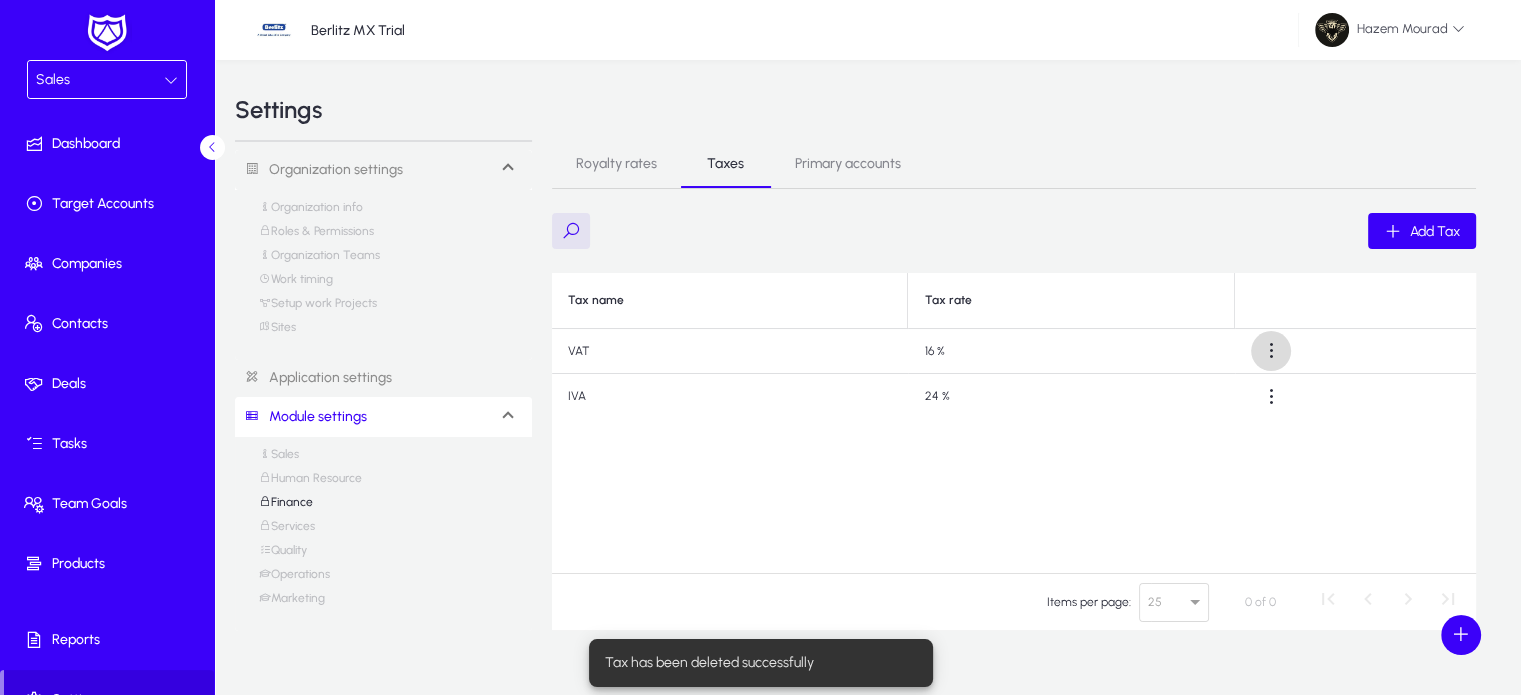click 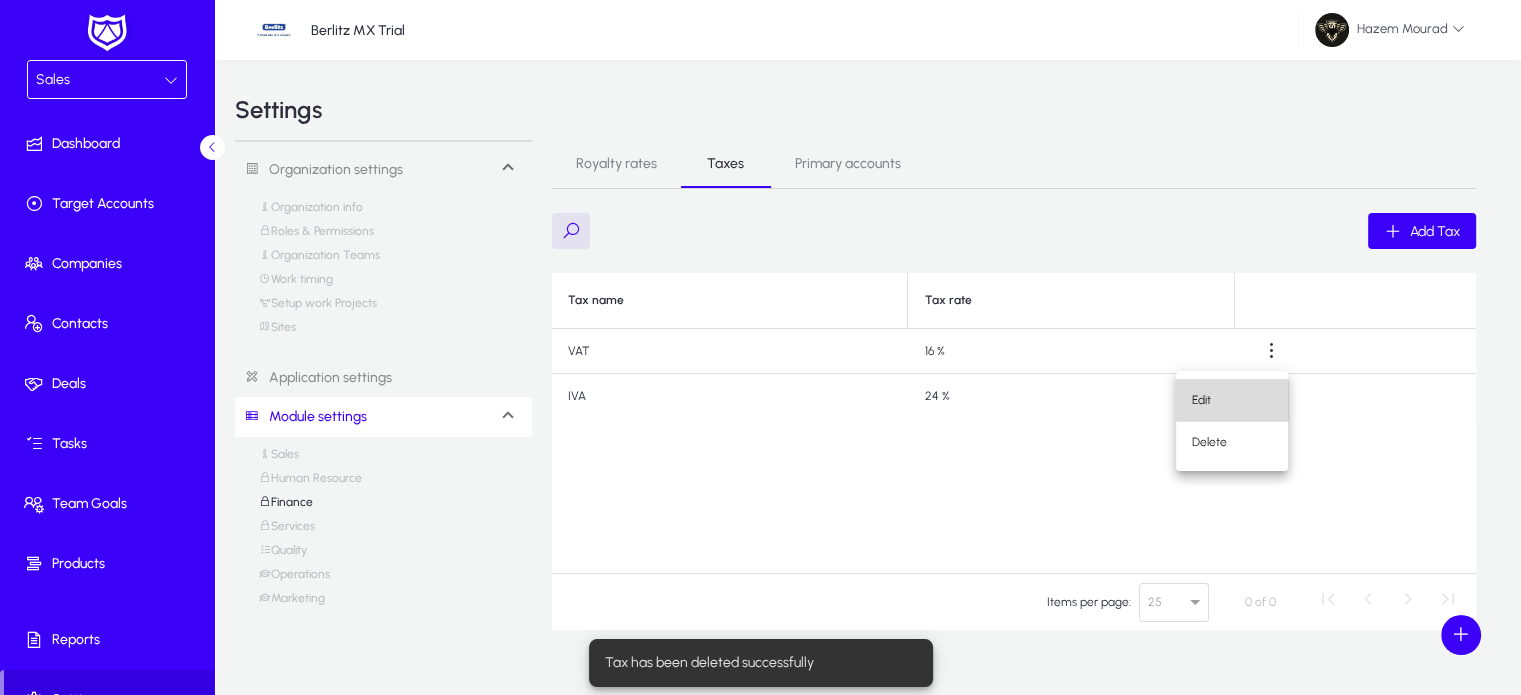 click on "Edit" at bounding box center (1232, 400) 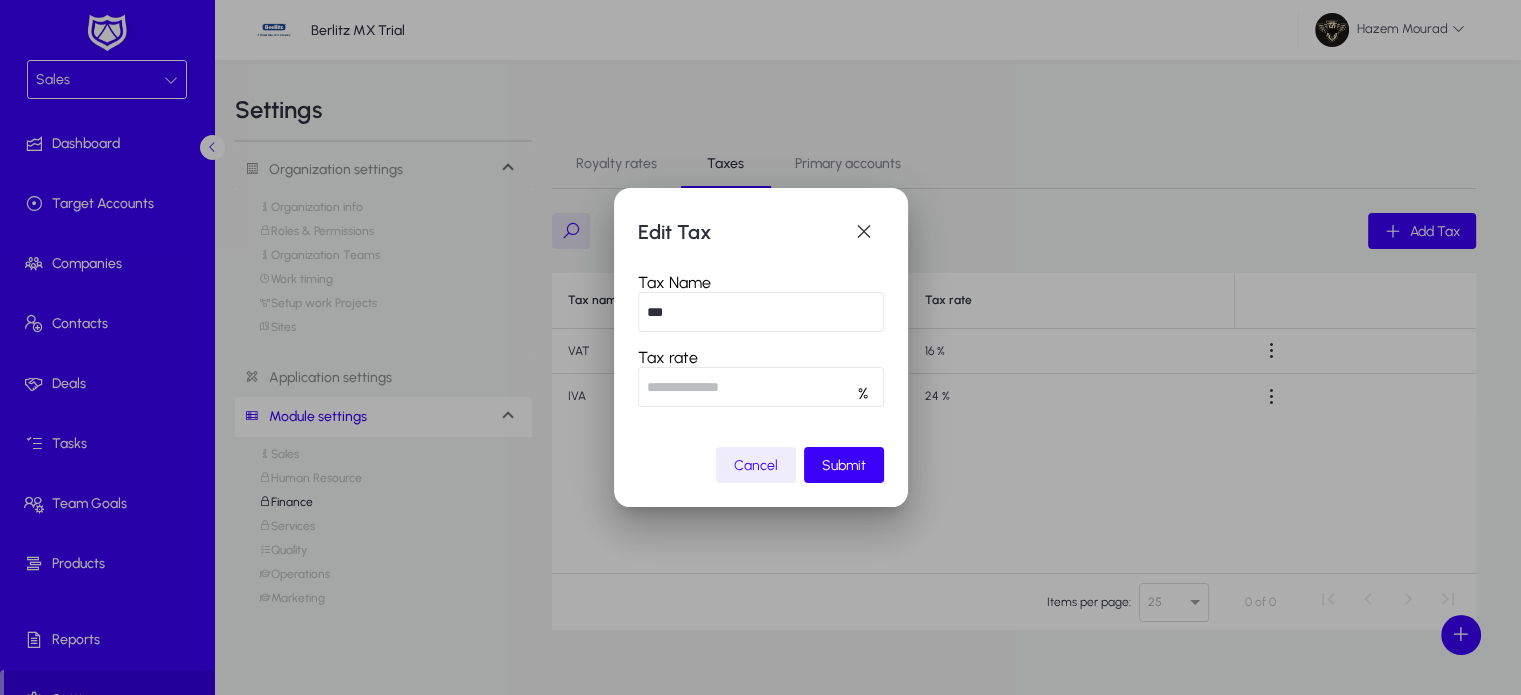 click on "***" at bounding box center (761, 312) 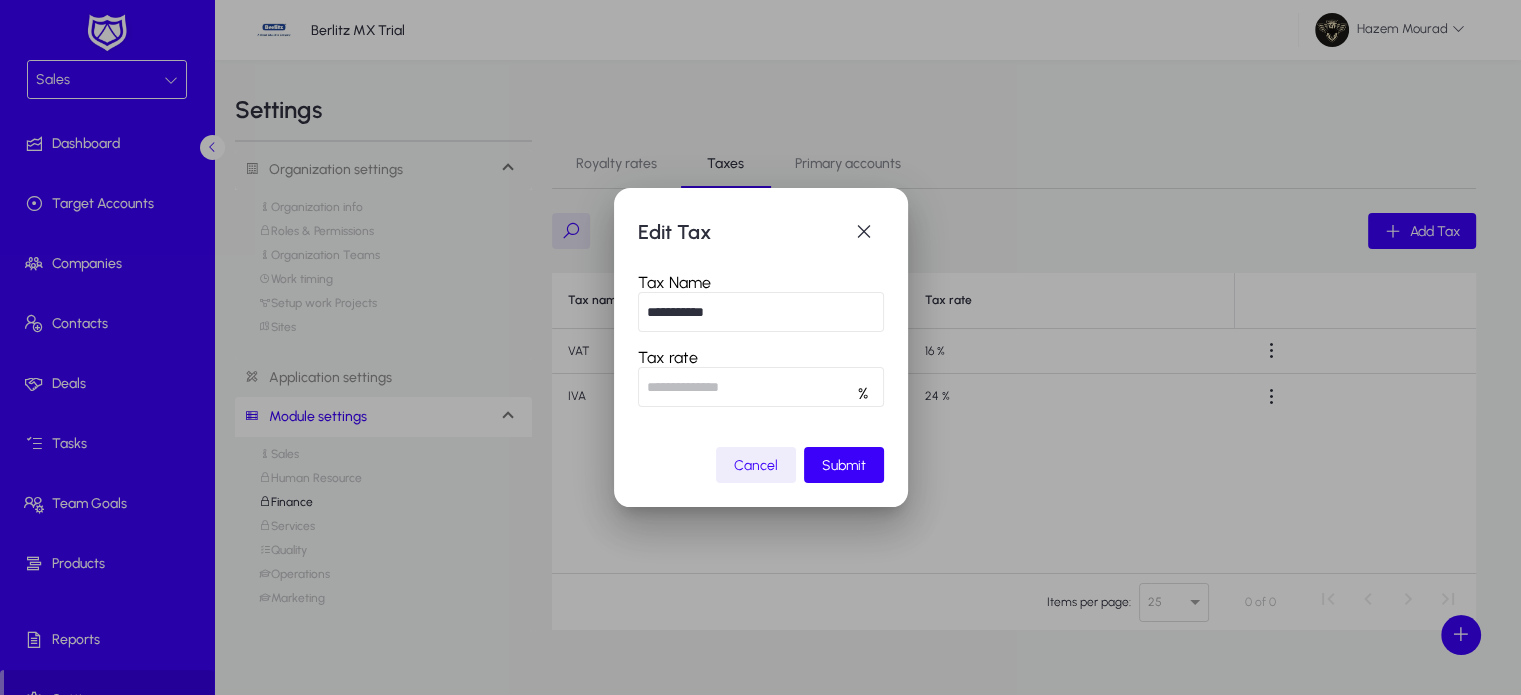 type on "**********" 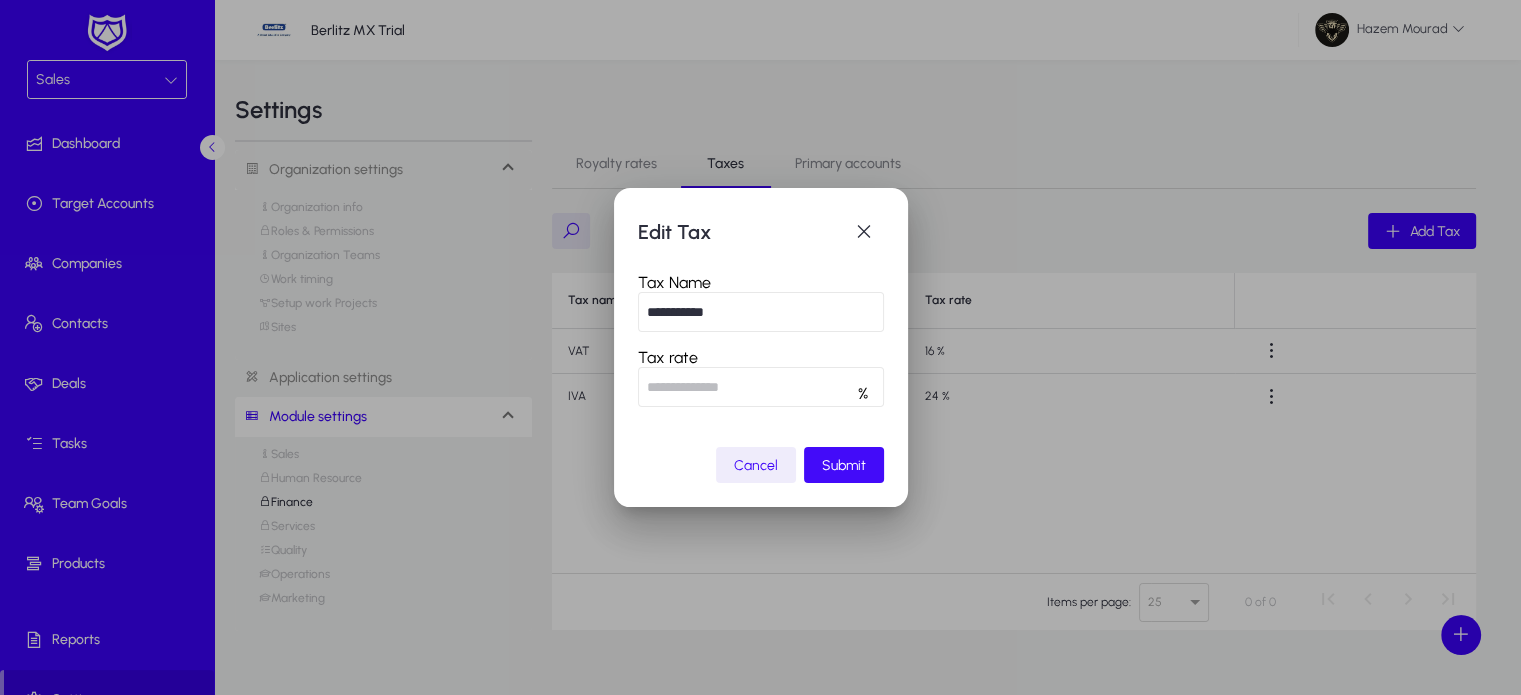type on "**" 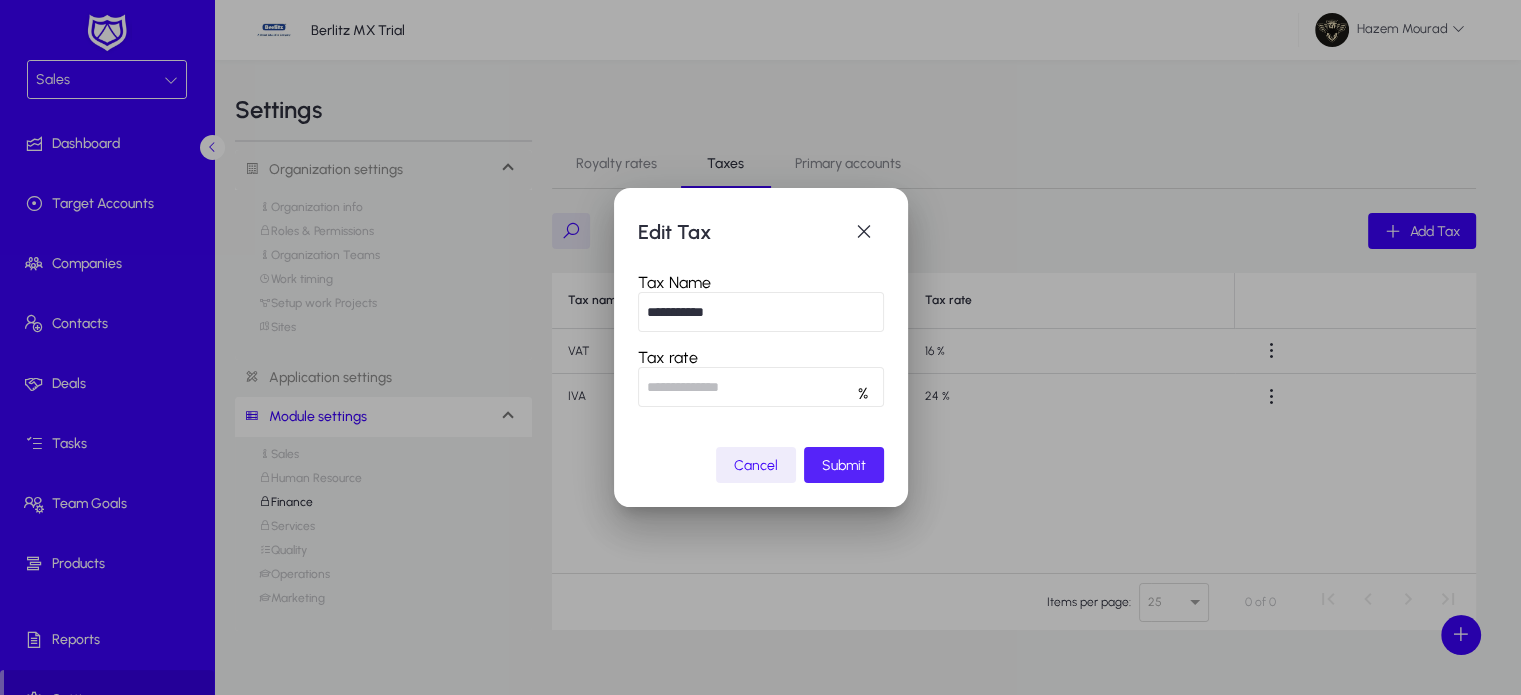 click at bounding box center (844, 465) 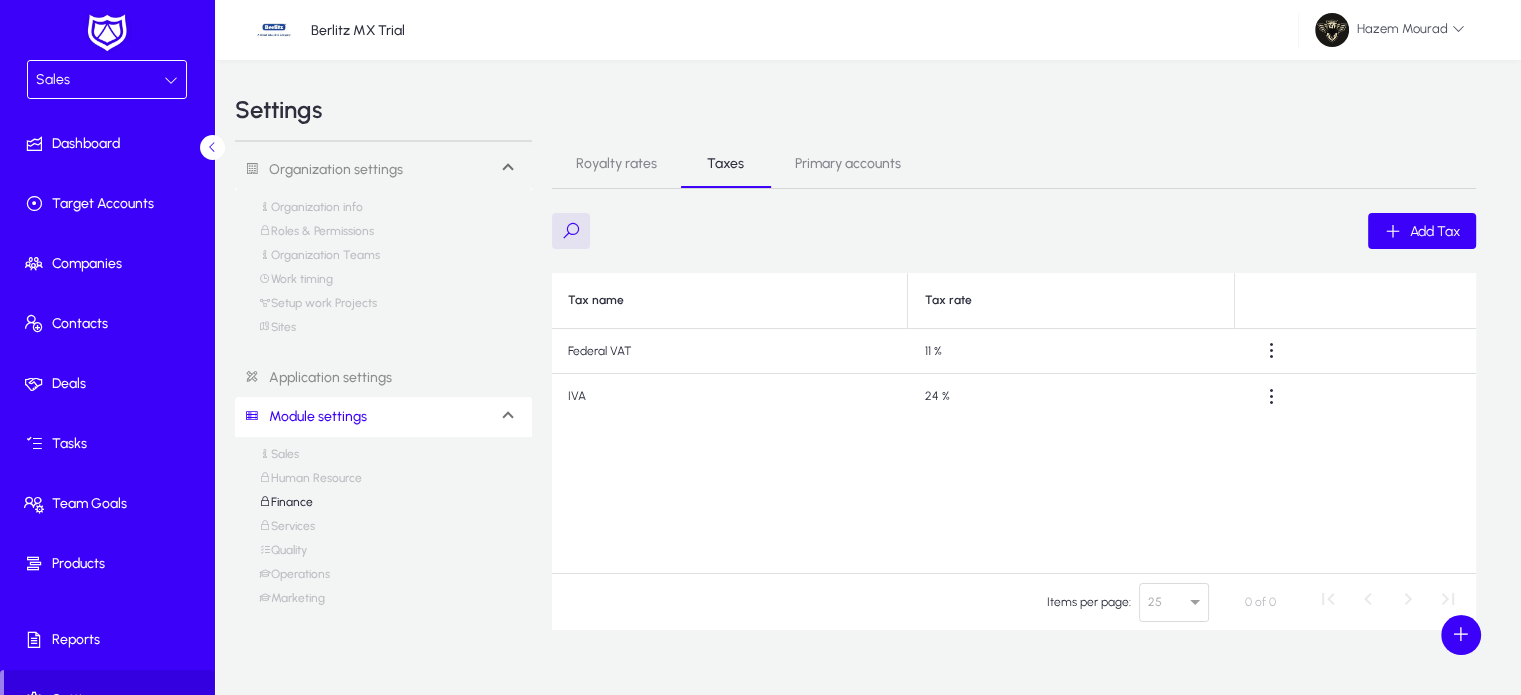 click on "Operations" at bounding box center (294, 579) 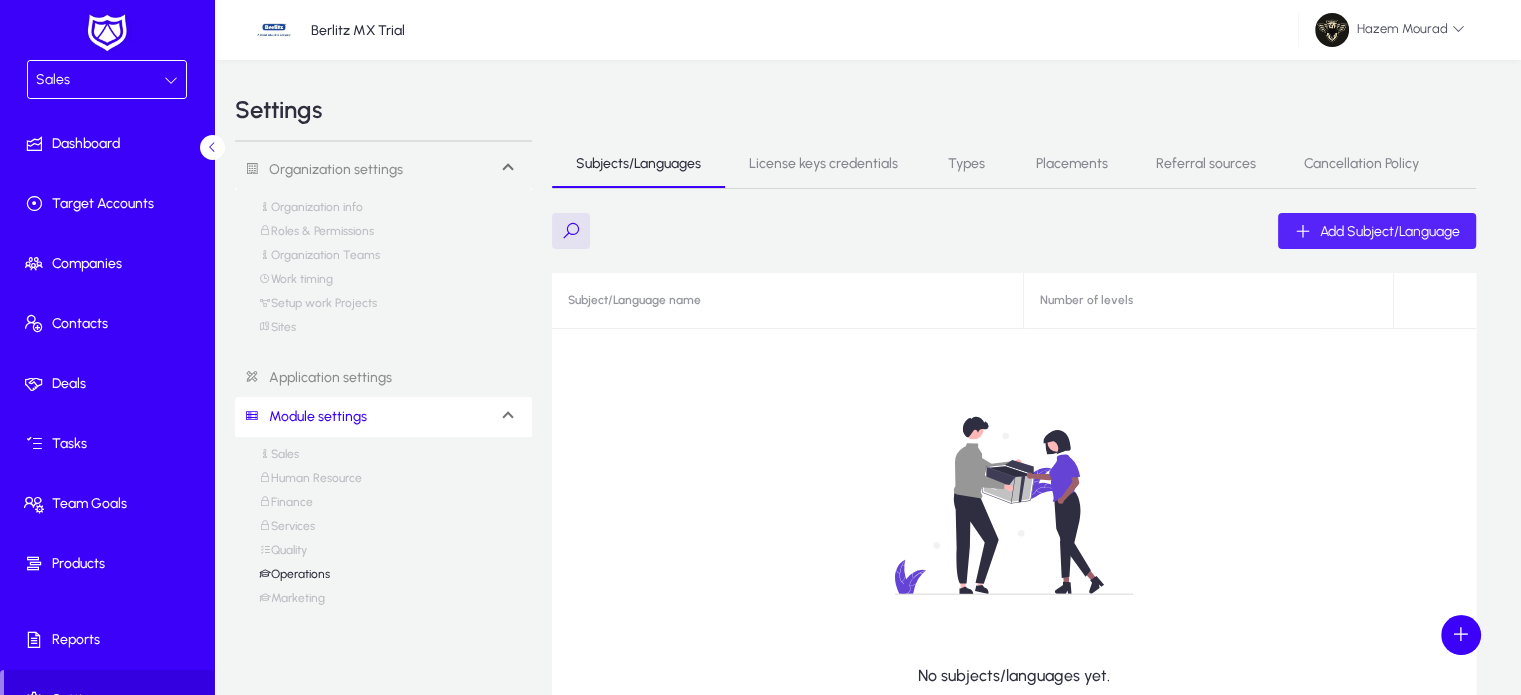 click 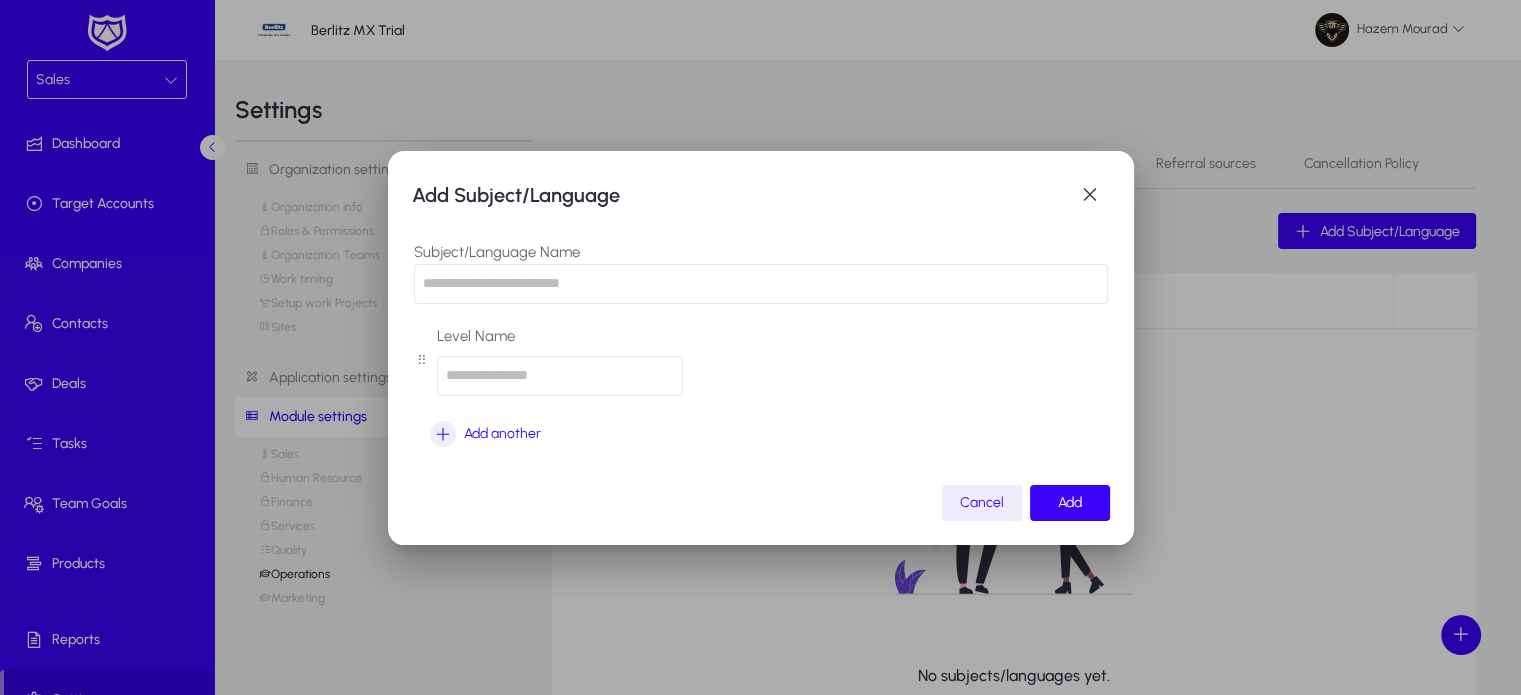 click at bounding box center [761, 284] 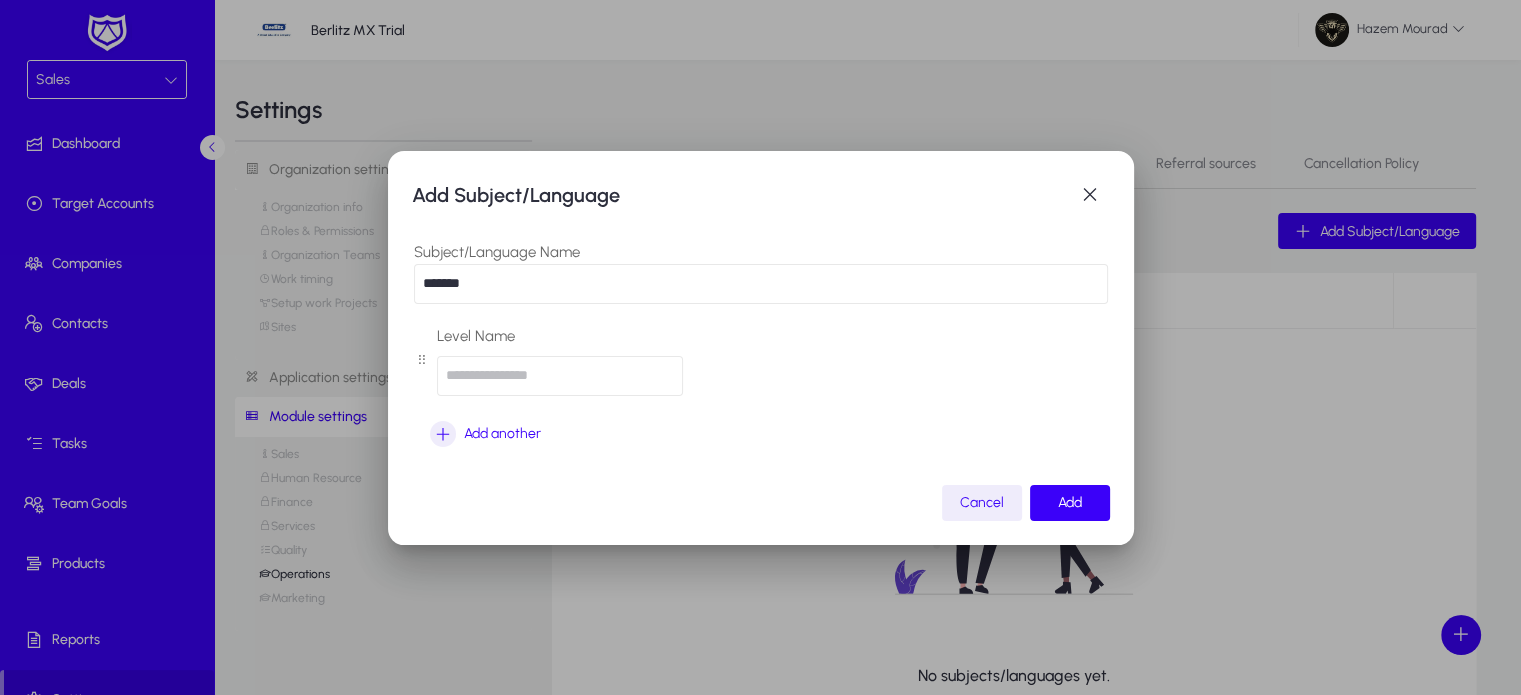type on "*******" 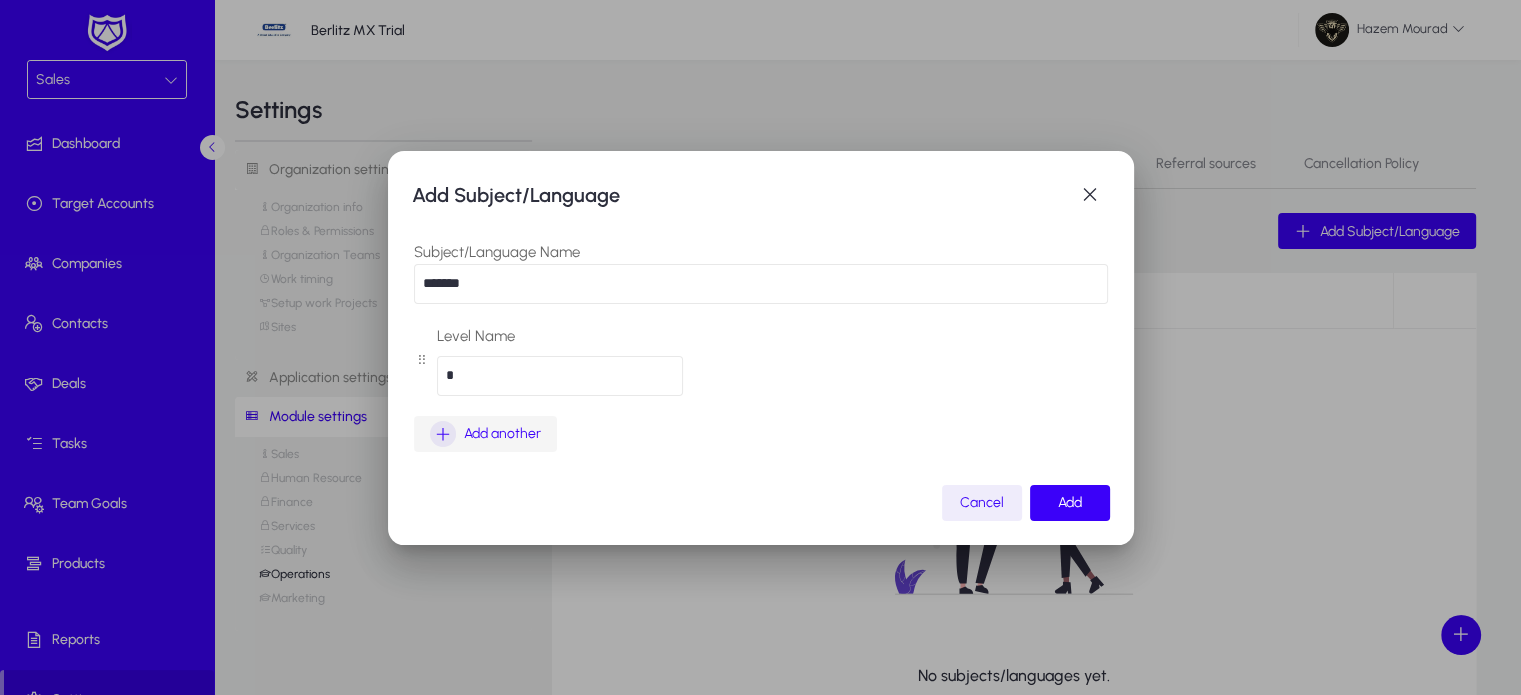 type on "*" 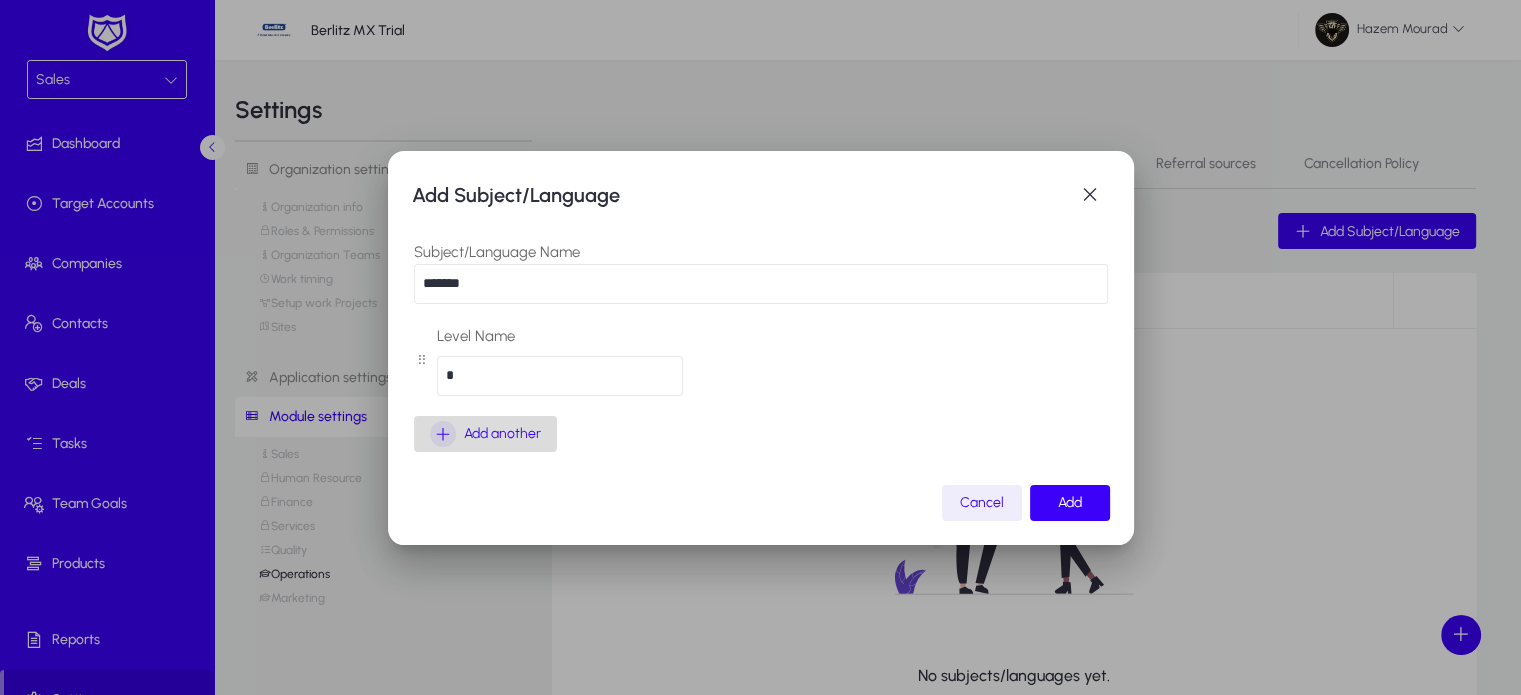 click at bounding box center [443, 434] 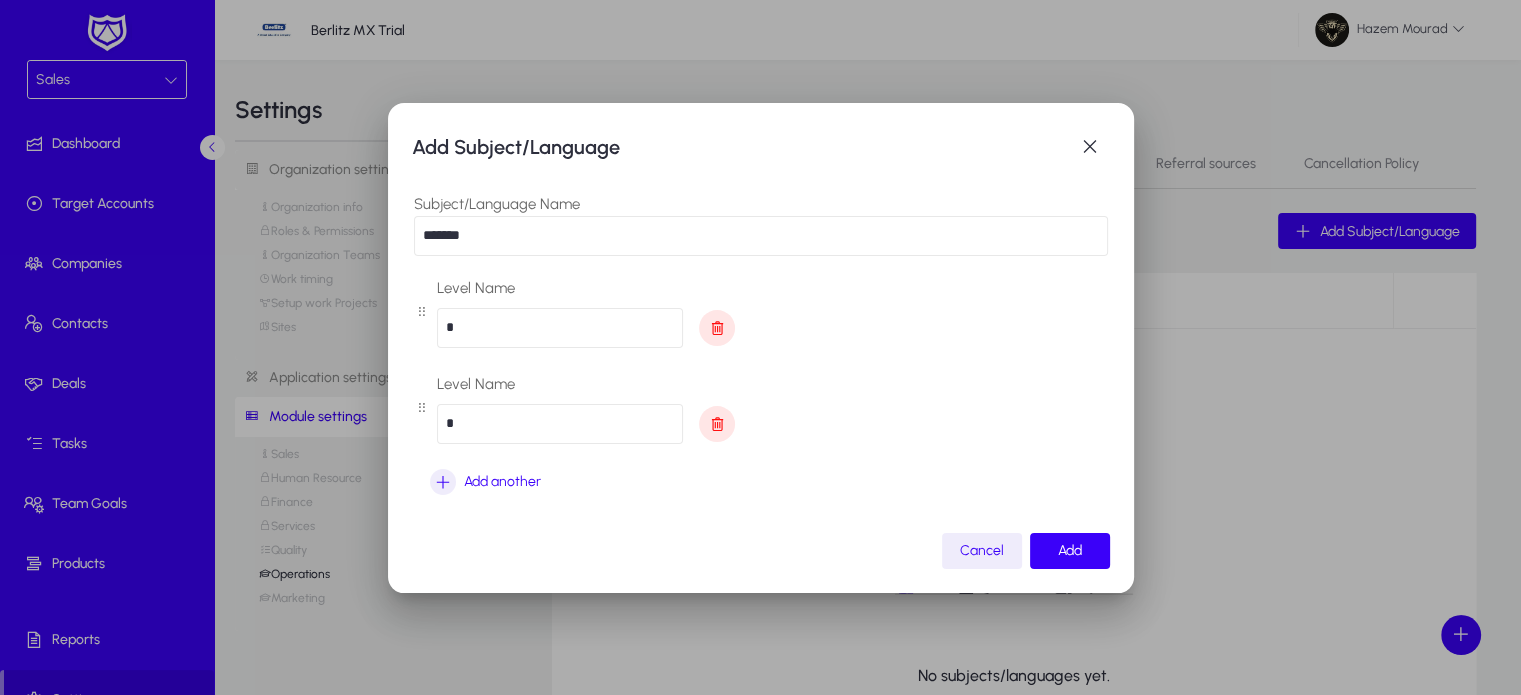 click on "*" at bounding box center (560, 424) 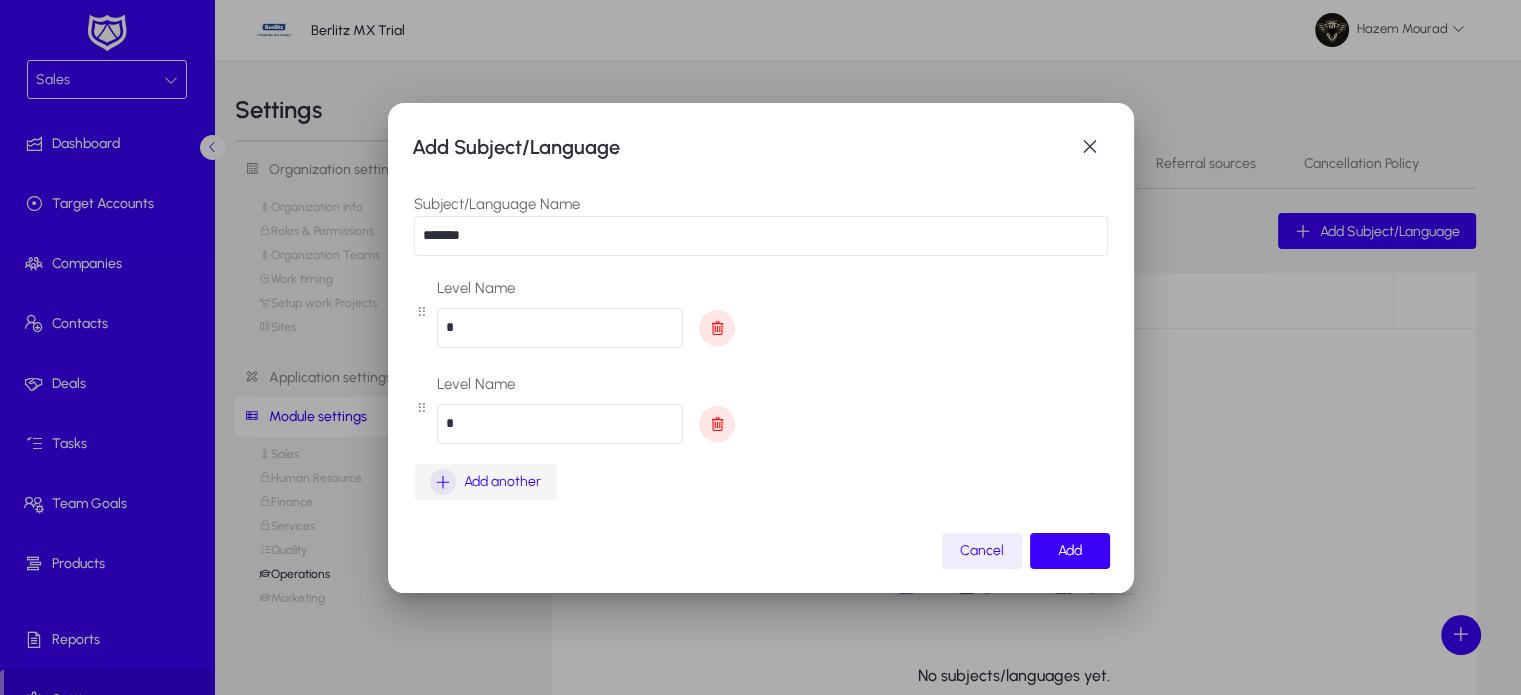type on "*" 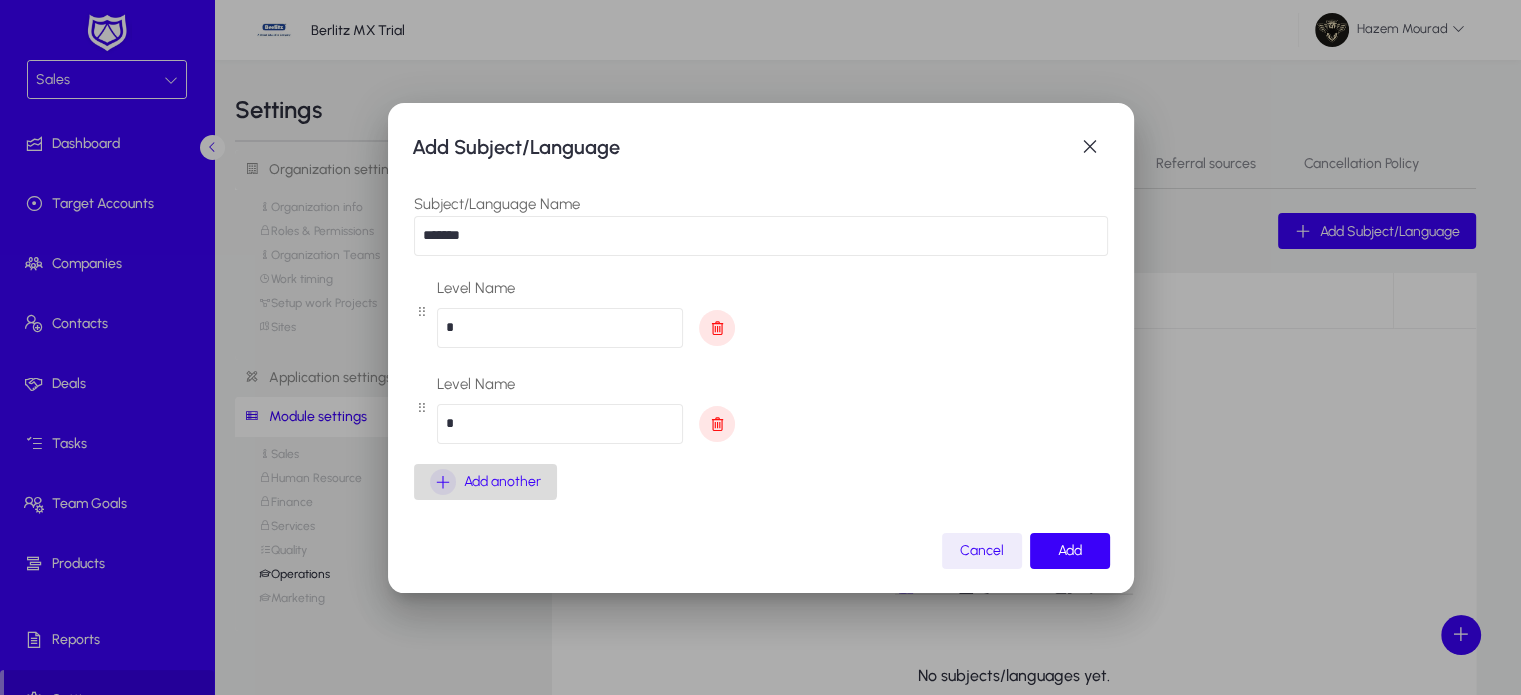 click at bounding box center (485, 482) 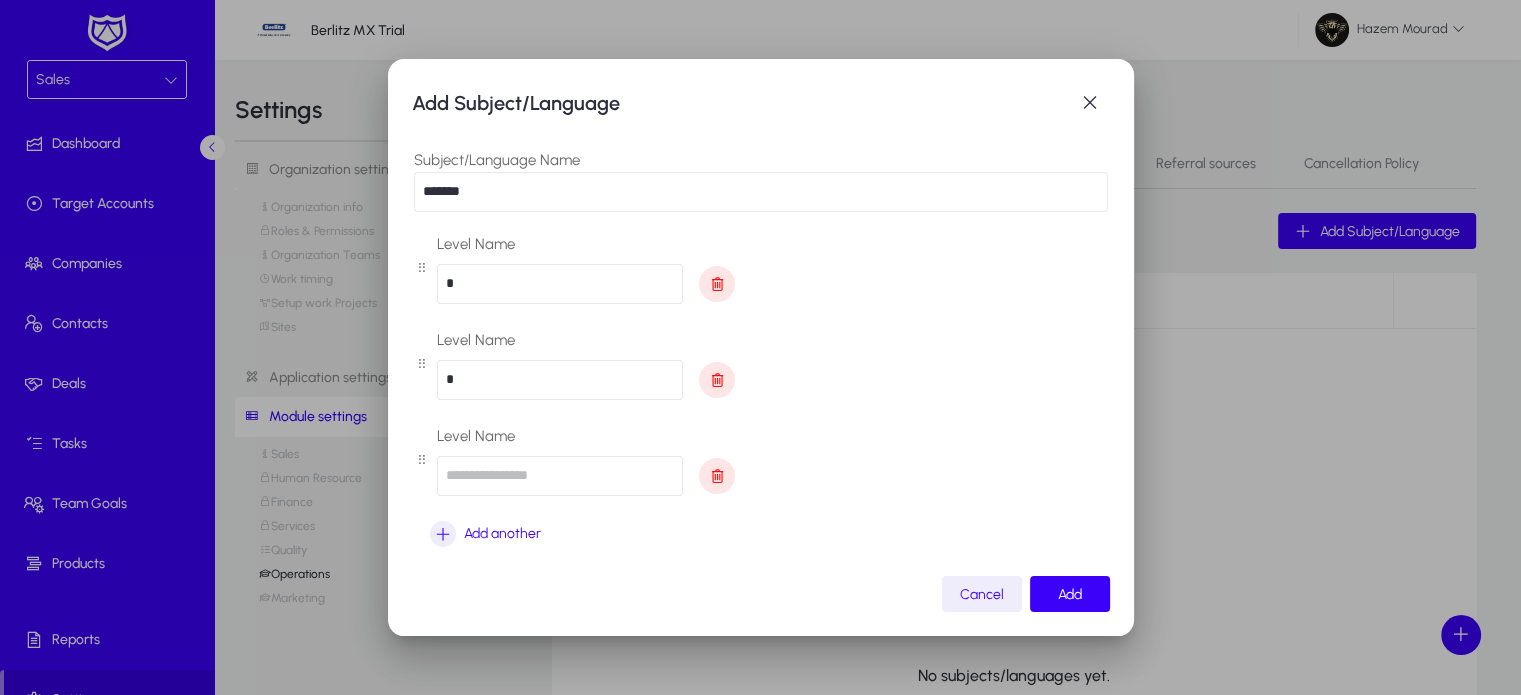click at bounding box center (560, 476) 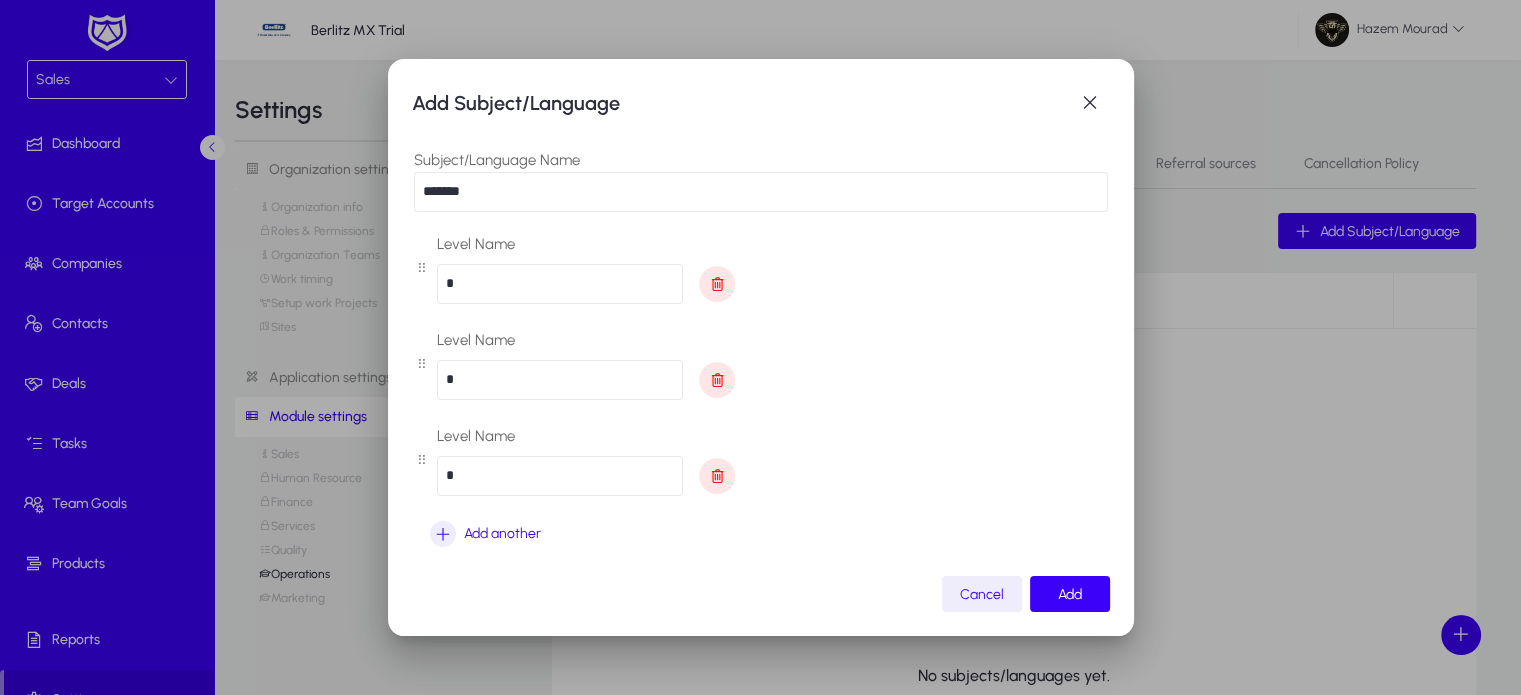 scroll, scrollTop: 8, scrollLeft: 0, axis: vertical 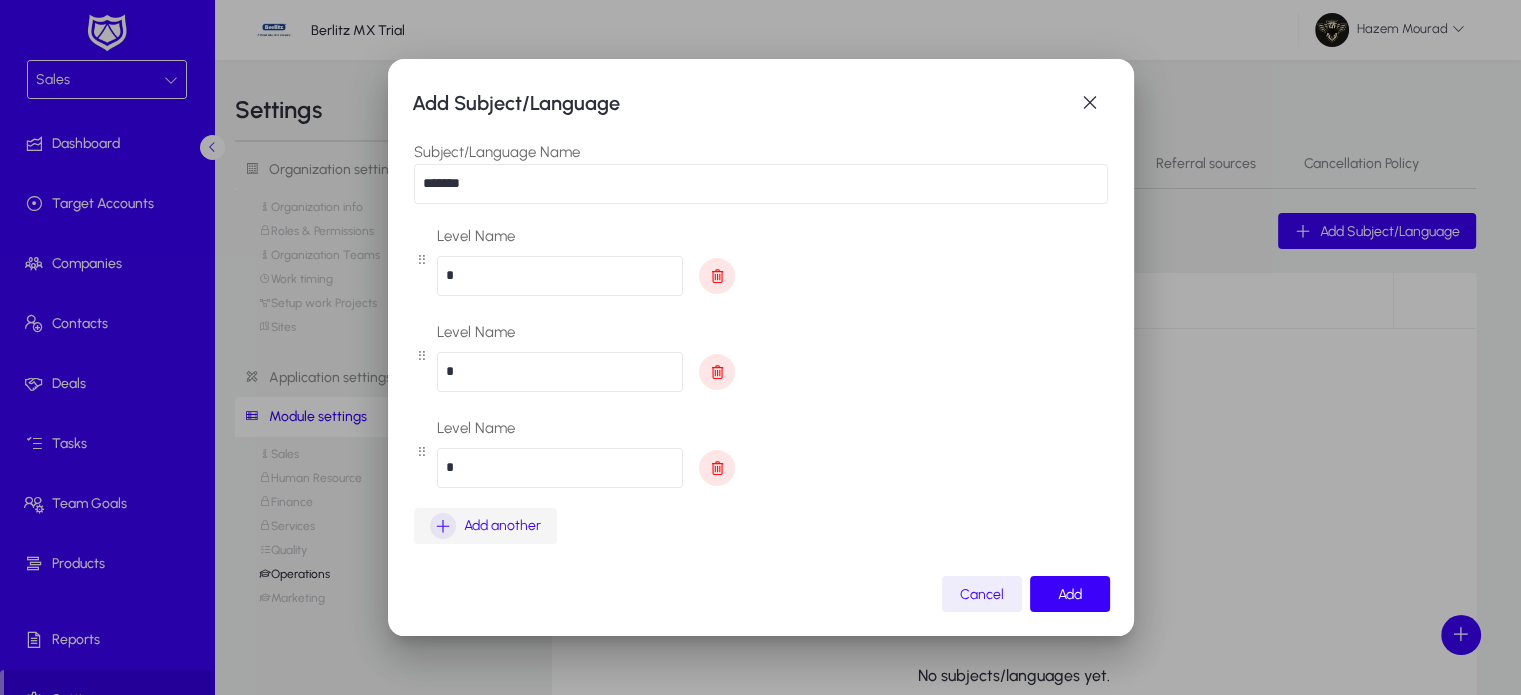type on "*" 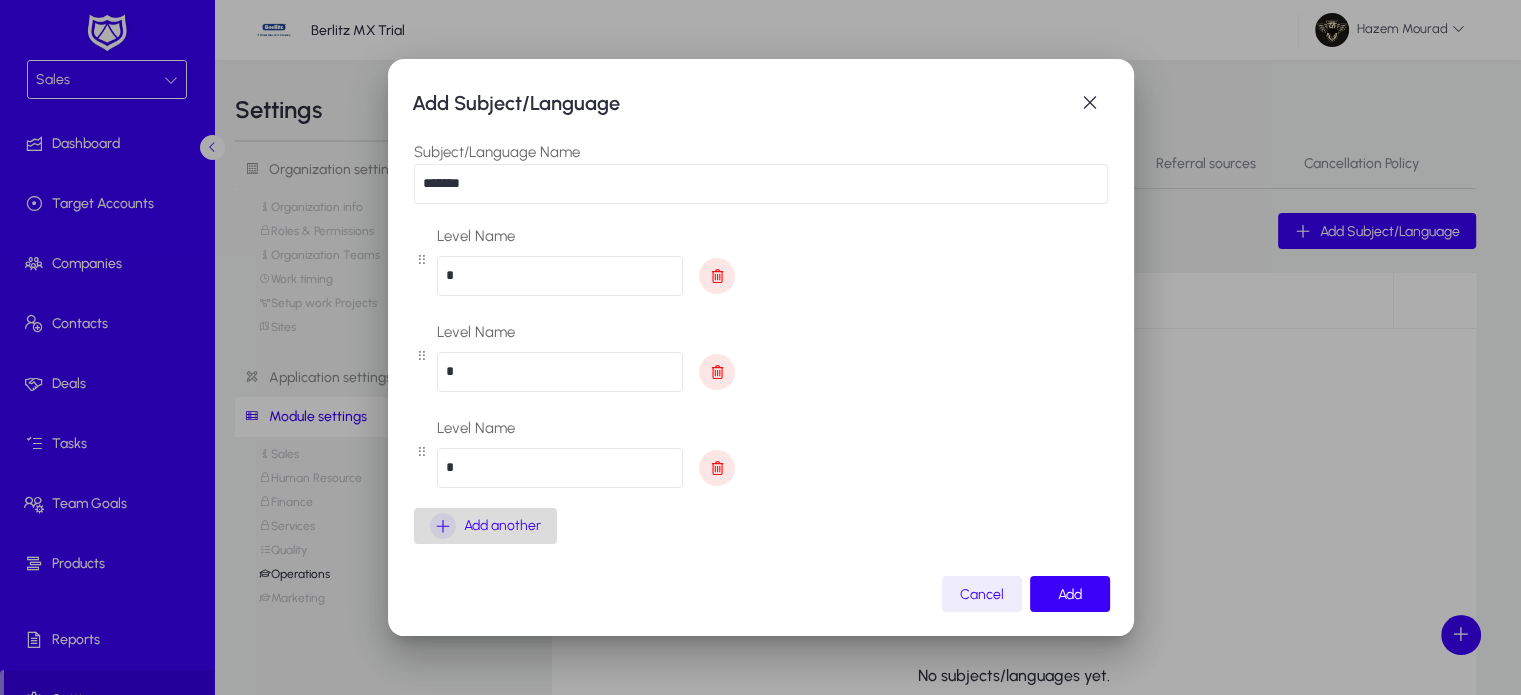 click on "Add another" at bounding box center [485, 526] 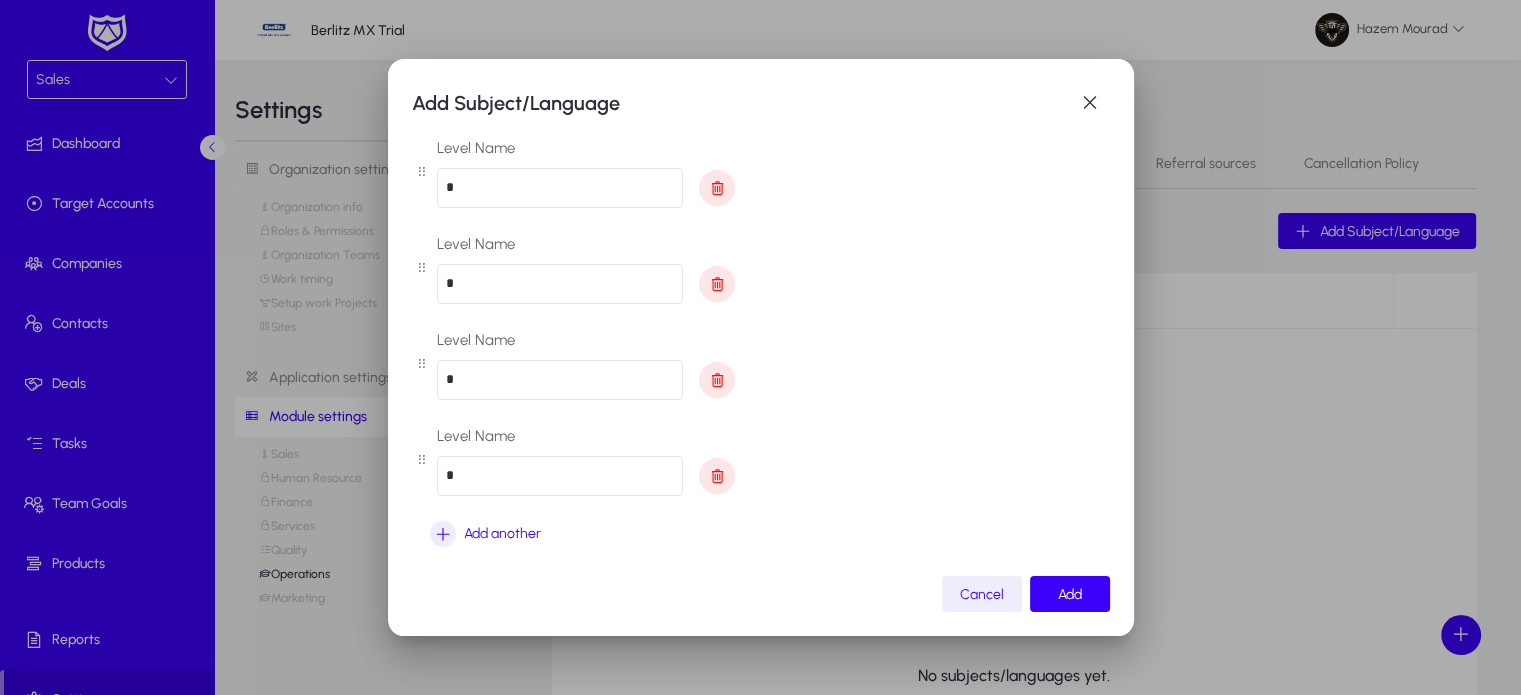 click on "*" at bounding box center [560, 476] 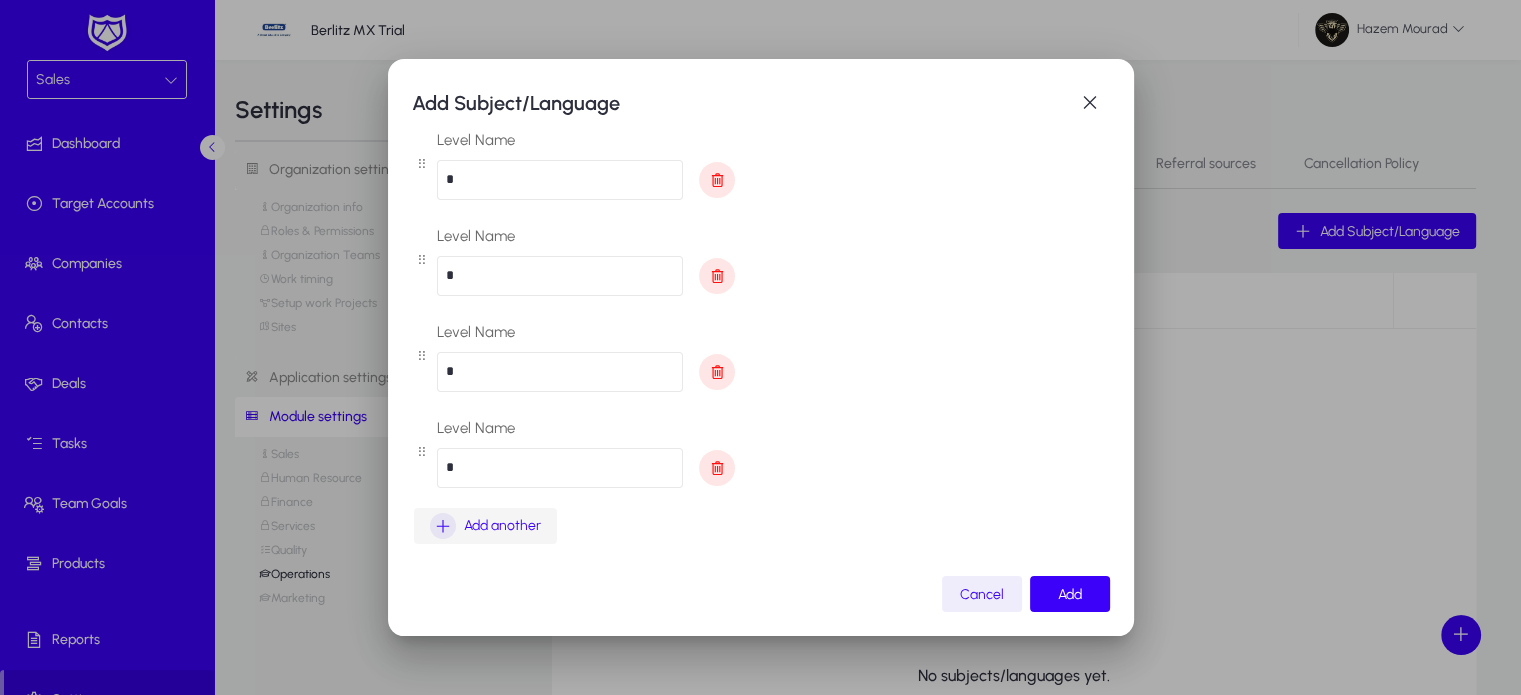 type on "*" 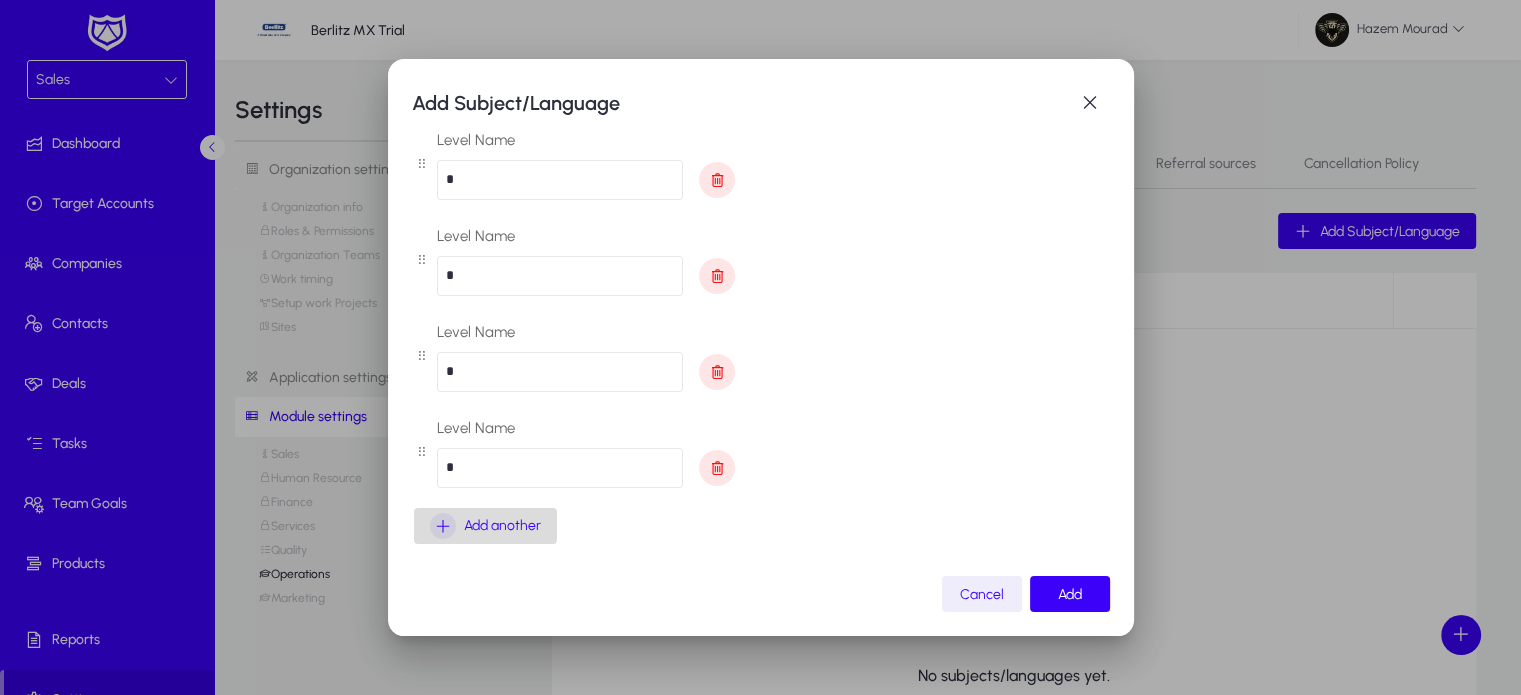 click on "Add another" at bounding box center (485, 526) 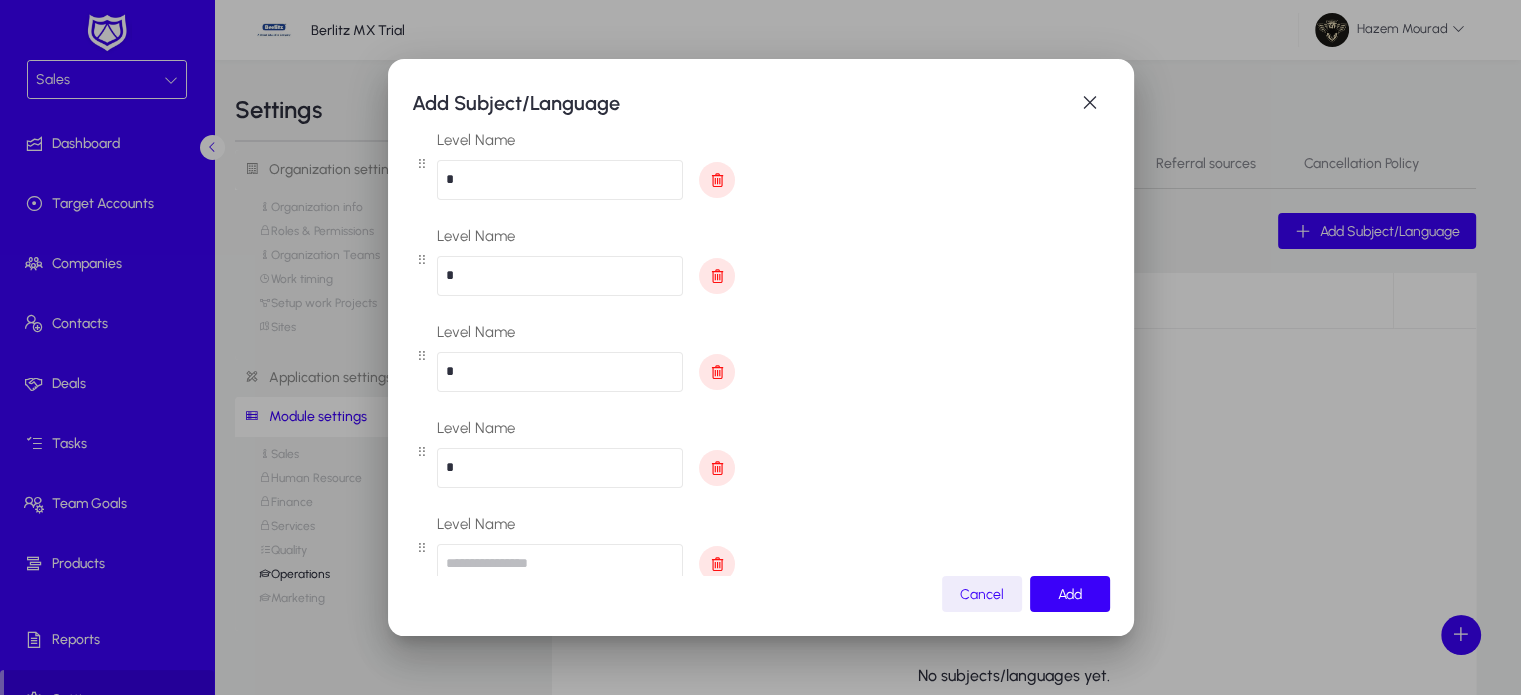 scroll, scrollTop: 200, scrollLeft: 0, axis: vertical 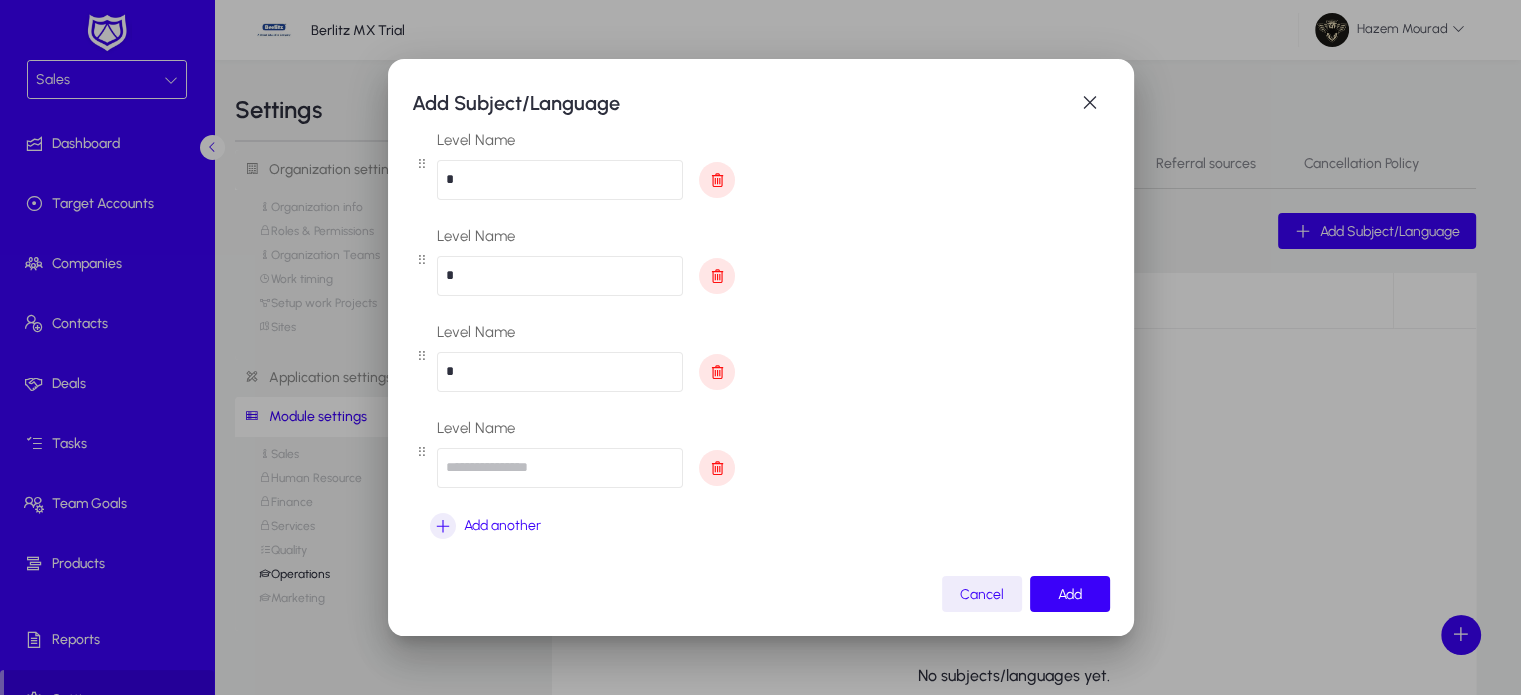 click at bounding box center [560, 468] 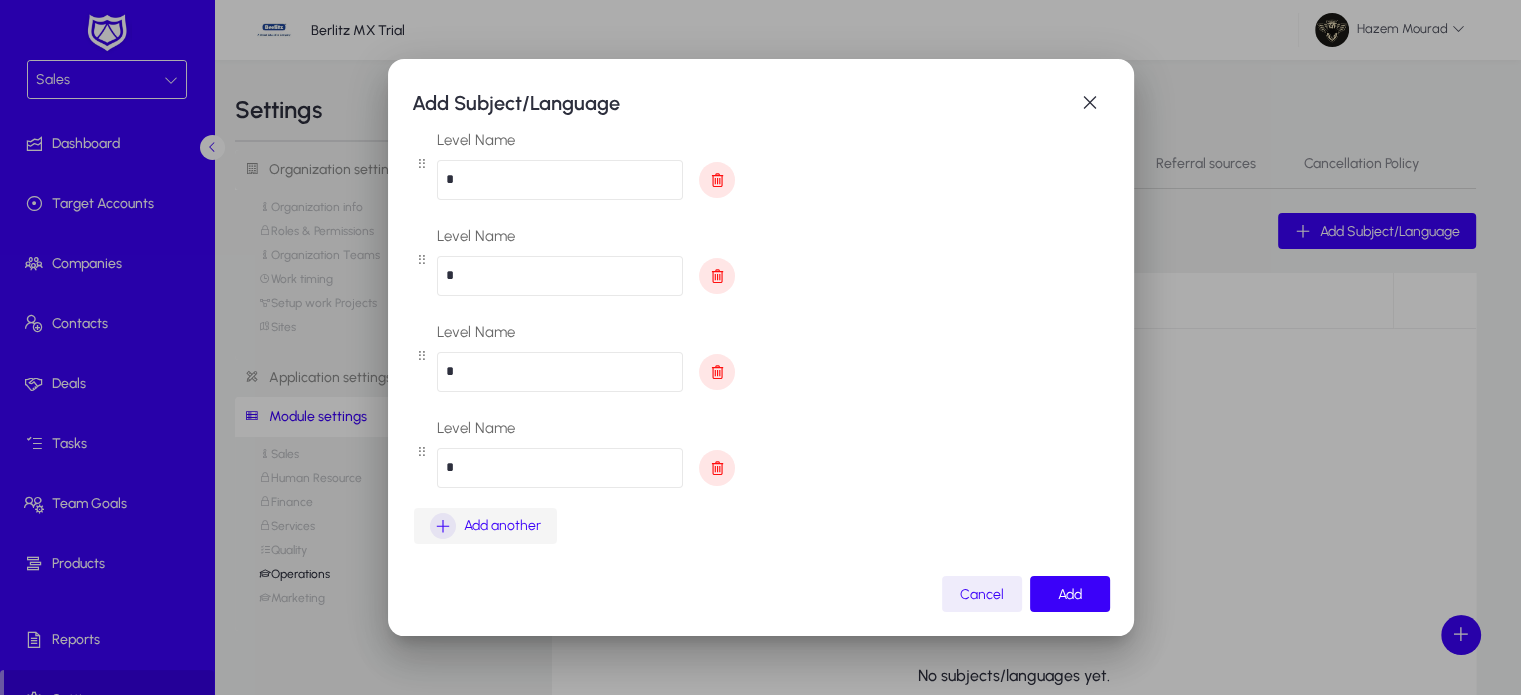 type on "*" 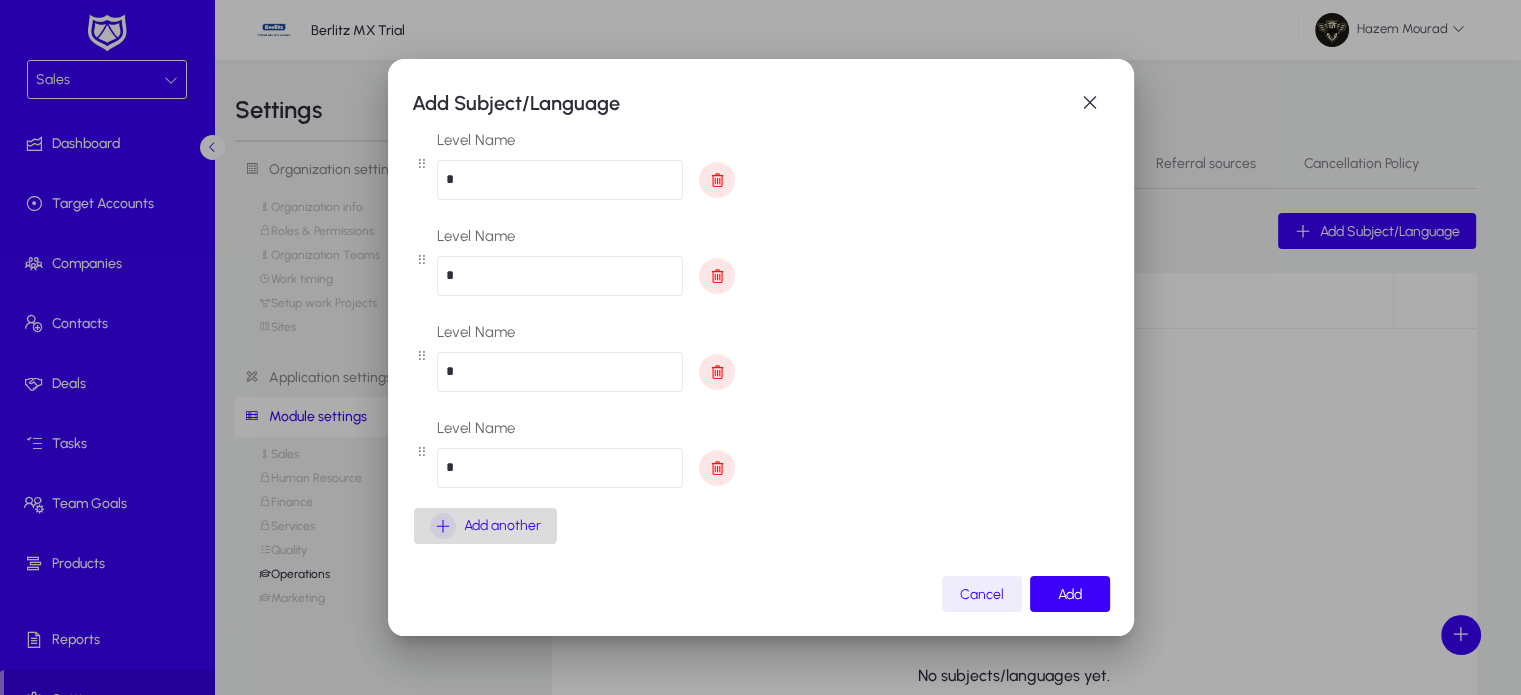 click at bounding box center (443, 526) 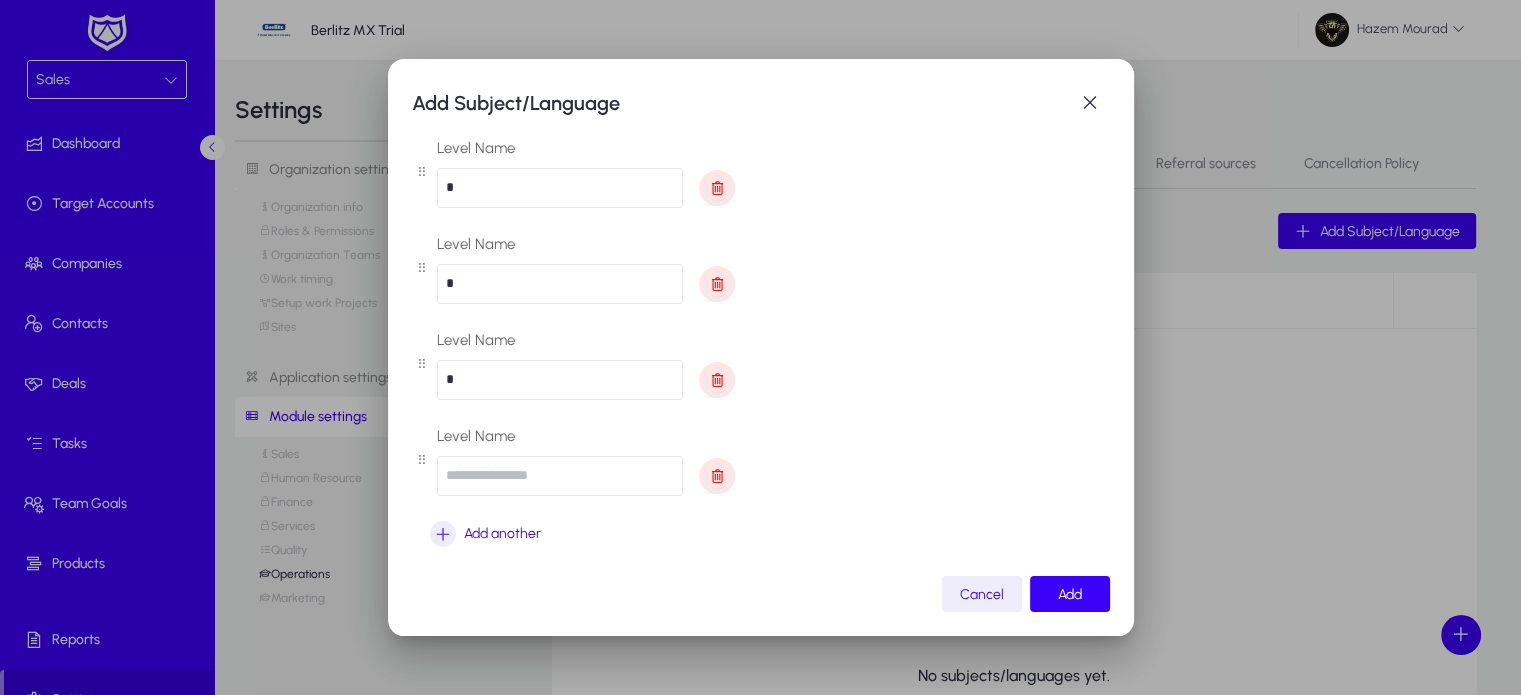 scroll, scrollTop: 296, scrollLeft: 0, axis: vertical 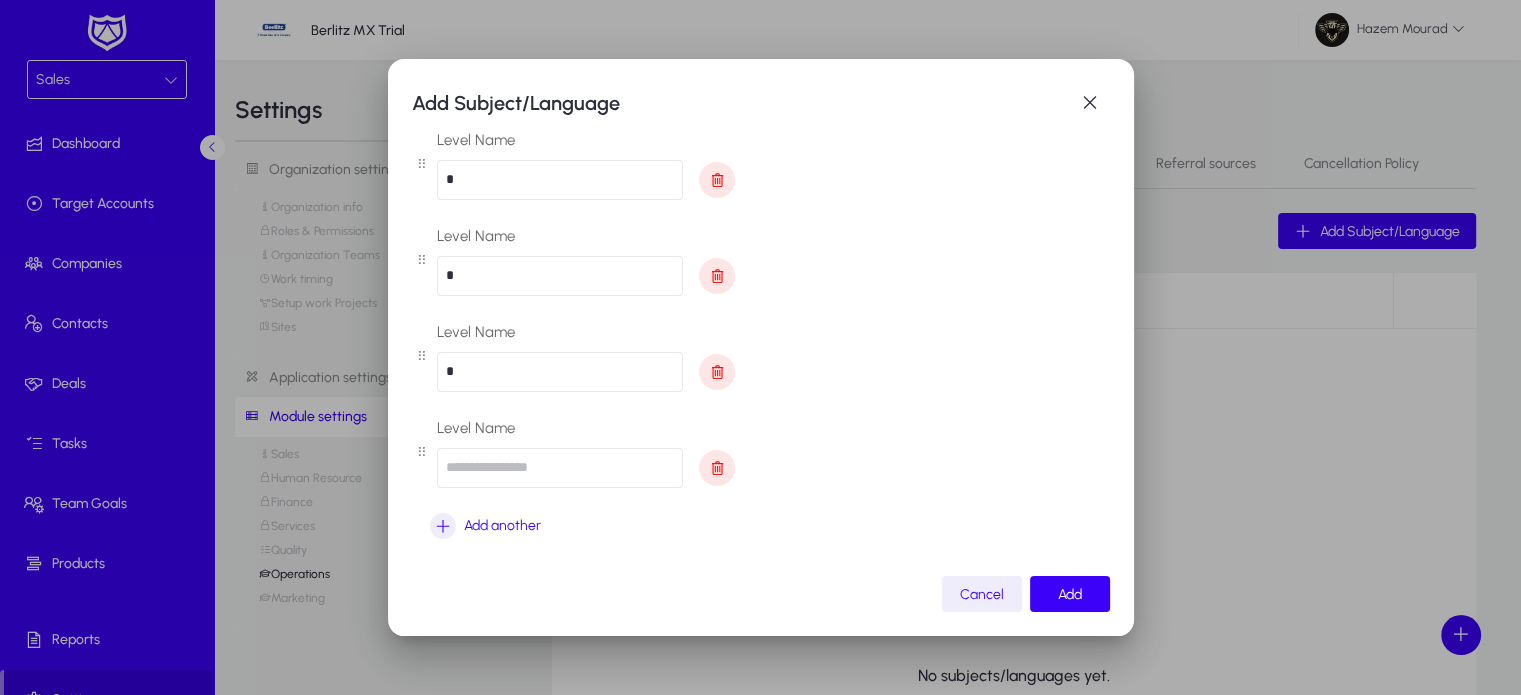 click at bounding box center (560, 468) 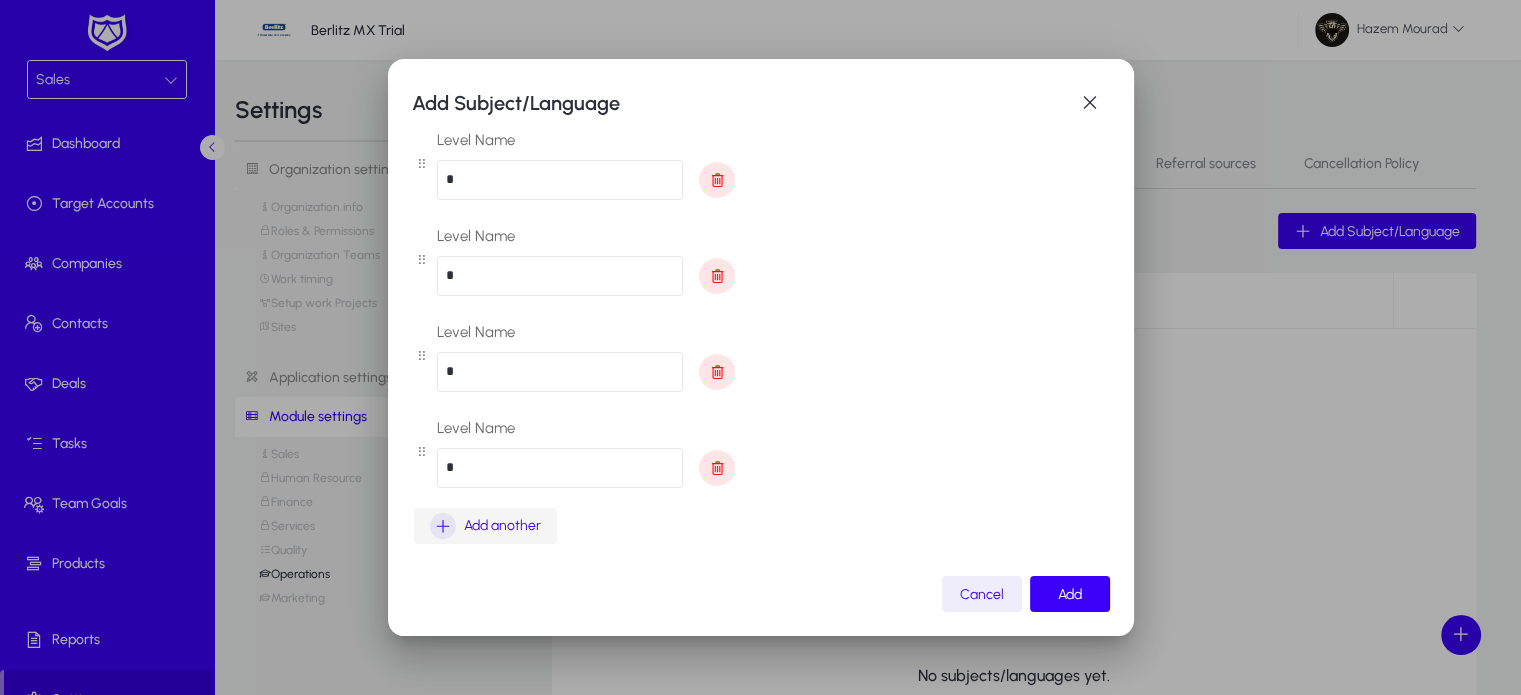 type on "*" 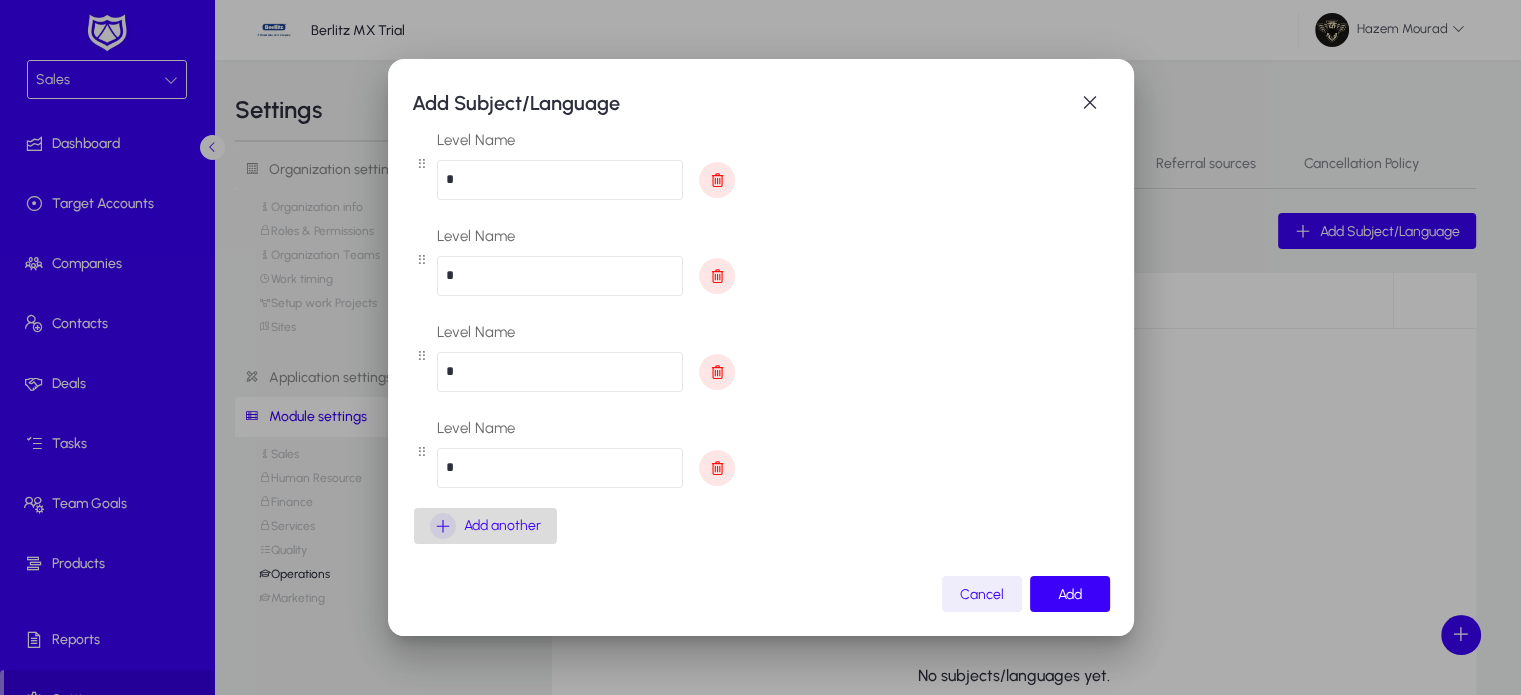click at bounding box center [485, 526] 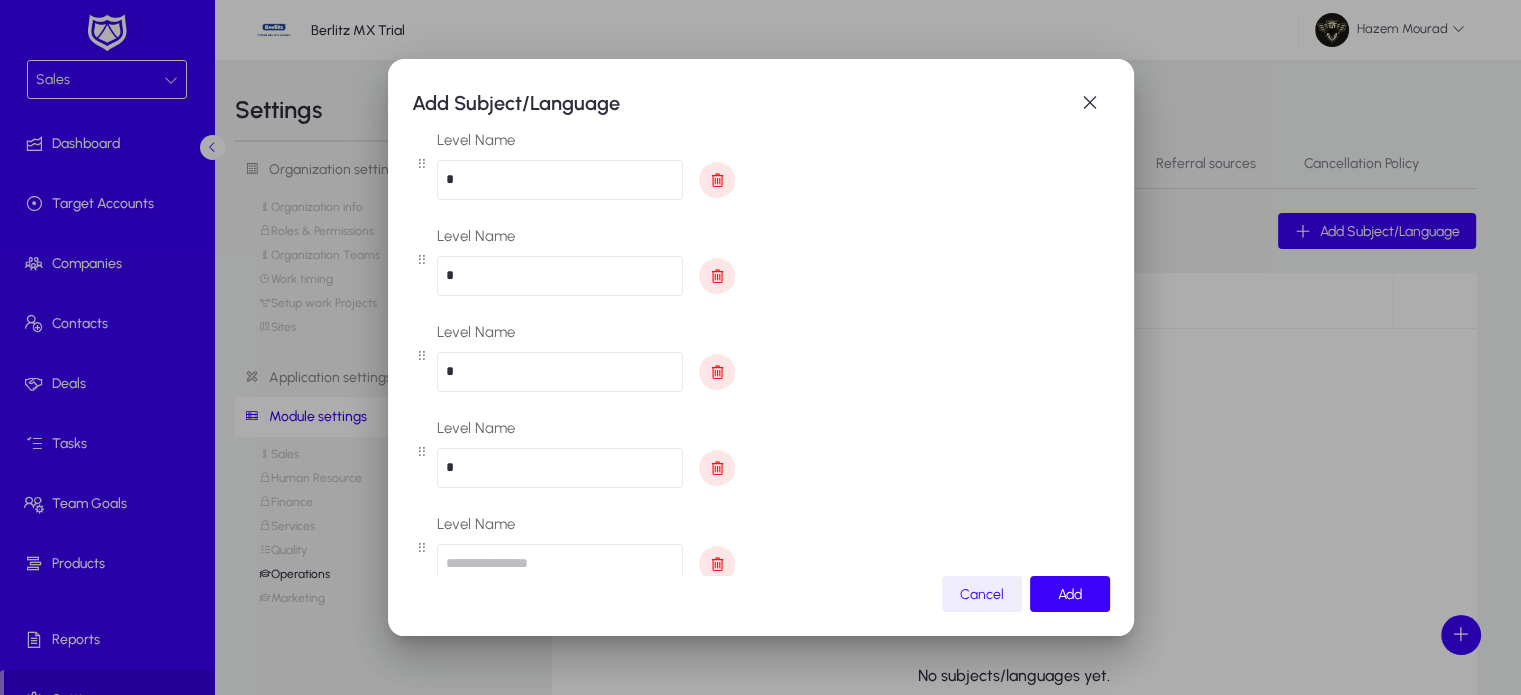 click at bounding box center [560, 564] 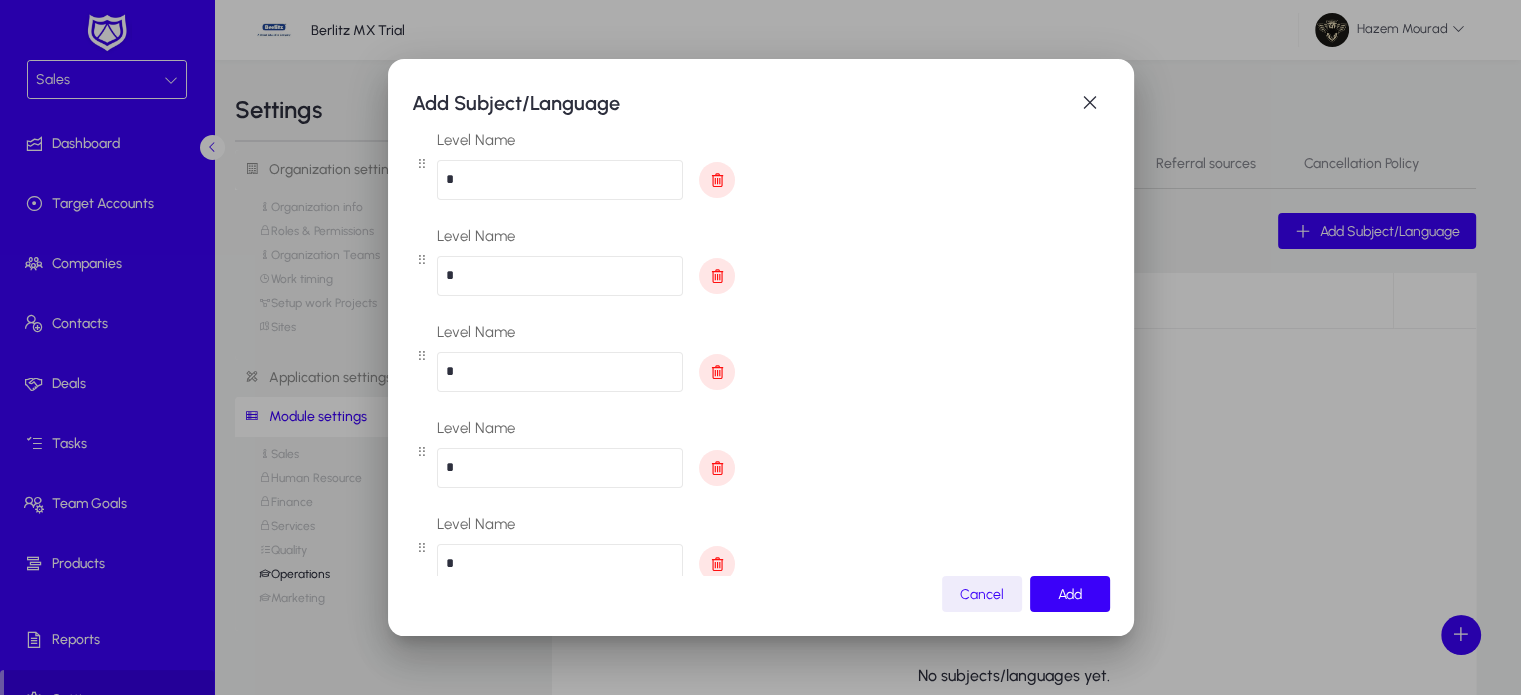 scroll, scrollTop: 392, scrollLeft: 0, axis: vertical 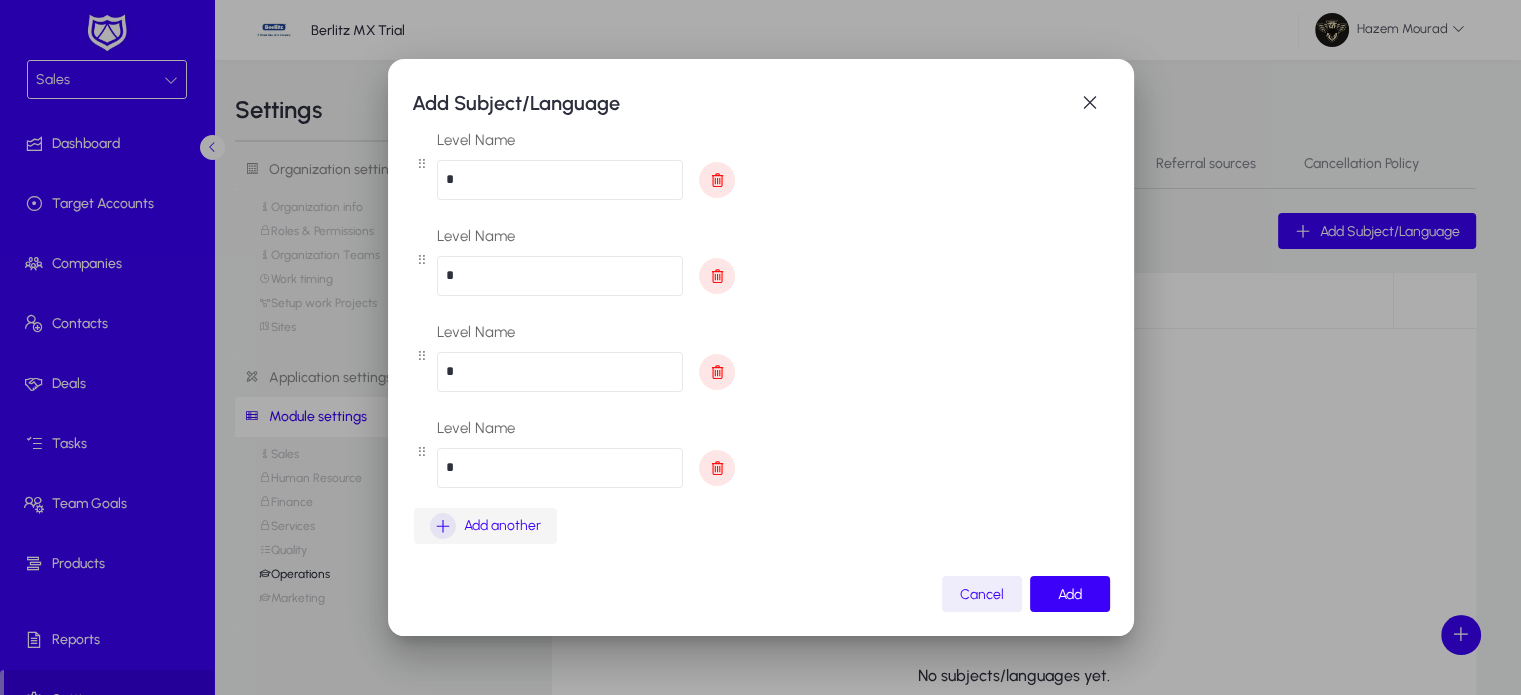 type on "*" 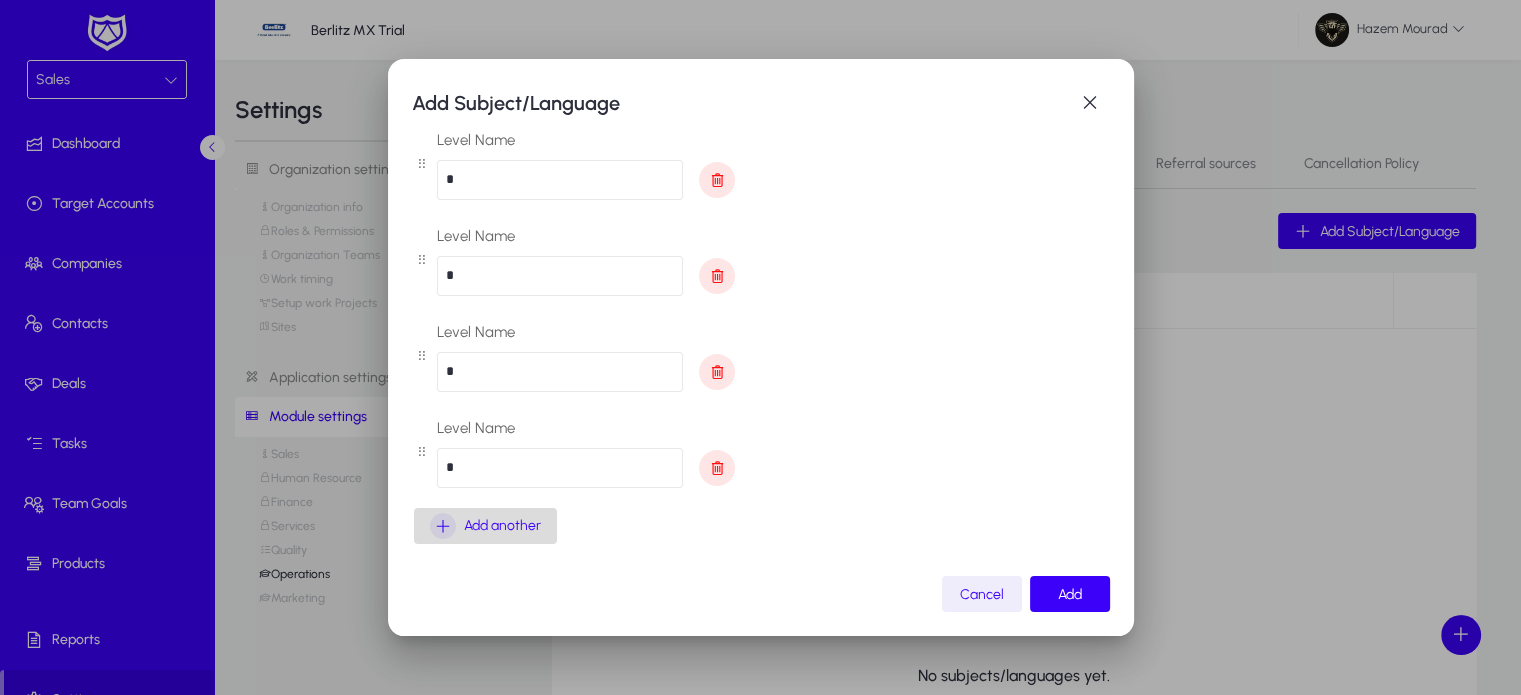 click on "Add another" at bounding box center [502, 526] 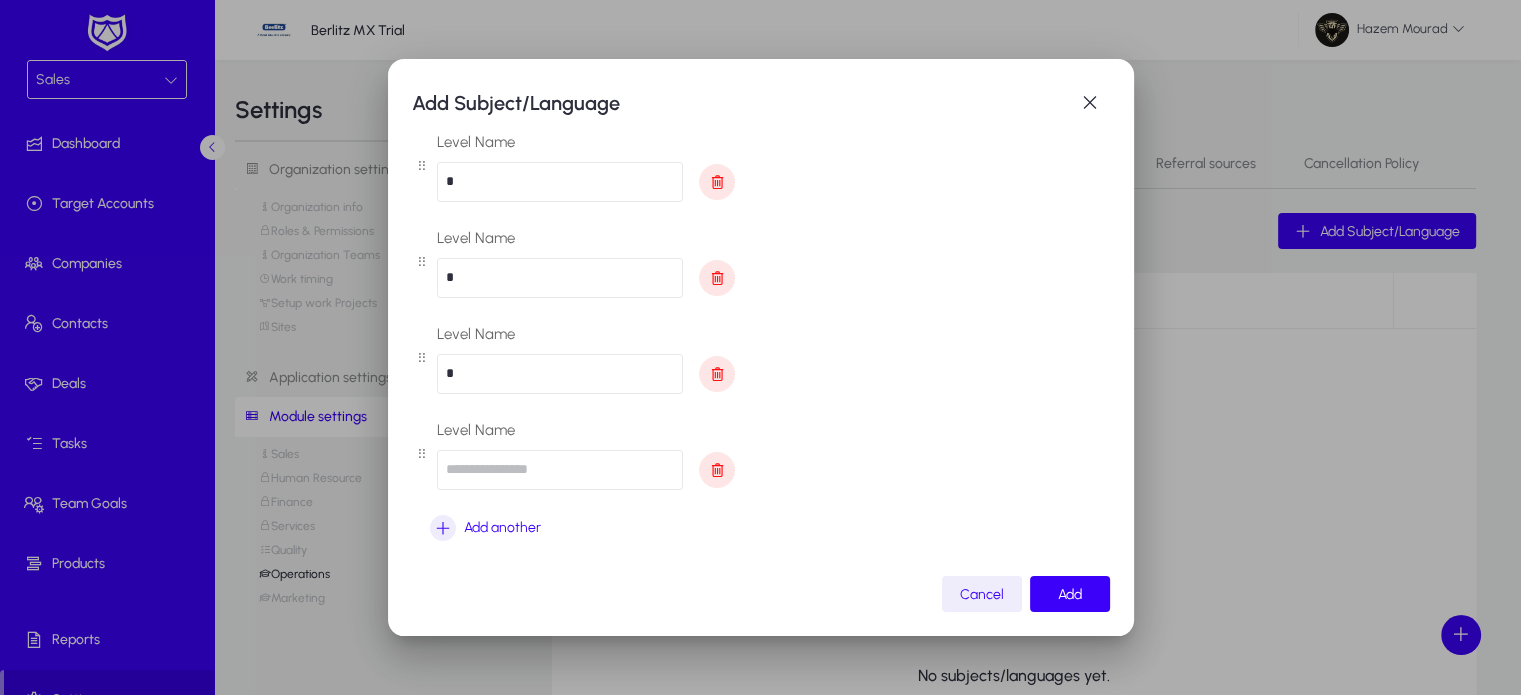 scroll, scrollTop: 488, scrollLeft: 0, axis: vertical 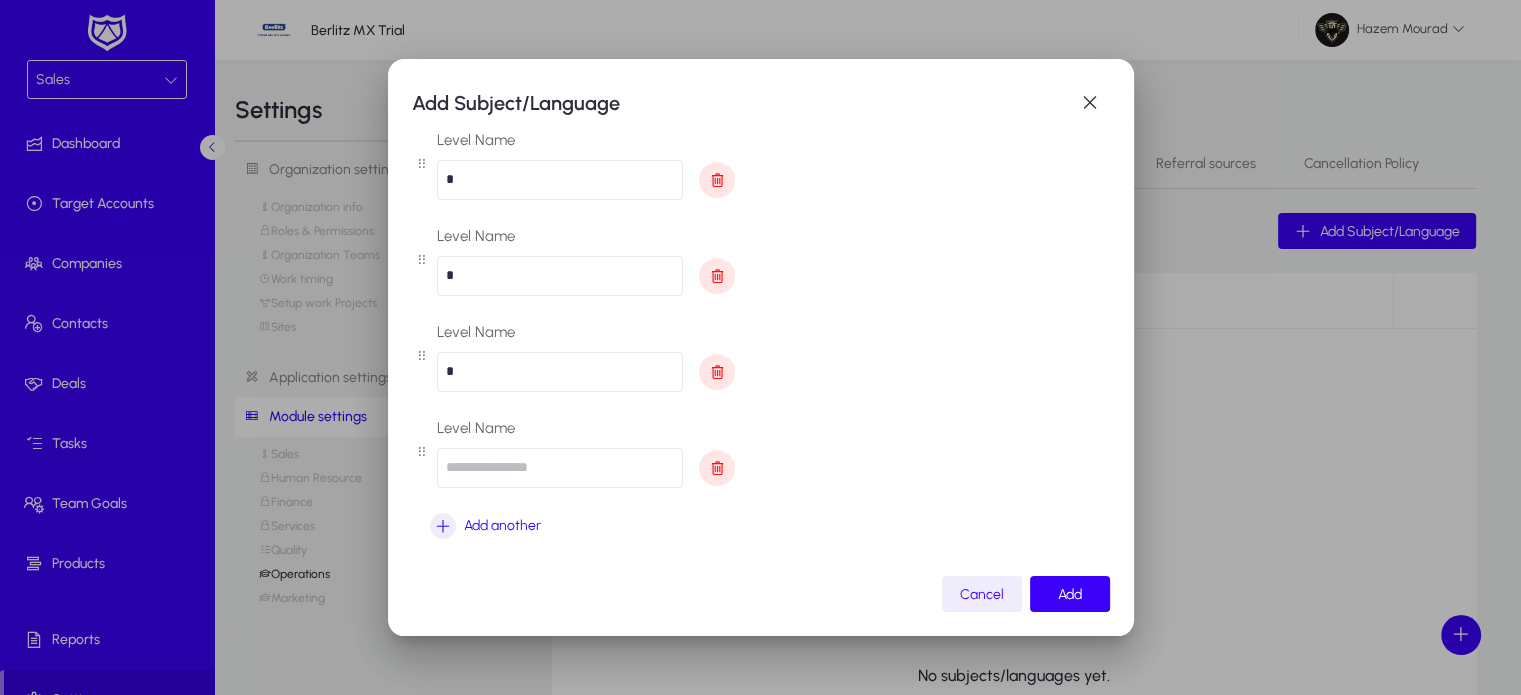 click at bounding box center [560, 468] 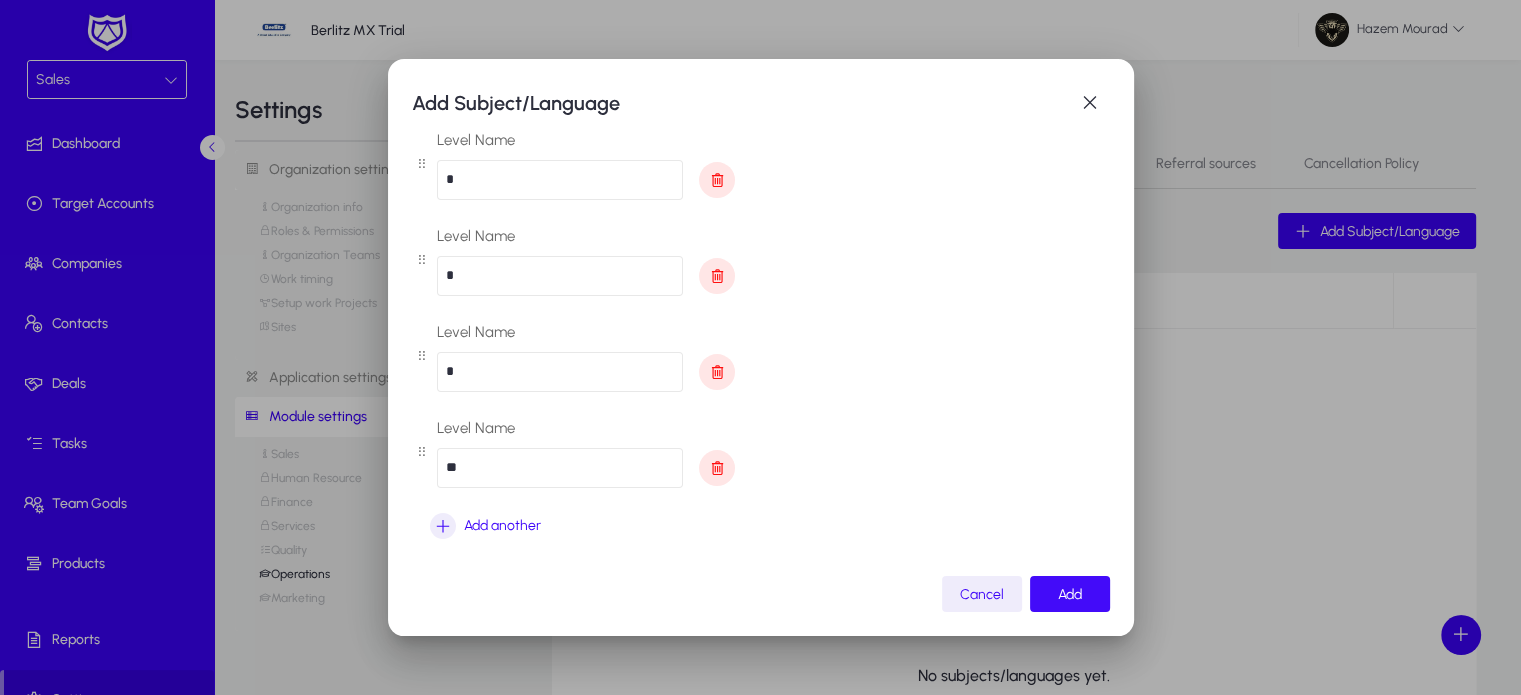 type on "**" 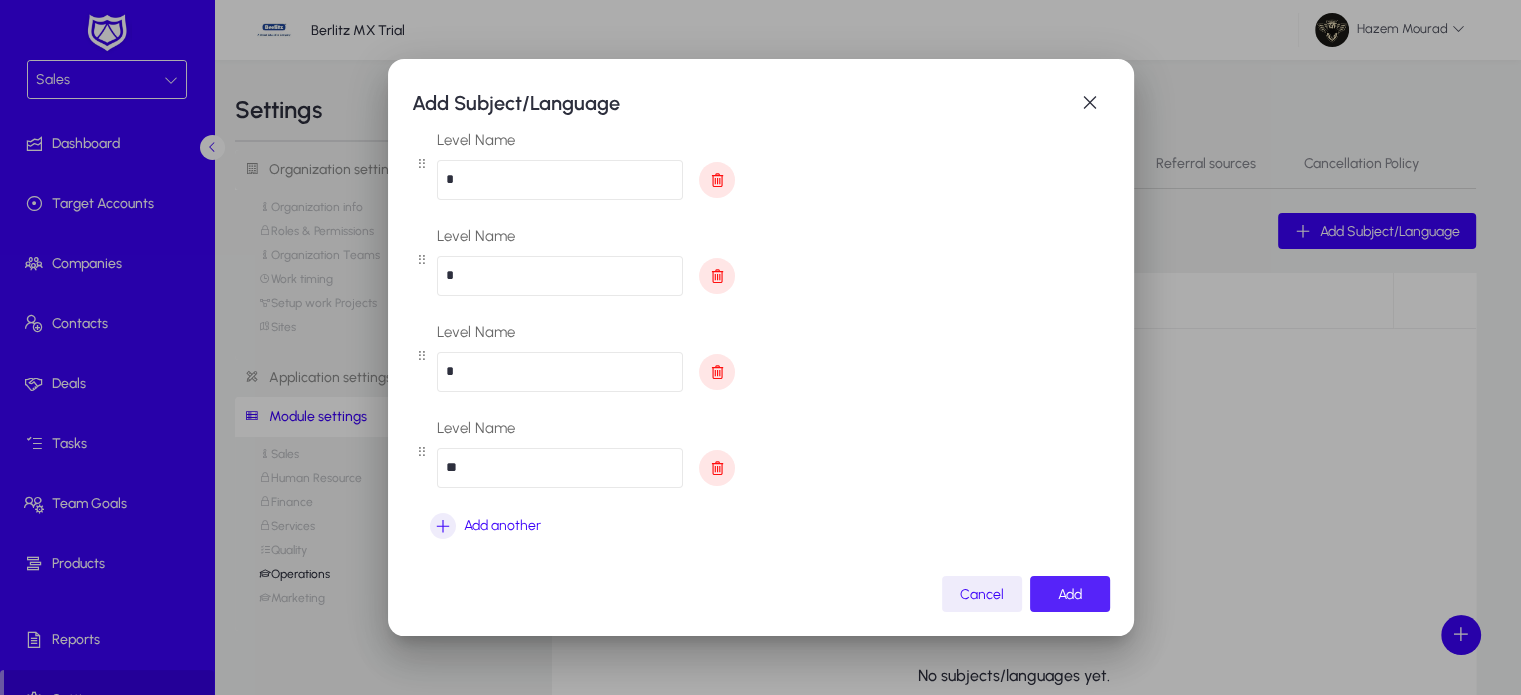 click 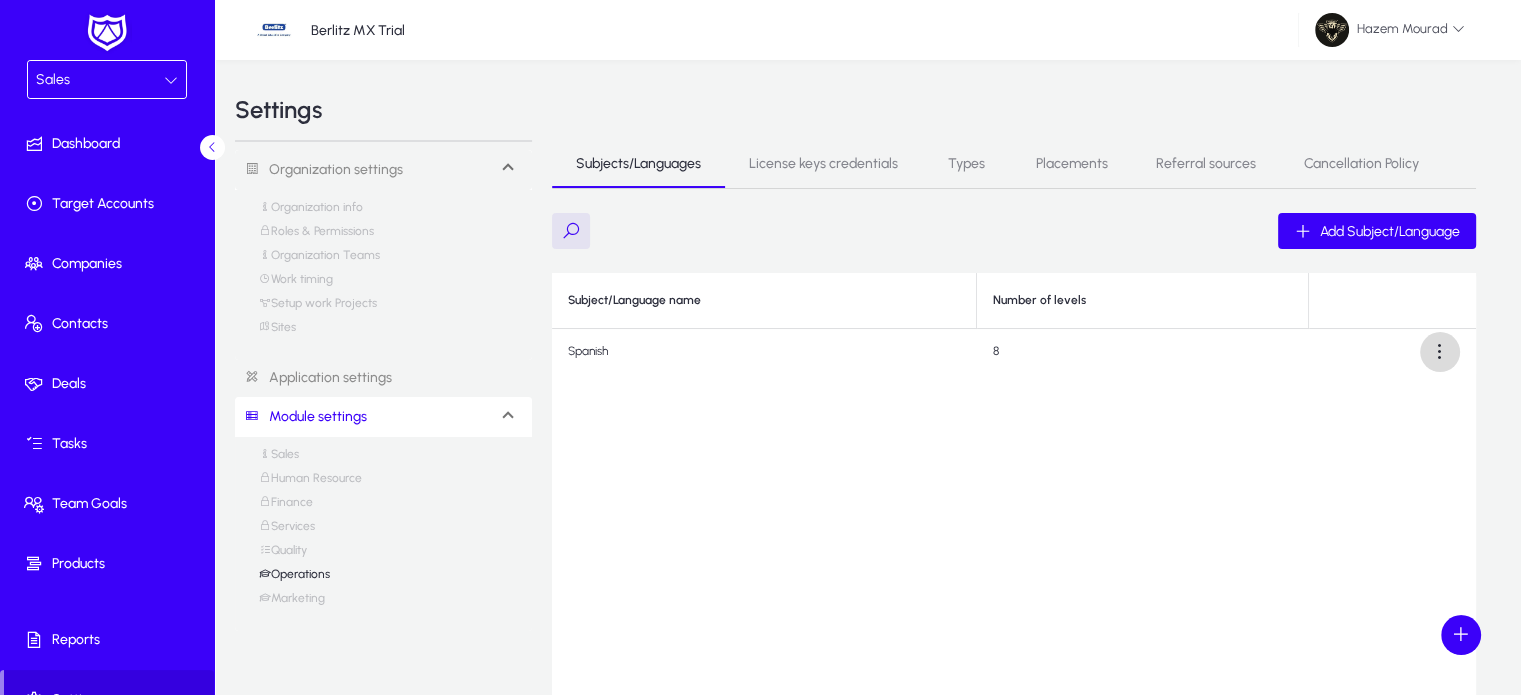 click 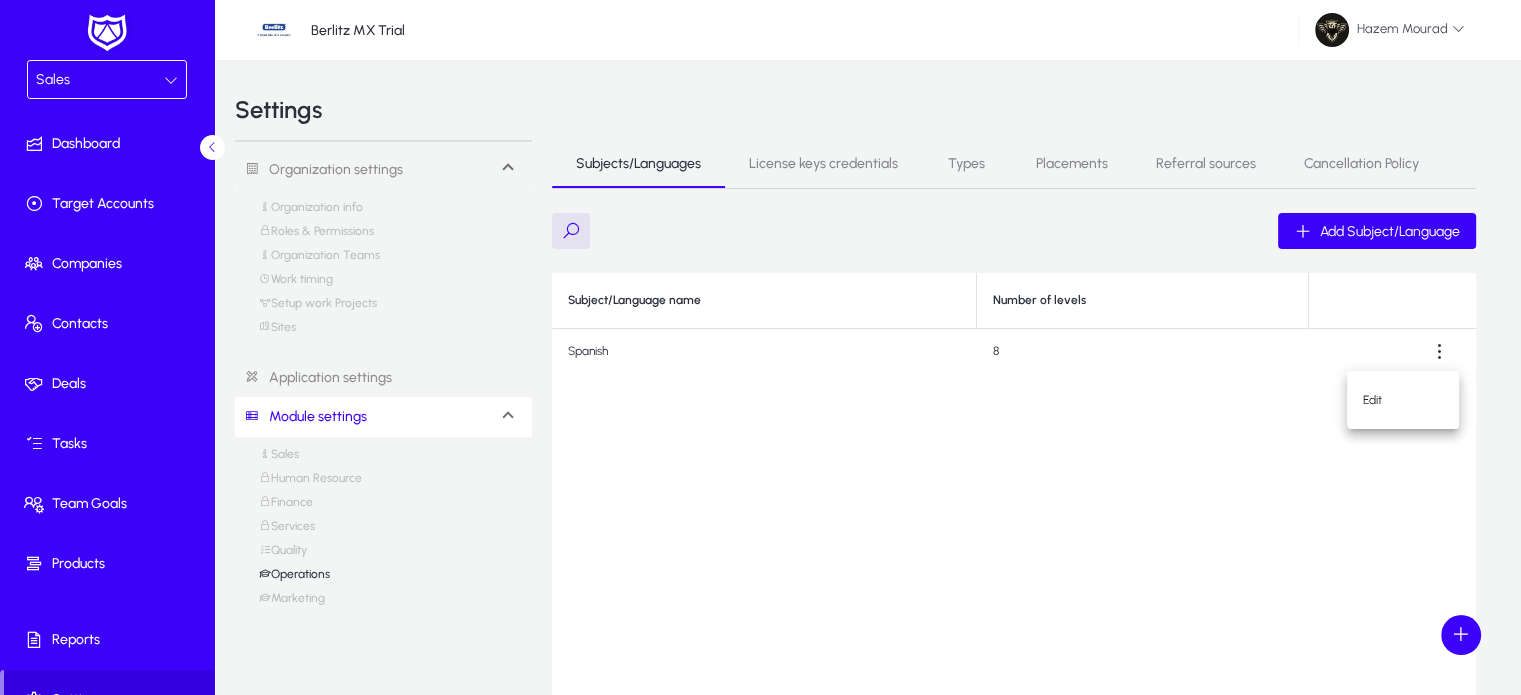 click at bounding box center (760, 347) 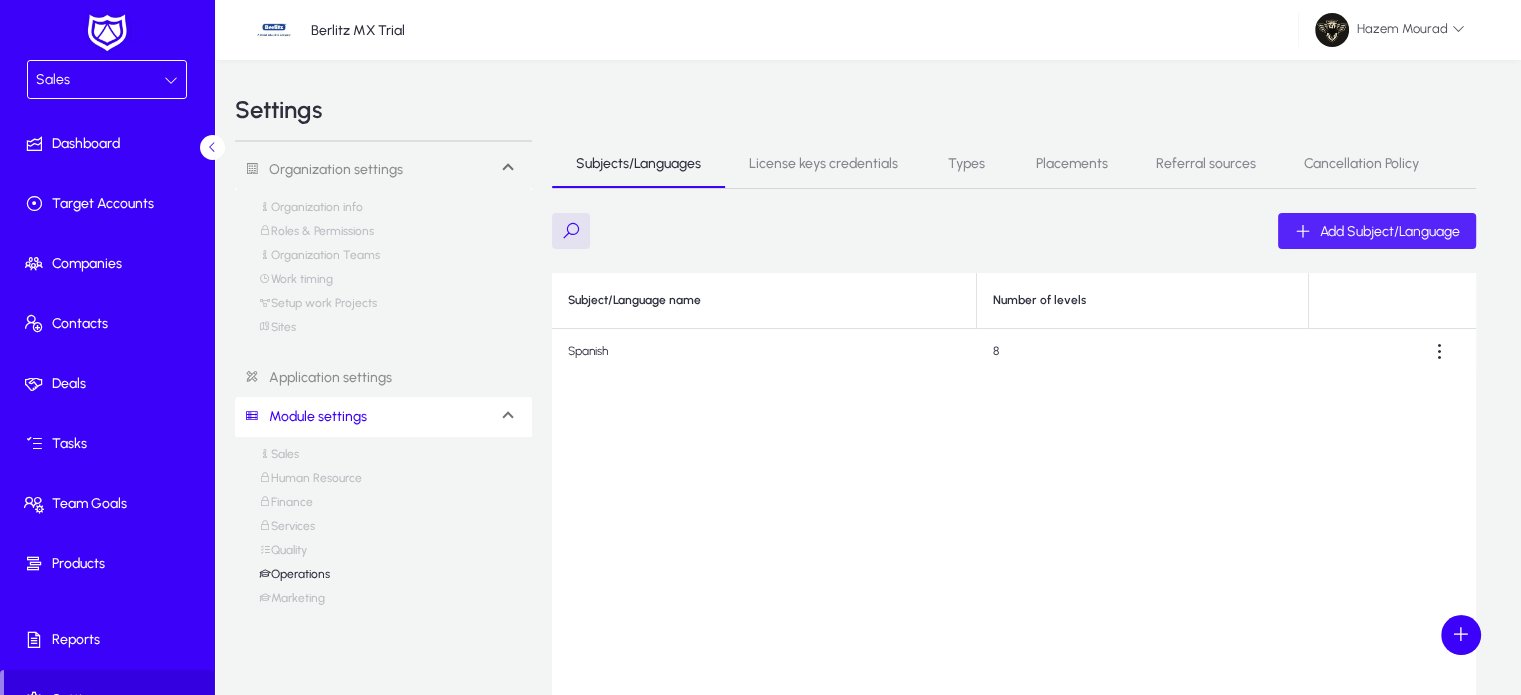 click 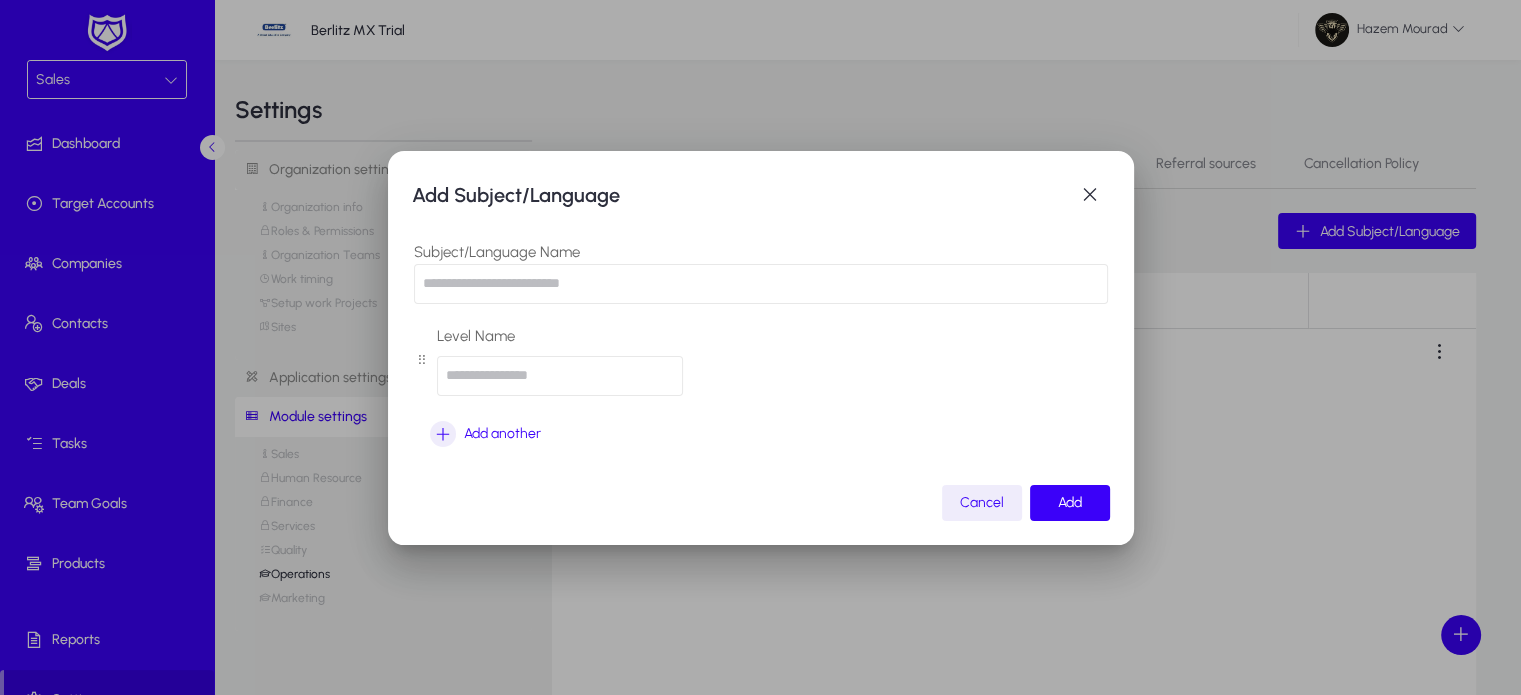 click at bounding box center [761, 284] 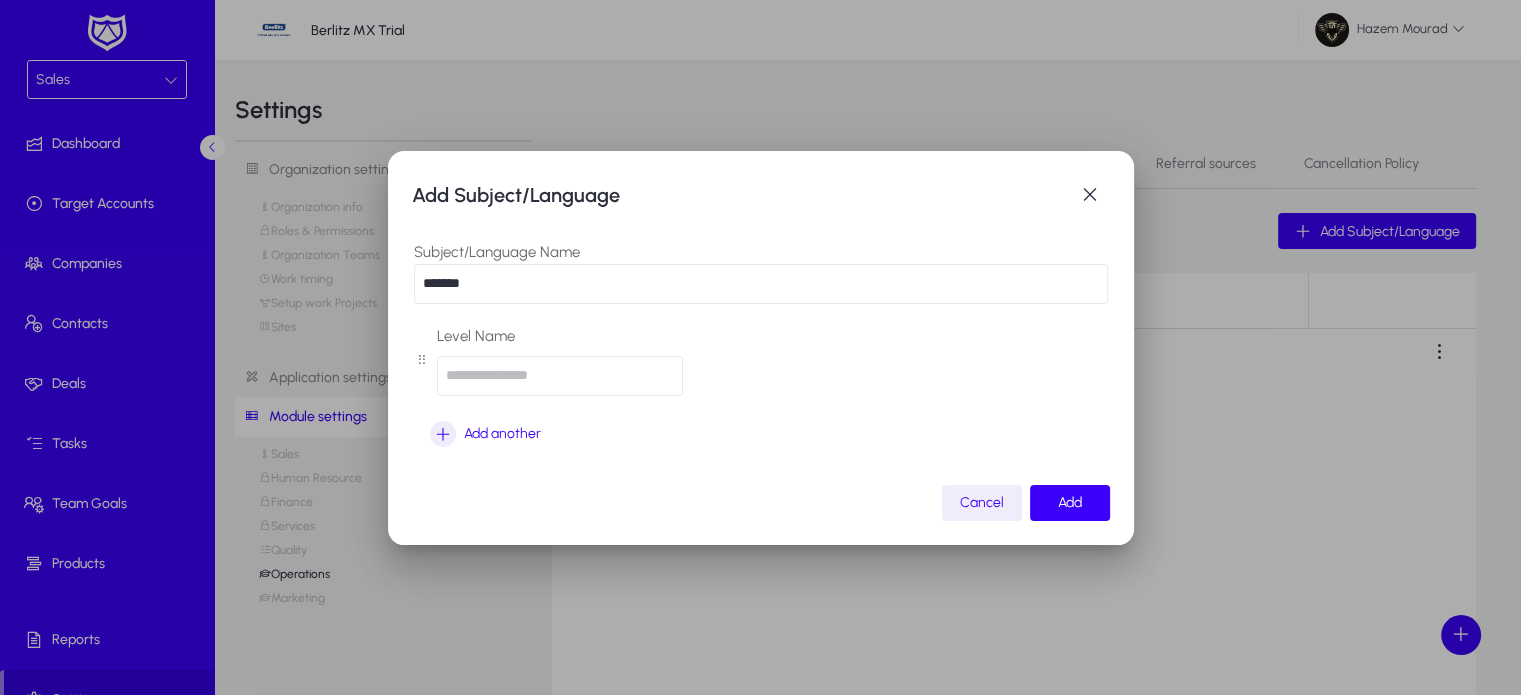 type on "*******" 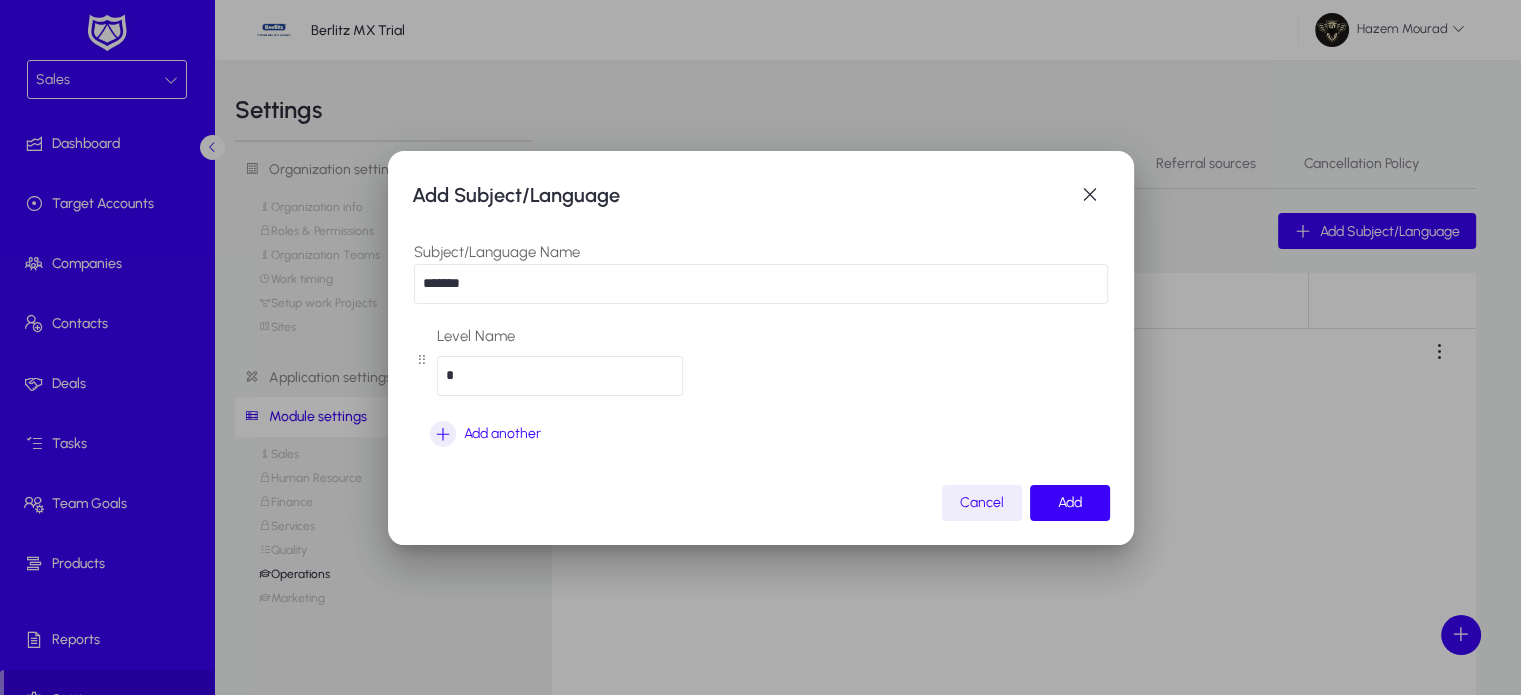 click on "*" at bounding box center [560, 376] 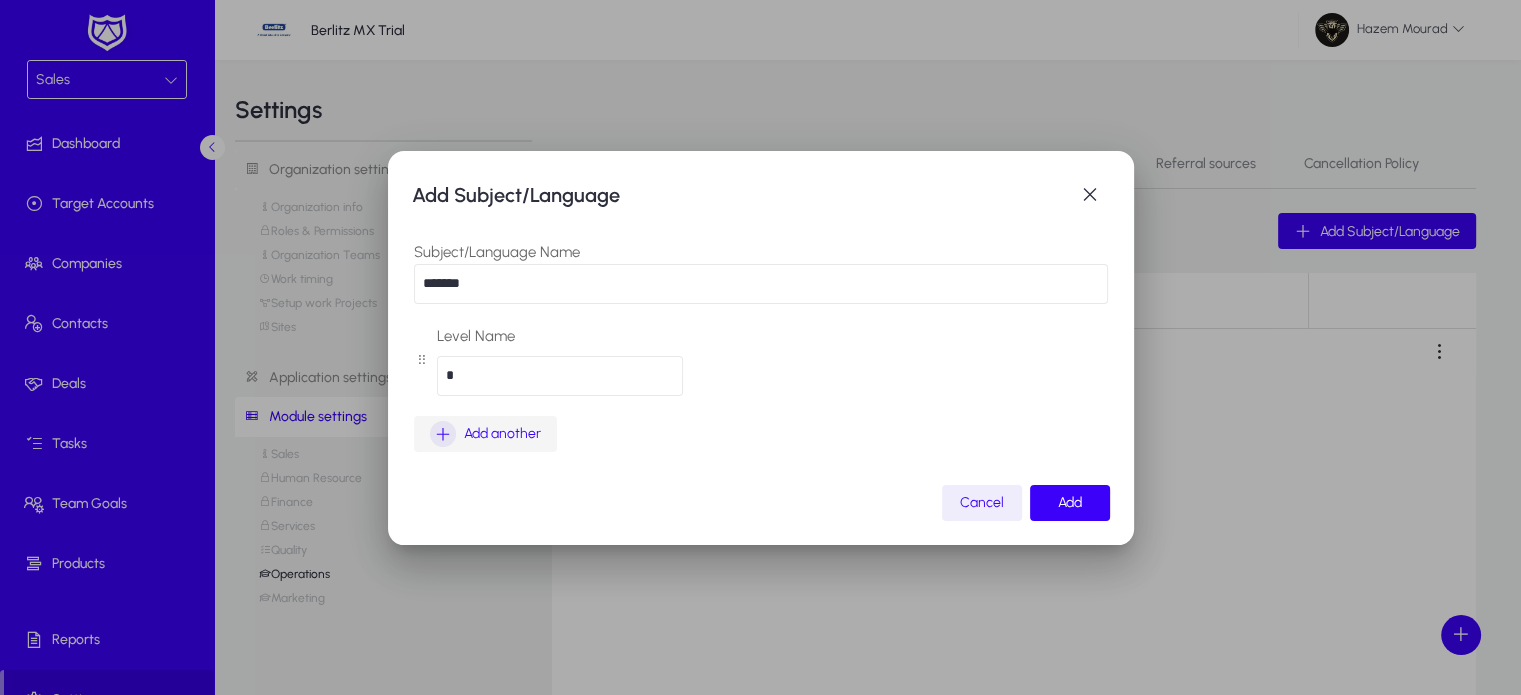 type on "*" 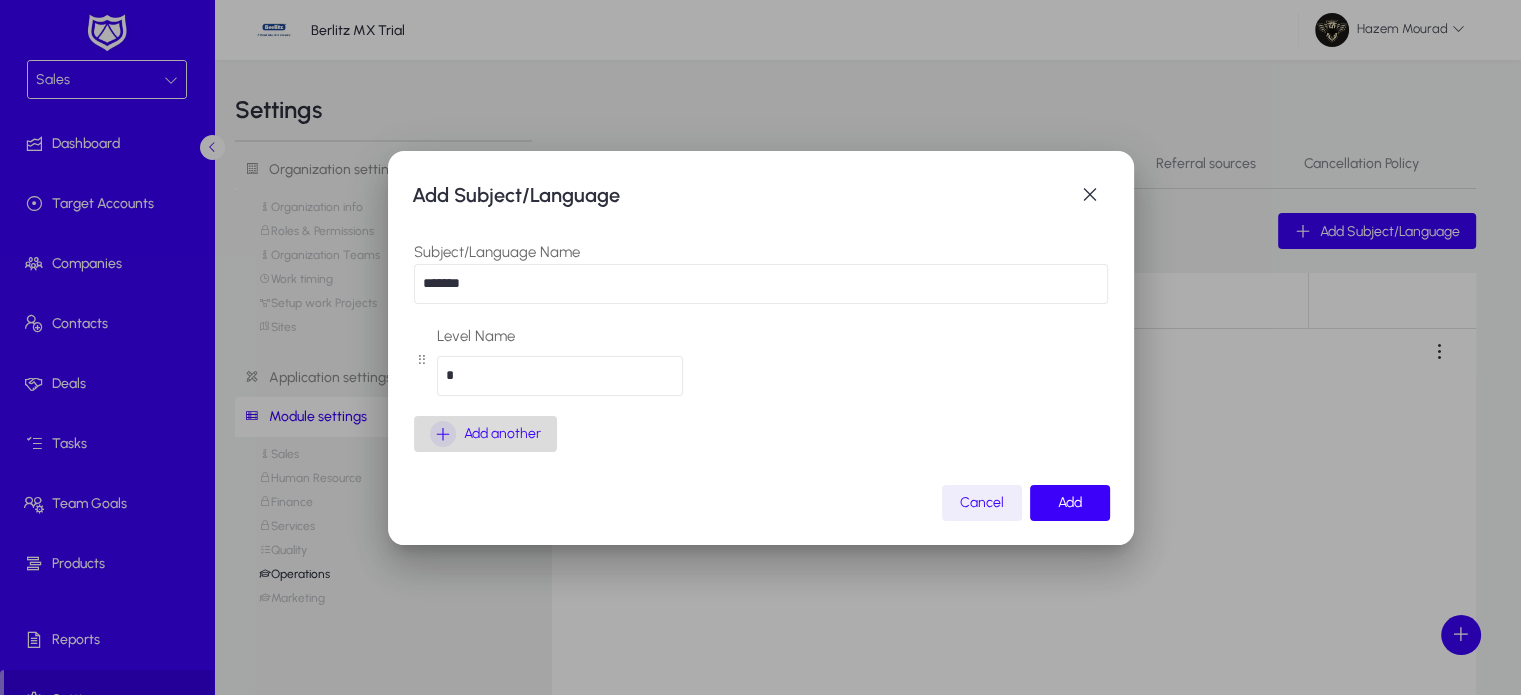 click on "Add another" at bounding box center [485, 434] 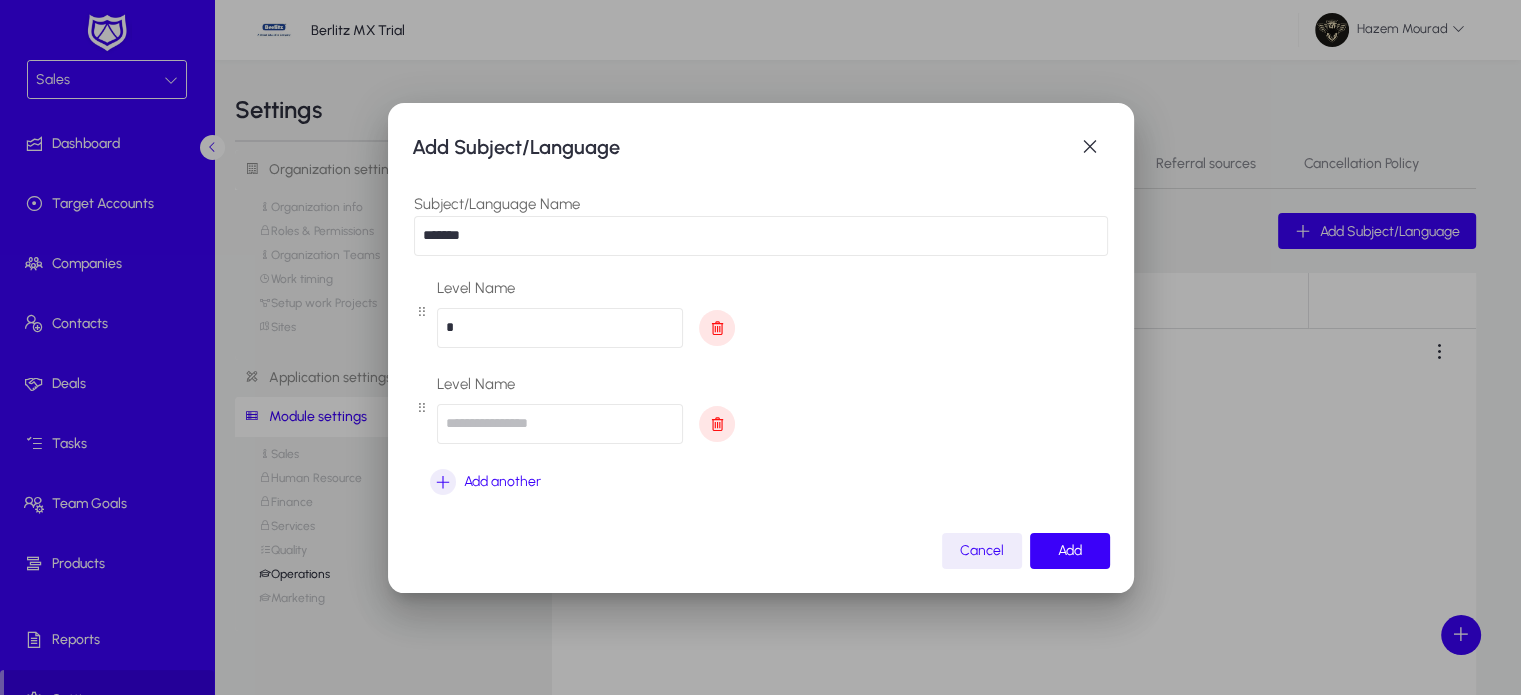 click at bounding box center (560, 424) 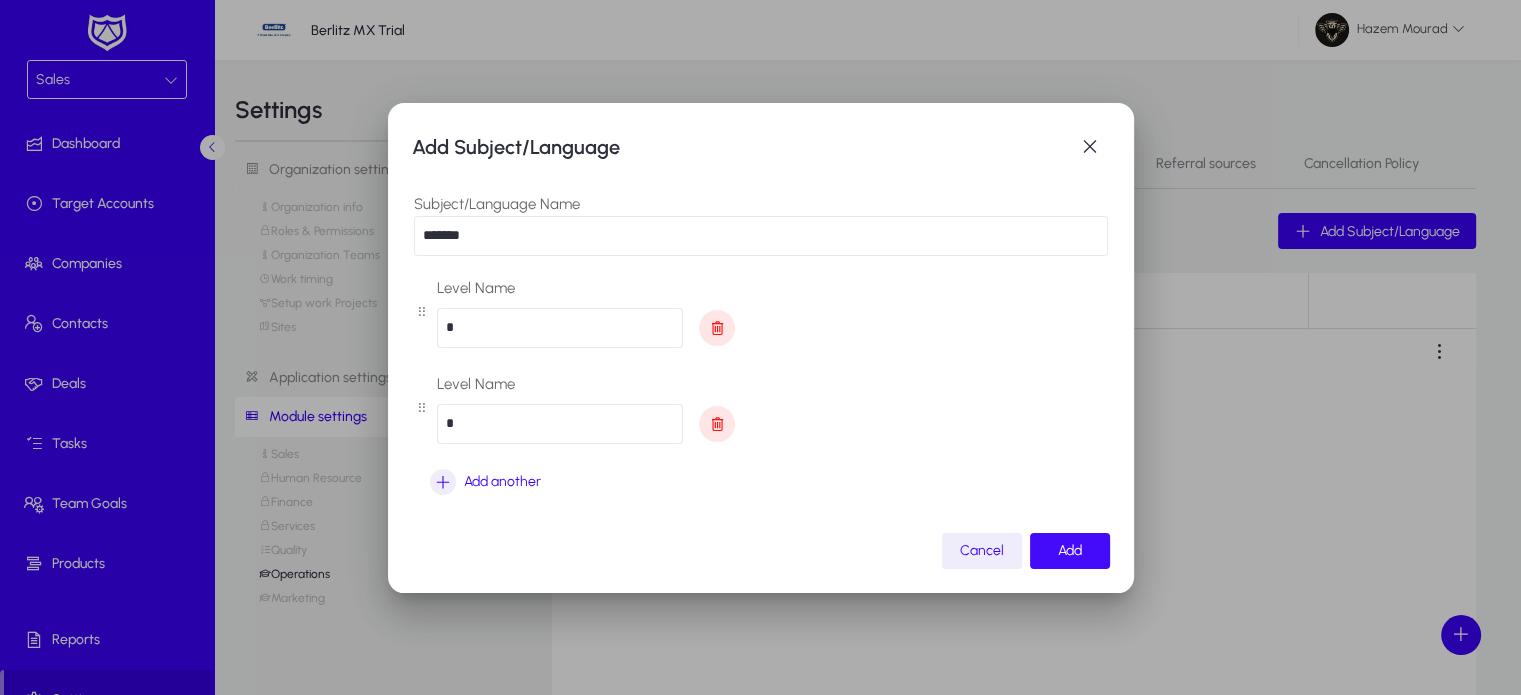 type on "*" 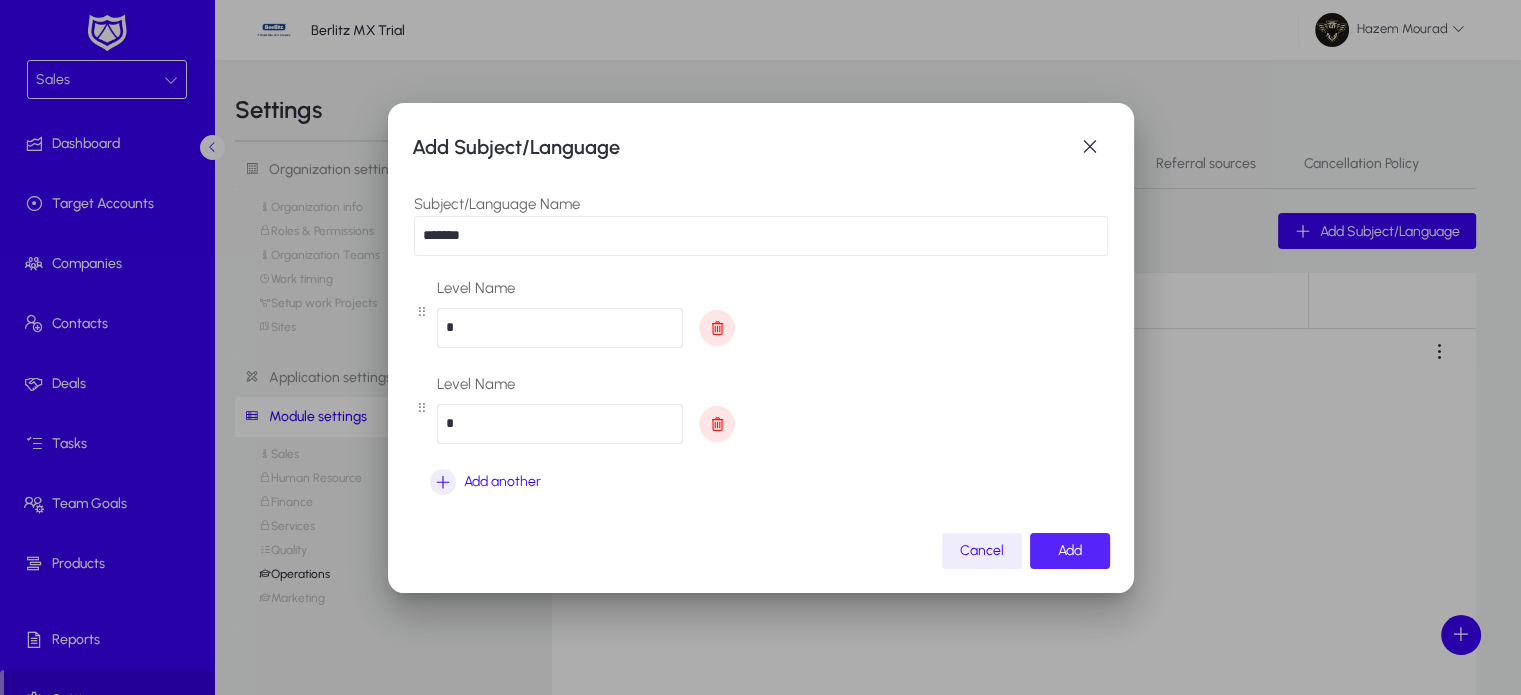 click 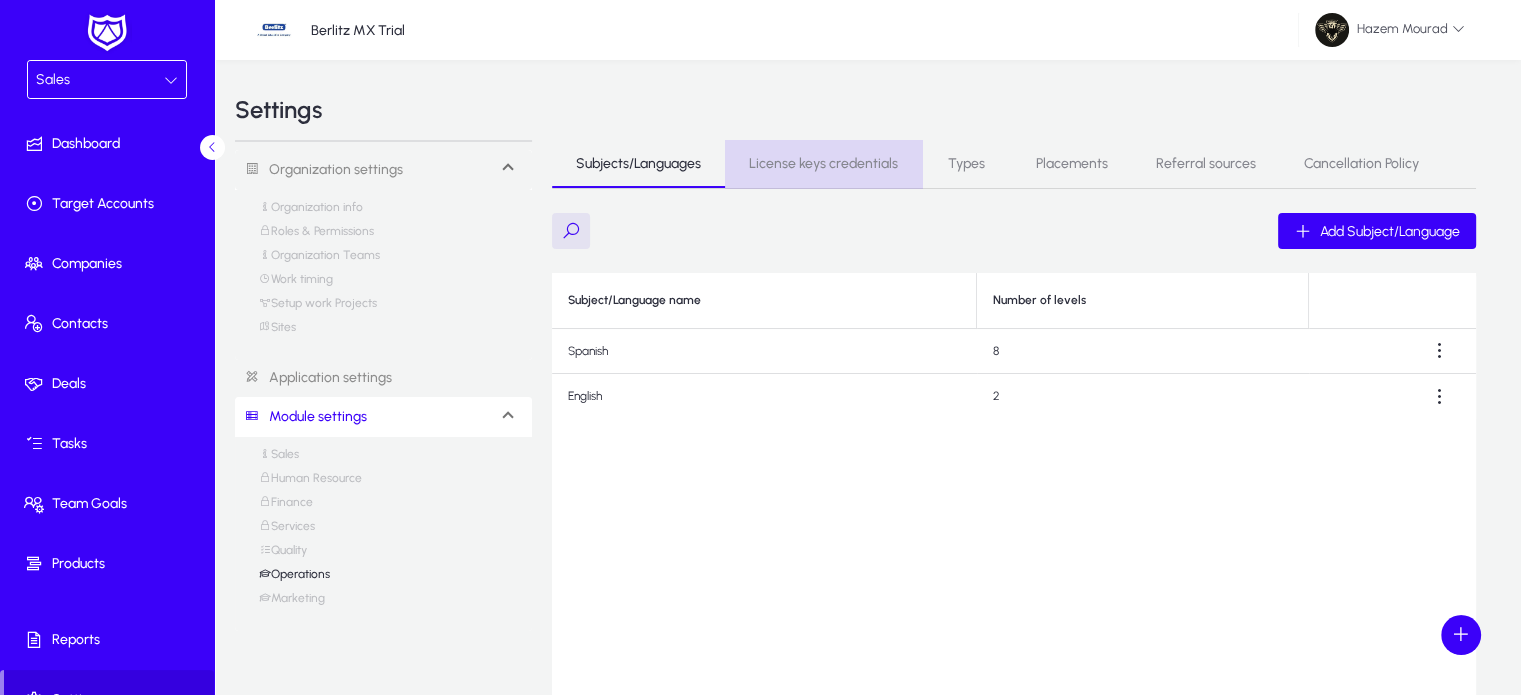 click on "License keys credentials" at bounding box center (823, 164) 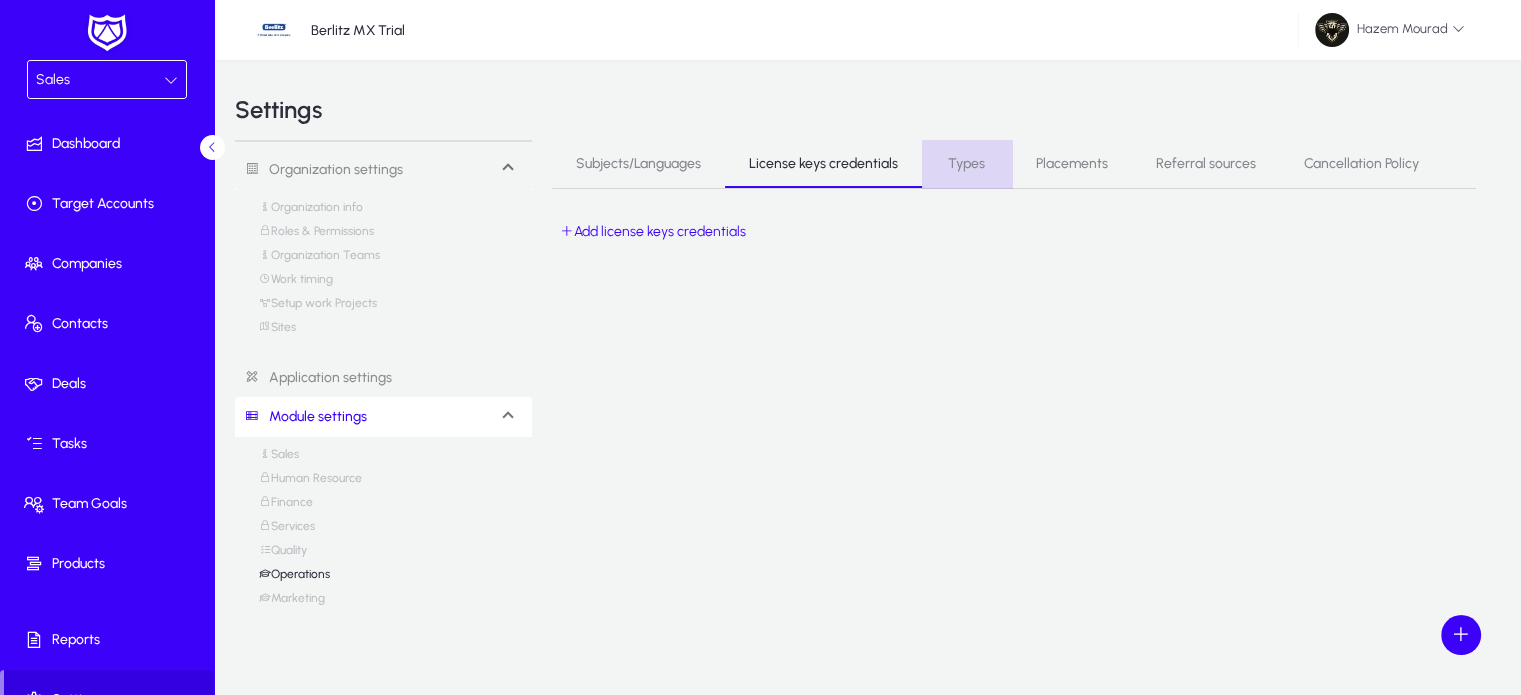 click on "Types" at bounding box center (966, 164) 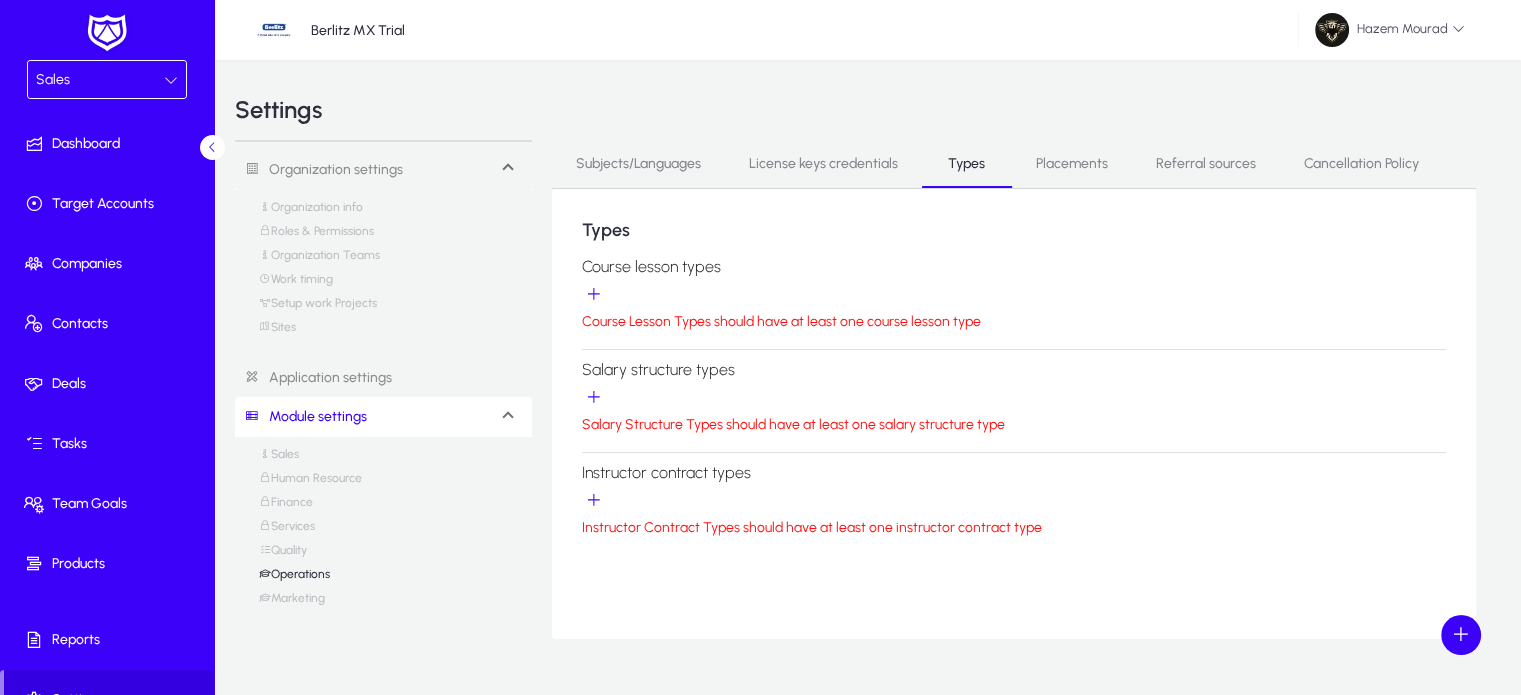 click on "Sales" at bounding box center [100, 80] 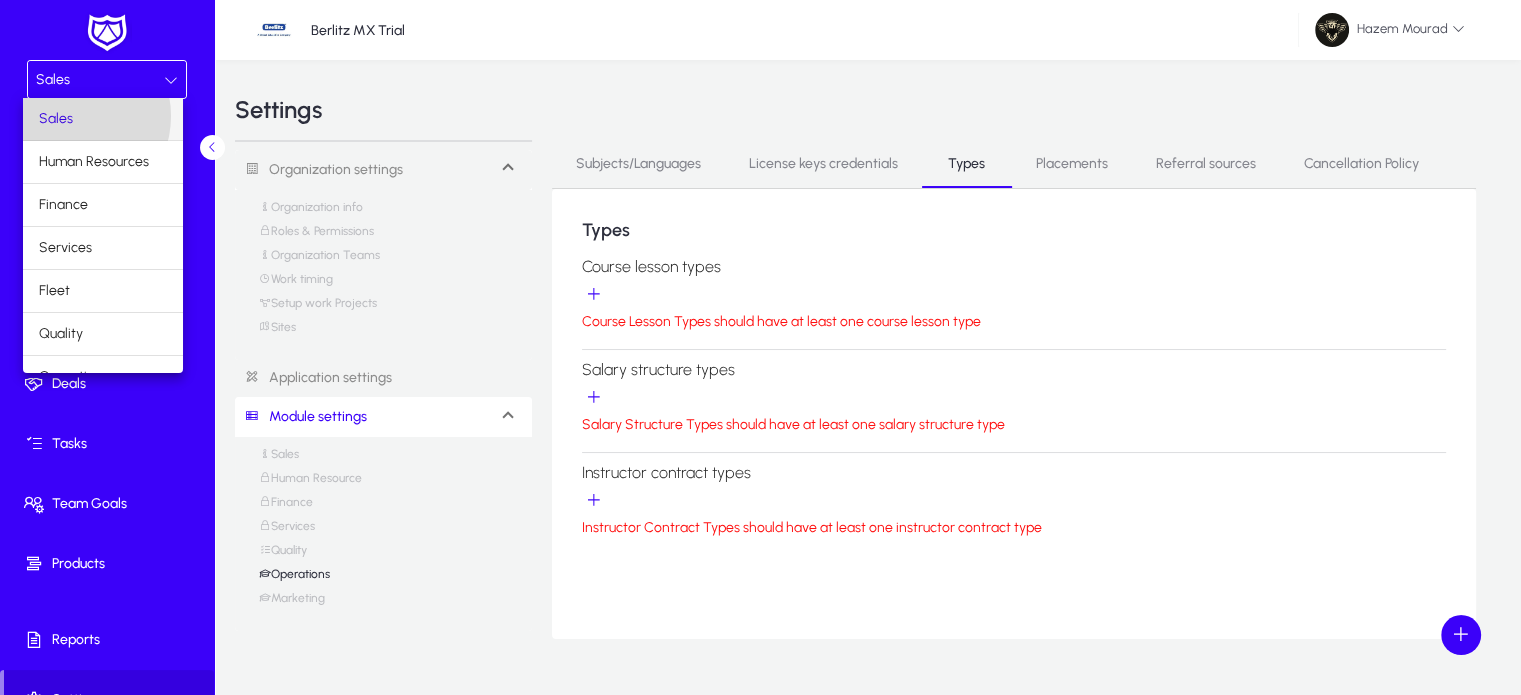 click on "Sales" at bounding box center (56, 119) 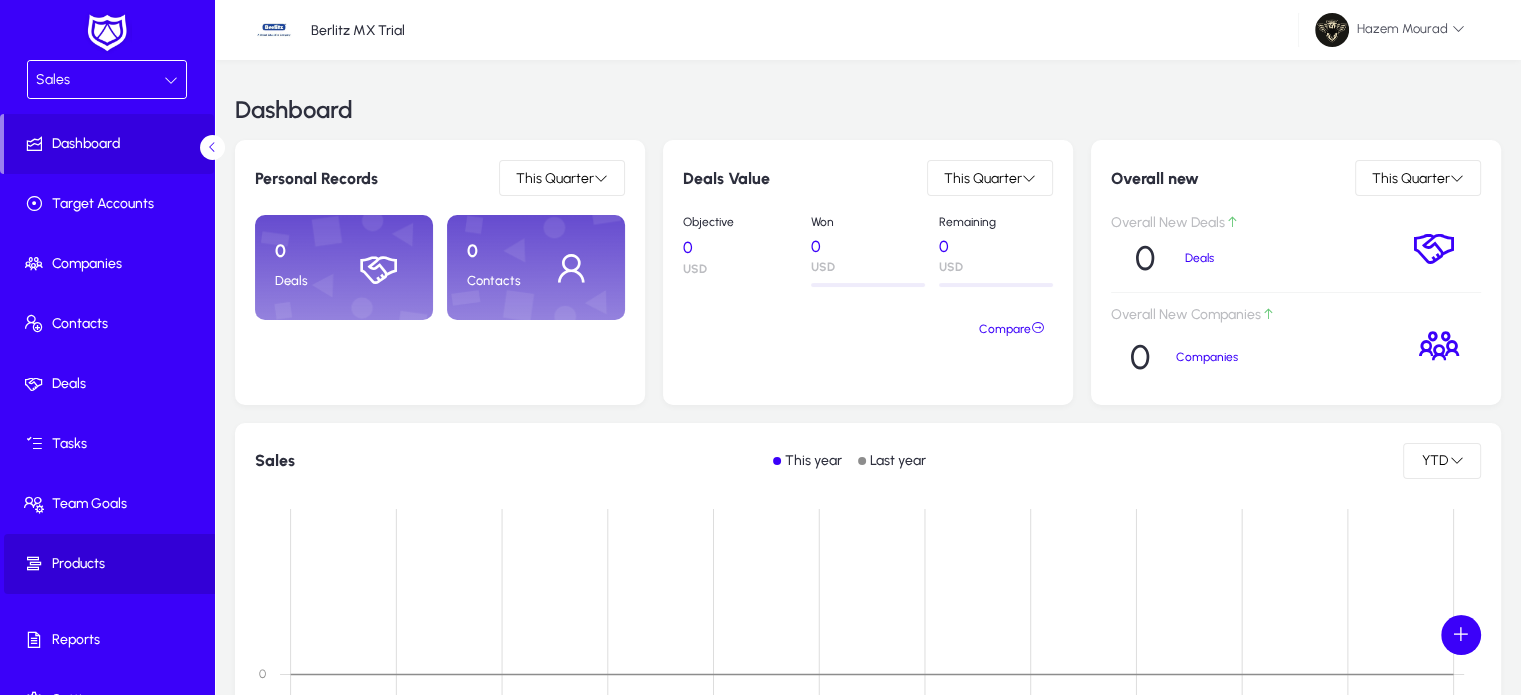 click on "Products" 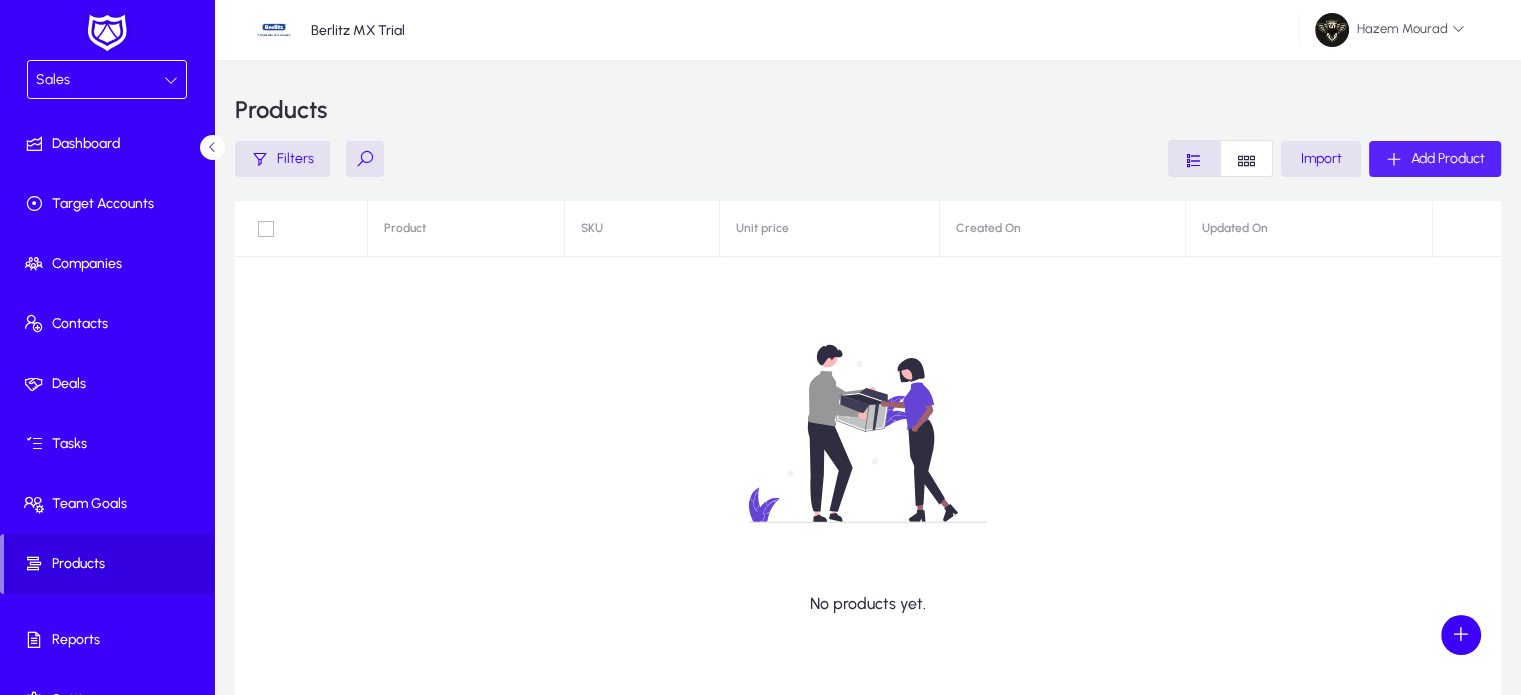 click 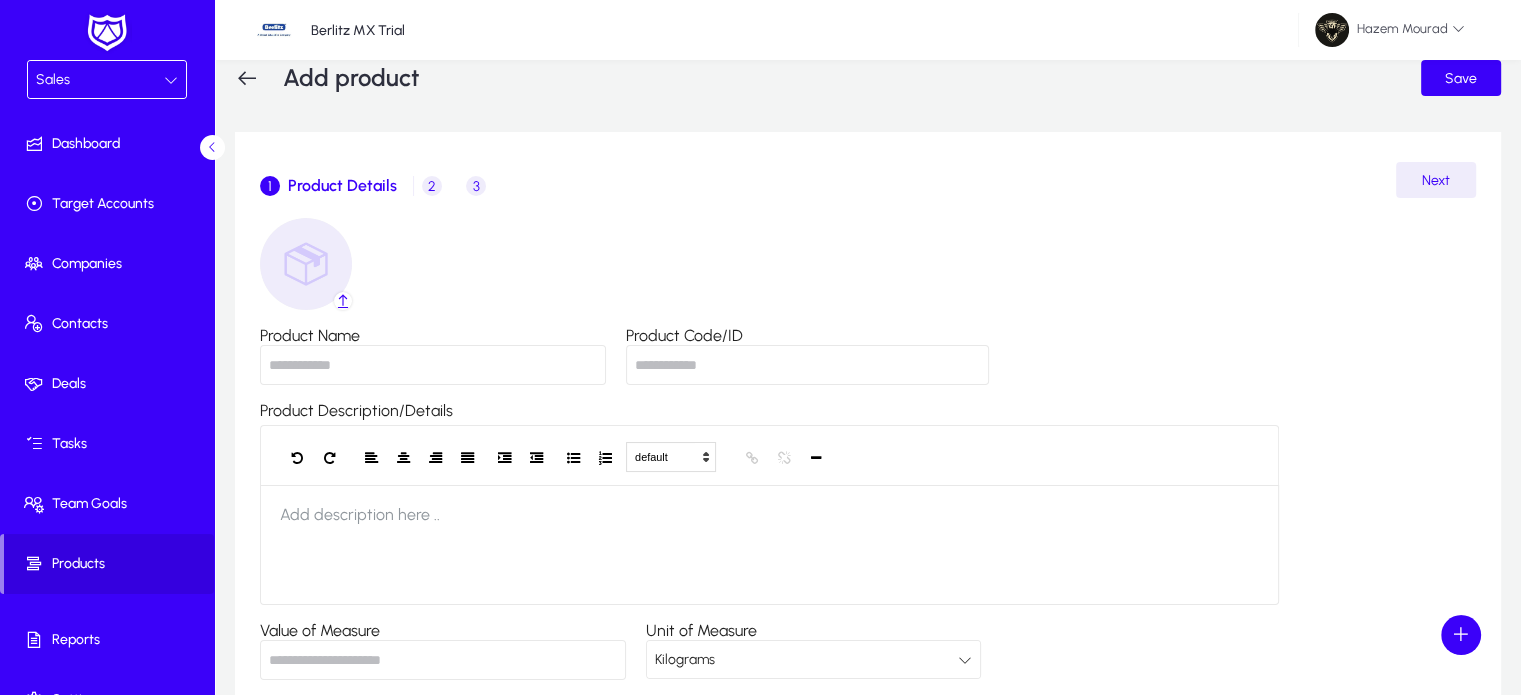 scroll, scrollTop: 36, scrollLeft: 0, axis: vertical 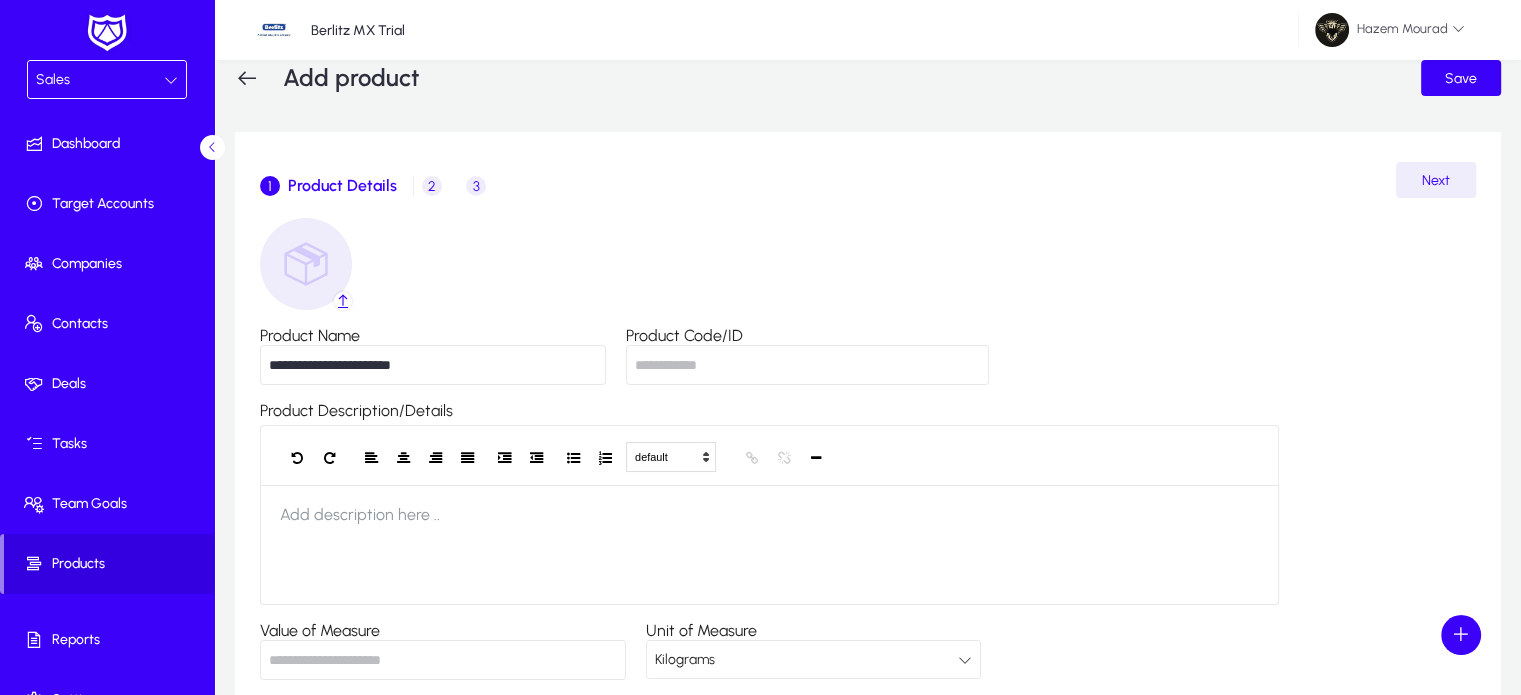 click on "Product Code/ID" at bounding box center (807, 365) 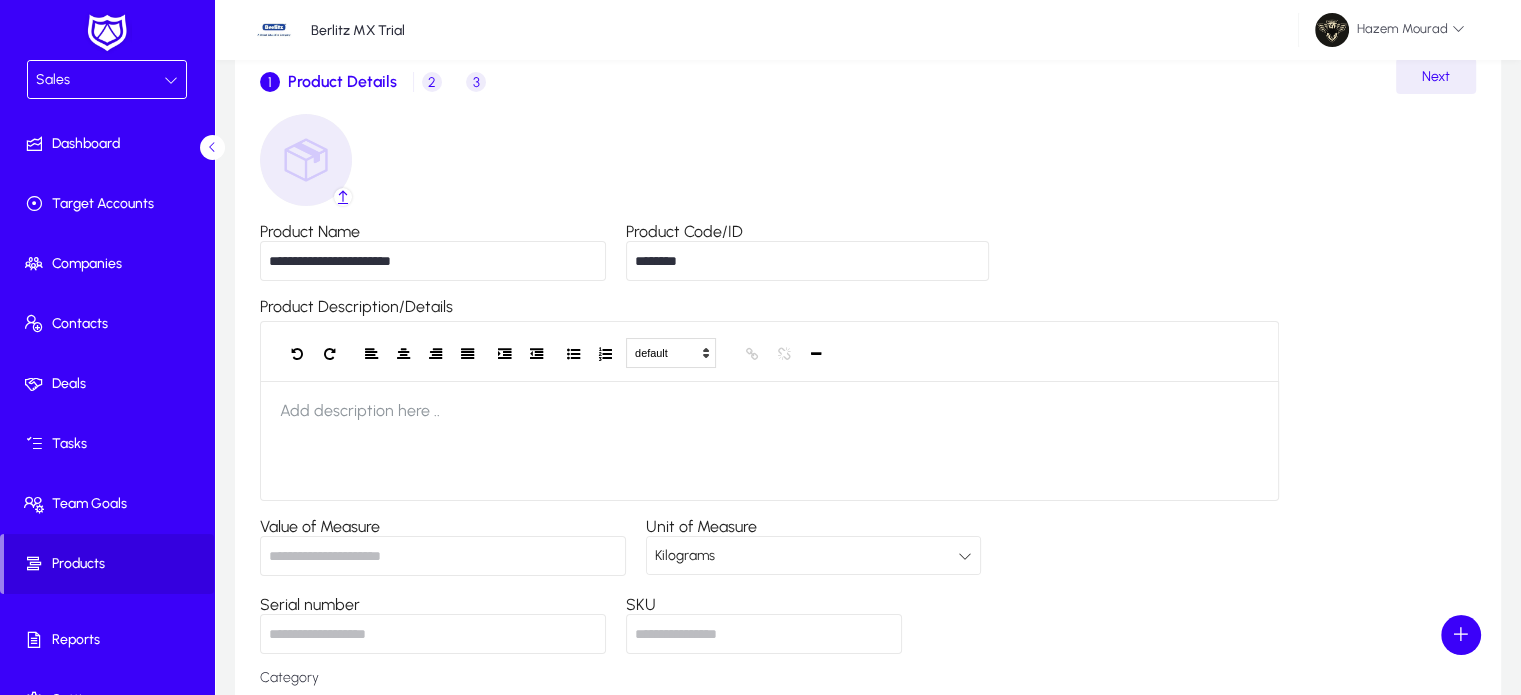 scroll, scrollTop: 190, scrollLeft: 0, axis: vertical 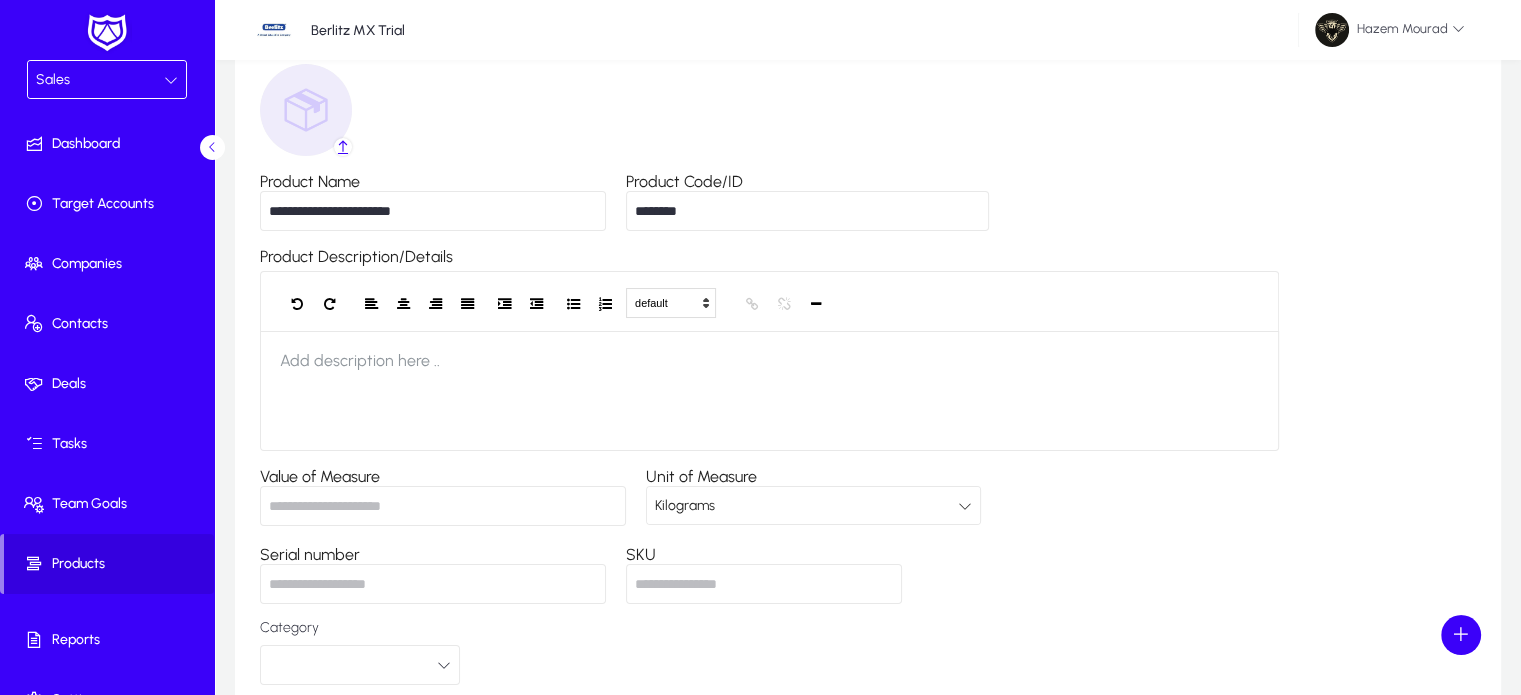 type on "********" 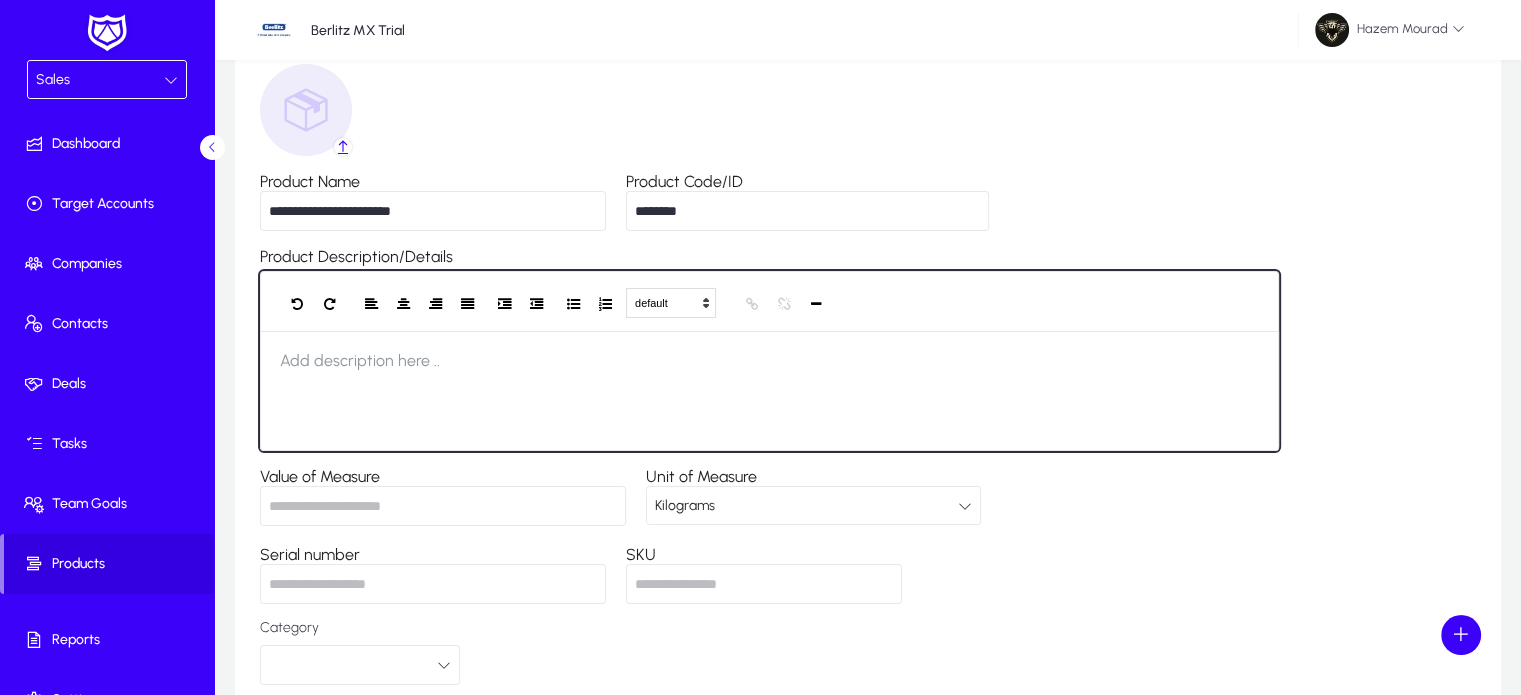 click 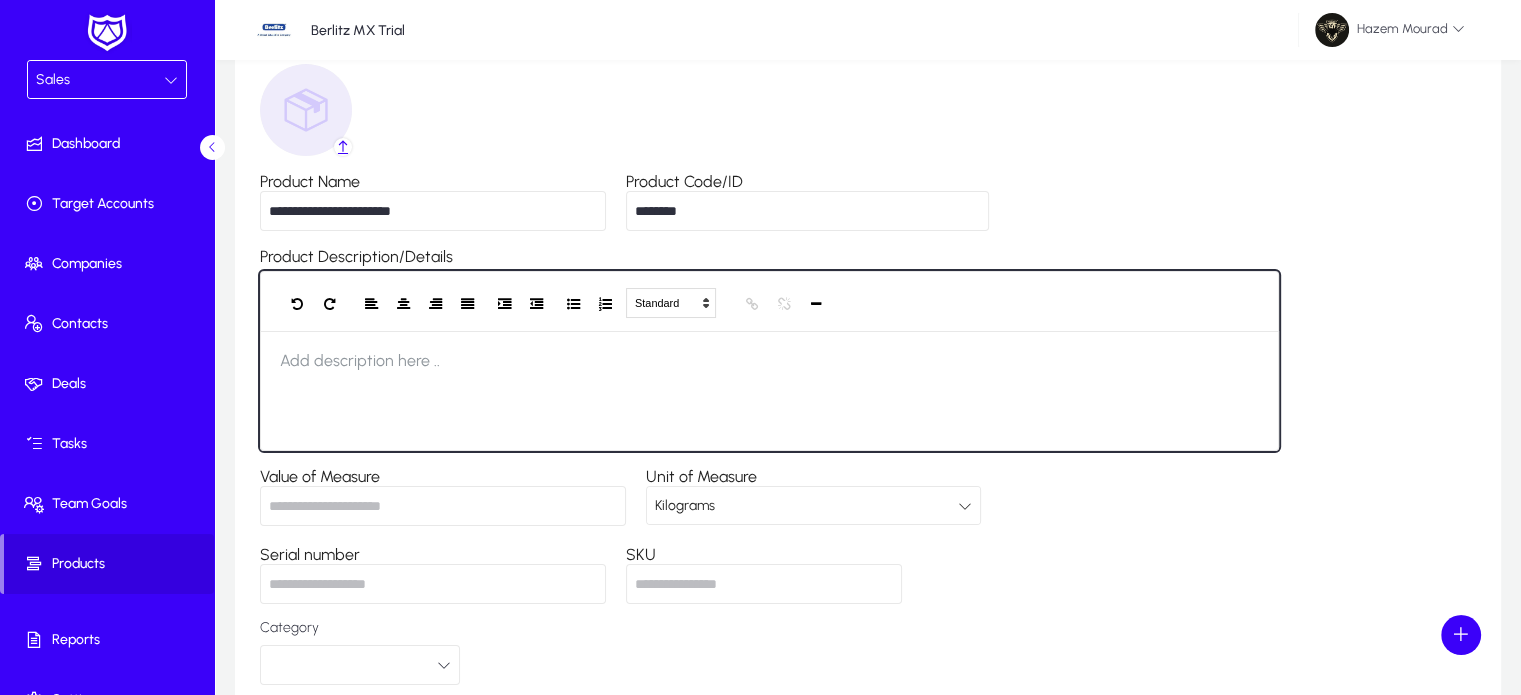 type 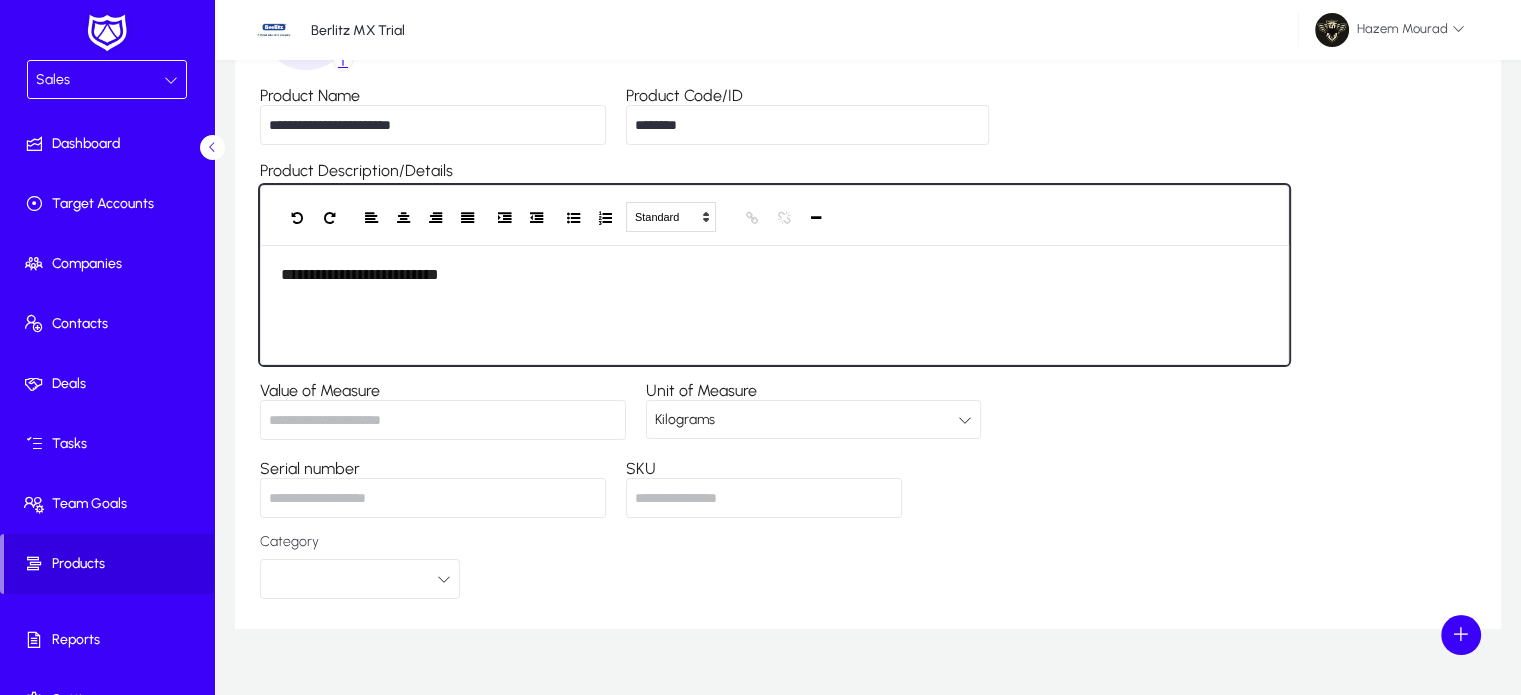 scroll, scrollTop: 291, scrollLeft: 0, axis: vertical 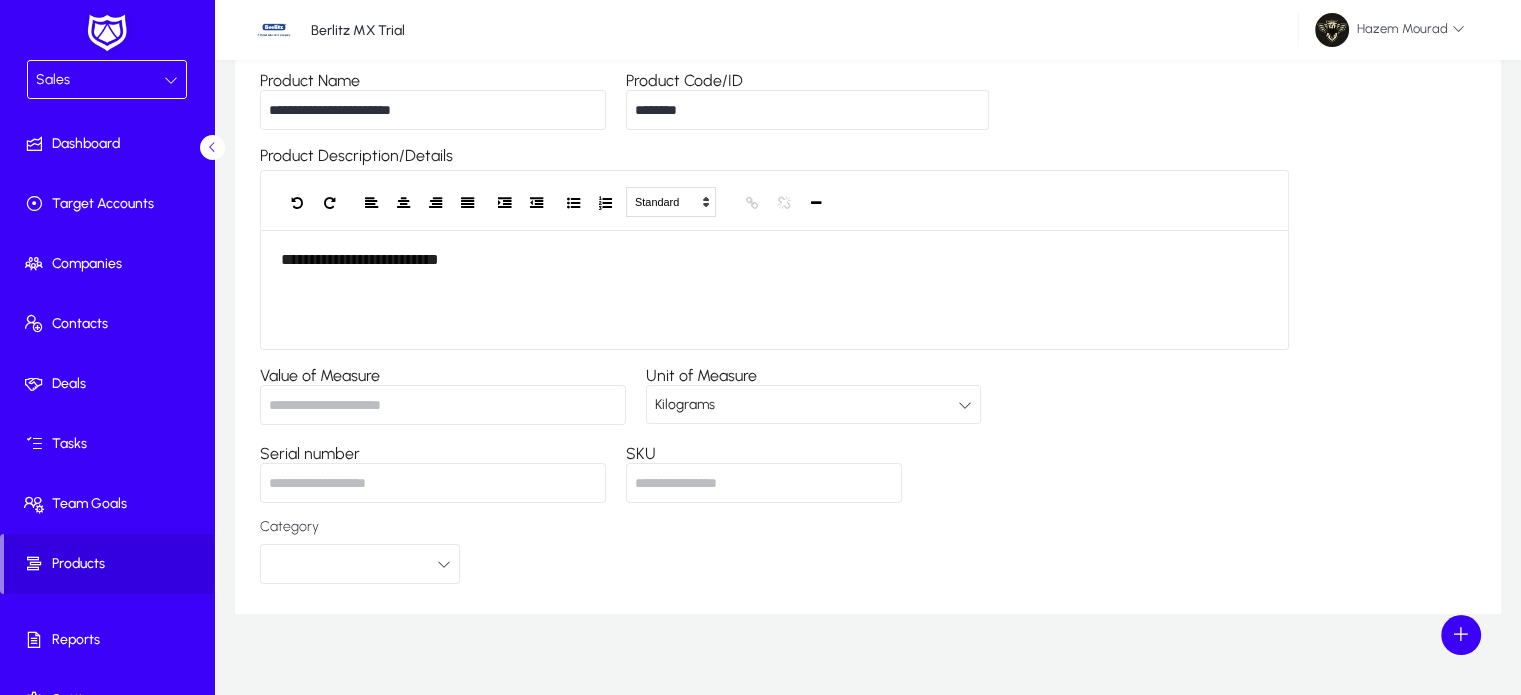 click on "Value of Measure" at bounding box center (443, 405) 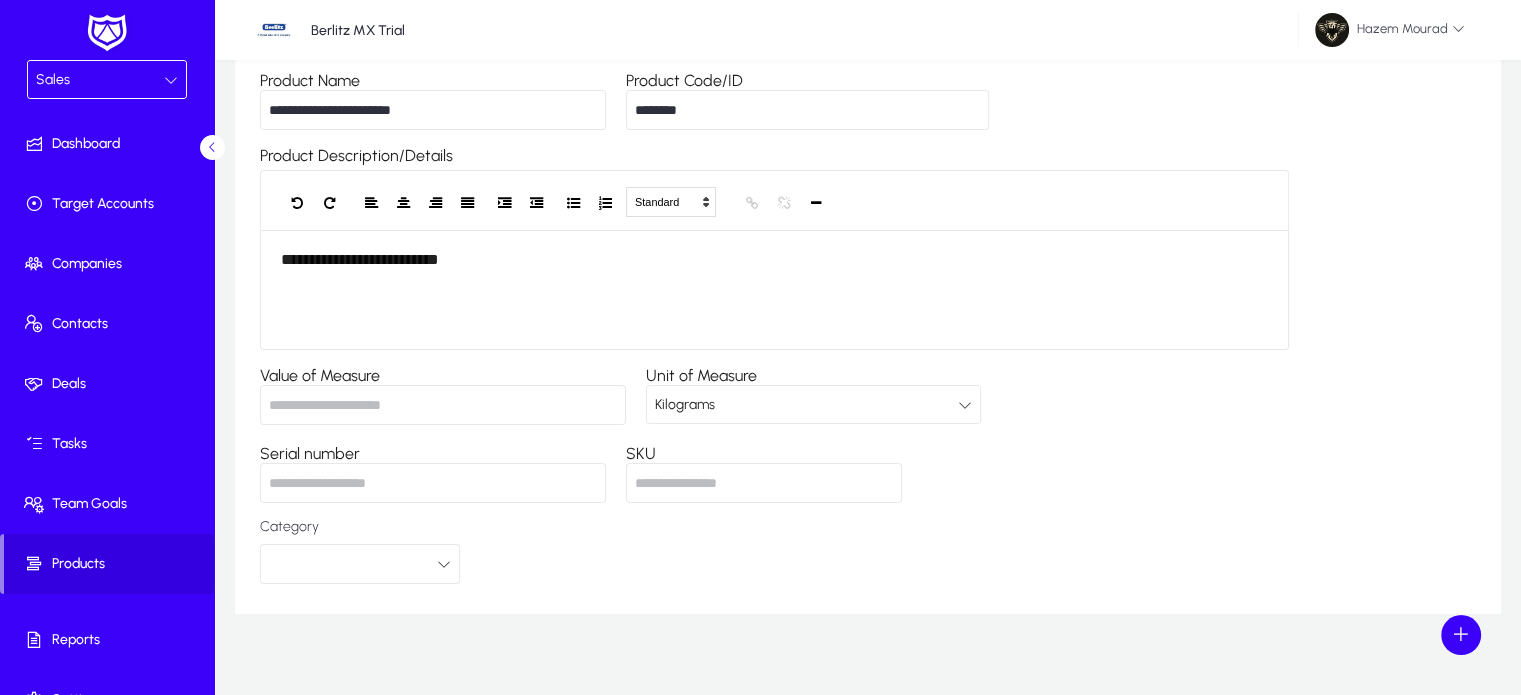 click on "Kilograms" at bounding box center [806, 405] 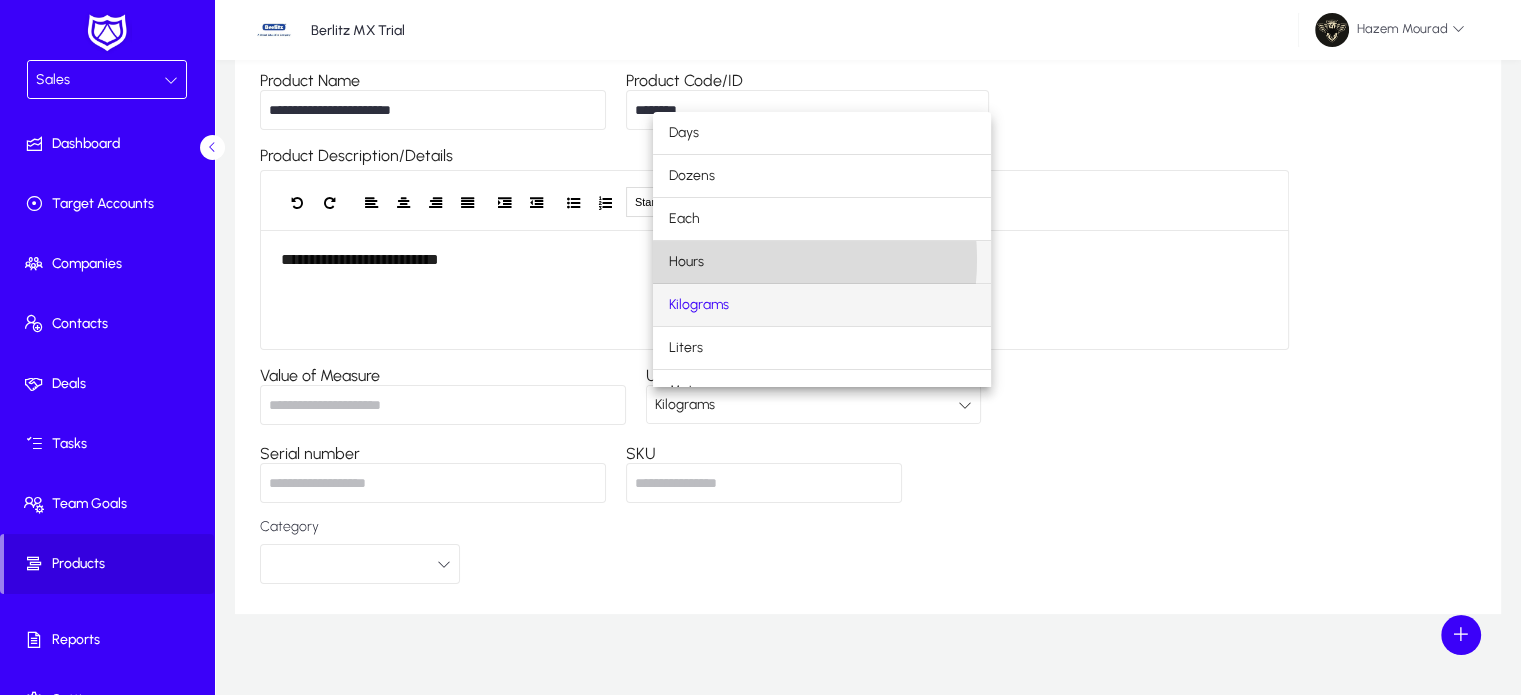 click on "Hours" at bounding box center [822, 262] 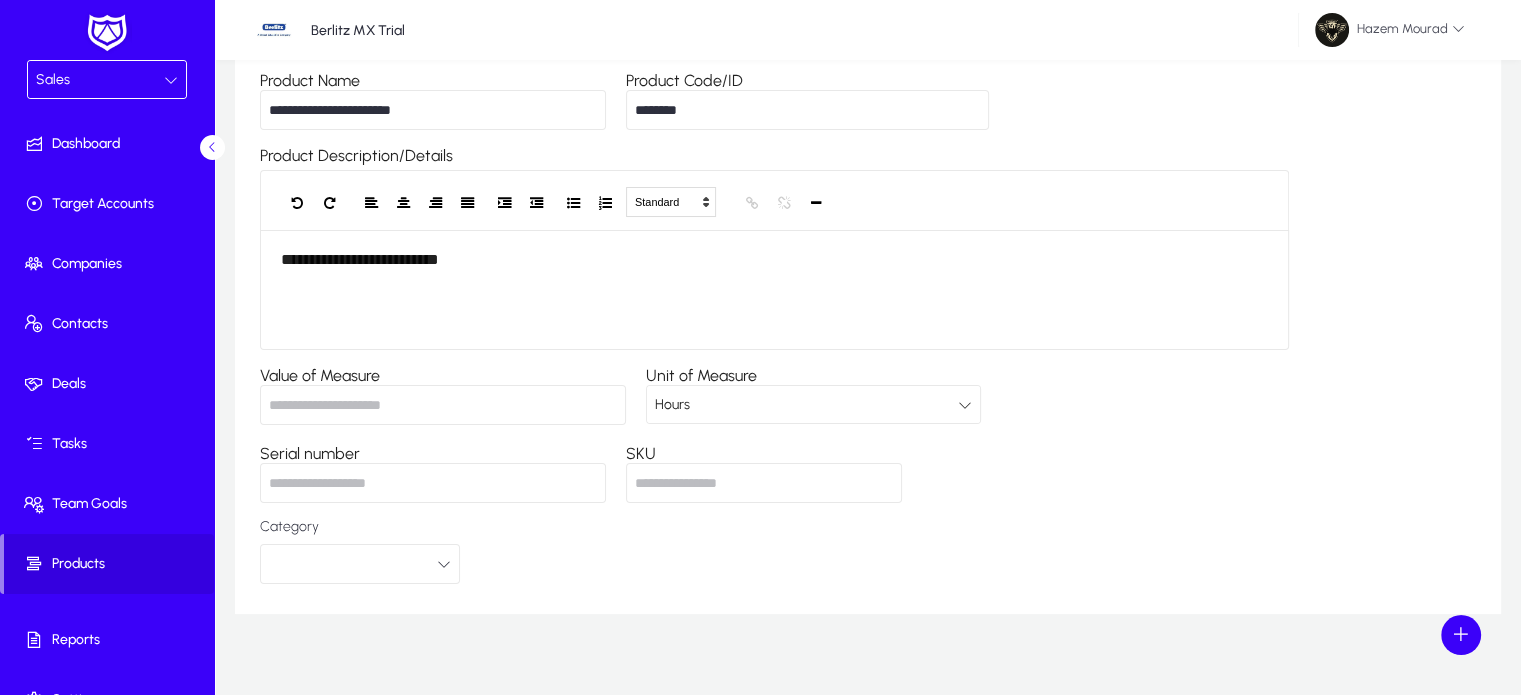 click on "Value of Measure" at bounding box center [443, 405] 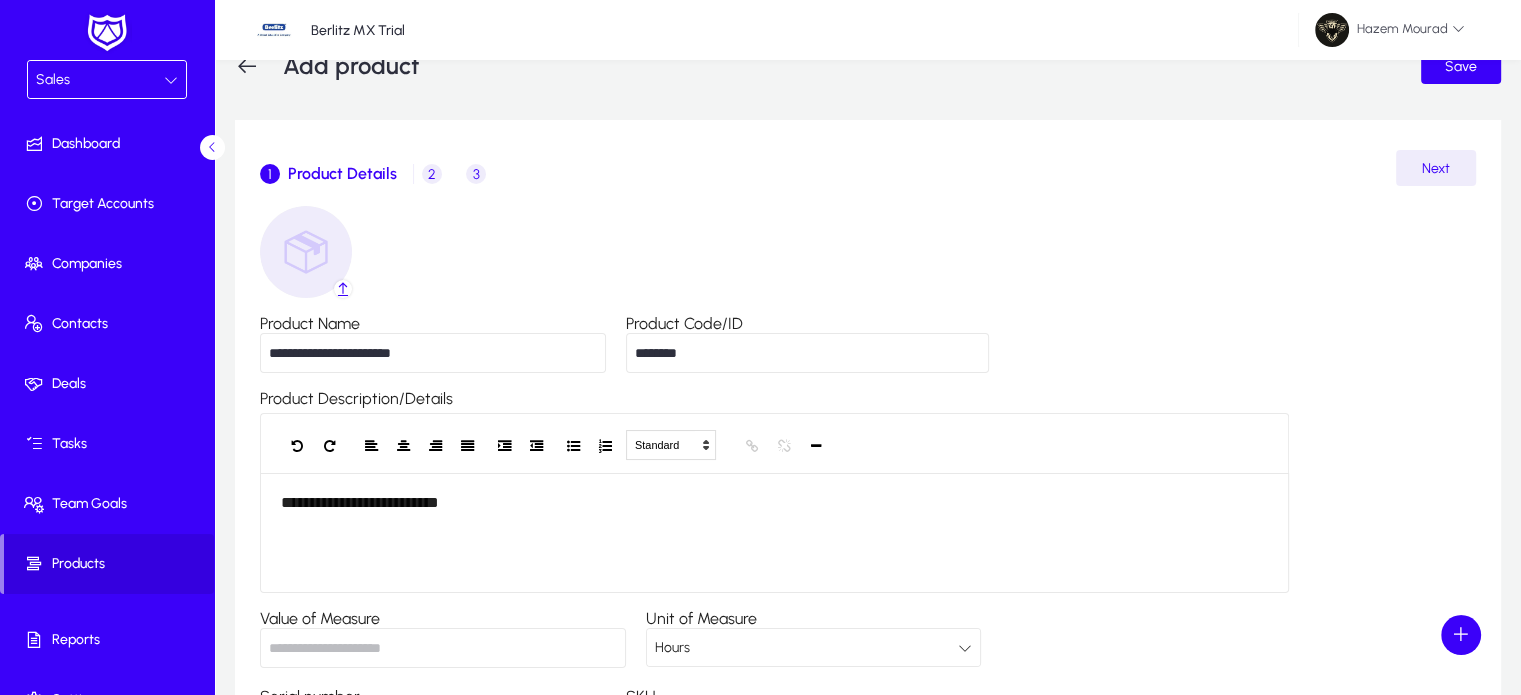 scroll, scrollTop: 47, scrollLeft: 0, axis: vertical 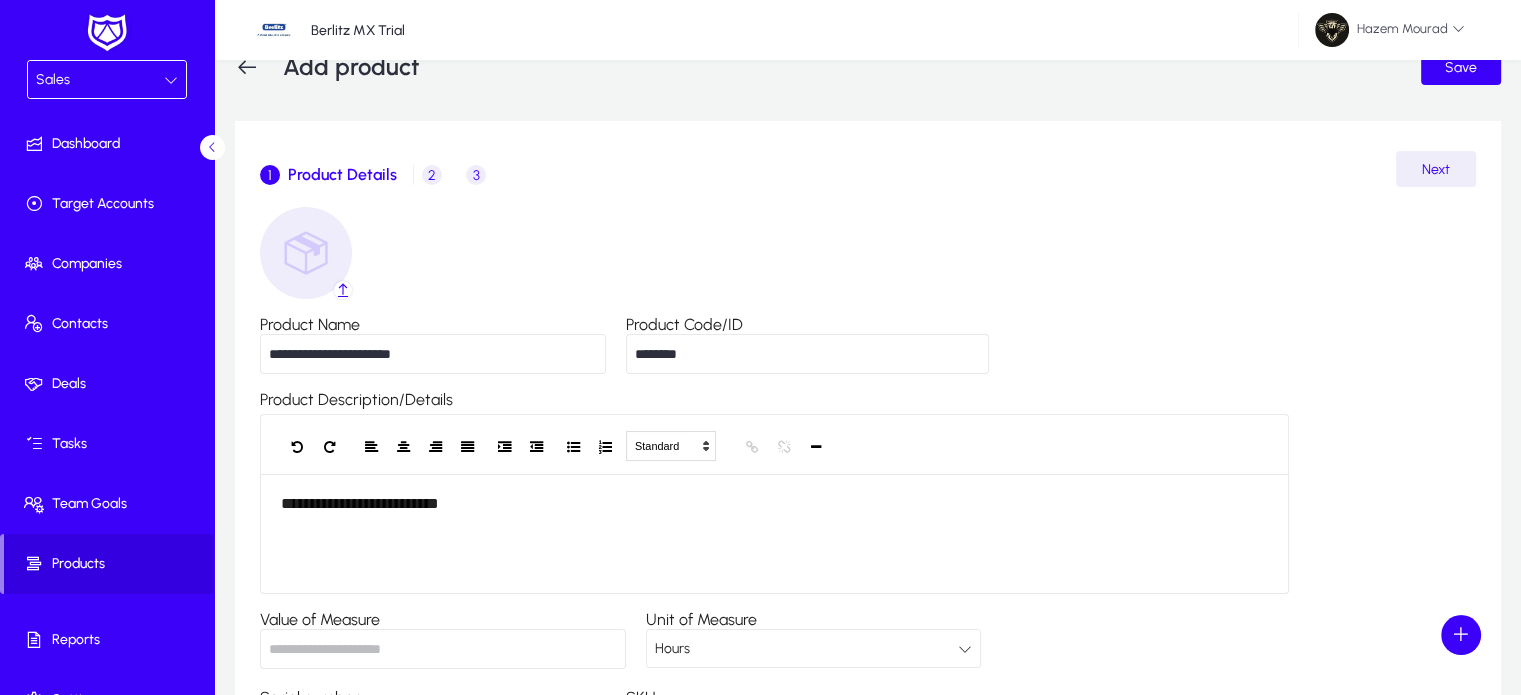 type on "***" 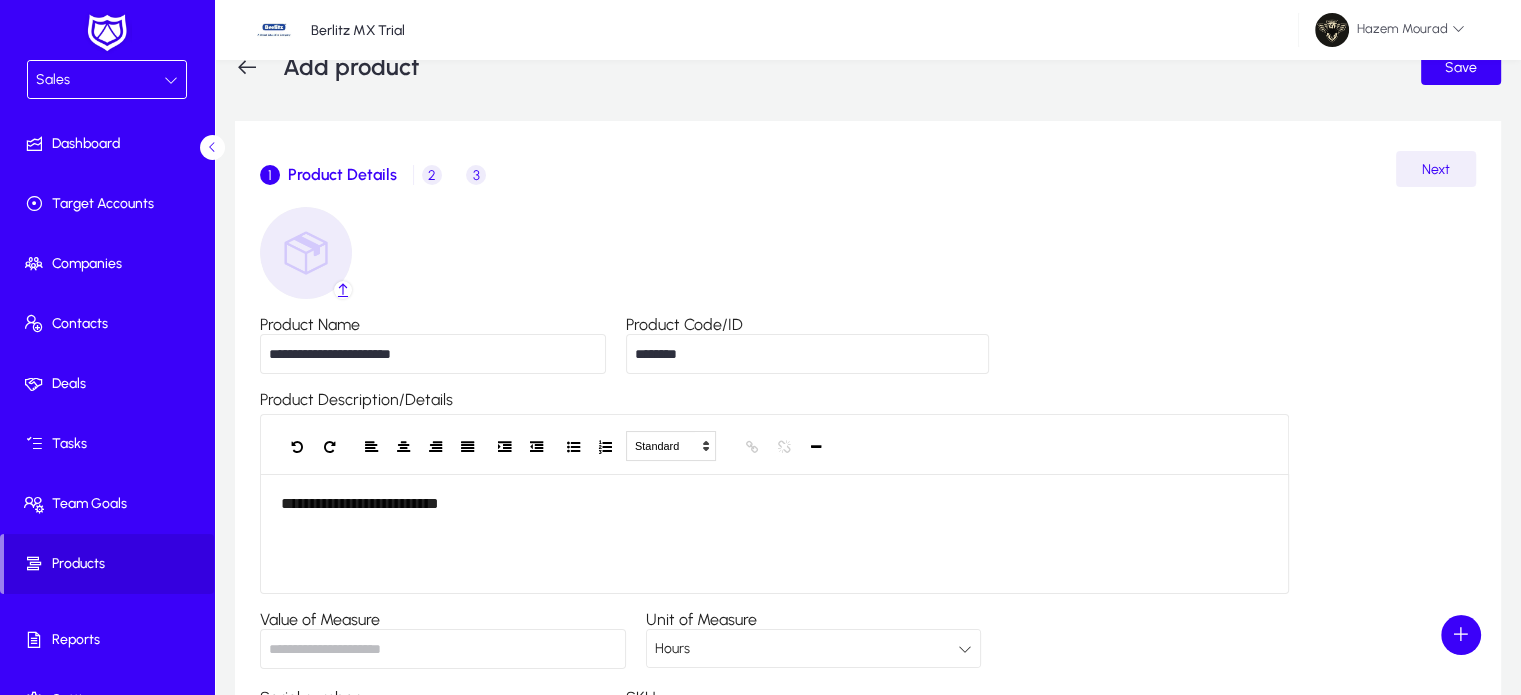 click on "Next" 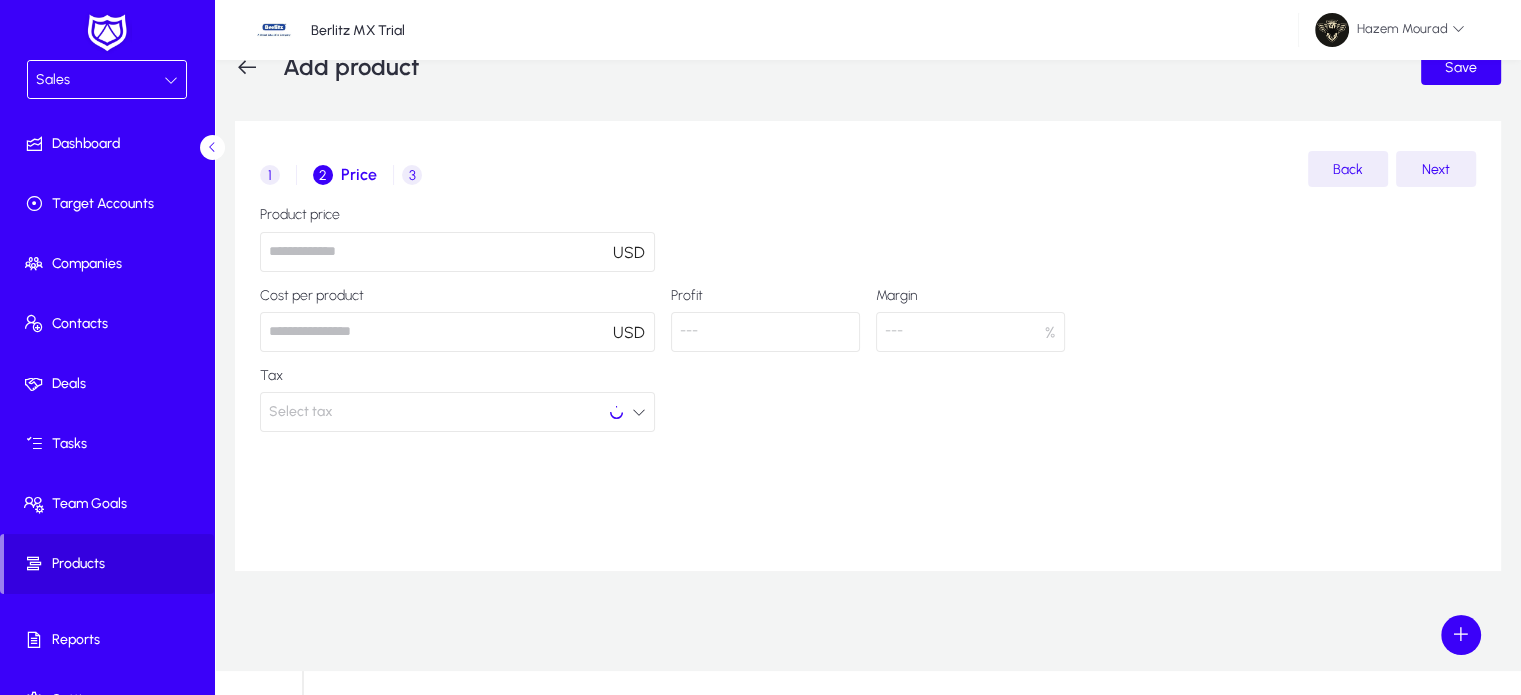 scroll, scrollTop: 23, scrollLeft: 0, axis: vertical 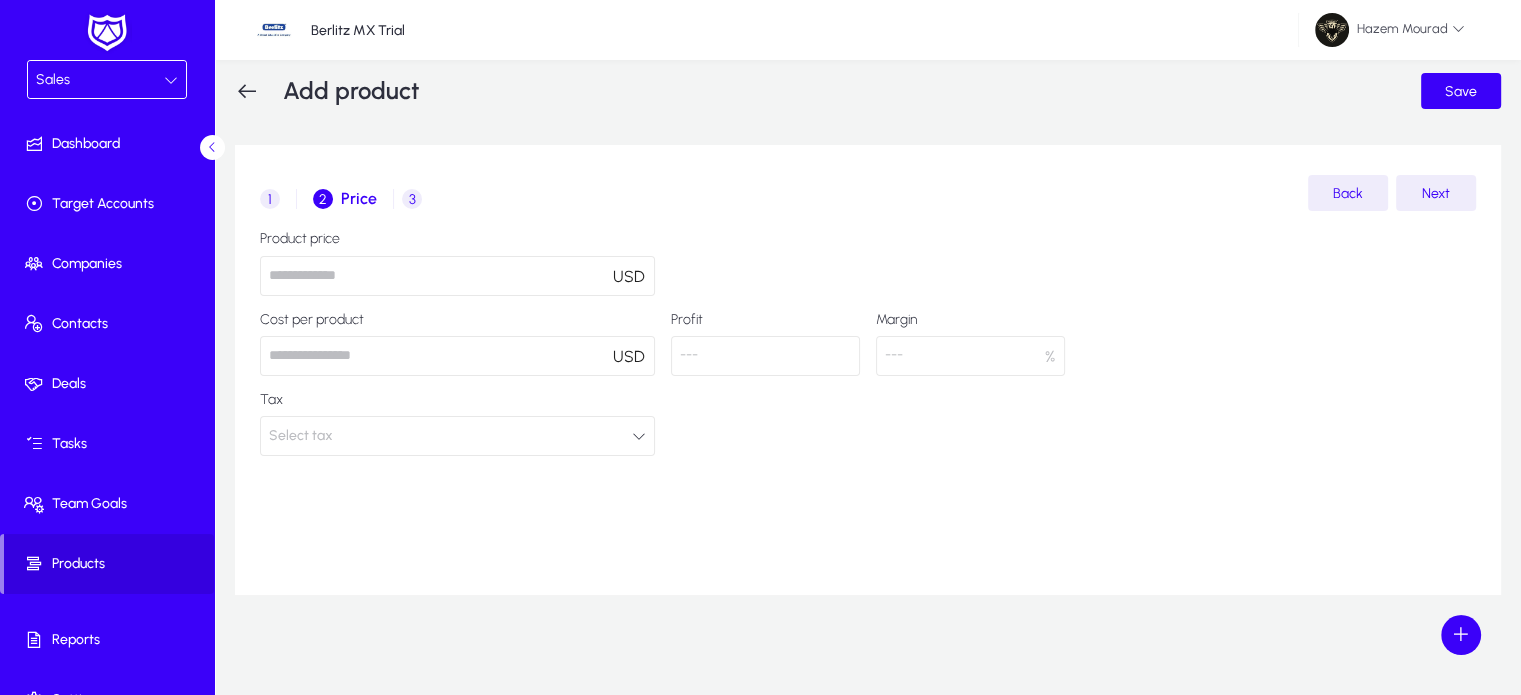 click 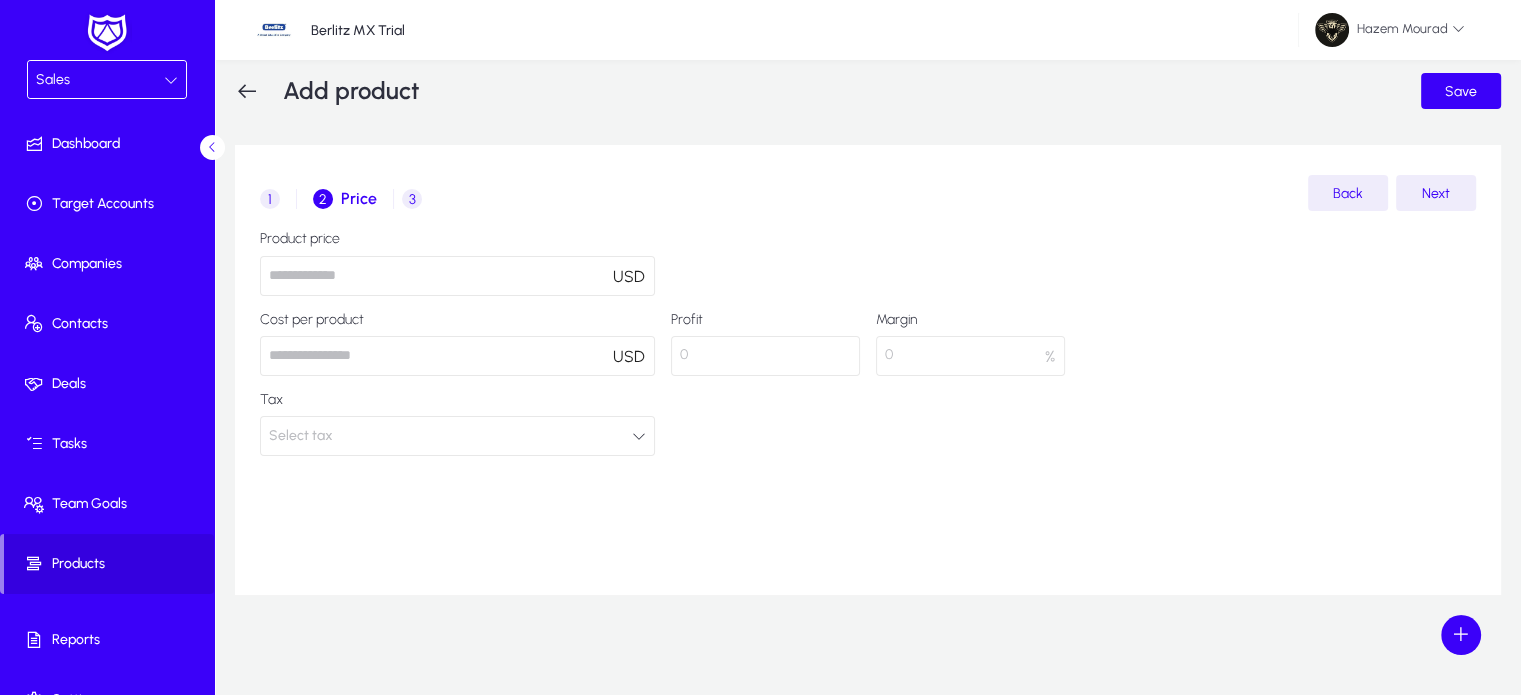 type on "***" 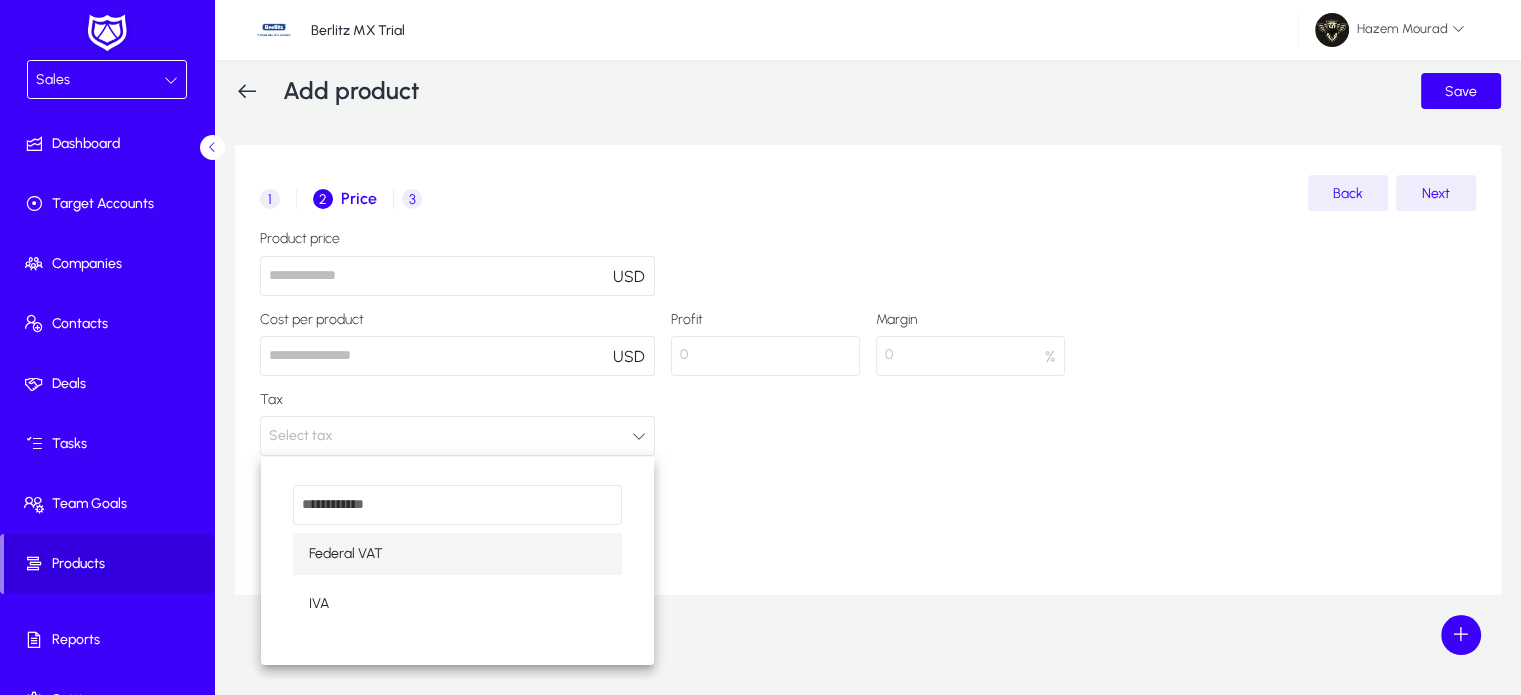 click on "Federal VAT" at bounding box center [457, 554] 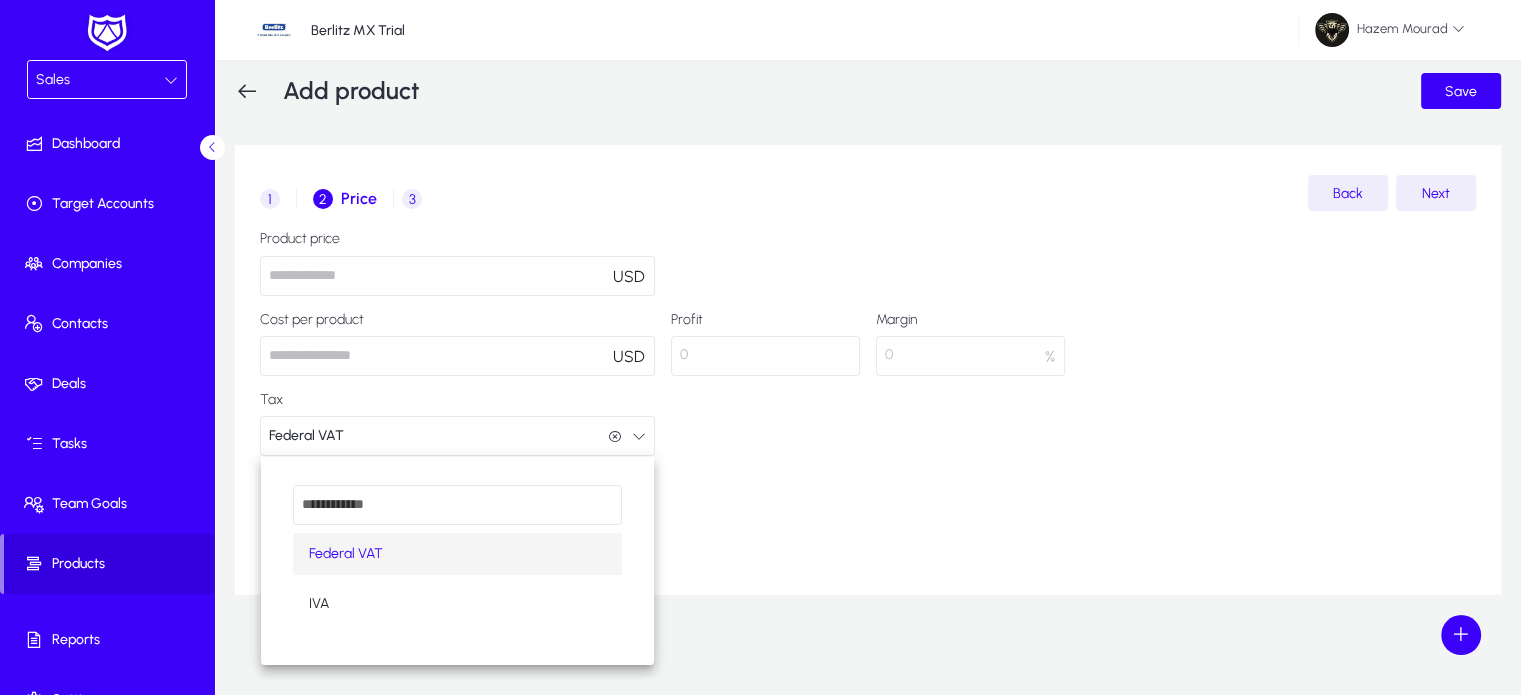 scroll, scrollTop: 0, scrollLeft: 0, axis: both 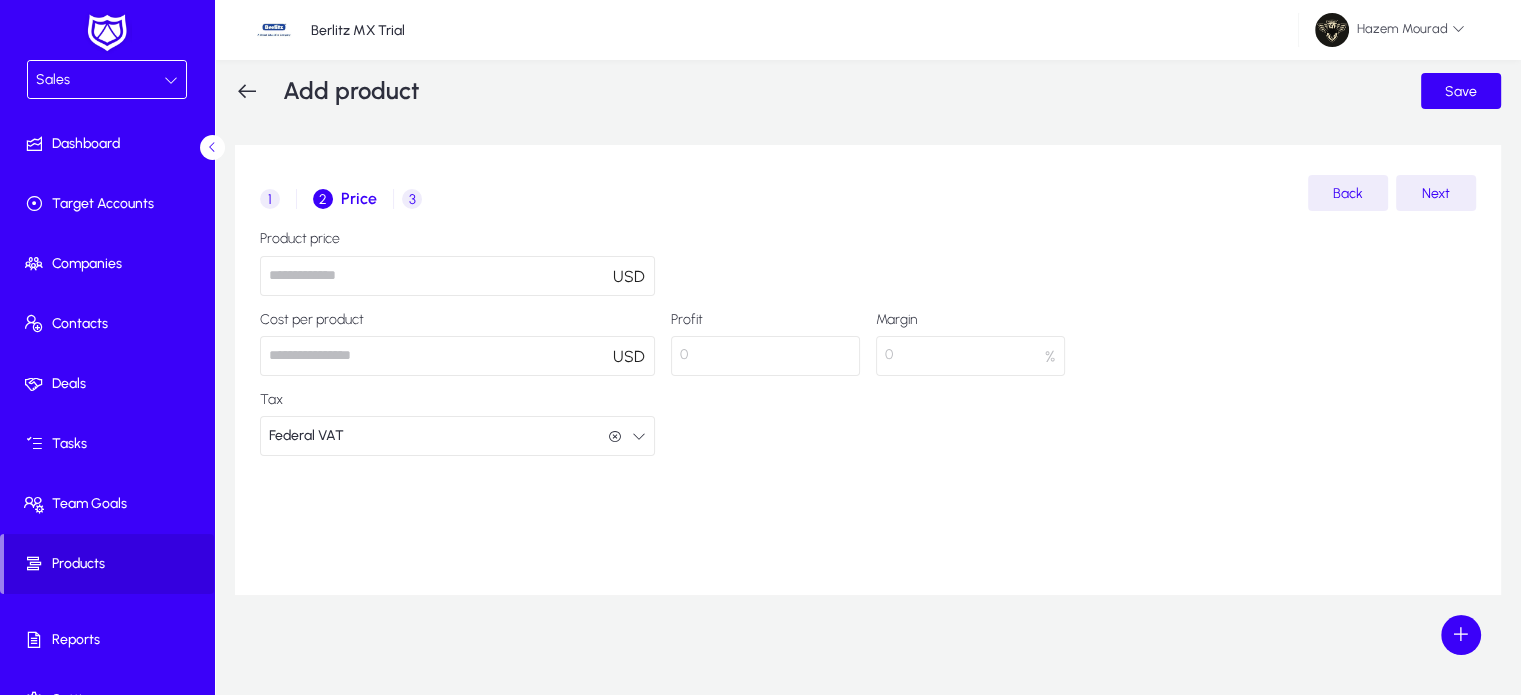 click on "Federal VAT  Federal VAT" 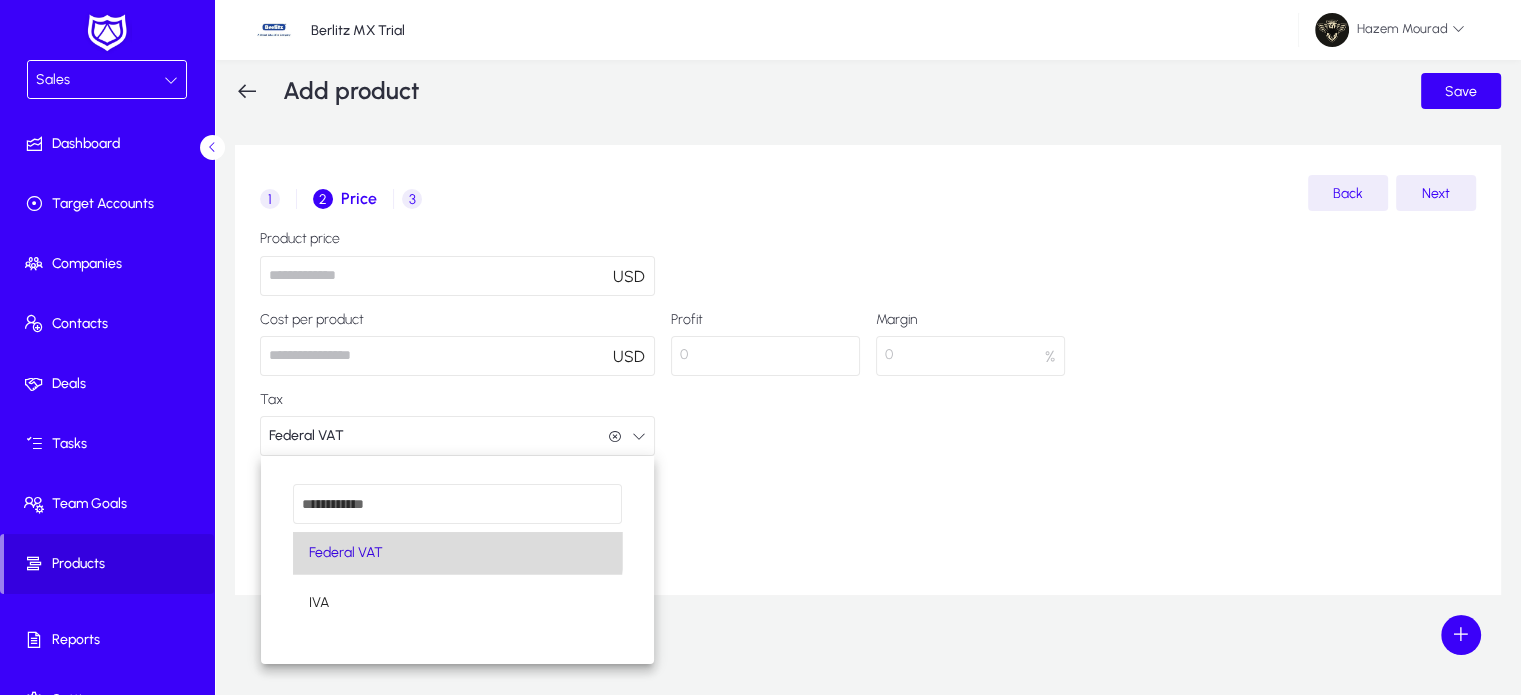 click on "Federal VAT" at bounding box center (457, 553) 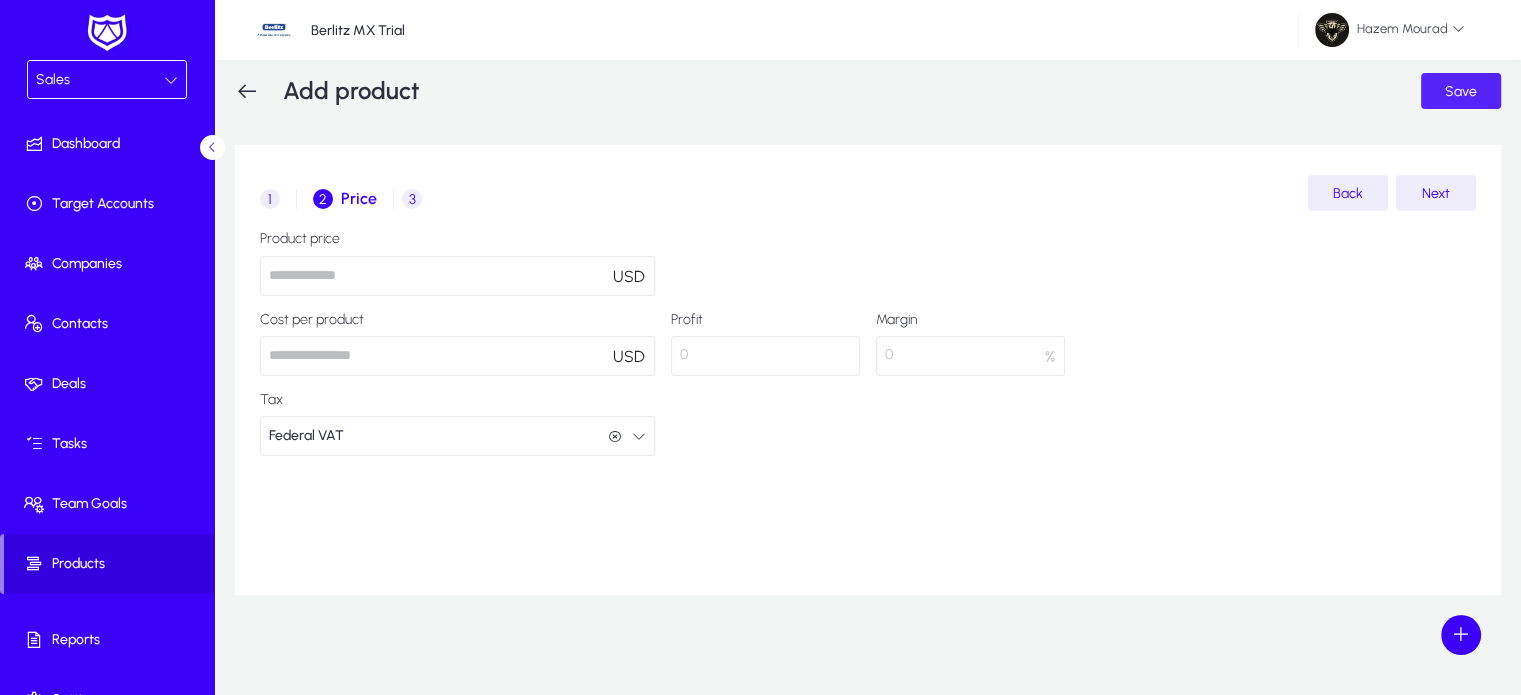 click 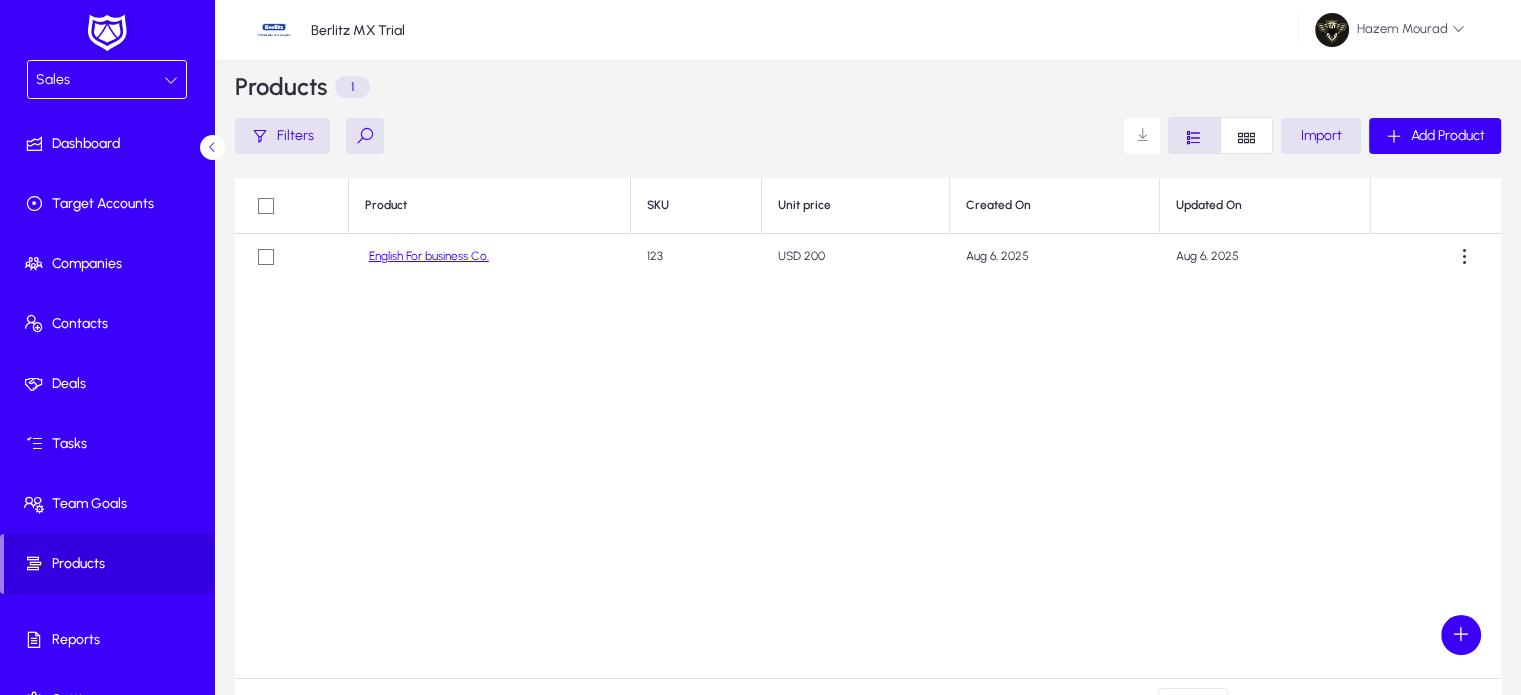 click on "Sales" at bounding box center [100, 80] 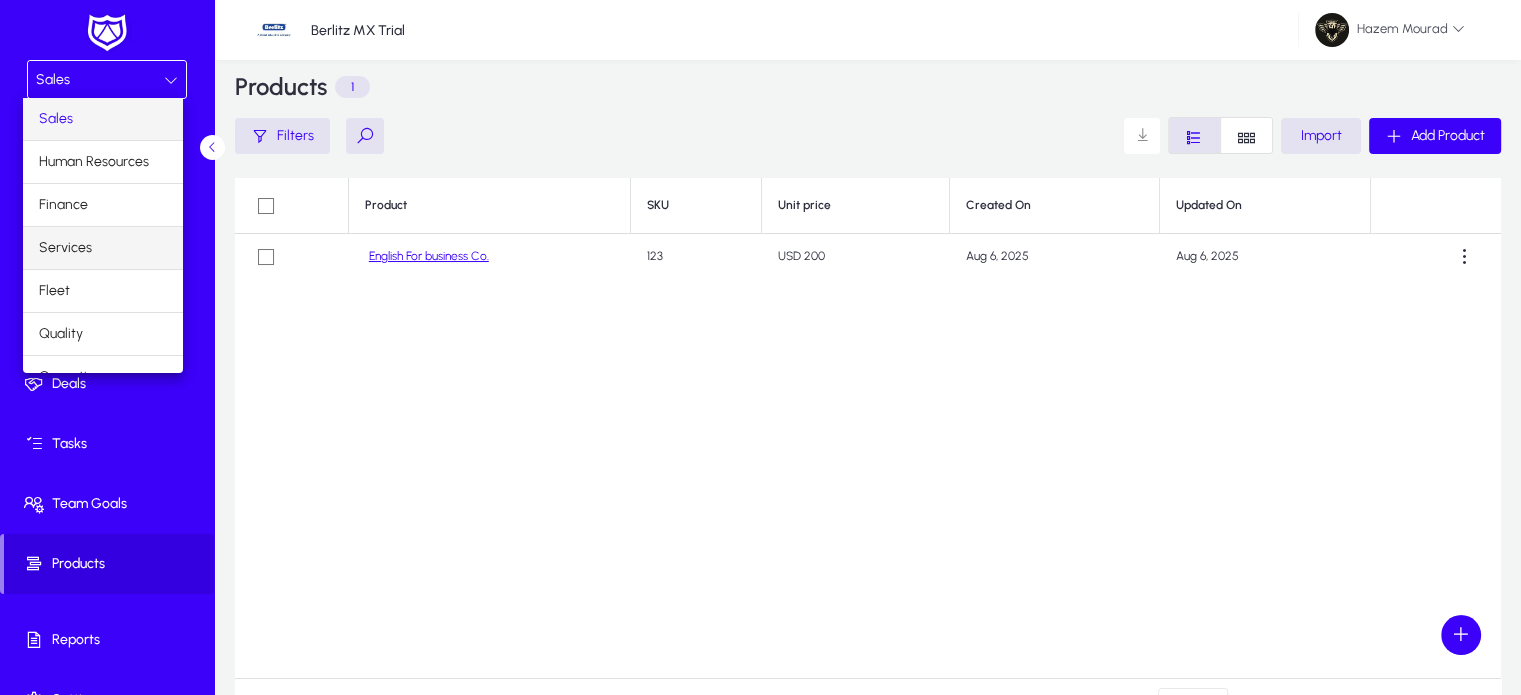 scroll, scrollTop: 66, scrollLeft: 0, axis: vertical 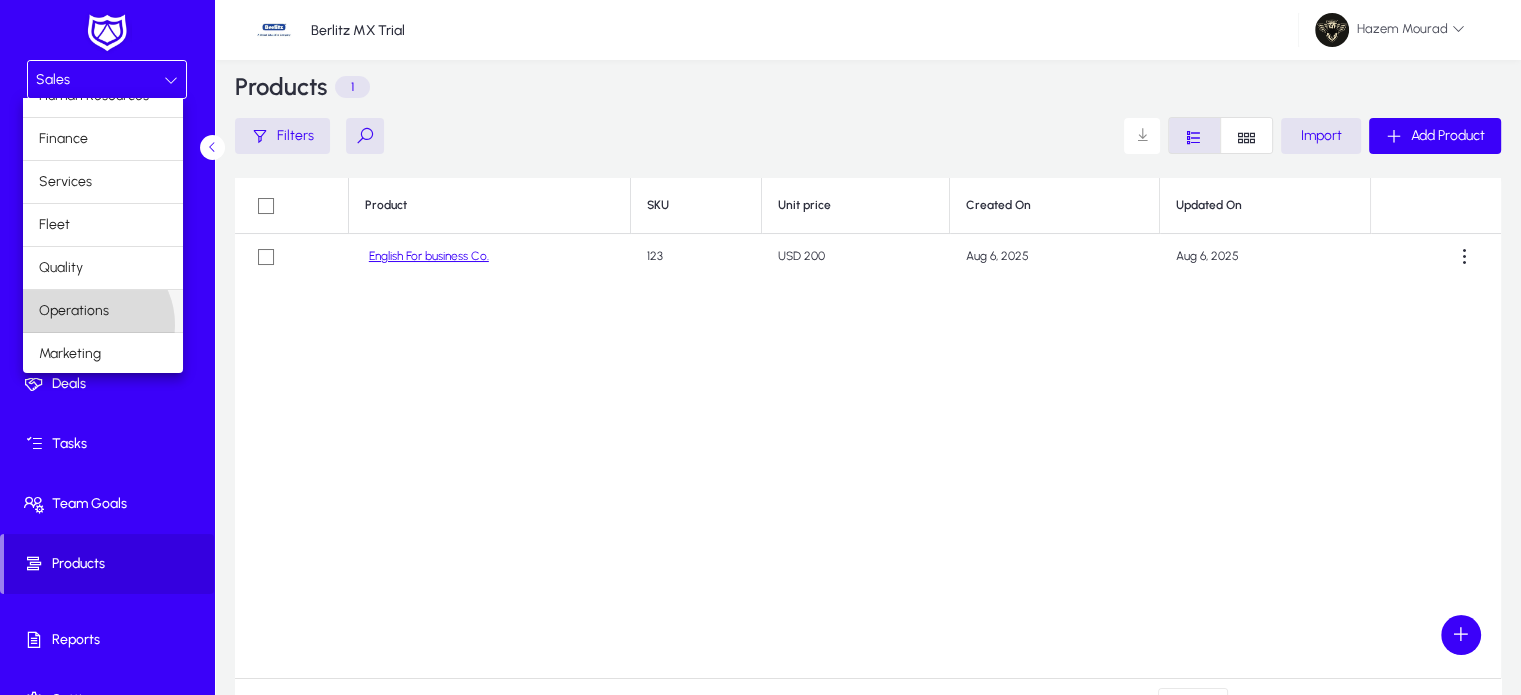 click on "Operations" at bounding box center (103, 311) 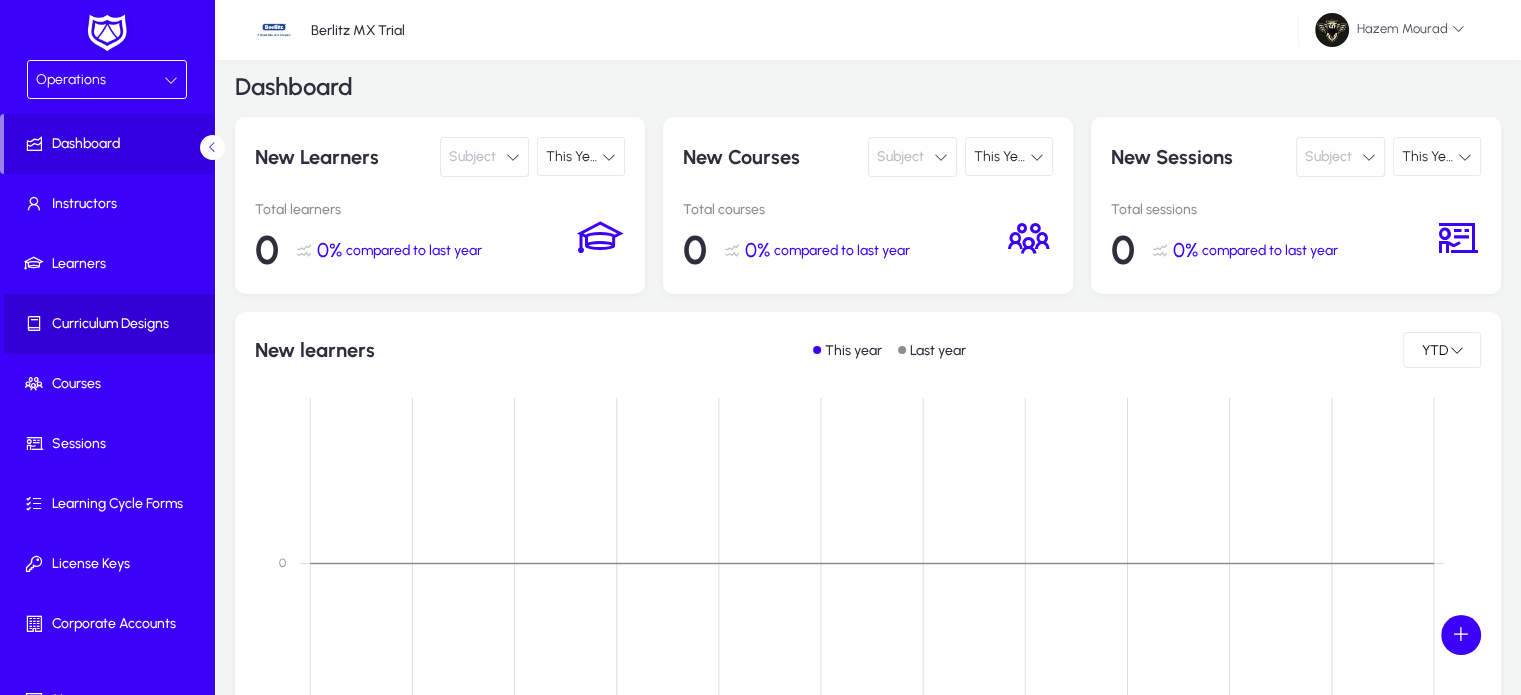 click on "Curriculum Designs" 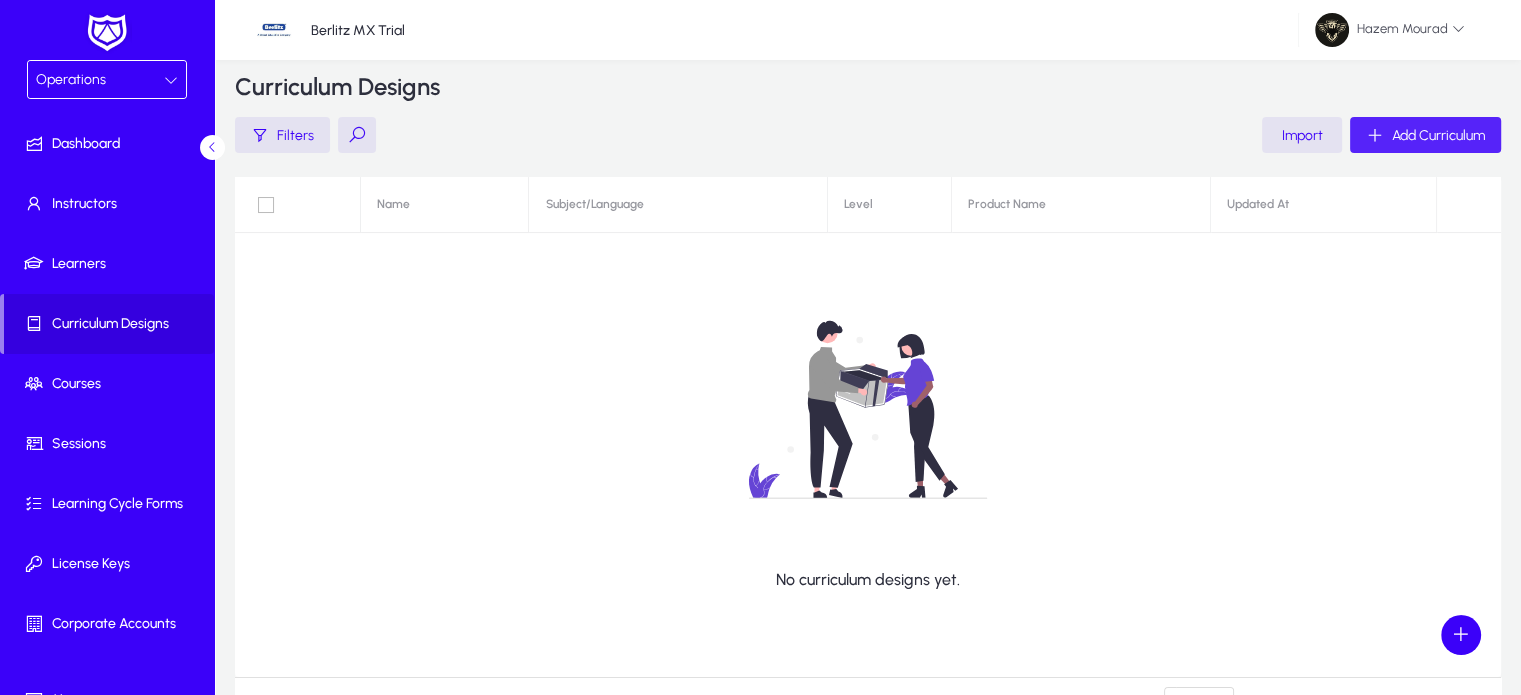 click on "Add Curriculum" 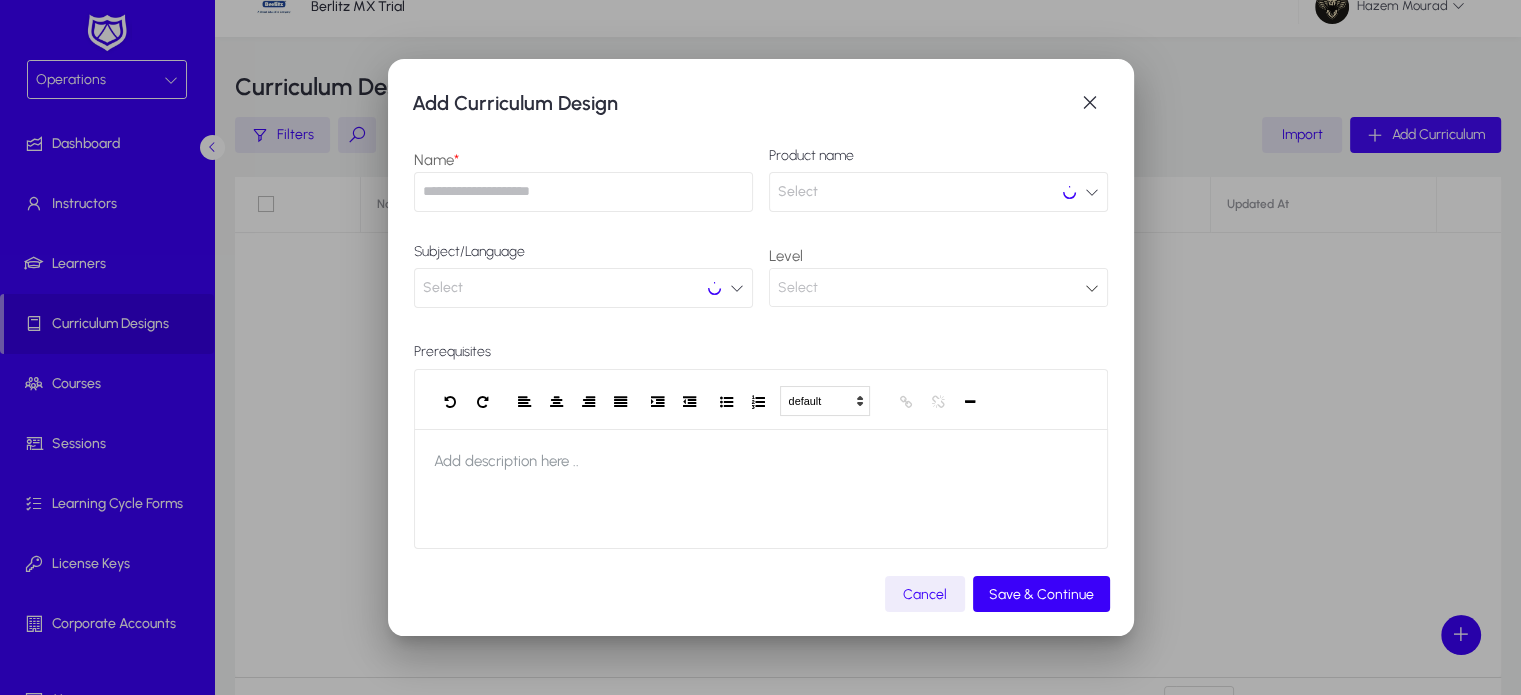 scroll, scrollTop: 0, scrollLeft: 0, axis: both 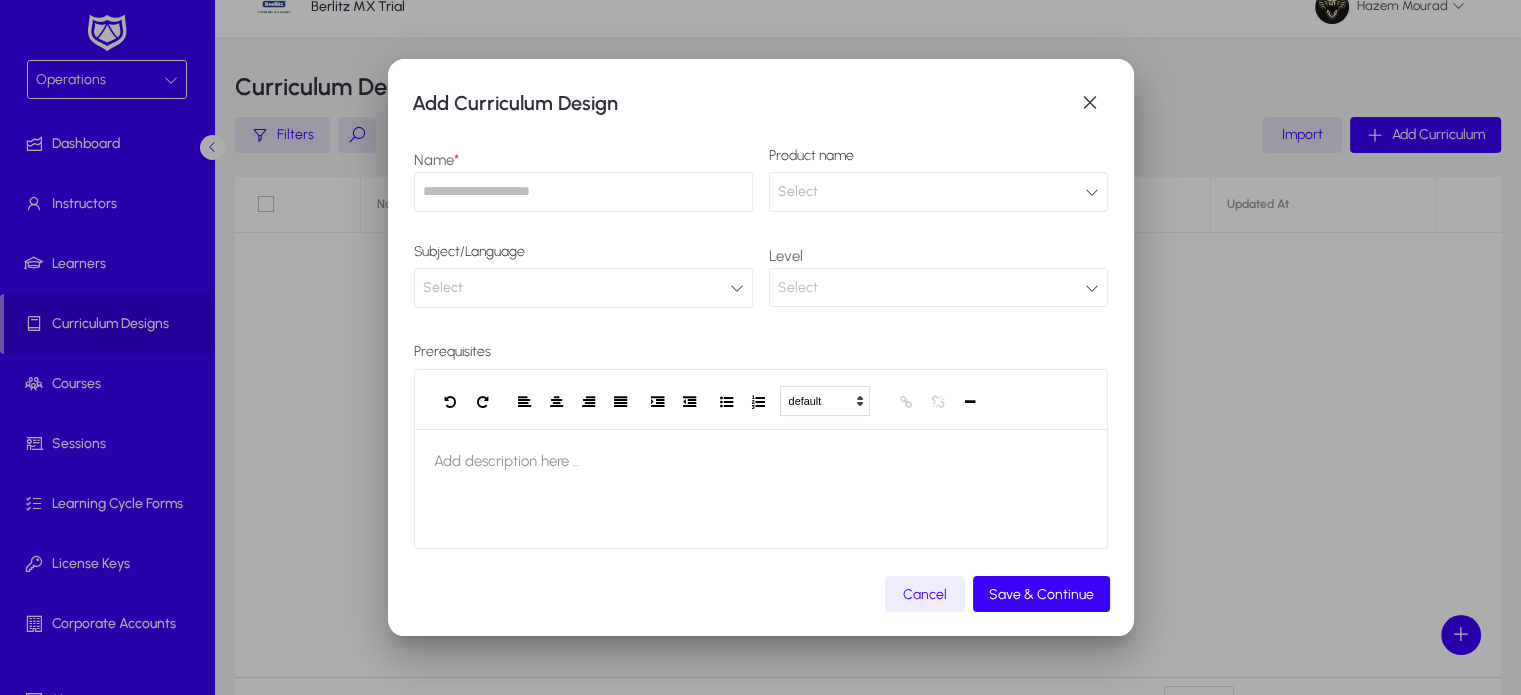 click at bounding box center (583, 192) 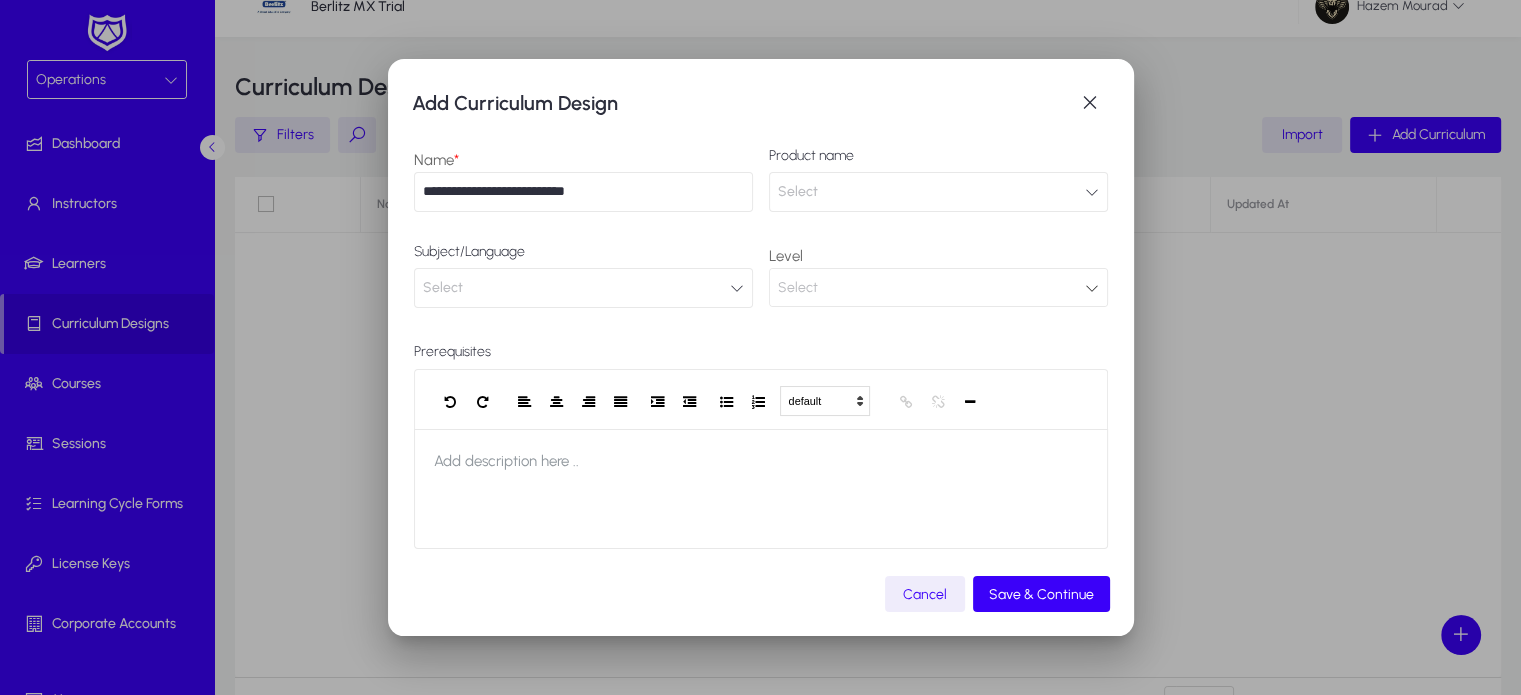 type on "**********" 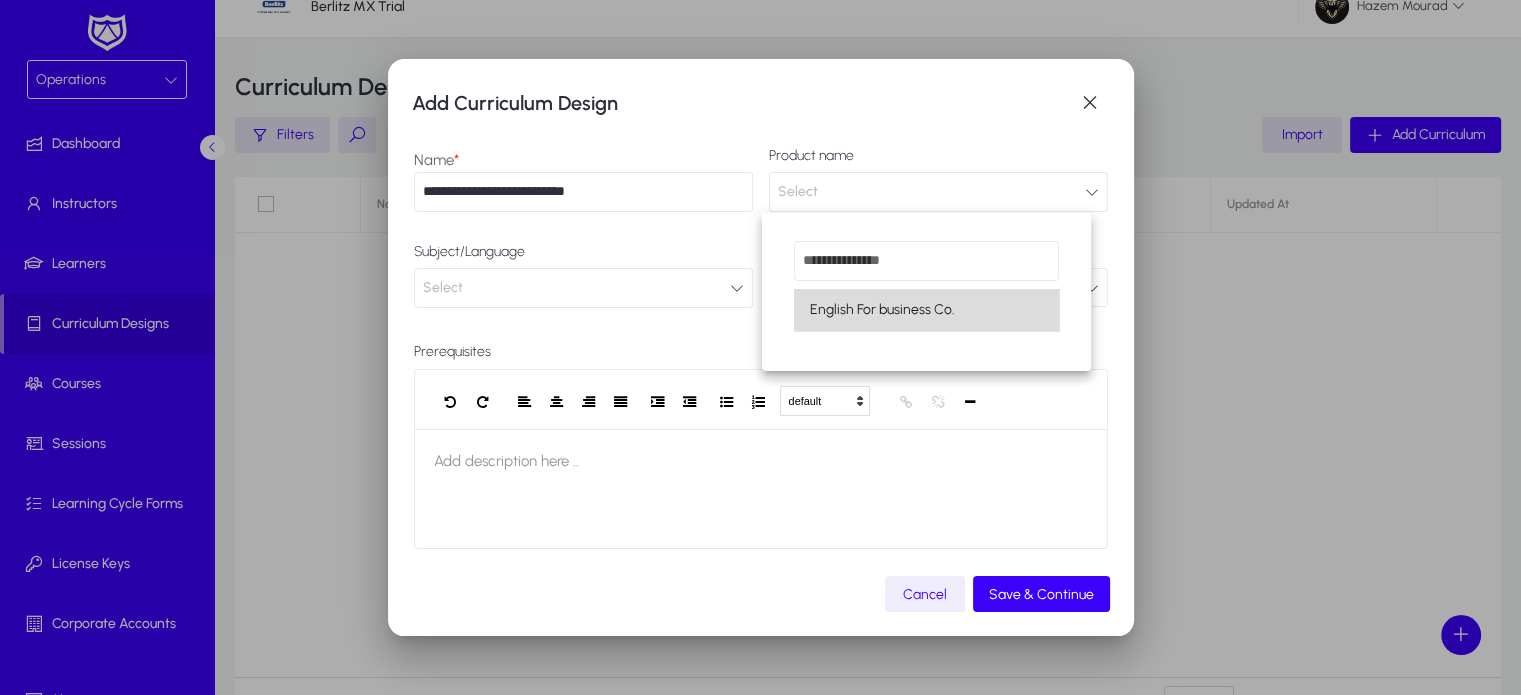 click on "English For business Co." at bounding box center [927, 310] 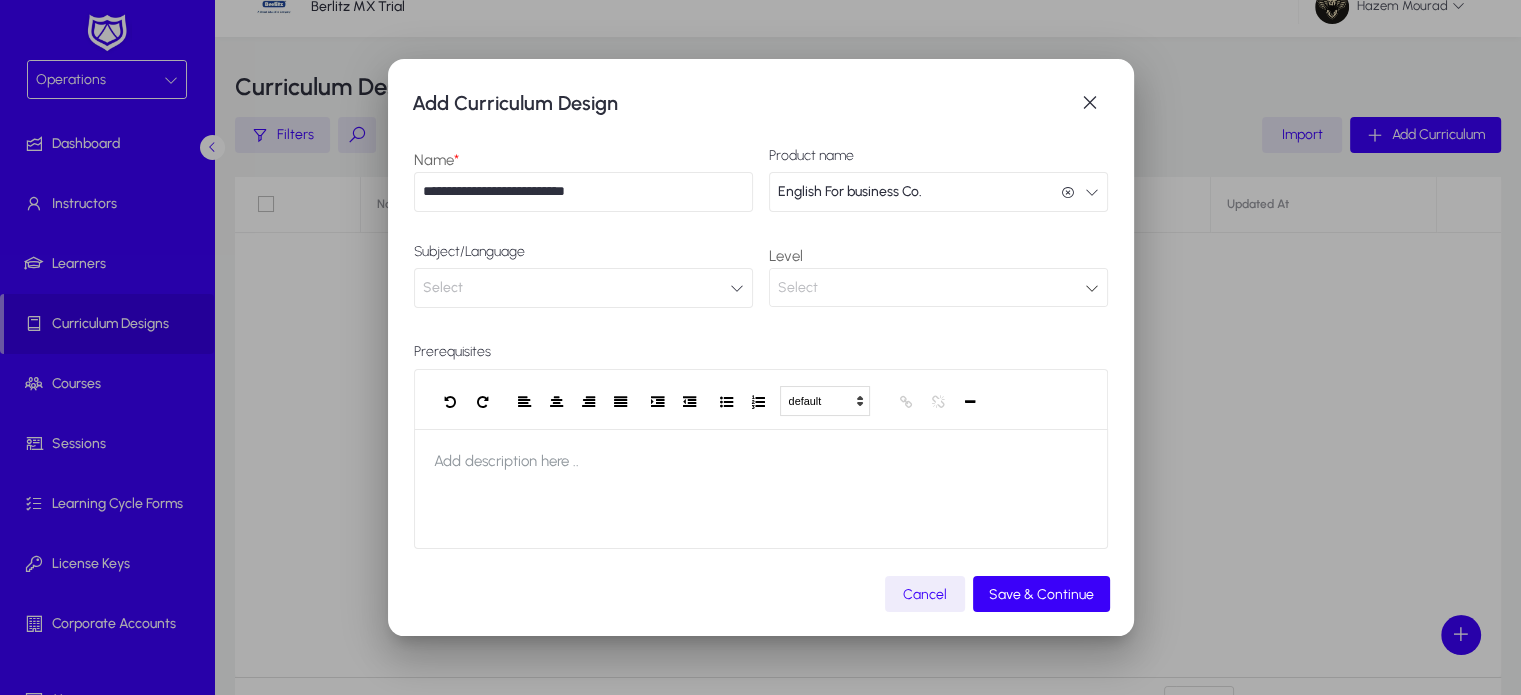 click on "Select" at bounding box center (583, 288) 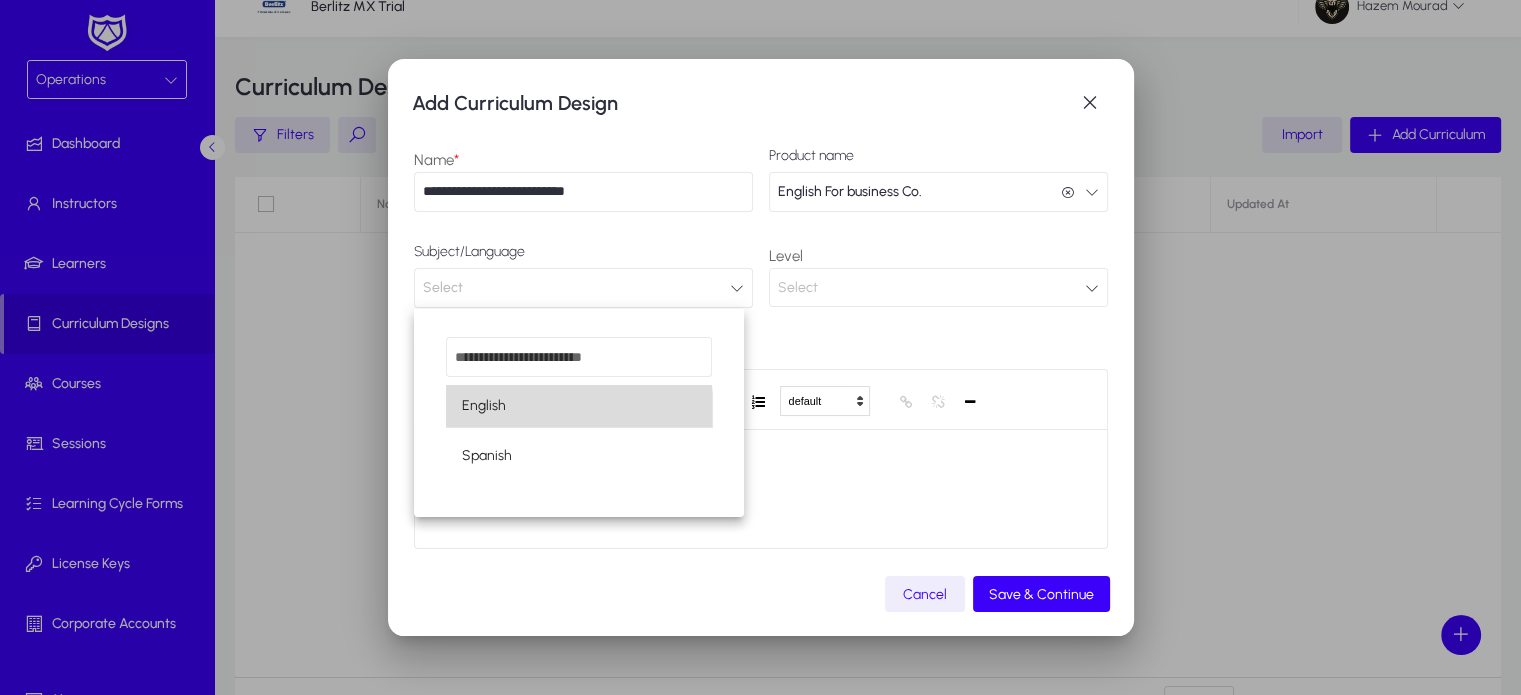 click on "English" at bounding box center (579, 406) 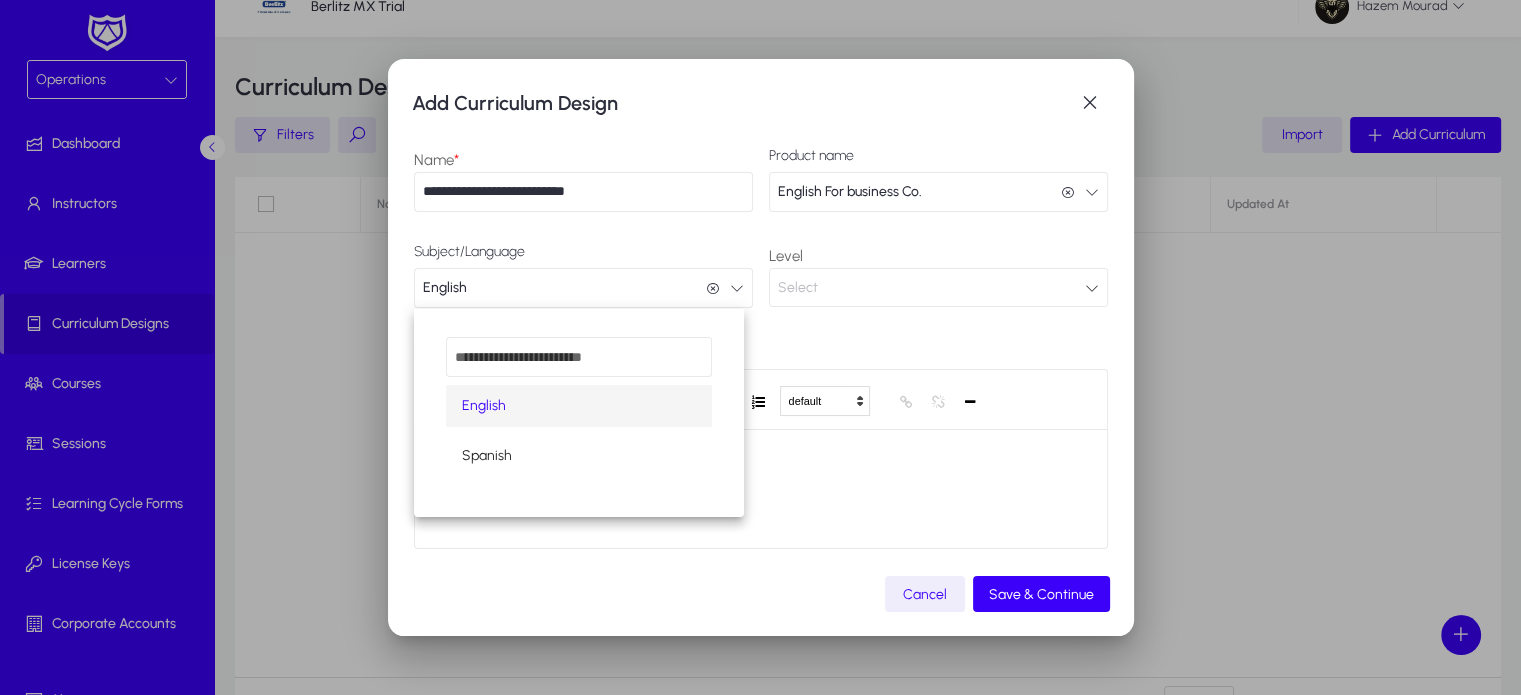 scroll, scrollTop: 0, scrollLeft: 0, axis: both 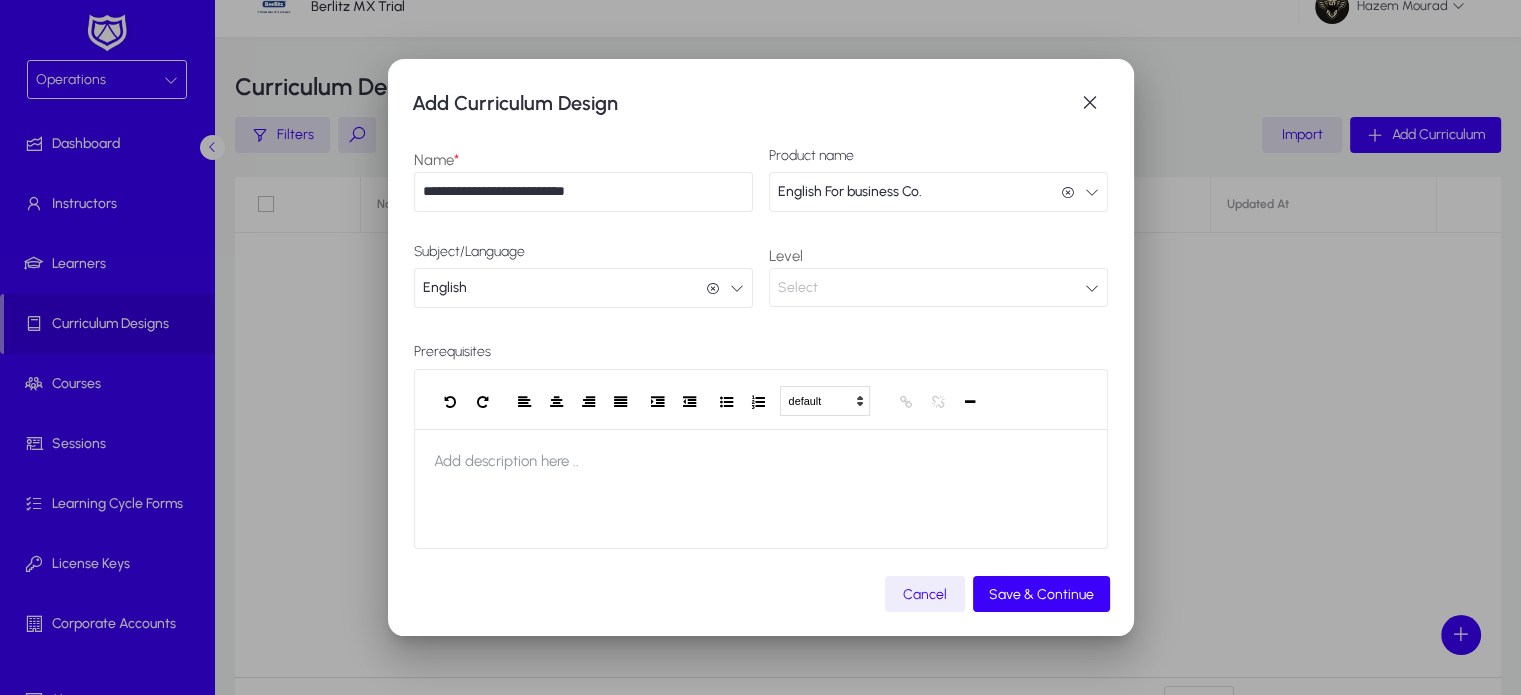 click on "Select" at bounding box center [931, 288] 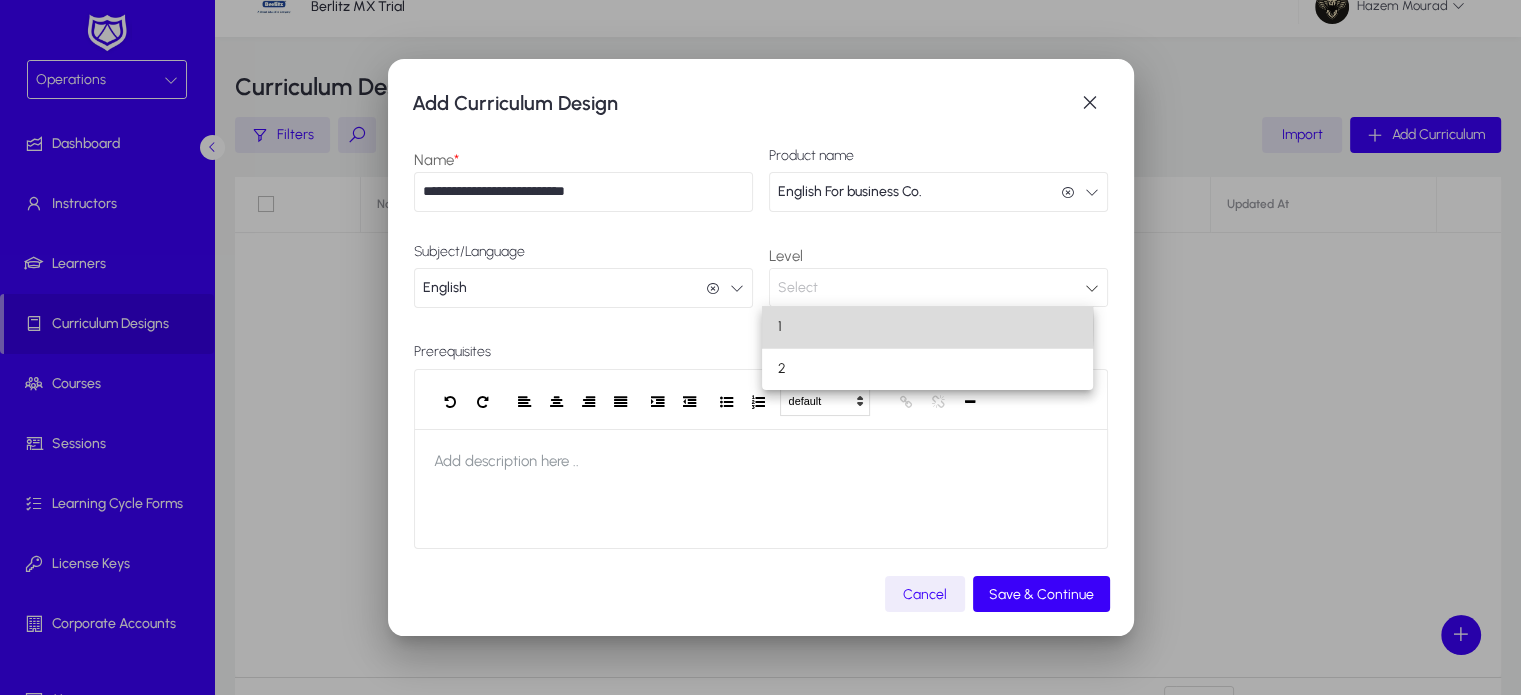 click on "1" at bounding box center [927, 327] 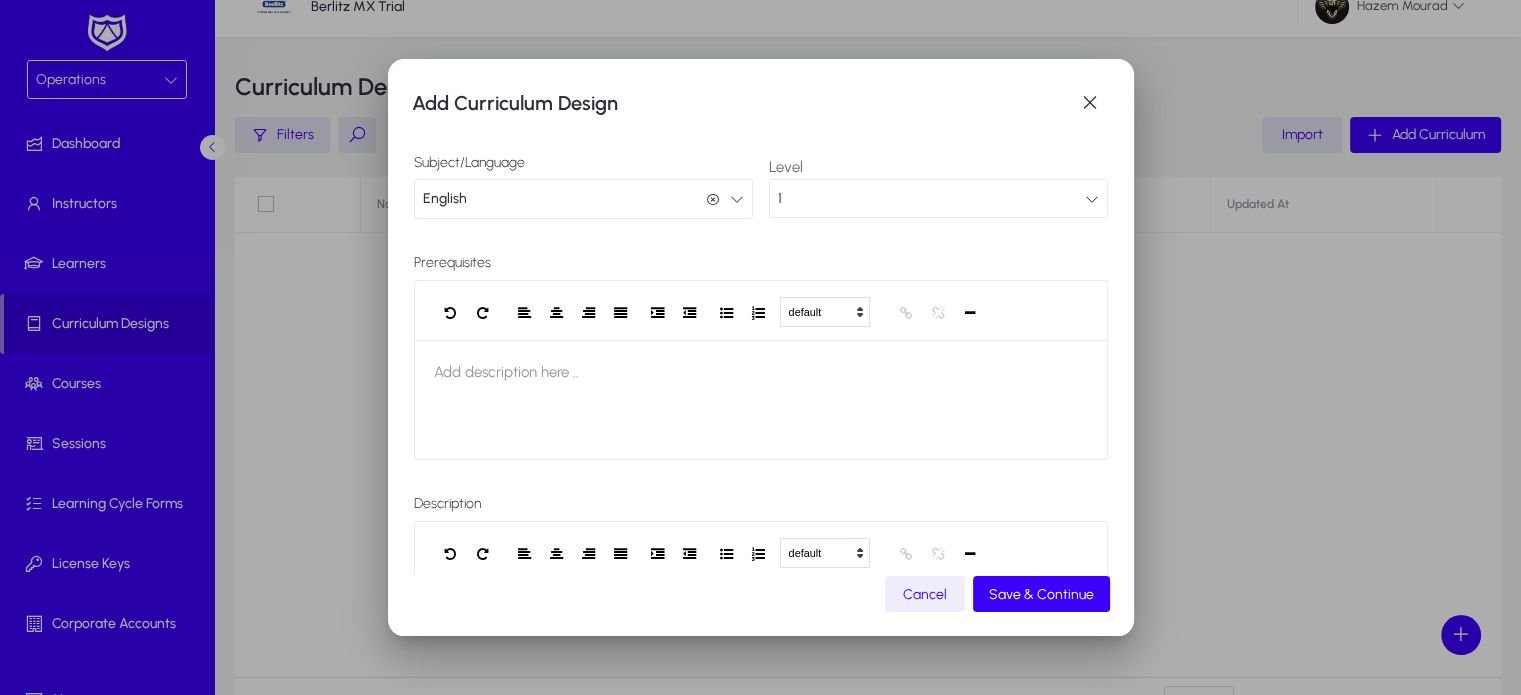 scroll, scrollTop: 0, scrollLeft: 0, axis: both 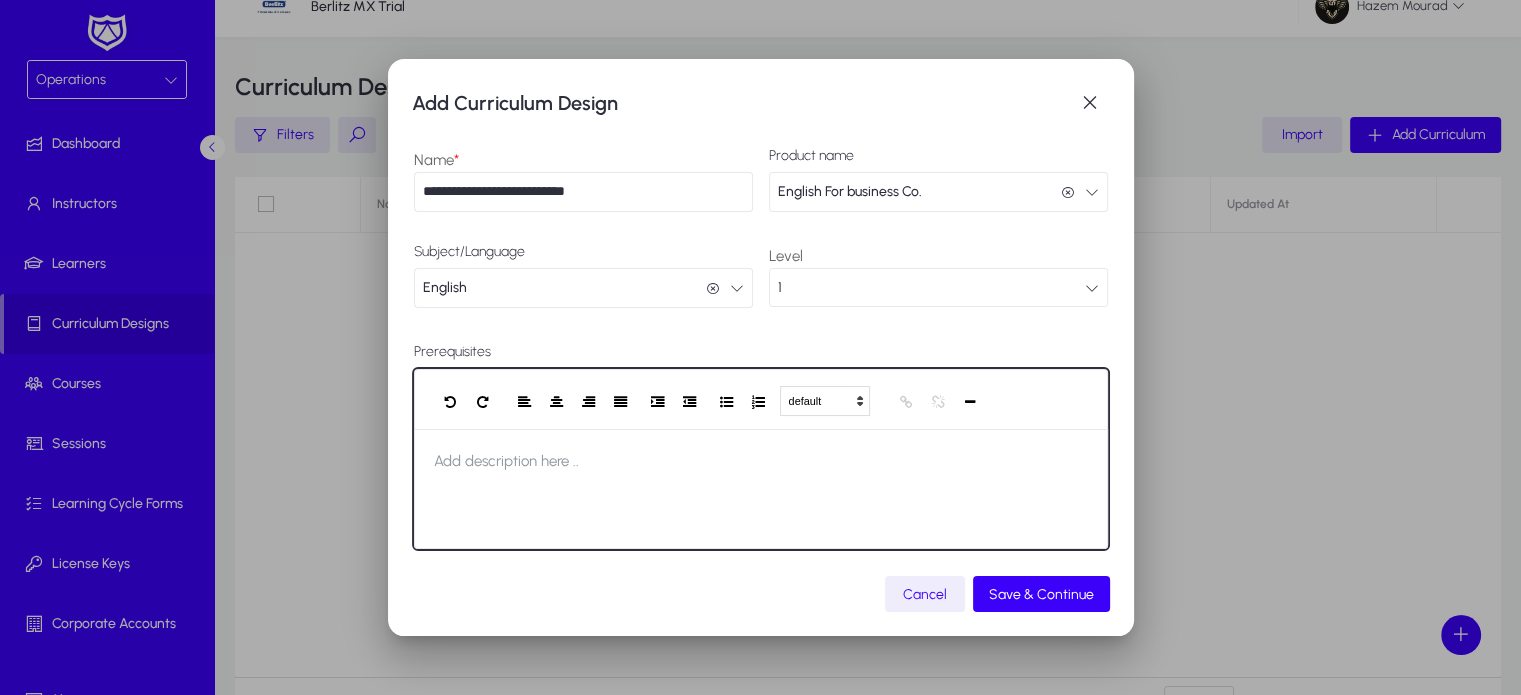 click at bounding box center [761, 489] 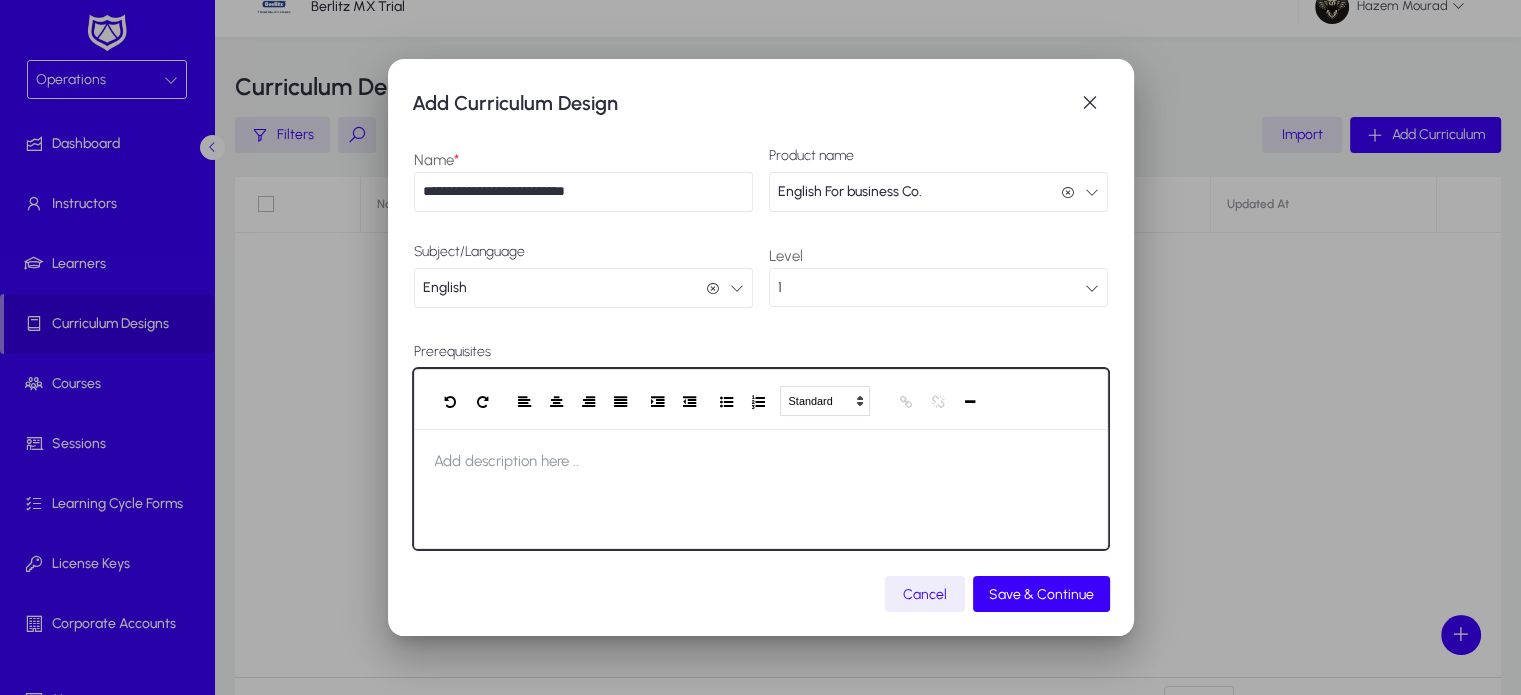 type 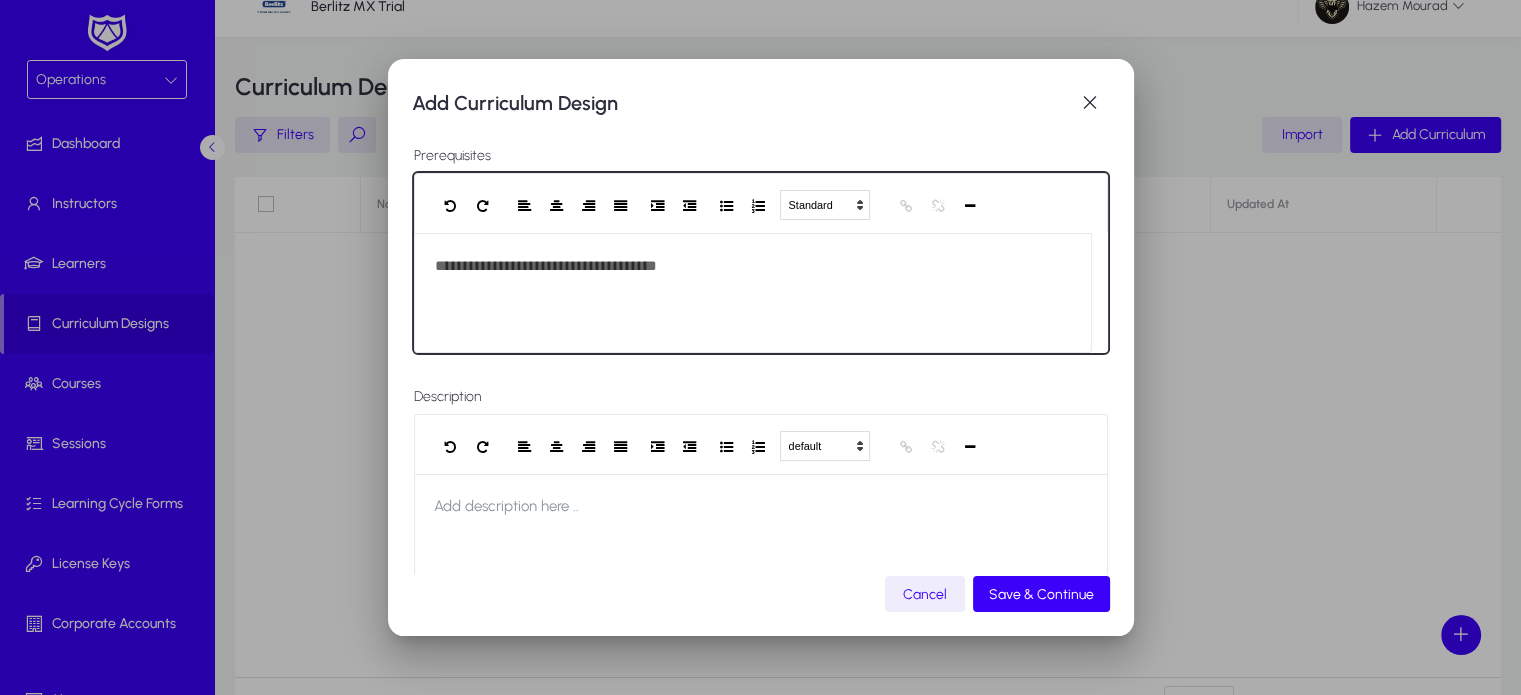 scroll, scrollTop: 207, scrollLeft: 0, axis: vertical 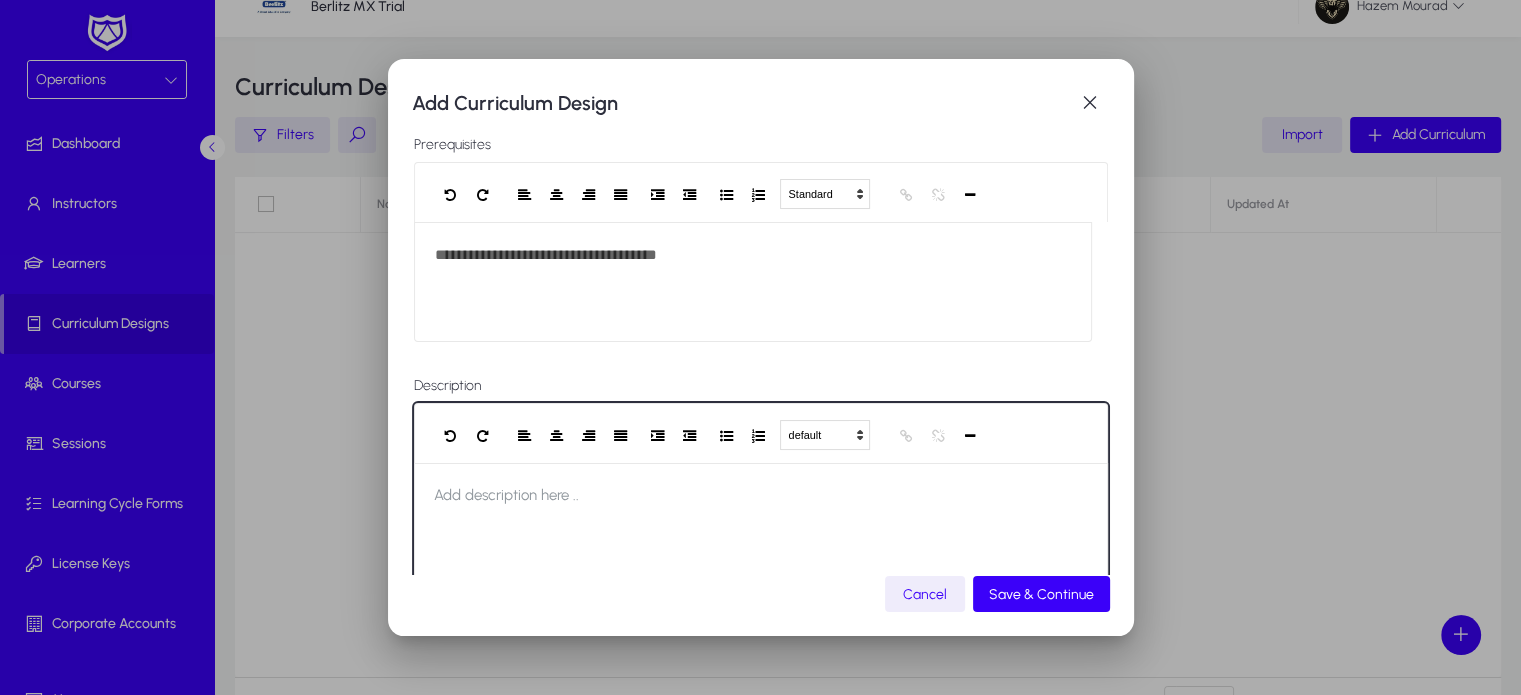 click on "Add description here .." at bounding box center [506, 495] 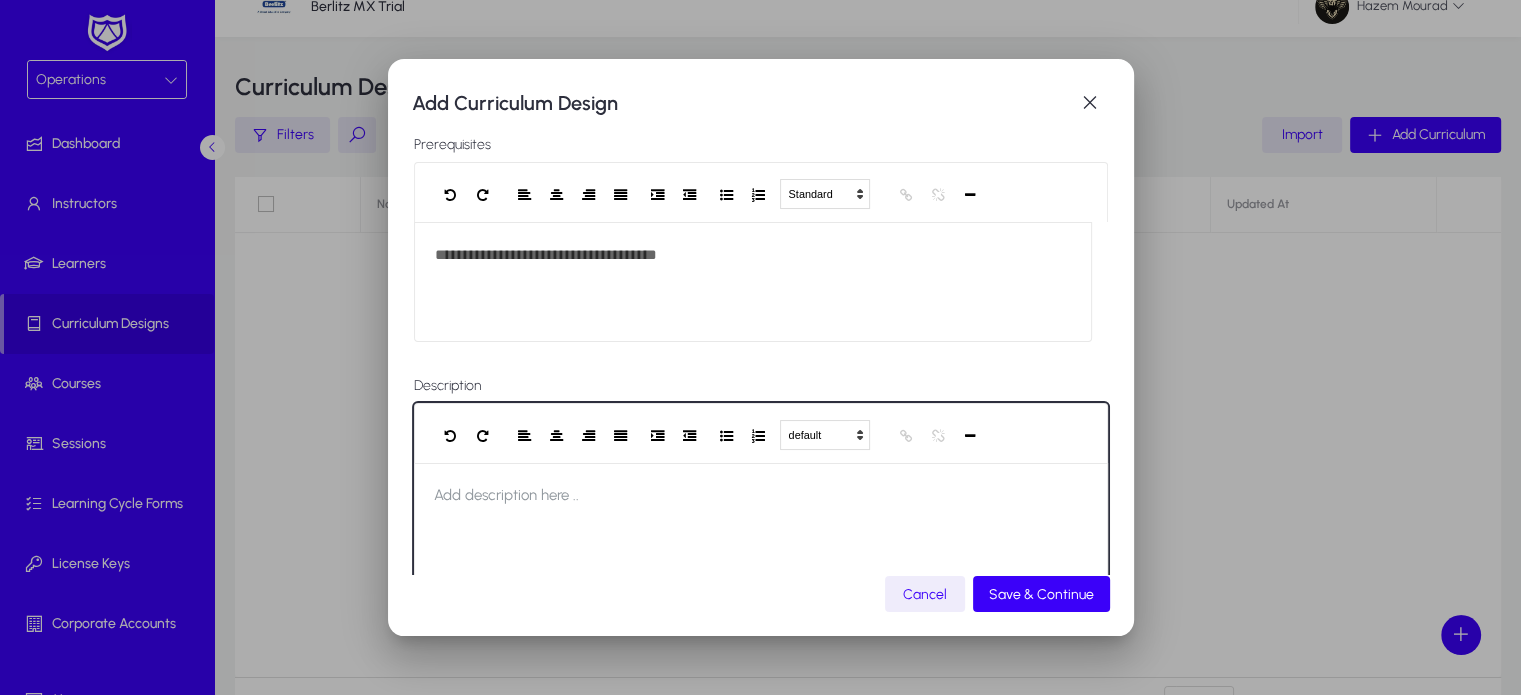 type 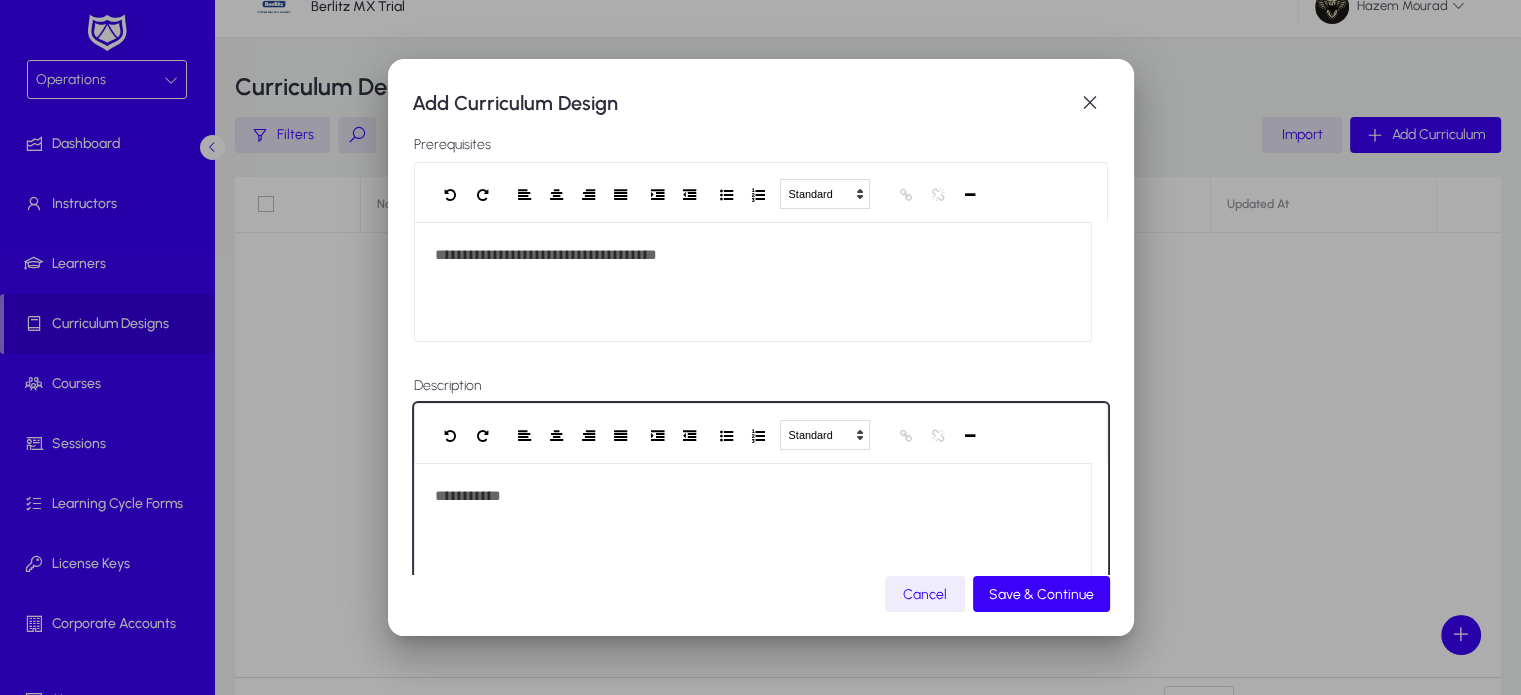 scroll, scrollTop: 247, scrollLeft: 0, axis: vertical 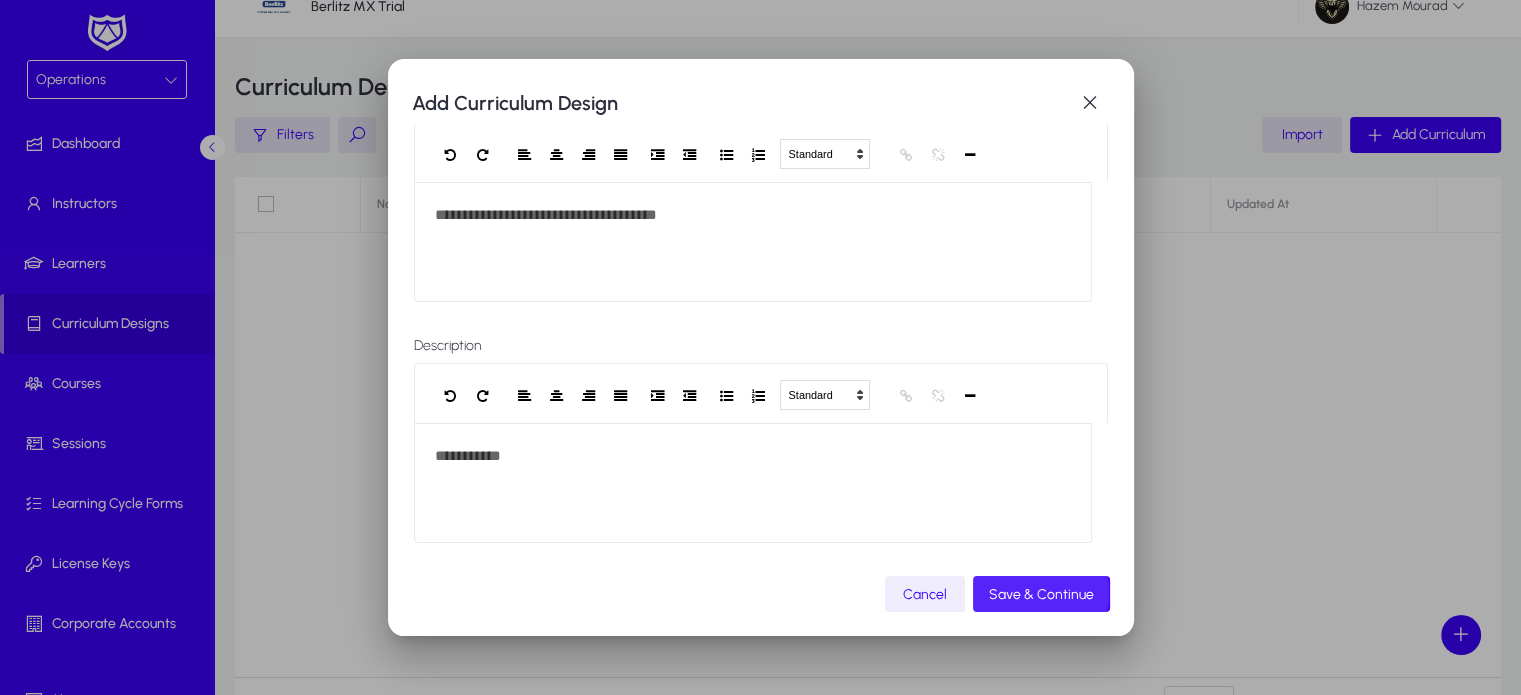 click on "Save & Continue" 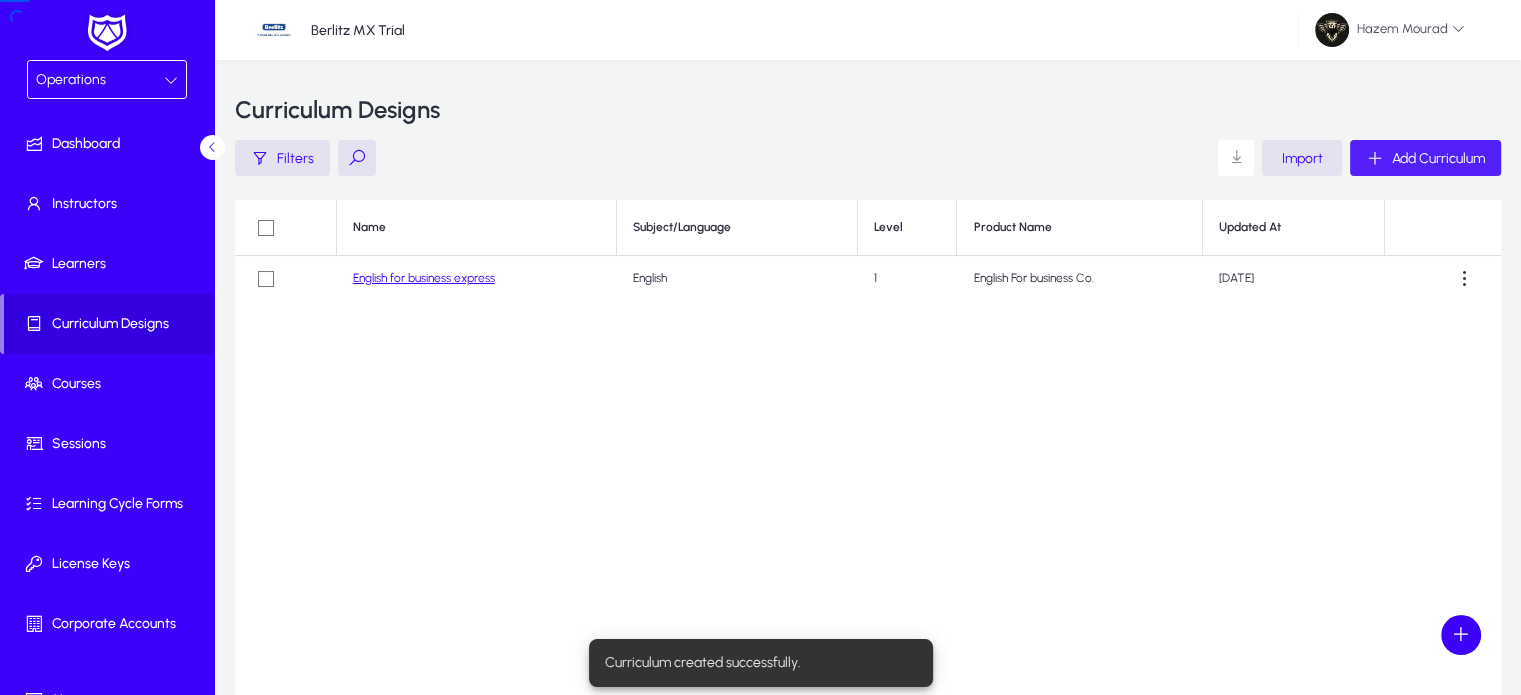 scroll, scrollTop: 23, scrollLeft: 0, axis: vertical 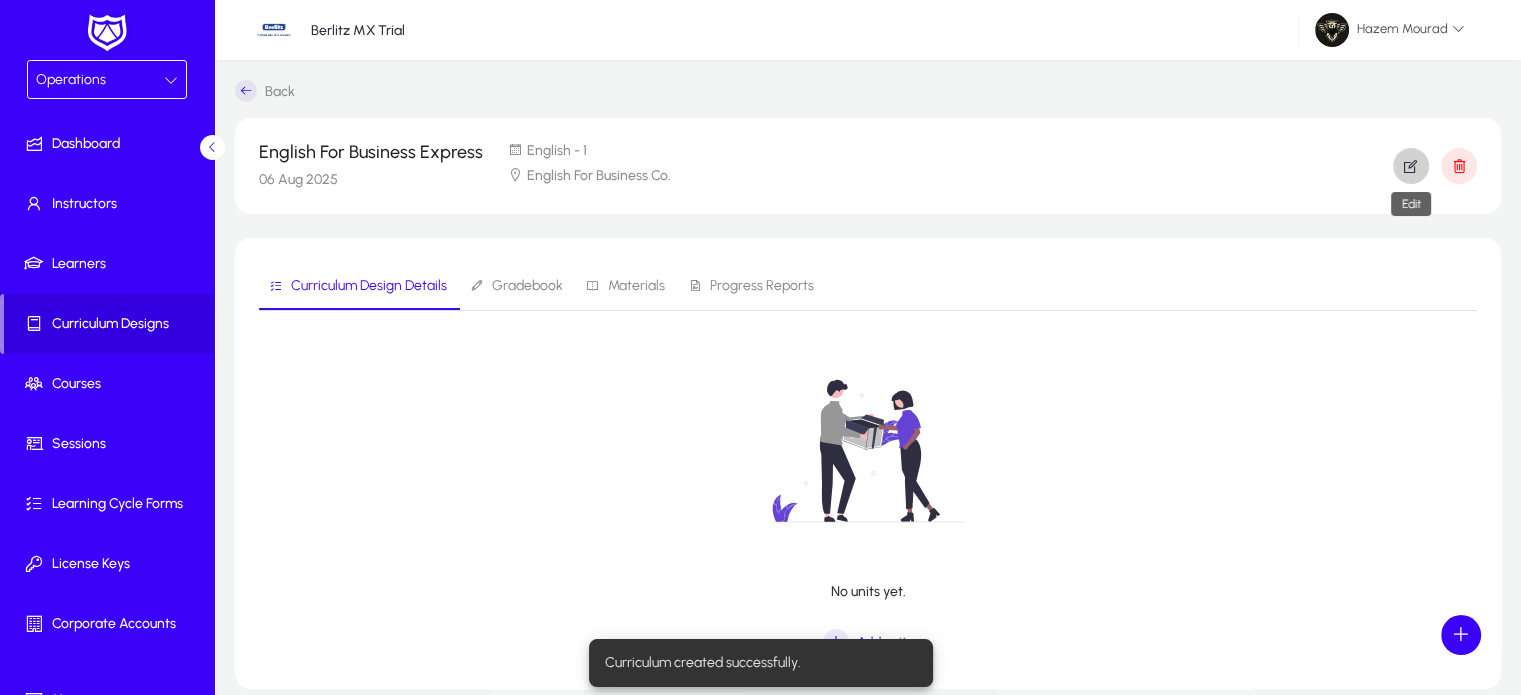 click 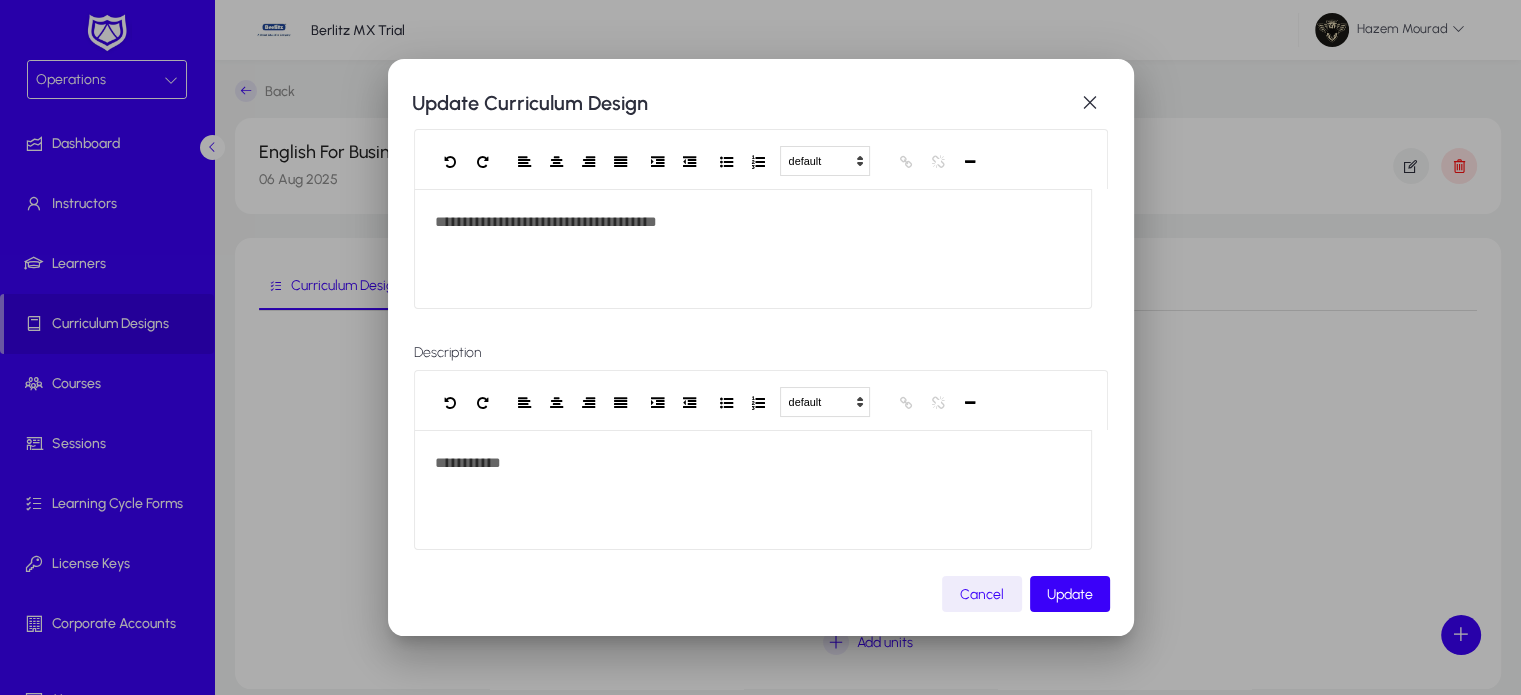 scroll, scrollTop: 247, scrollLeft: 0, axis: vertical 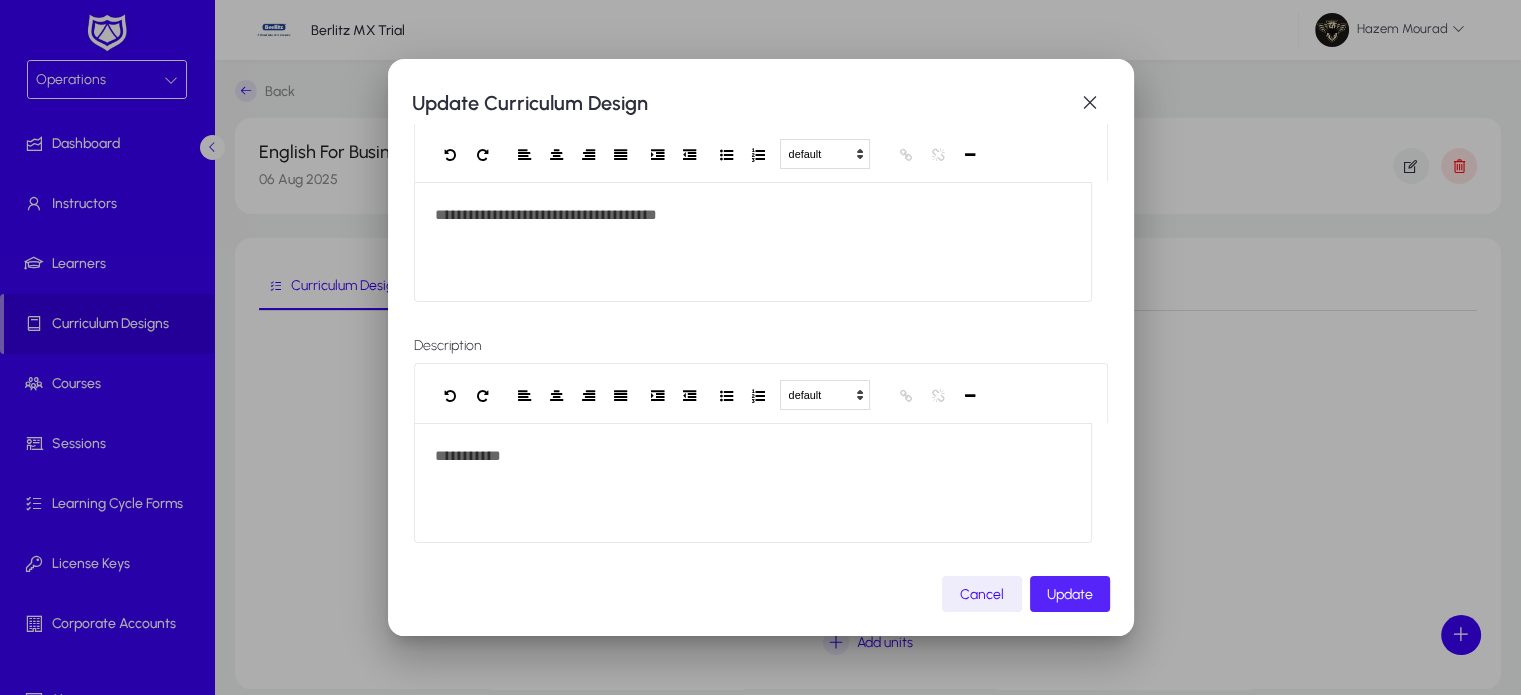click 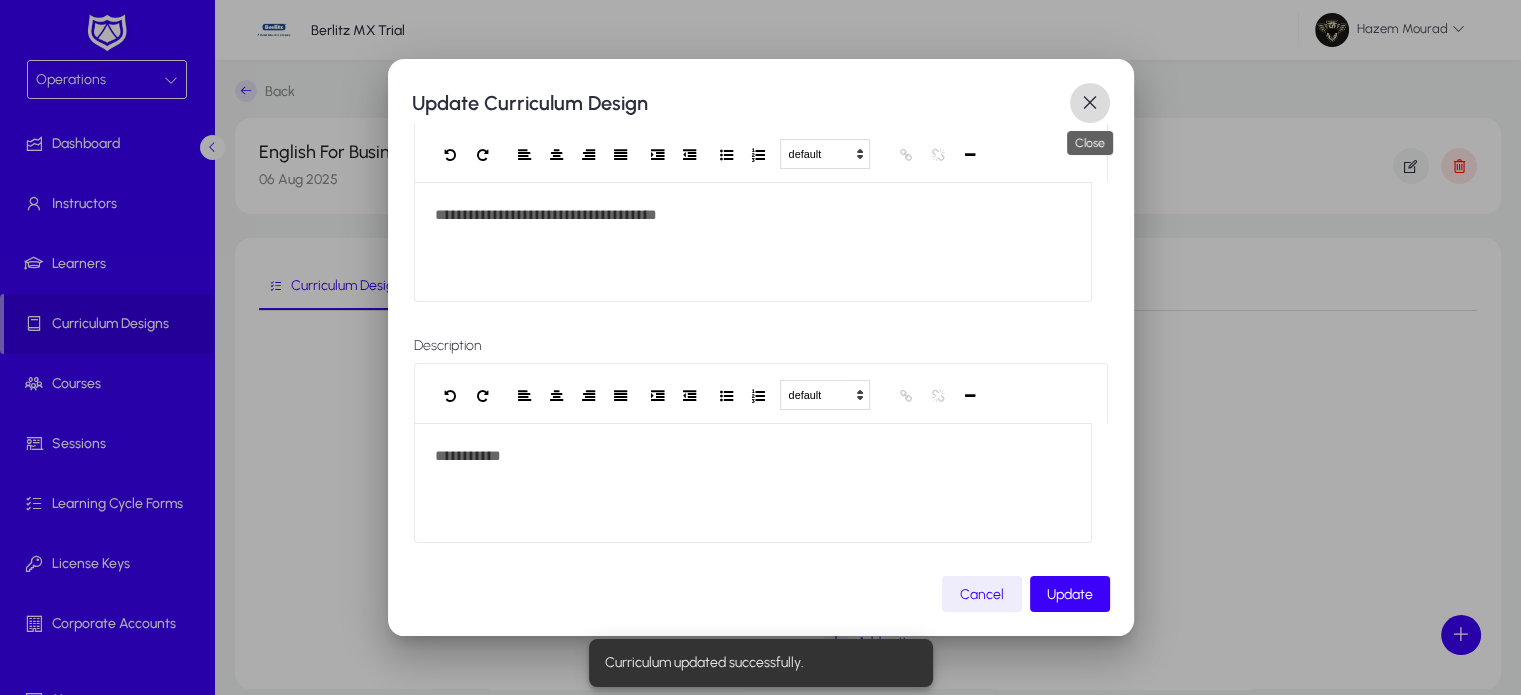 click at bounding box center [1090, 103] 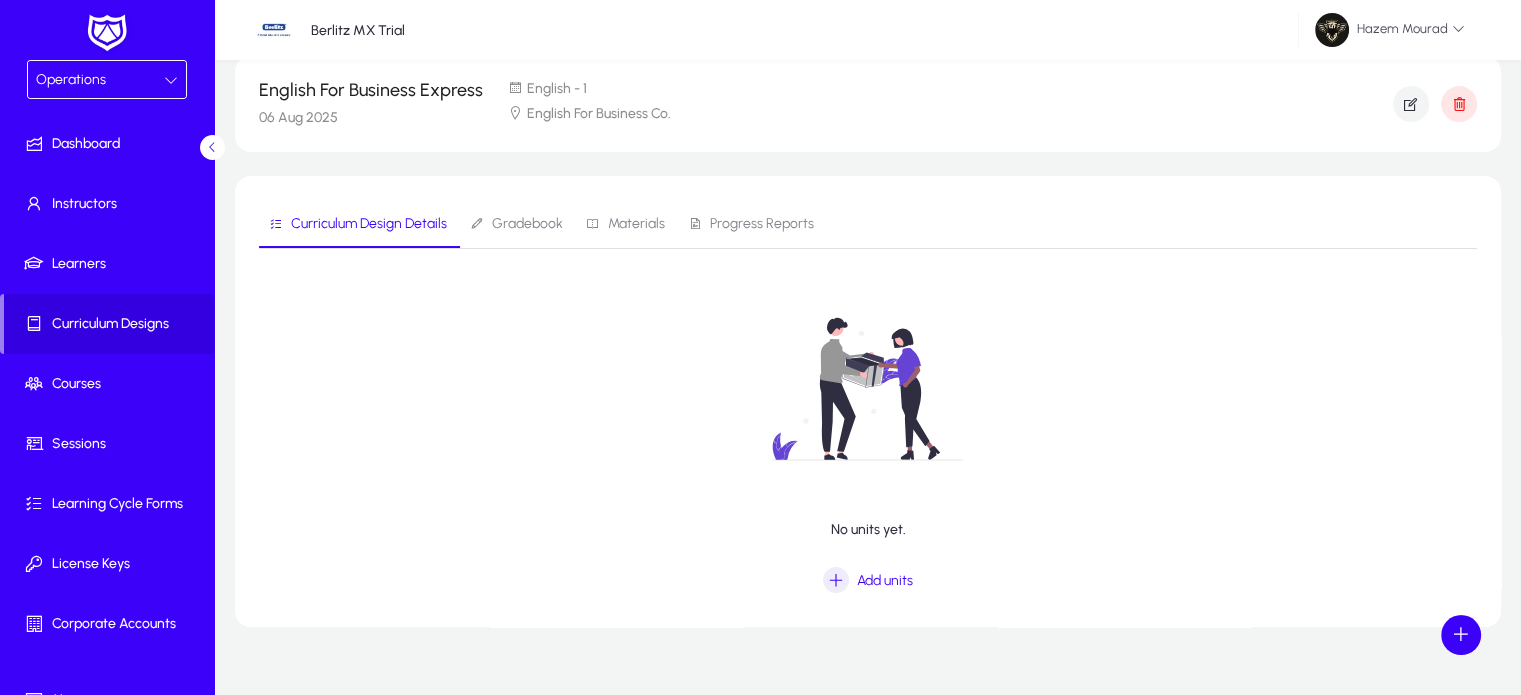 scroll, scrollTop: 64, scrollLeft: 0, axis: vertical 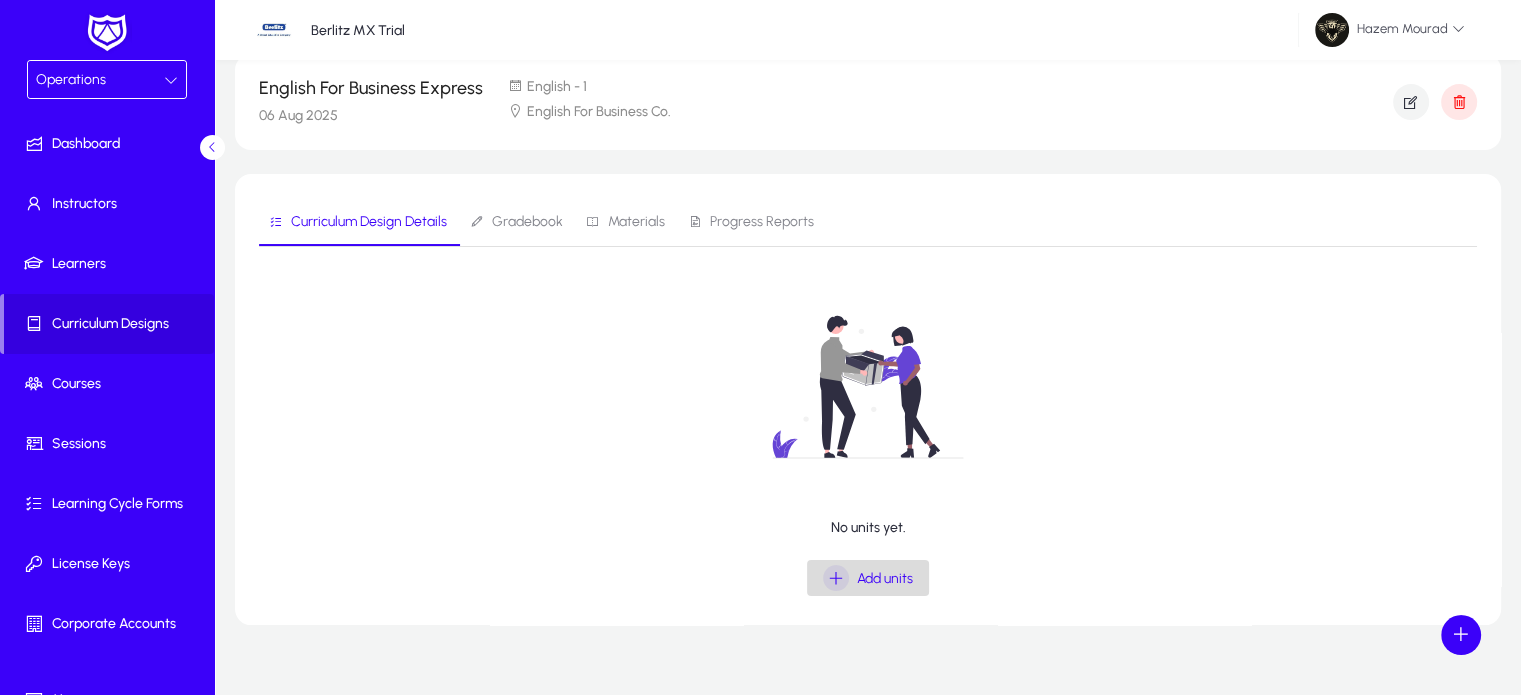 click 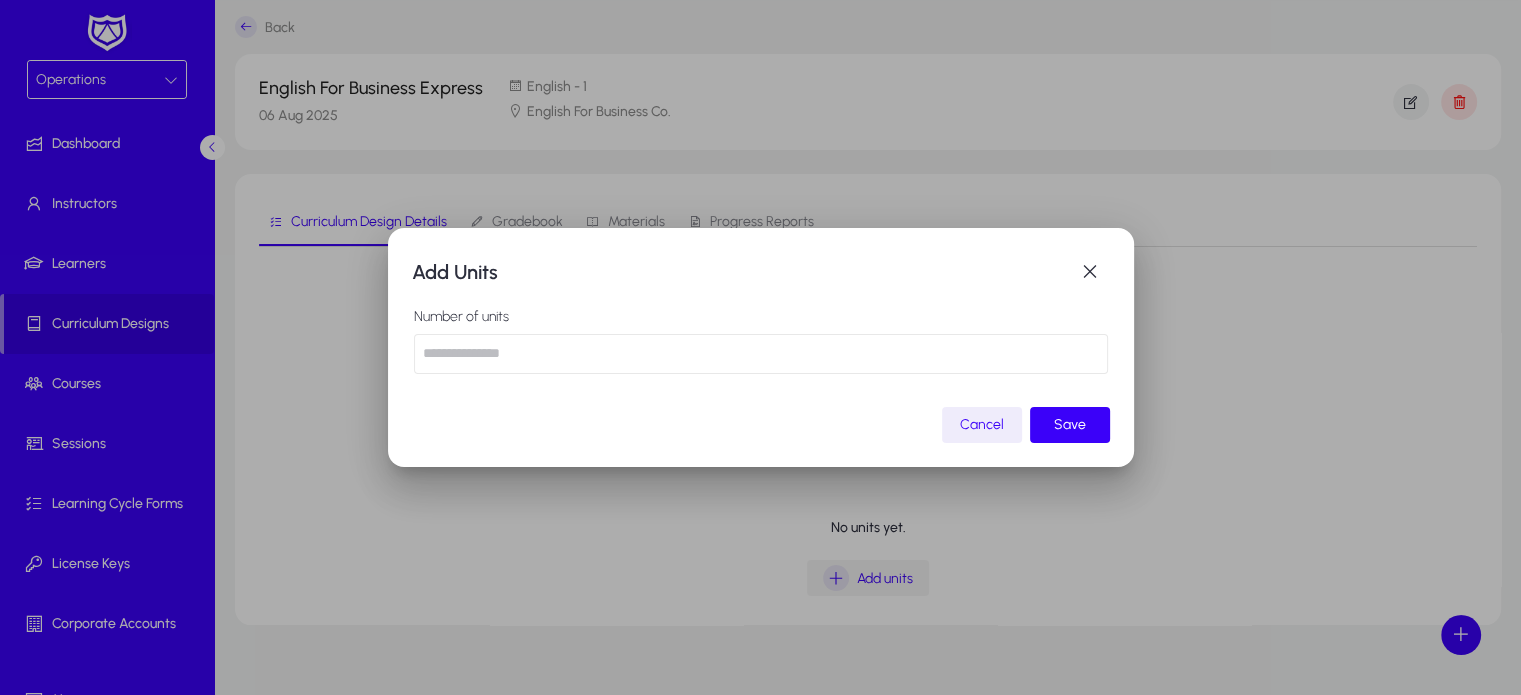 scroll, scrollTop: 0, scrollLeft: 0, axis: both 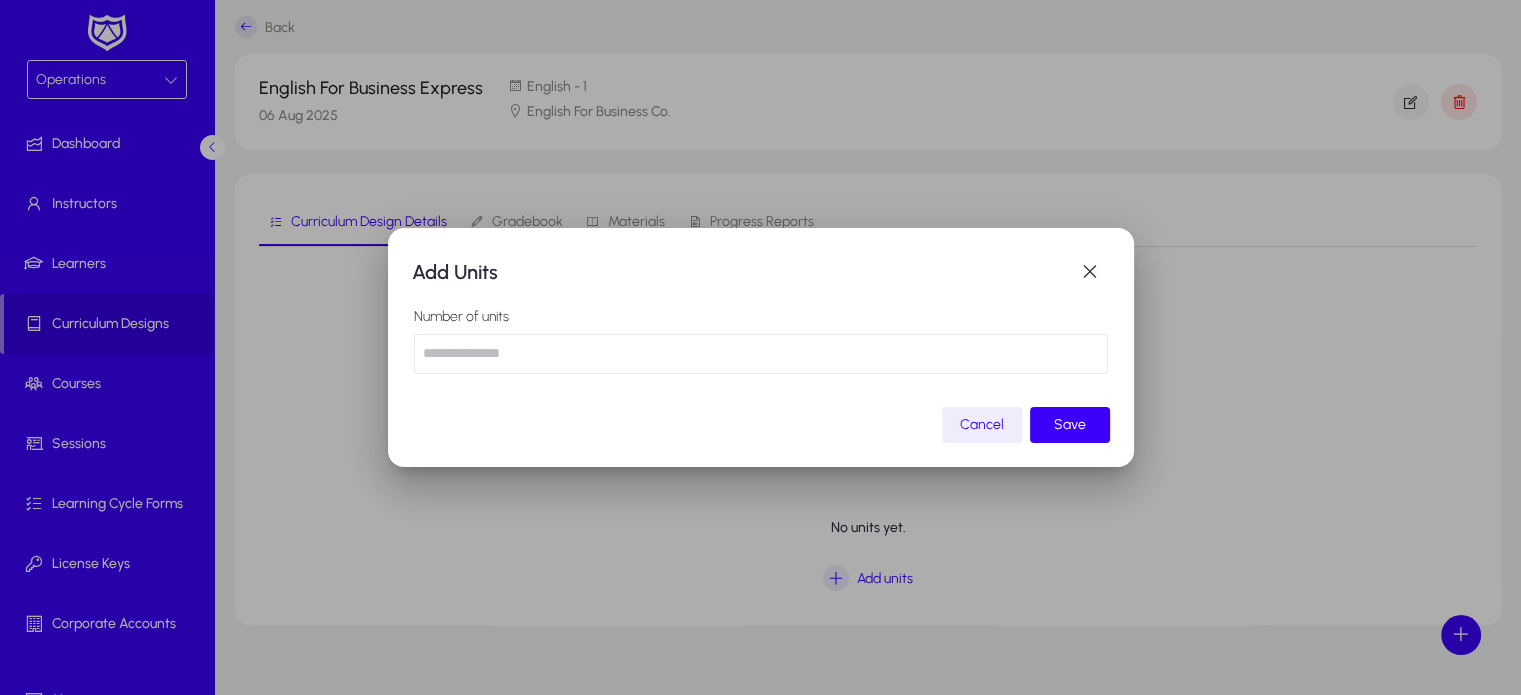 click at bounding box center (761, 354) 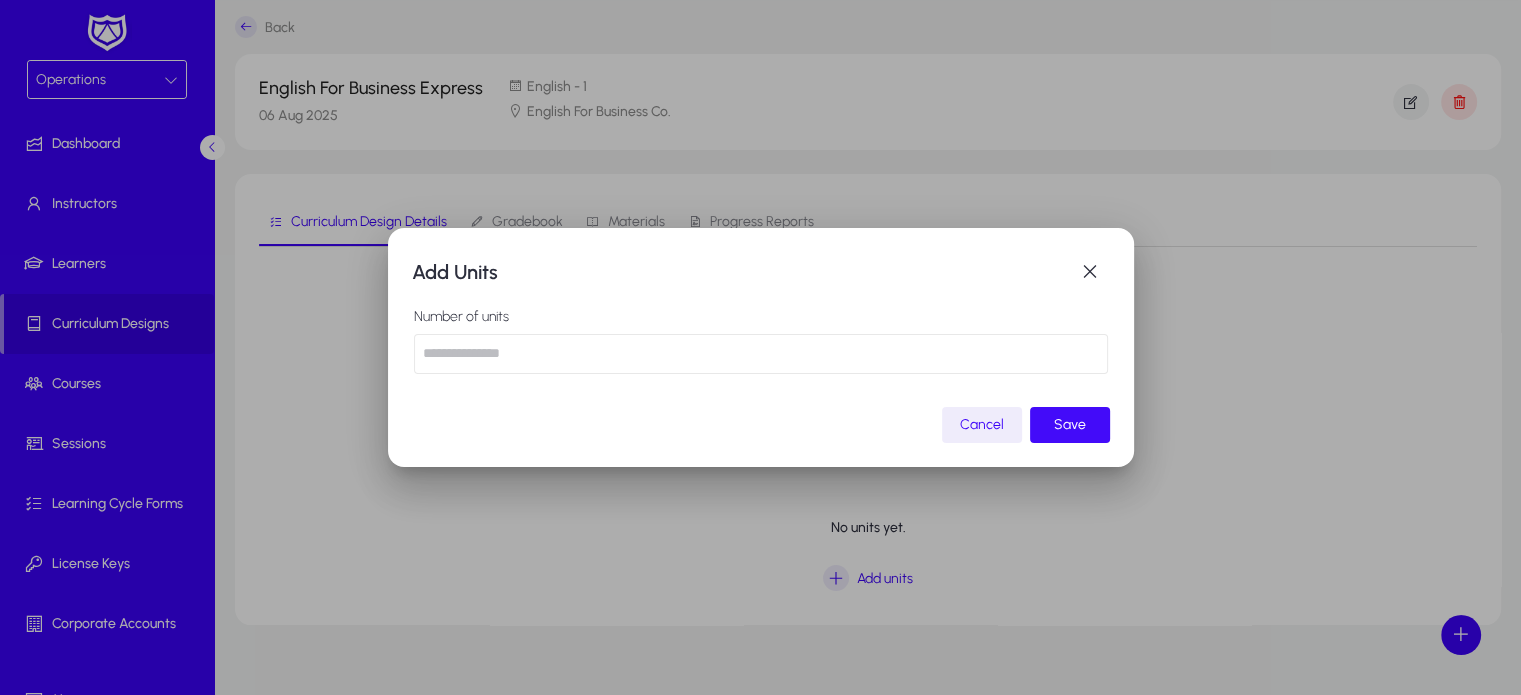 click 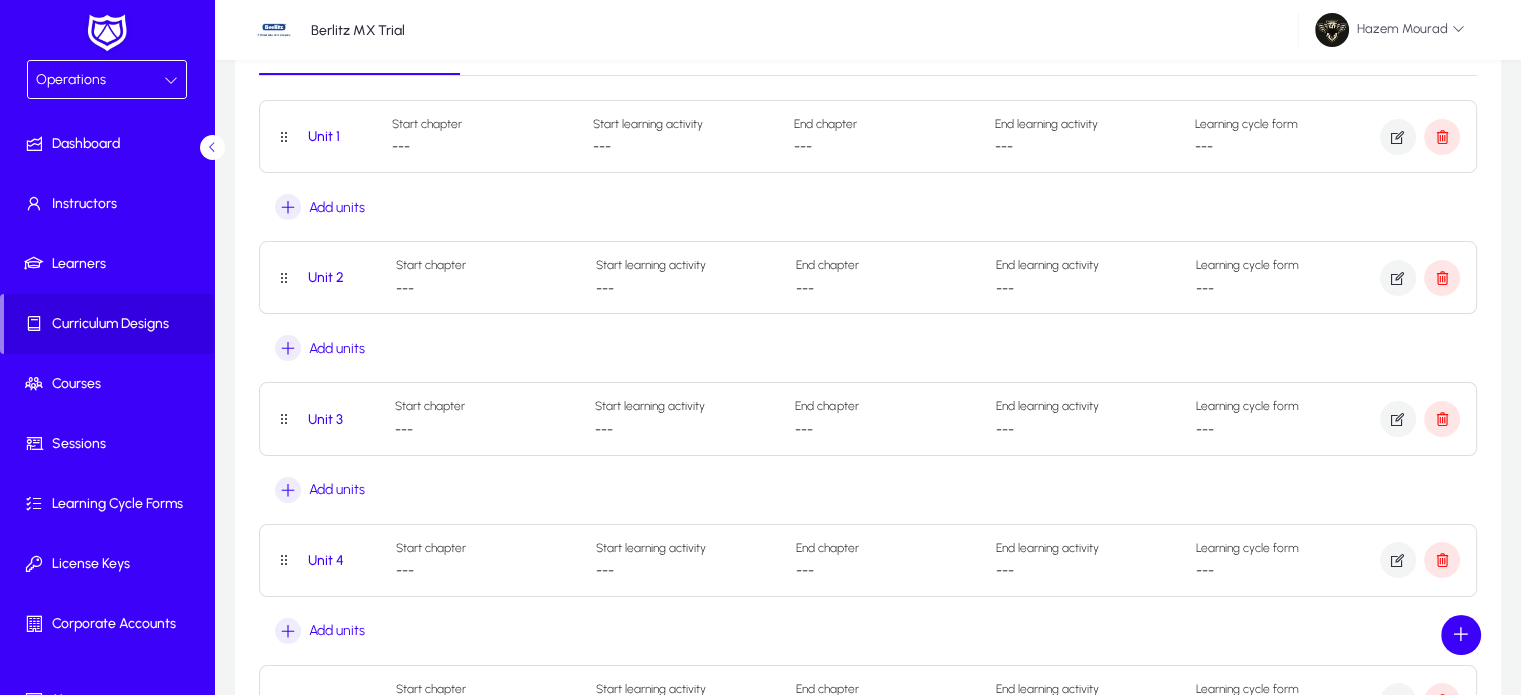 scroll, scrollTop: 176, scrollLeft: 0, axis: vertical 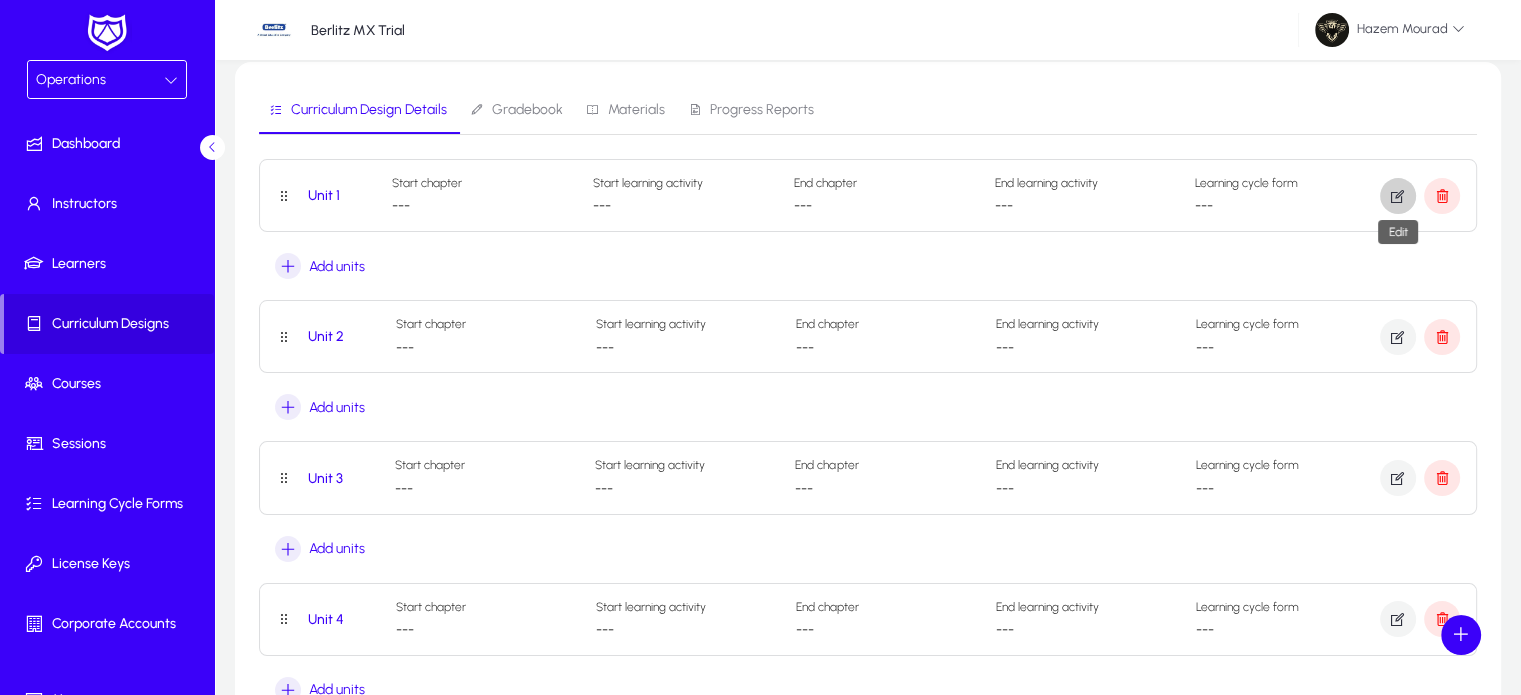 click at bounding box center (1398, 196) 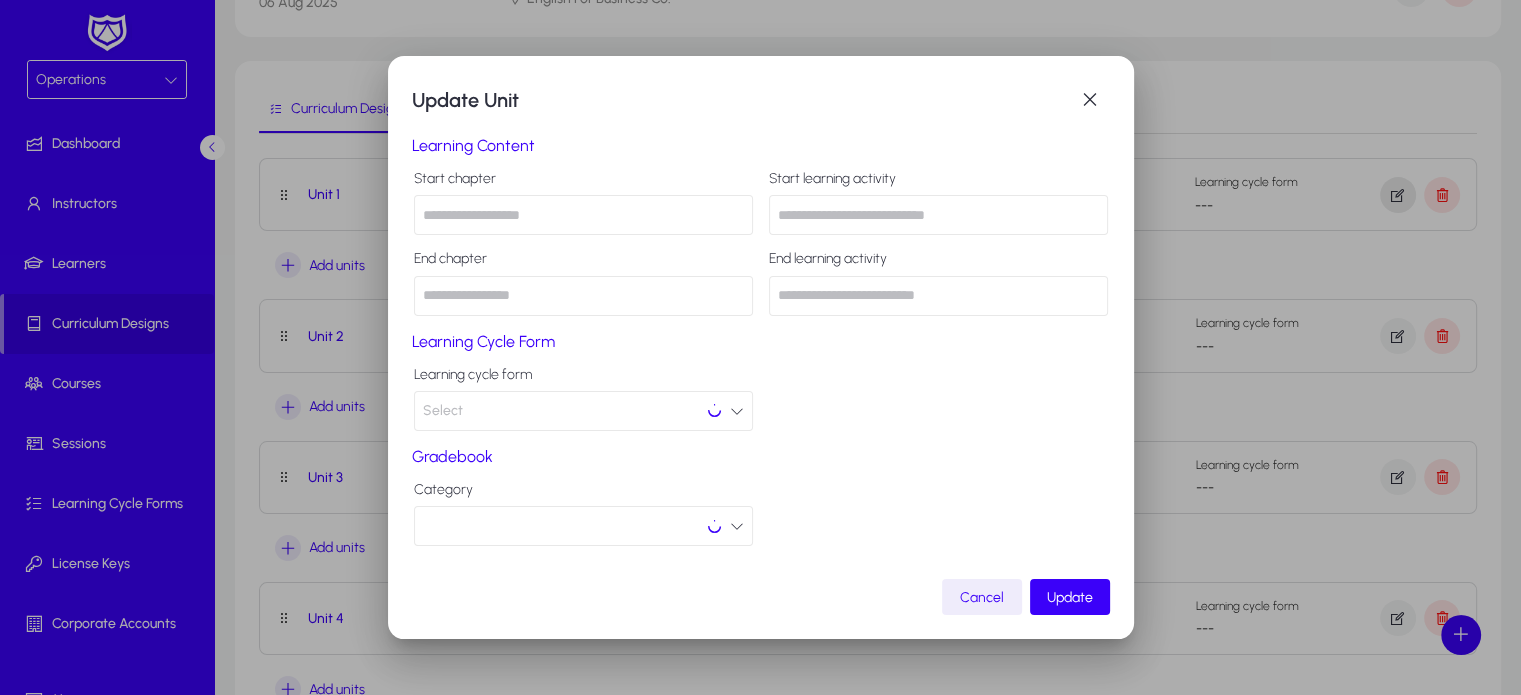 scroll, scrollTop: 0, scrollLeft: 0, axis: both 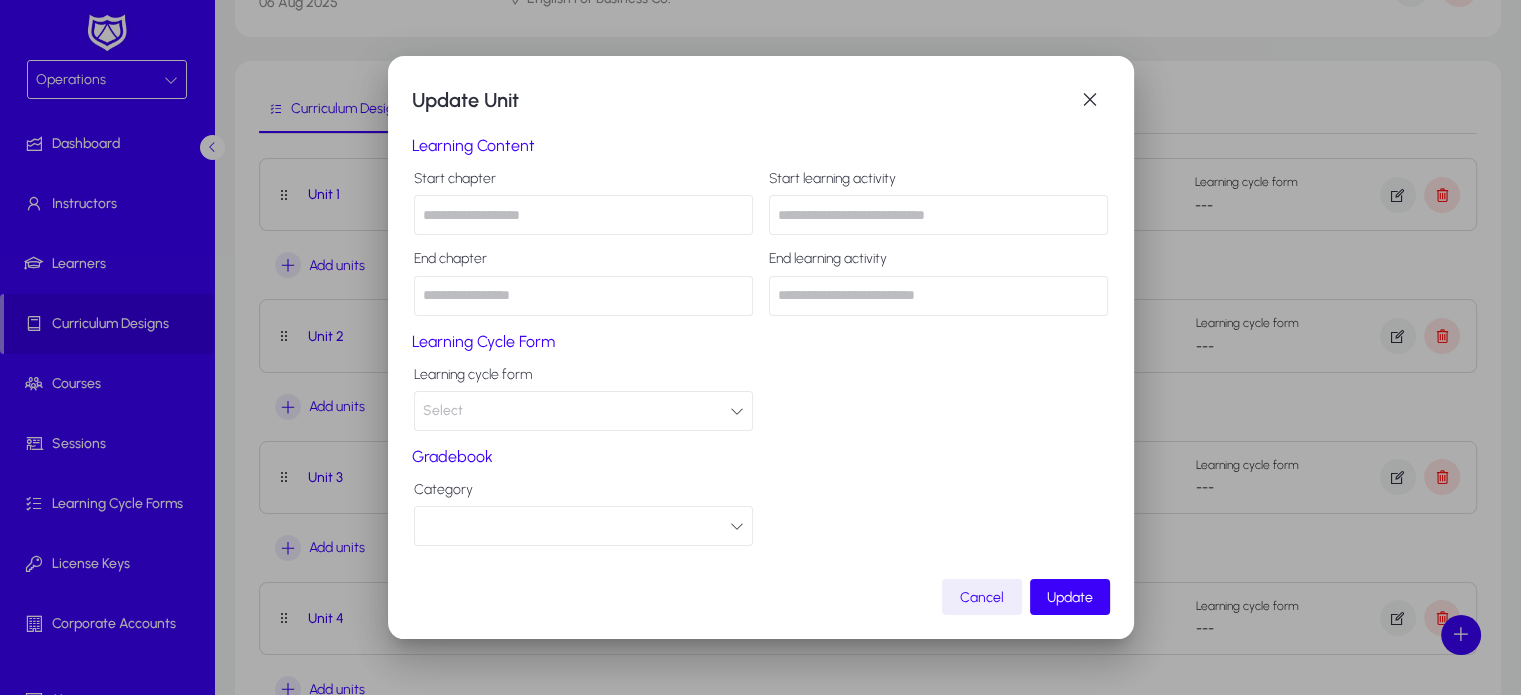 click at bounding box center [583, 215] 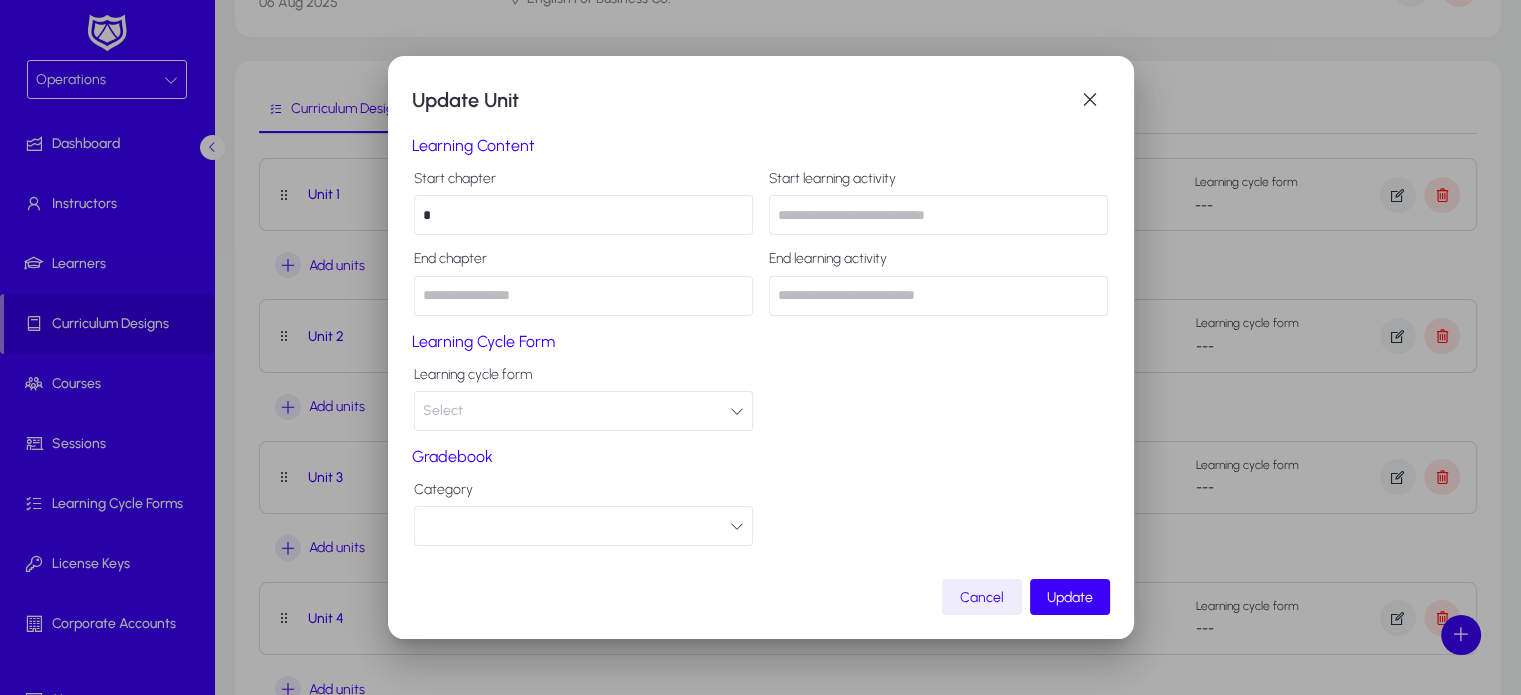 type on "*" 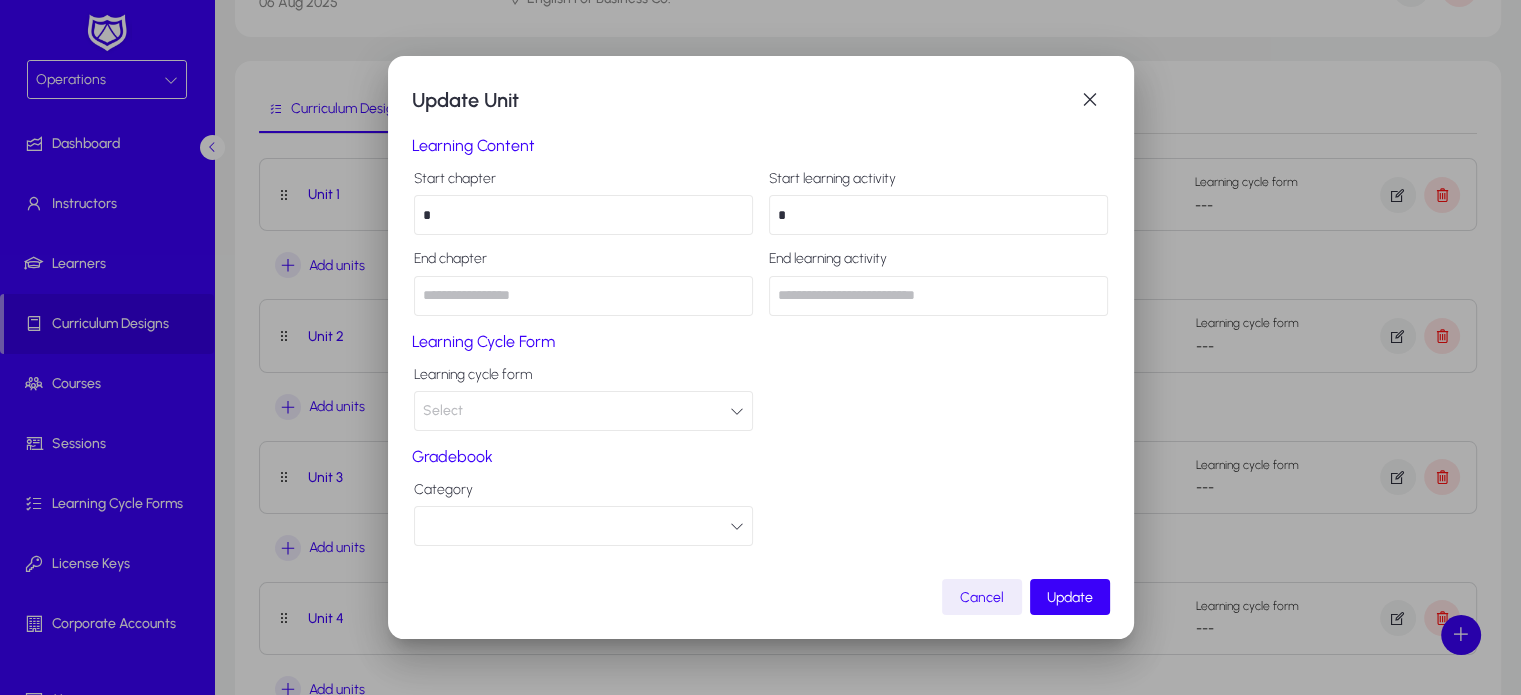 click on "*" at bounding box center [938, 215] 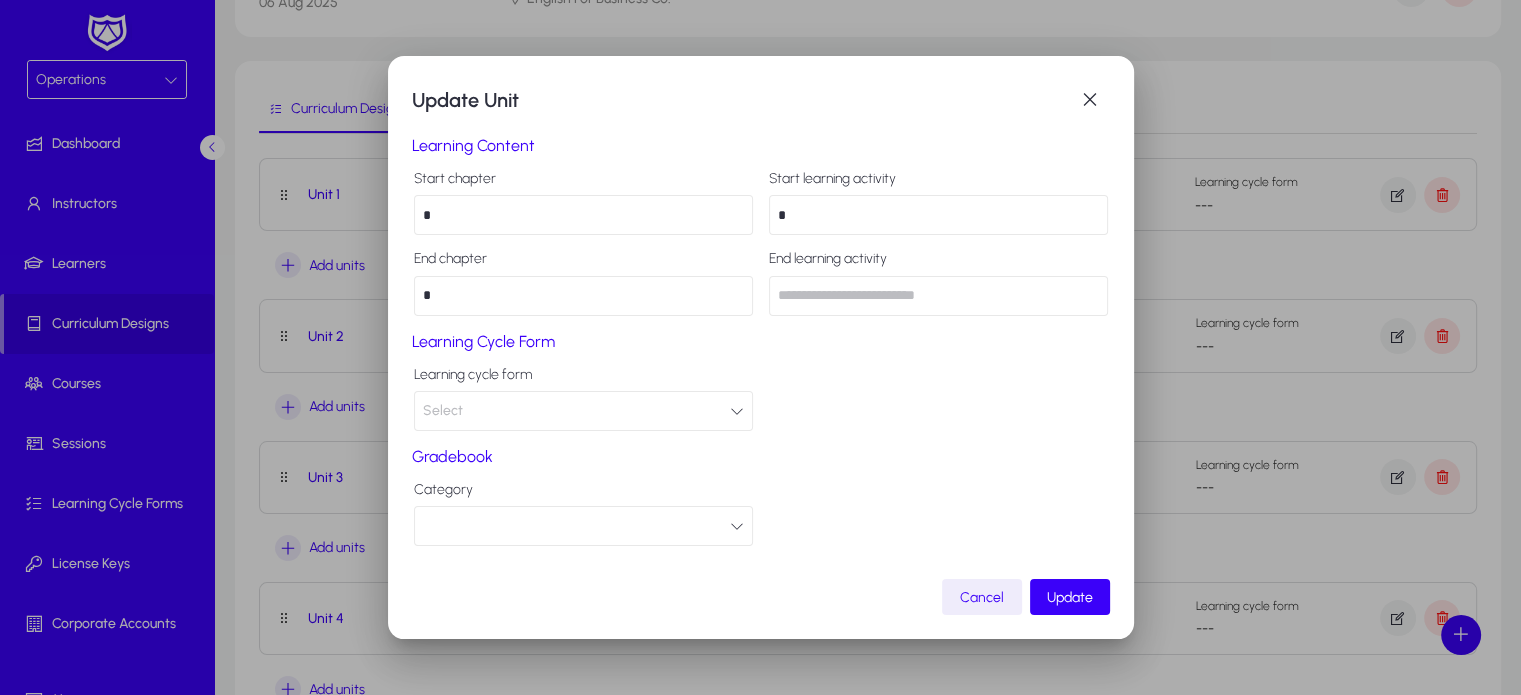 click on "*" at bounding box center (583, 296) 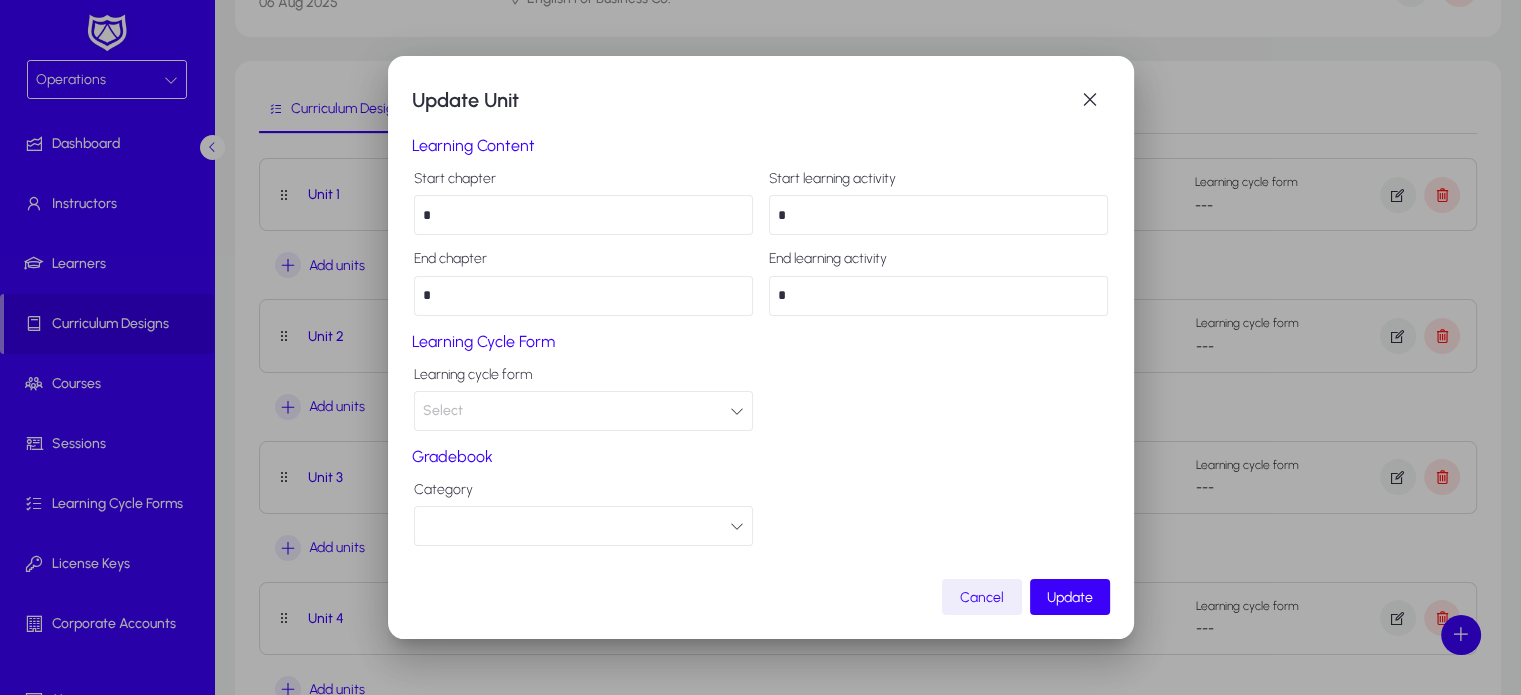 click on "*" at bounding box center (938, 296) 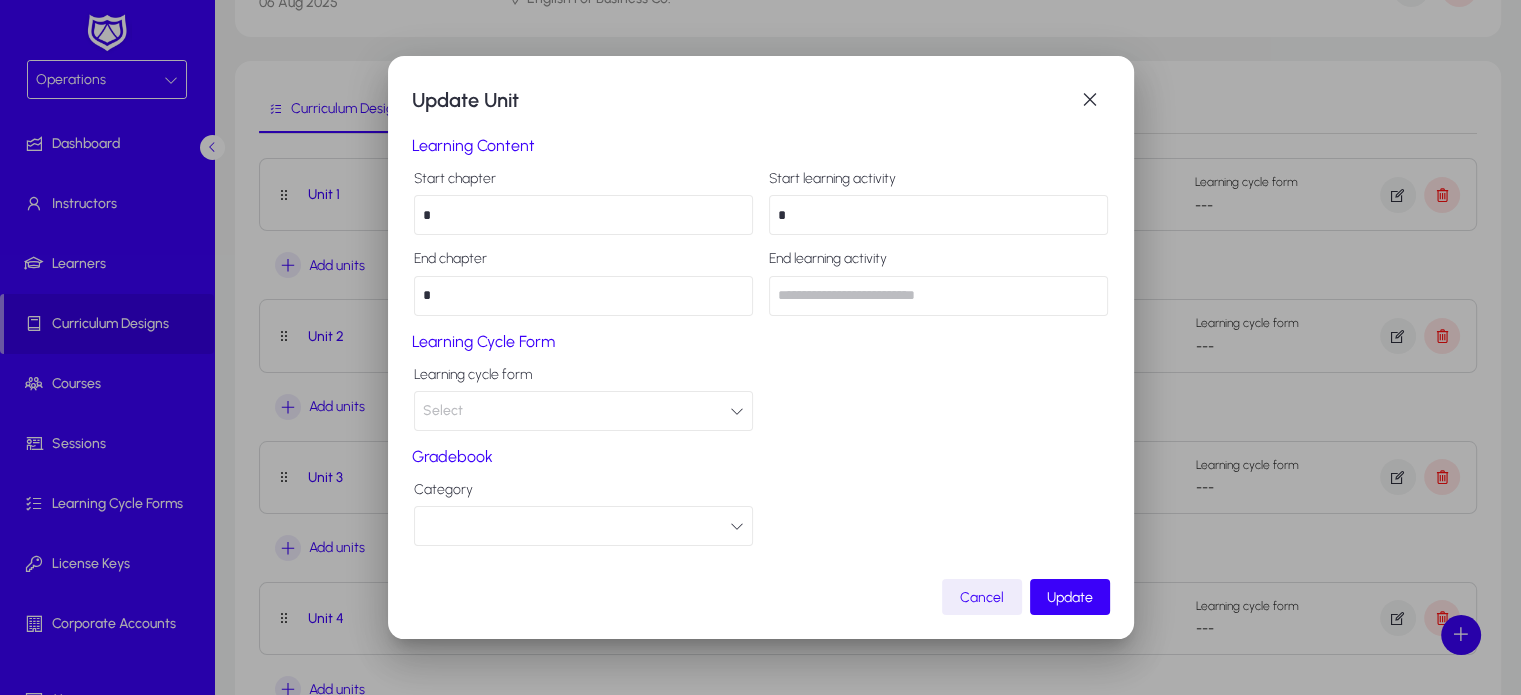 type on "*" 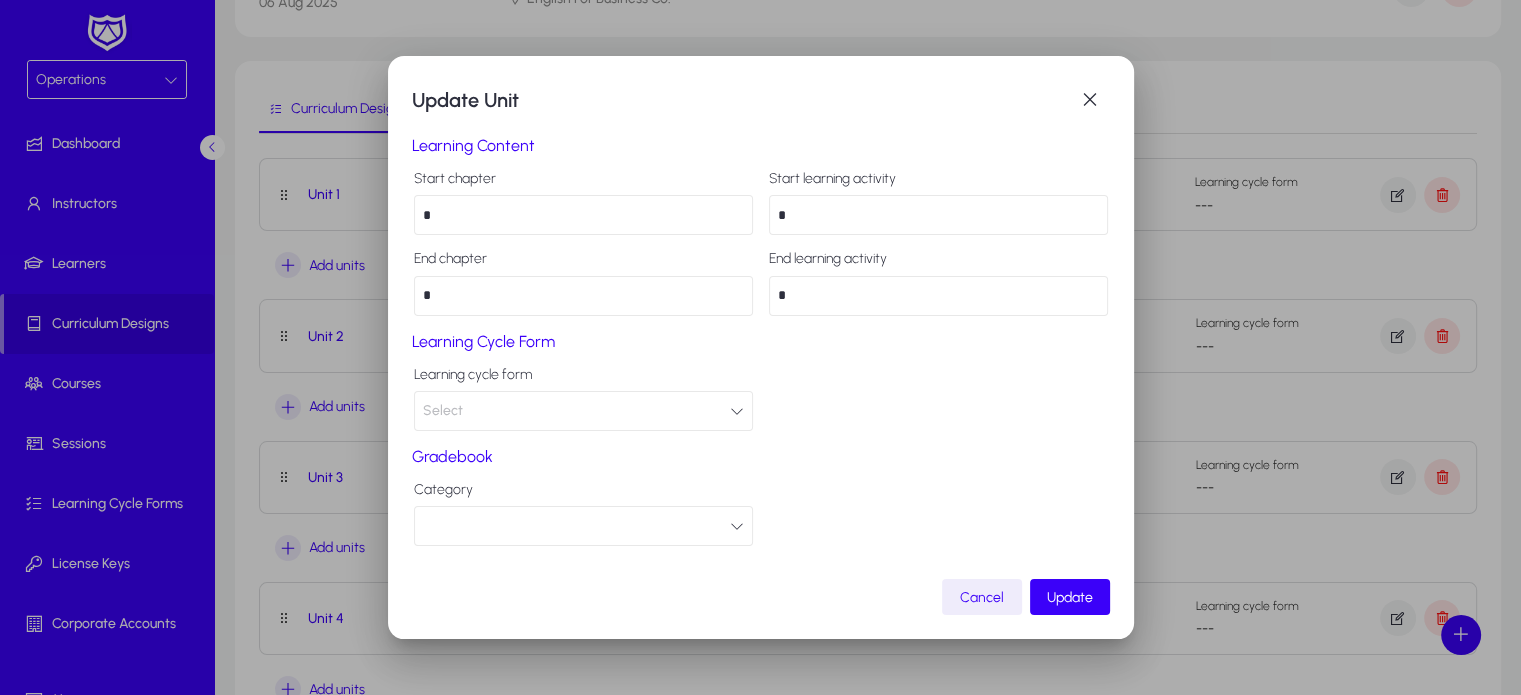 type on "*" 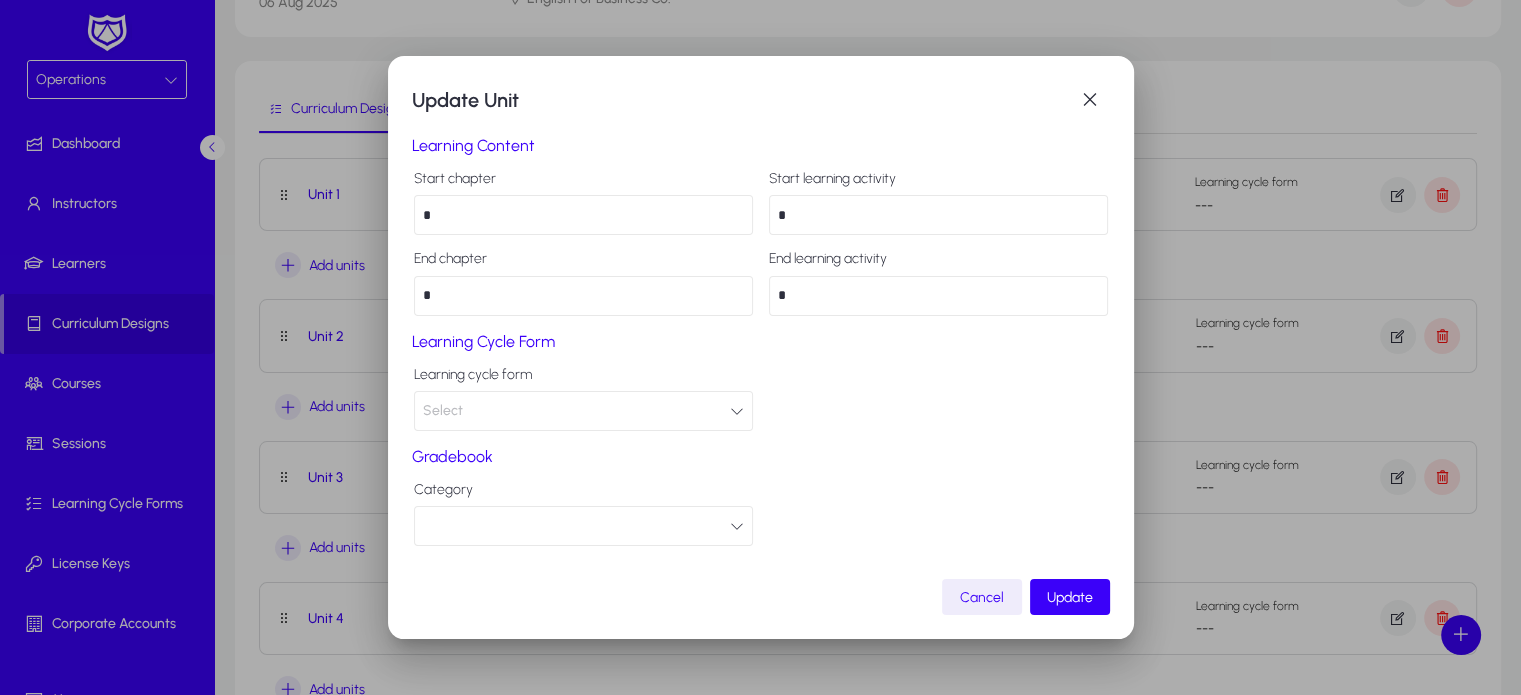 type on "*" 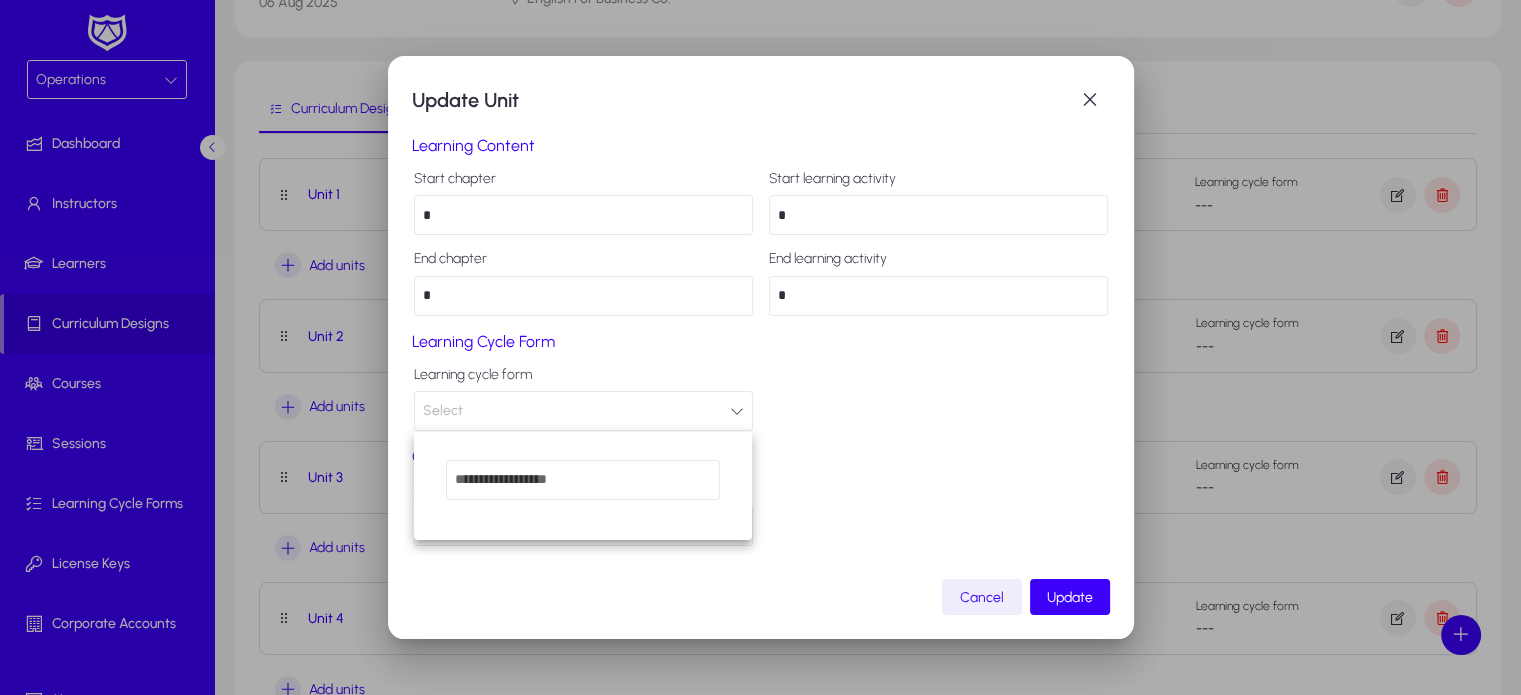 click at bounding box center (760, 347) 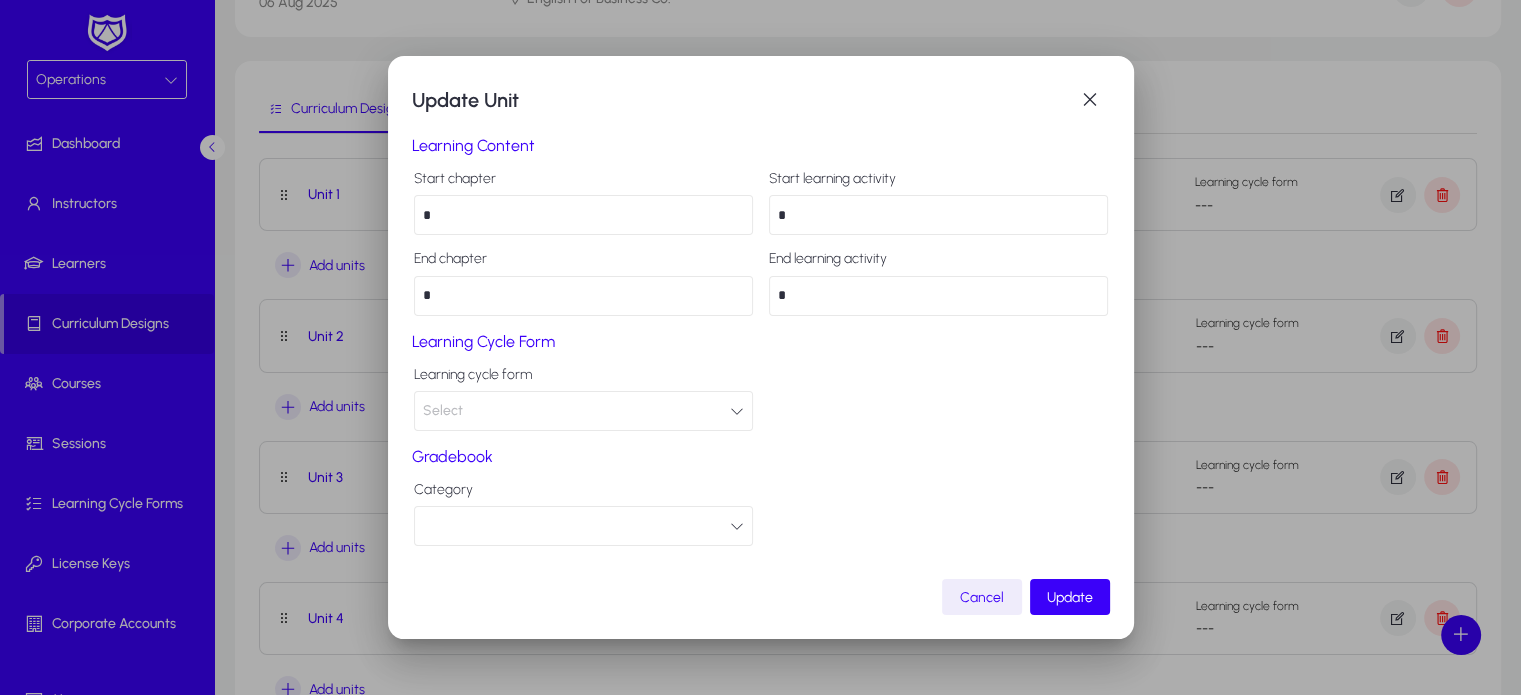 click at bounding box center [583, 526] 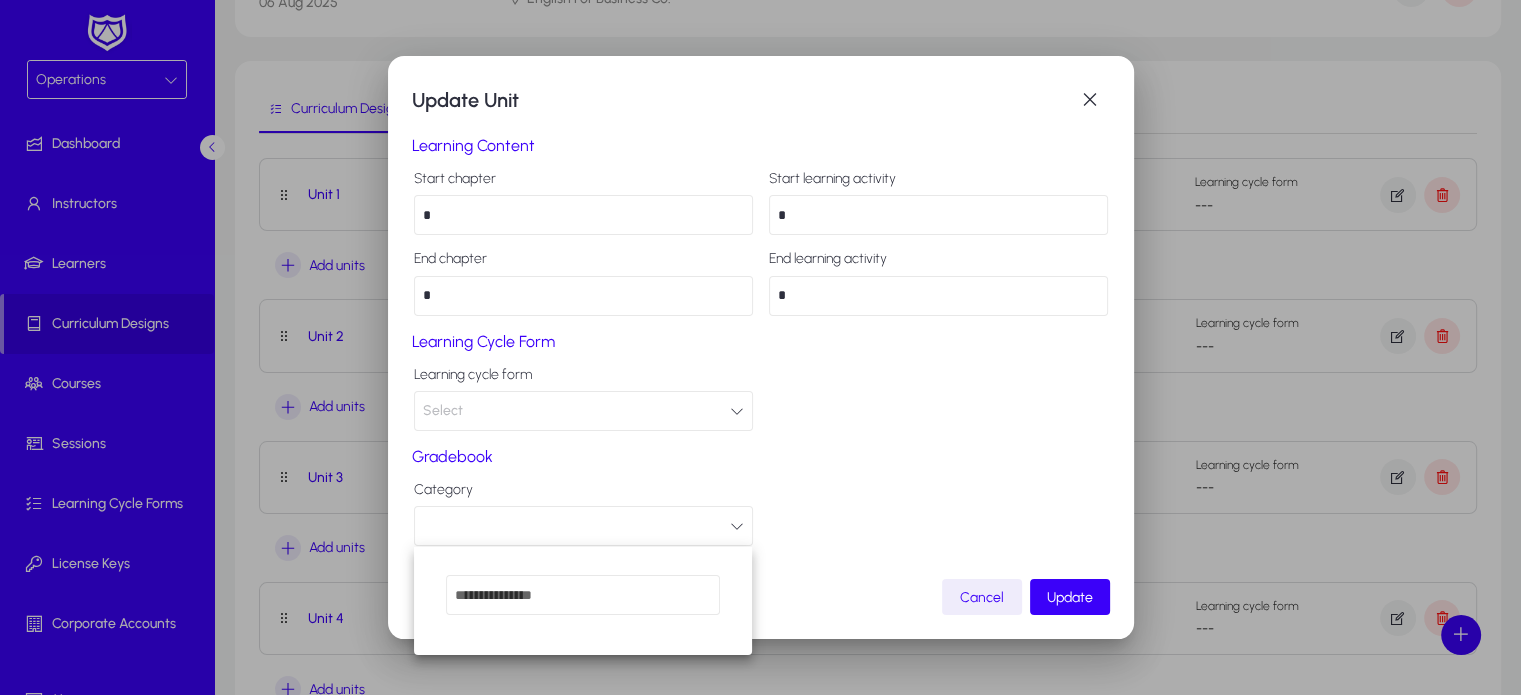 click at bounding box center (760, 347) 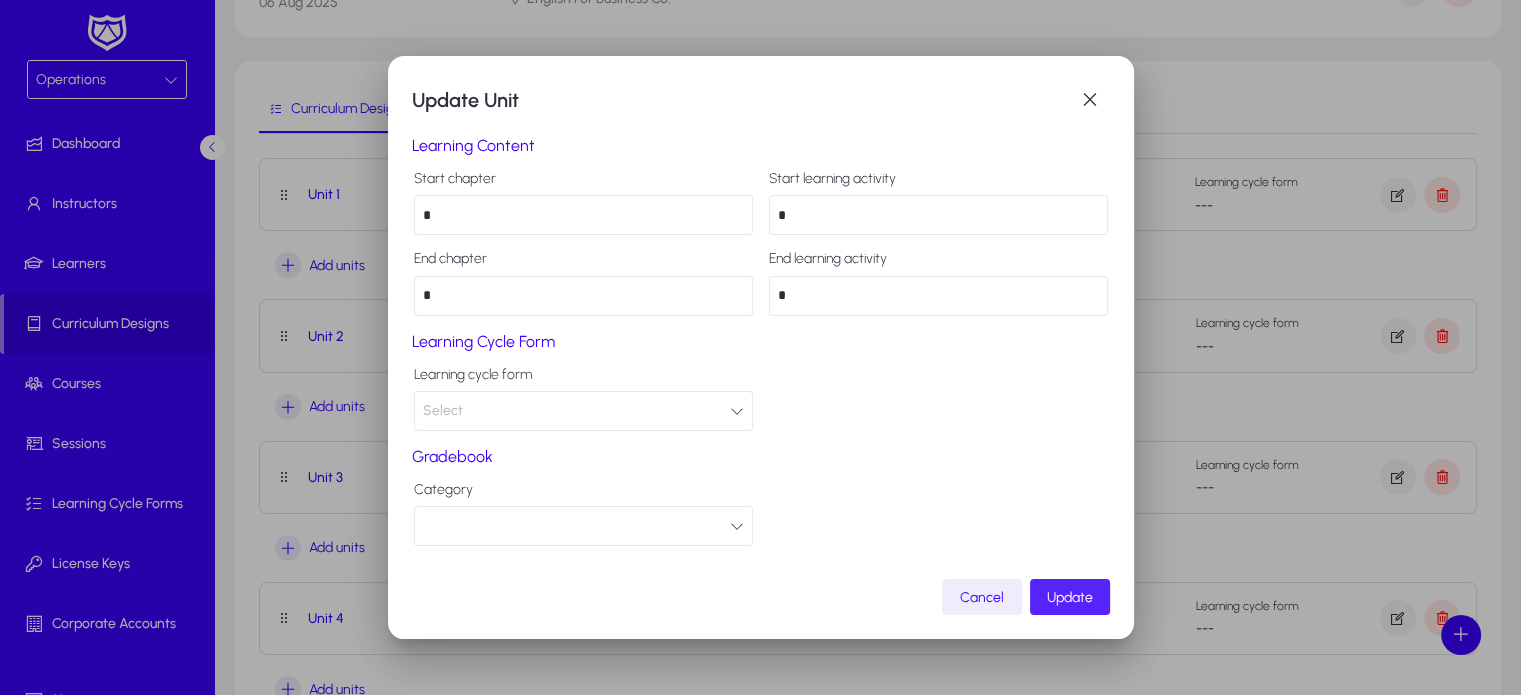 click on "Update" 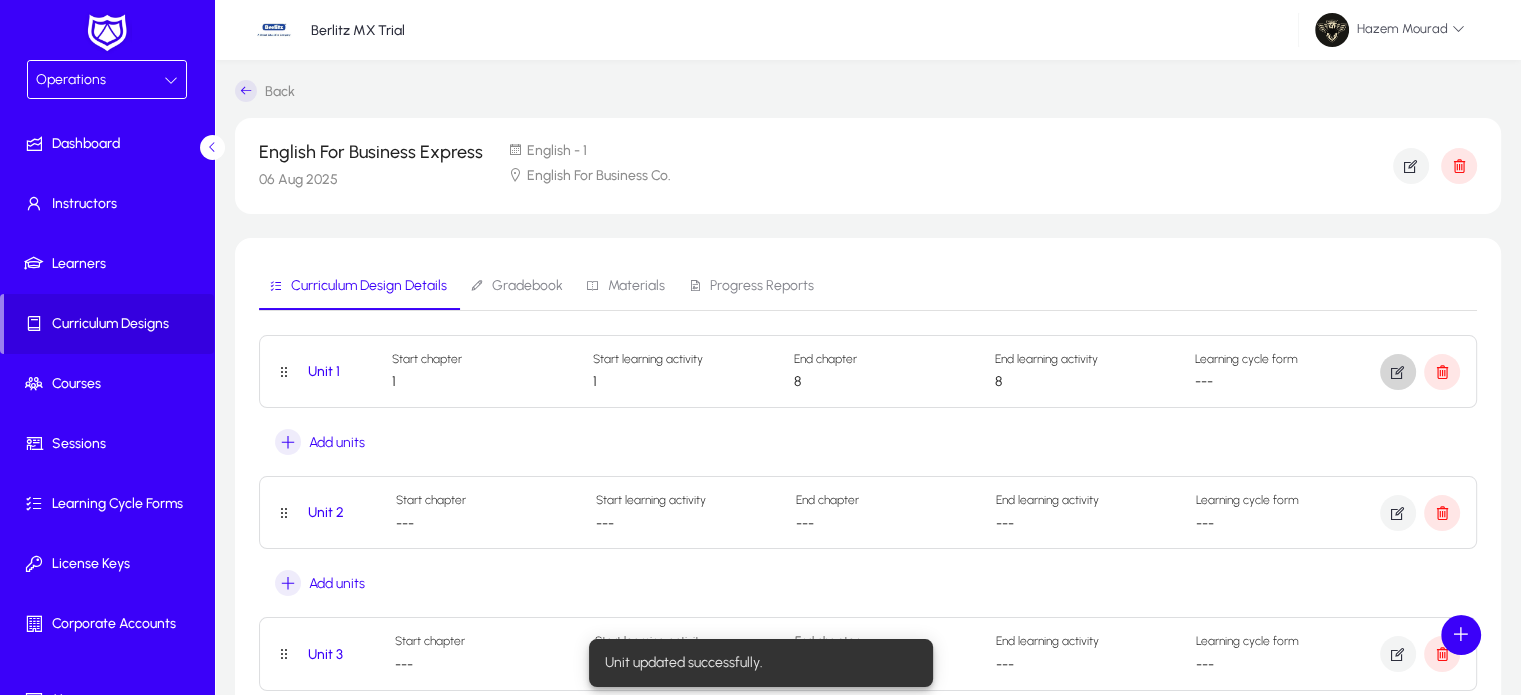 scroll, scrollTop: 176, scrollLeft: 0, axis: vertical 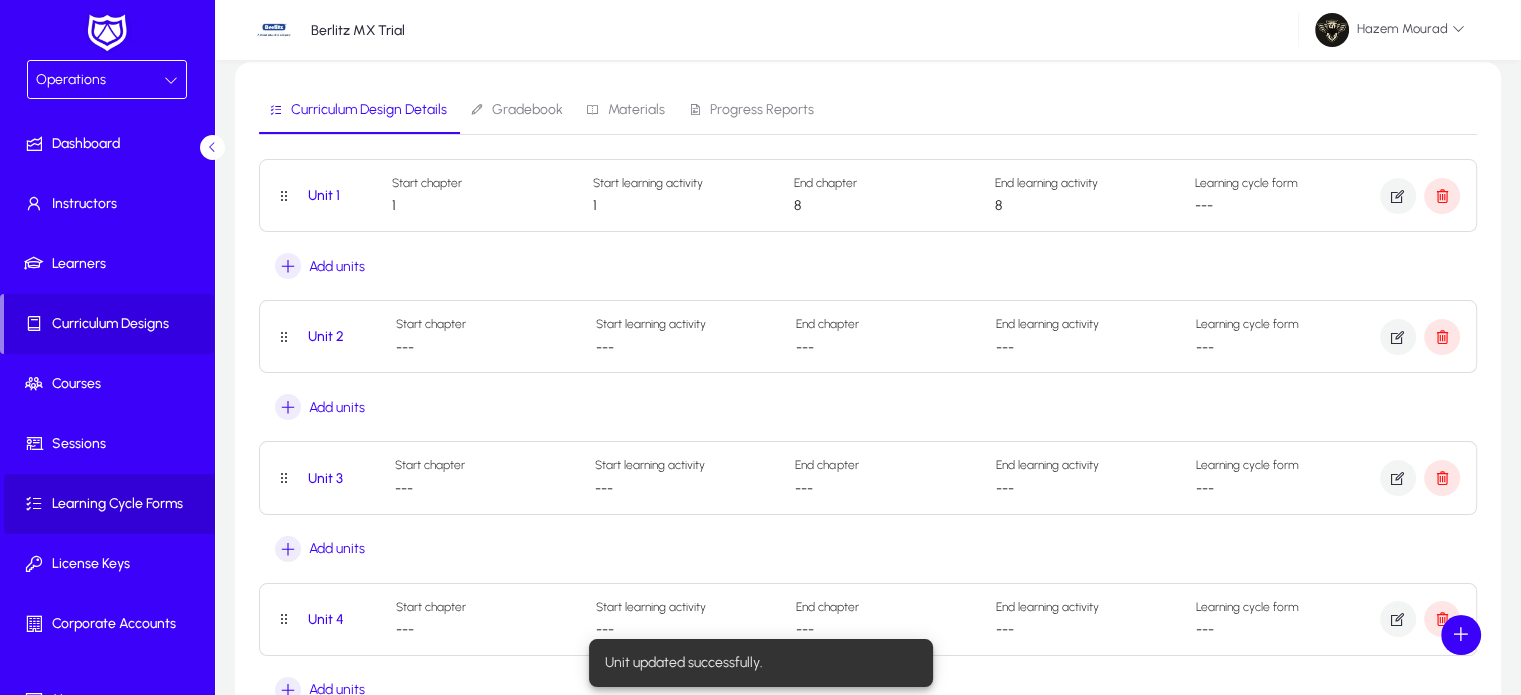 click 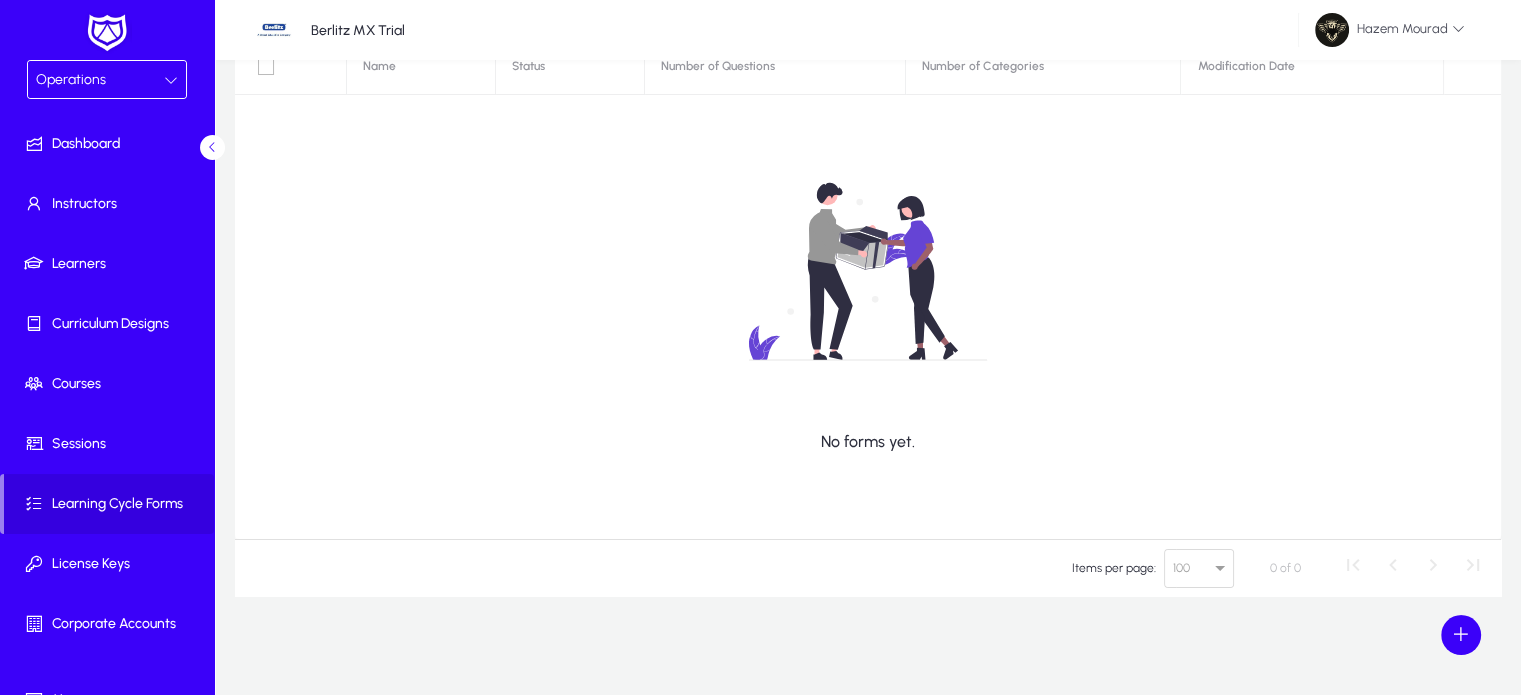 scroll, scrollTop: 0, scrollLeft: 0, axis: both 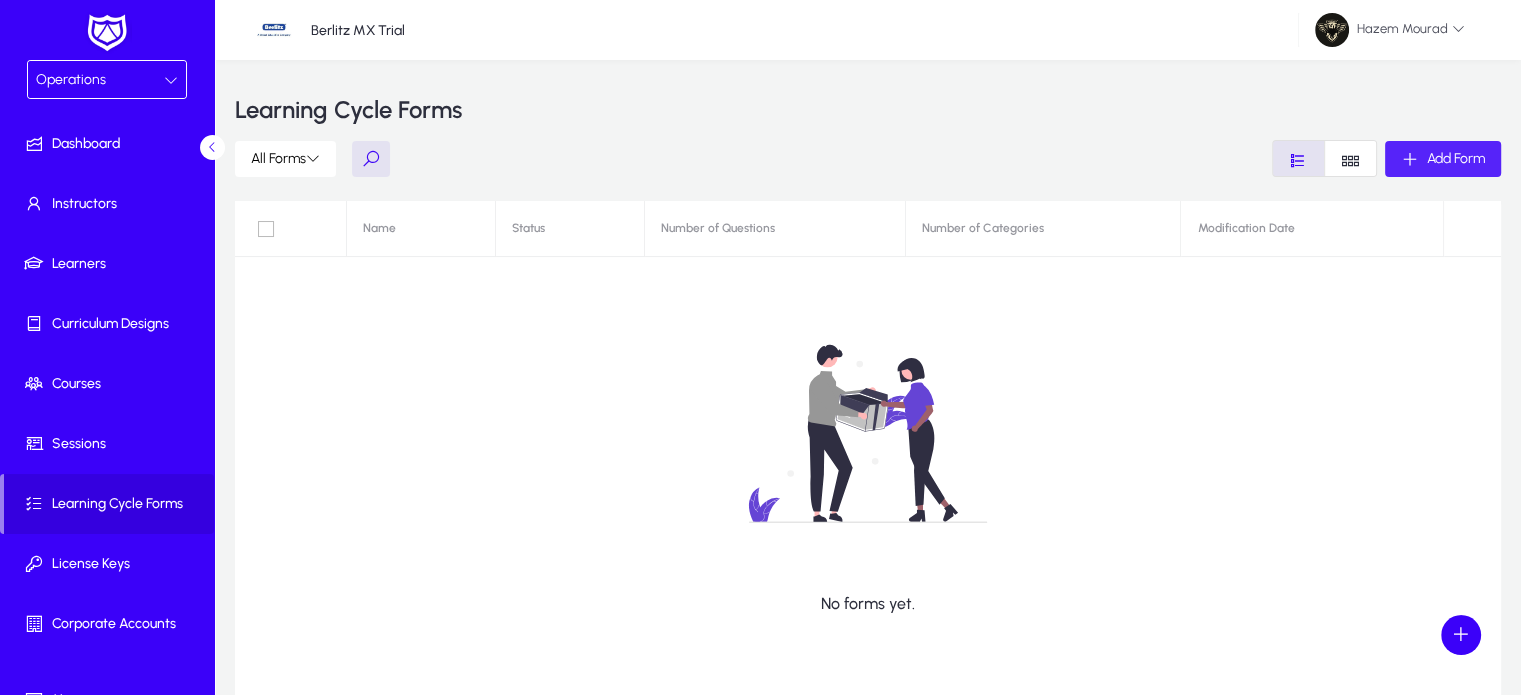 click on "Add Form" 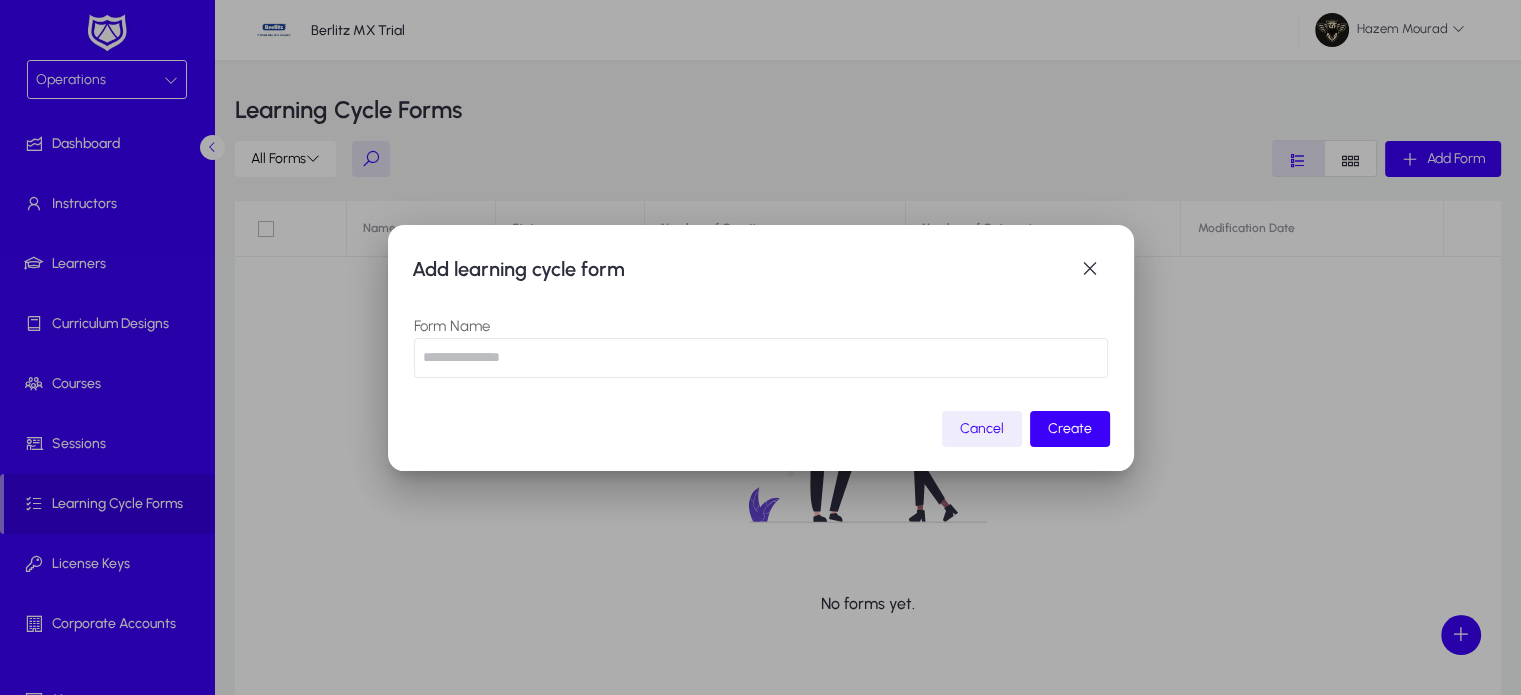 click at bounding box center (761, 358) 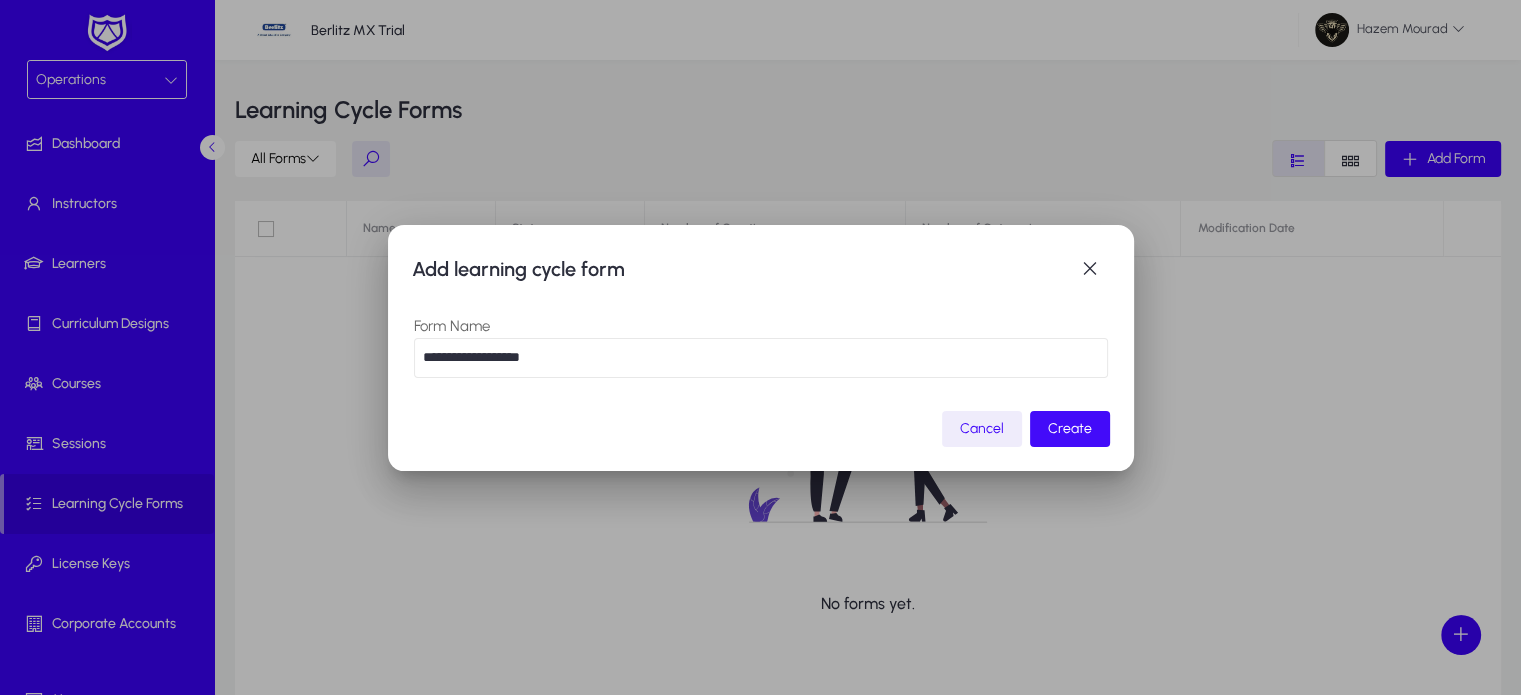 type on "**********" 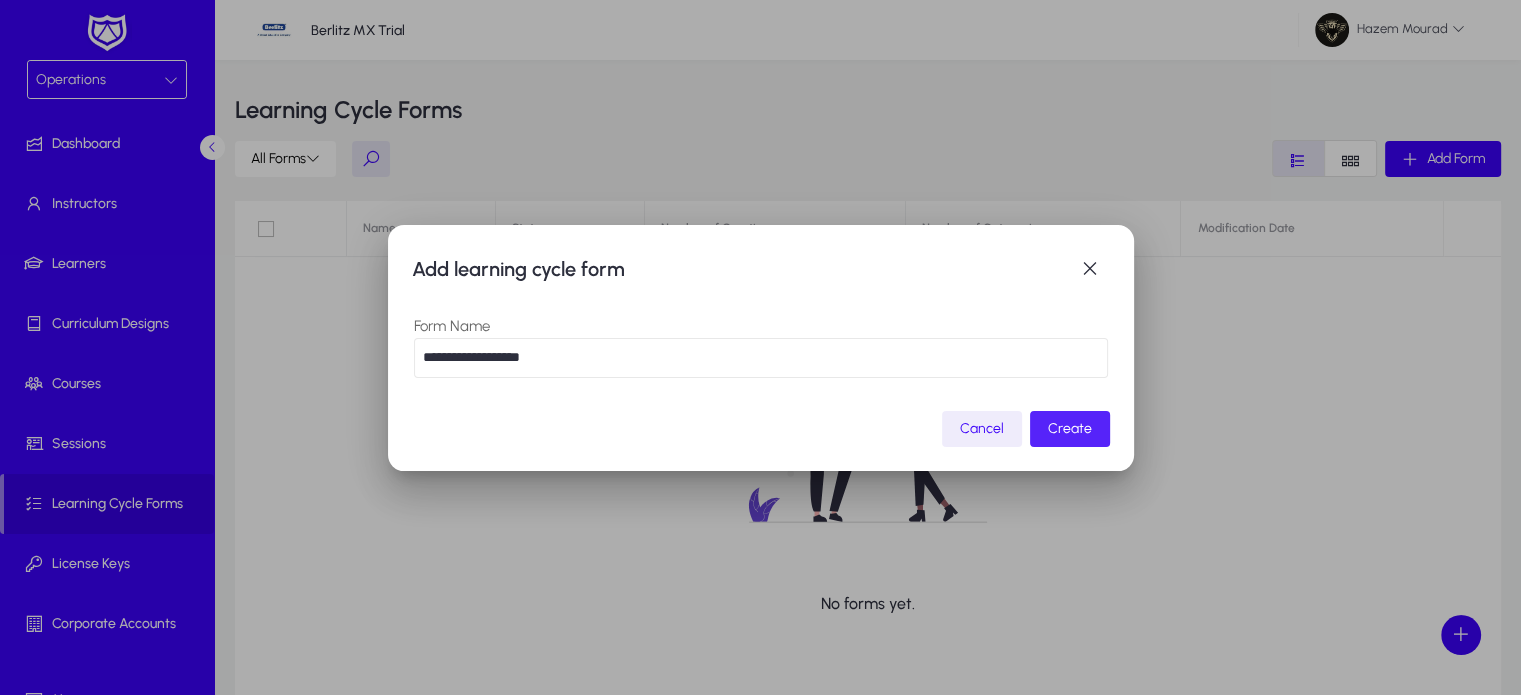 click on "Create" 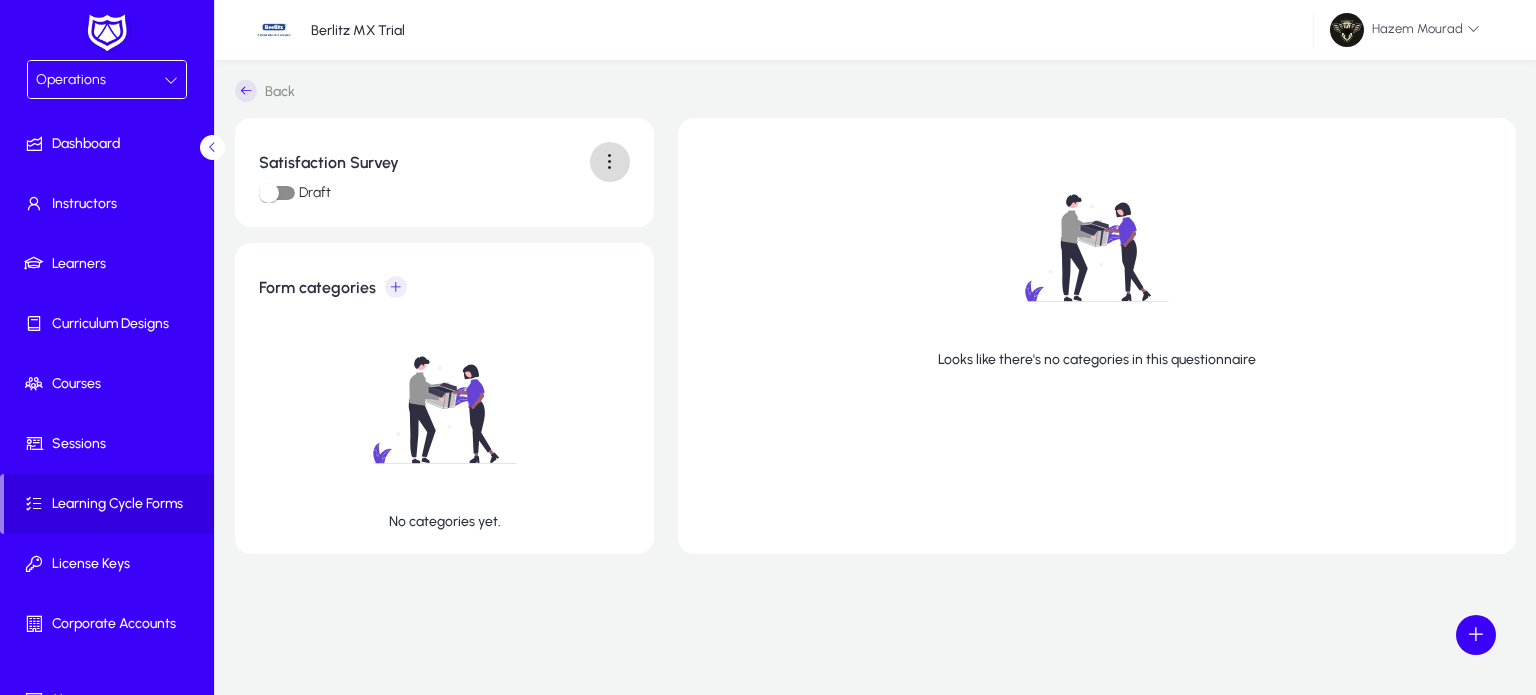 click 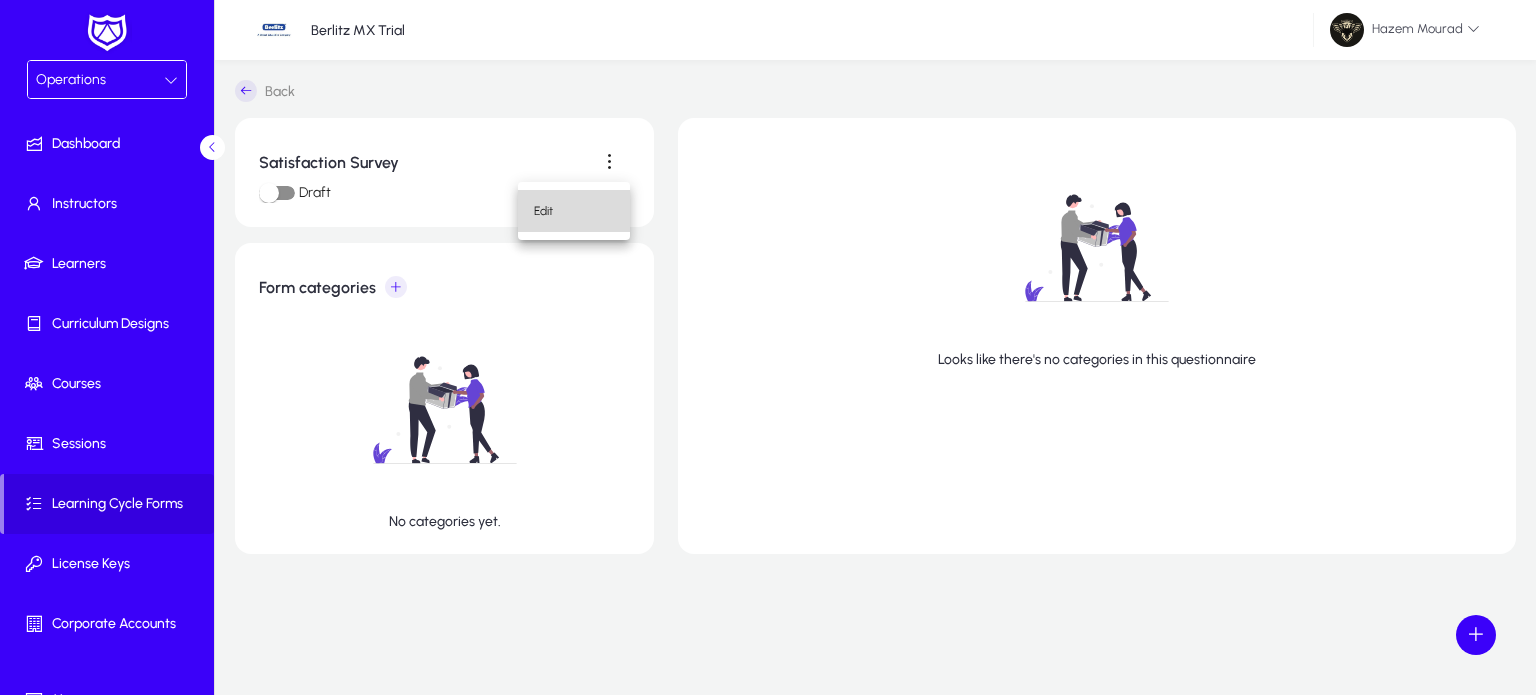 click on "Edit" at bounding box center (574, 211) 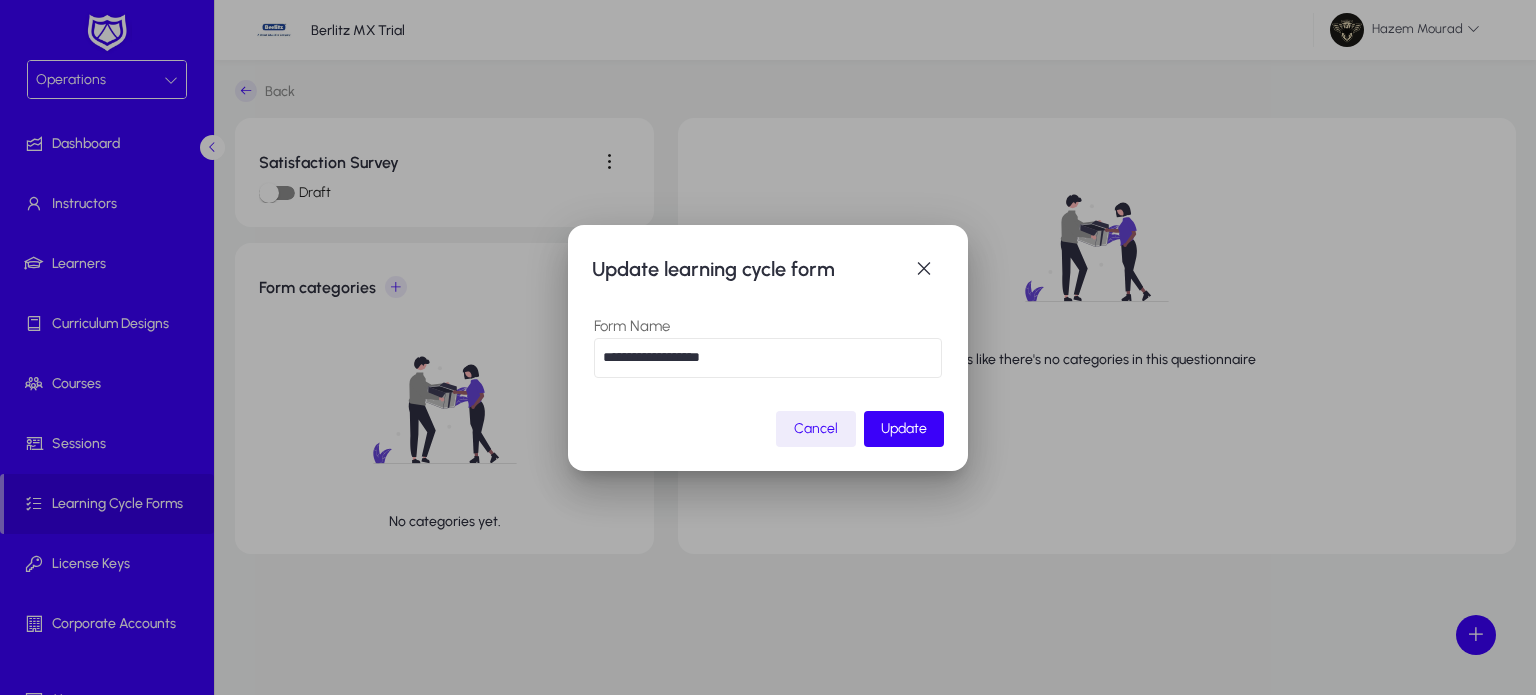 click on "**********" at bounding box center [768, 358] 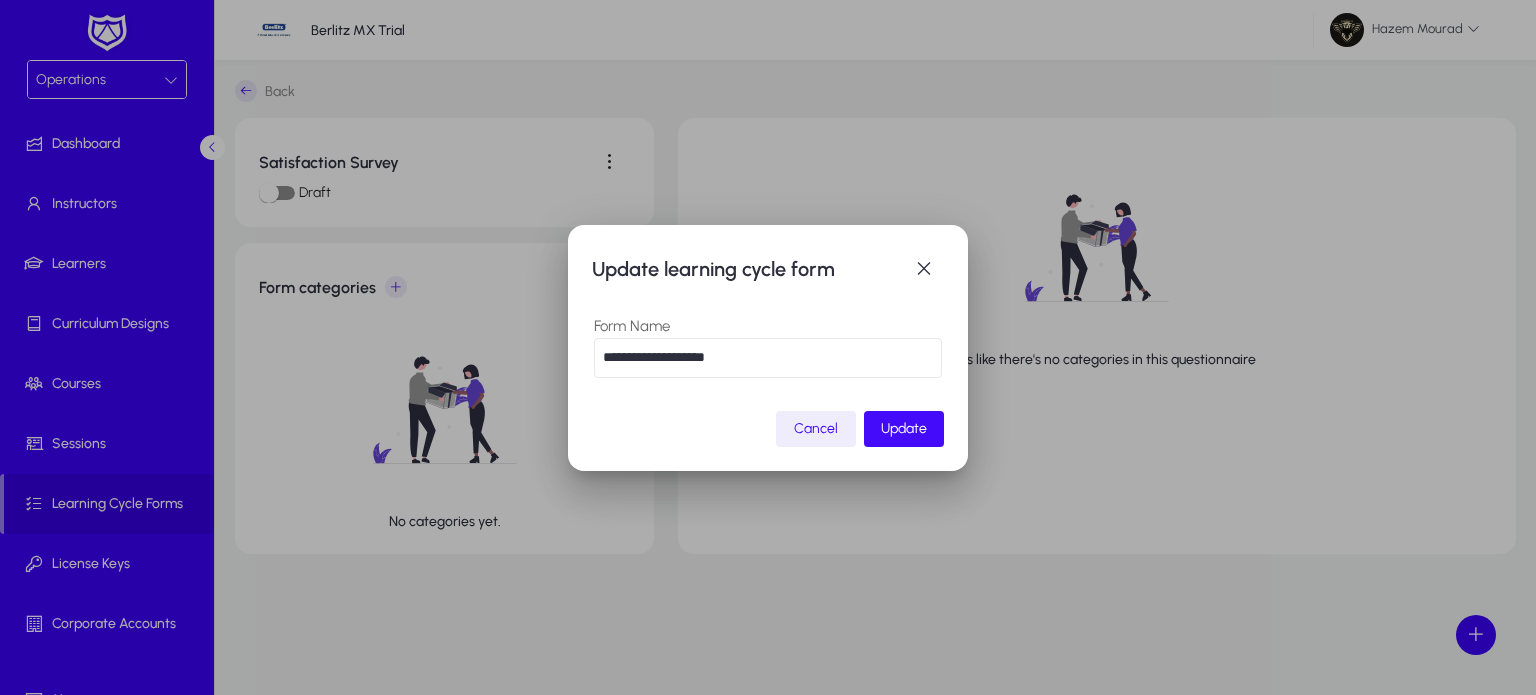 type on "**********" 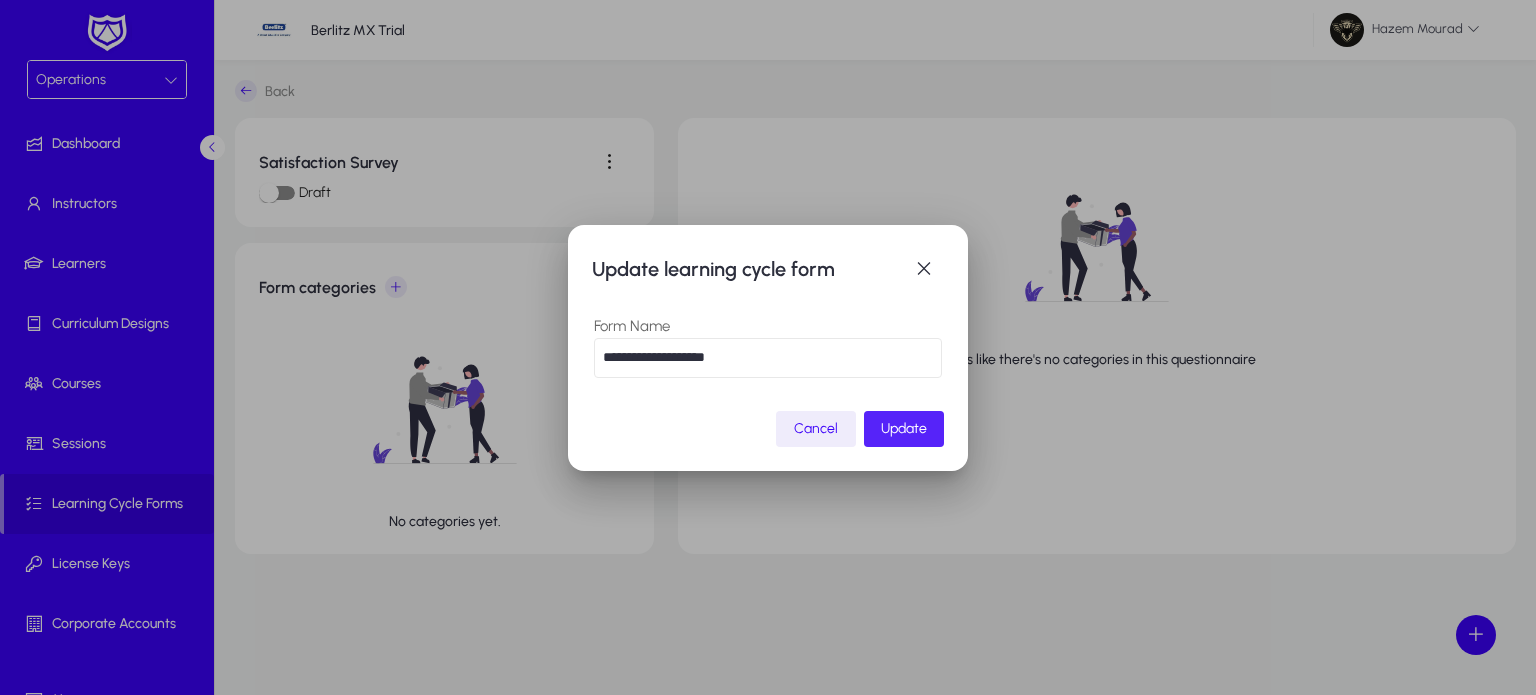 click 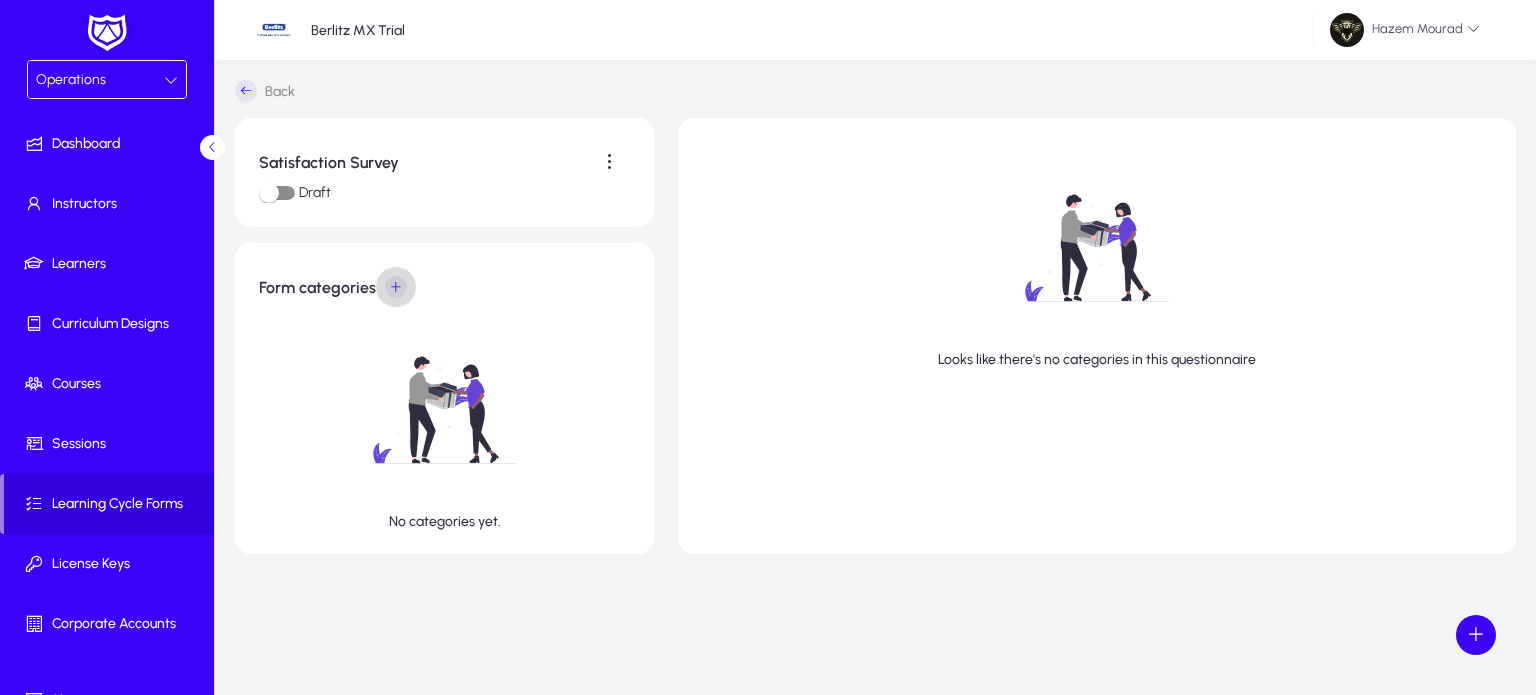 click 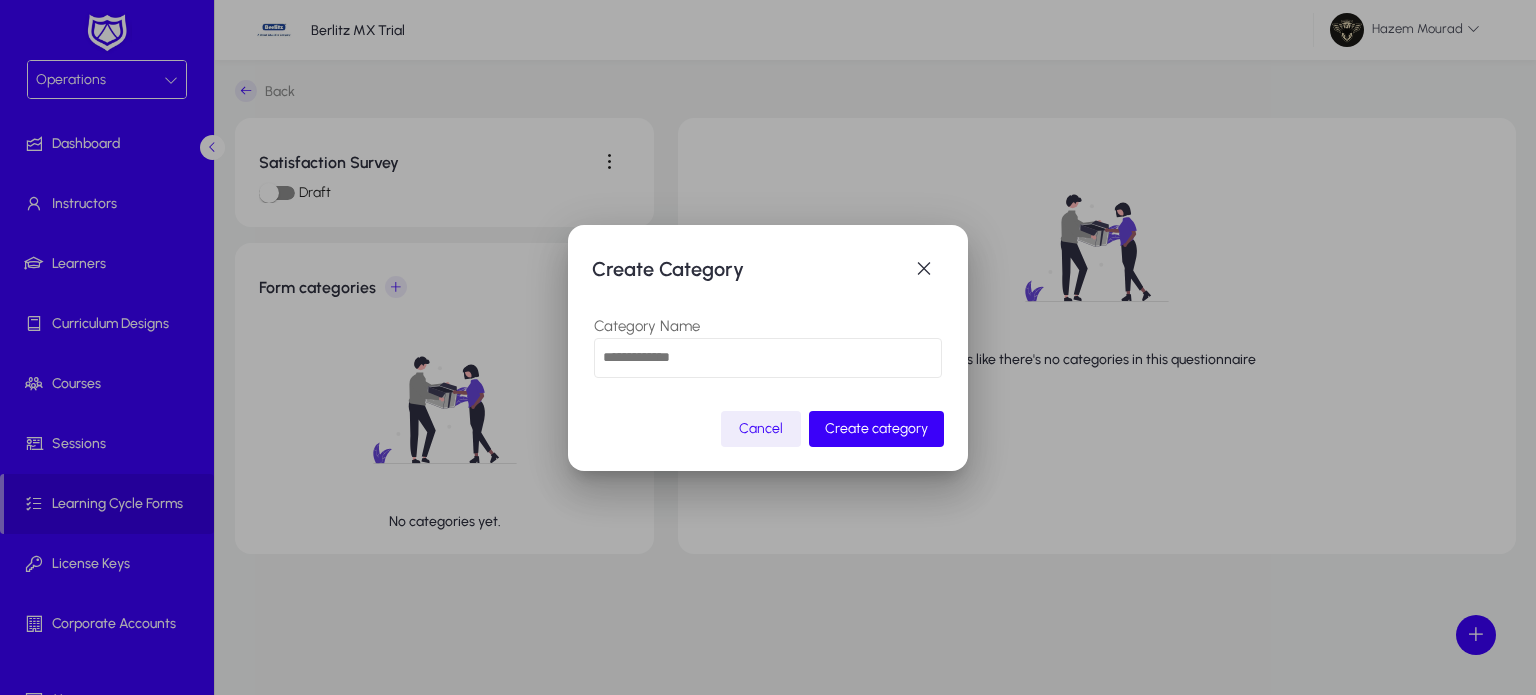 click at bounding box center (768, 358) 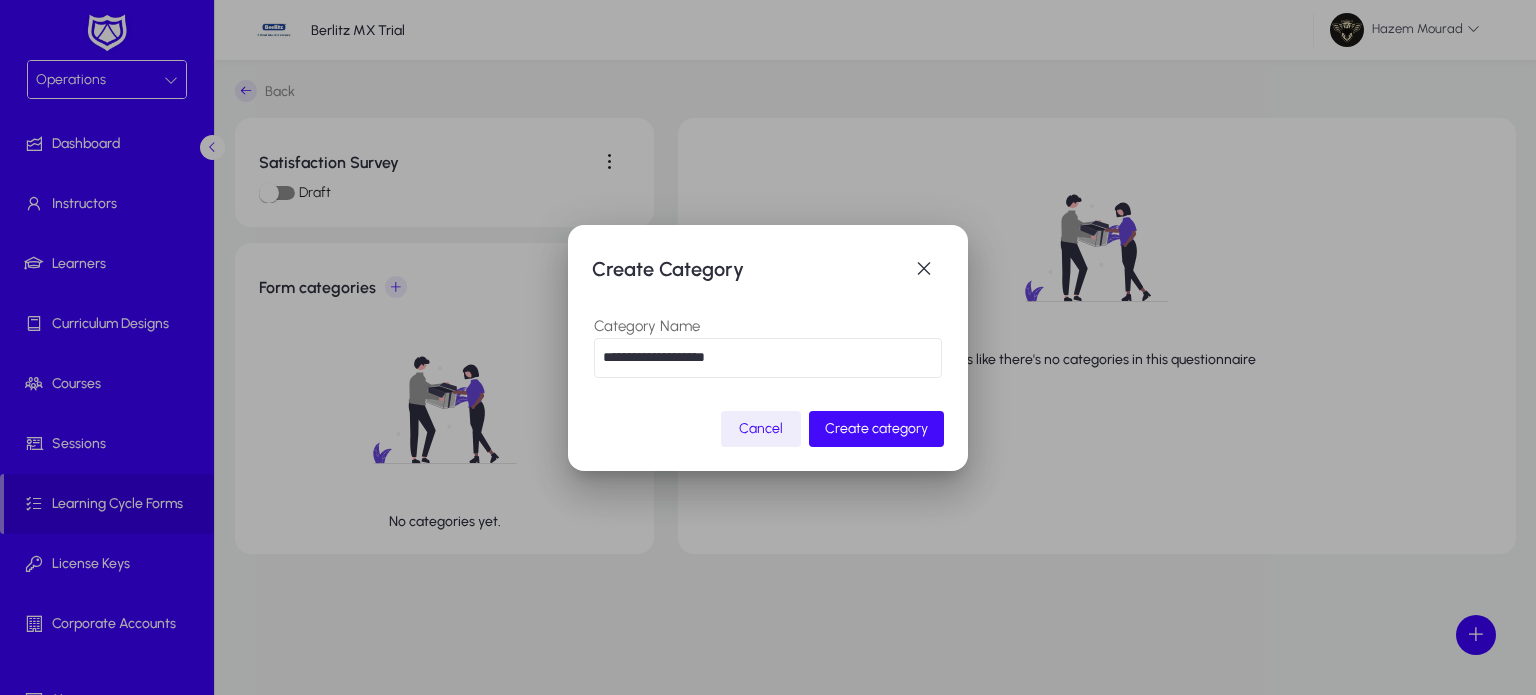 type on "**********" 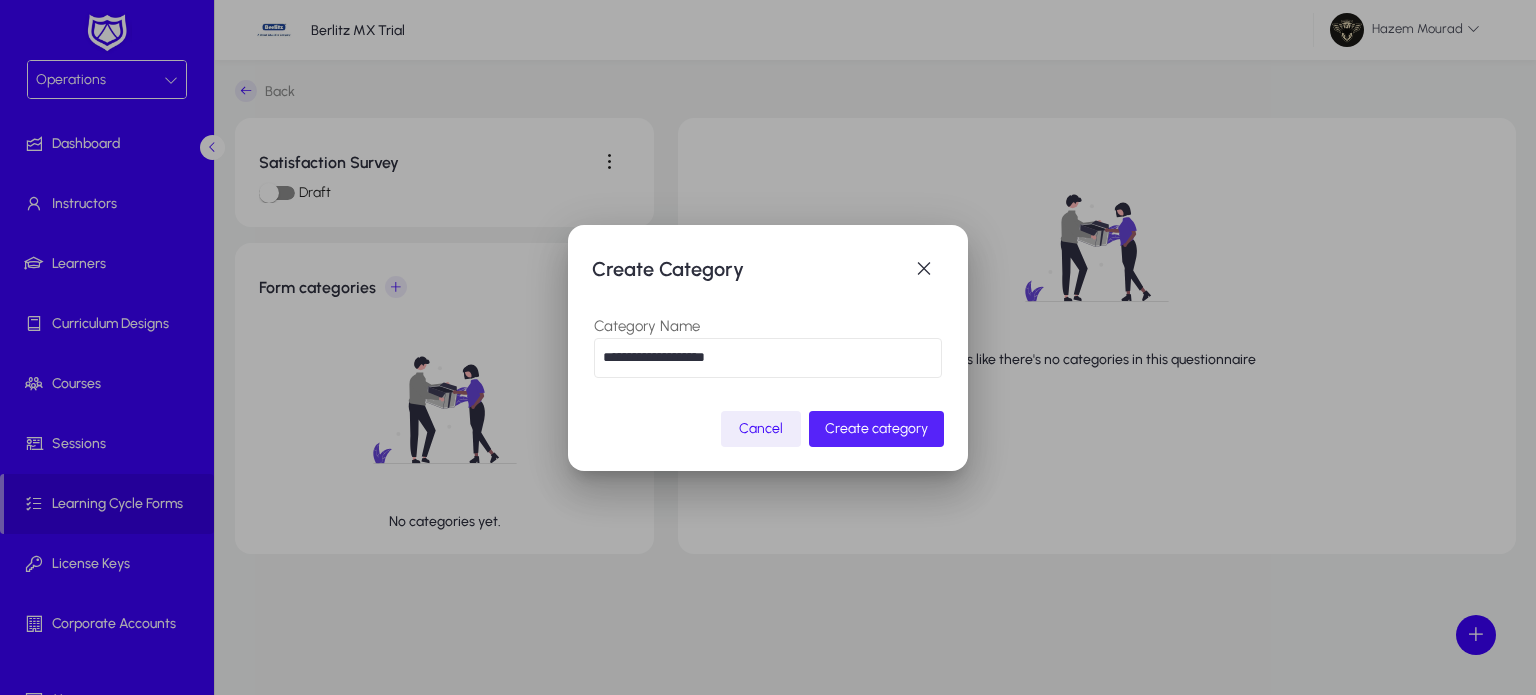 click on "Create category" 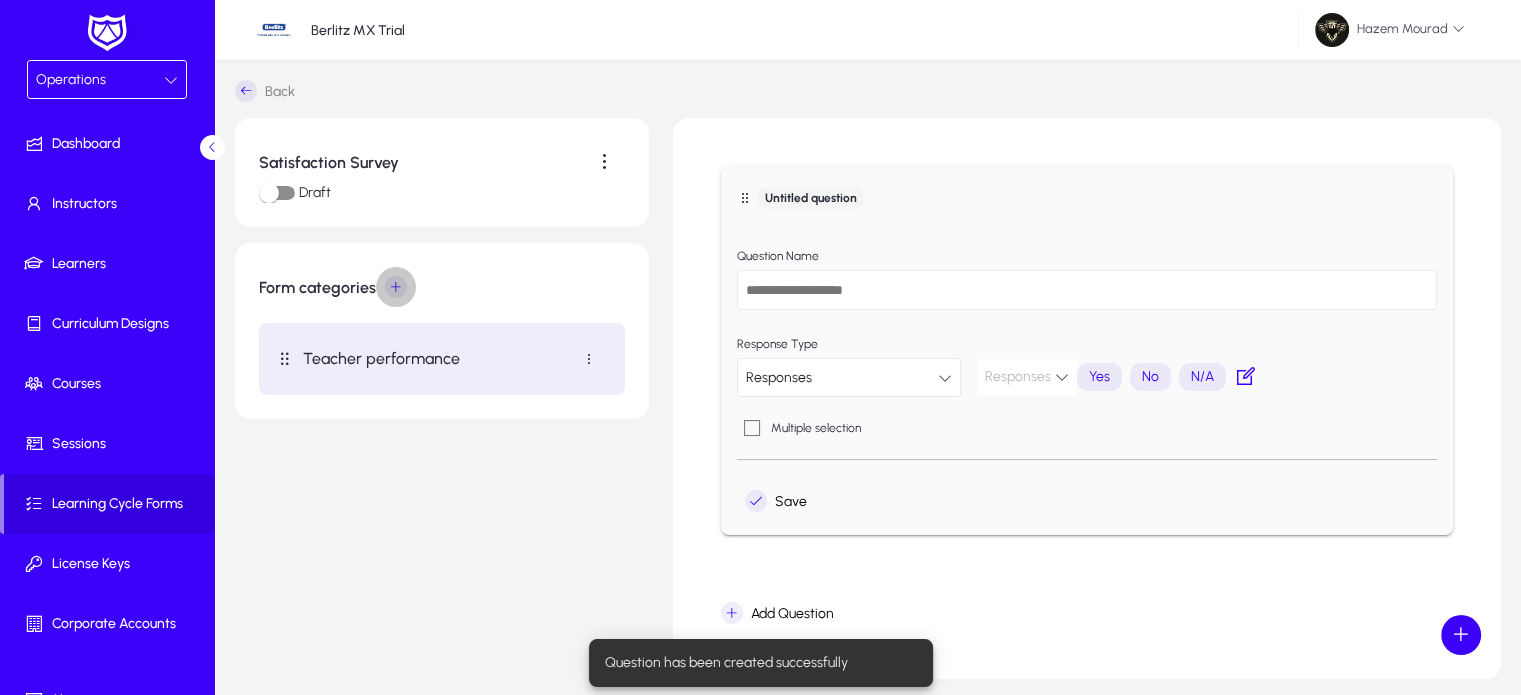 click 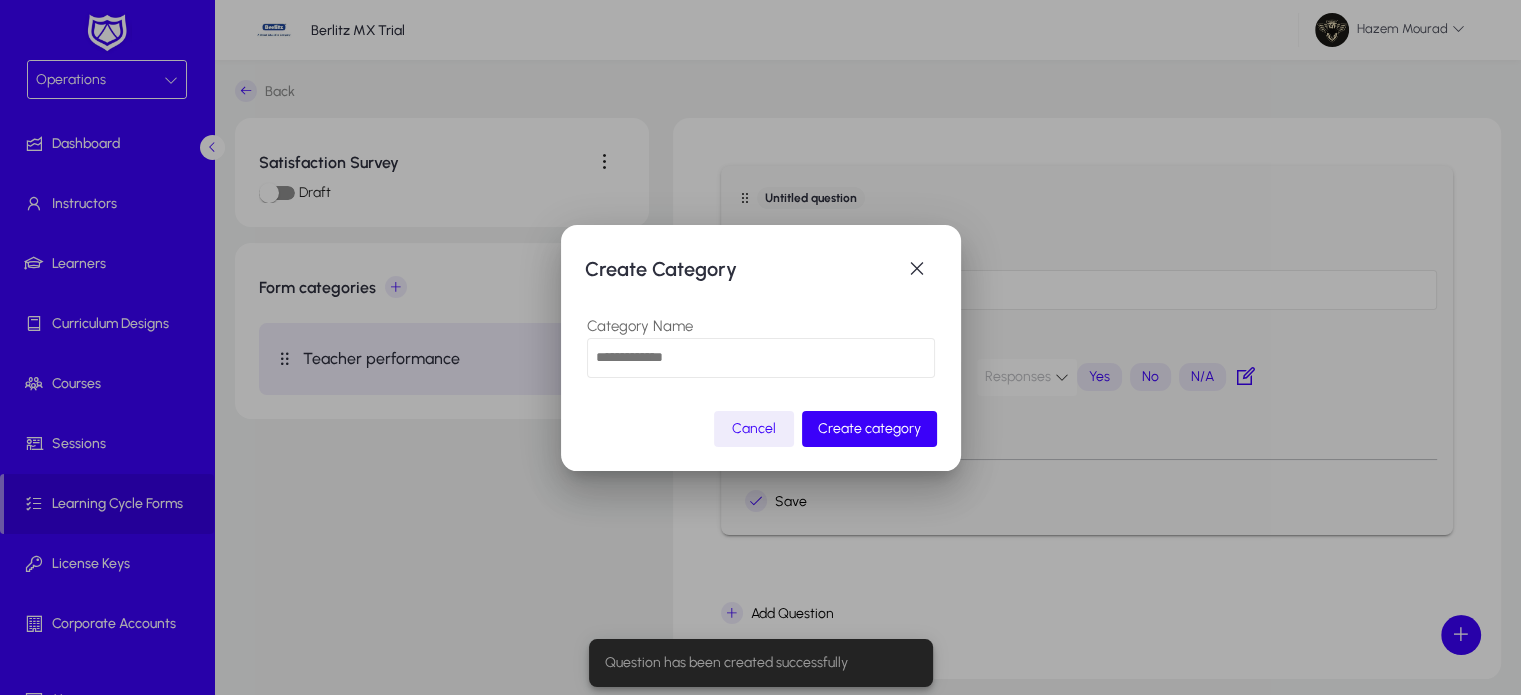 click at bounding box center (761, 358) 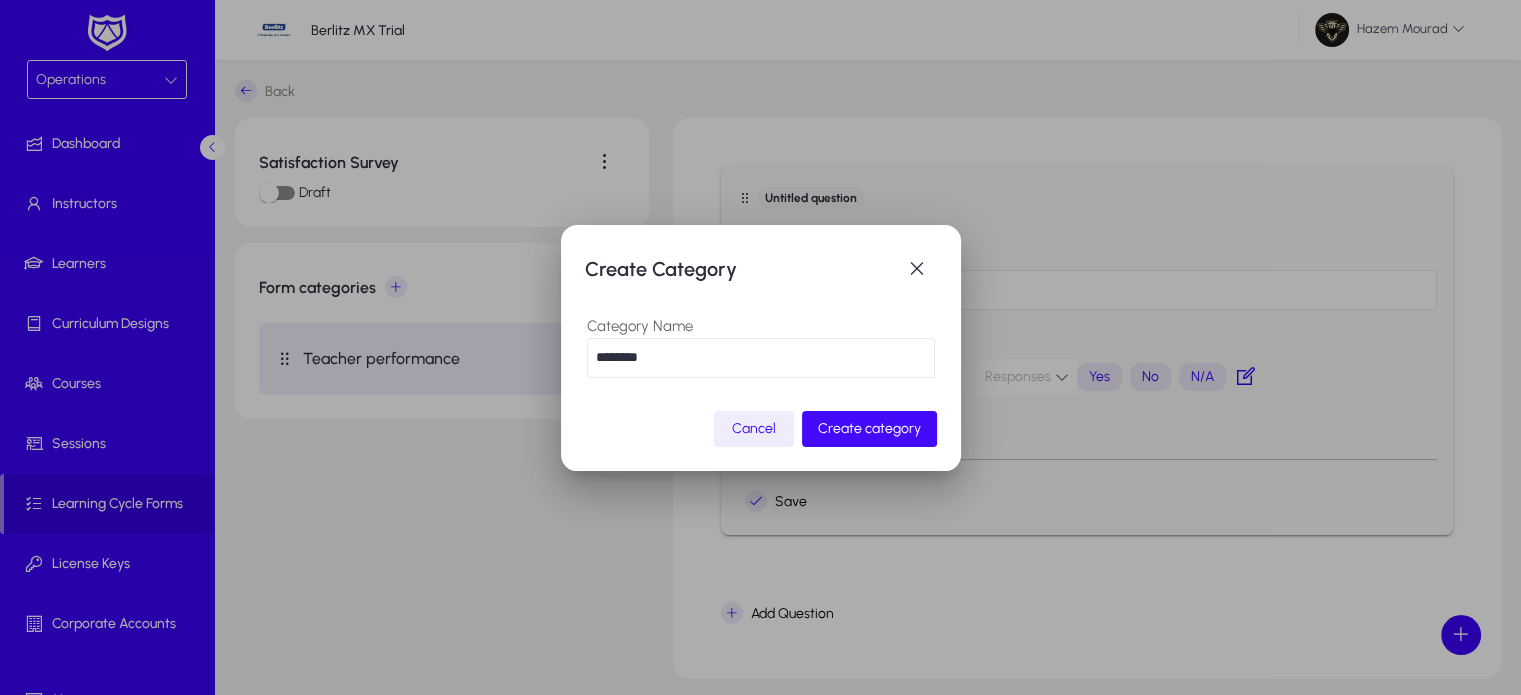 type on "********" 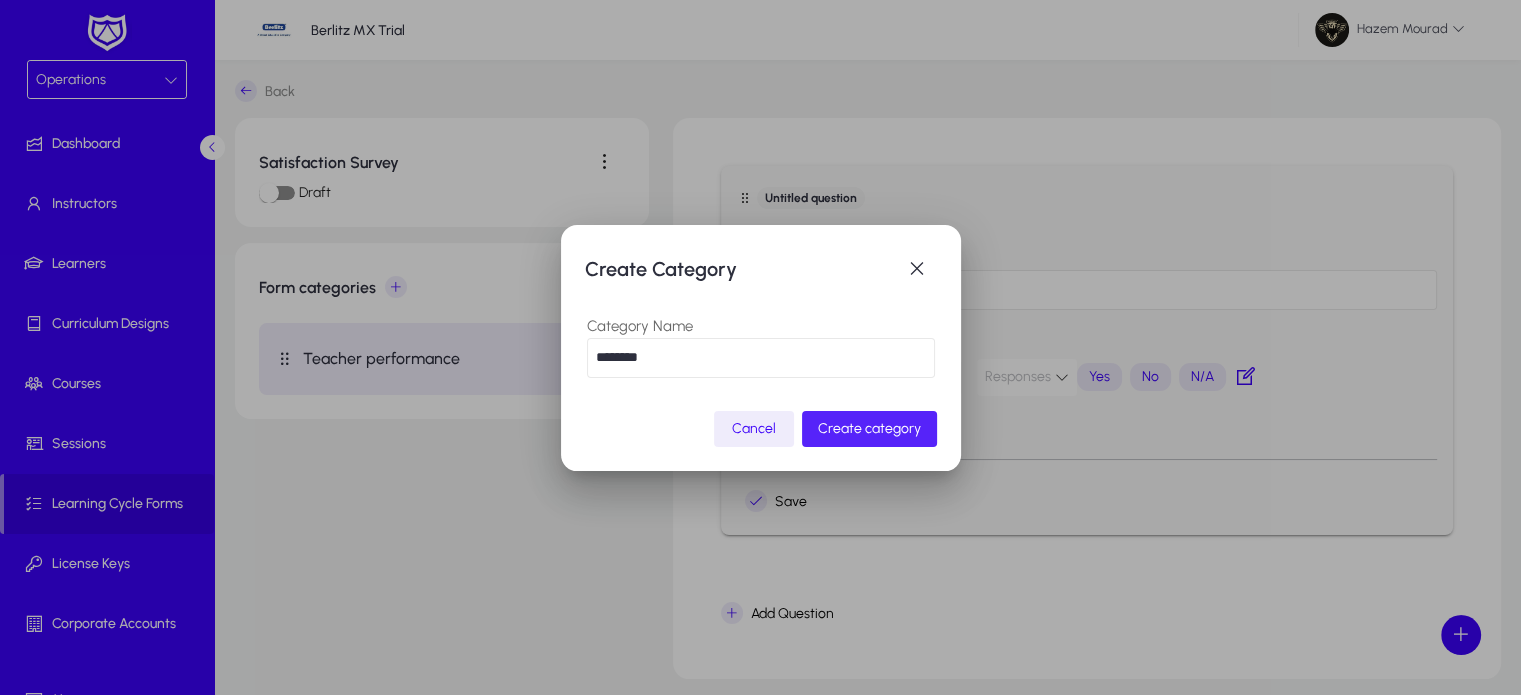 click on "Create category" 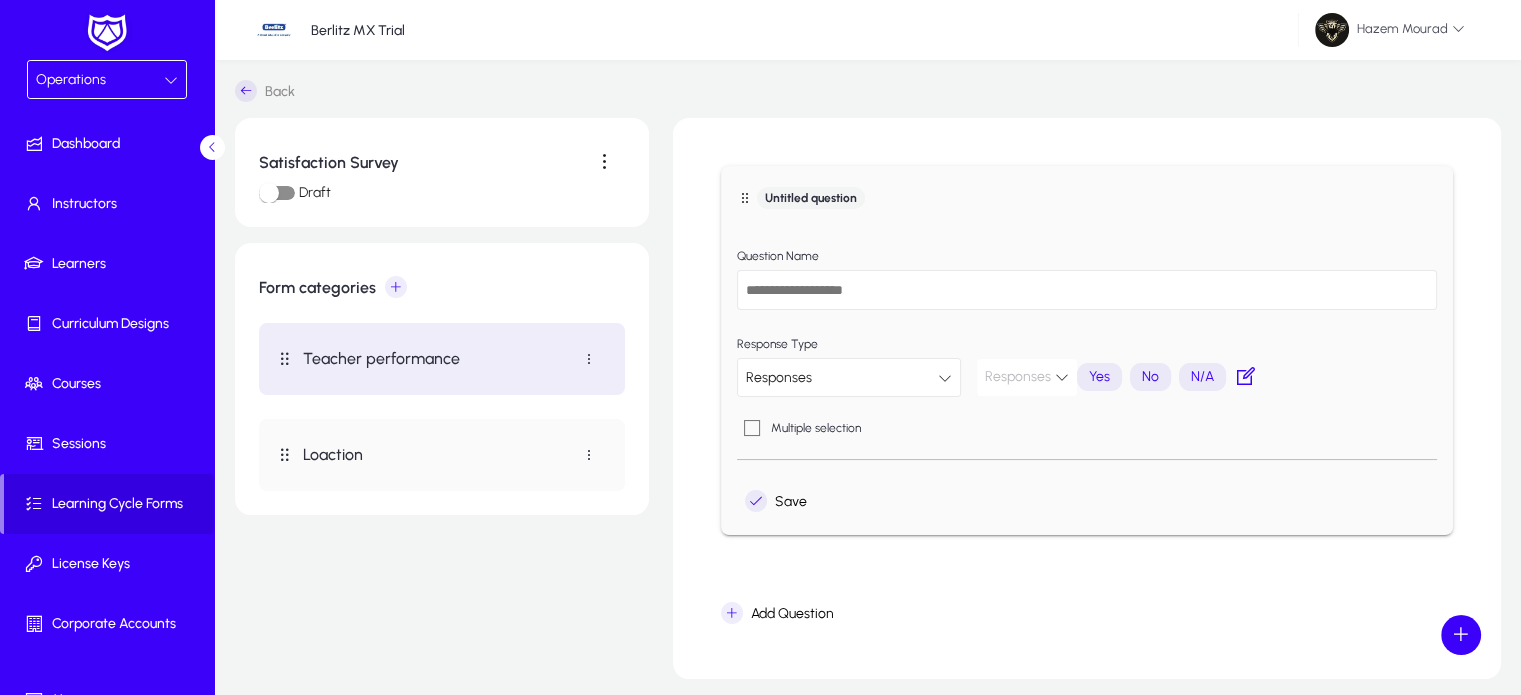 click on "Teacher performance" at bounding box center [442, 359] 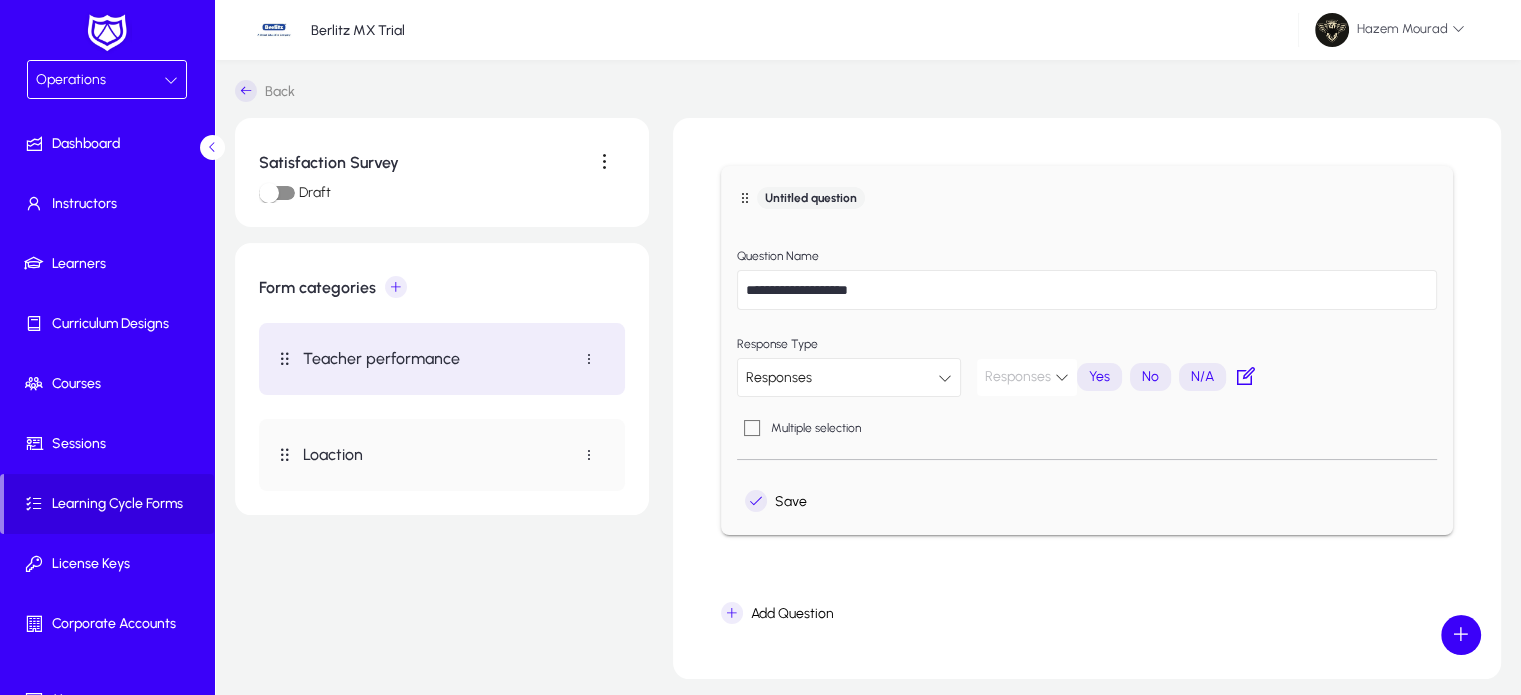 type on "**********" 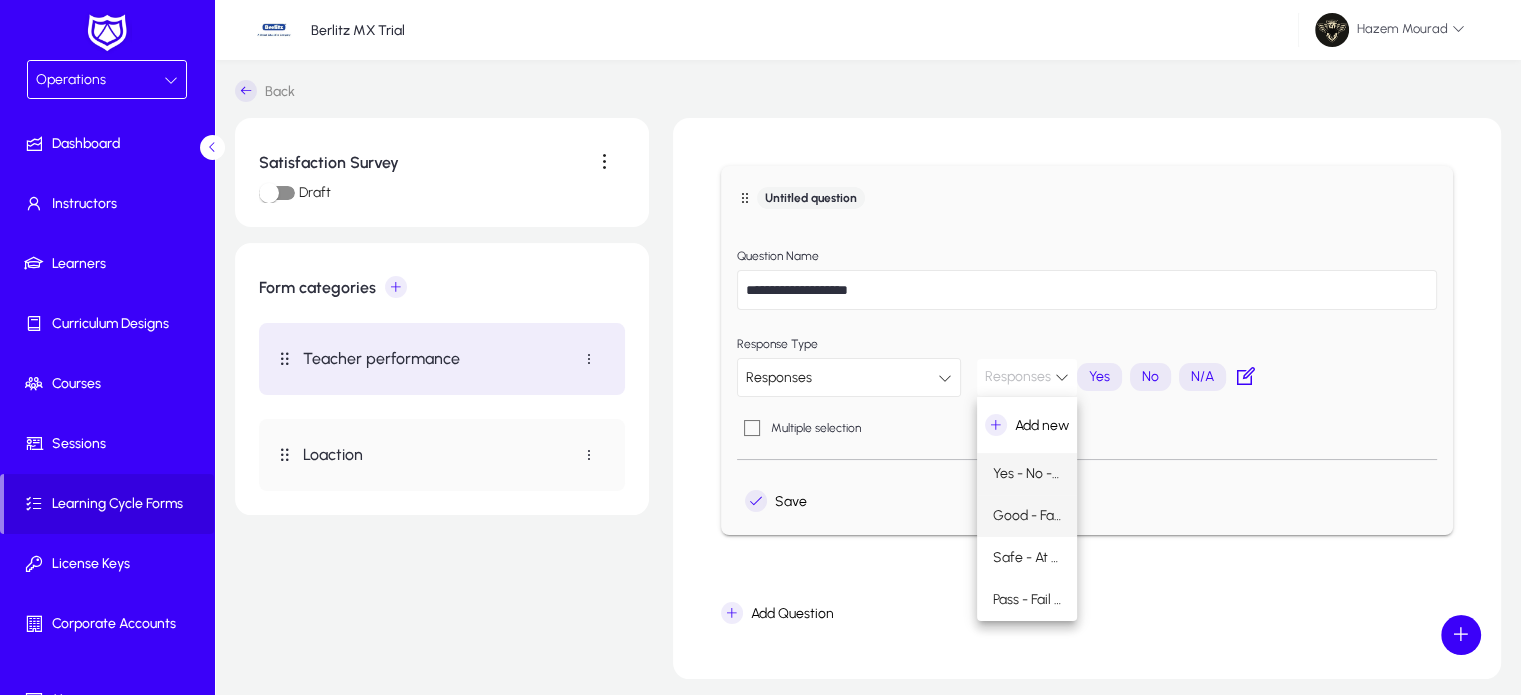click on "Good - Fair - Poor - N/A" at bounding box center [1027, 516] 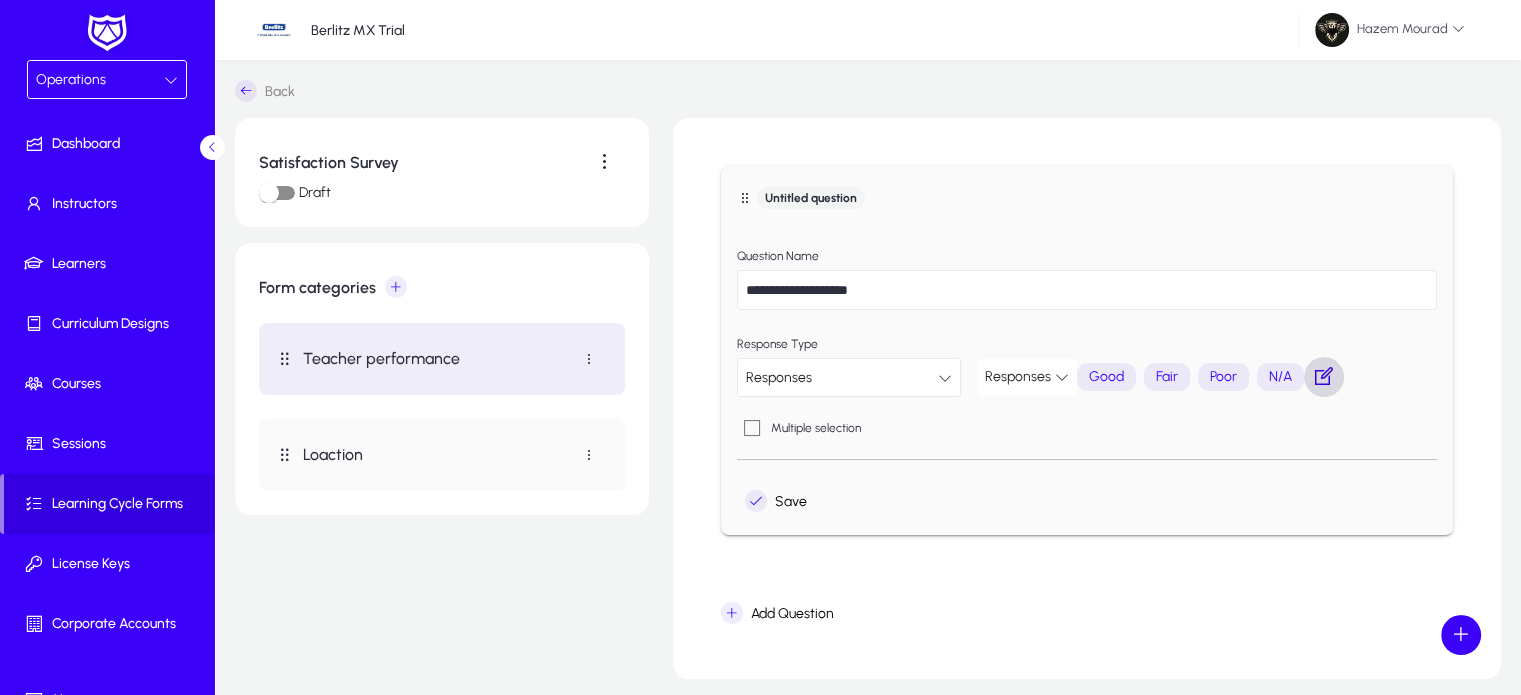 click at bounding box center (1324, 377) 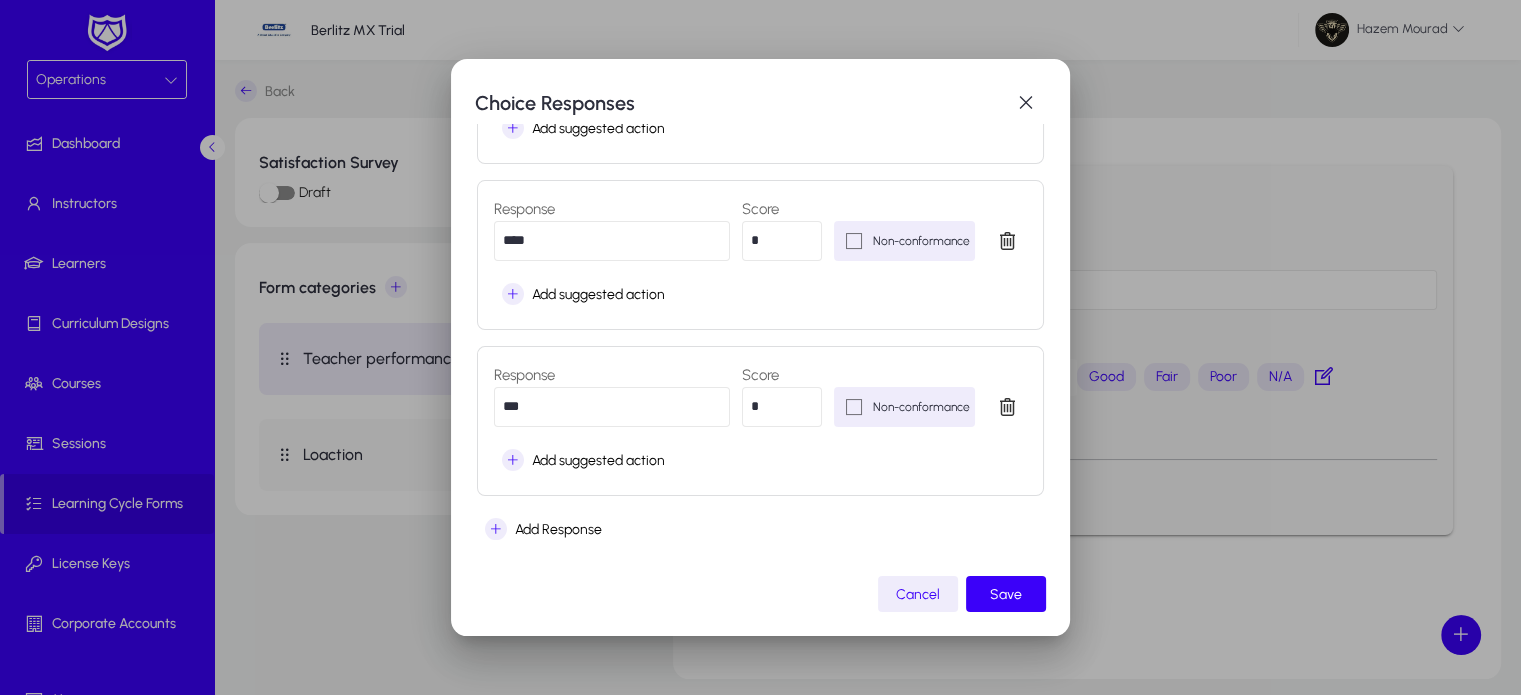 scroll, scrollTop: 360, scrollLeft: 0, axis: vertical 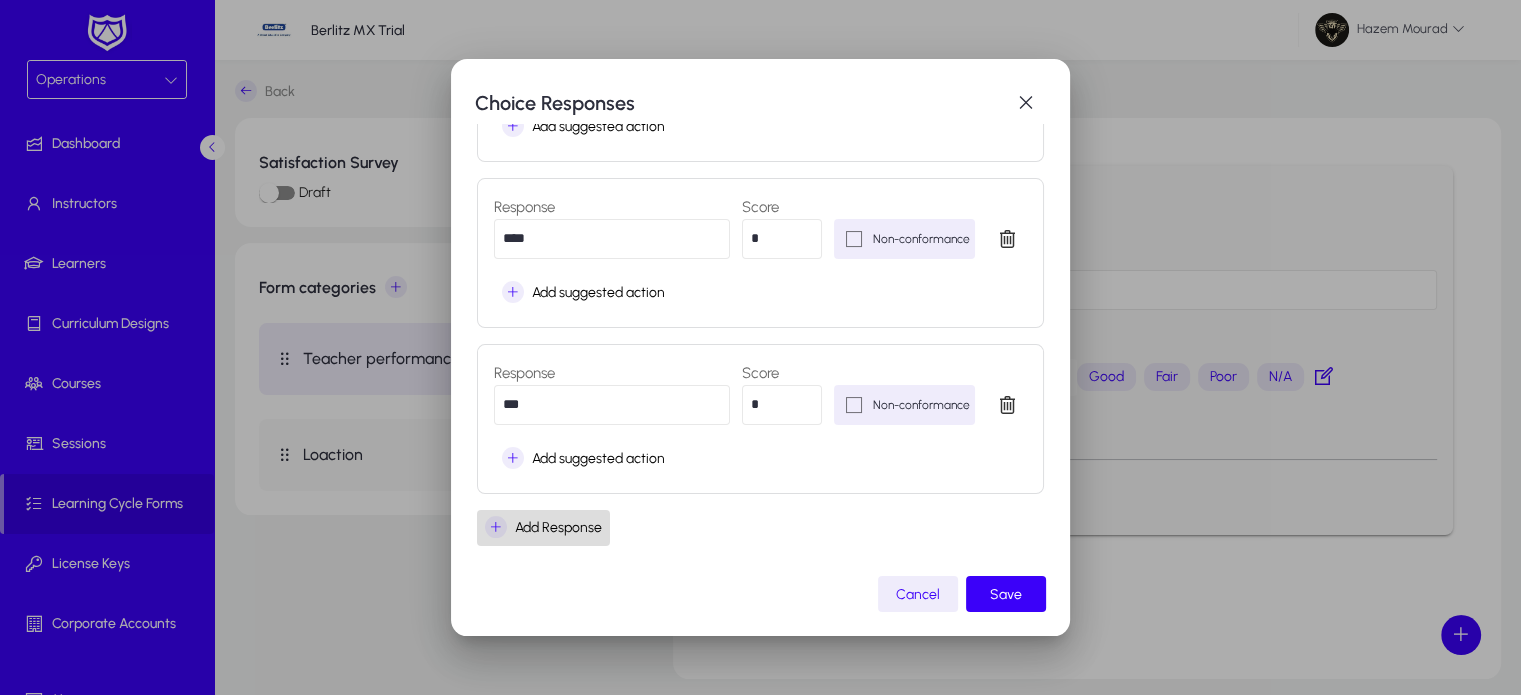 click at bounding box center (543, 528) 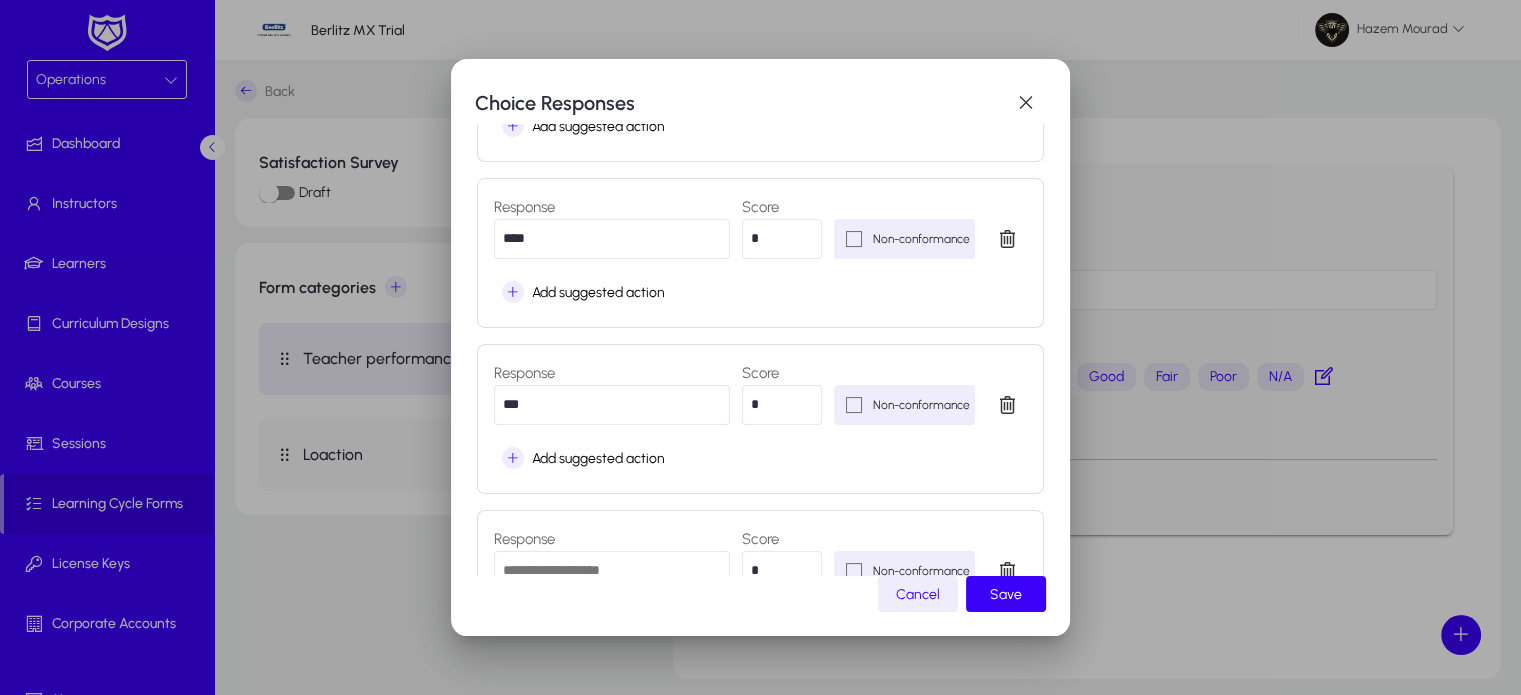 scroll, scrollTop: 444, scrollLeft: 0, axis: vertical 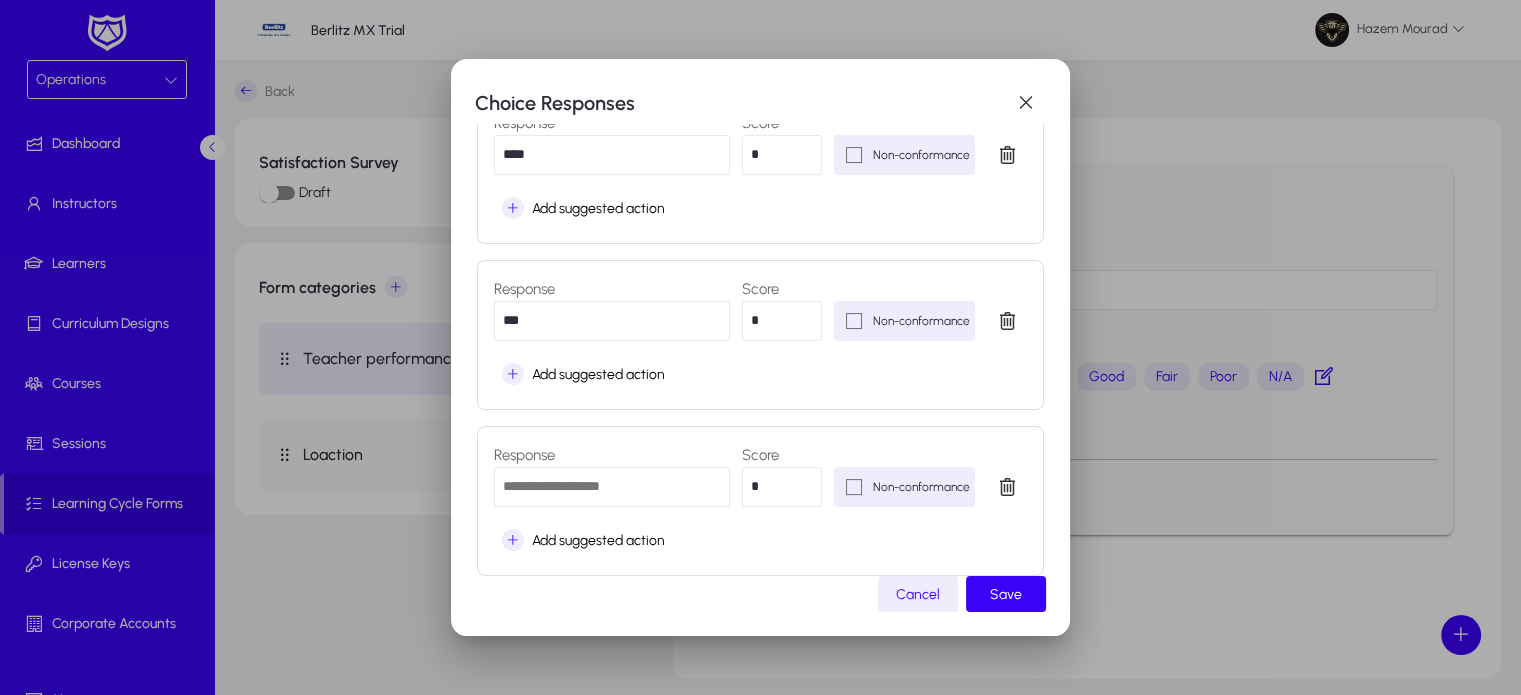 click at bounding box center [612, 487] 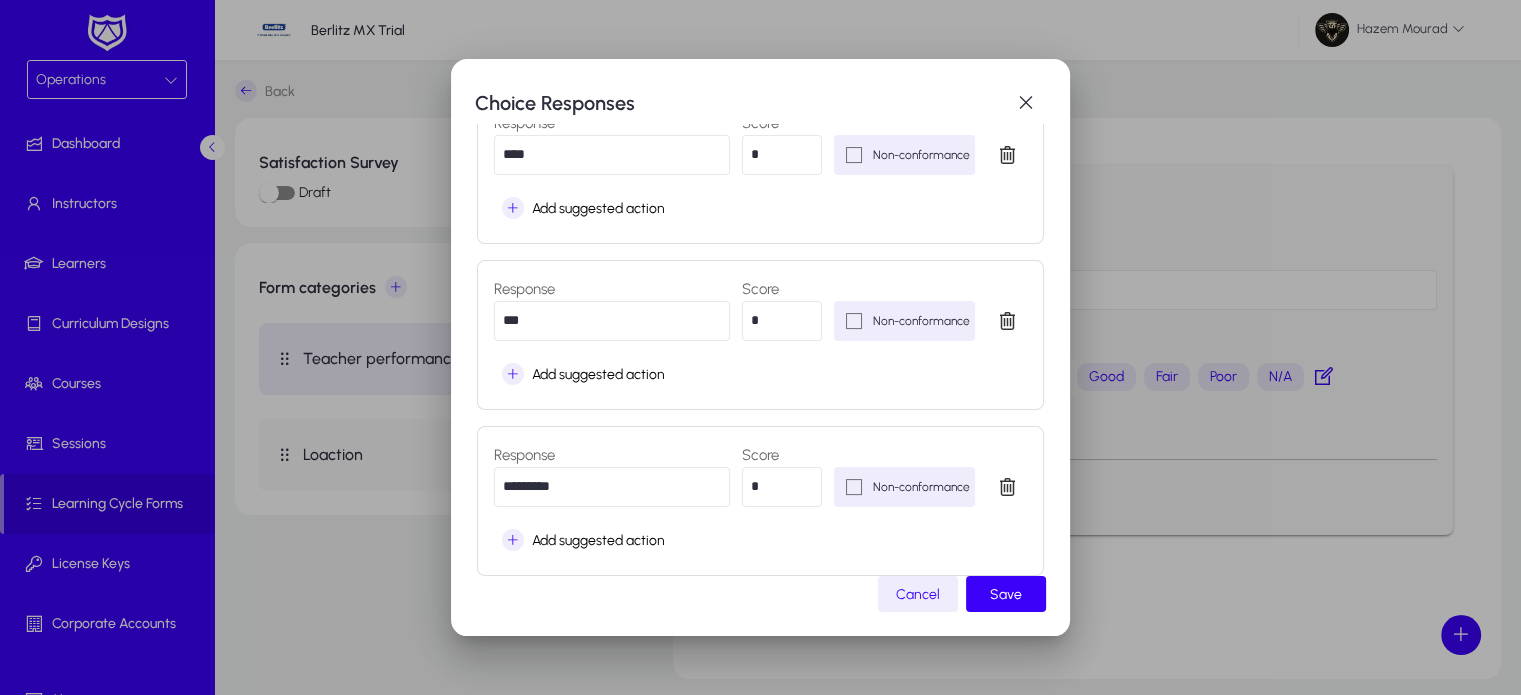type on "*********" 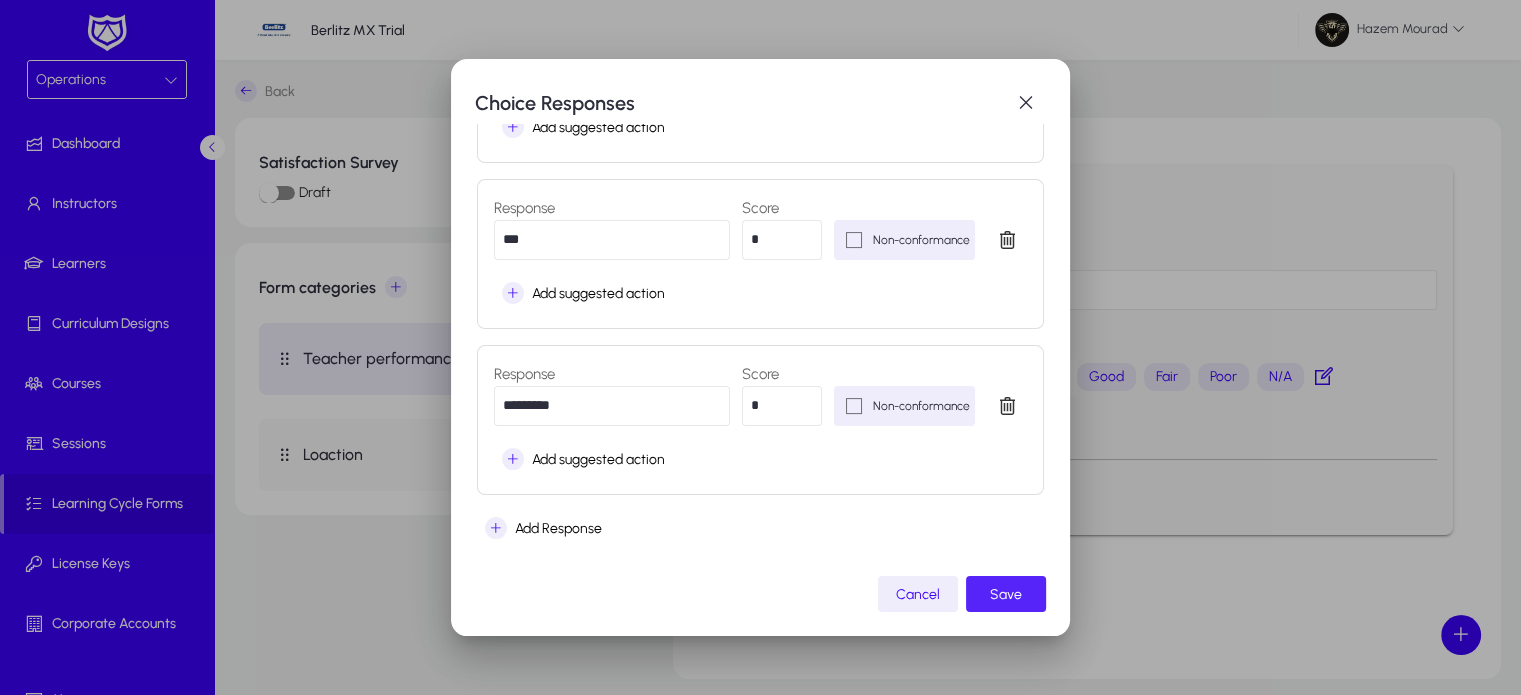 click on "Save" 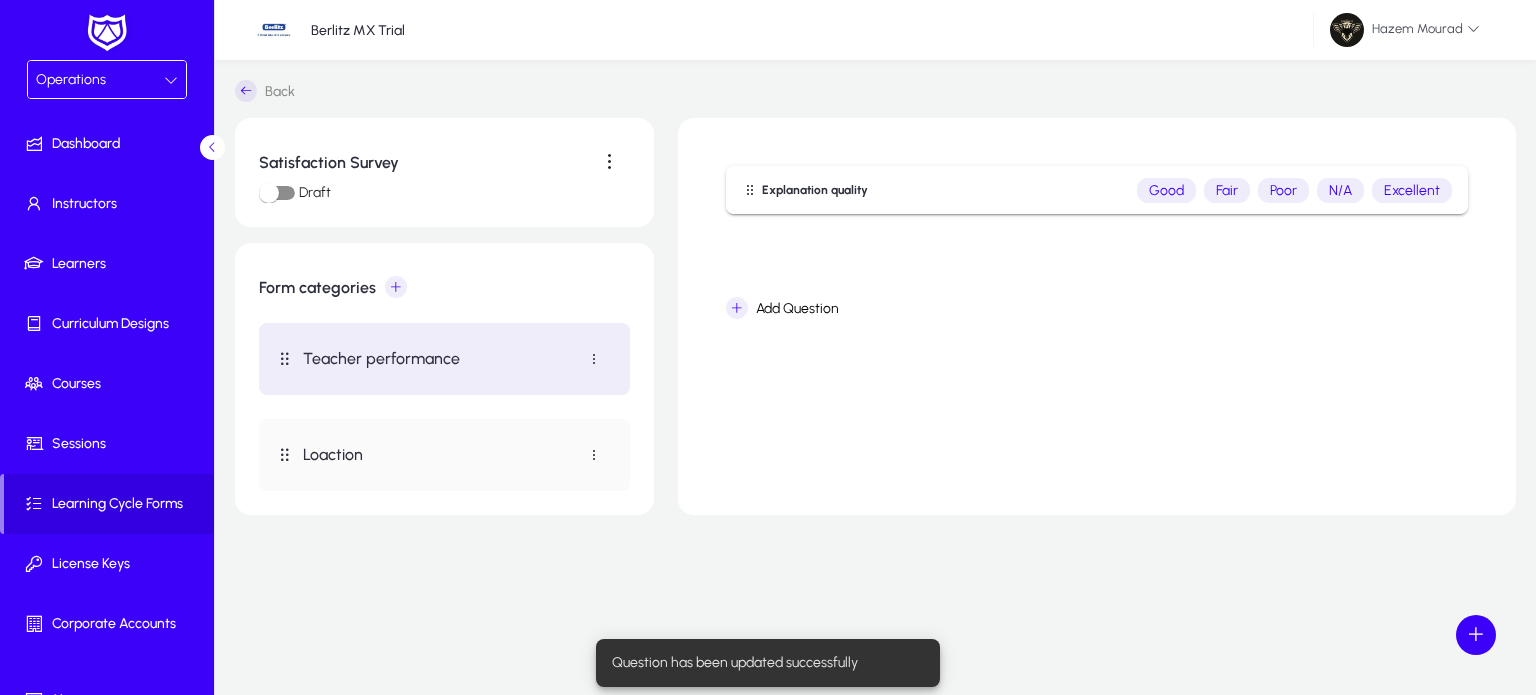 click on "Excellent" at bounding box center [1412, 190] 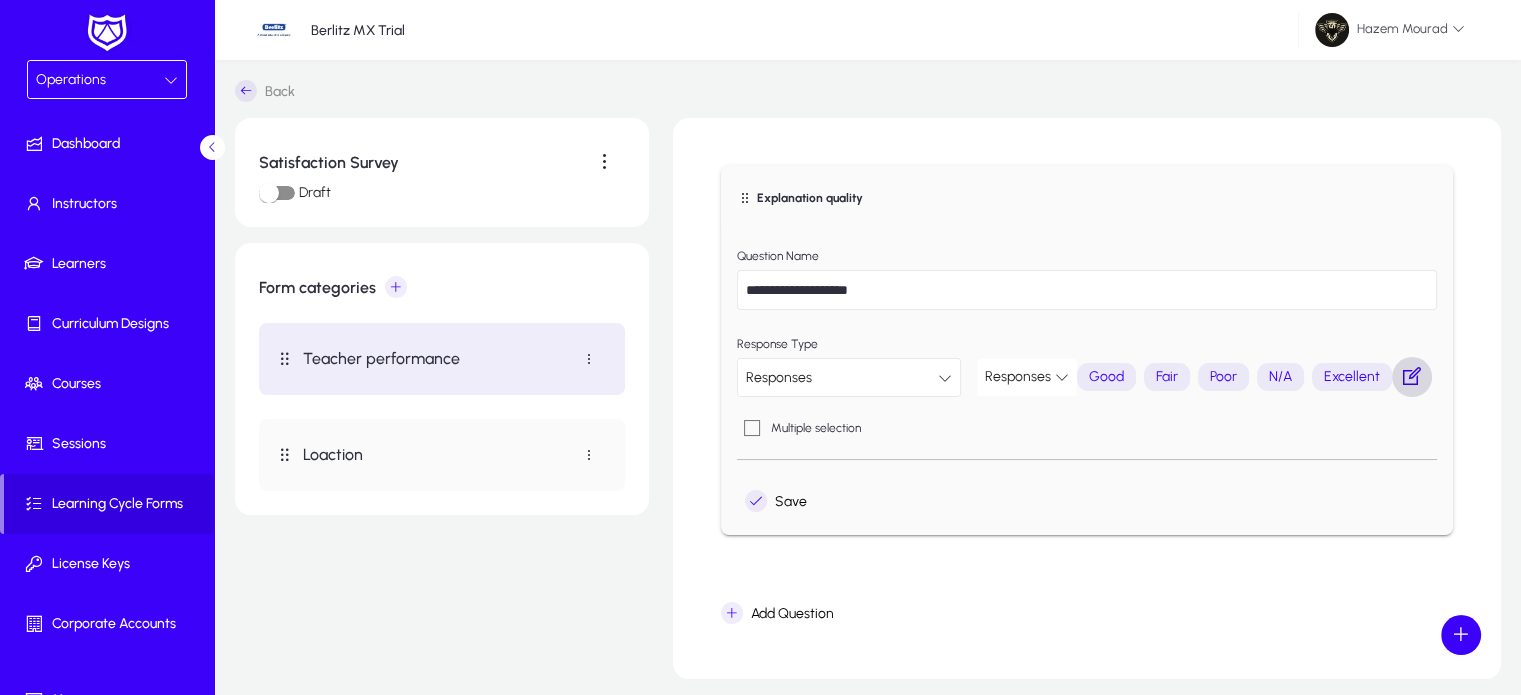 click at bounding box center (1412, 377) 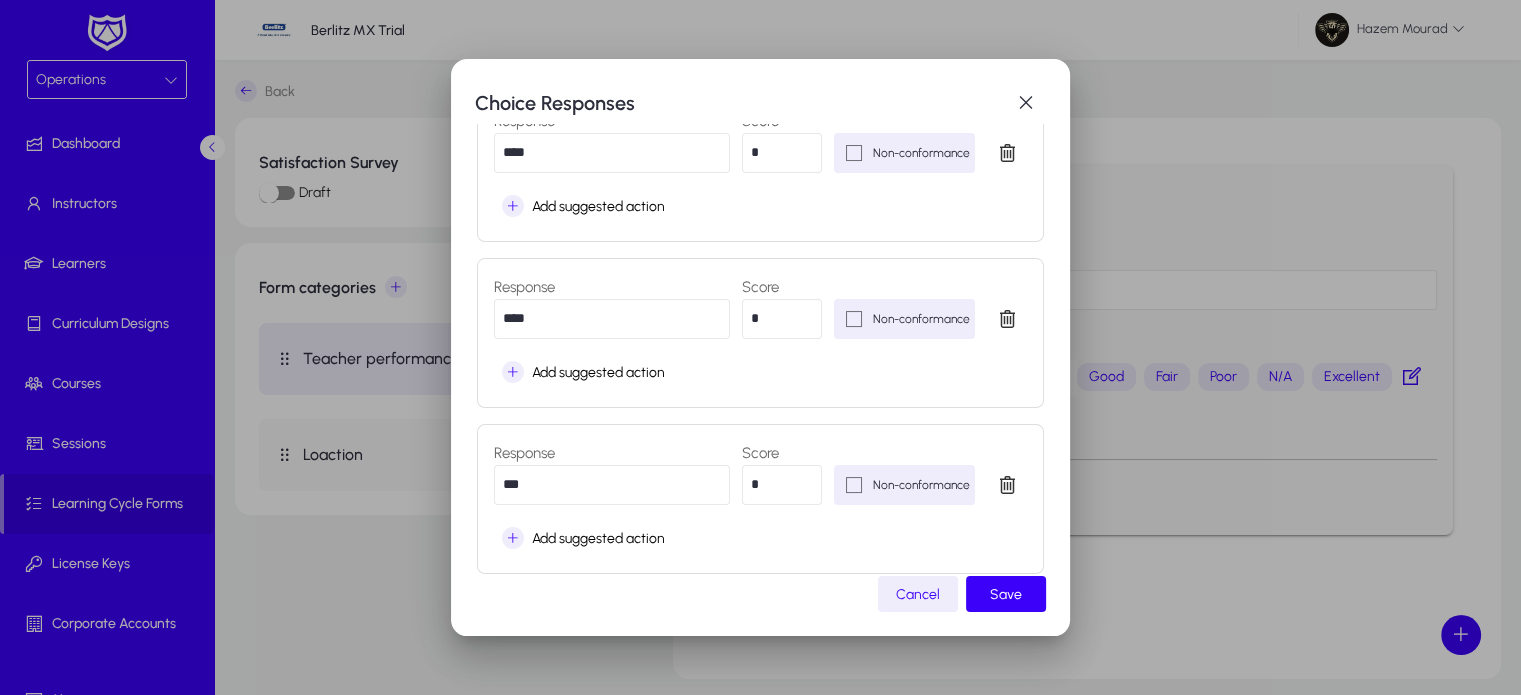 scroll, scrollTop: 290, scrollLeft: 0, axis: vertical 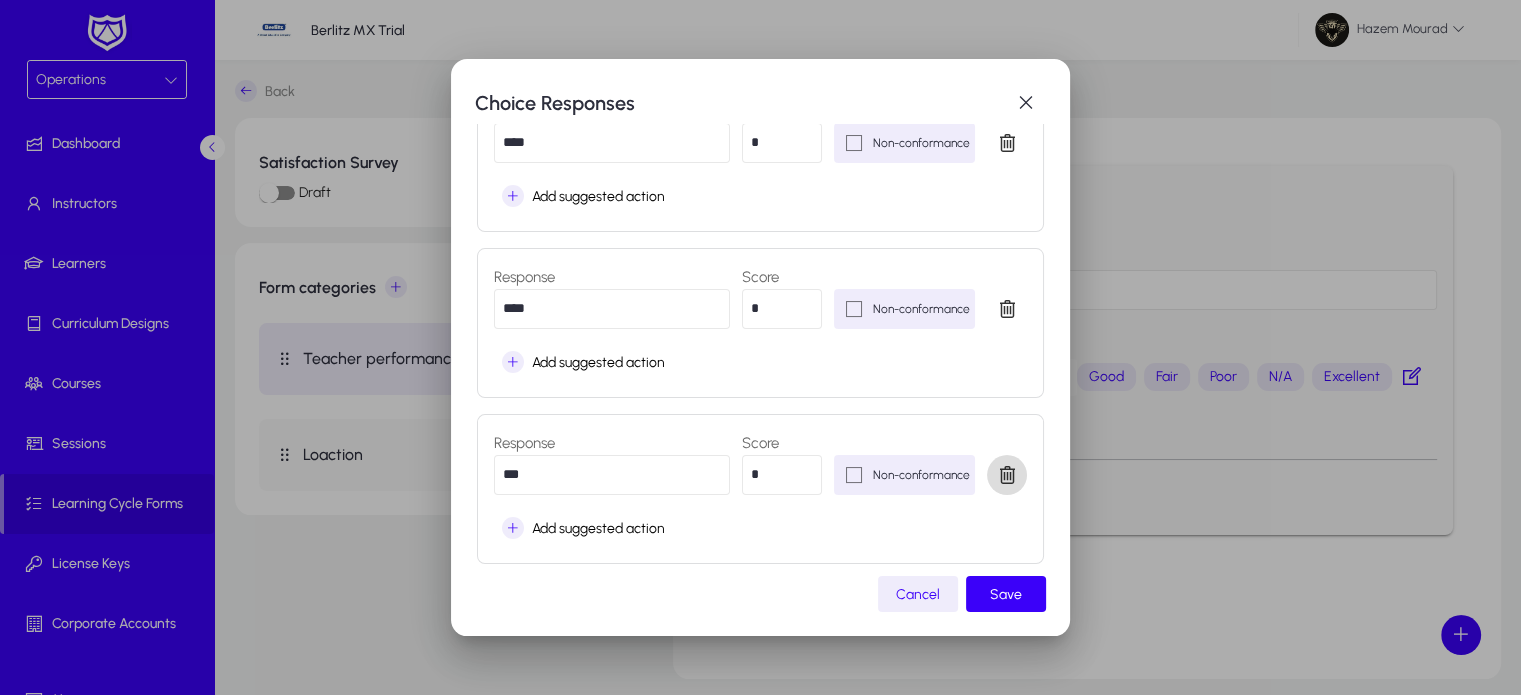 click at bounding box center [1007, 475] 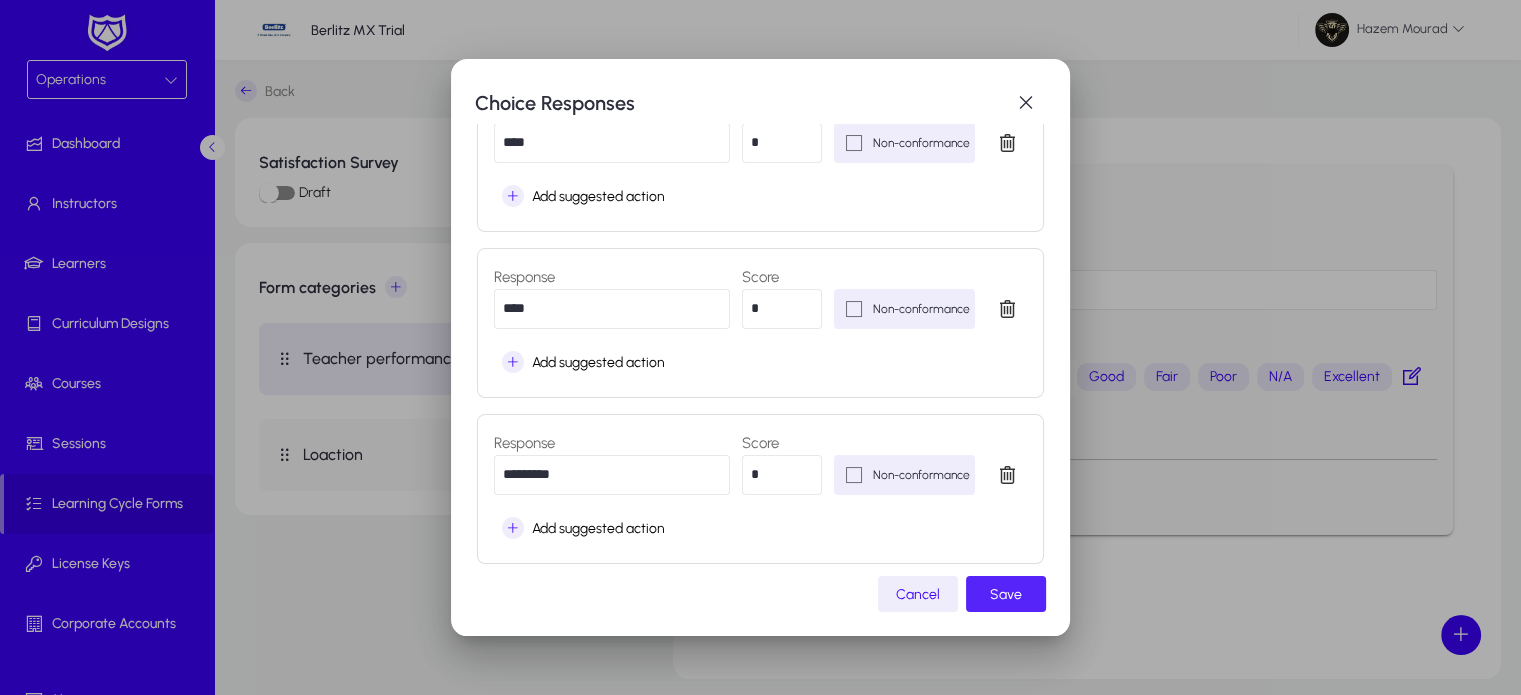 click on "Save" 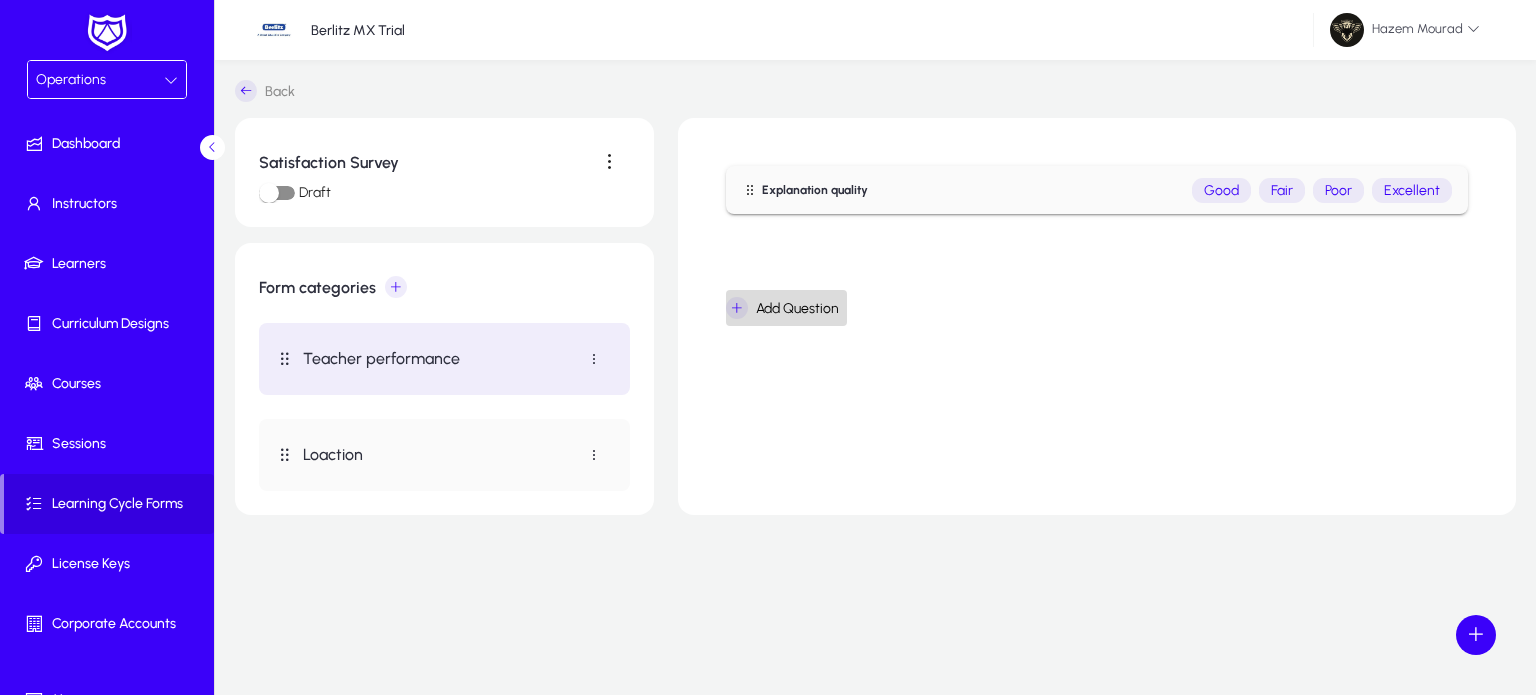 click on "Add Question" 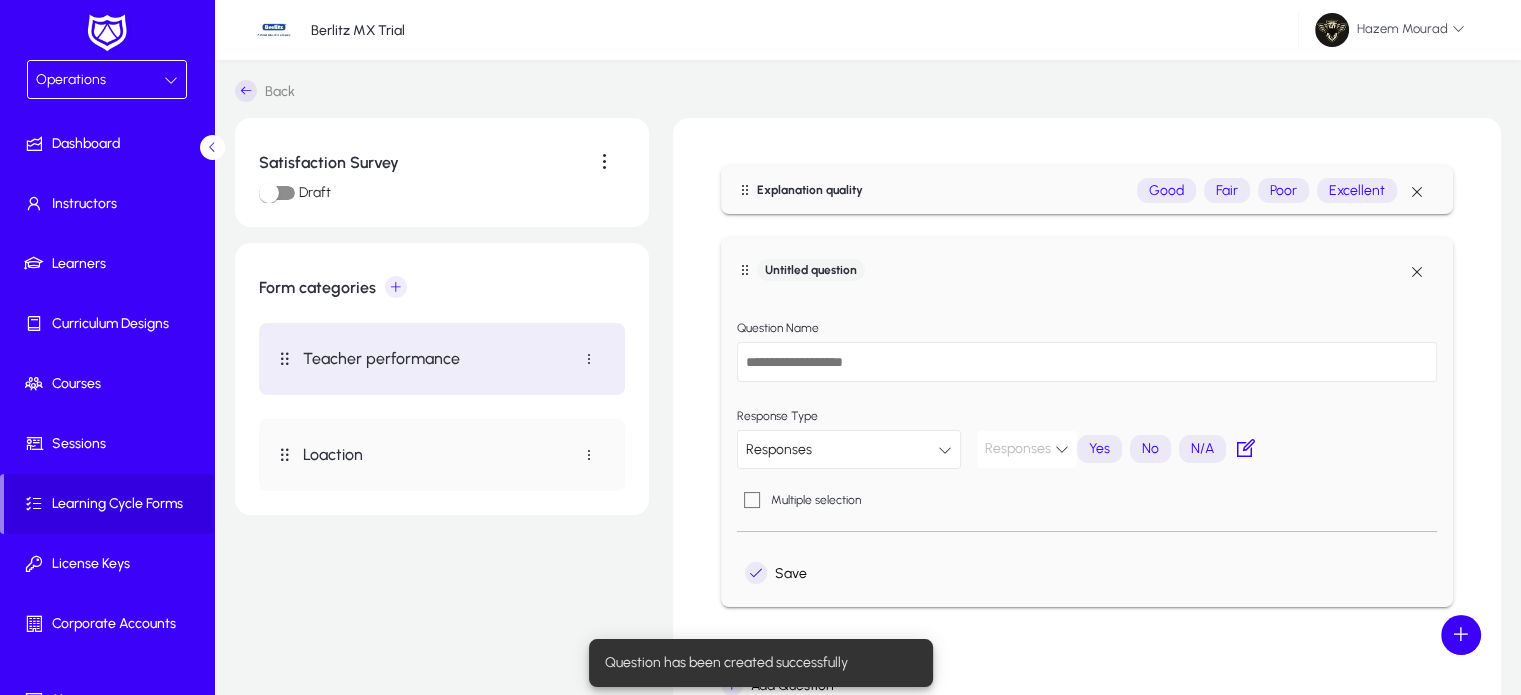 click at bounding box center (1087, 362) 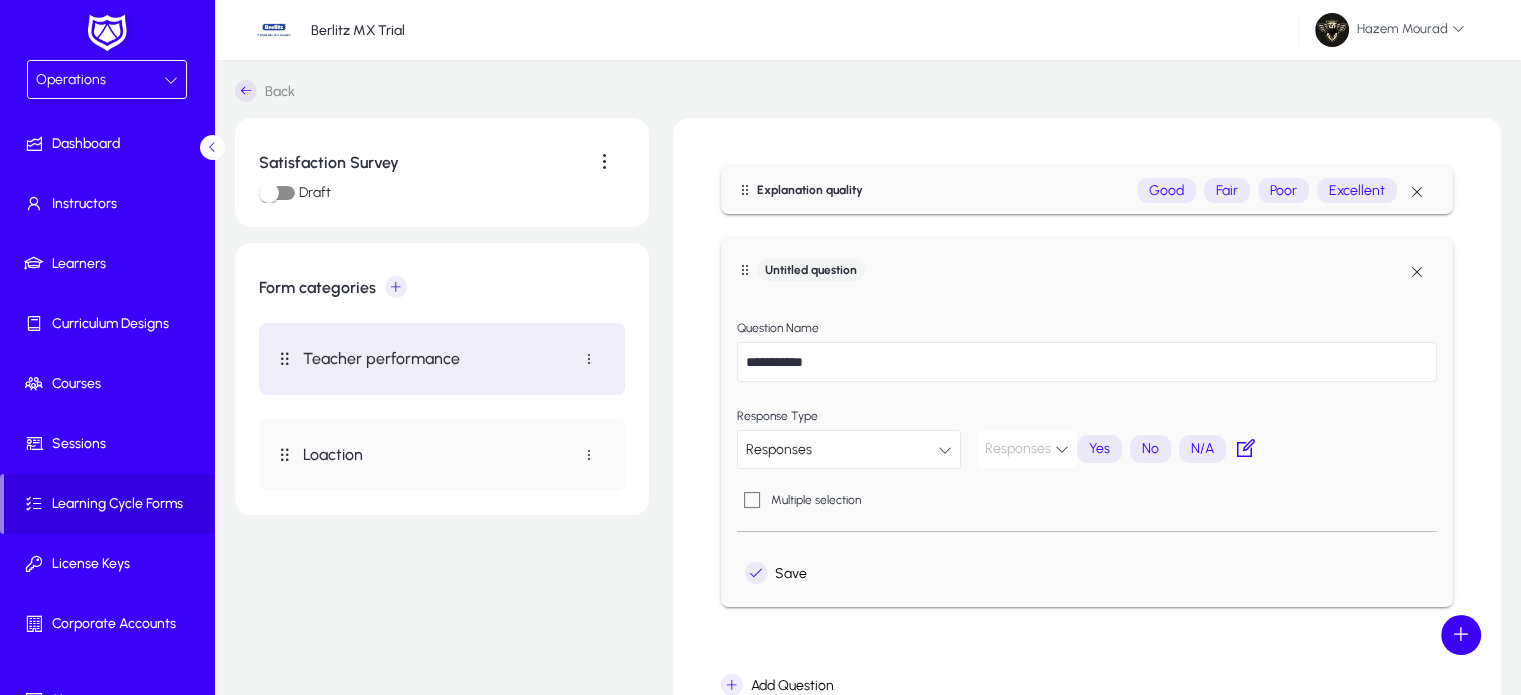 type on "**********" 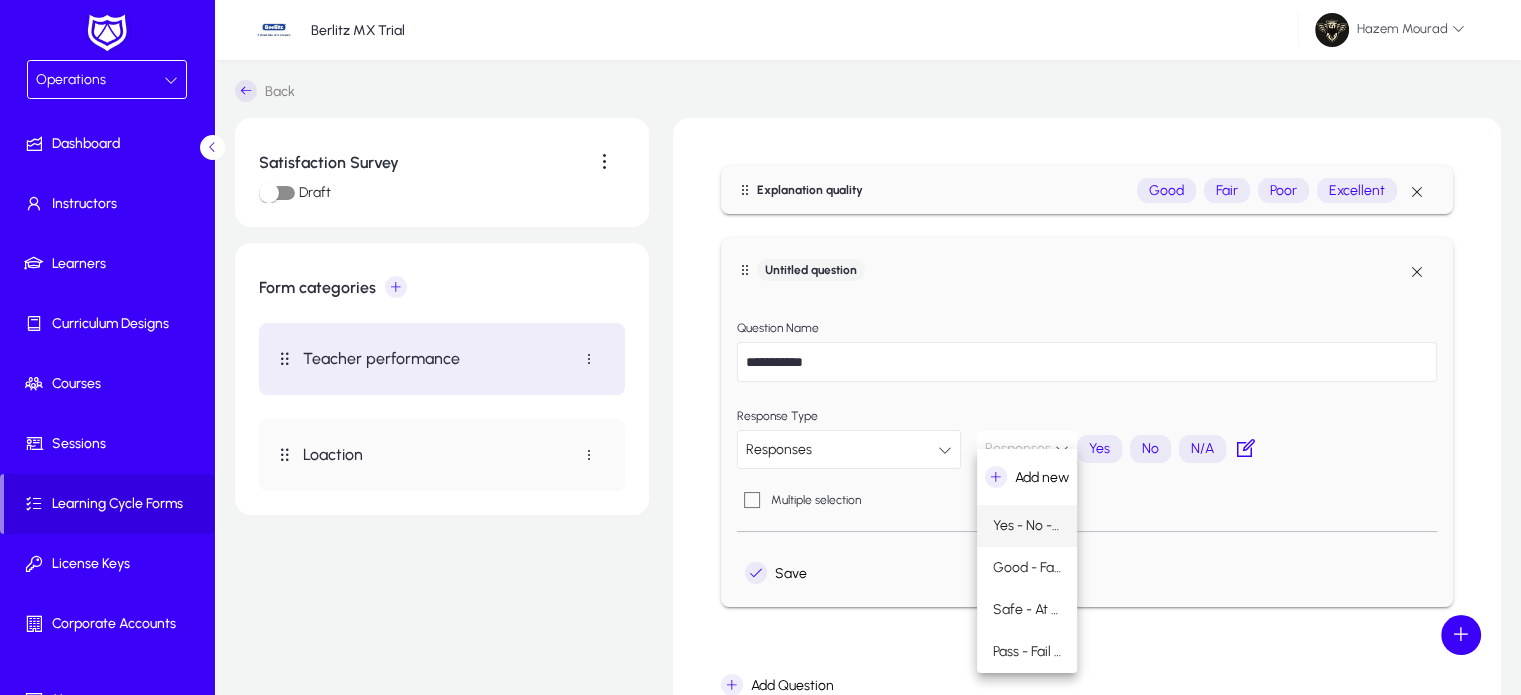 scroll, scrollTop: 54, scrollLeft: 0, axis: vertical 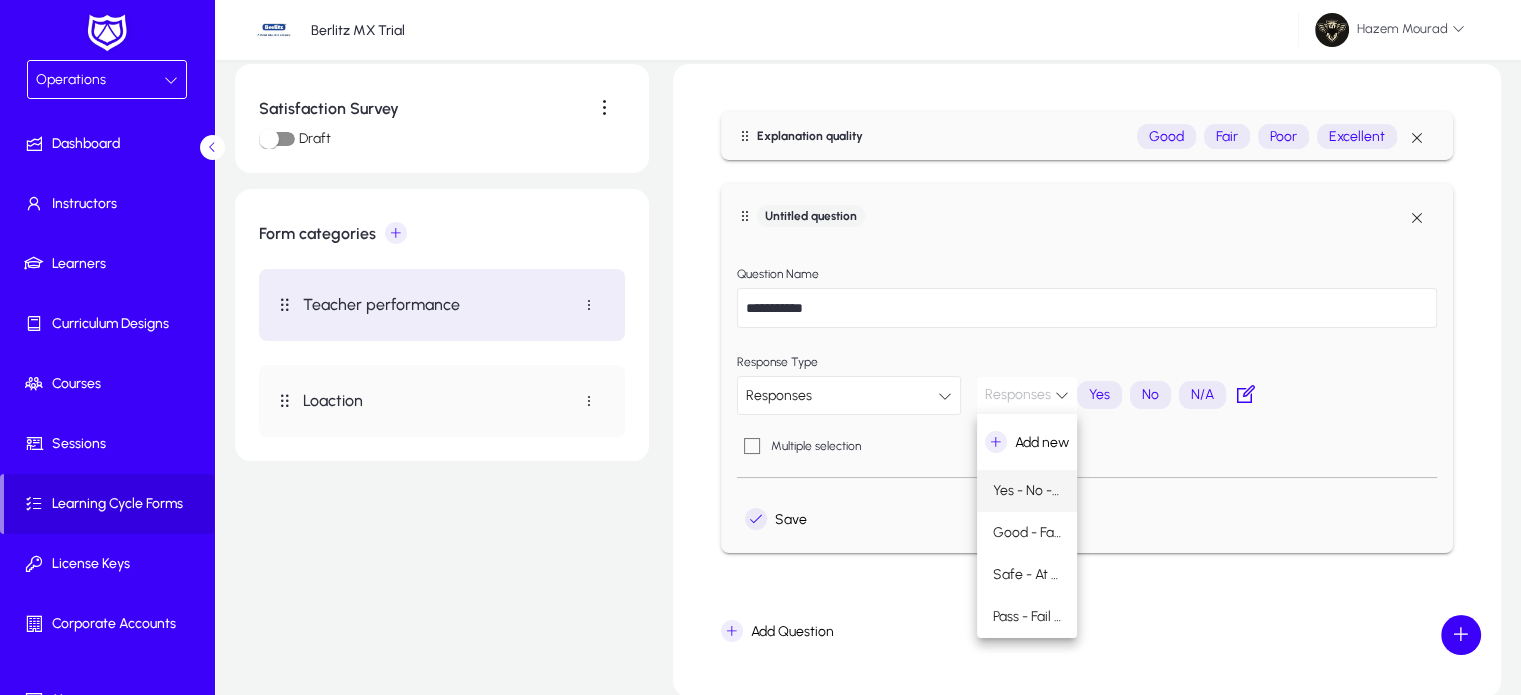 click at bounding box center [760, 347] 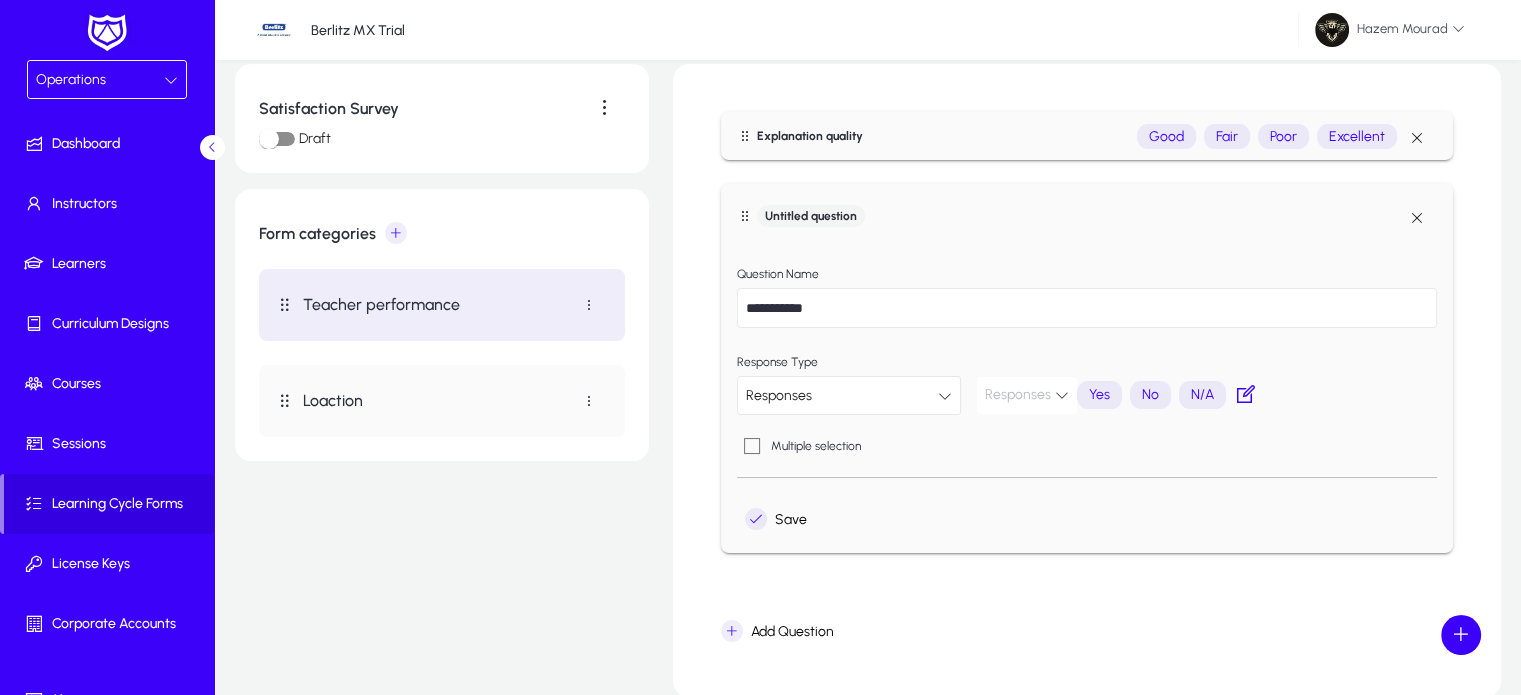 click on "Responses" at bounding box center (849, 395) 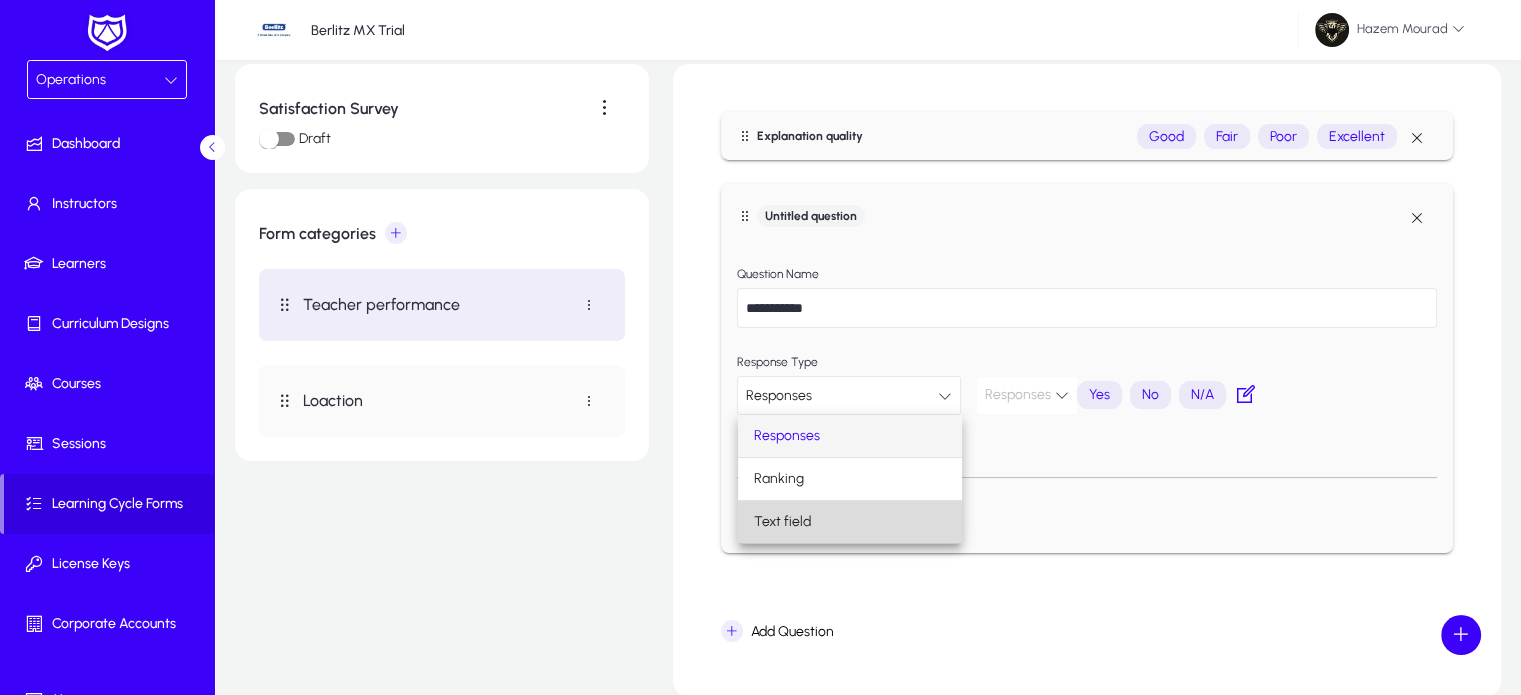 click on "Text field" at bounding box center [850, 522] 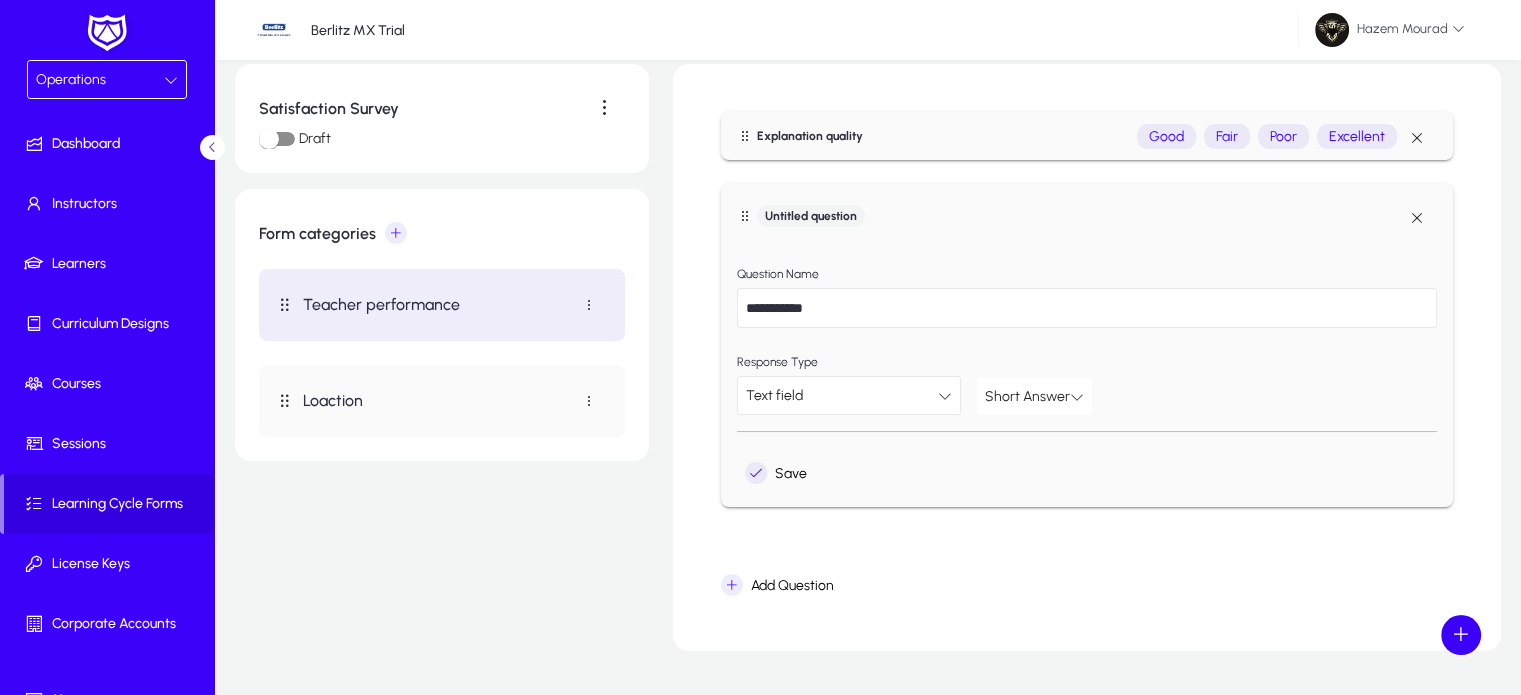 click on "Short Answer" at bounding box center (1027, 396) 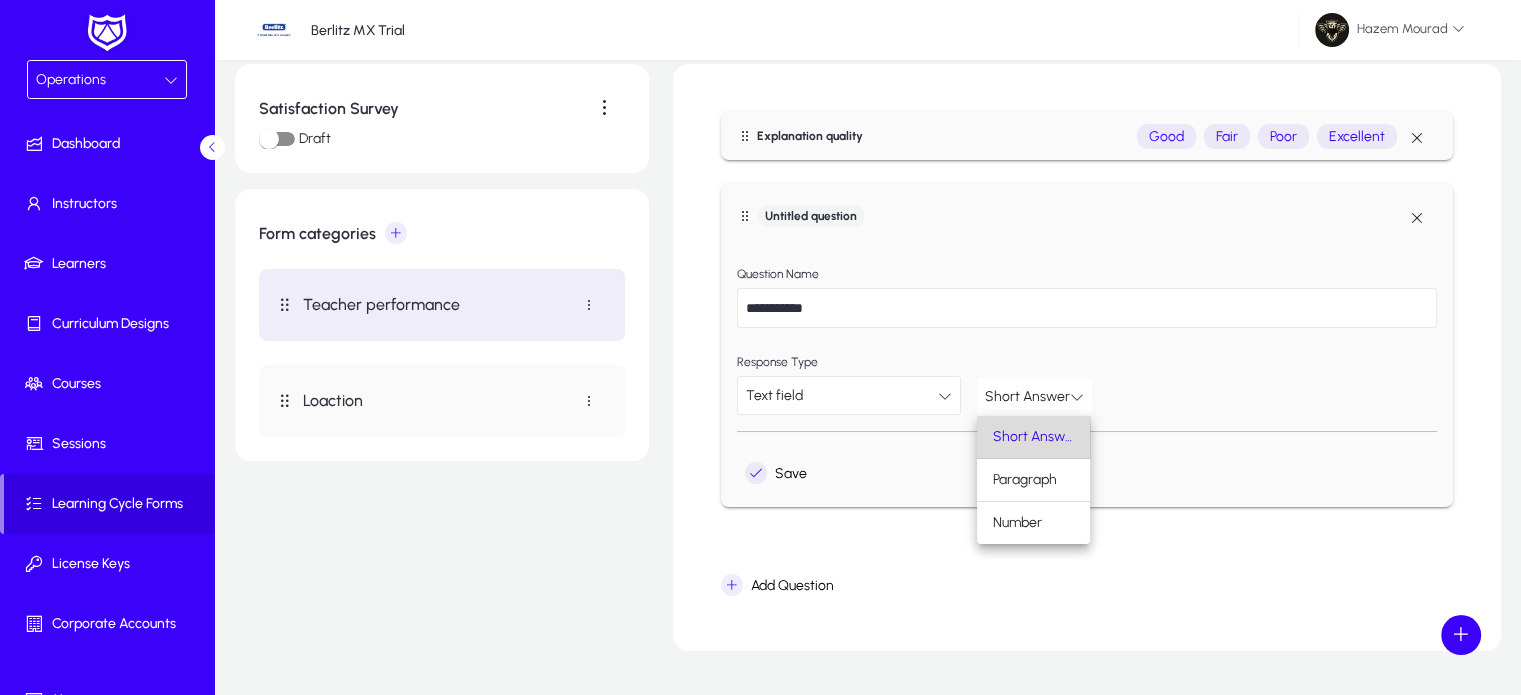 click on "Short Answer" at bounding box center [1033, 437] 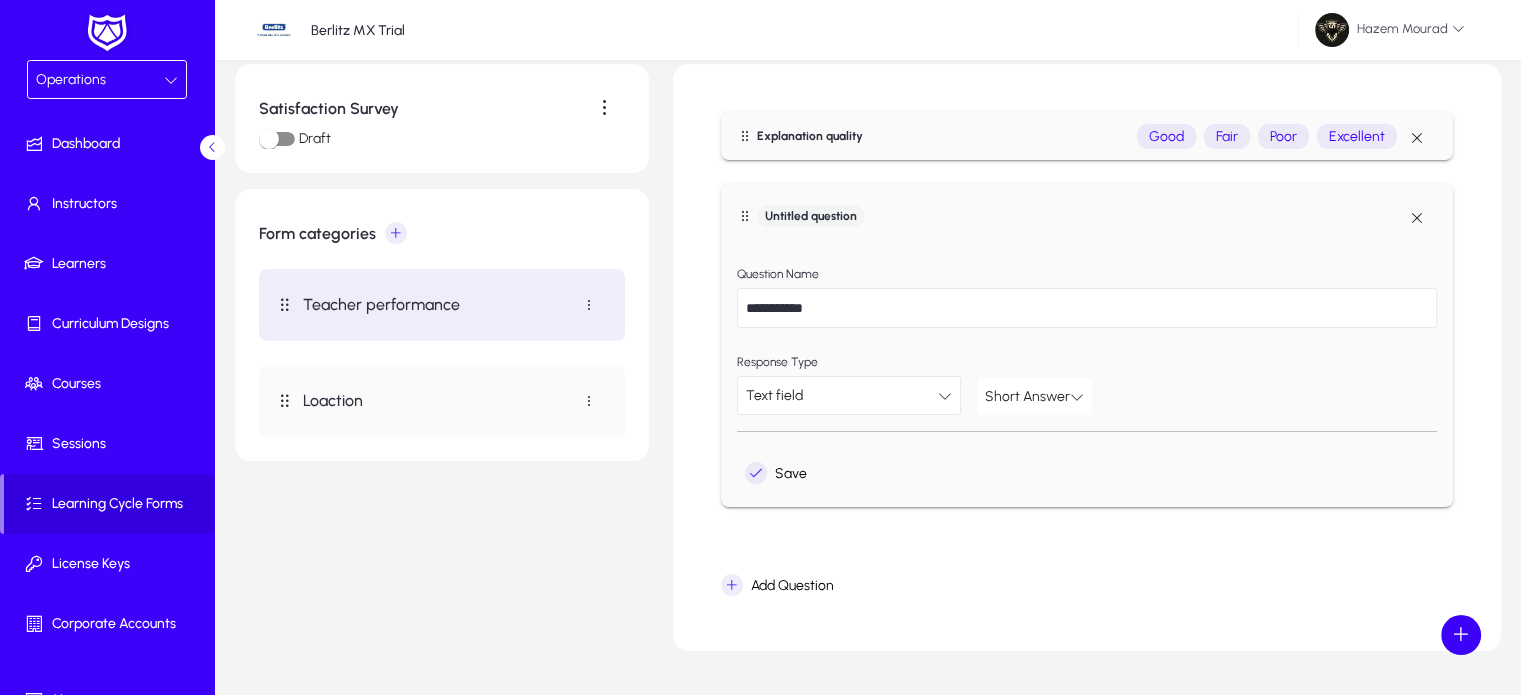 click on "Short Answer" at bounding box center [1027, 396] 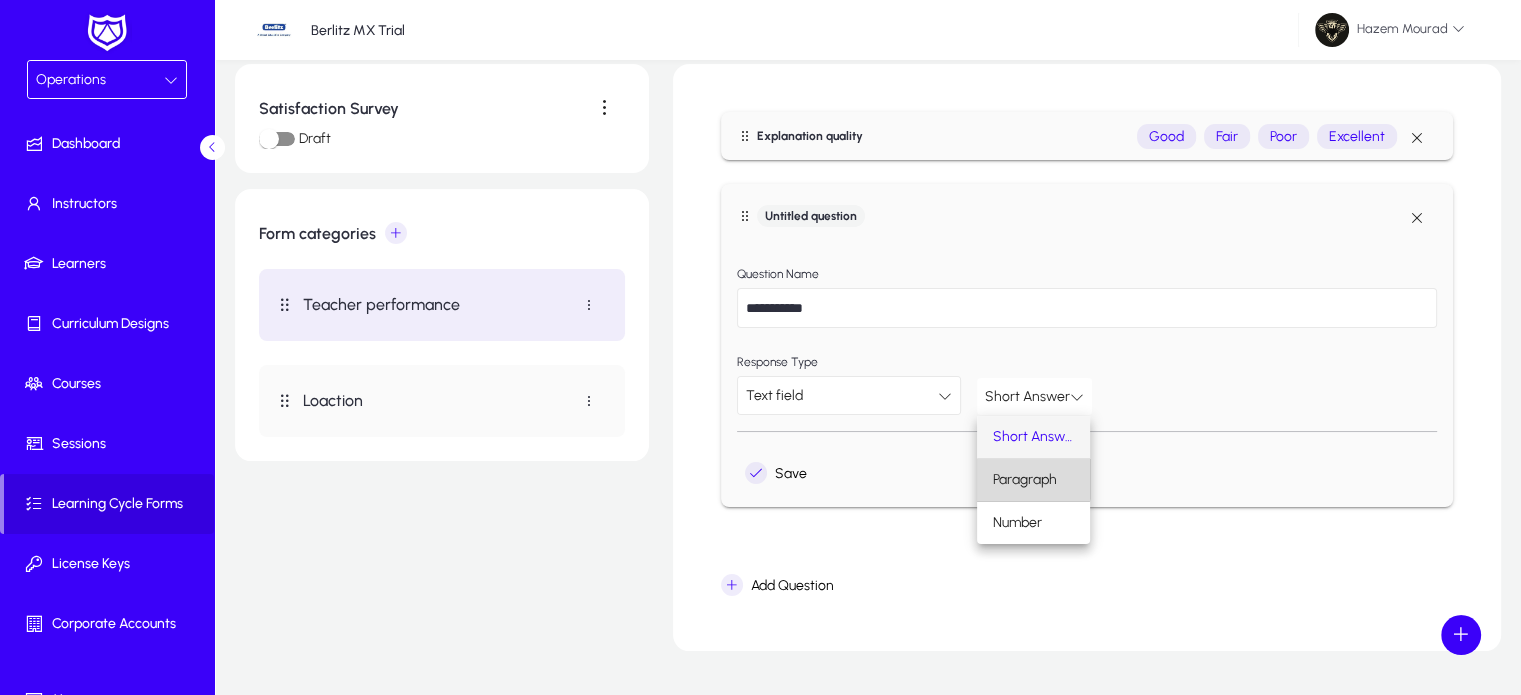 click on "Paragraph" at bounding box center (1025, 480) 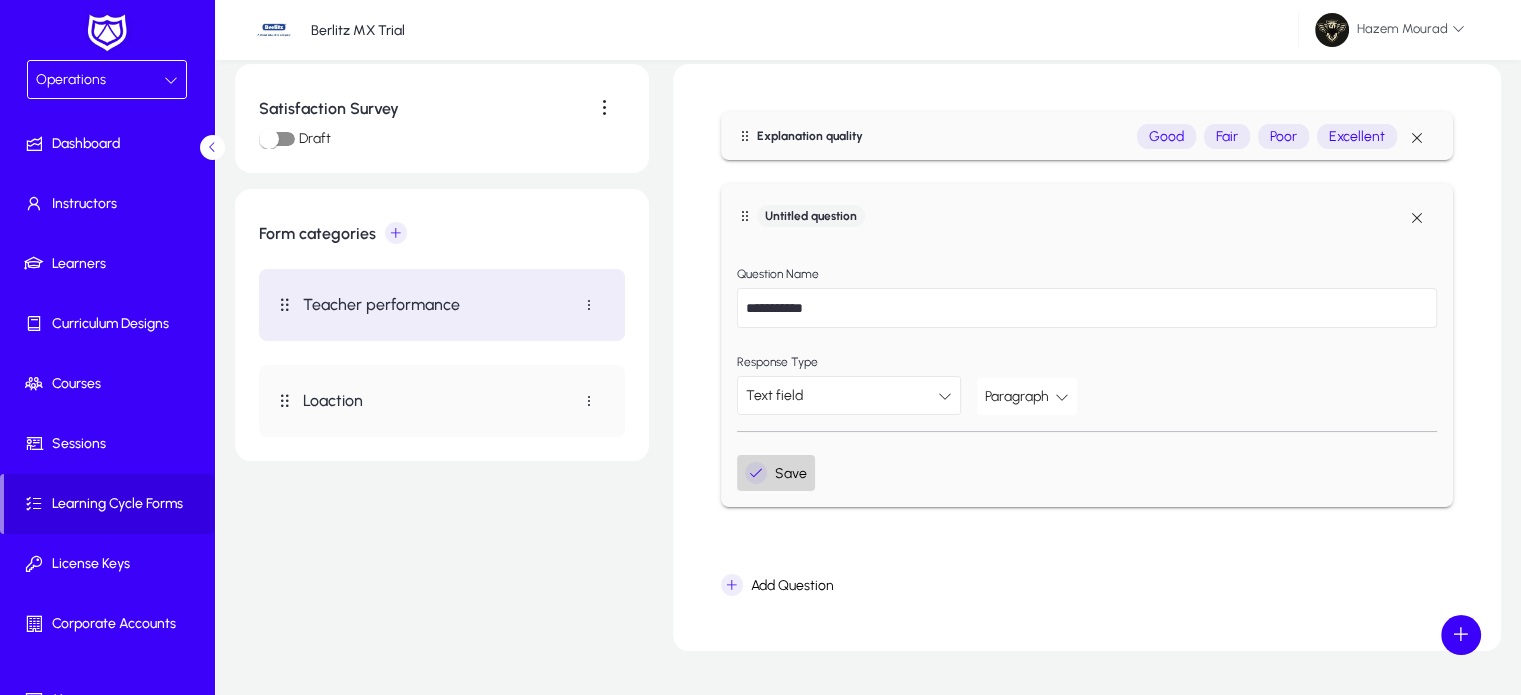 click at bounding box center [756, 473] 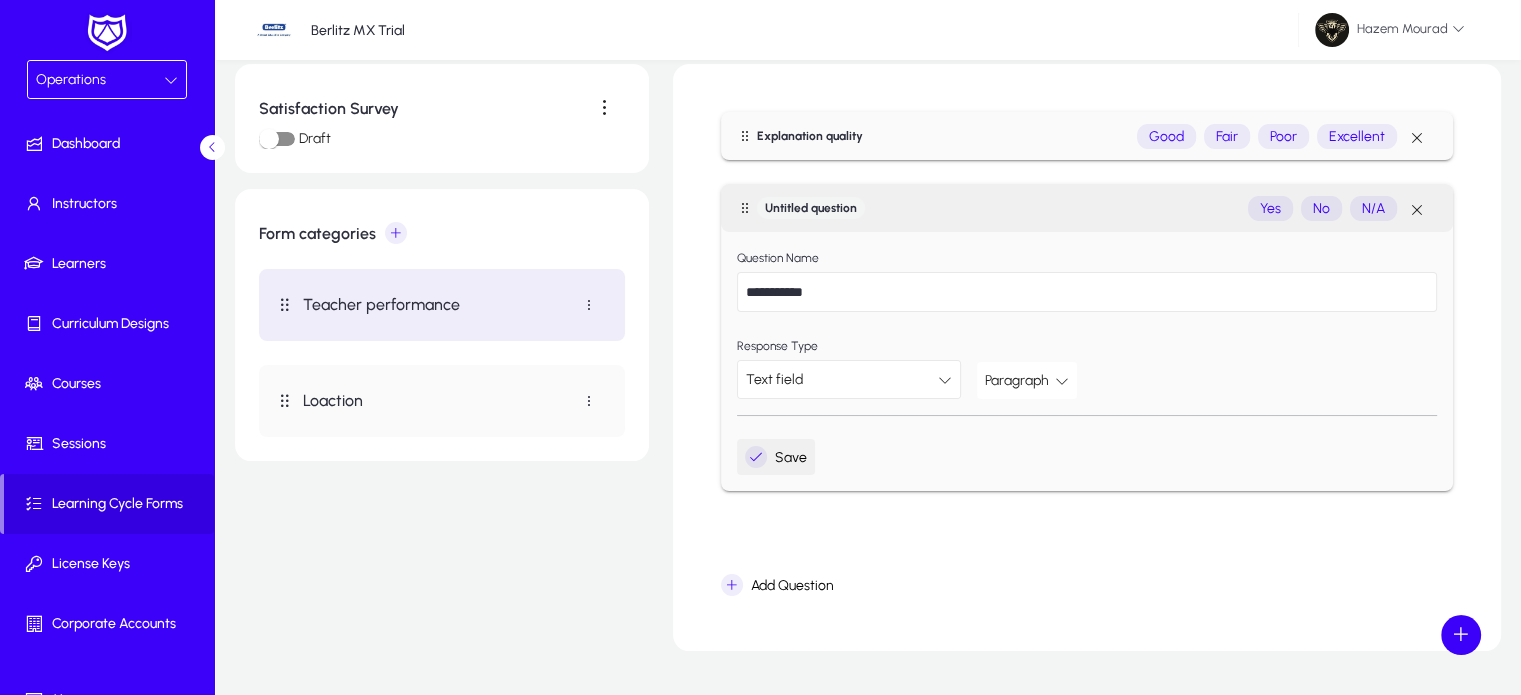 scroll, scrollTop: 0, scrollLeft: 0, axis: both 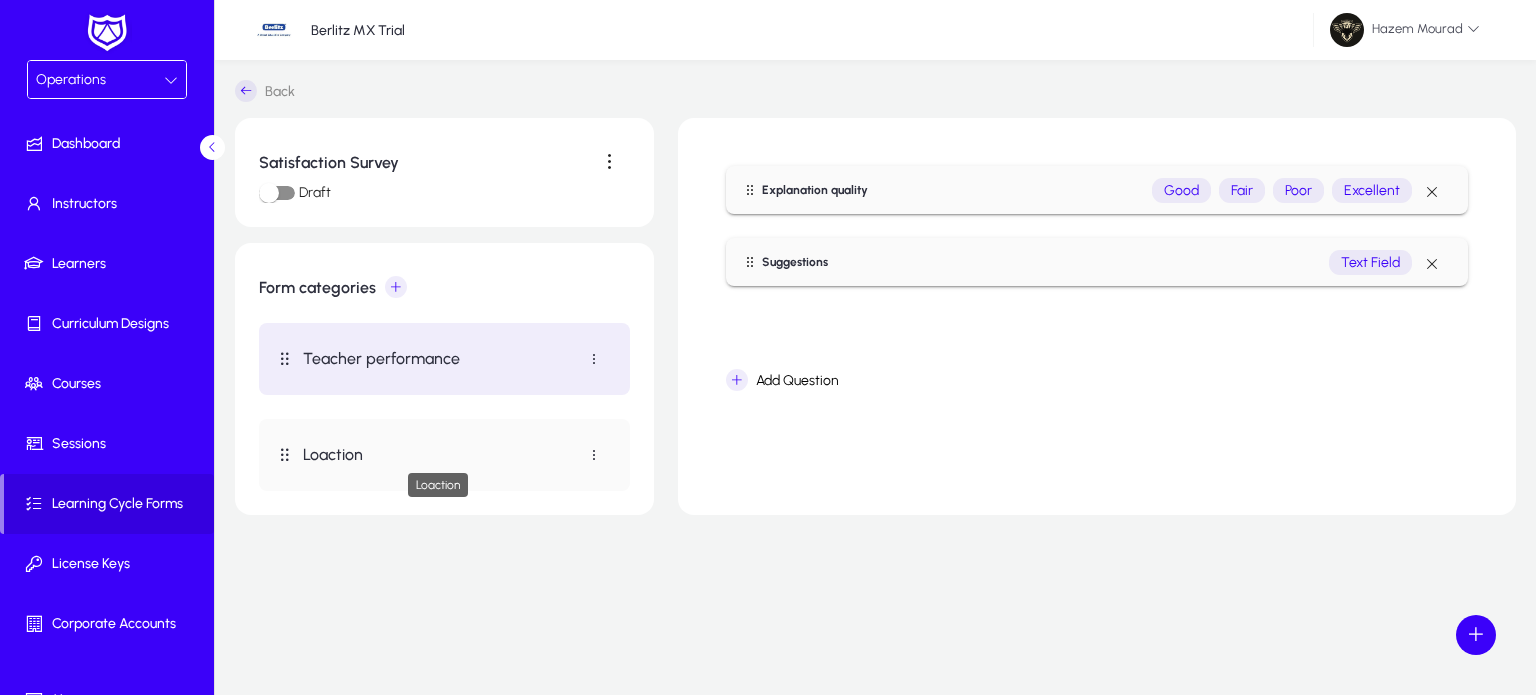 click on "Loaction" at bounding box center (438, 454) 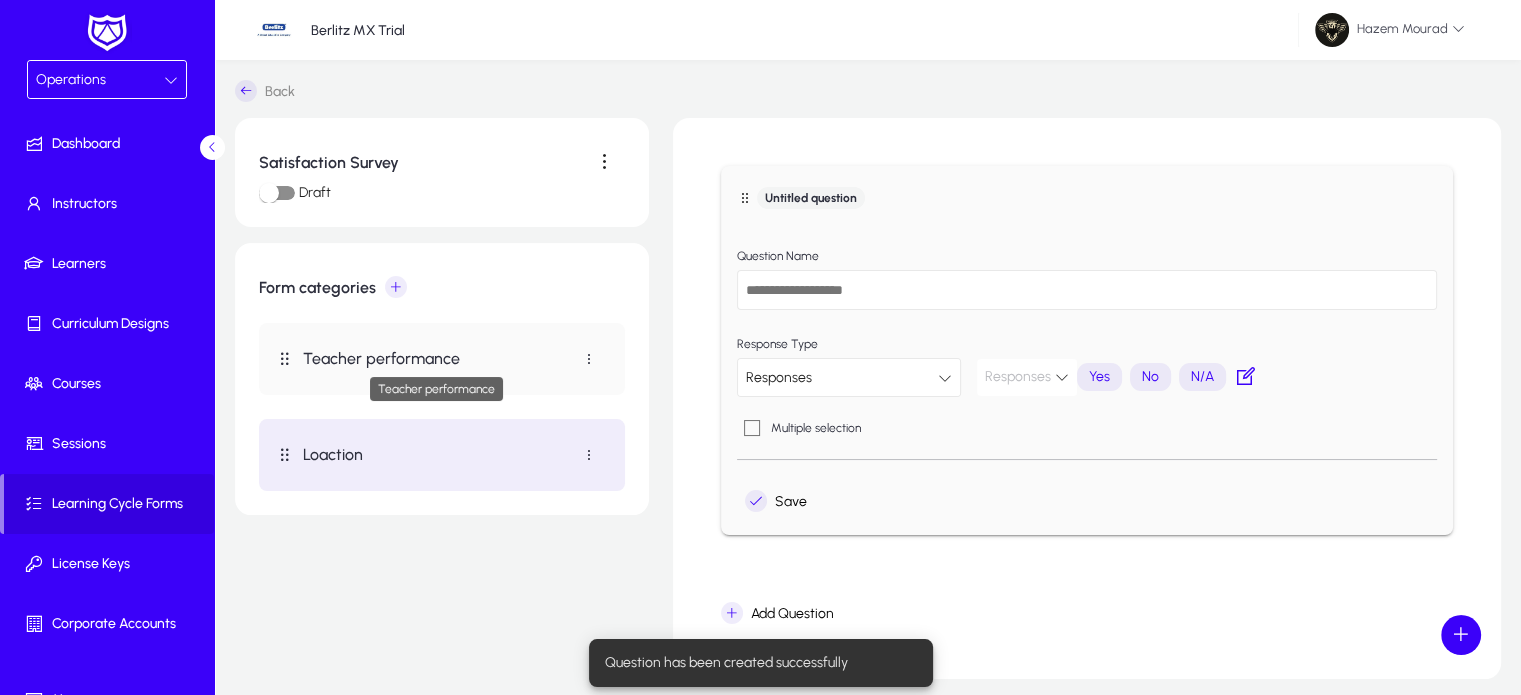 click on "Teacher performance" at bounding box center (436, 358) 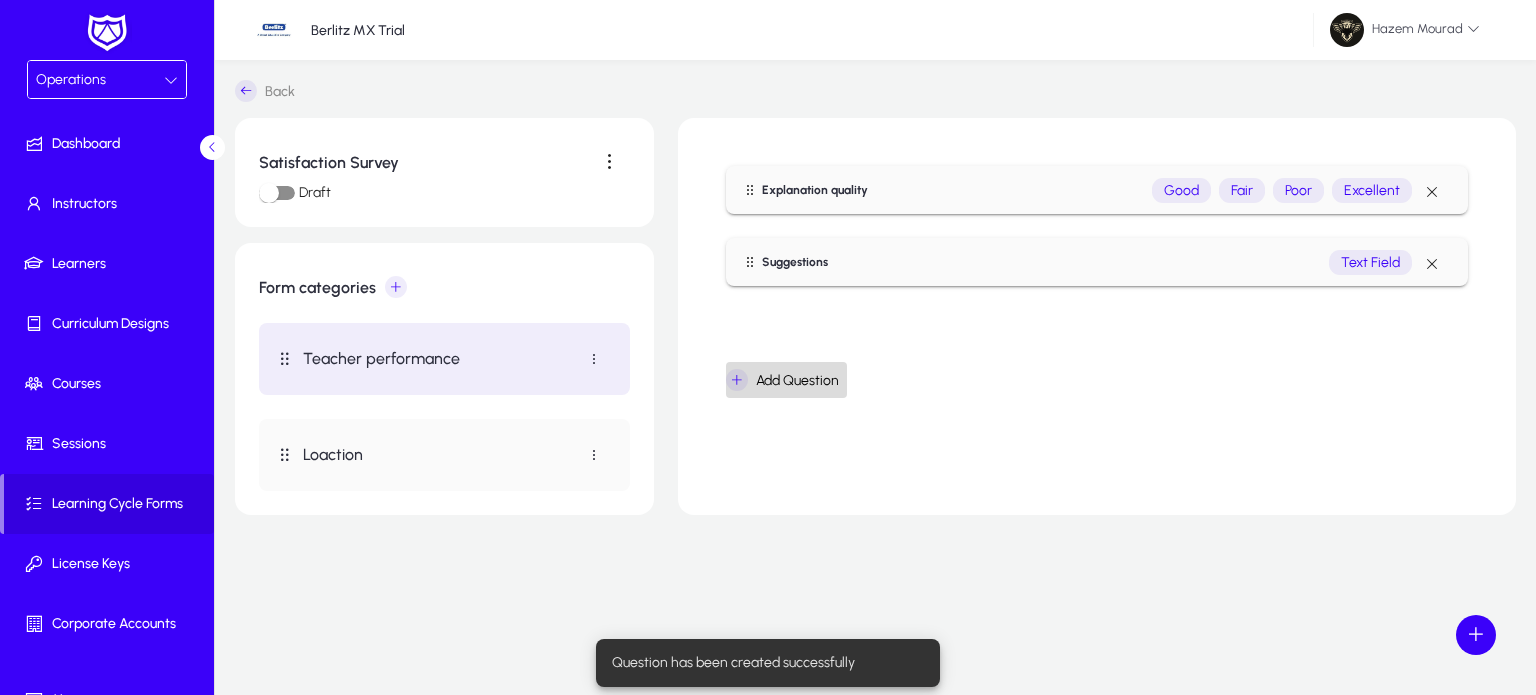click on "Add Question" 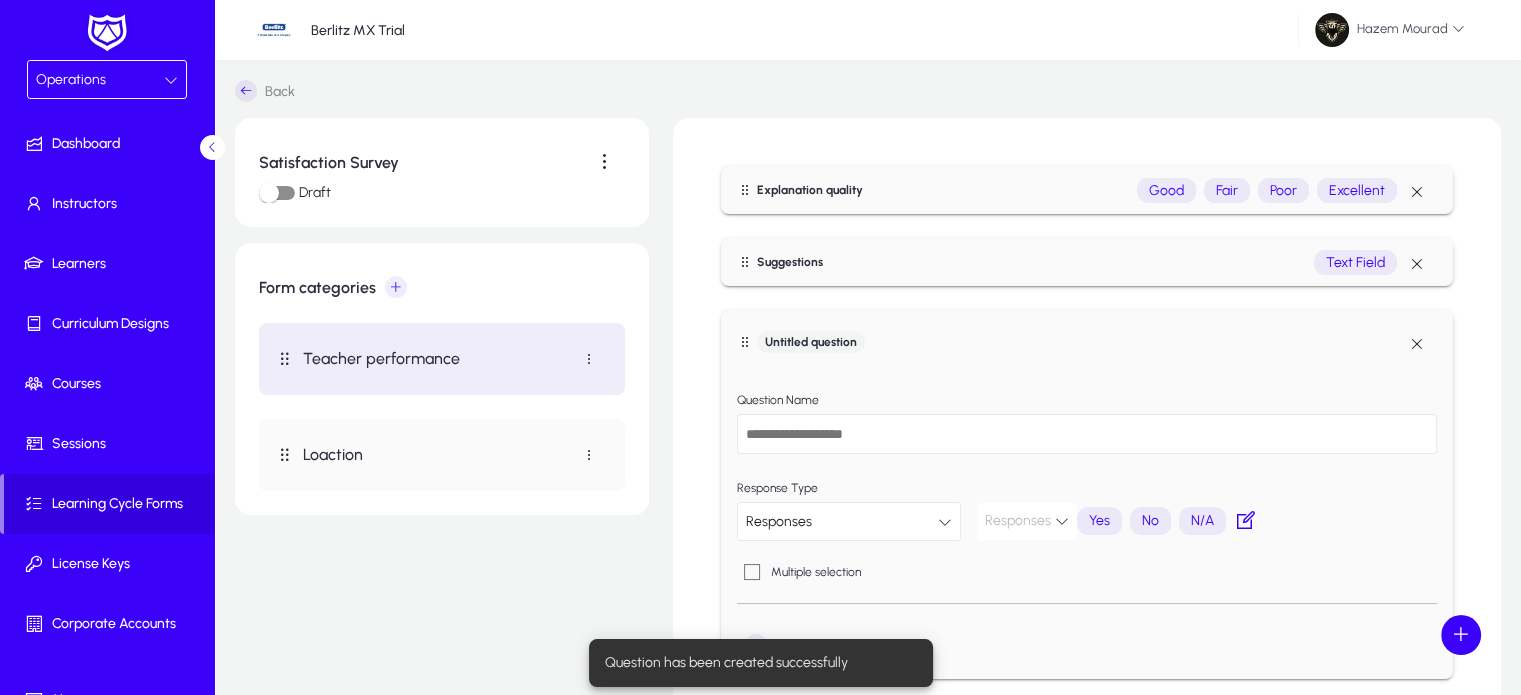 click on "Untitled question" at bounding box center [811, 342] 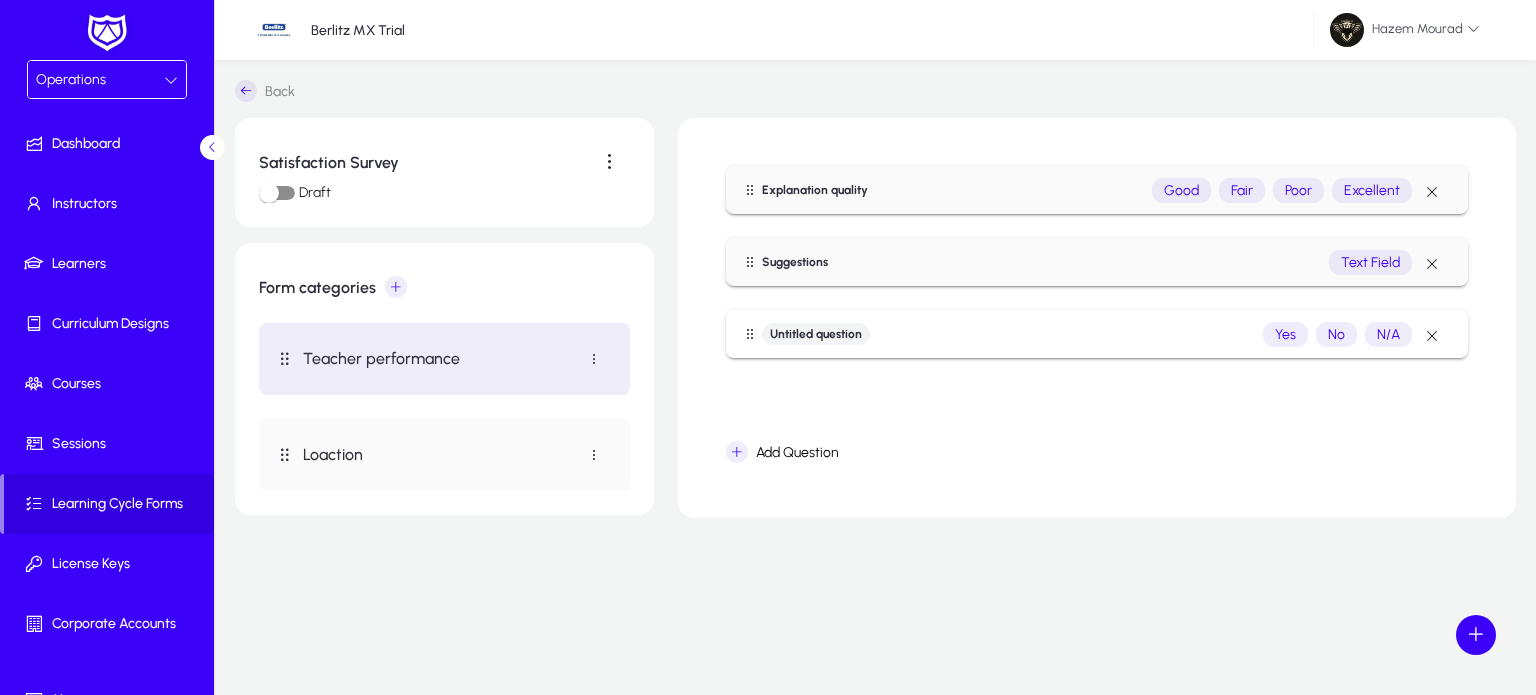 click on "Untitled question    Yes   No   N/A" at bounding box center (1097, 334) 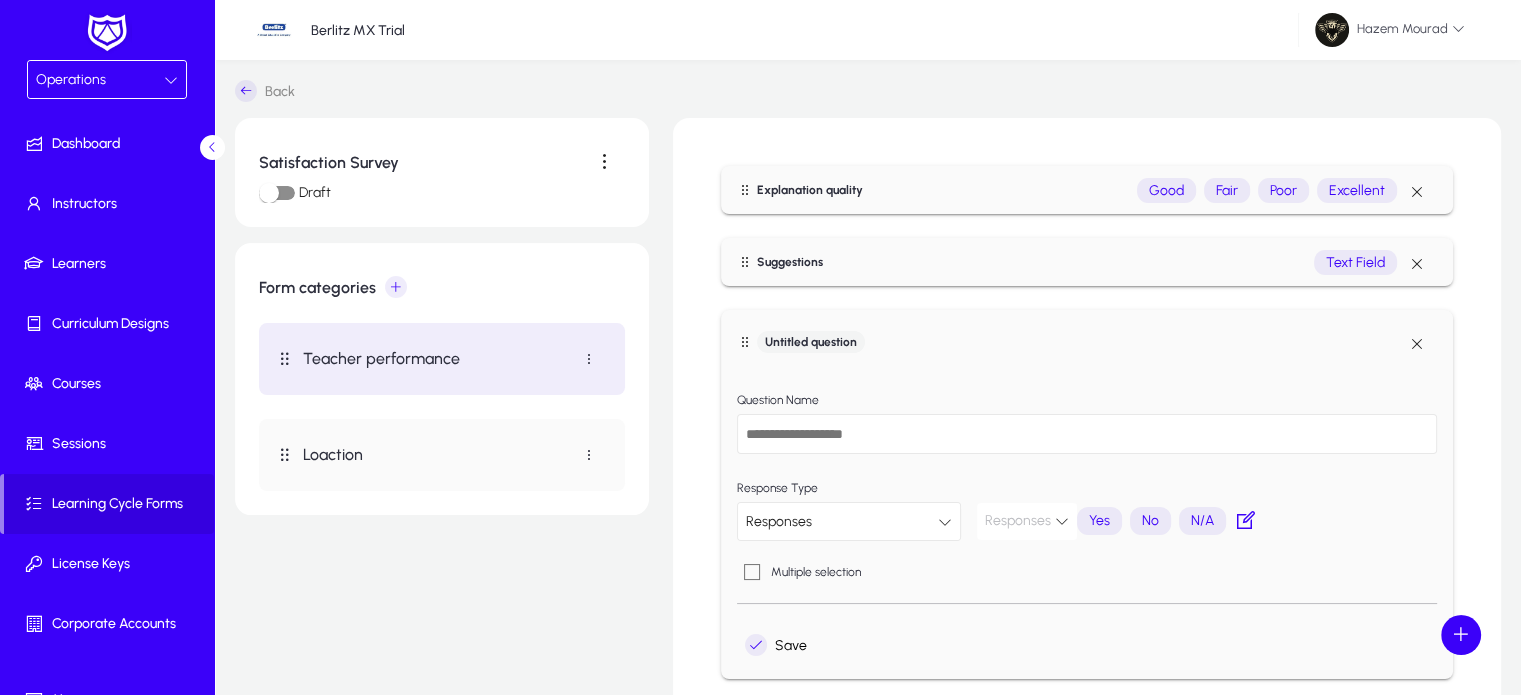 click at bounding box center [1087, 434] 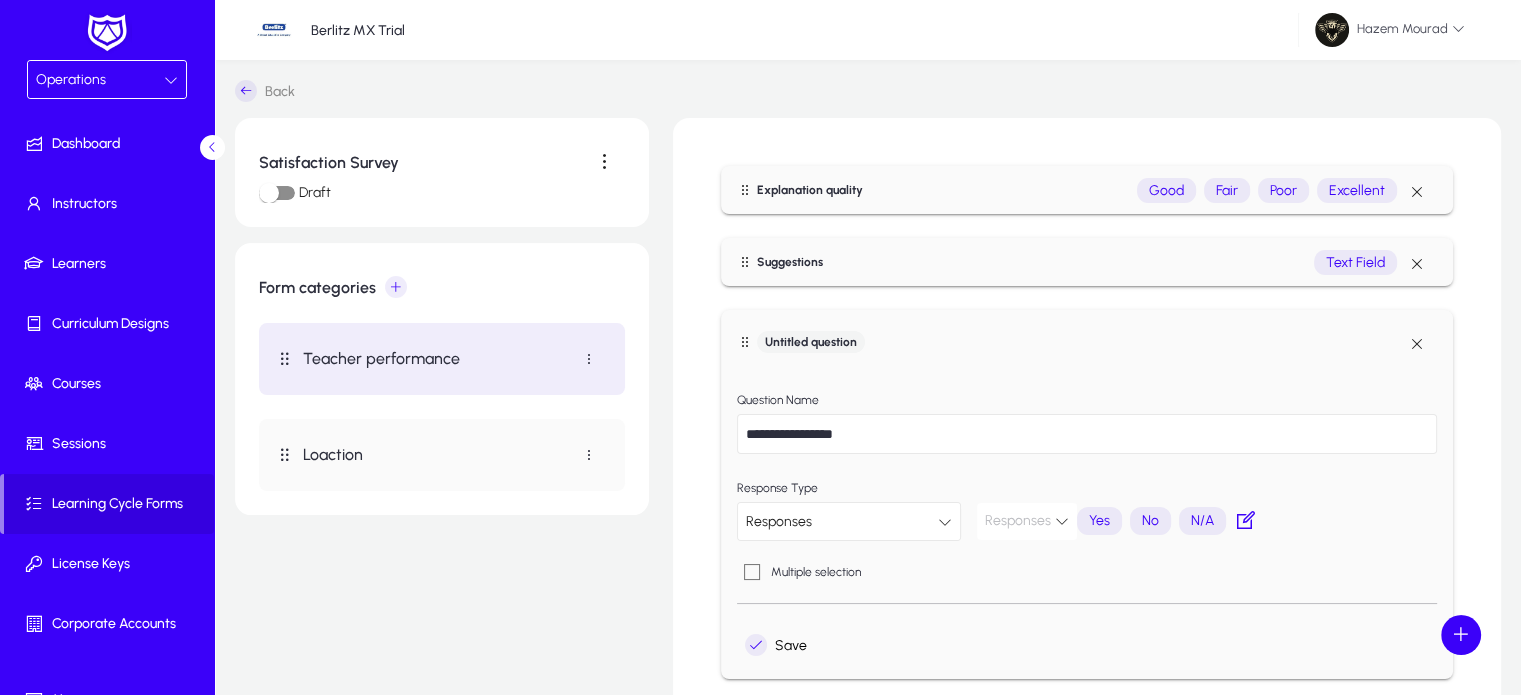 type on "**********" 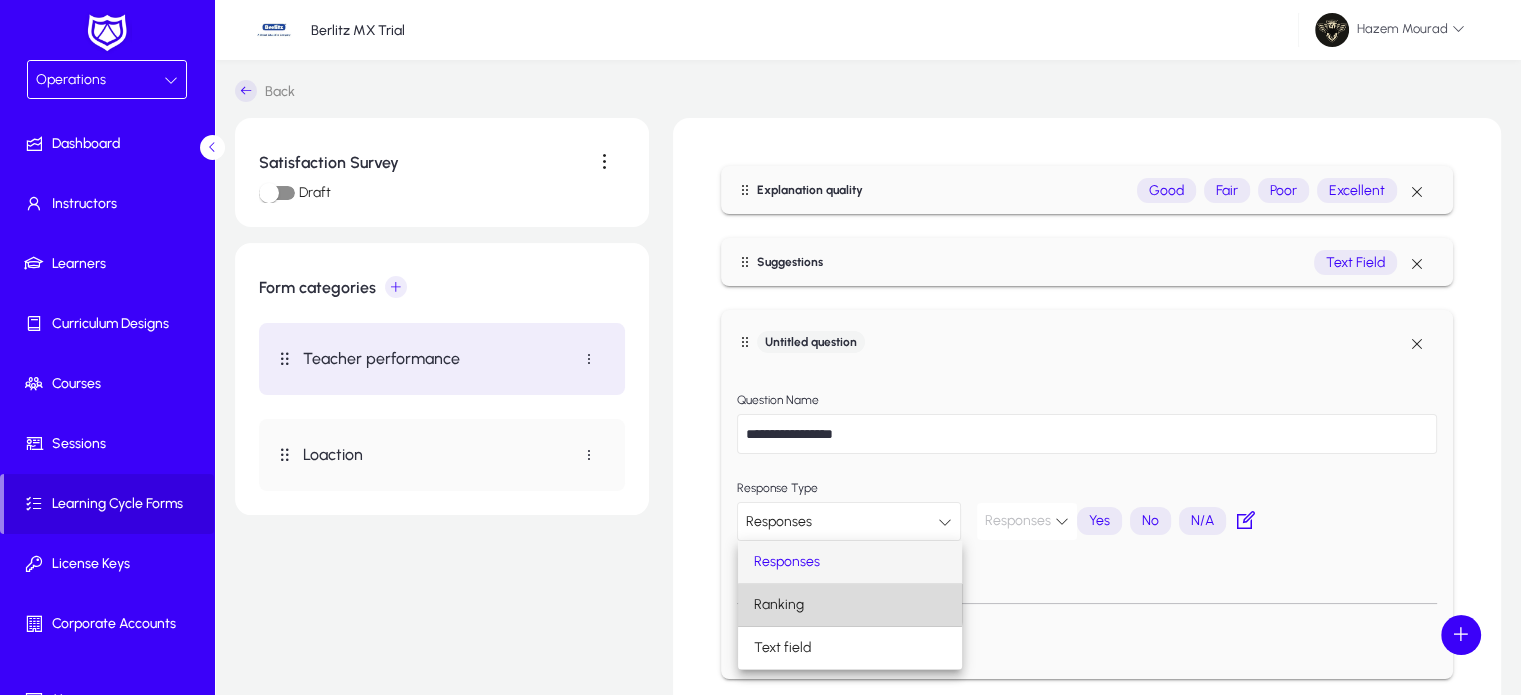 click on "Ranking" at bounding box center [850, 605] 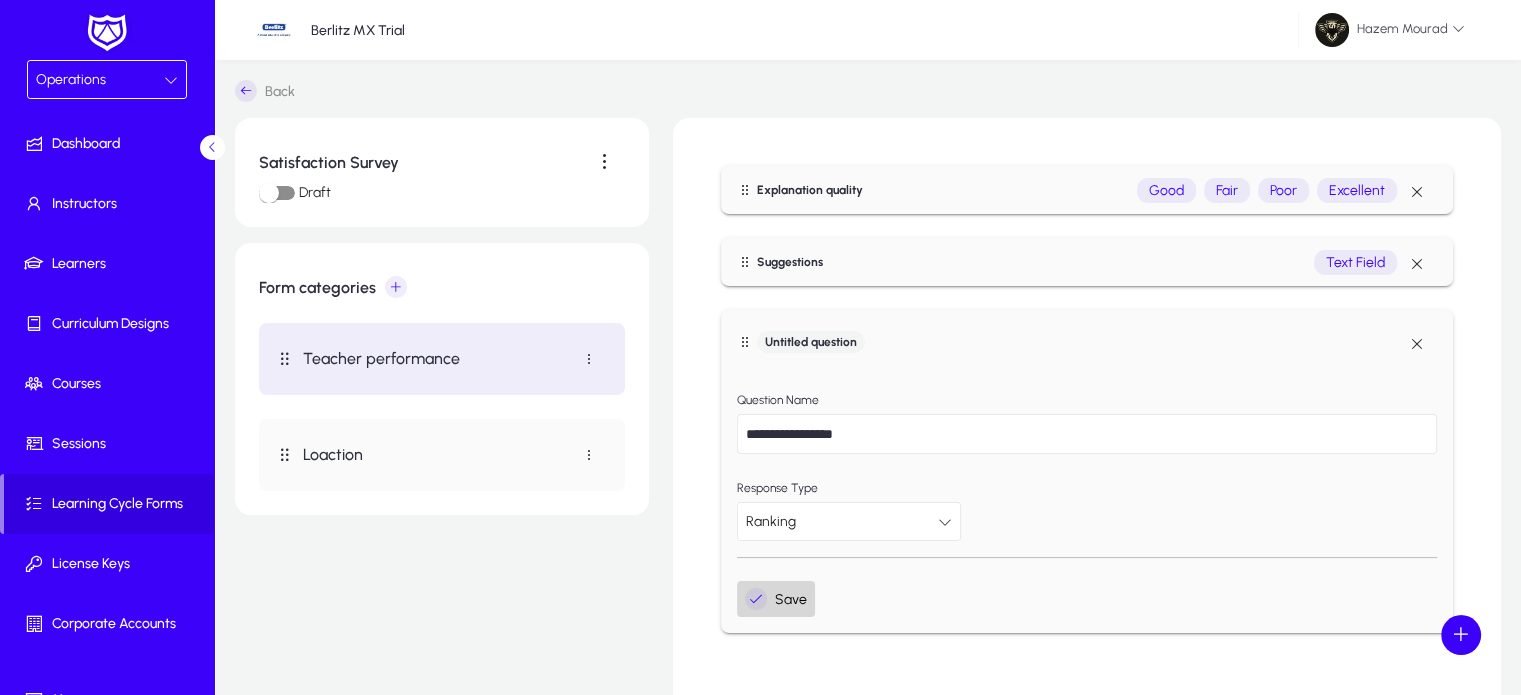 click at bounding box center (776, 599) 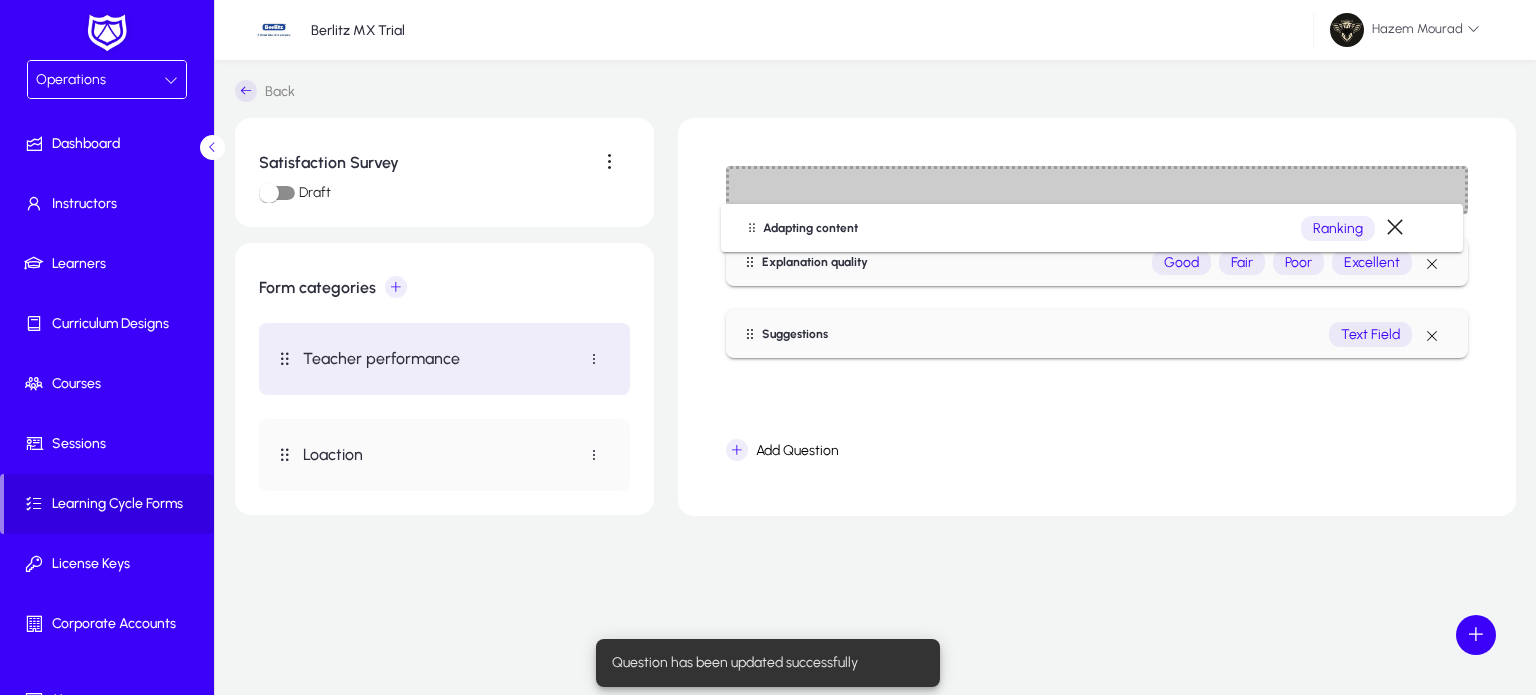 drag, startPoint x: 747, startPoint y: 330, endPoint x: 742, endPoint y: 225, distance: 105.11898 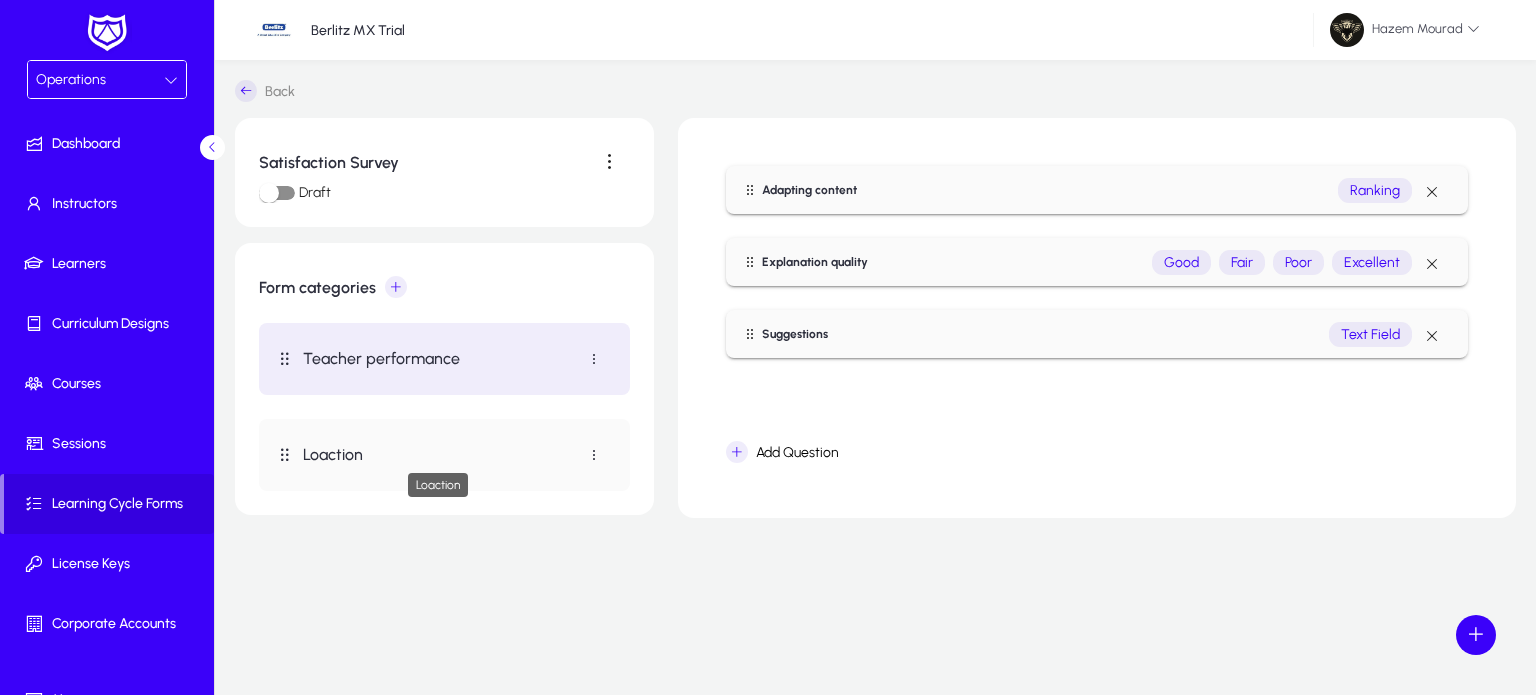 click on "Loaction" at bounding box center (438, 454) 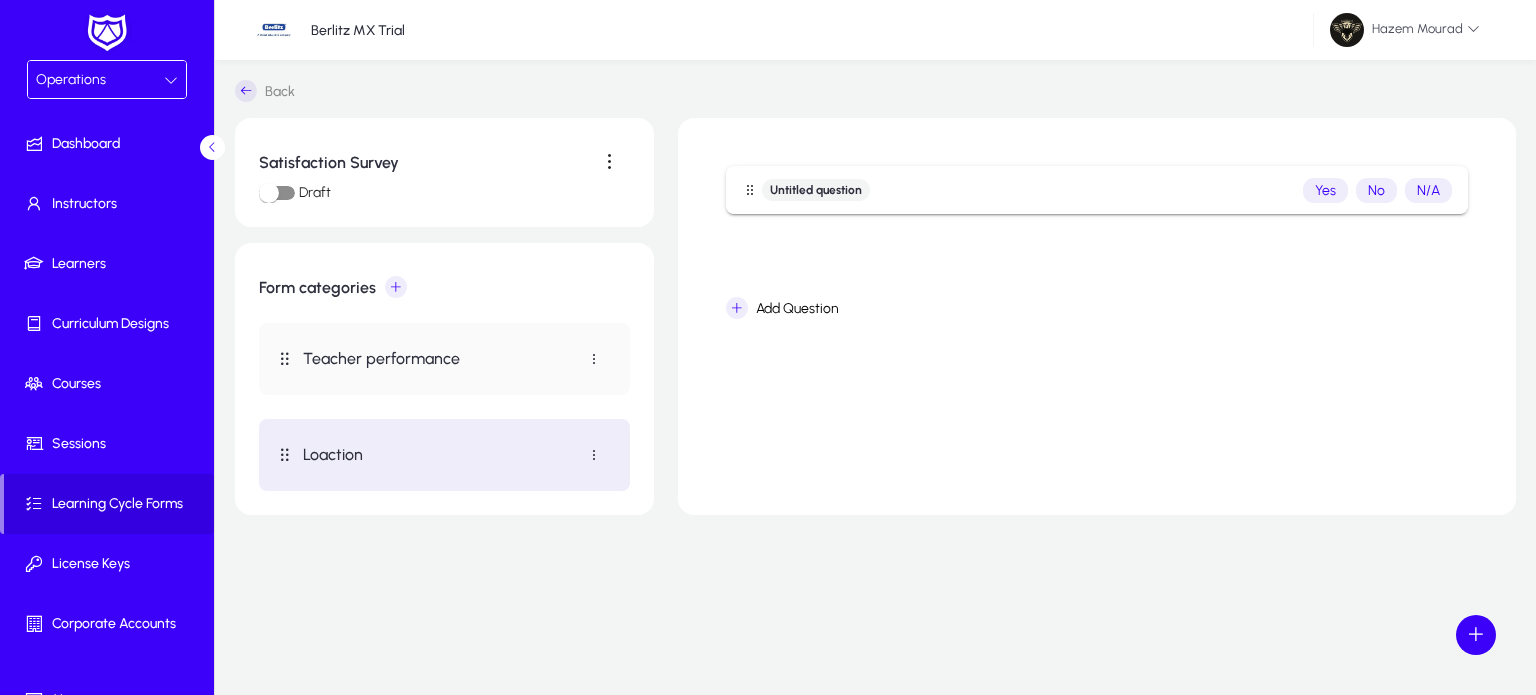 click on "Untitled question    Yes   No   N/A" at bounding box center [1097, 190] 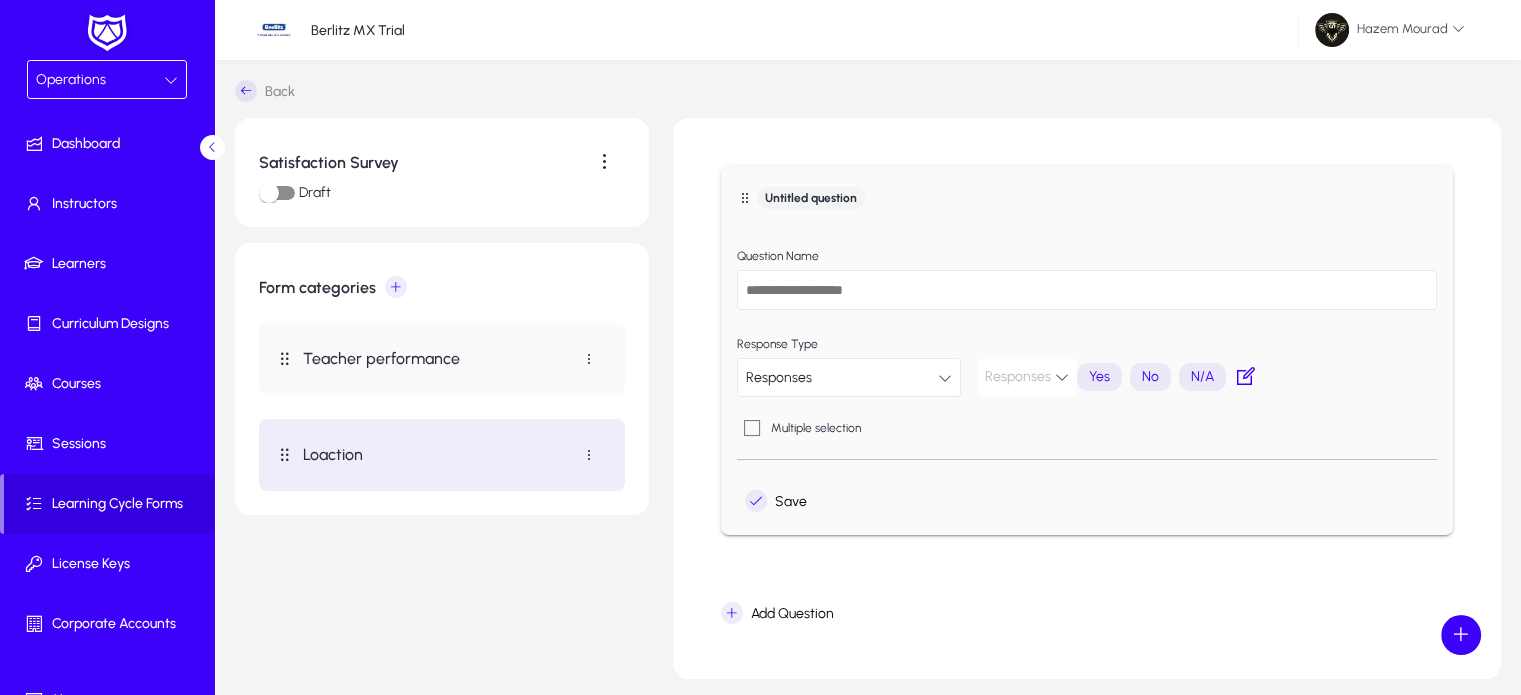 click at bounding box center [1087, 290] 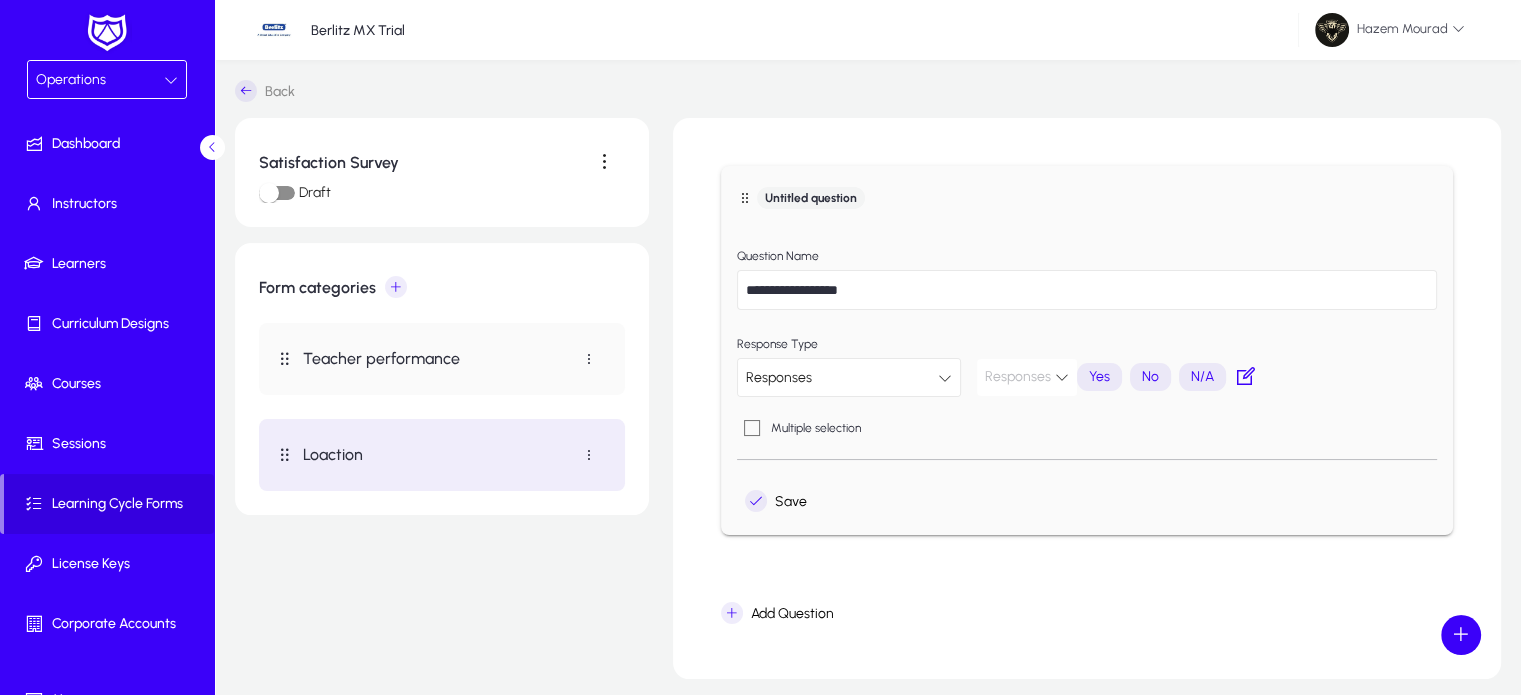 type on "**********" 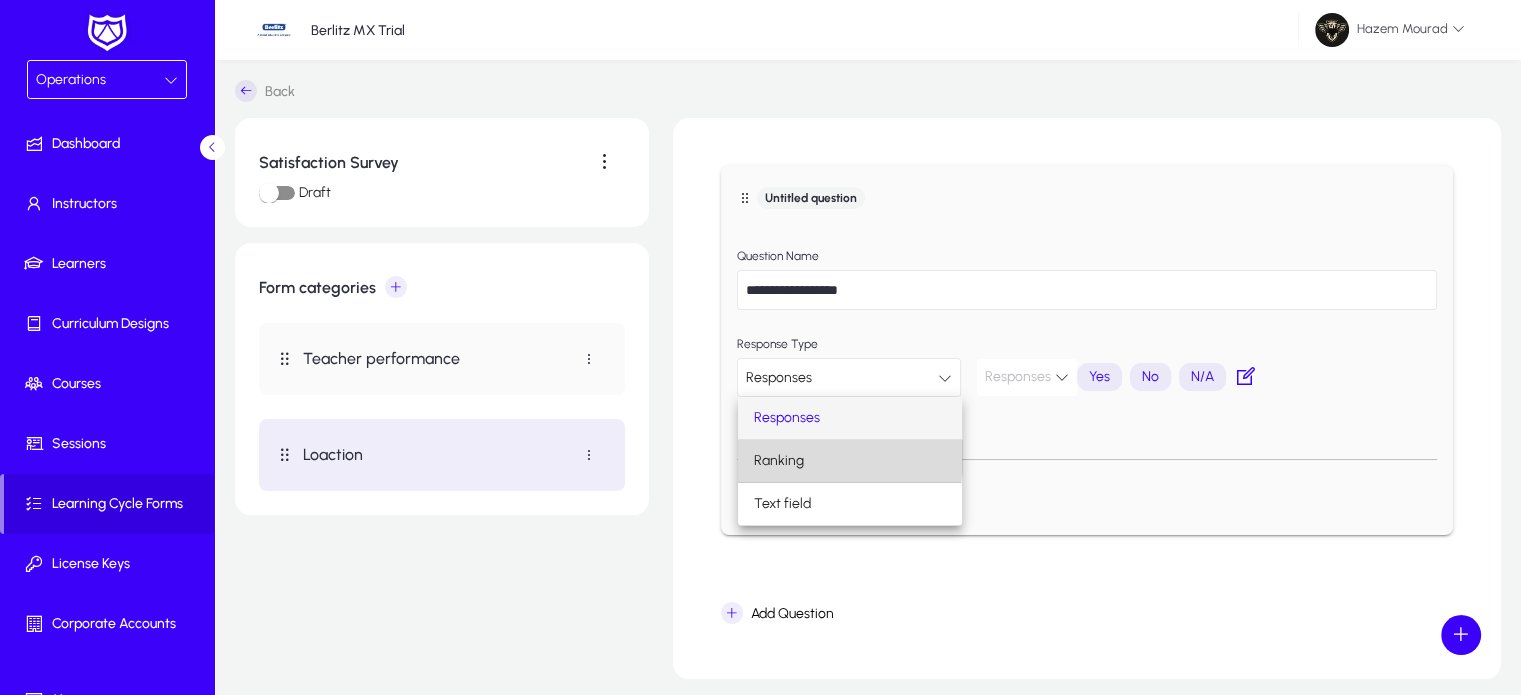click on "Ranking" at bounding box center (779, 461) 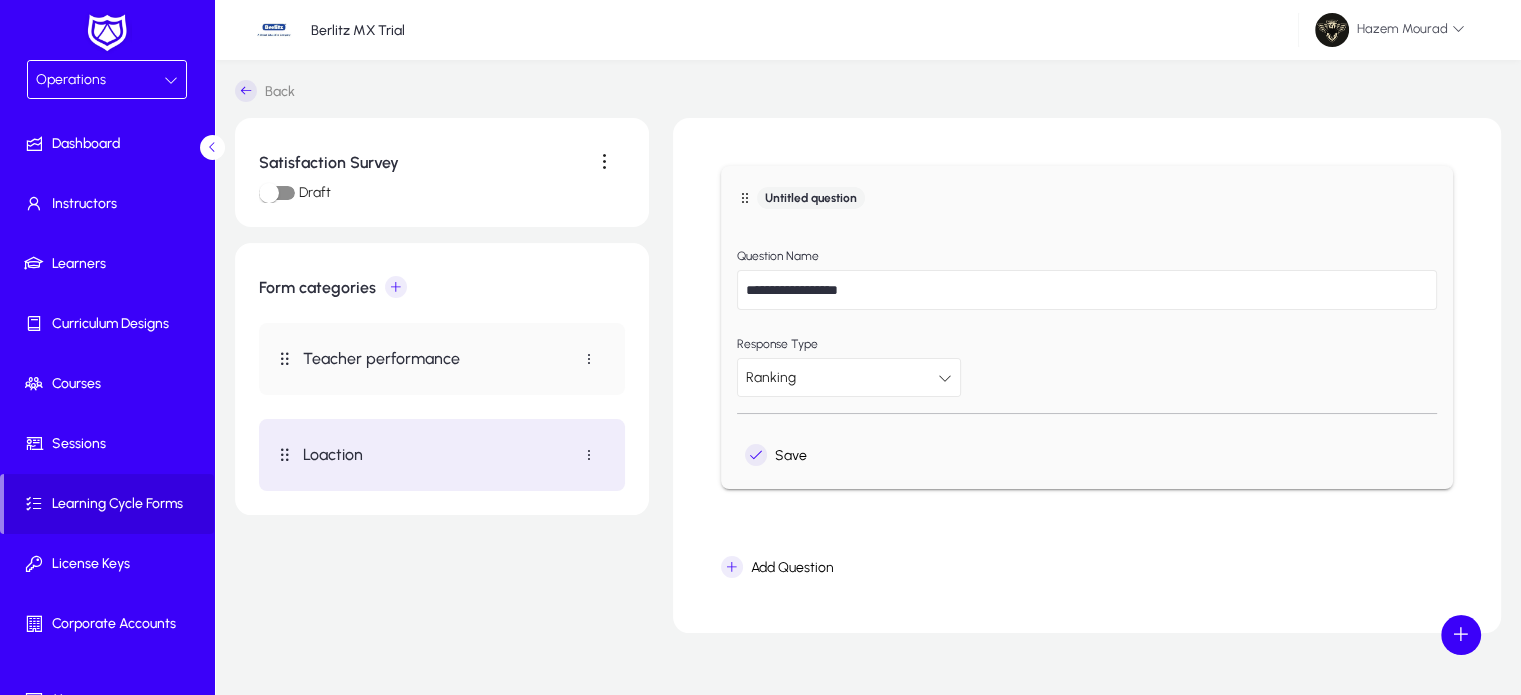 click on "Ranking" at bounding box center (842, 378) 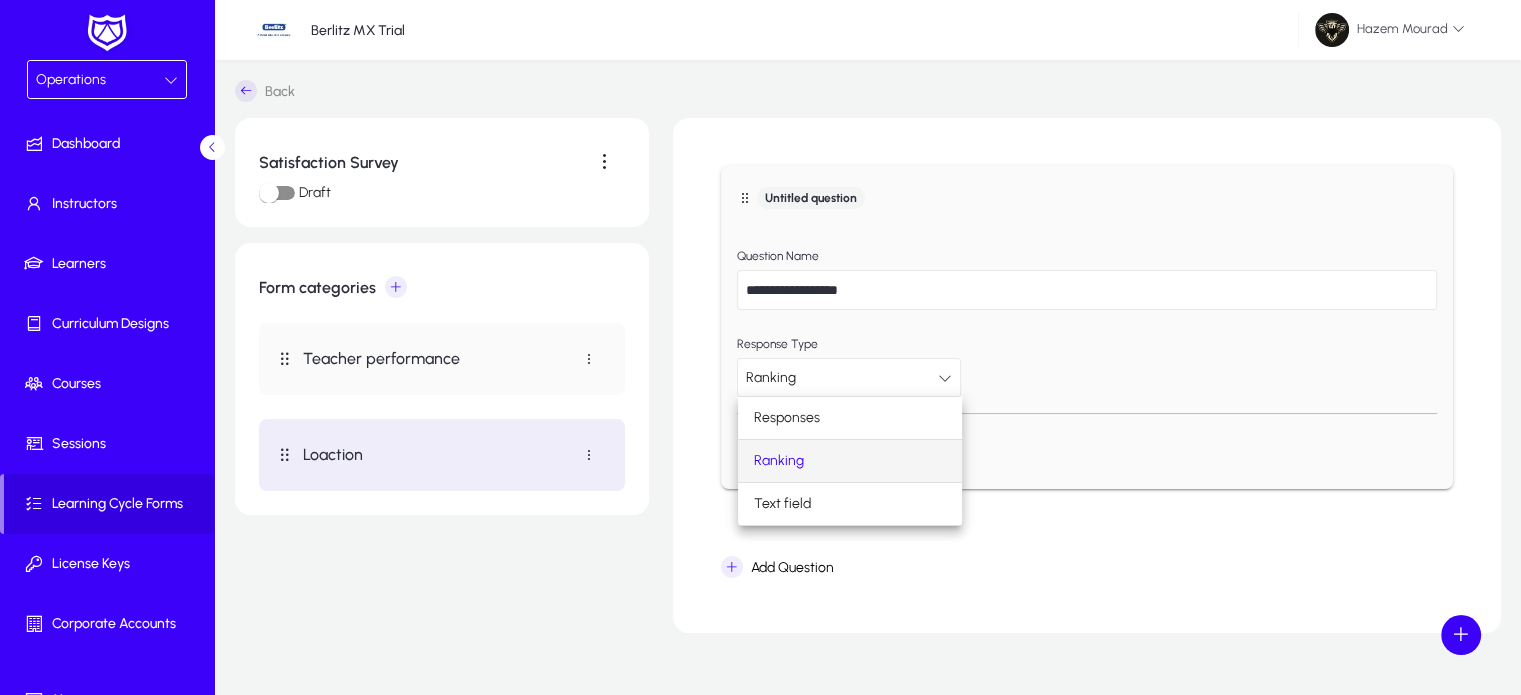 click at bounding box center [760, 347] 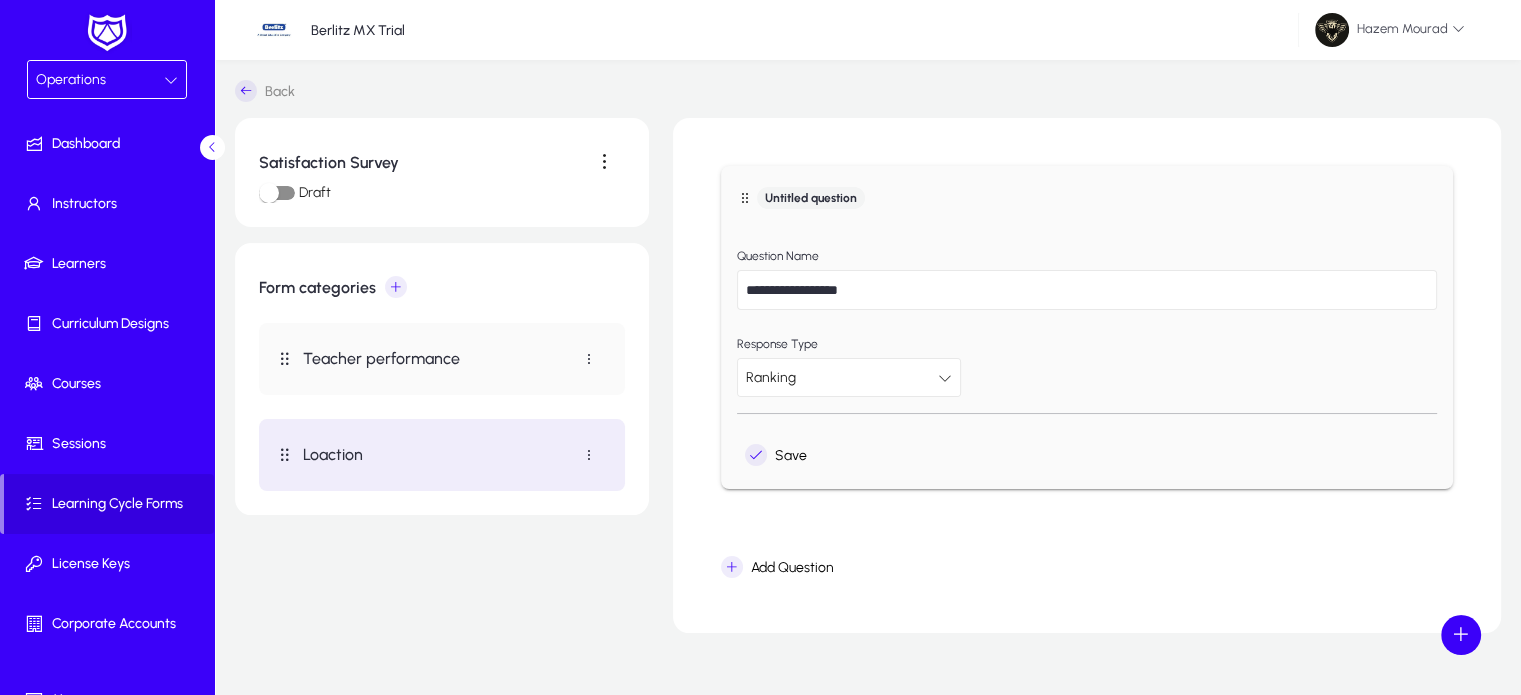 click on "Ranking" at bounding box center [842, 378] 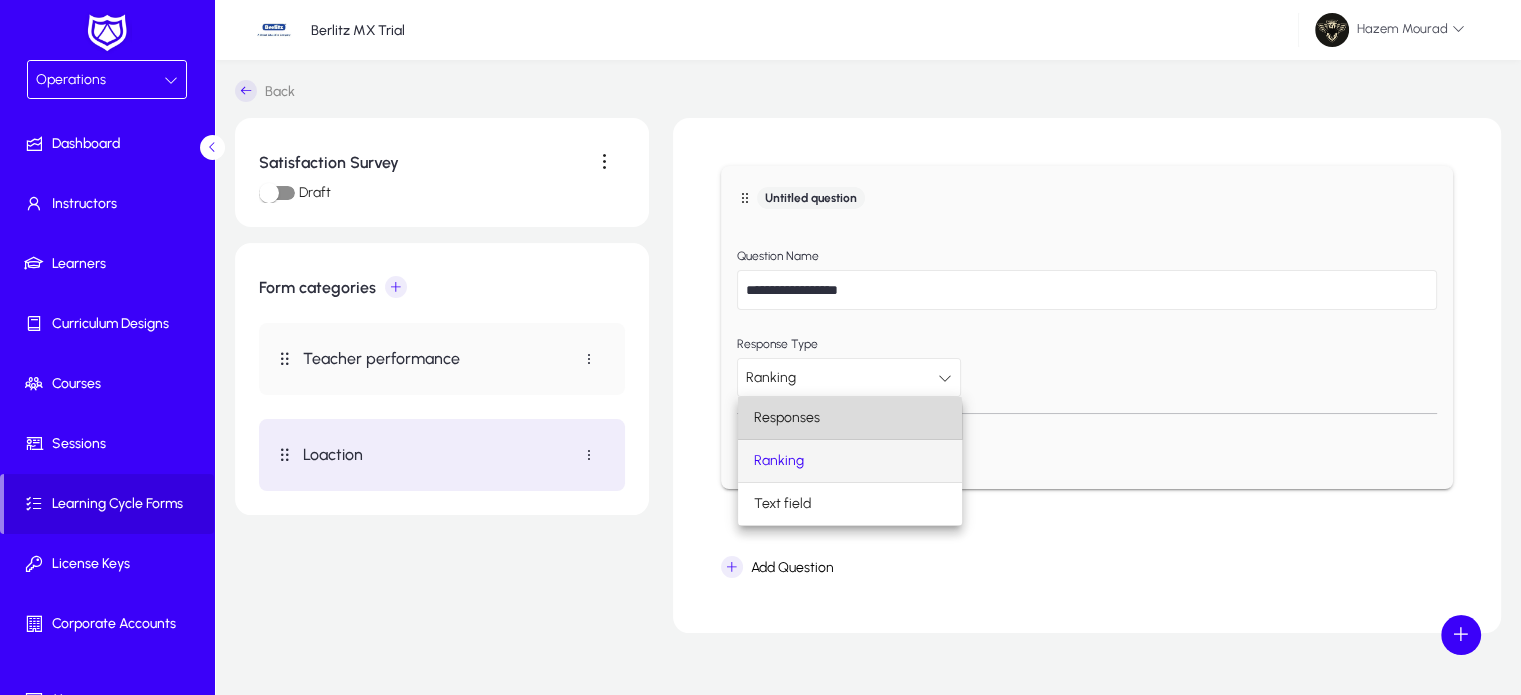 click on "Responses" at bounding box center [850, 418] 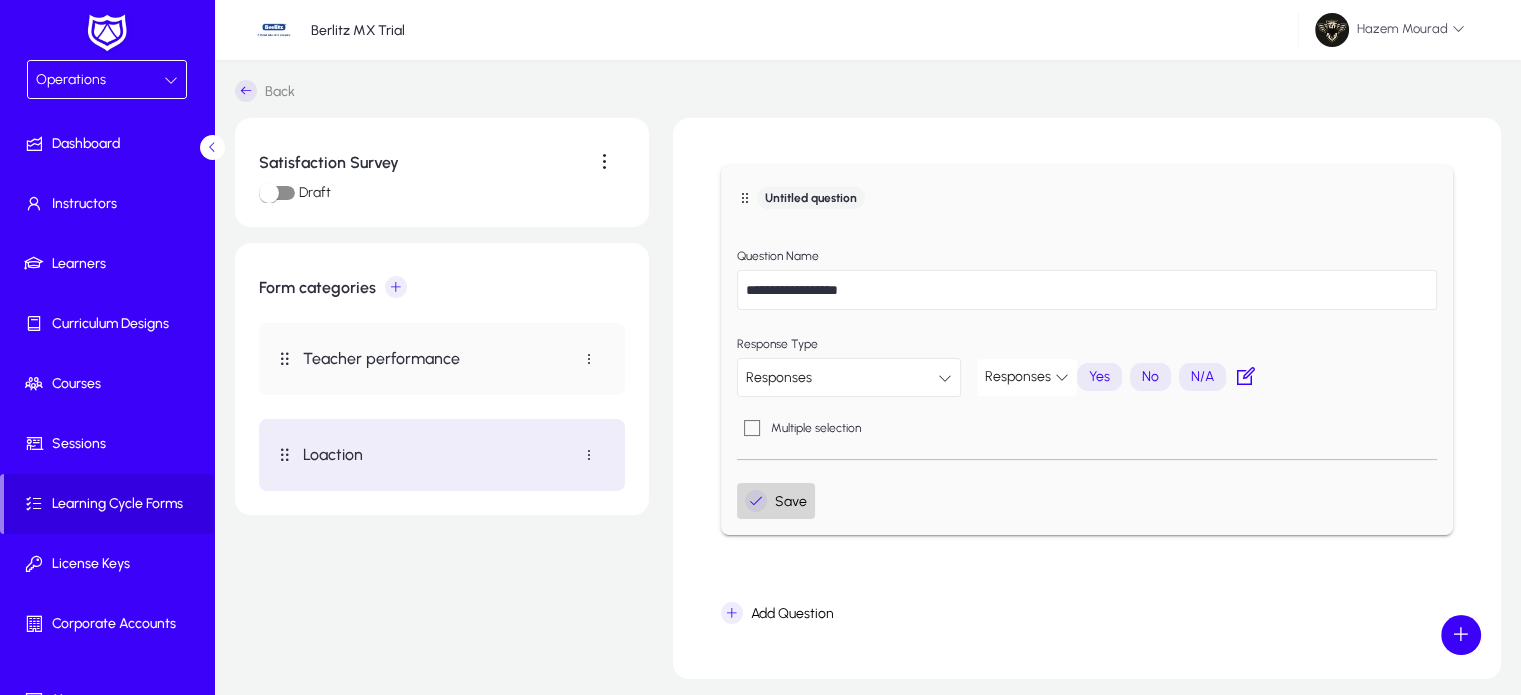 click on "Save" at bounding box center (776, 501) 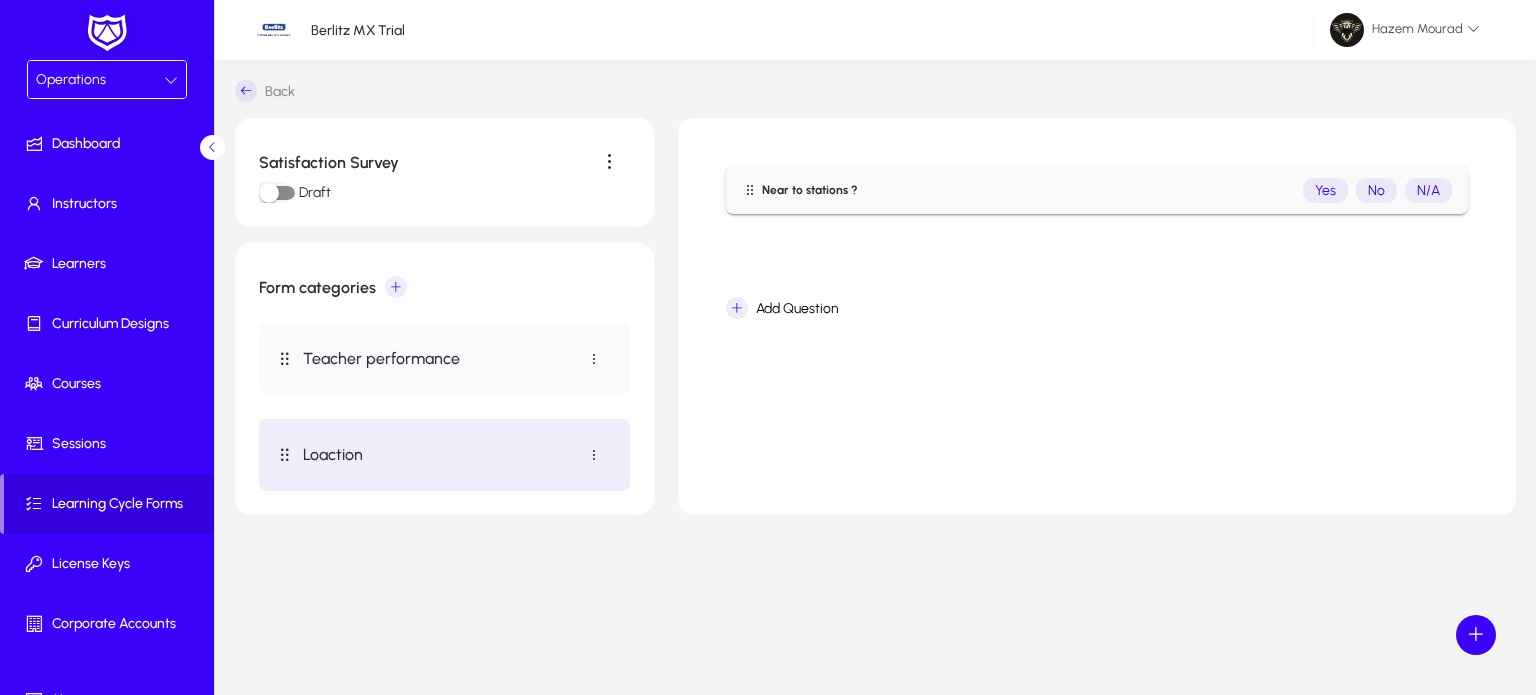 click at bounding box center (269, 193) 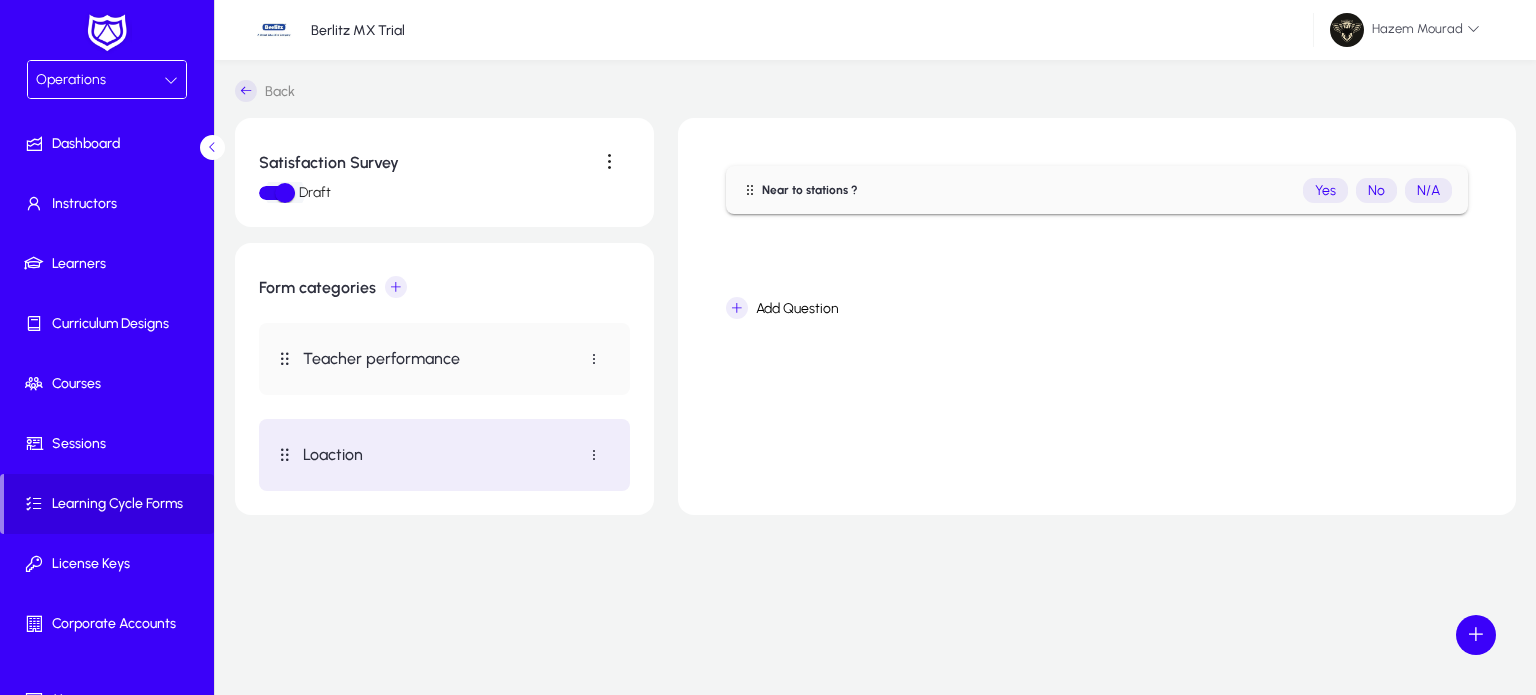 click at bounding box center [285, 193] 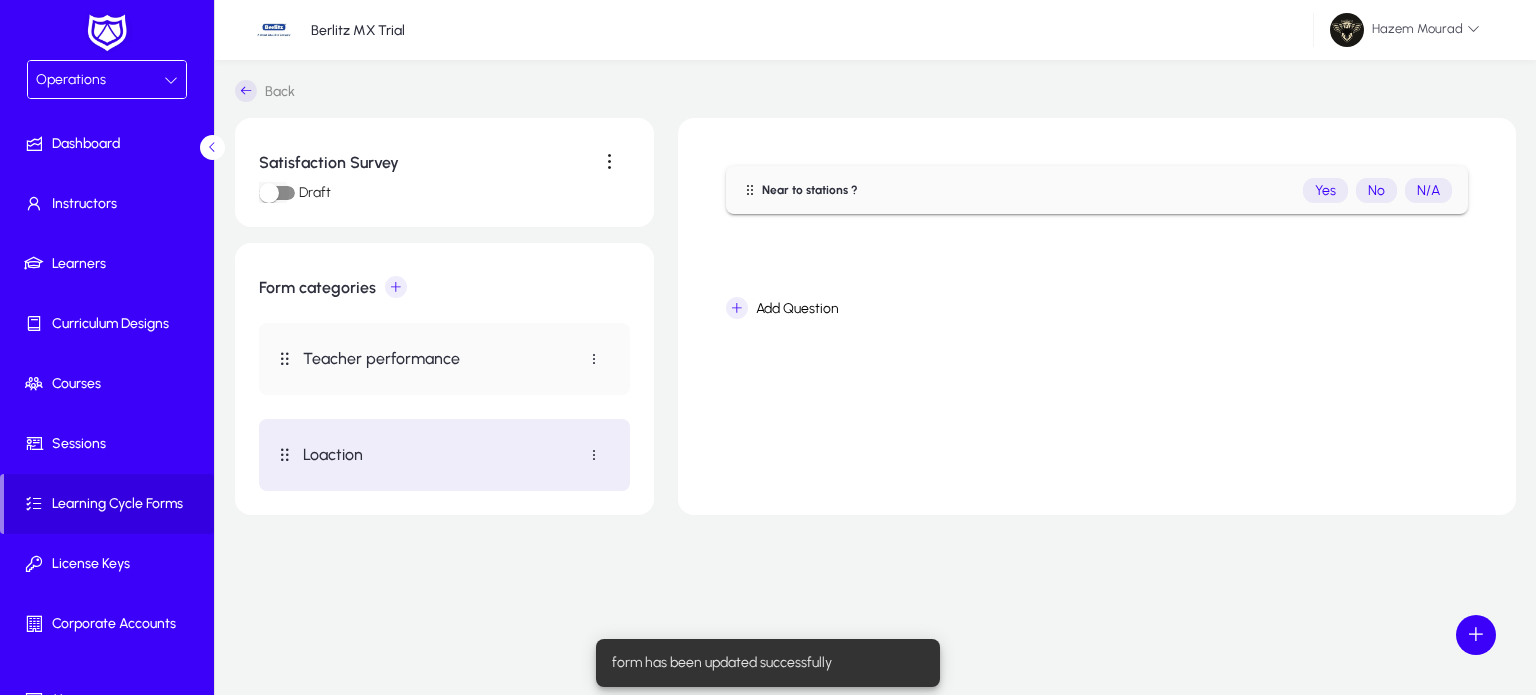 click at bounding box center (269, 193) 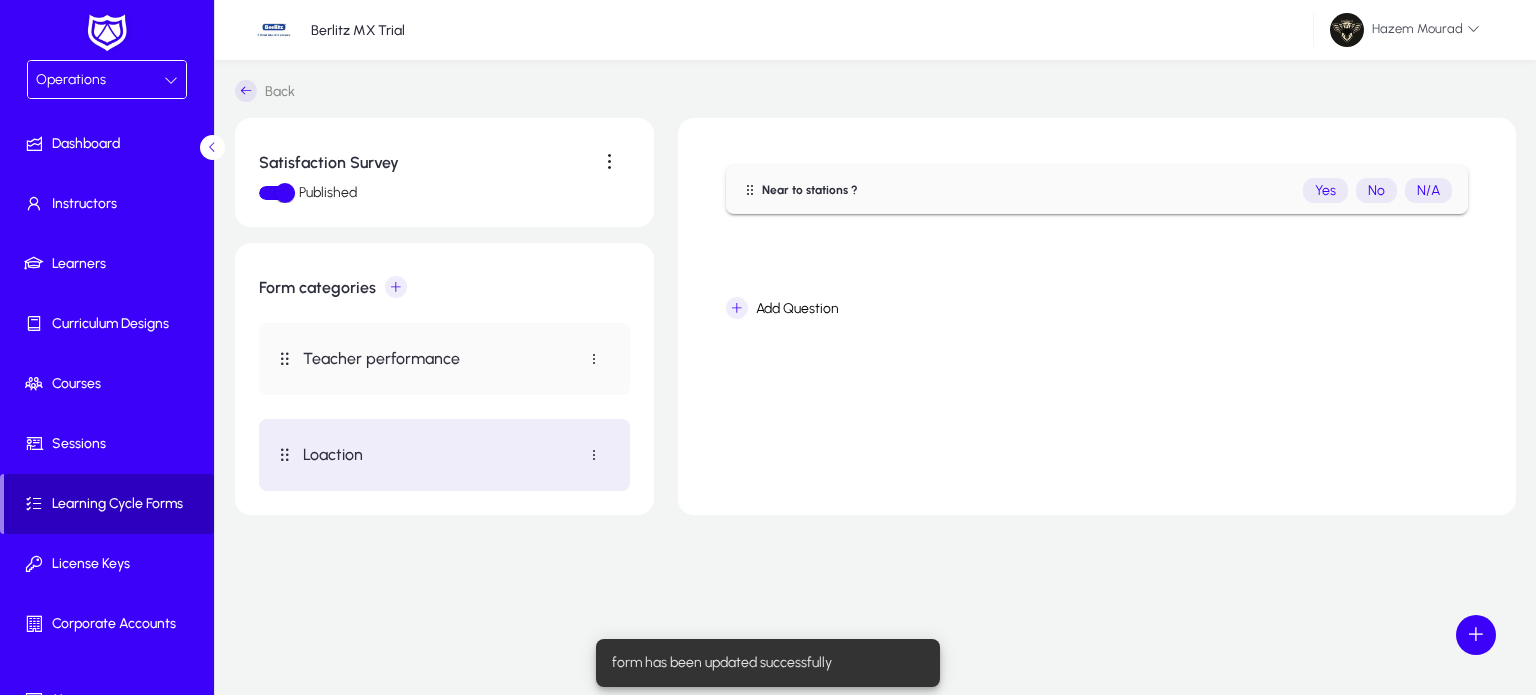 click on "Learning Cycle Forms" 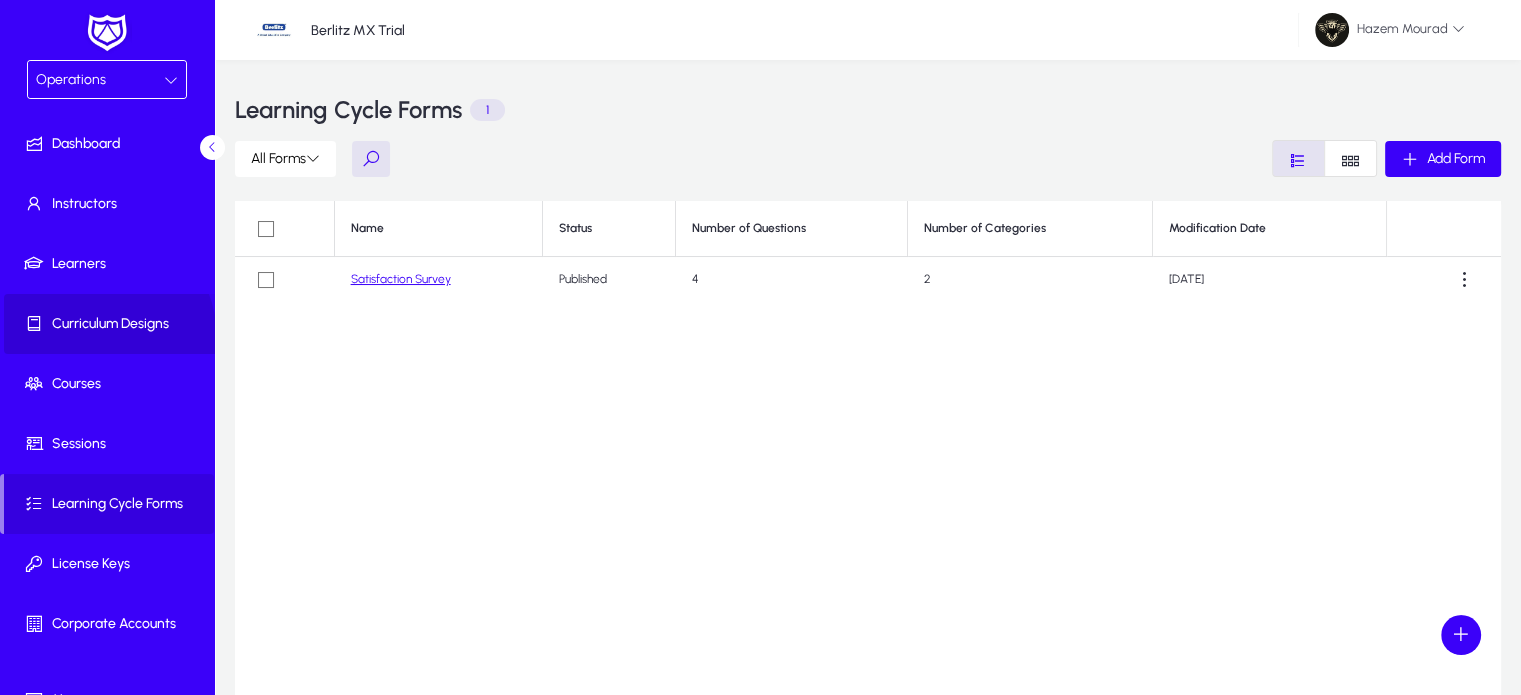 click 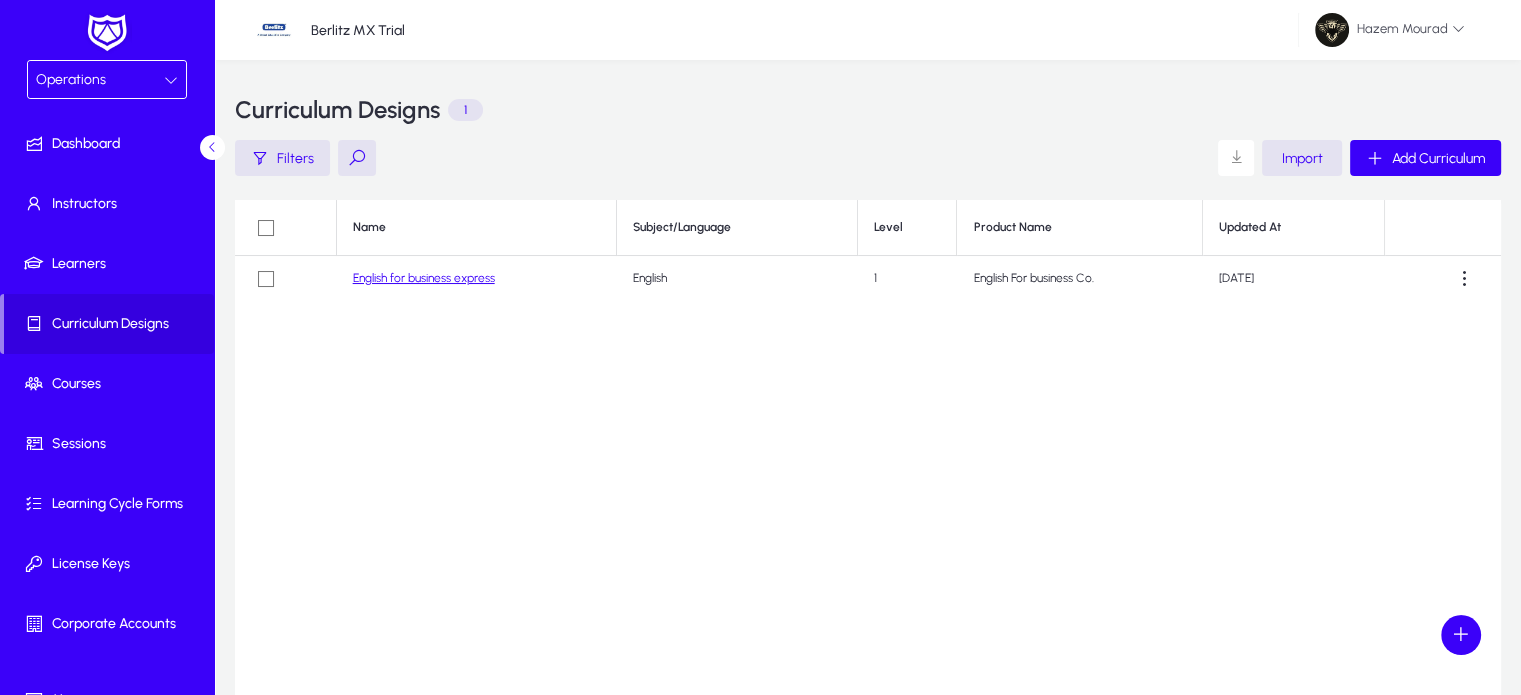 click on "English for business express" 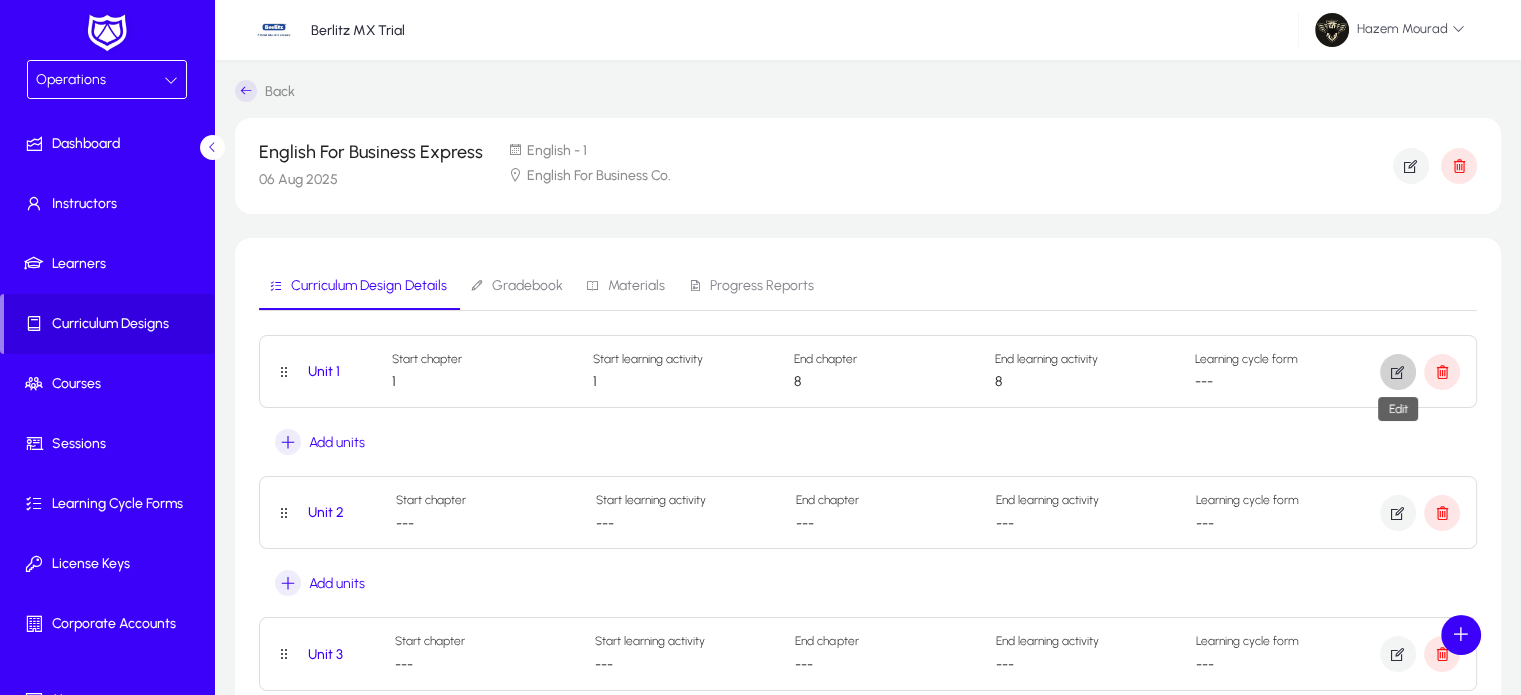 click at bounding box center (1398, 372) 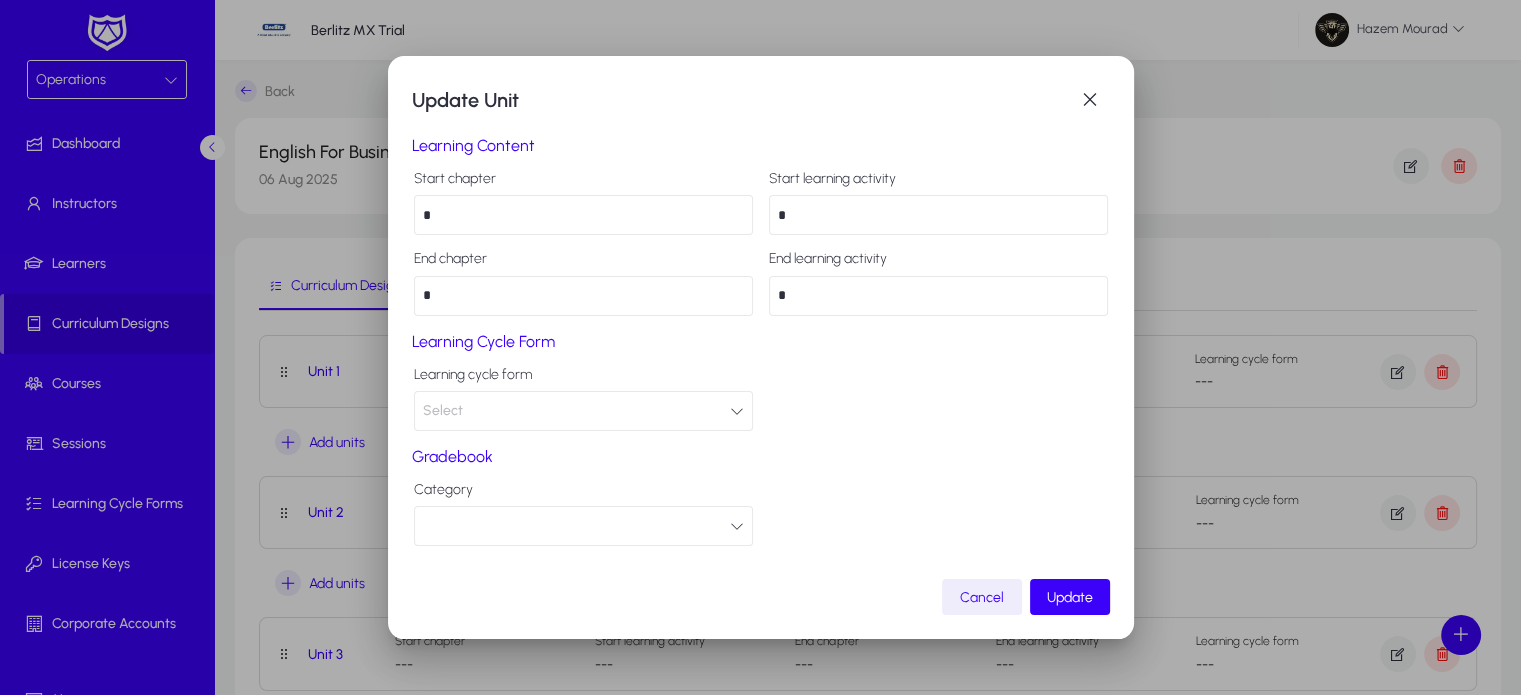 click on "Select" at bounding box center (583, 411) 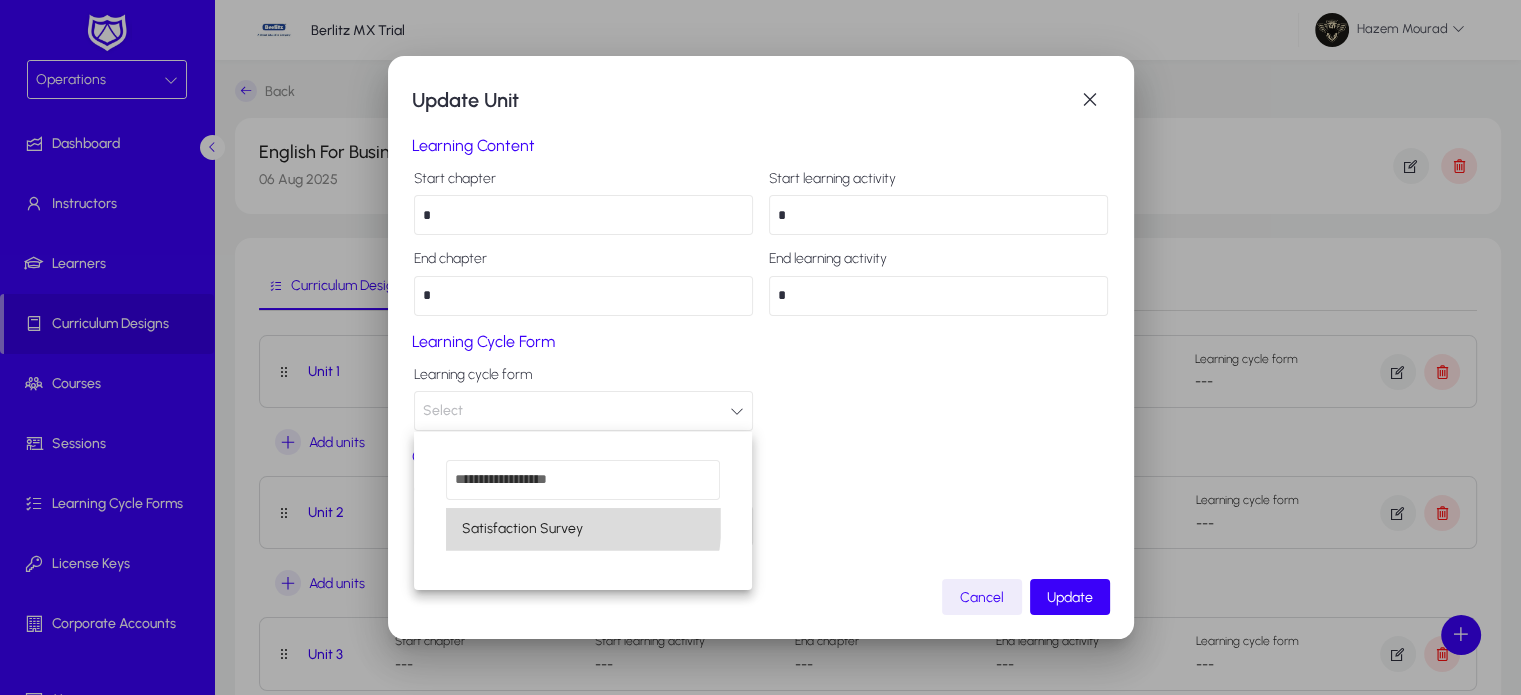click on "Satisfaction Survey" at bounding box center (522, 529) 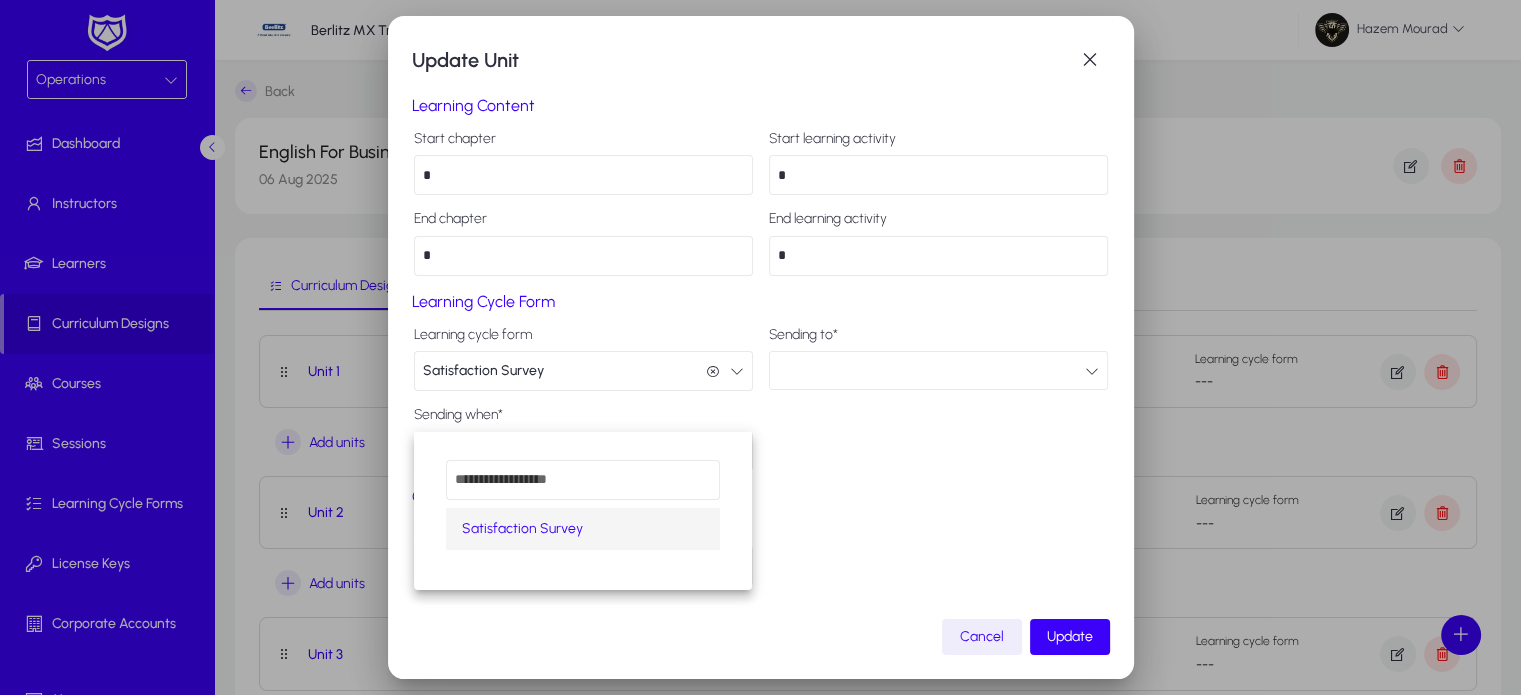 scroll, scrollTop: 0, scrollLeft: 0, axis: both 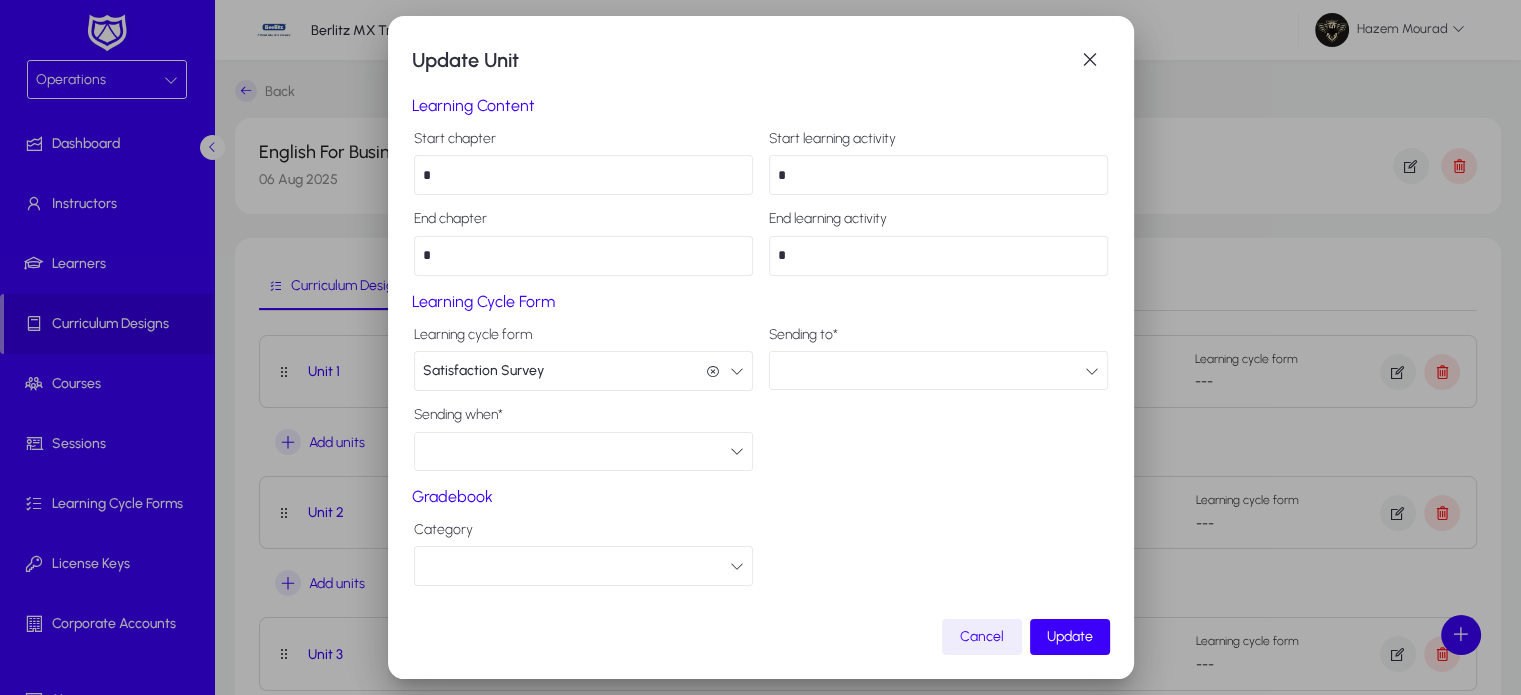click at bounding box center (931, 371) 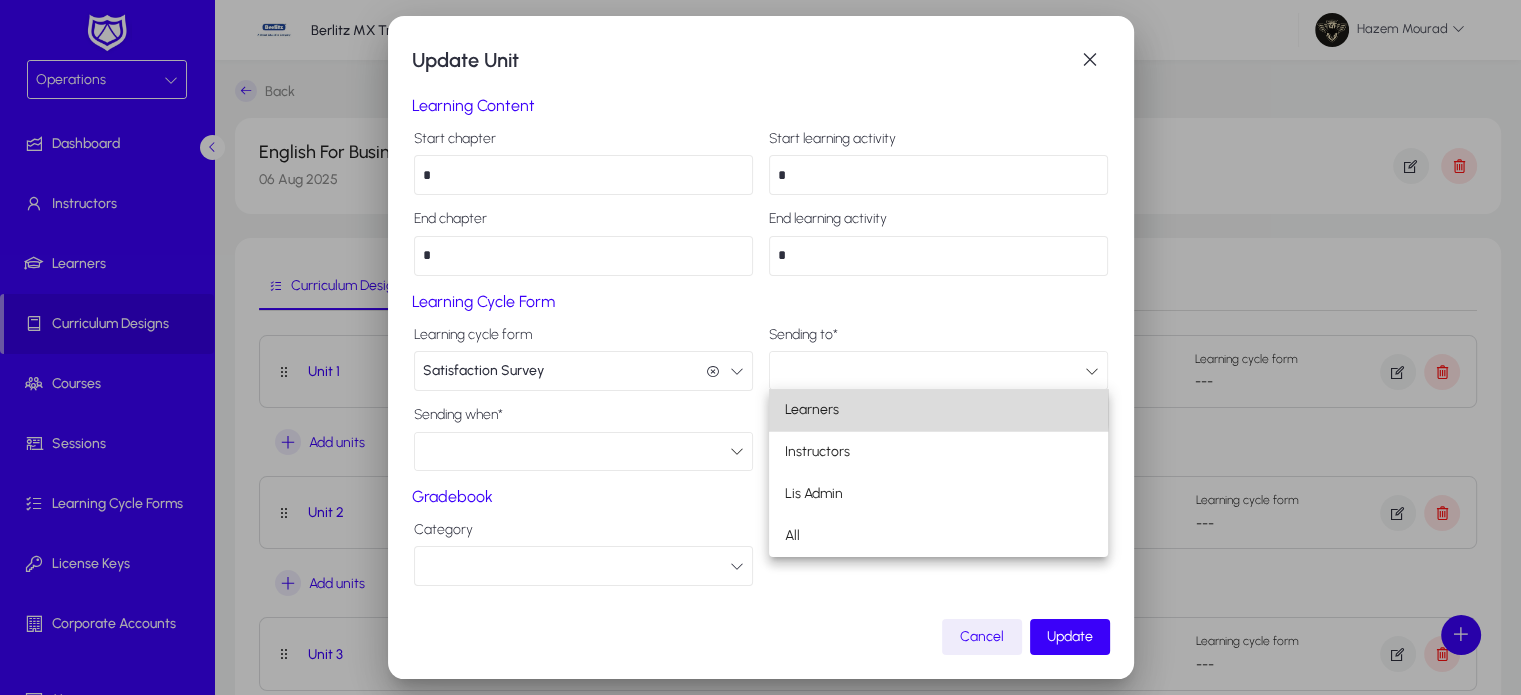 click on "Learners" at bounding box center [938, 410] 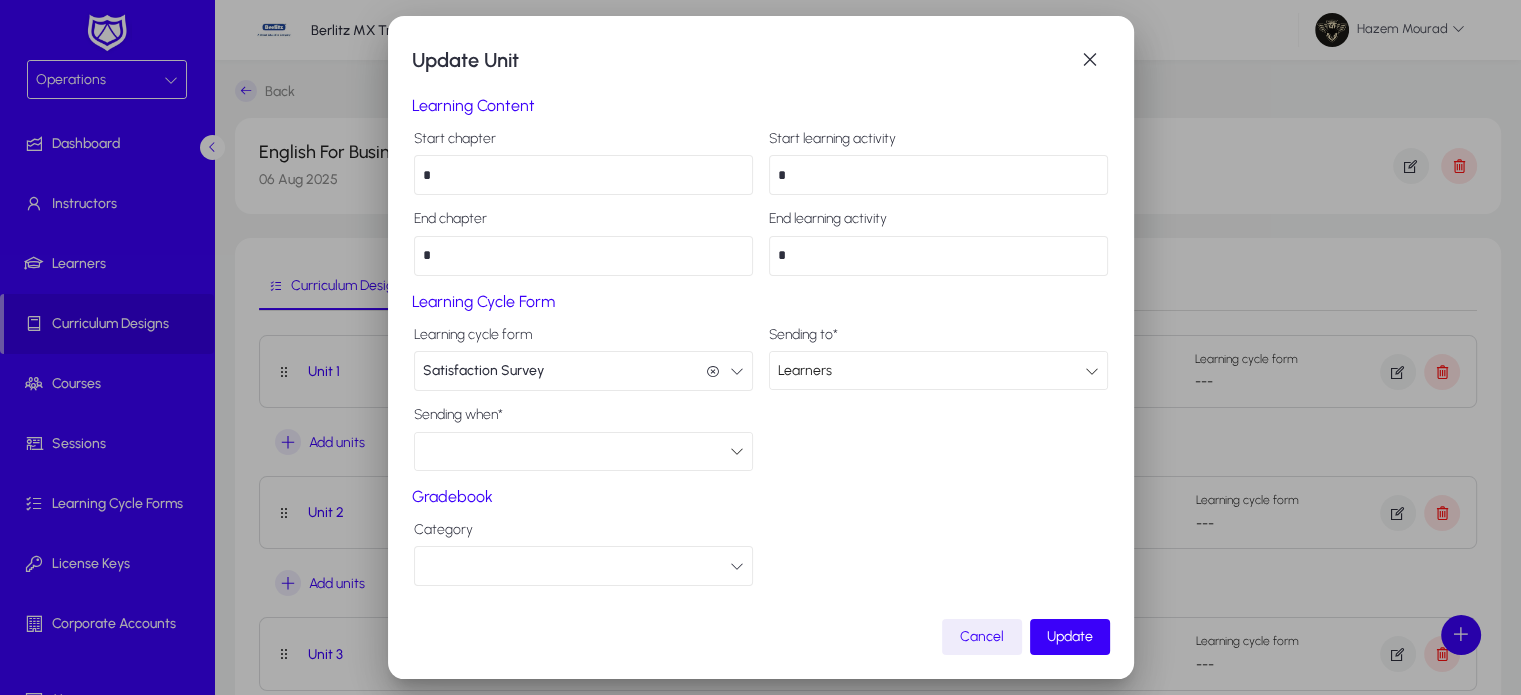 click at bounding box center [576, 451] 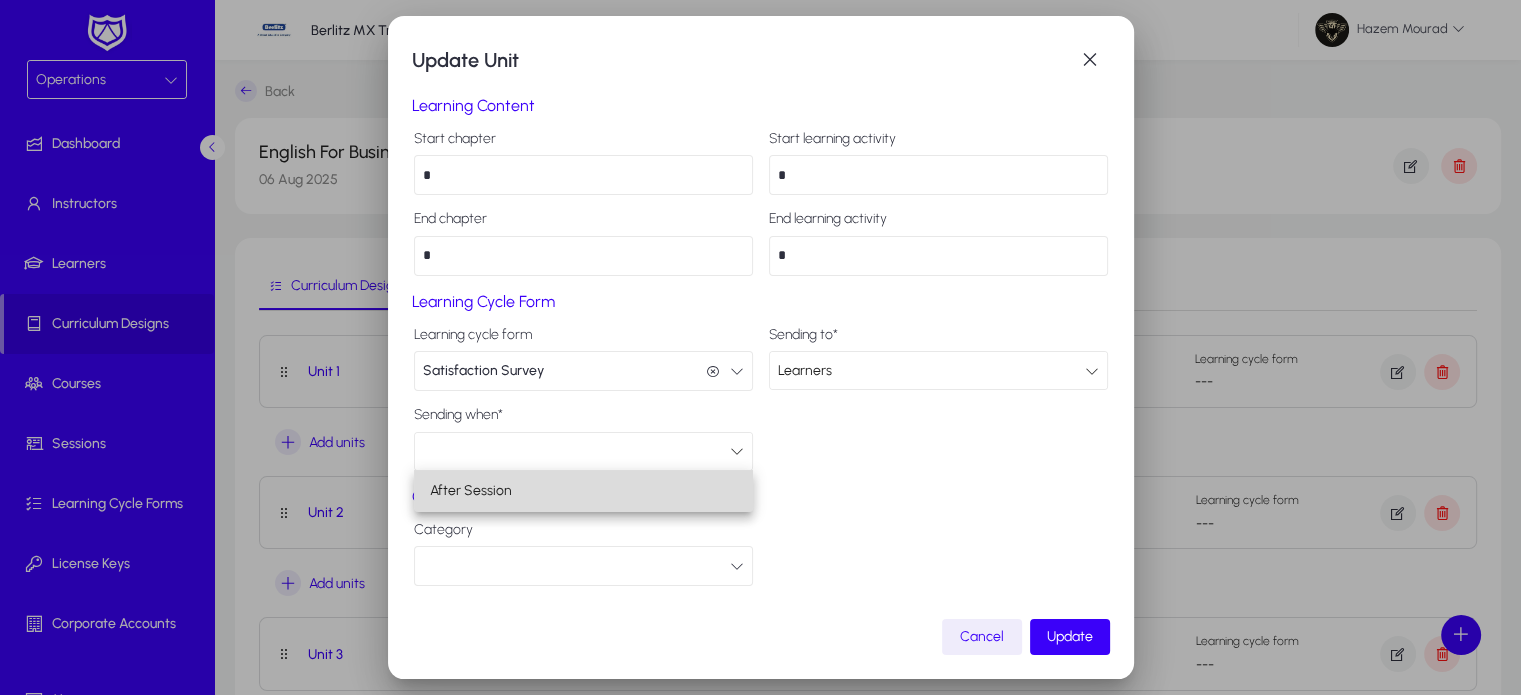 click on "After Session" at bounding box center (583, 491) 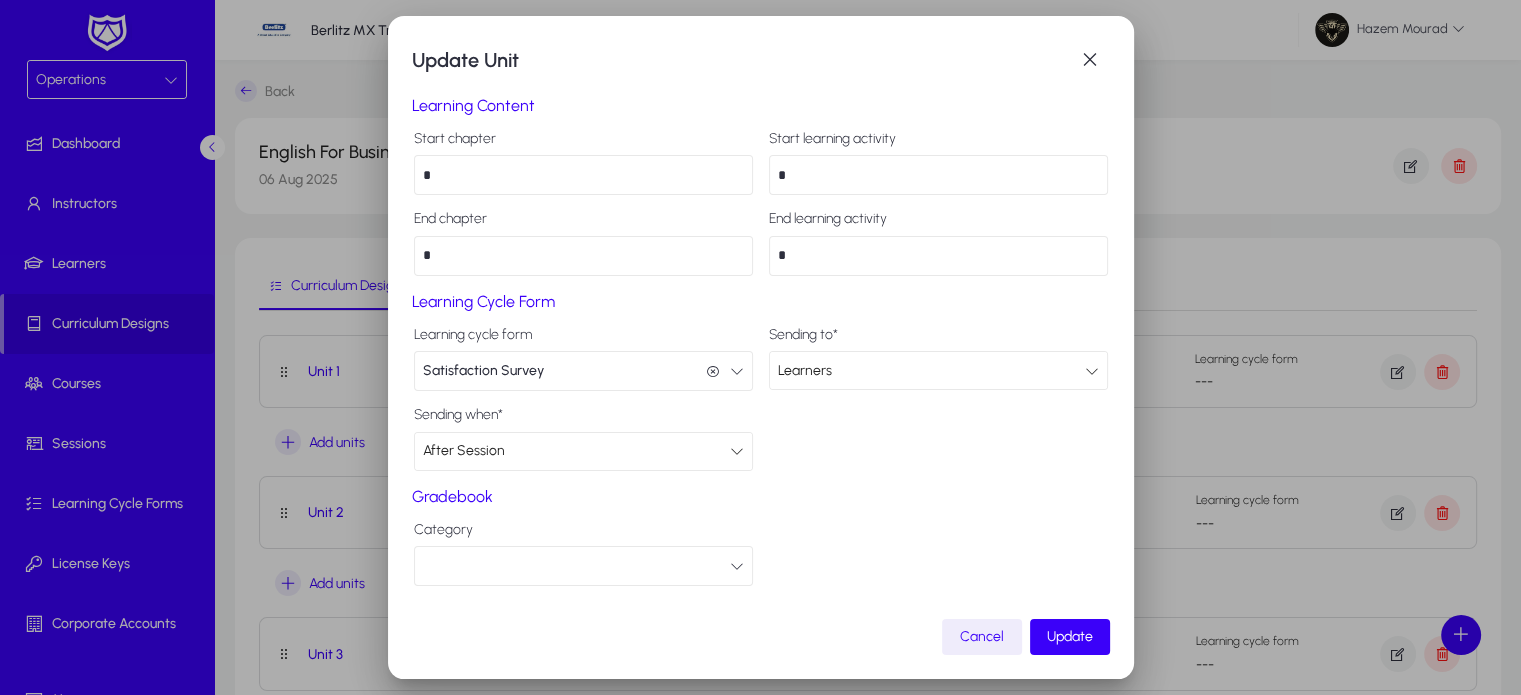 click at bounding box center [583, 566] 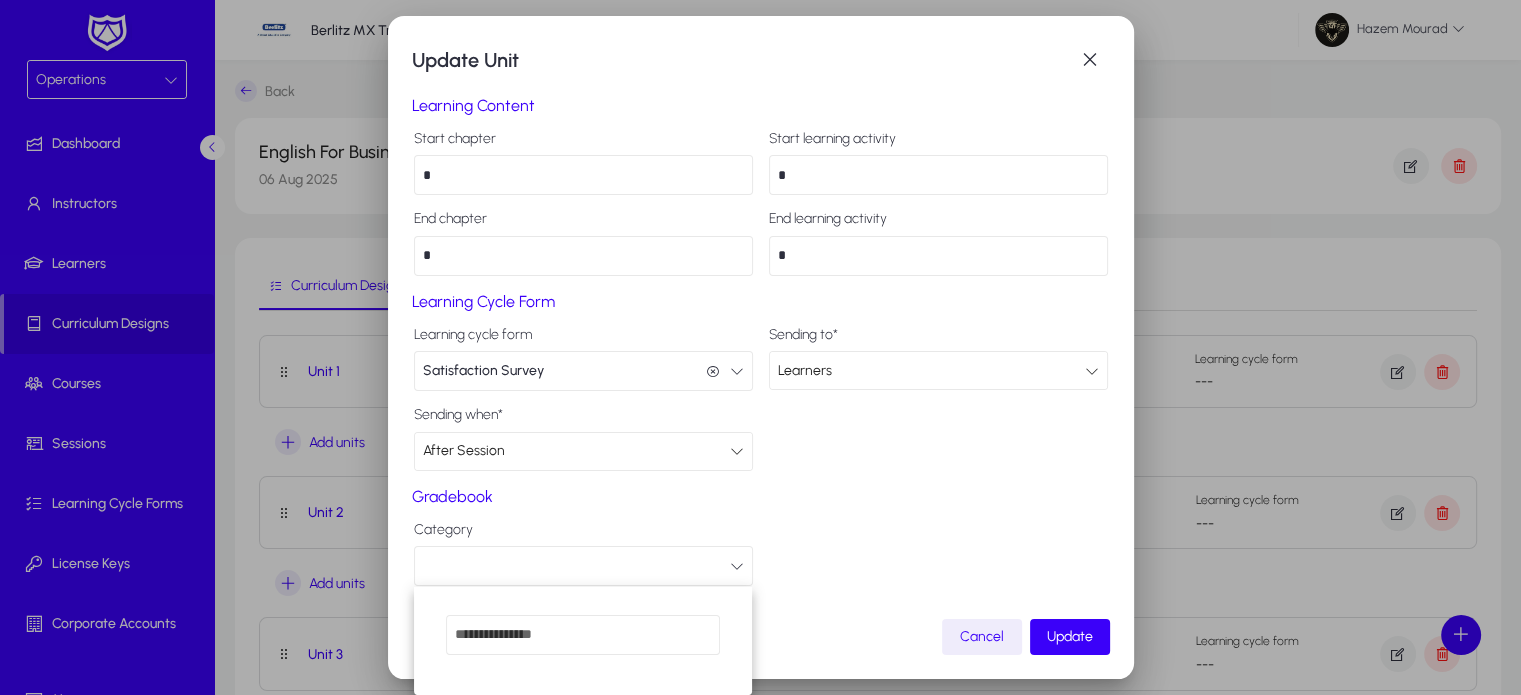 click at bounding box center [760, 347] 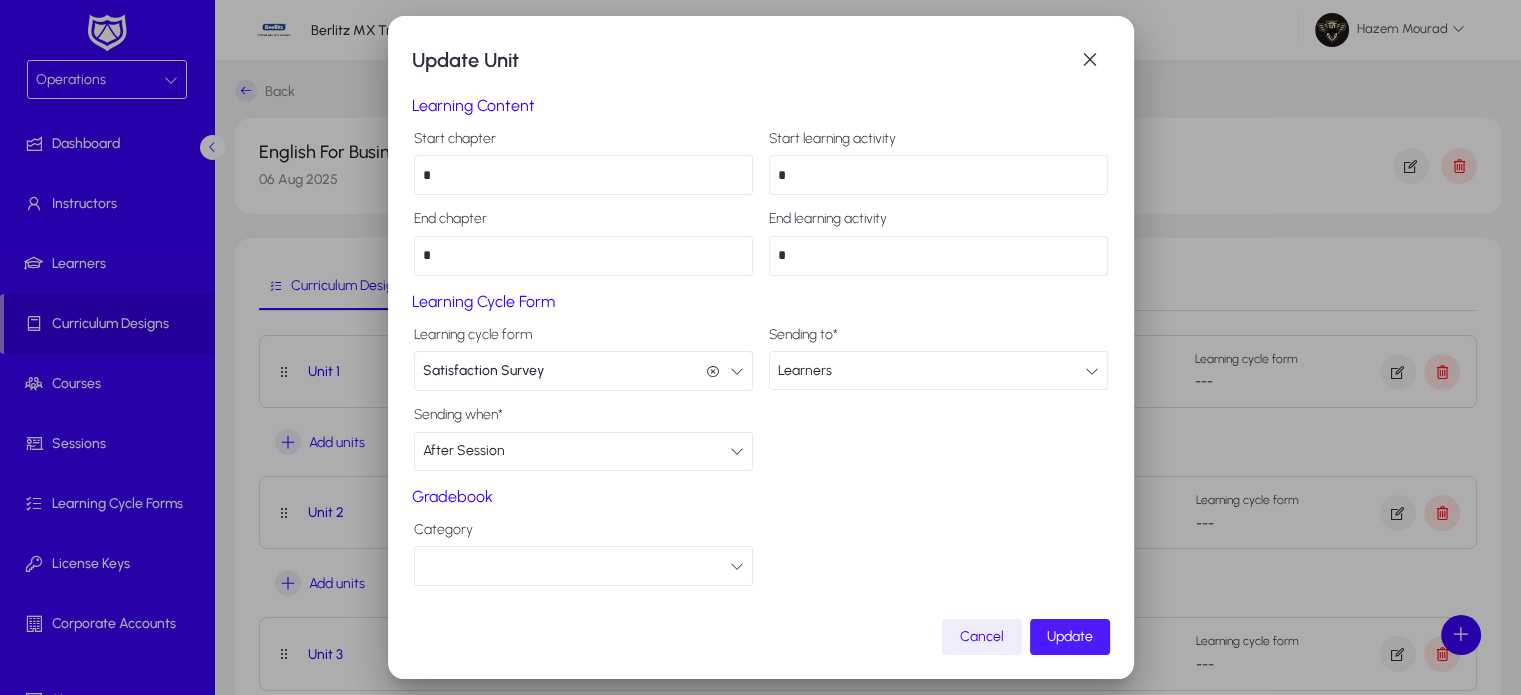 click on "Update" 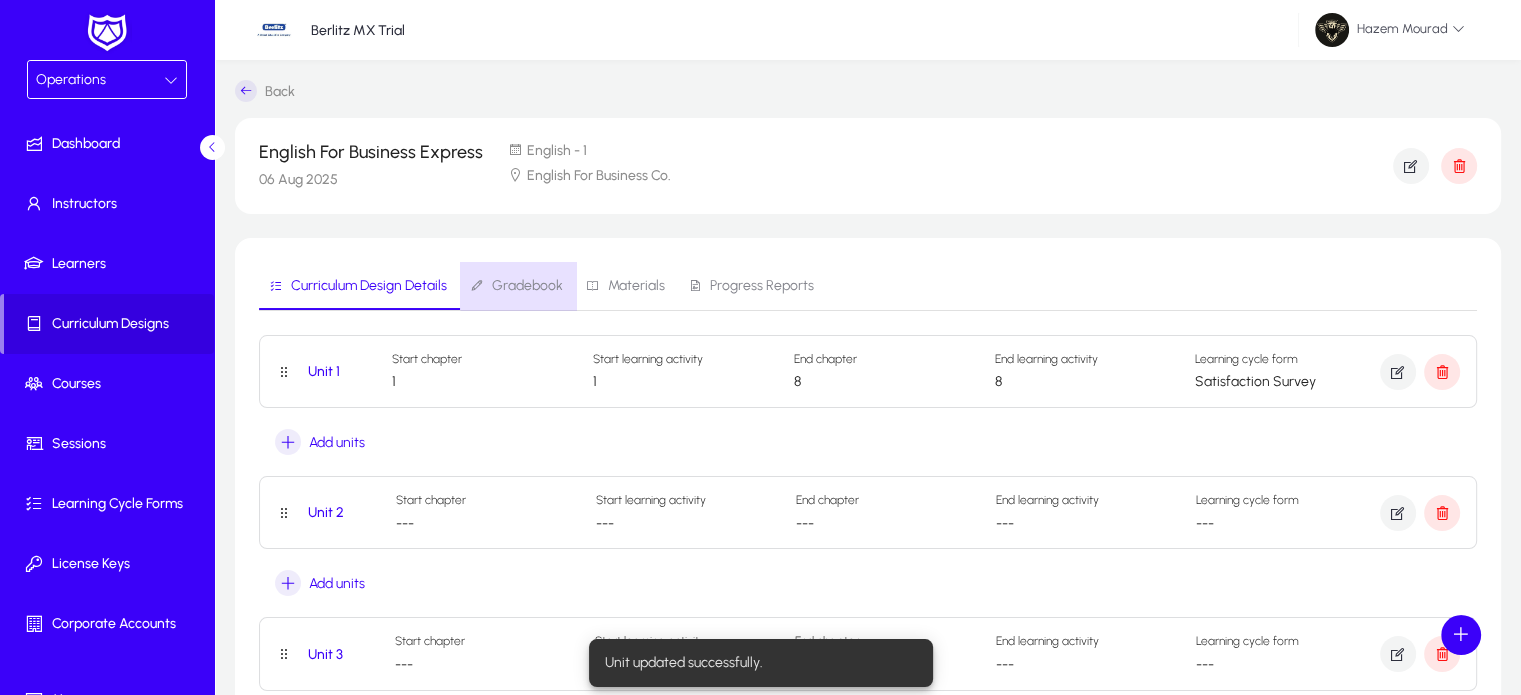 click on "Gradebook" at bounding box center (516, 286) 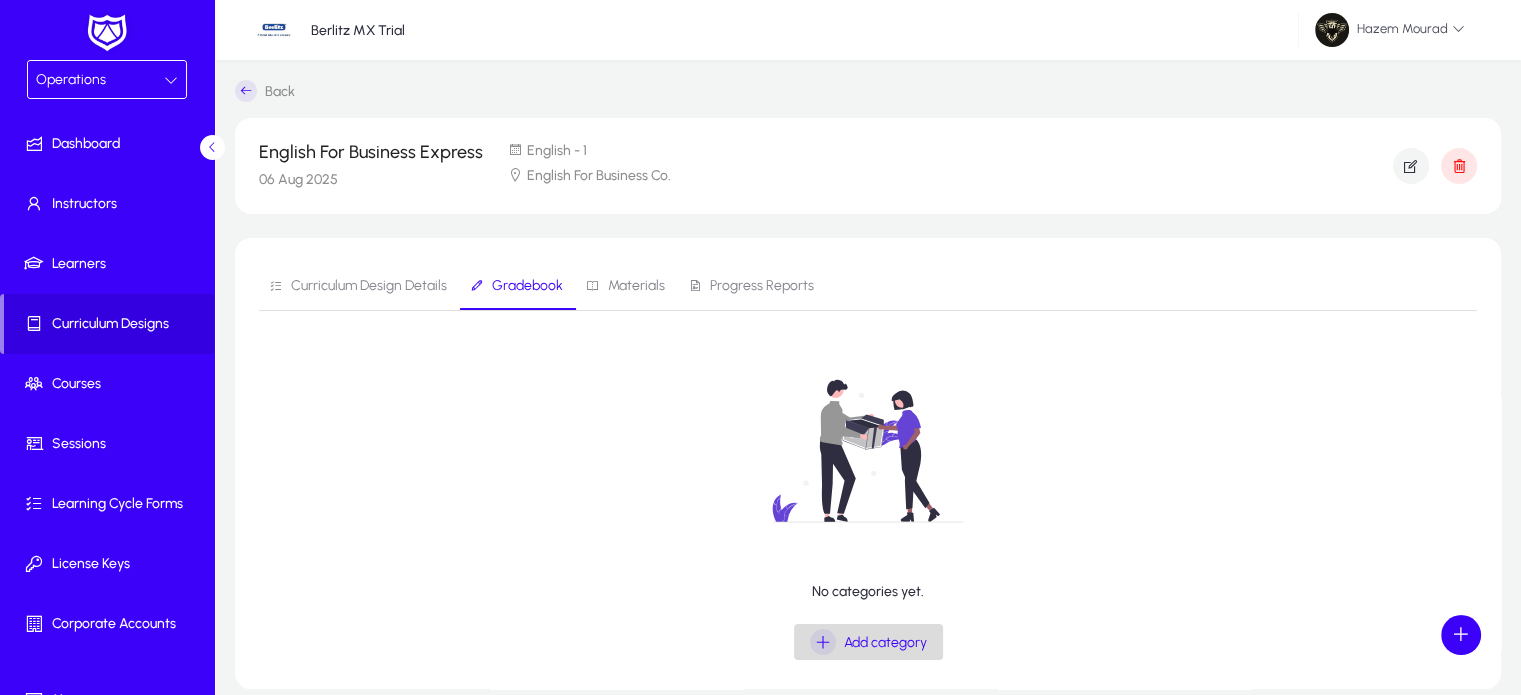 click on "Add category" 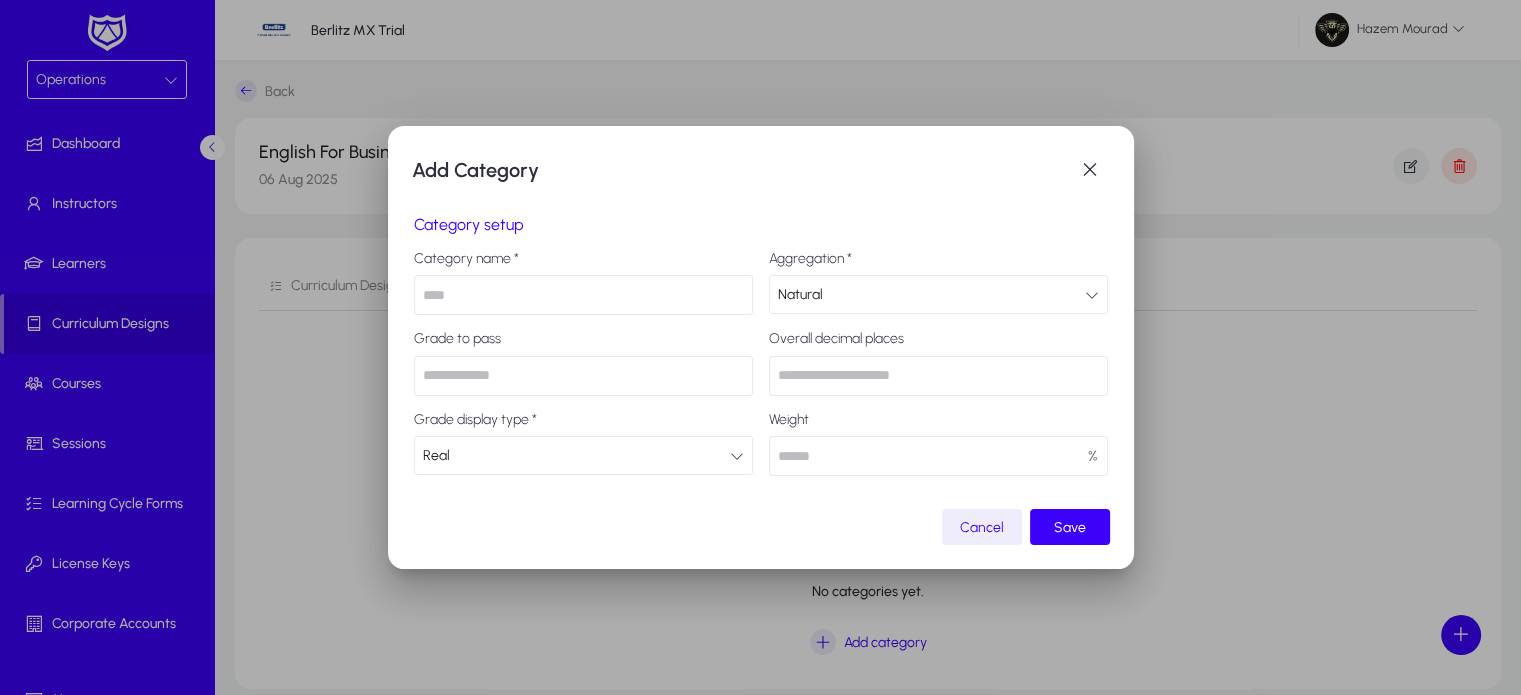 click at bounding box center [583, 295] 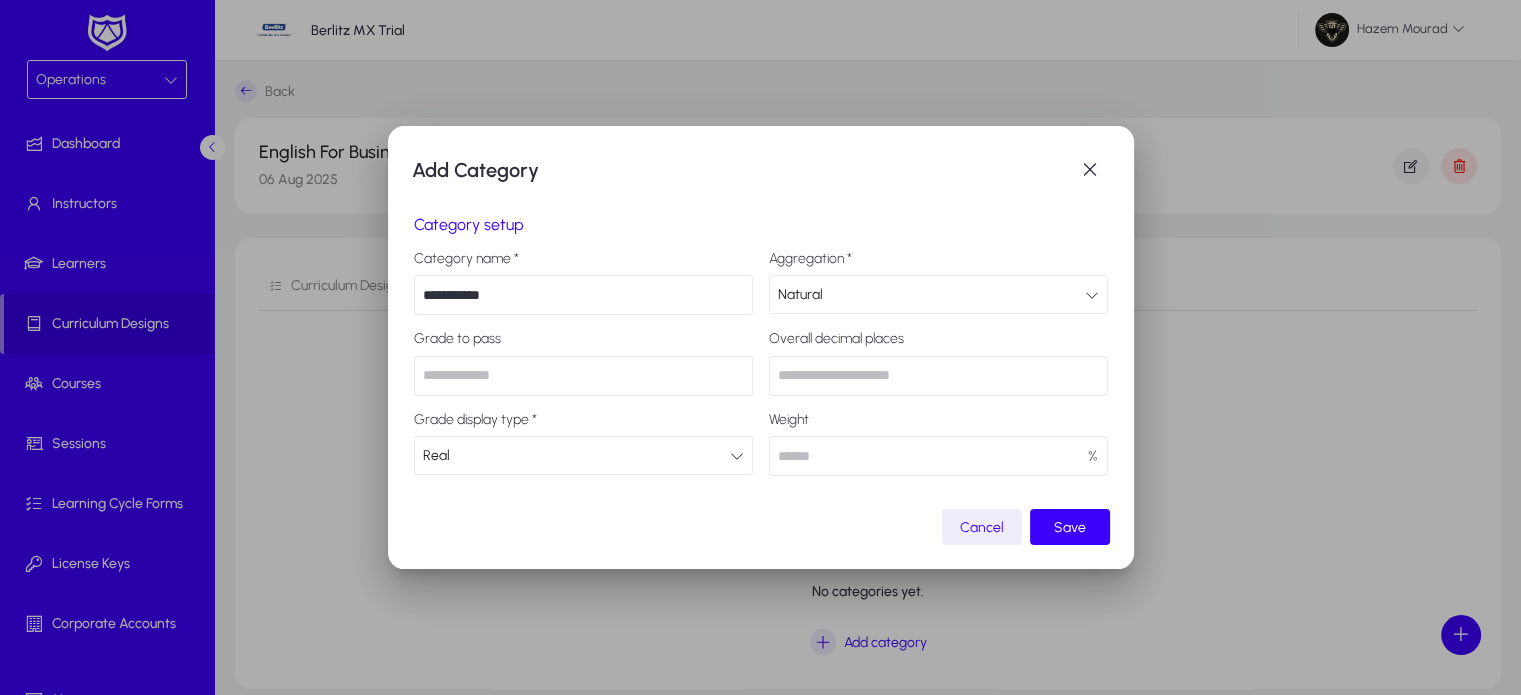 type on "**********" 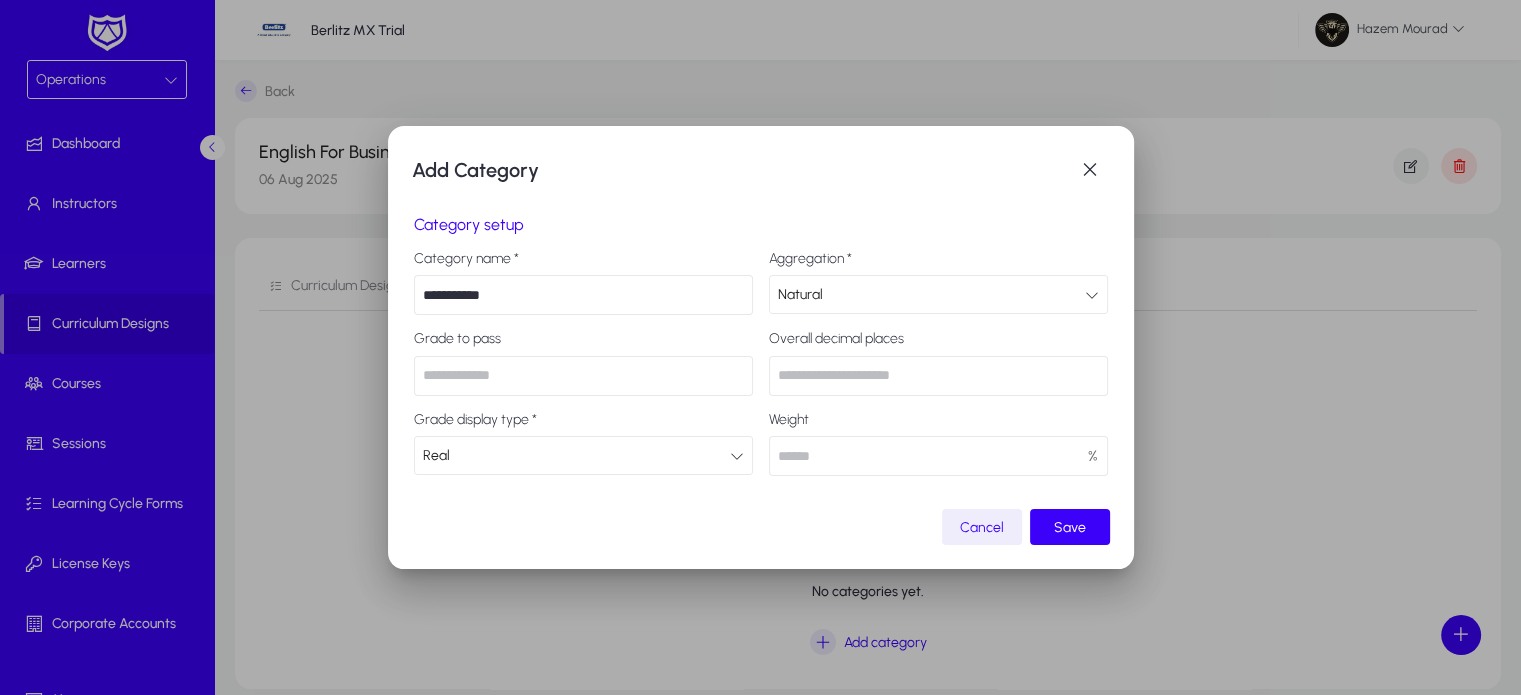 type on "*" 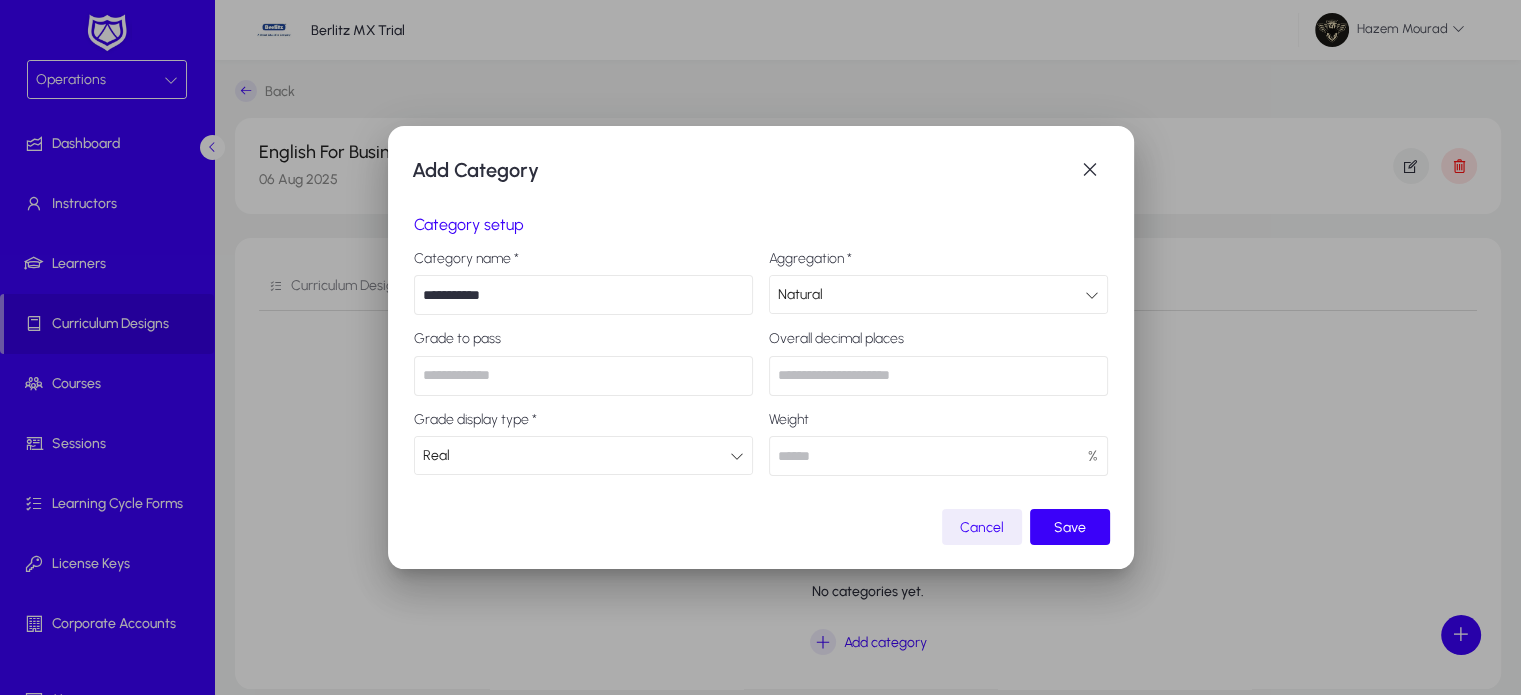 type on "**" 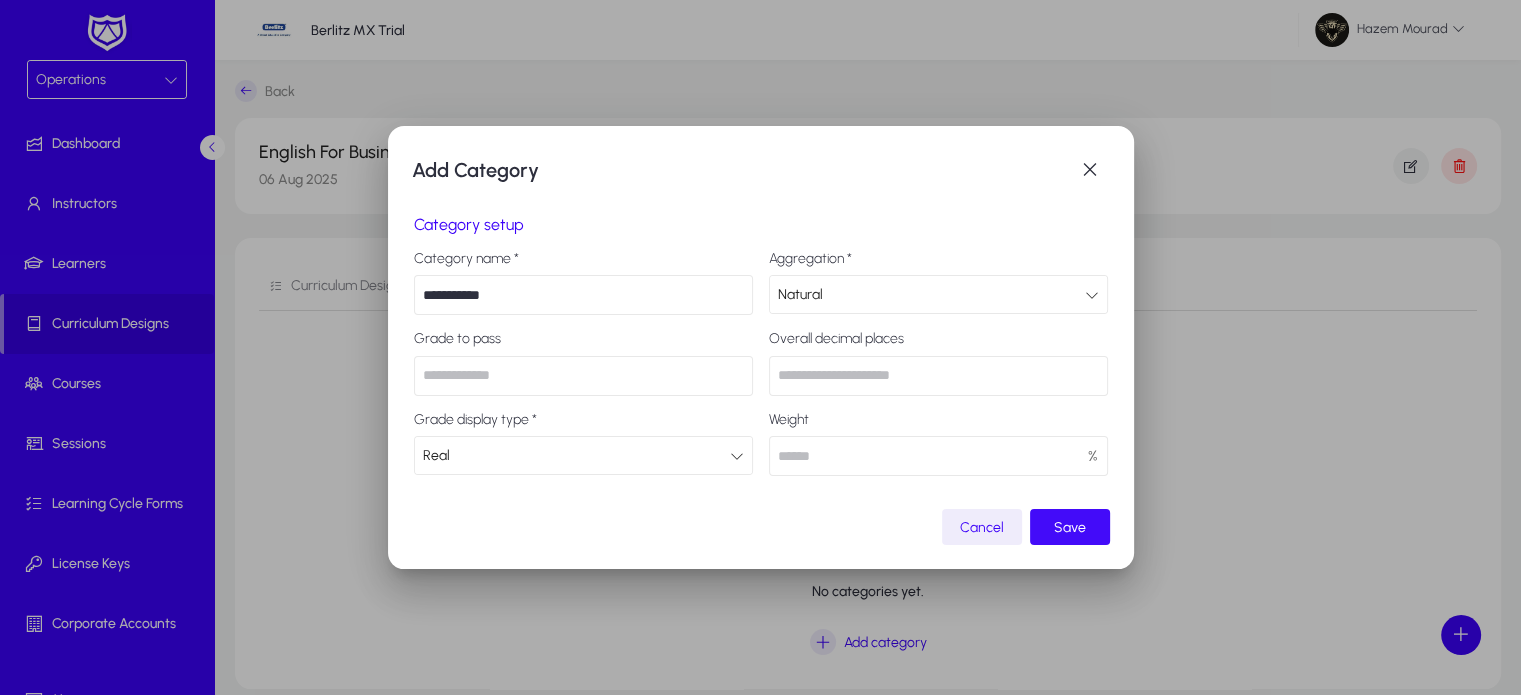 type on "***" 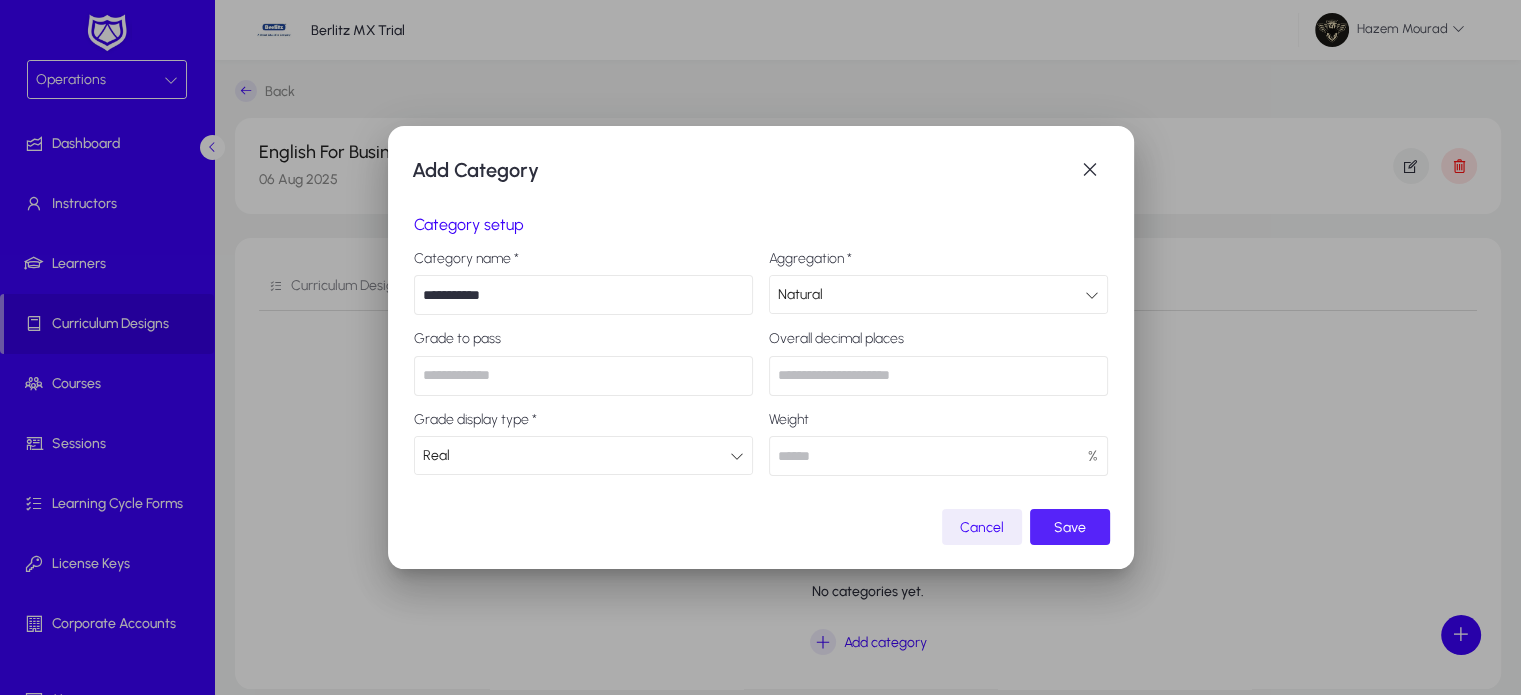 click on "Save" 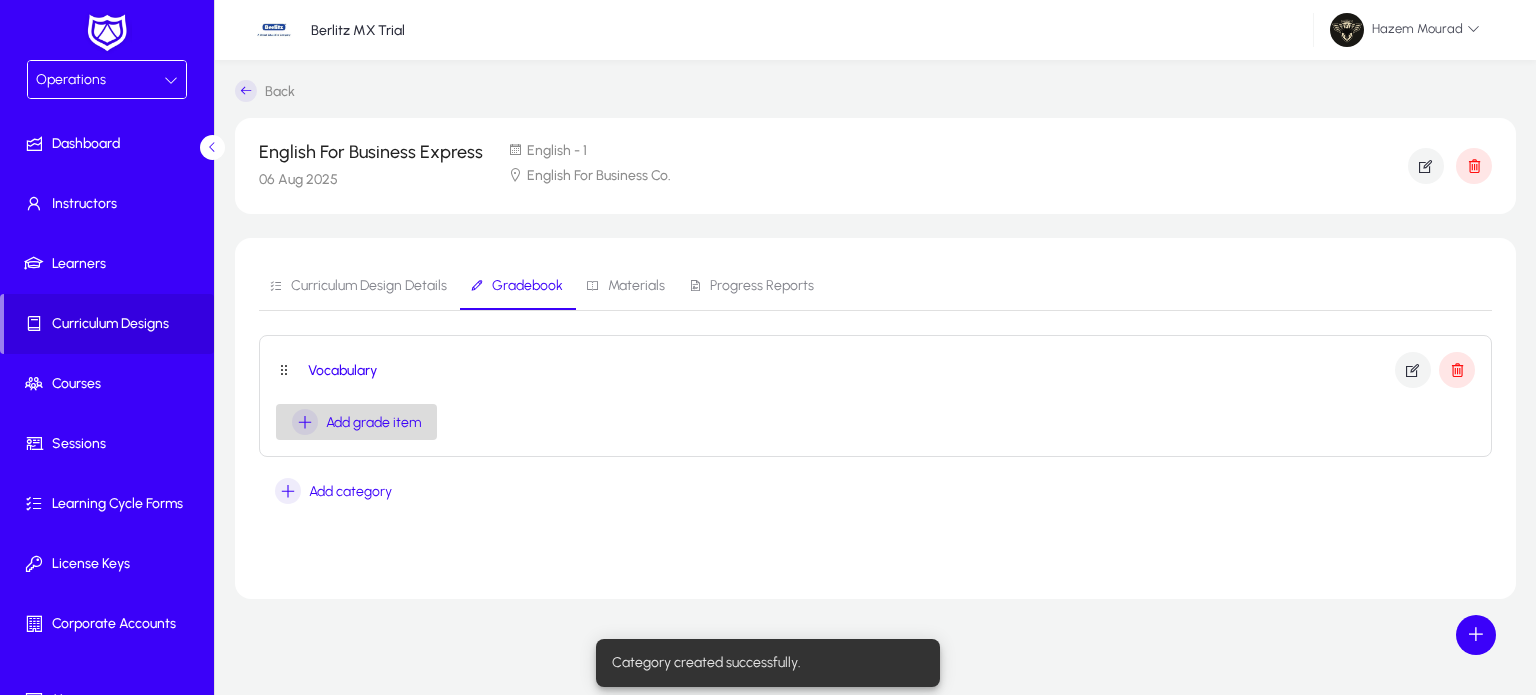 click on "Add grade item" at bounding box center [373, 422] 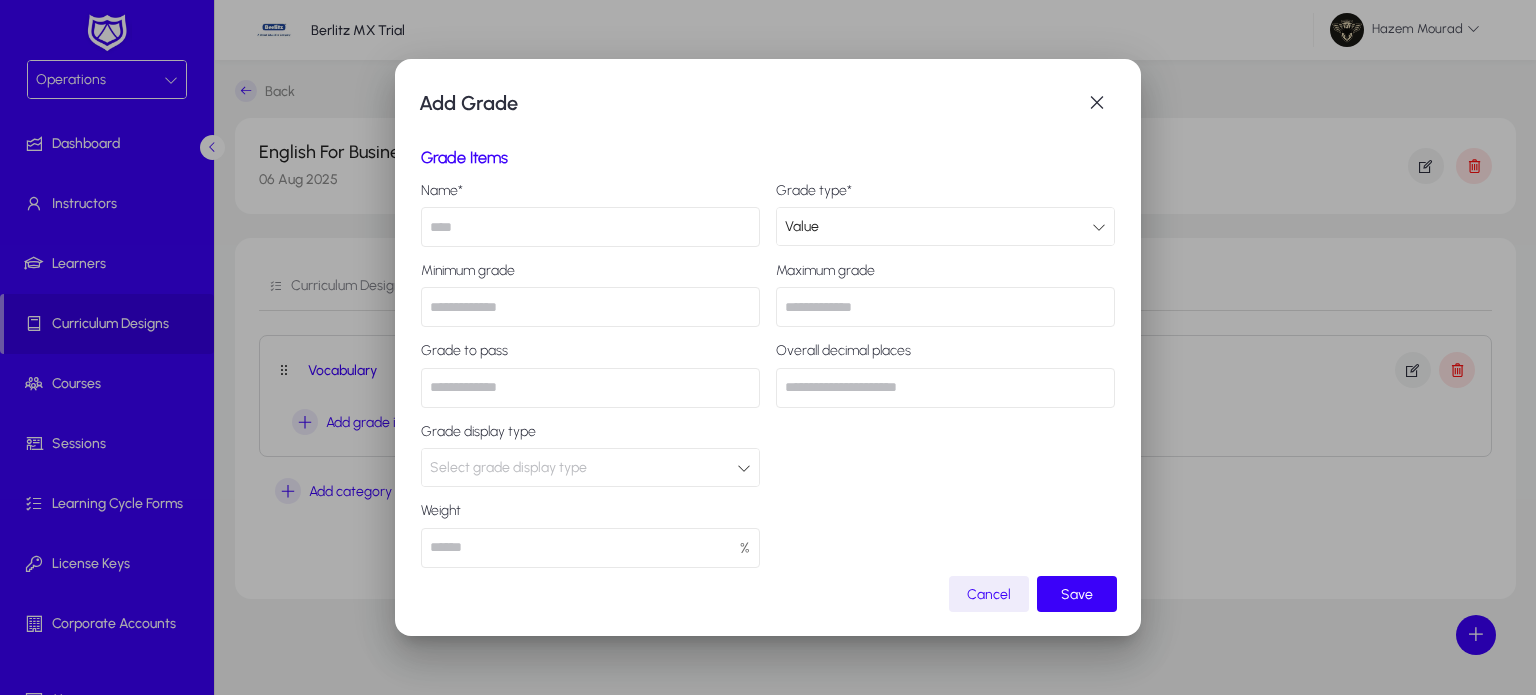click at bounding box center [590, 227] 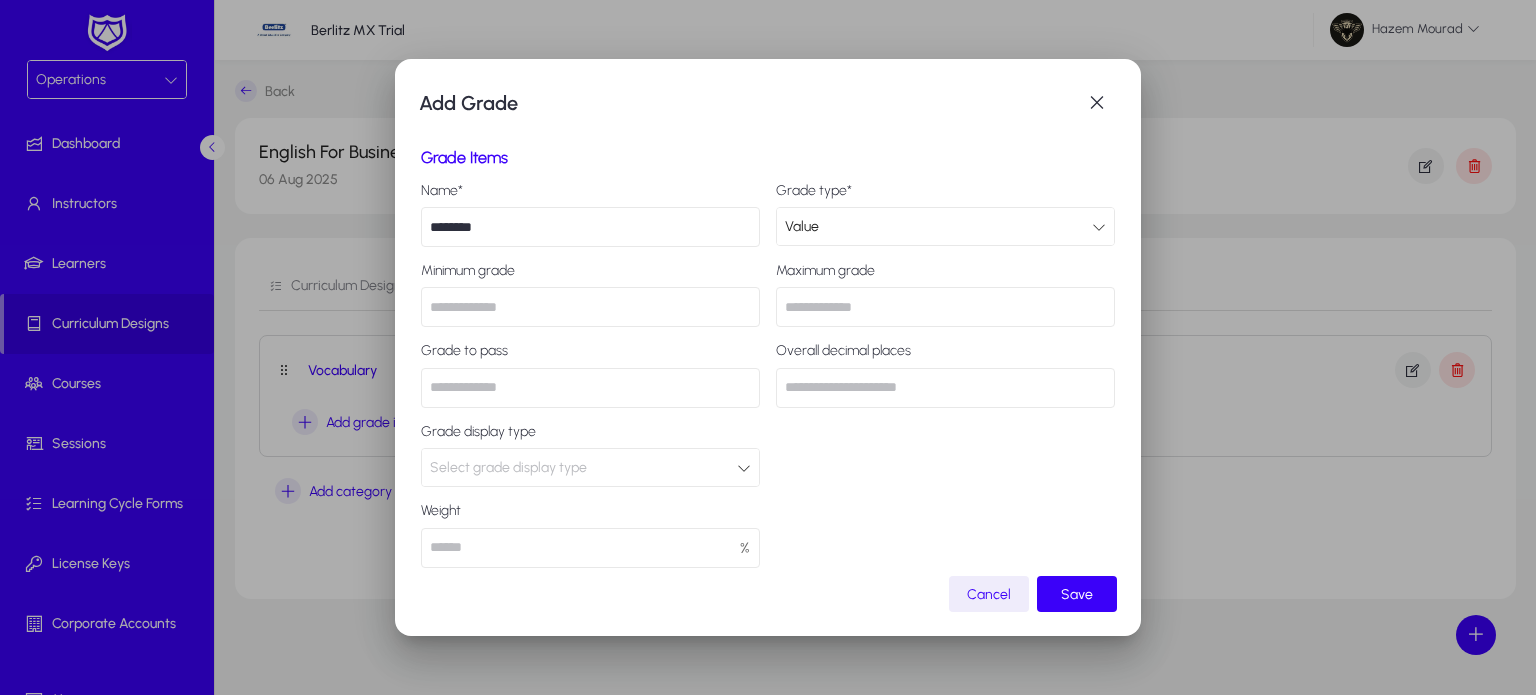 type on "********" 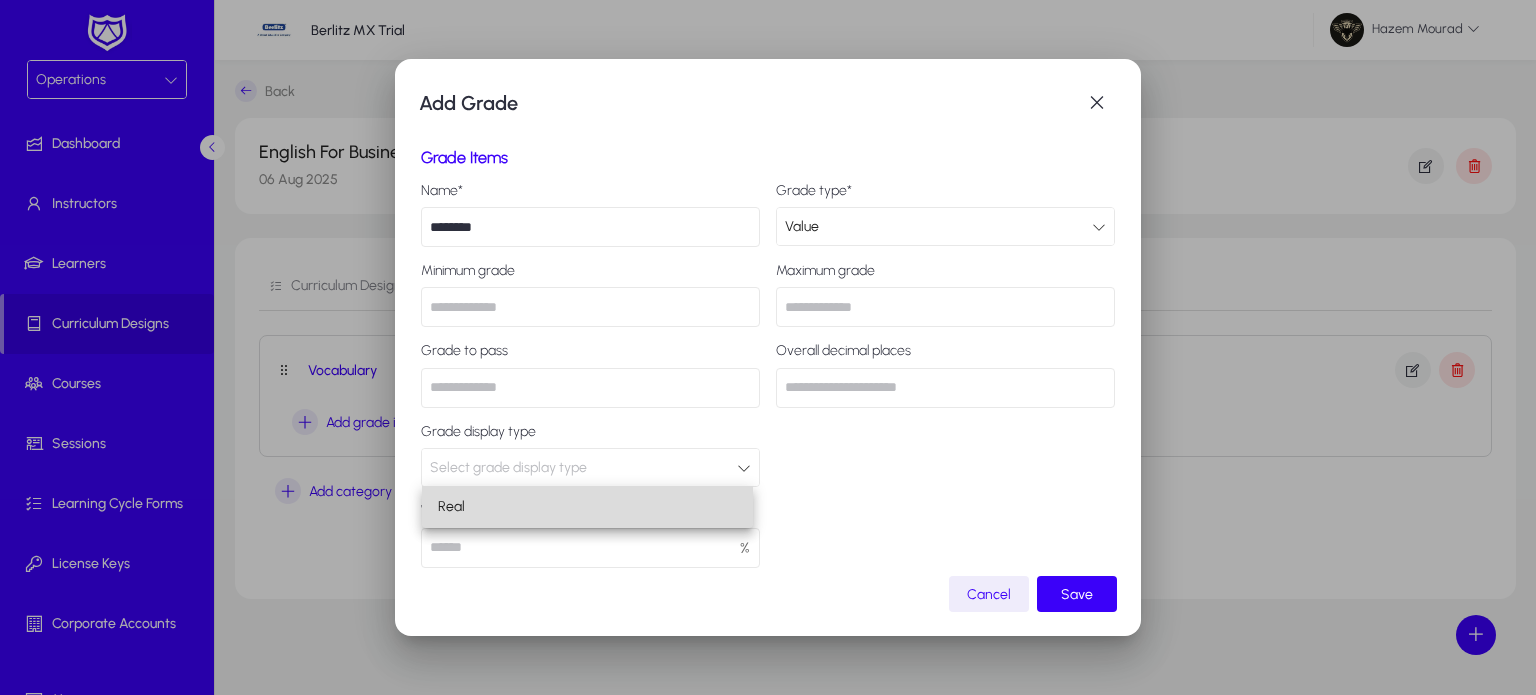 click on "Real" at bounding box center (587, 507) 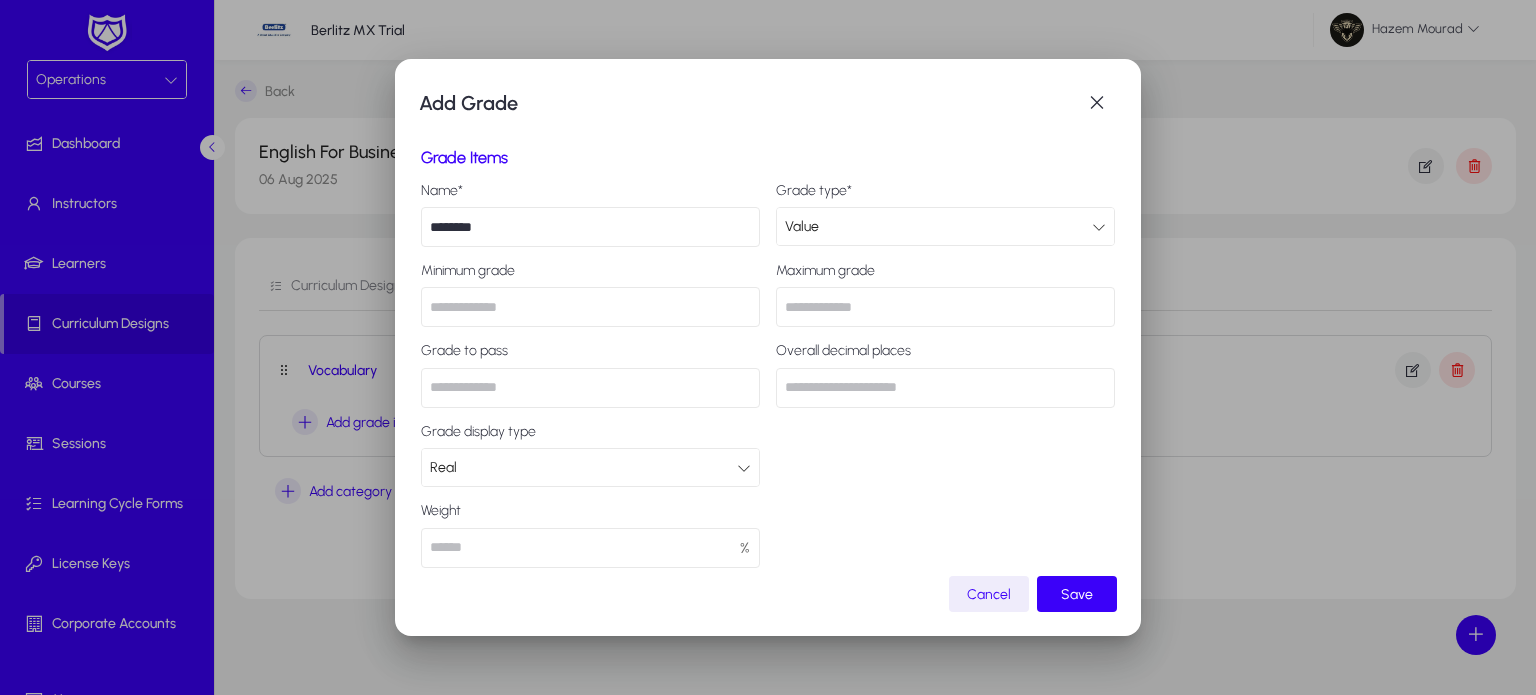 click at bounding box center (590, 548) 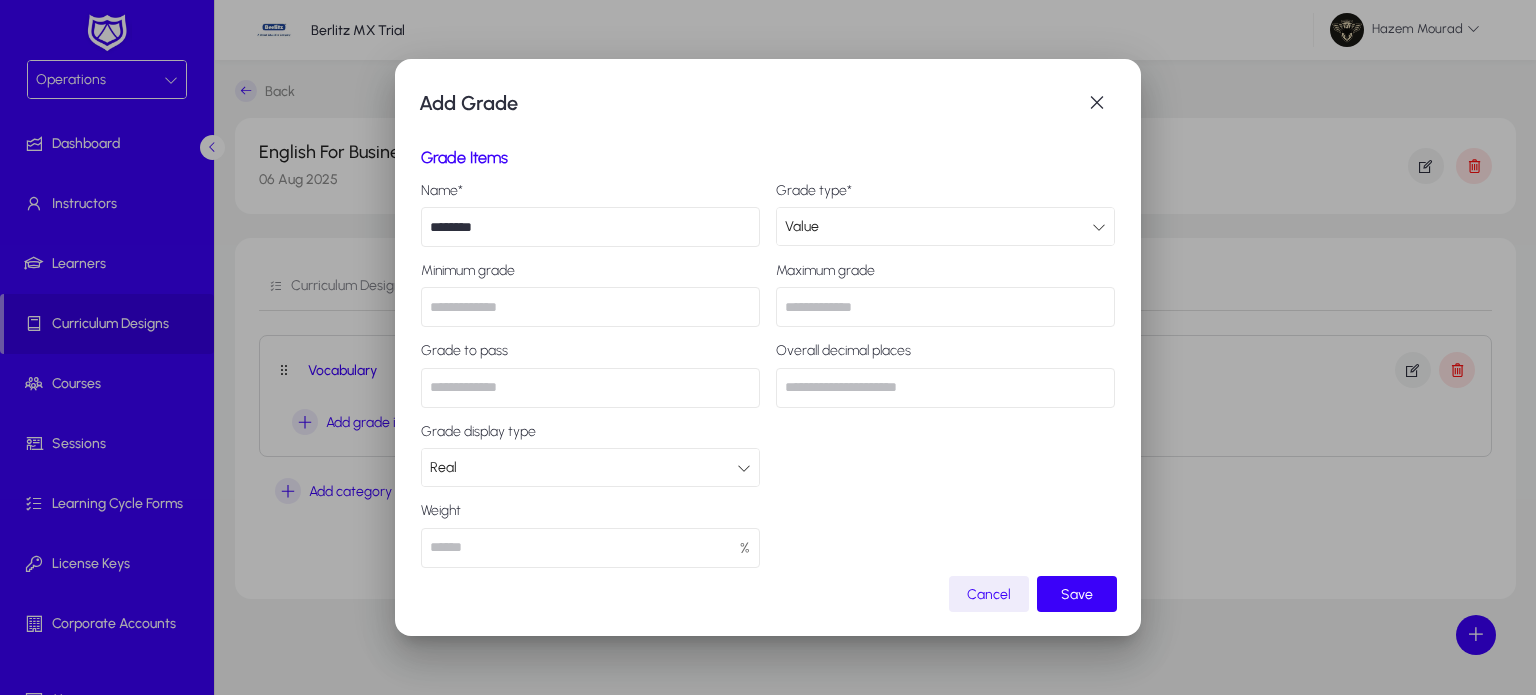 type on "***" 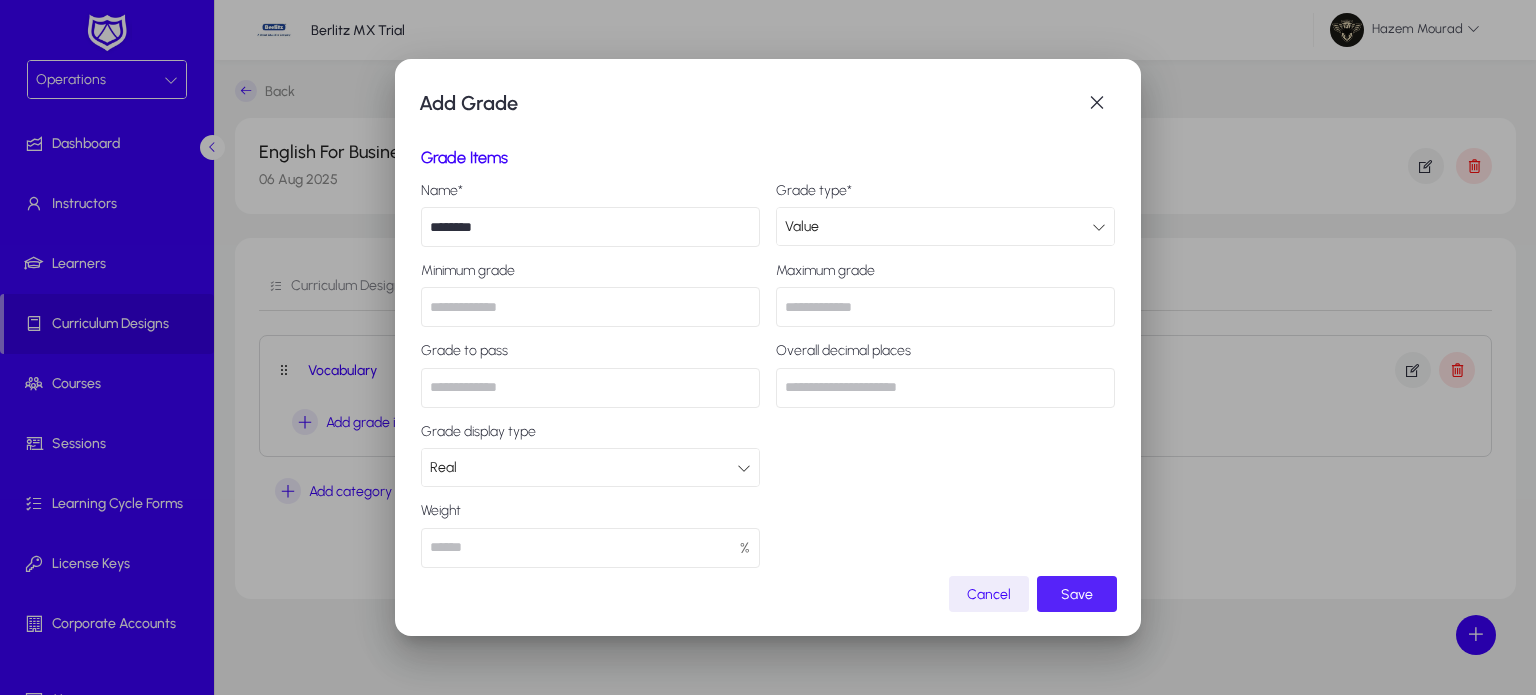 click on "Save" 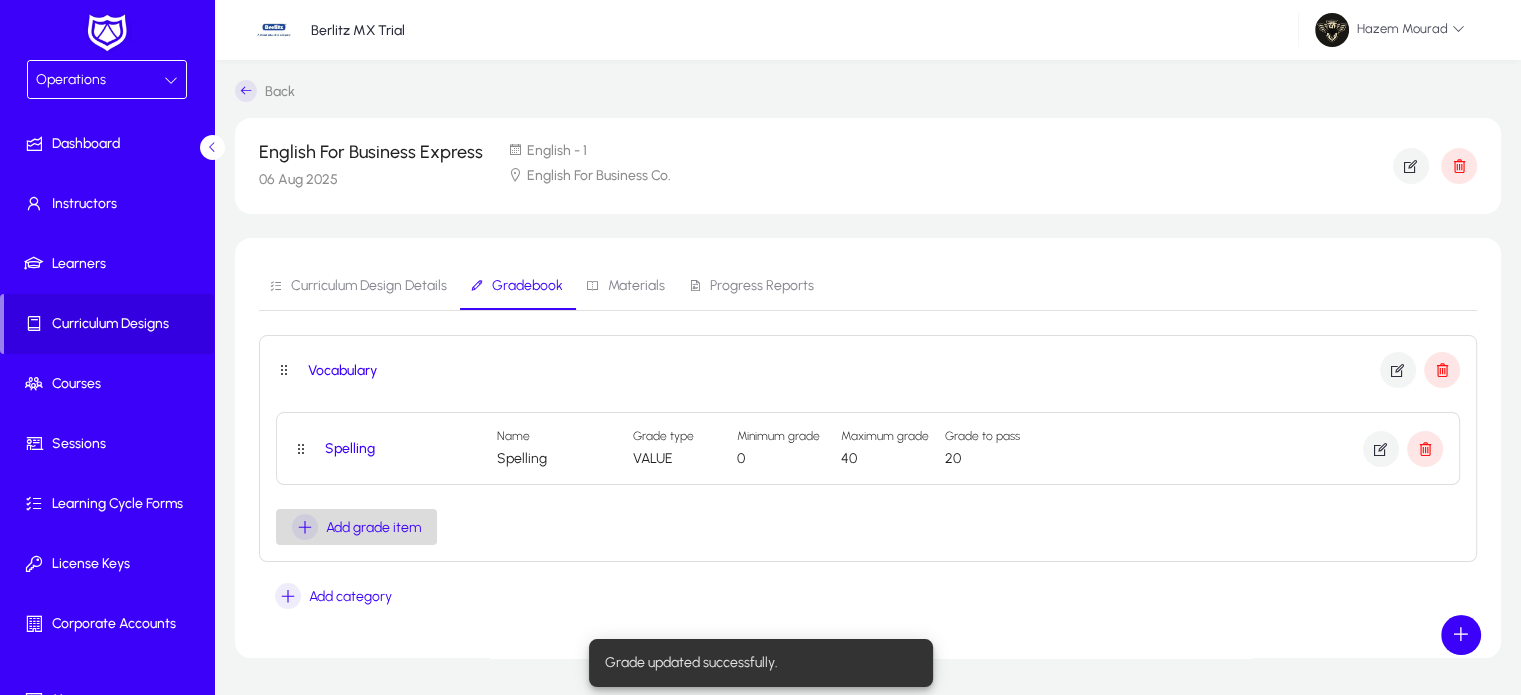 click at bounding box center [305, 527] 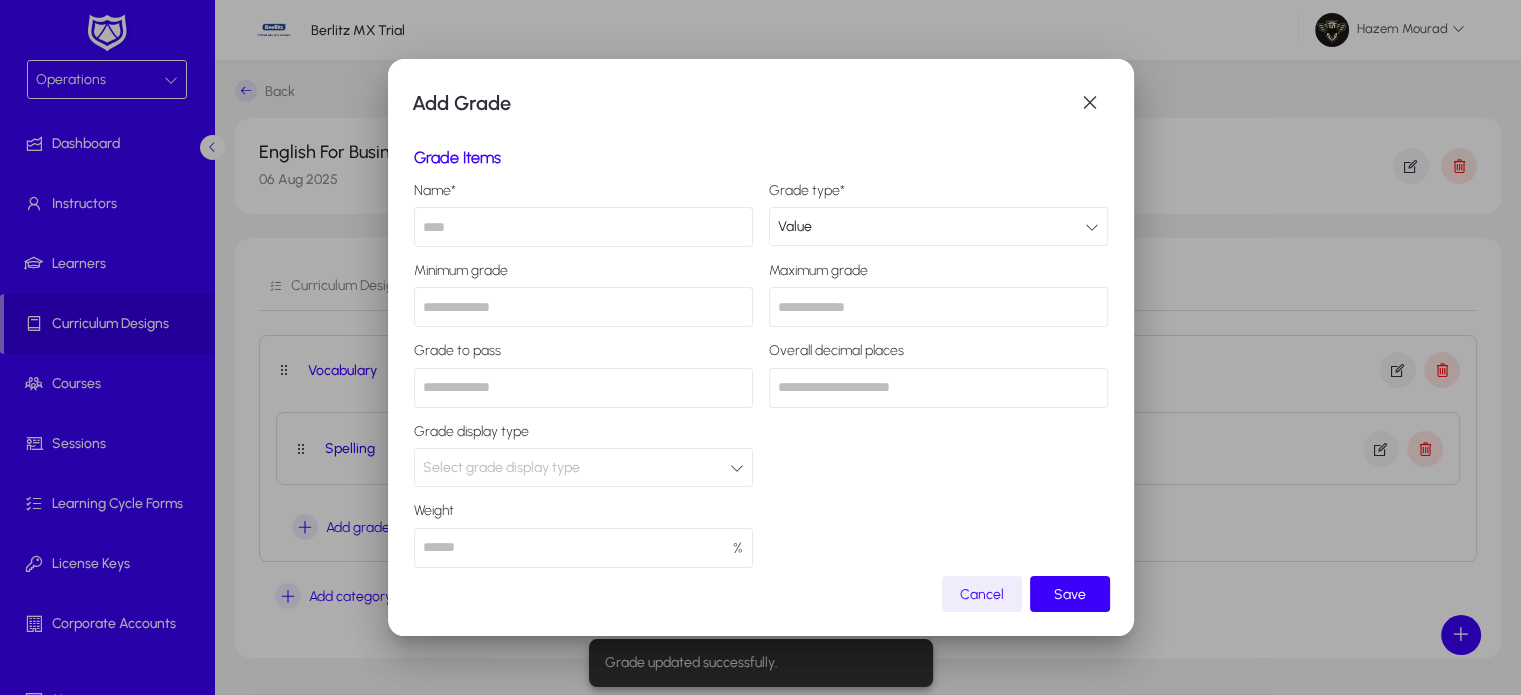 click at bounding box center (583, 227) 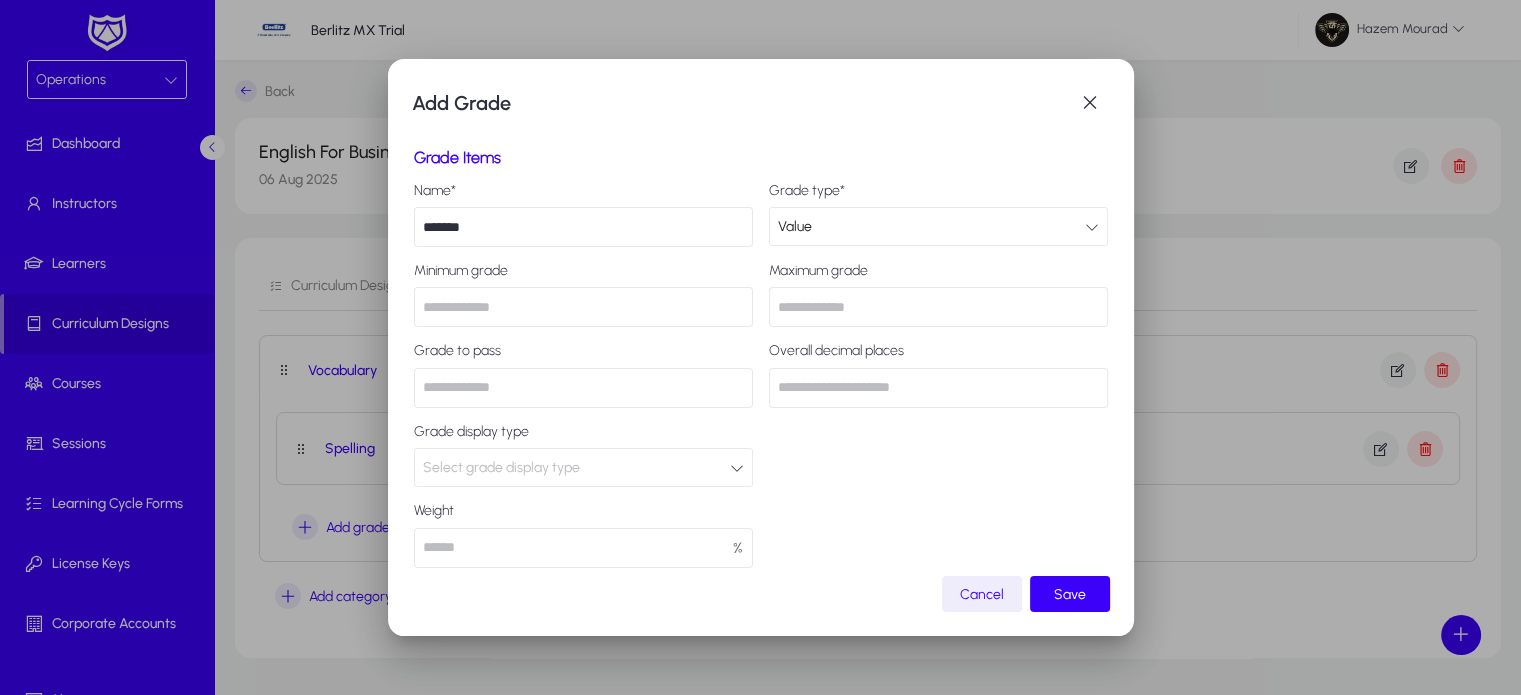 type on "*******" 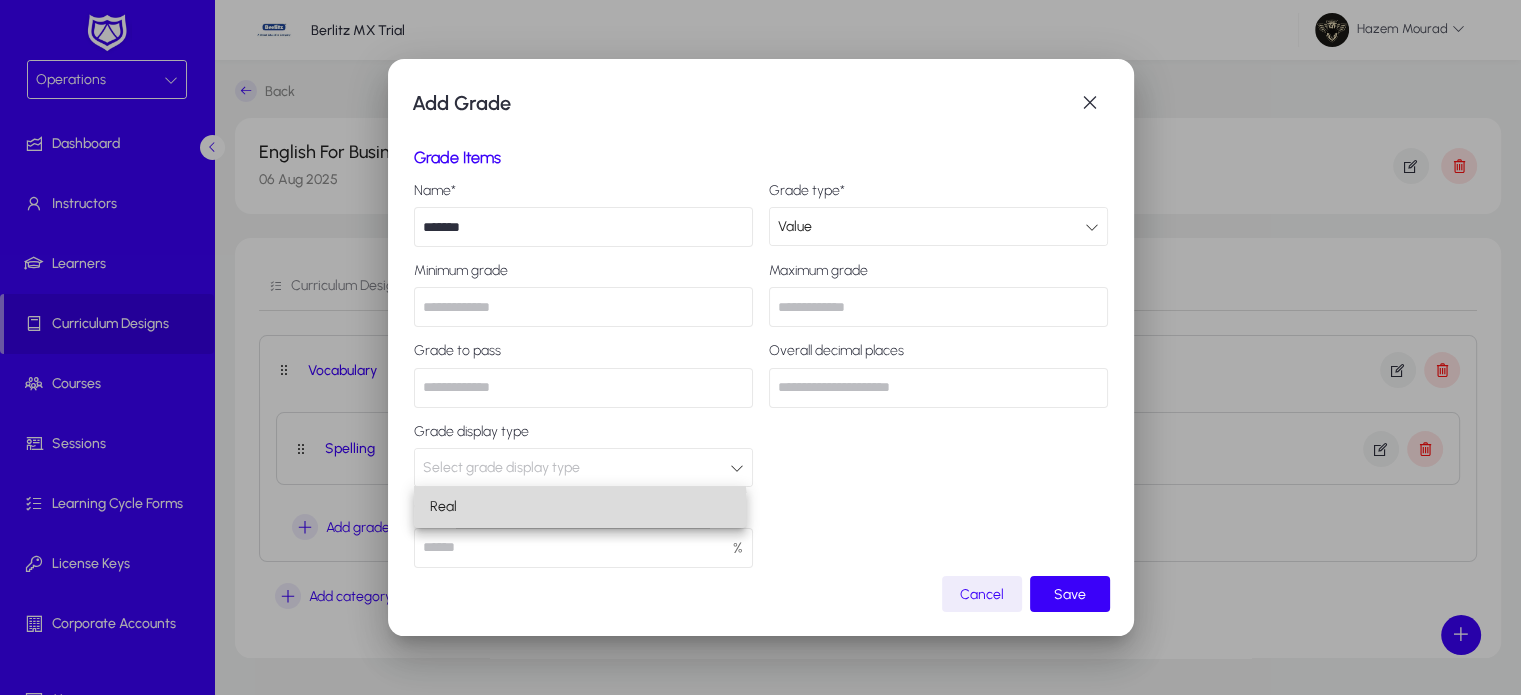 click on "Real" at bounding box center [579, 507] 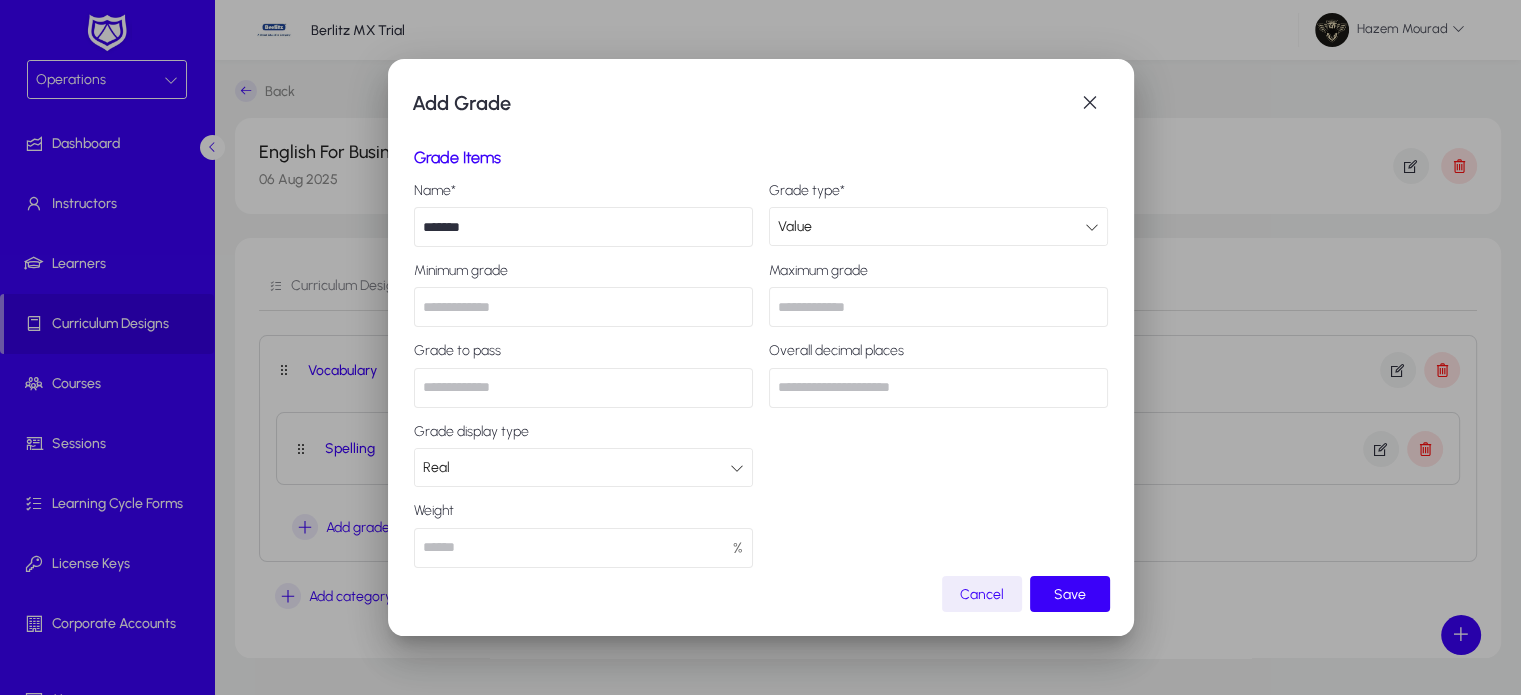 click at bounding box center (583, 548) 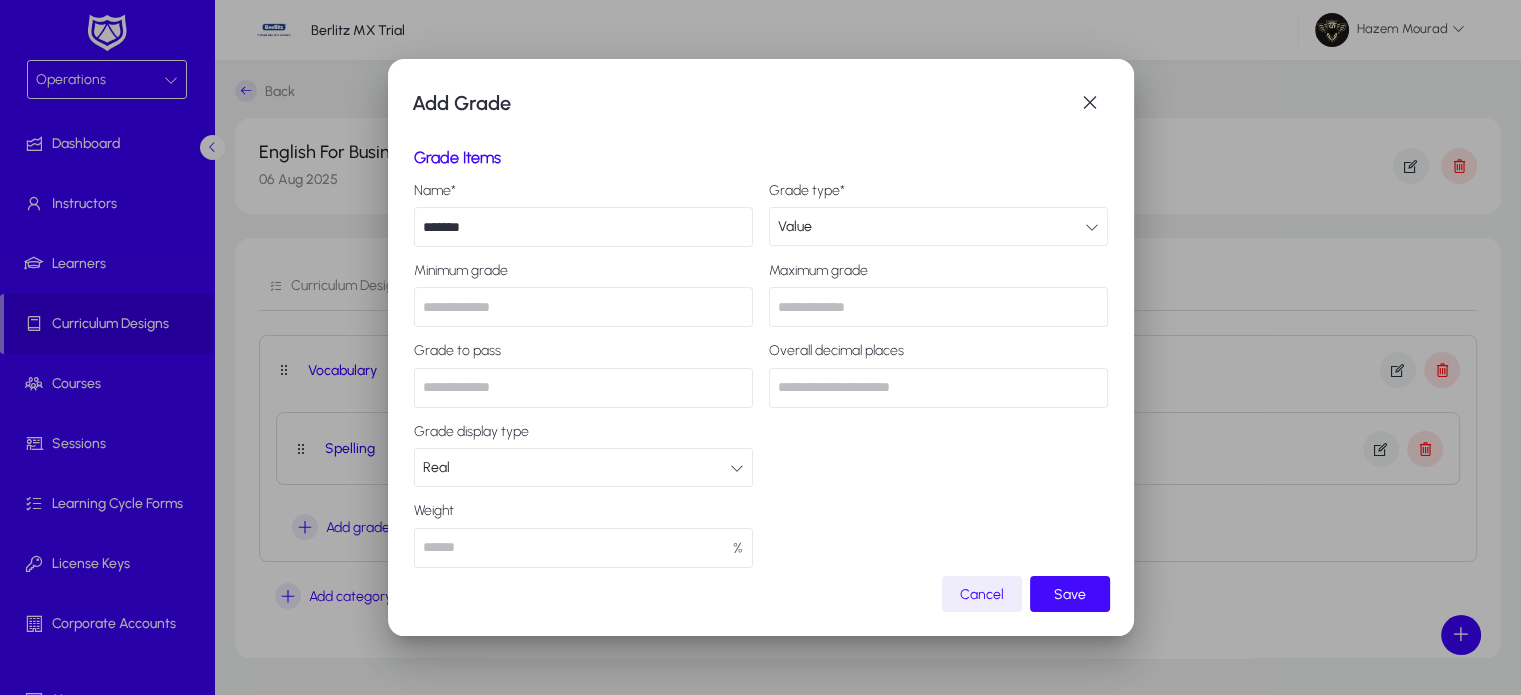 type on "***" 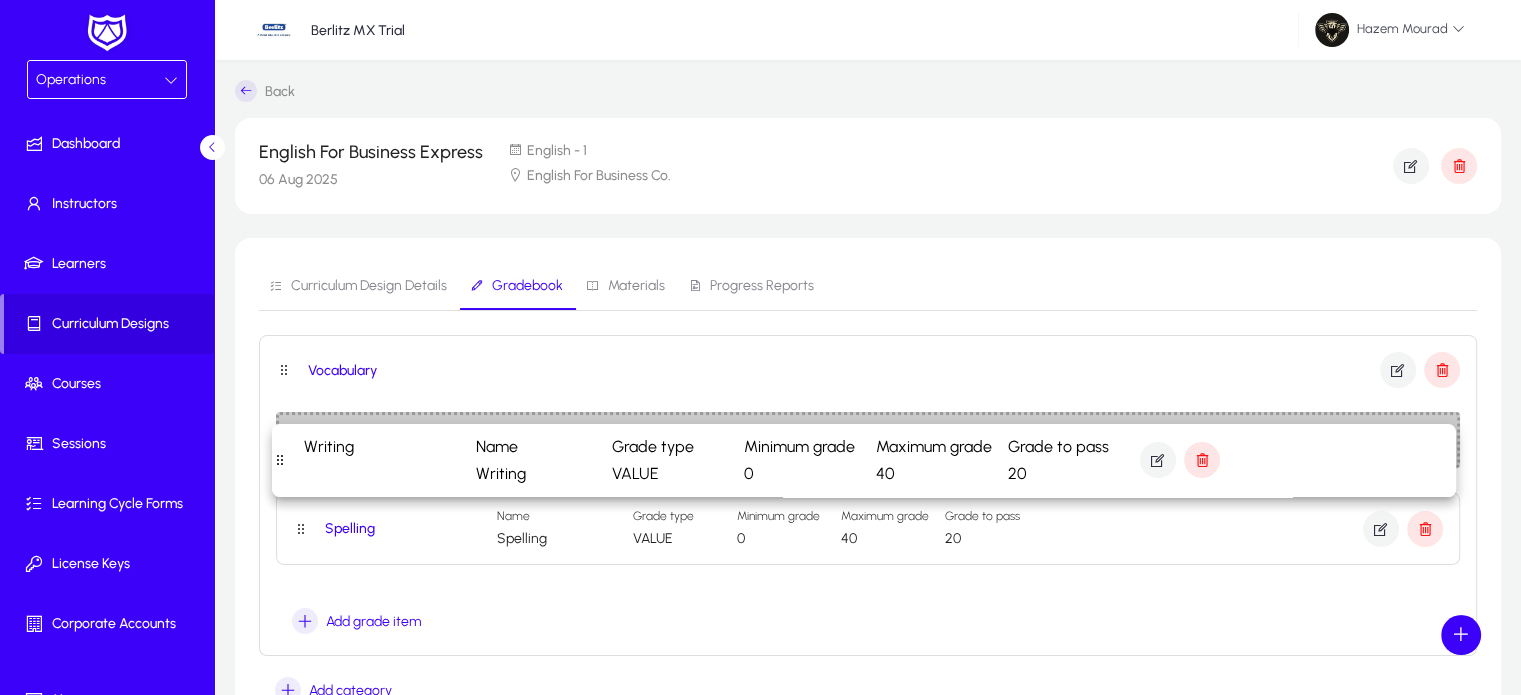 drag, startPoint x: 304, startPoint y: 545, endPoint x: 301, endPoint y: 461, distance: 84.05355 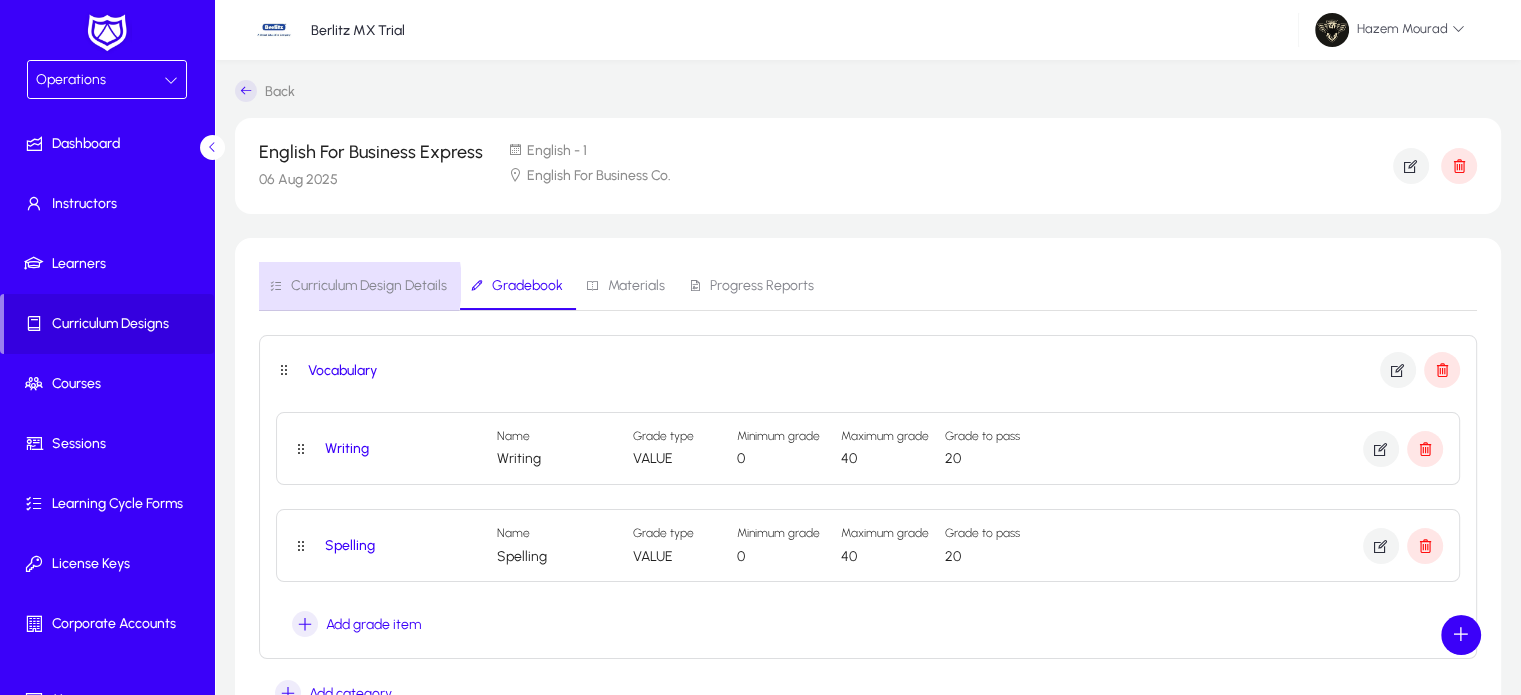 click on "Curriculum Design Details" at bounding box center [369, 286] 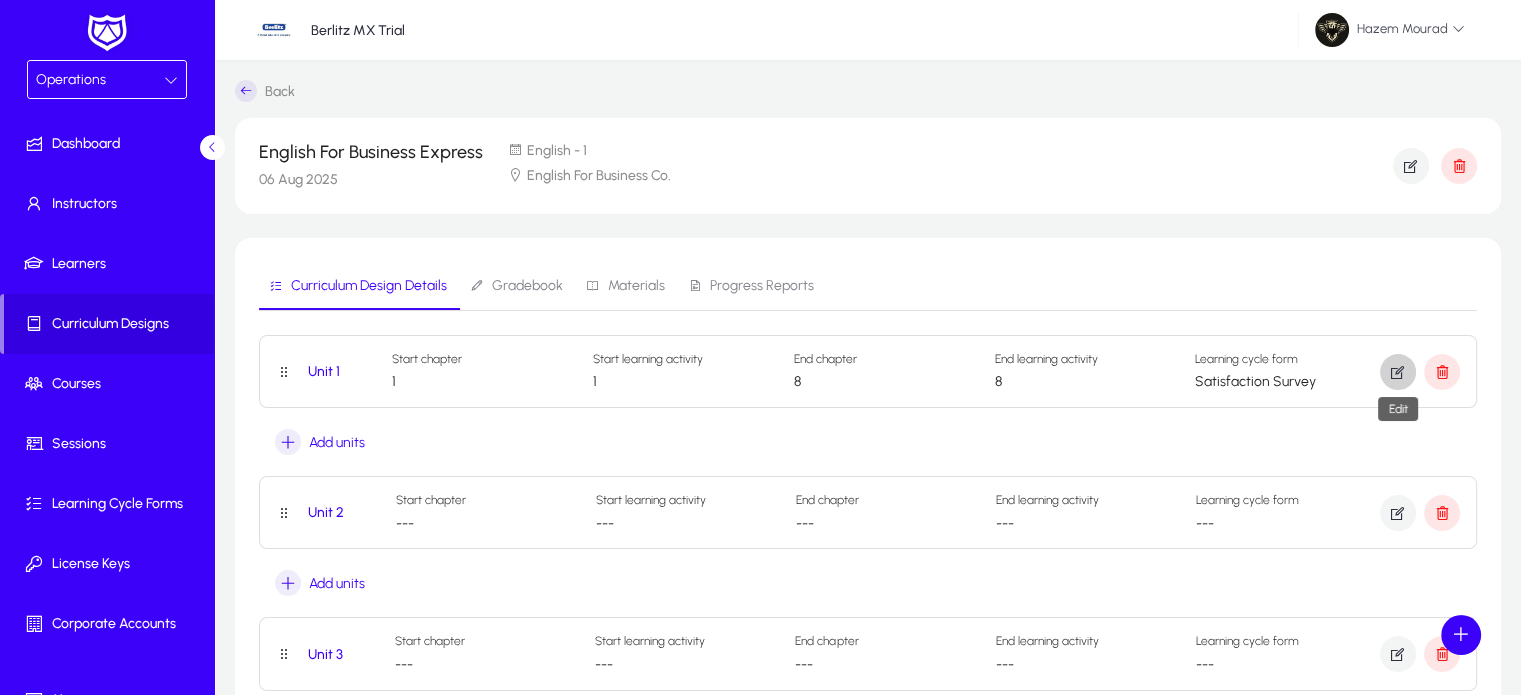 click at bounding box center [1398, 372] 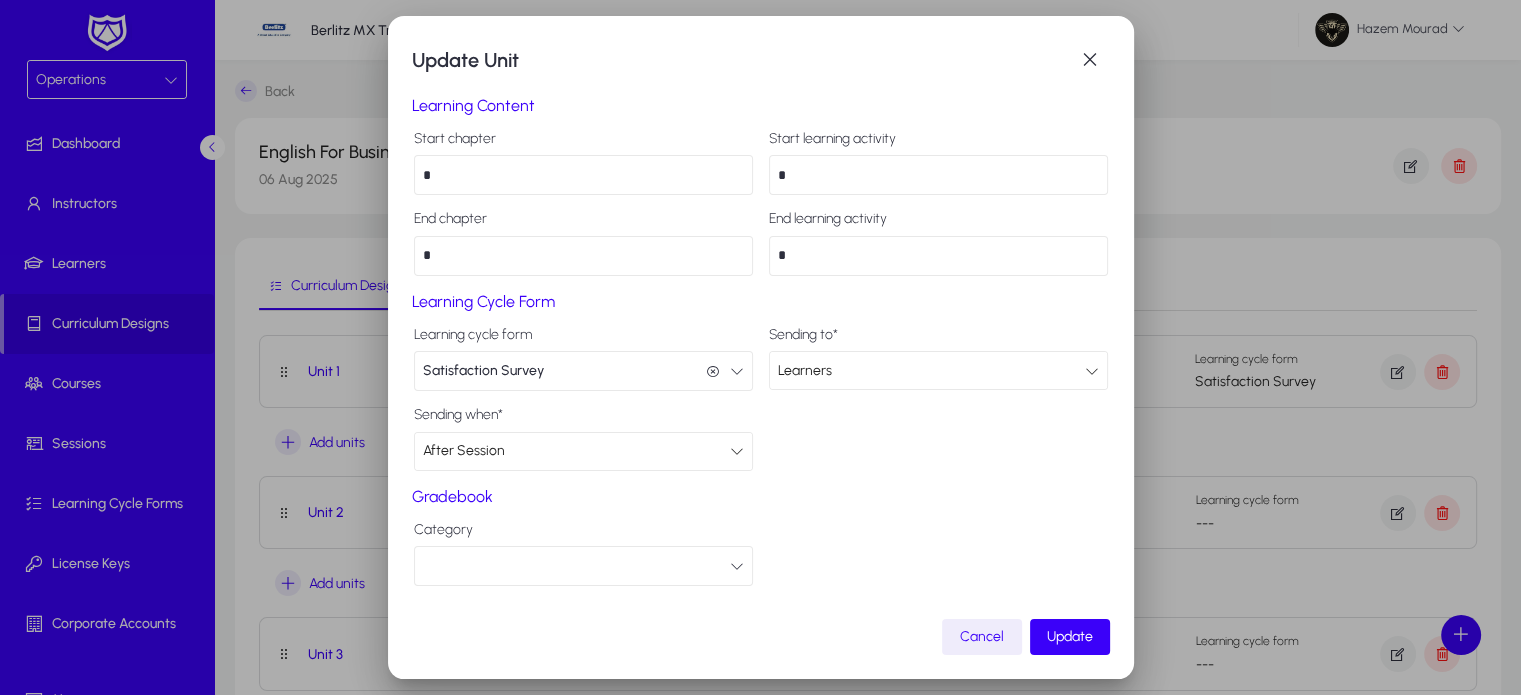 click at bounding box center [583, 566] 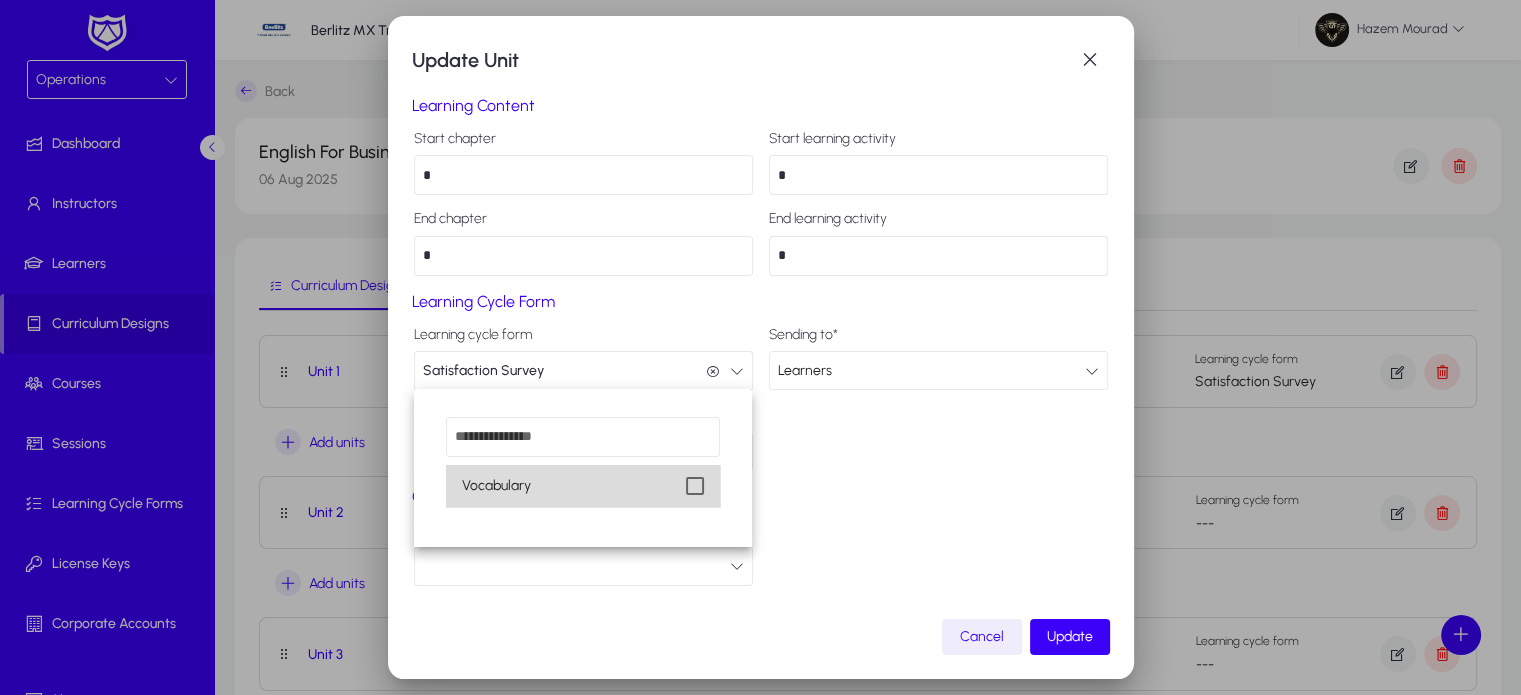 click at bounding box center [695, 486] 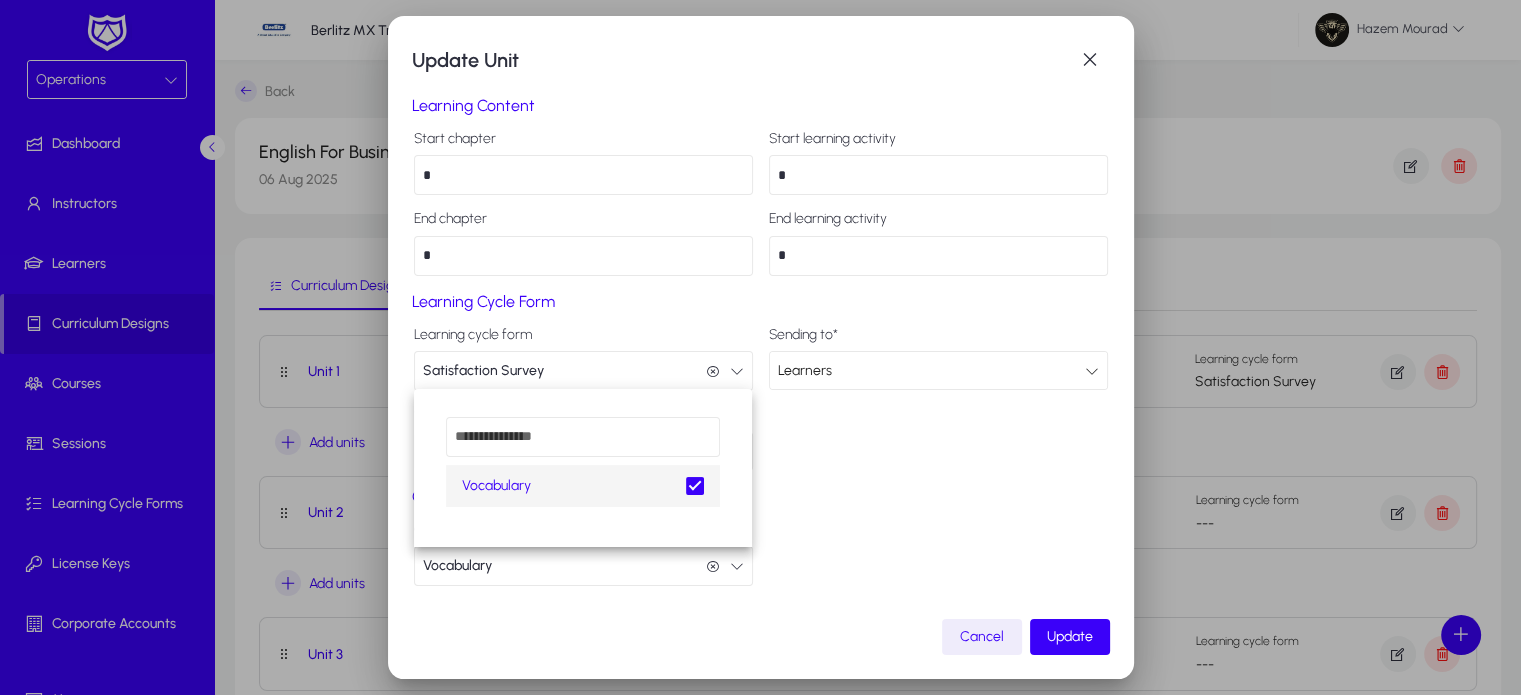 click at bounding box center [760, 347] 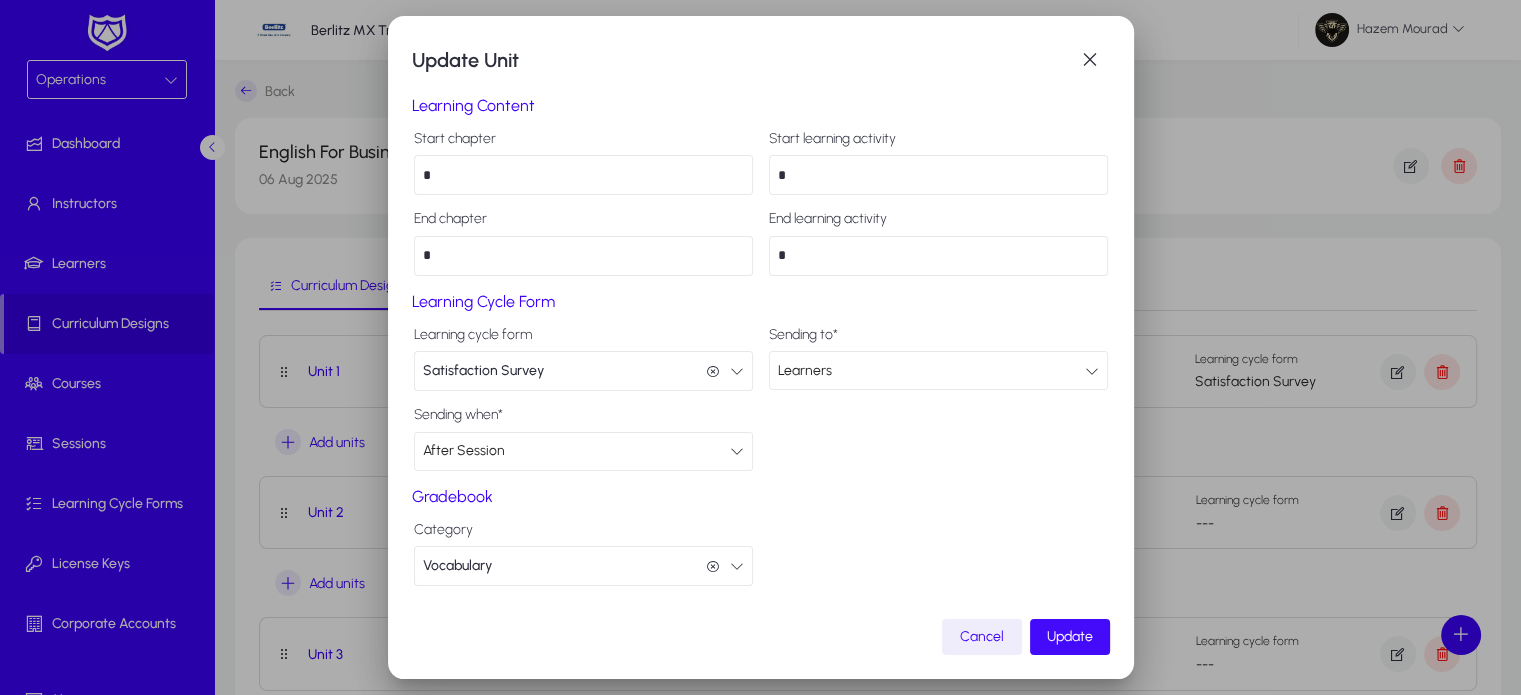 click on "Update" 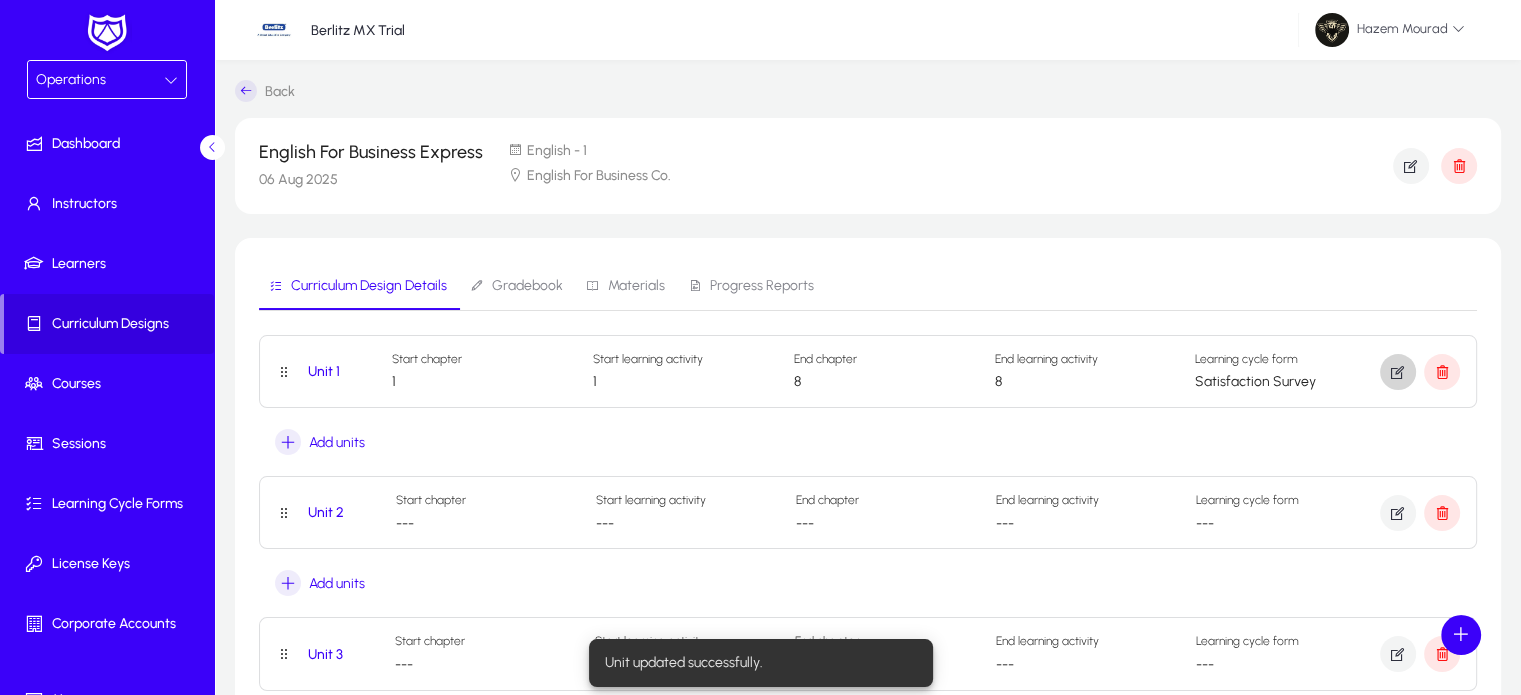 click on "Progress Reports" at bounding box center (762, 286) 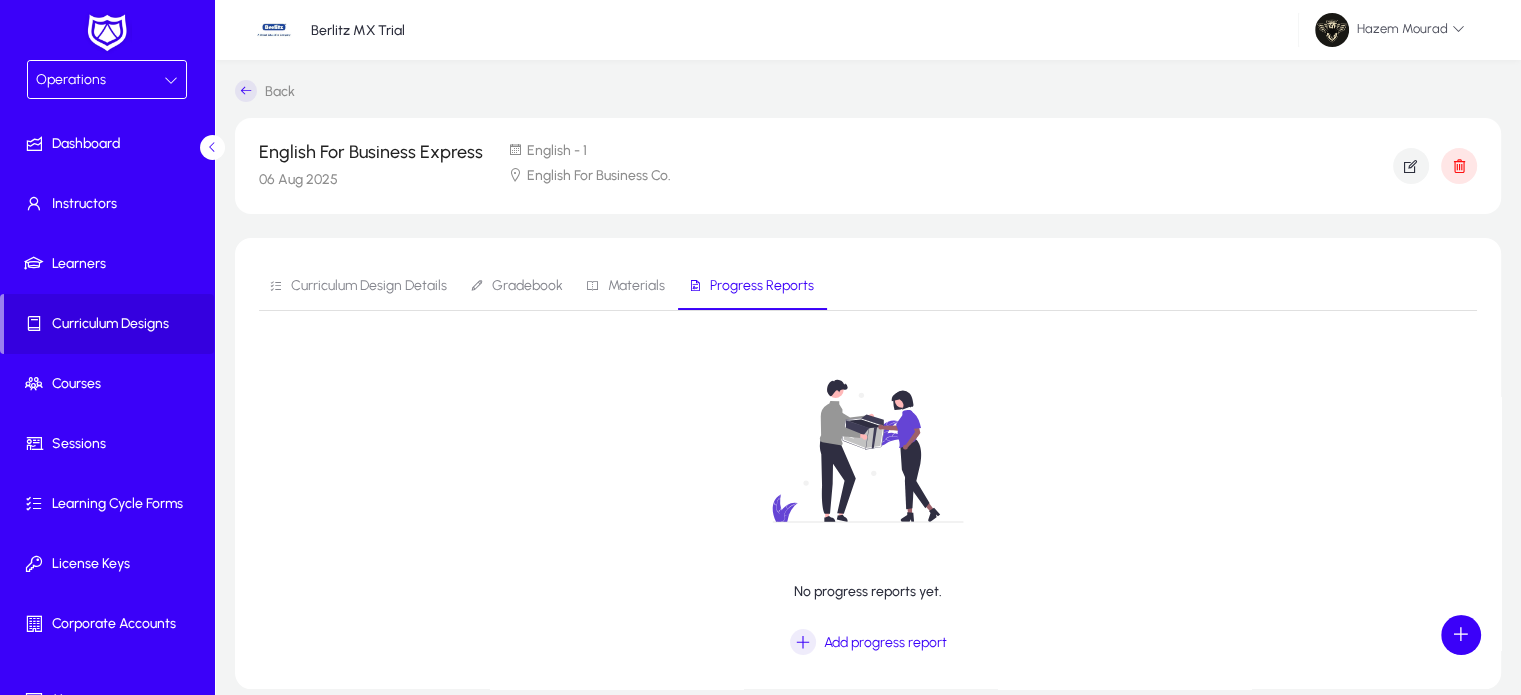 scroll, scrollTop: 88, scrollLeft: 0, axis: vertical 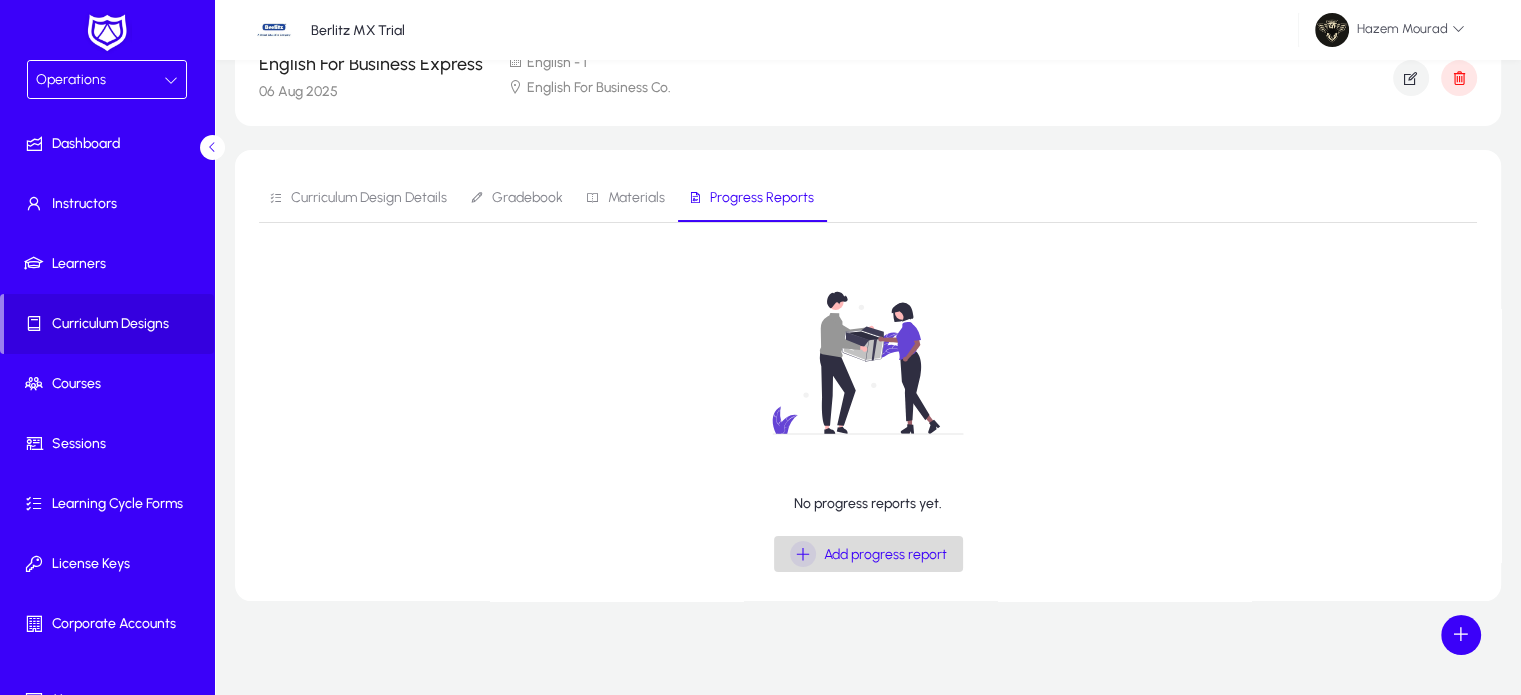 click 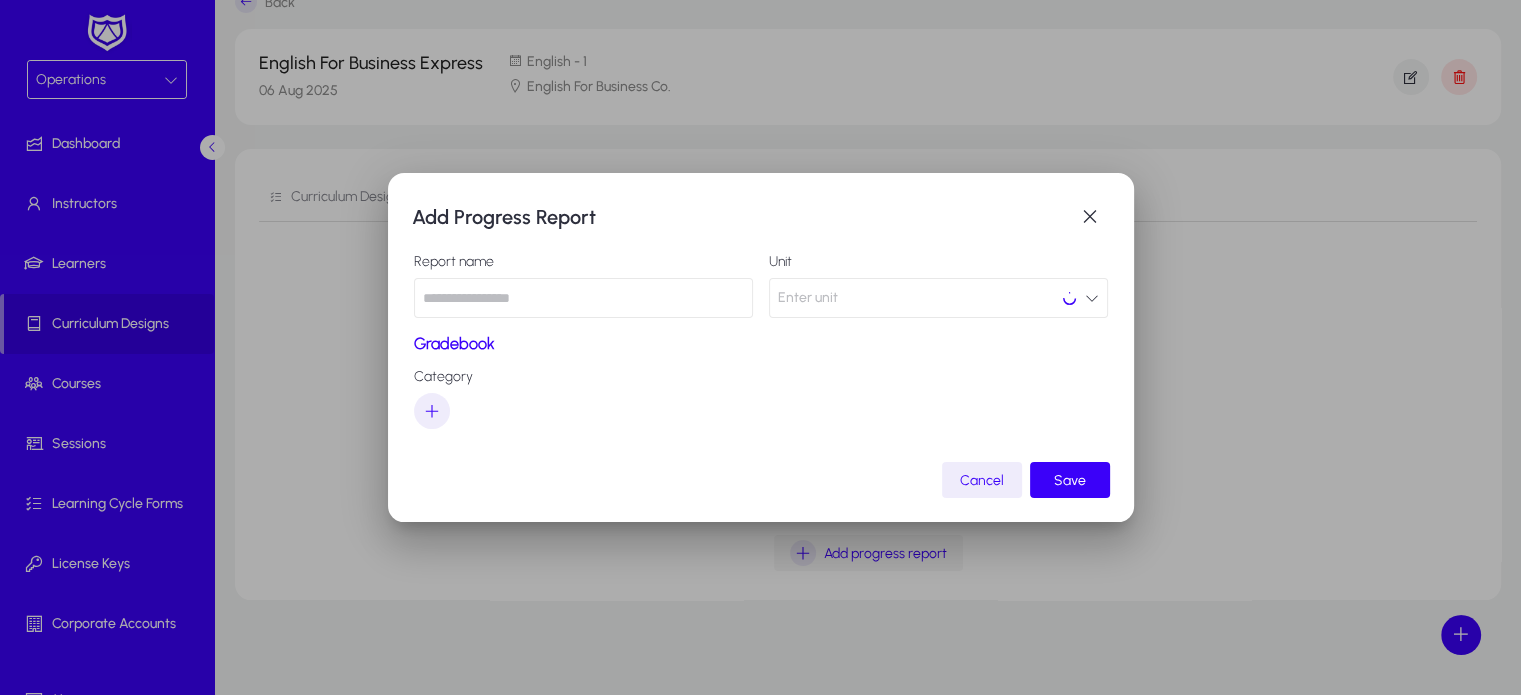 scroll, scrollTop: 0, scrollLeft: 0, axis: both 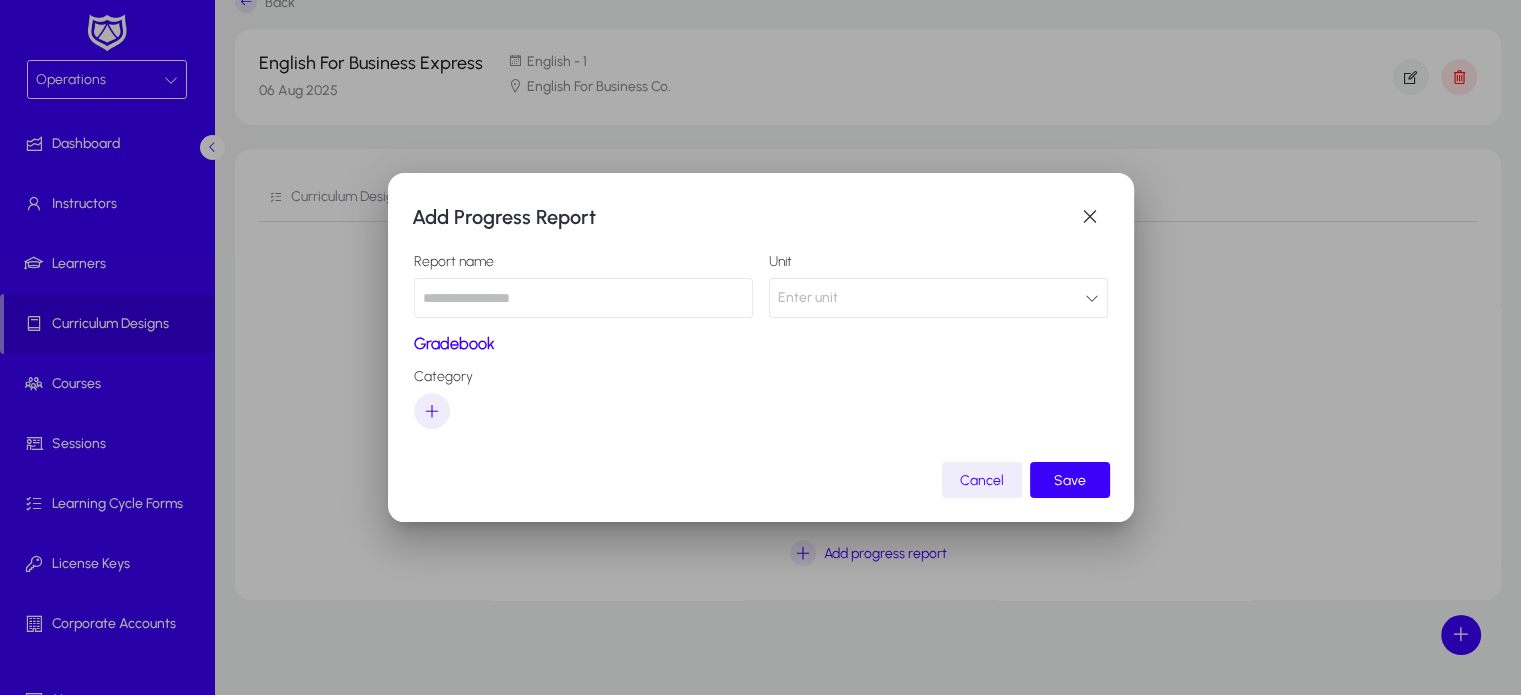 click at bounding box center (583, 298) 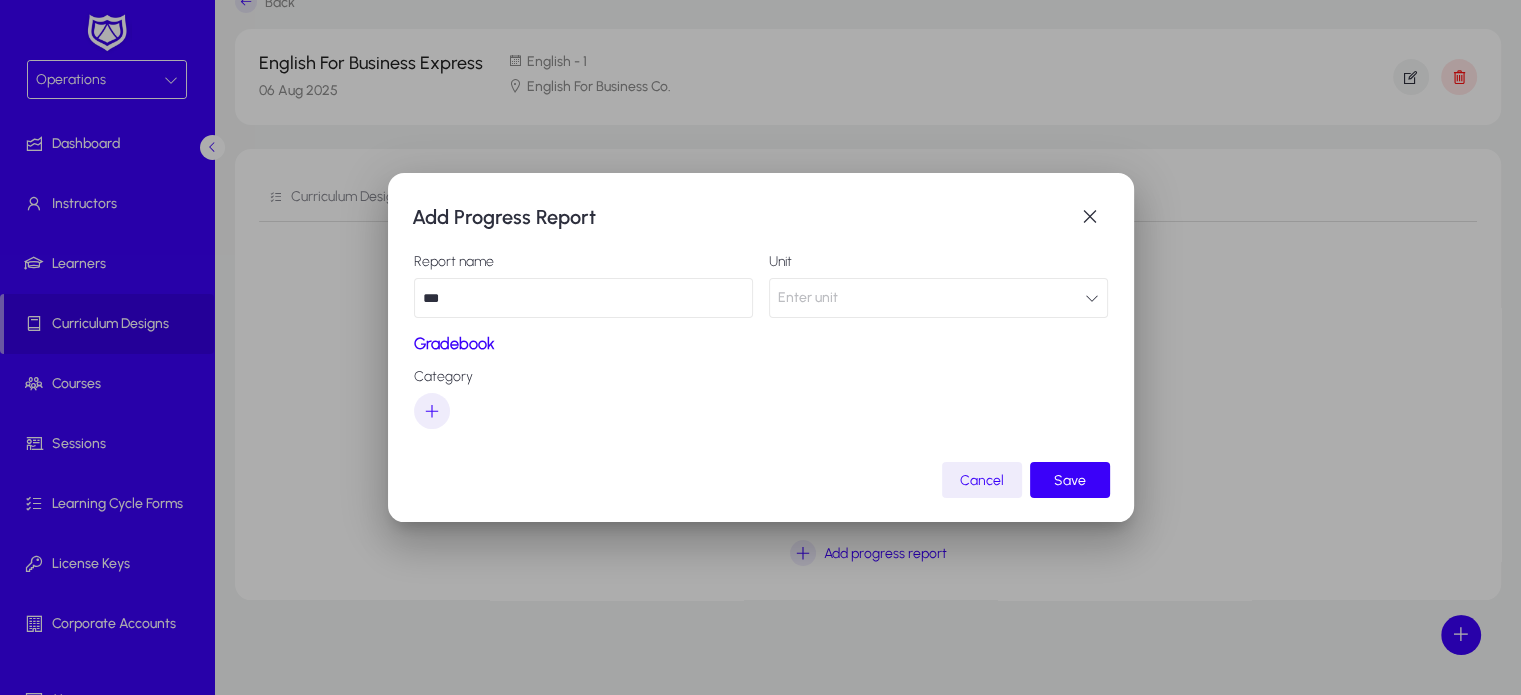 type on "***" 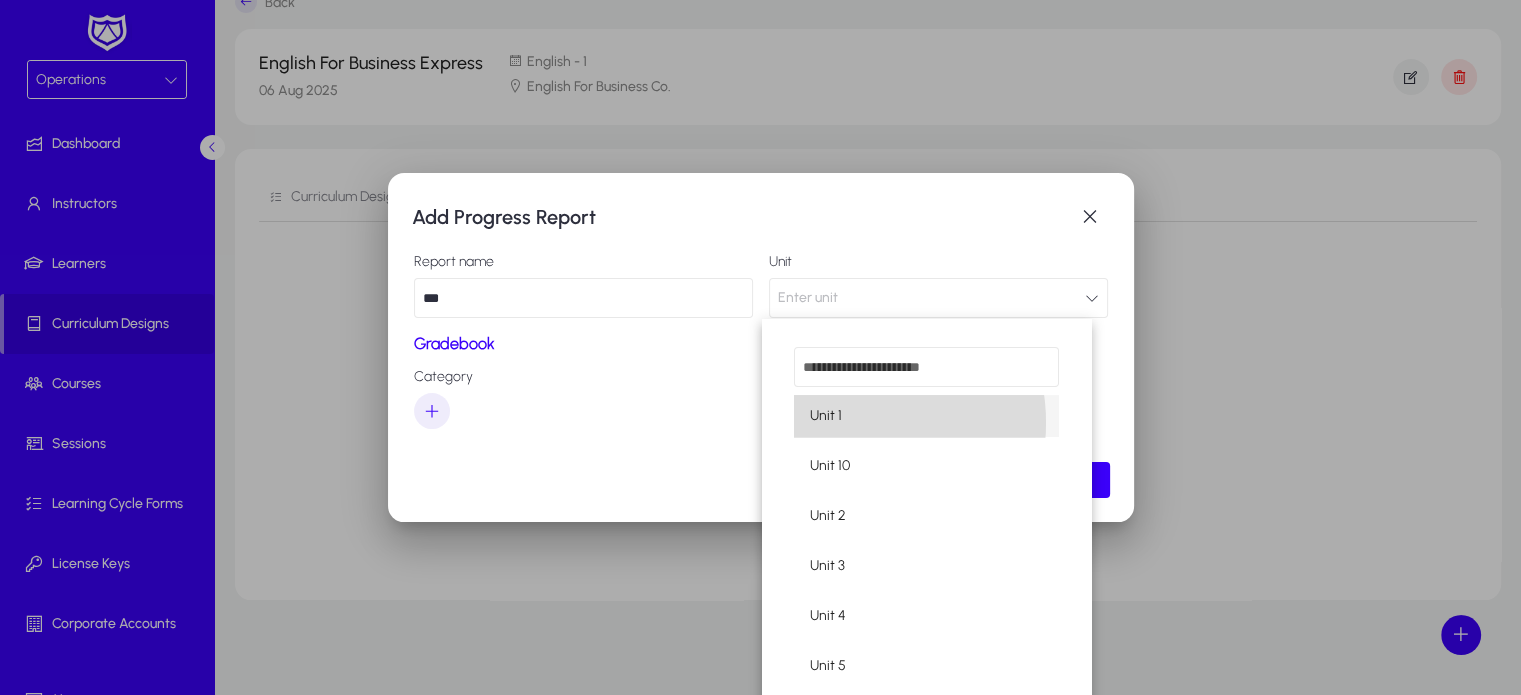 click on "Unit 1" at bounding box center (826, 416) 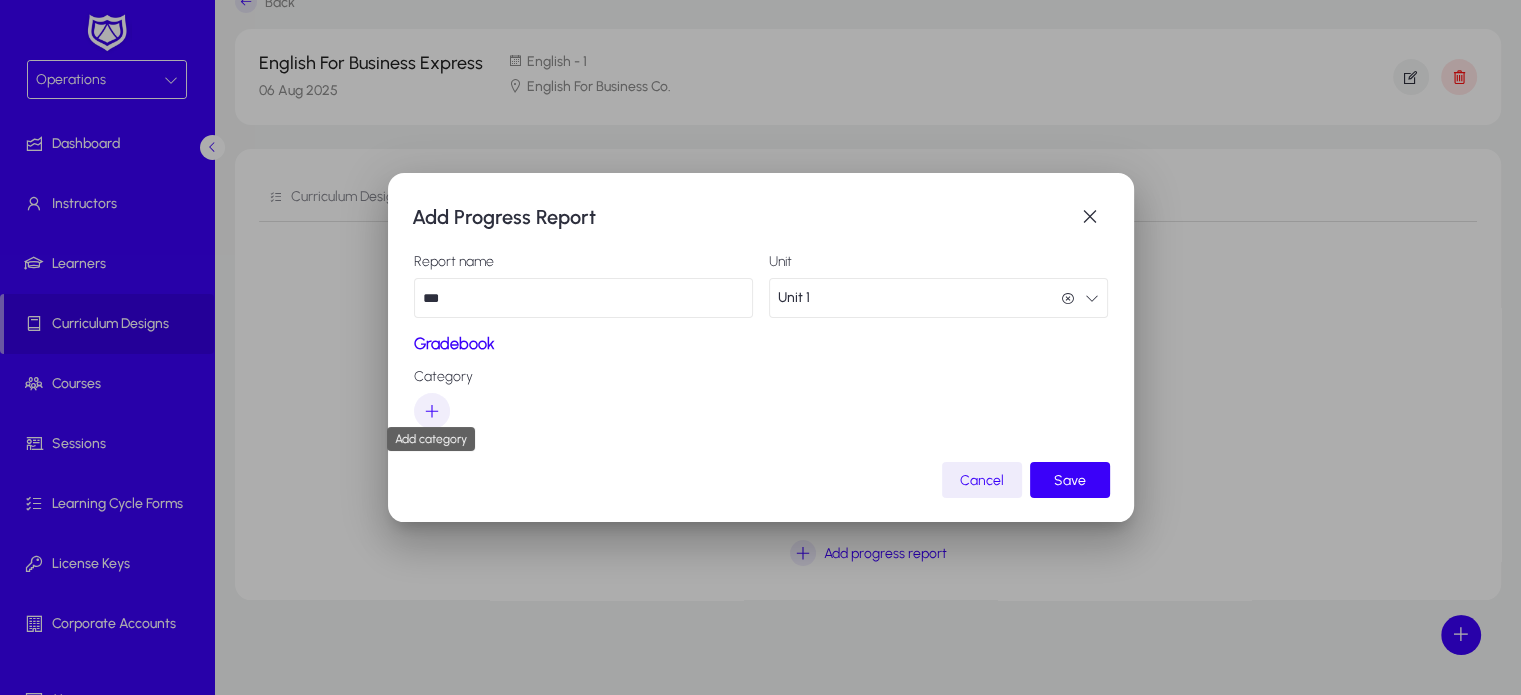 click at bounding box center [432, 411] 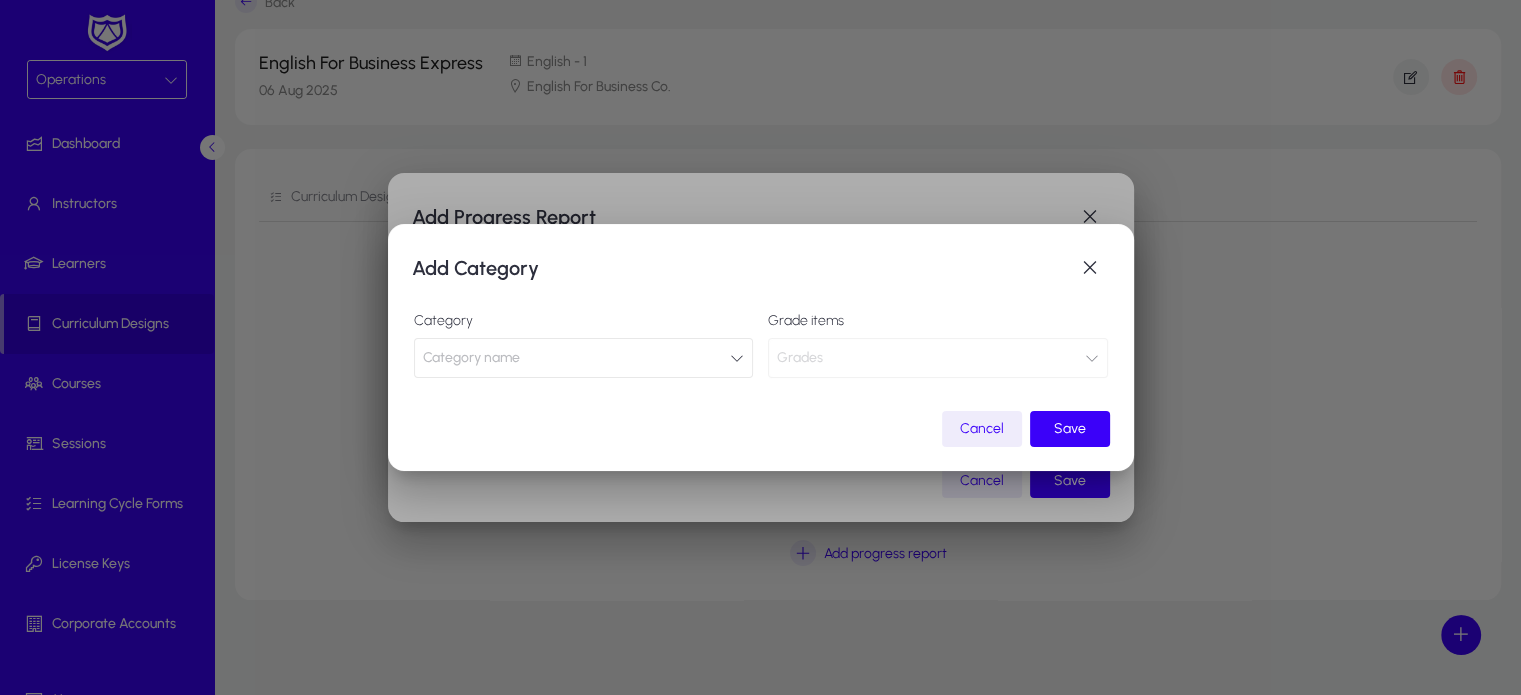 click on "Category name" at bounding box center [584, 358] 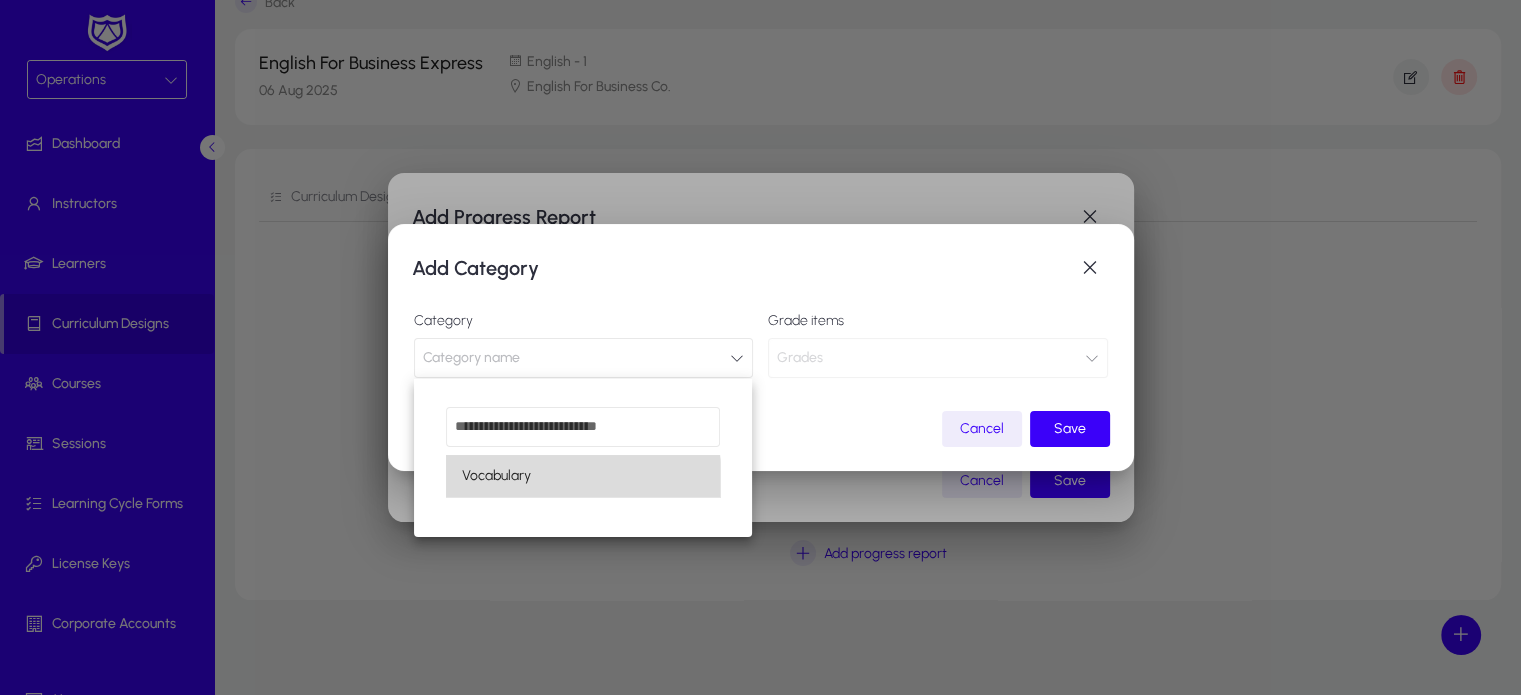 click on "Vocabulary" at bounding box center (583, 476) 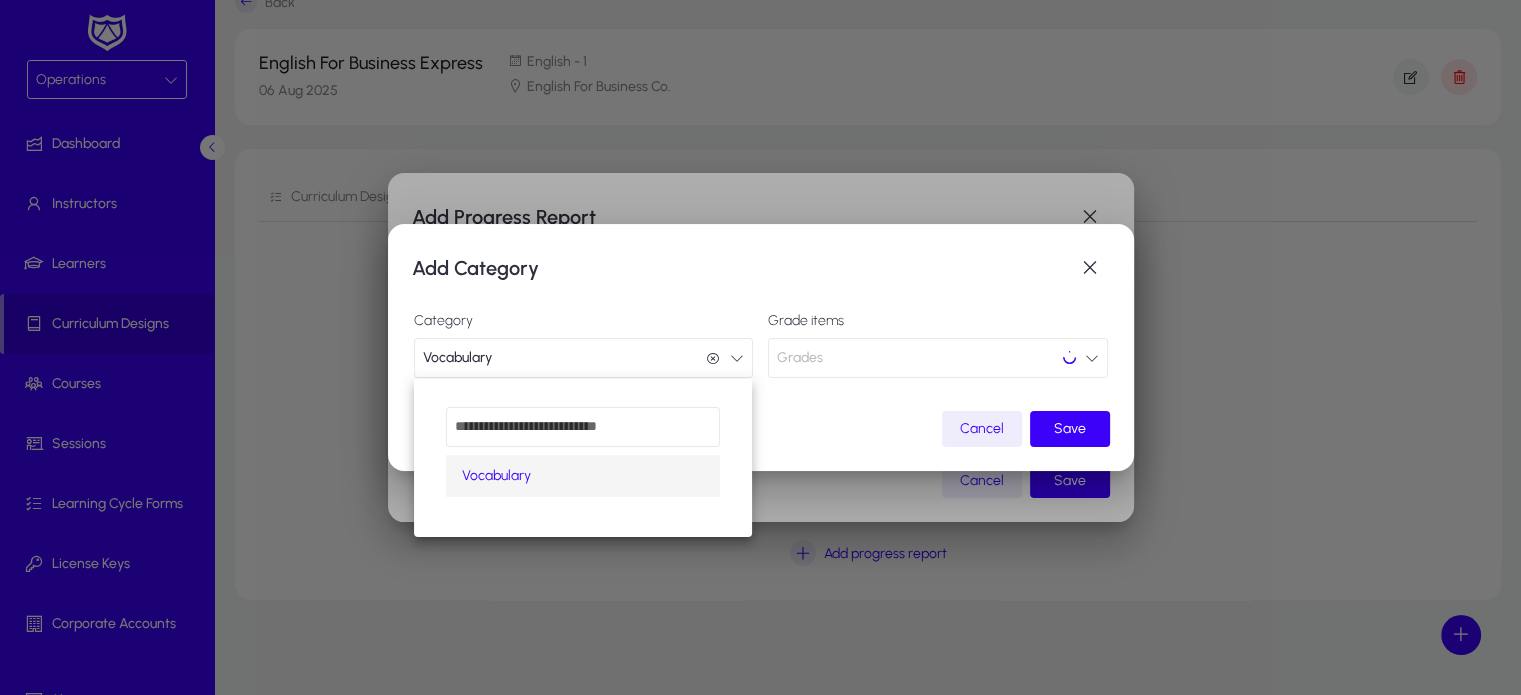scroll, scrollTop: 0, scrollLeft: 0, axis: both 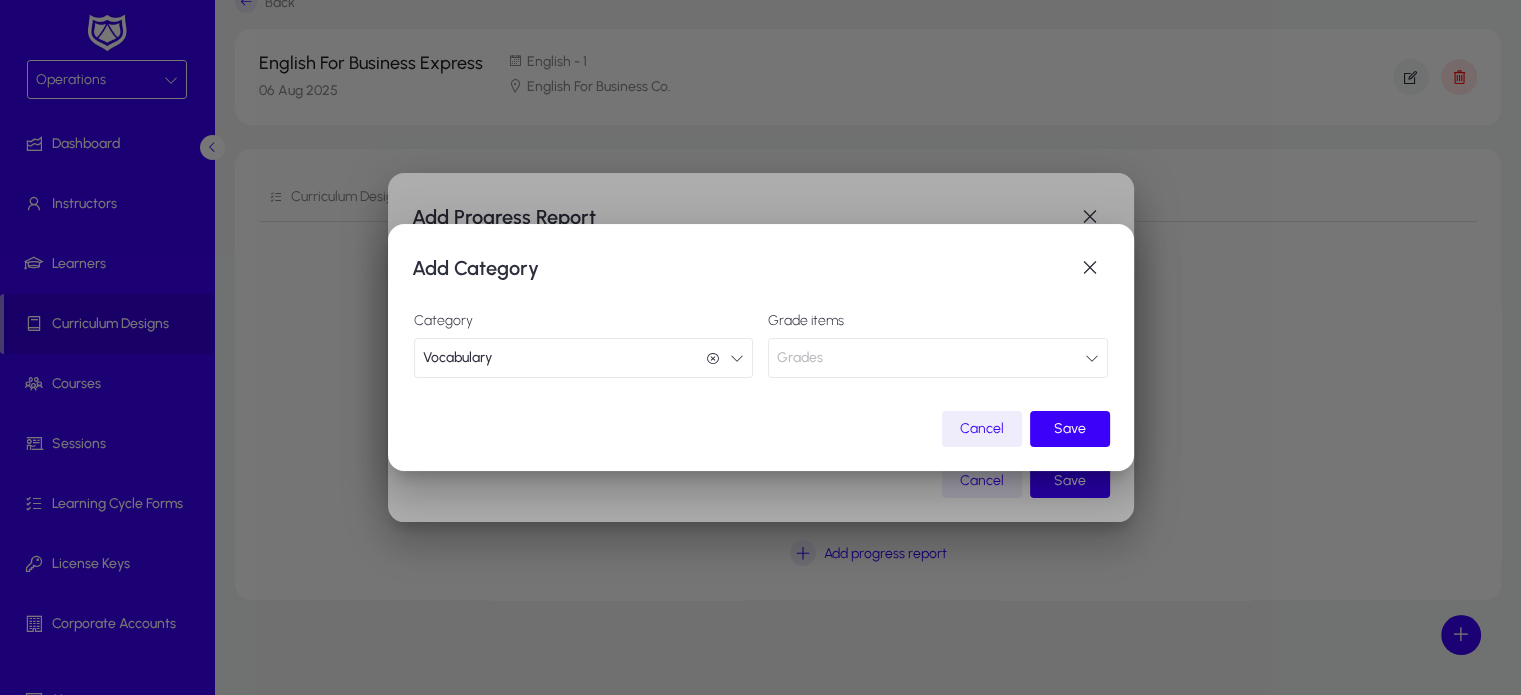click on "Grades" at bounding box center [938, 358] 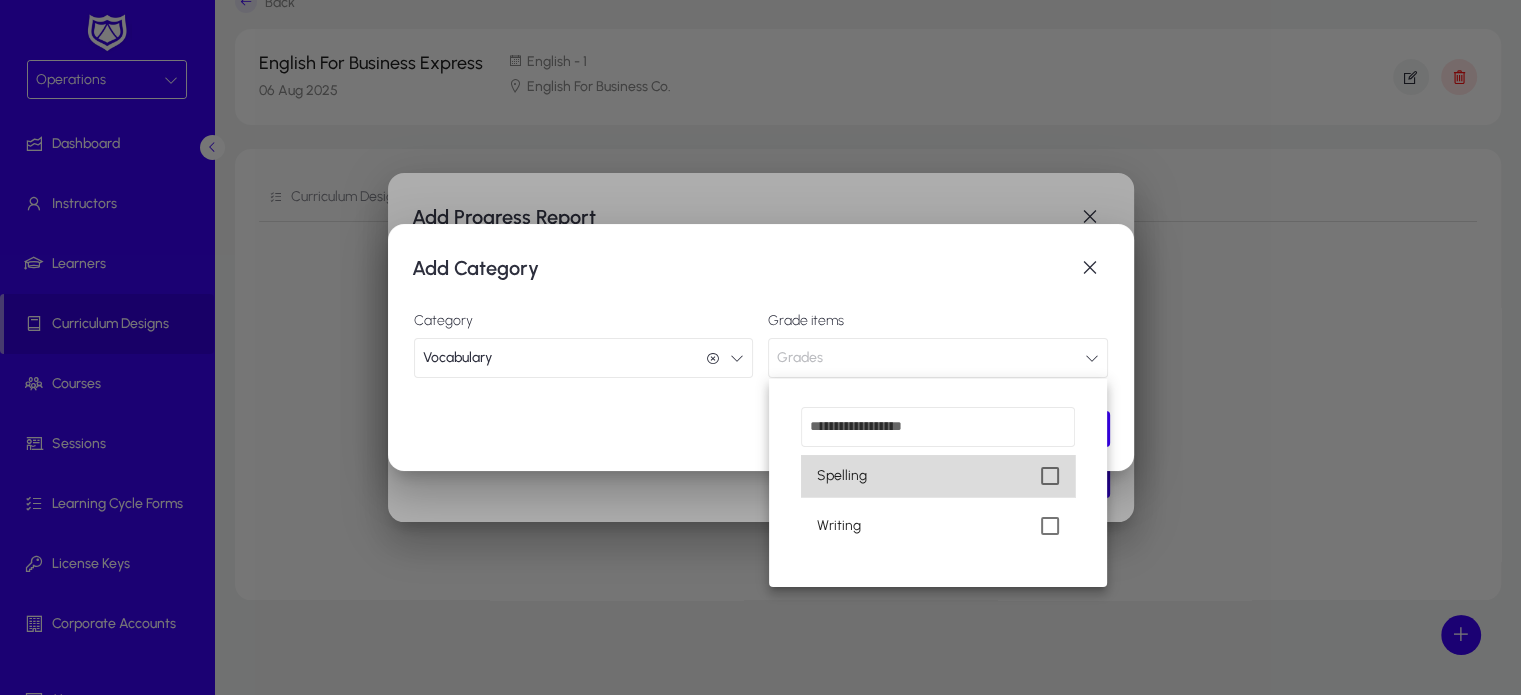 click at bounding box center (1050, 476) 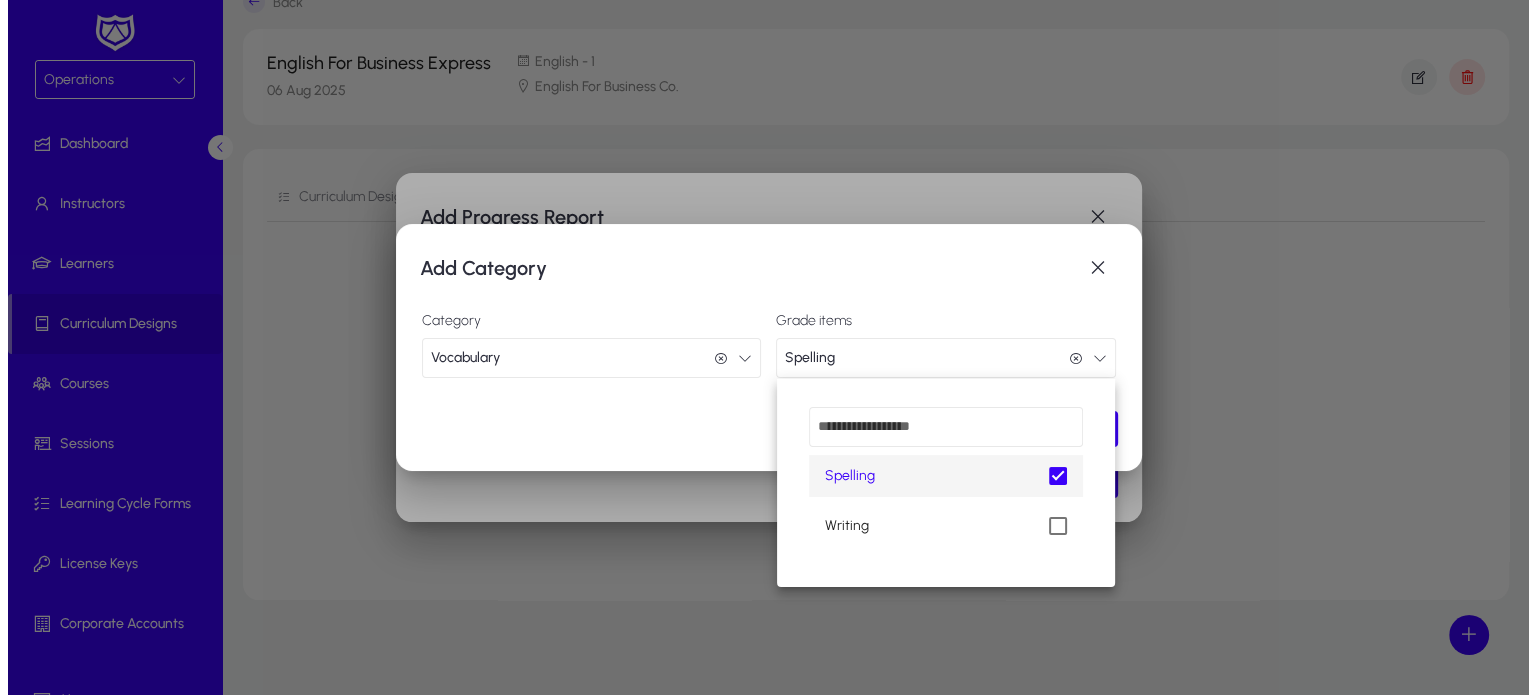scroll, scrollTop: 0, scrollLeft: 0, axis: both 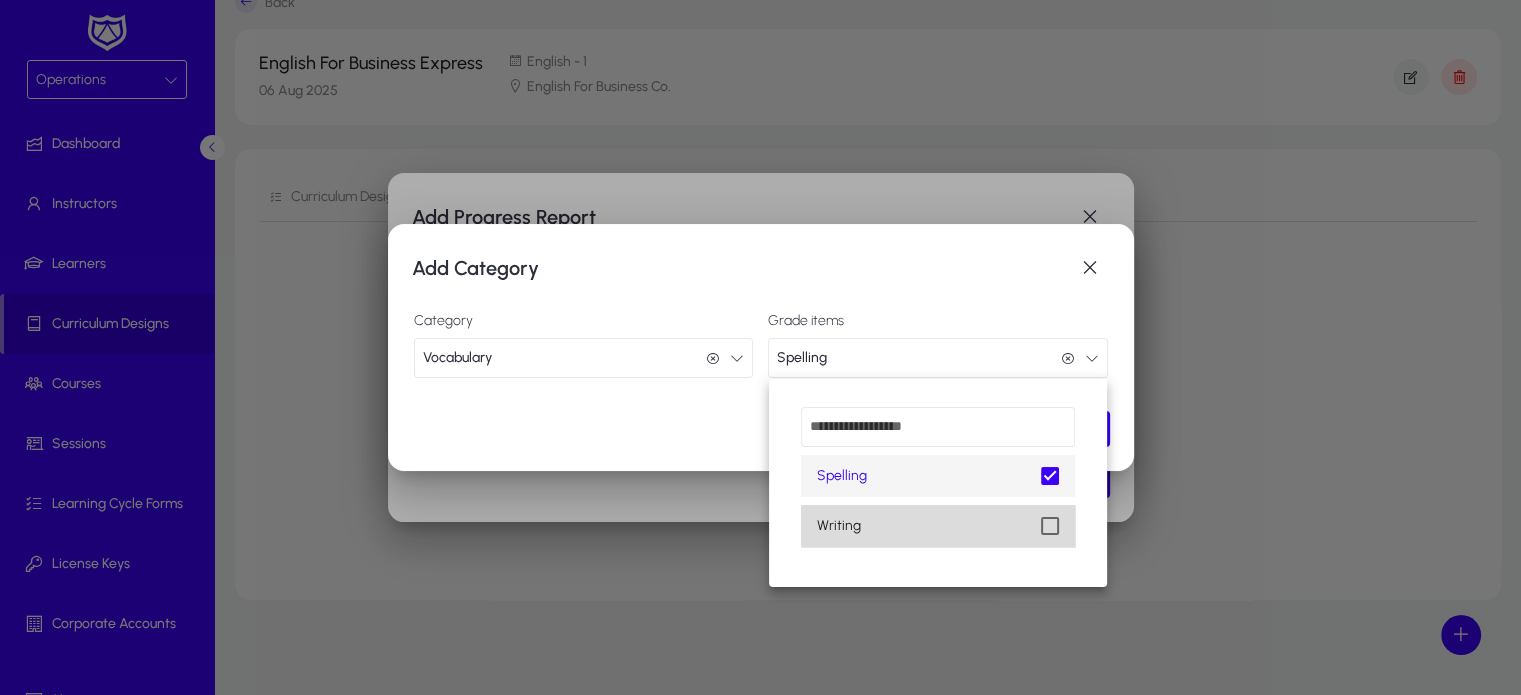 click at bounding box center (1050, 526) 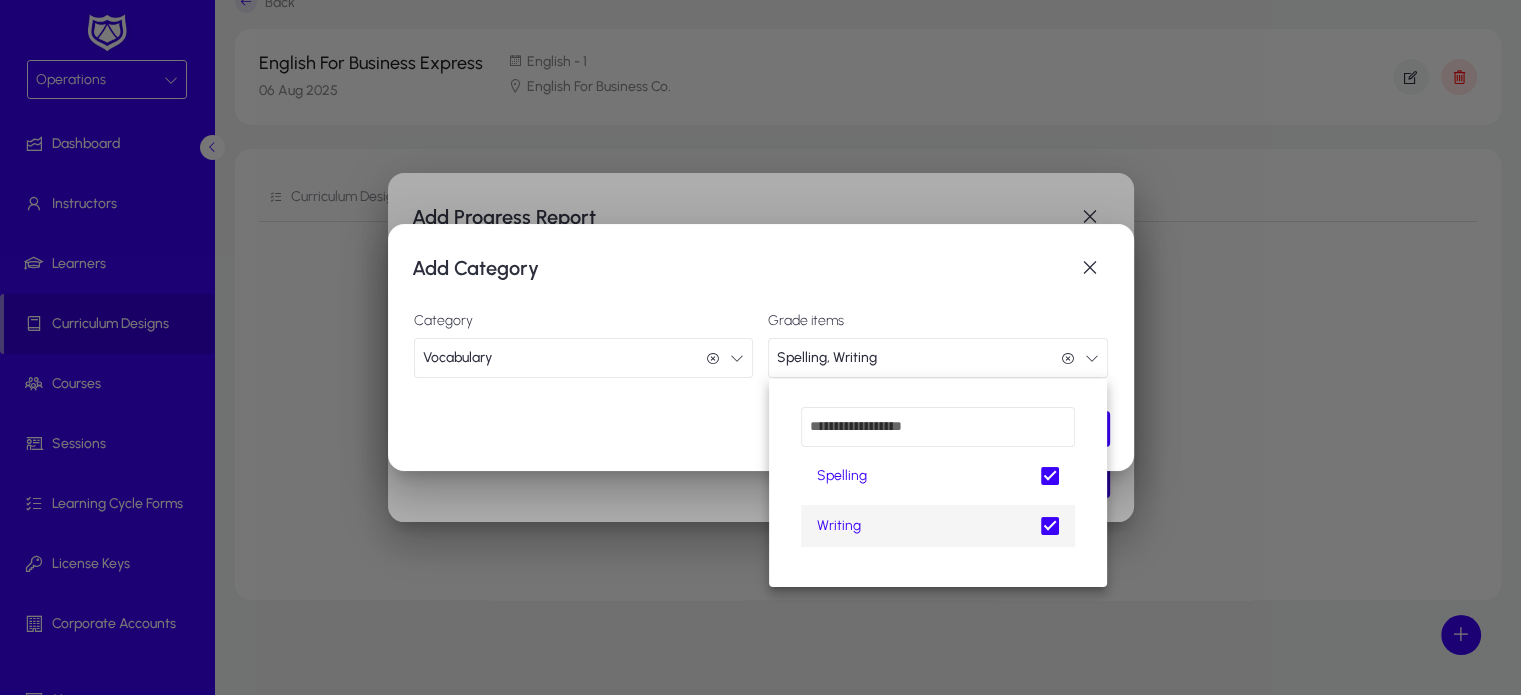 click at bounding box center [760, 347] 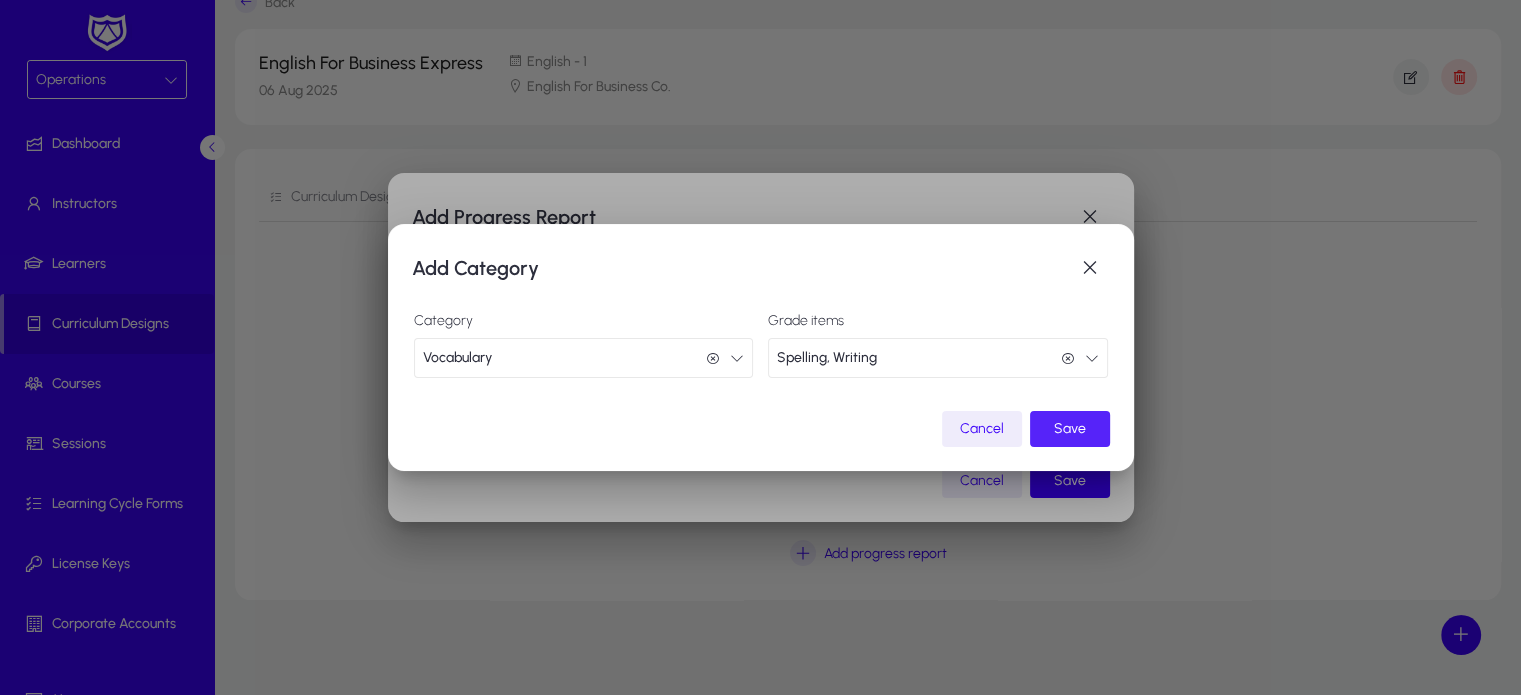 click on "Save" 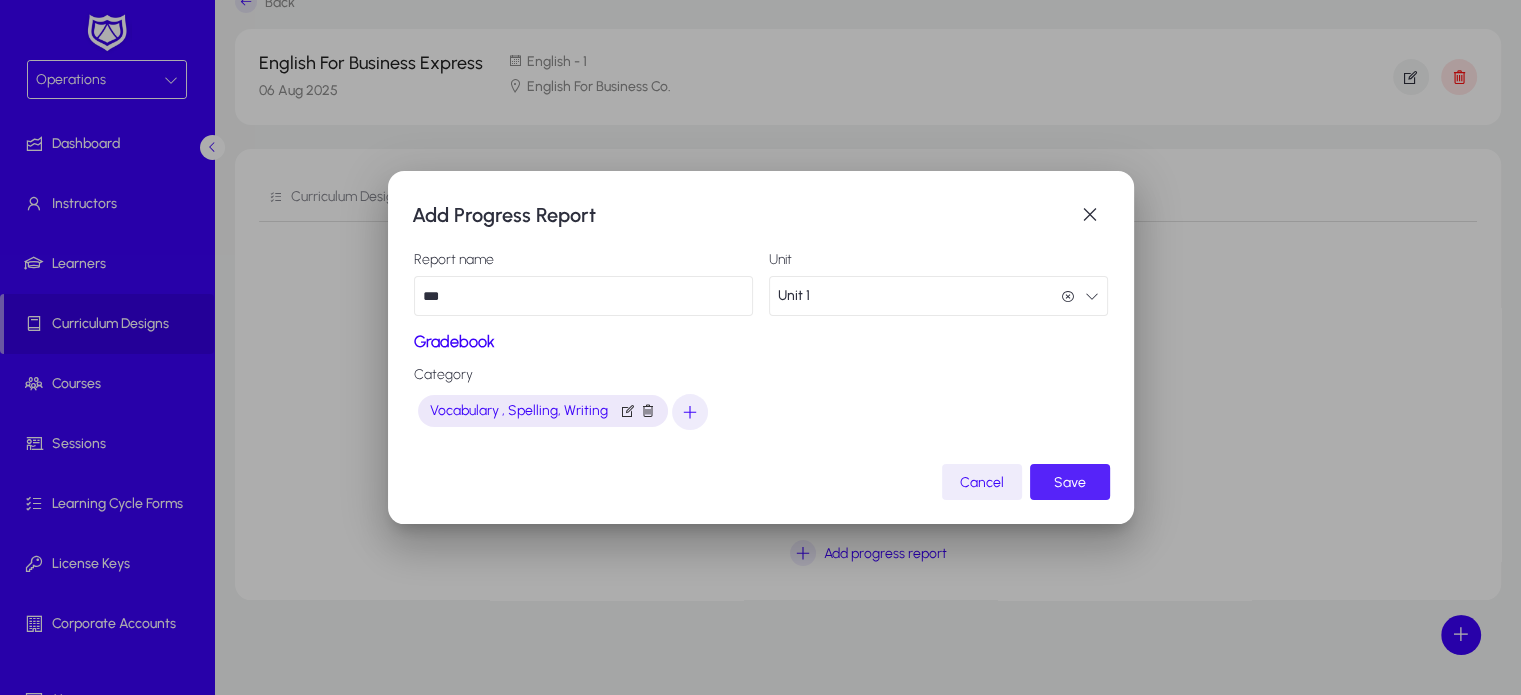 click on "Save" 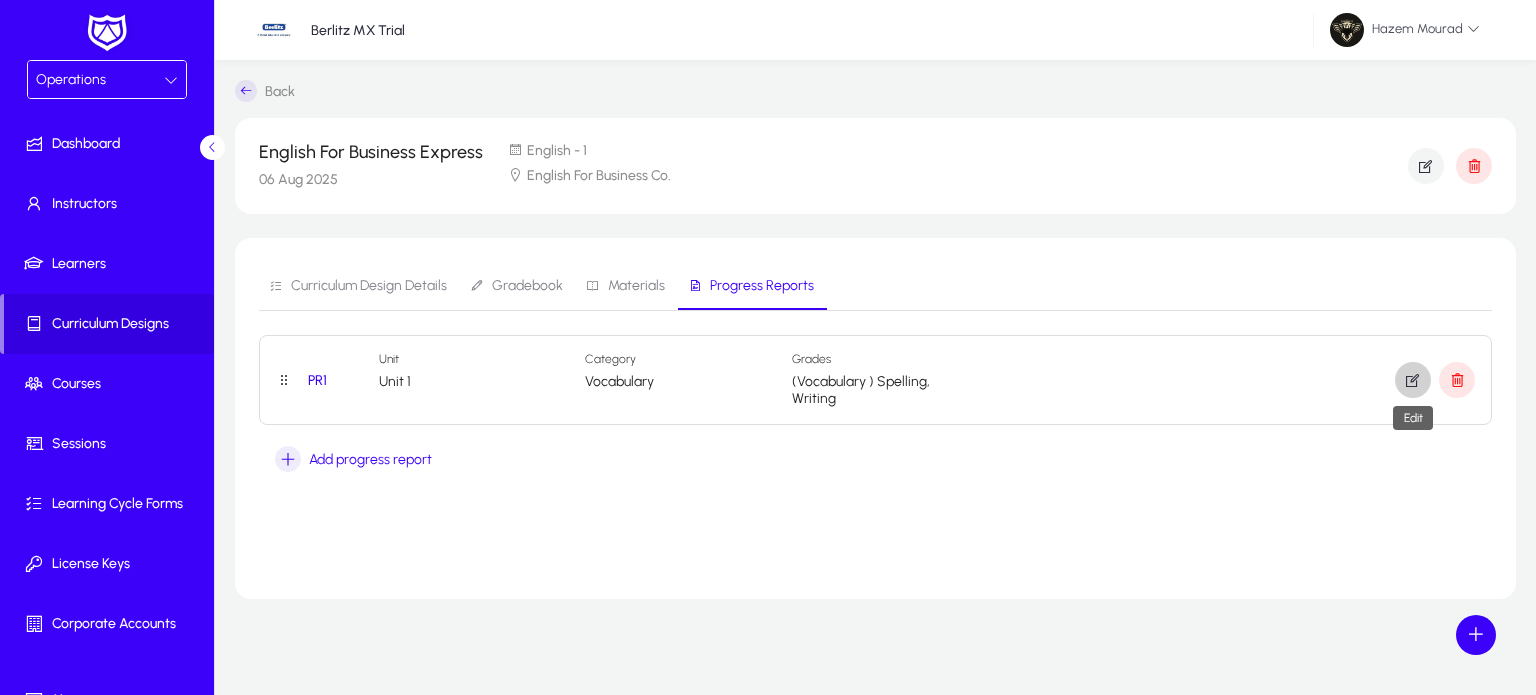 click at bounding box center (1413, 380) 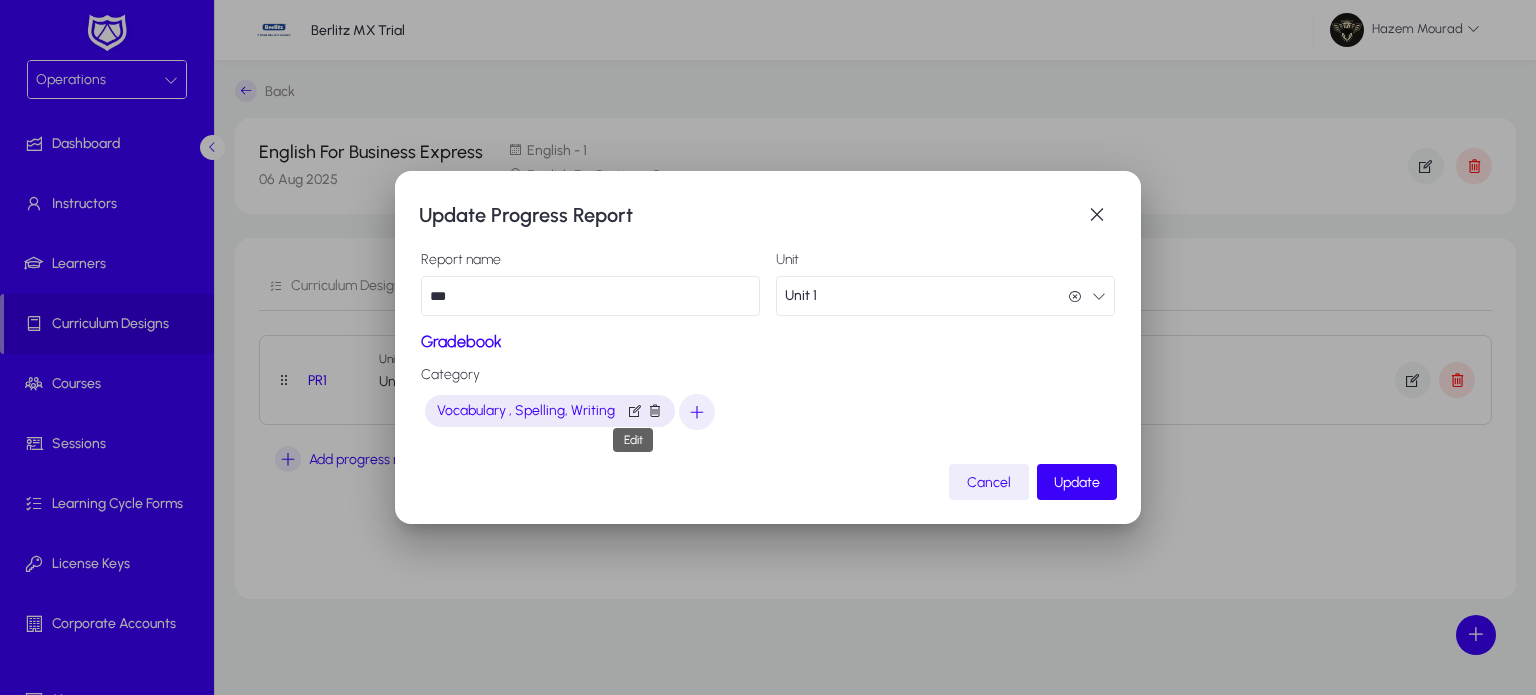 click at bounding box center [635, 411] 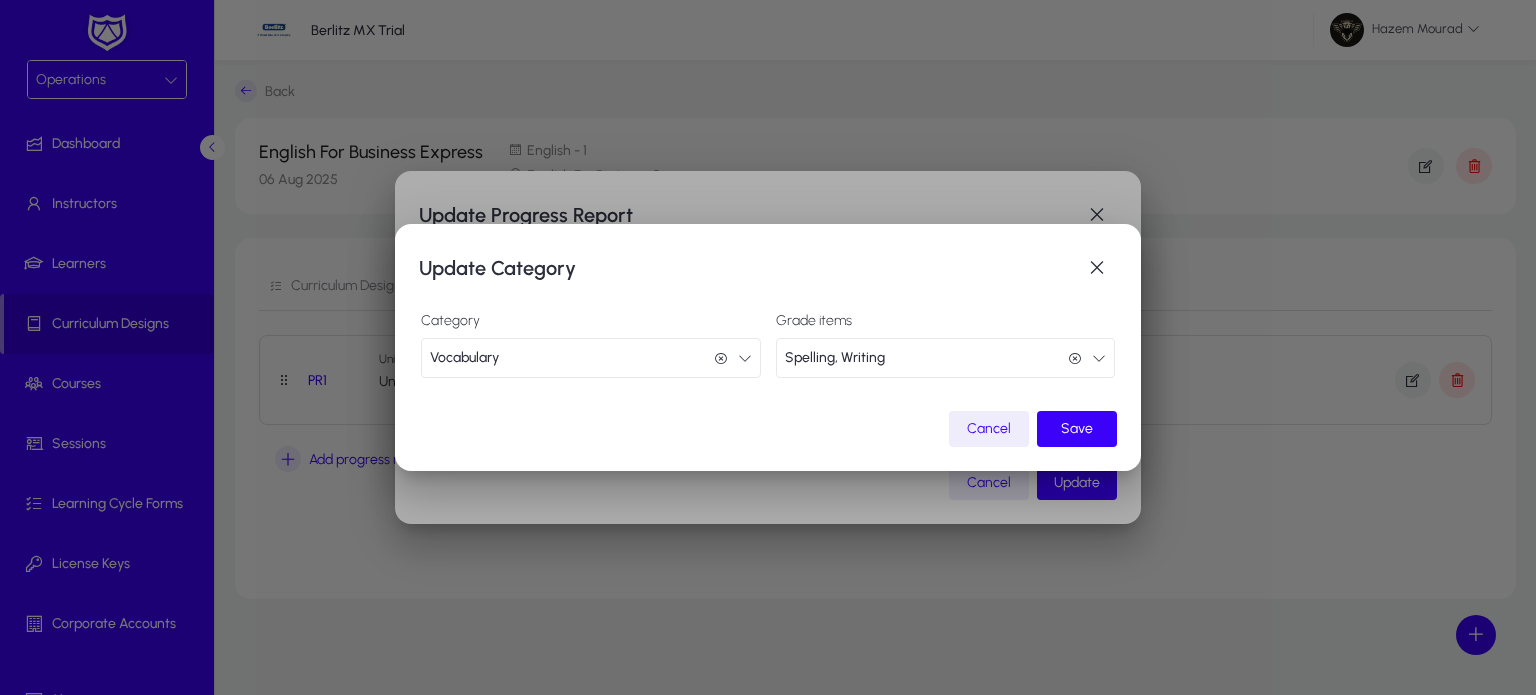 click on "Spelling, Writing  Spelling, Writing" at bounding box center [946, 358] 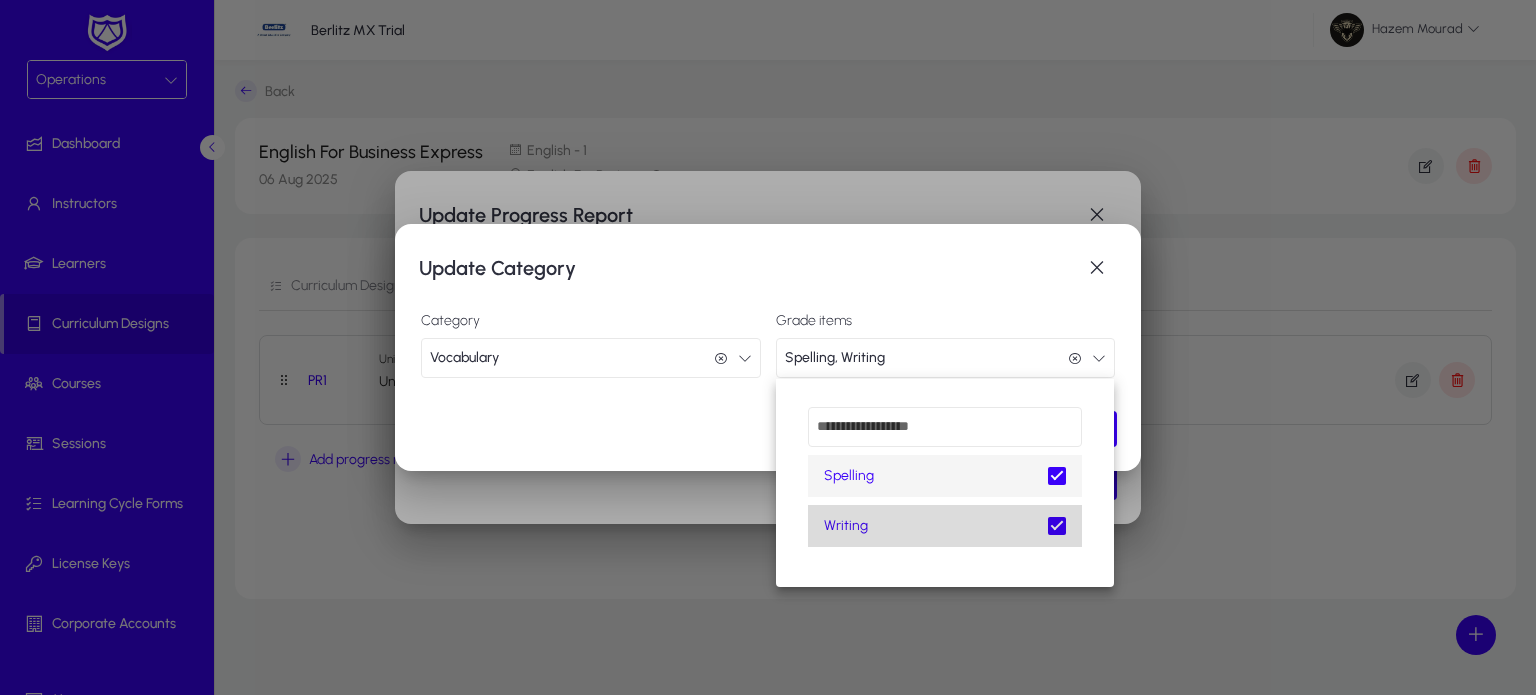 click at bounding box center (1057, 526) 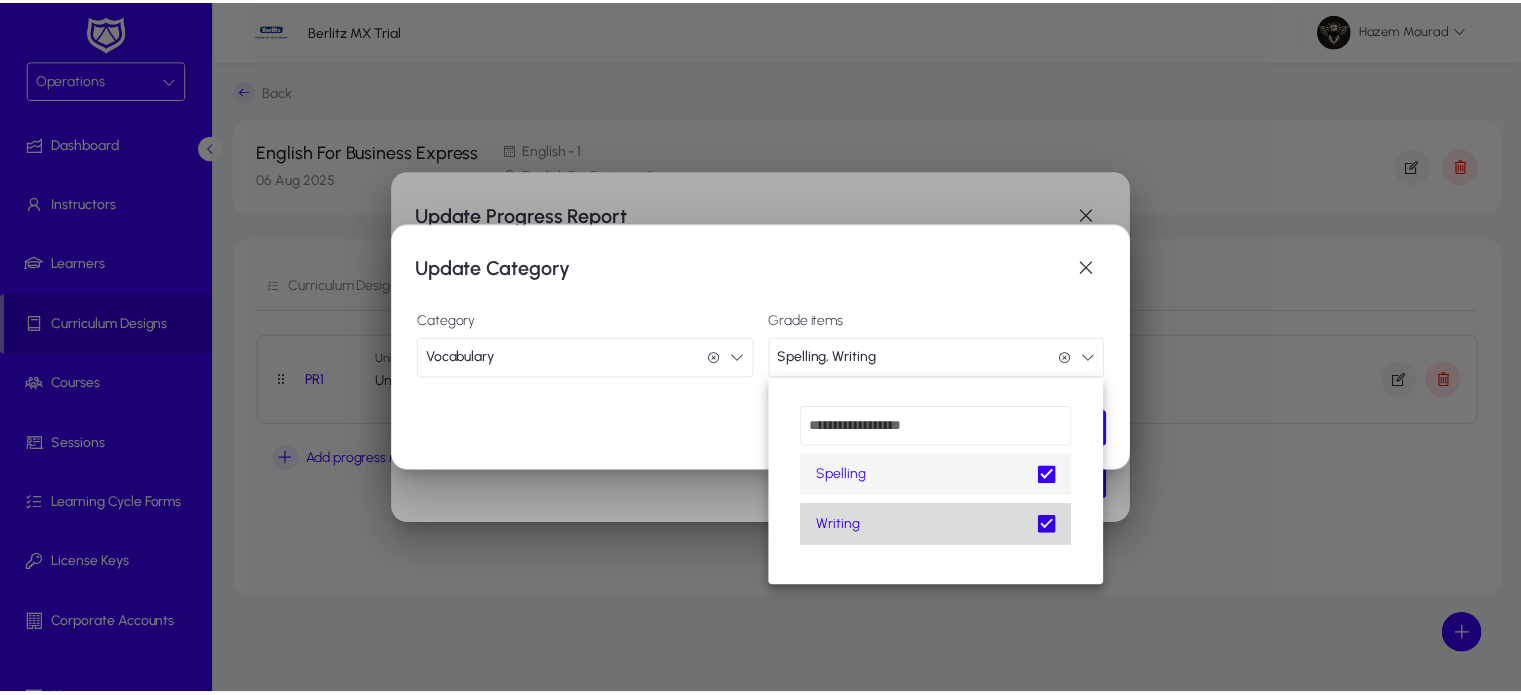 scroll, scrollTop: 0, scrollLeft: 0, axis: both 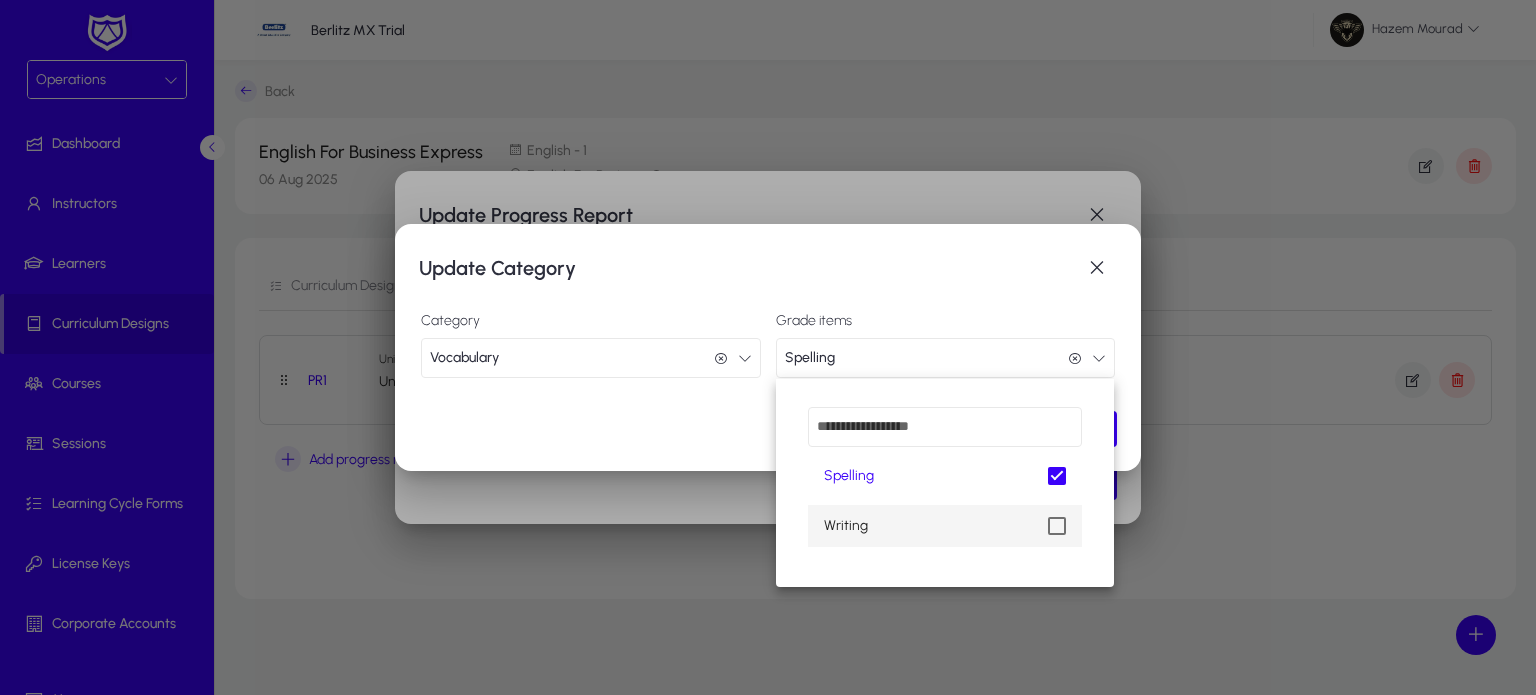 click at bounding box center (768, 347) 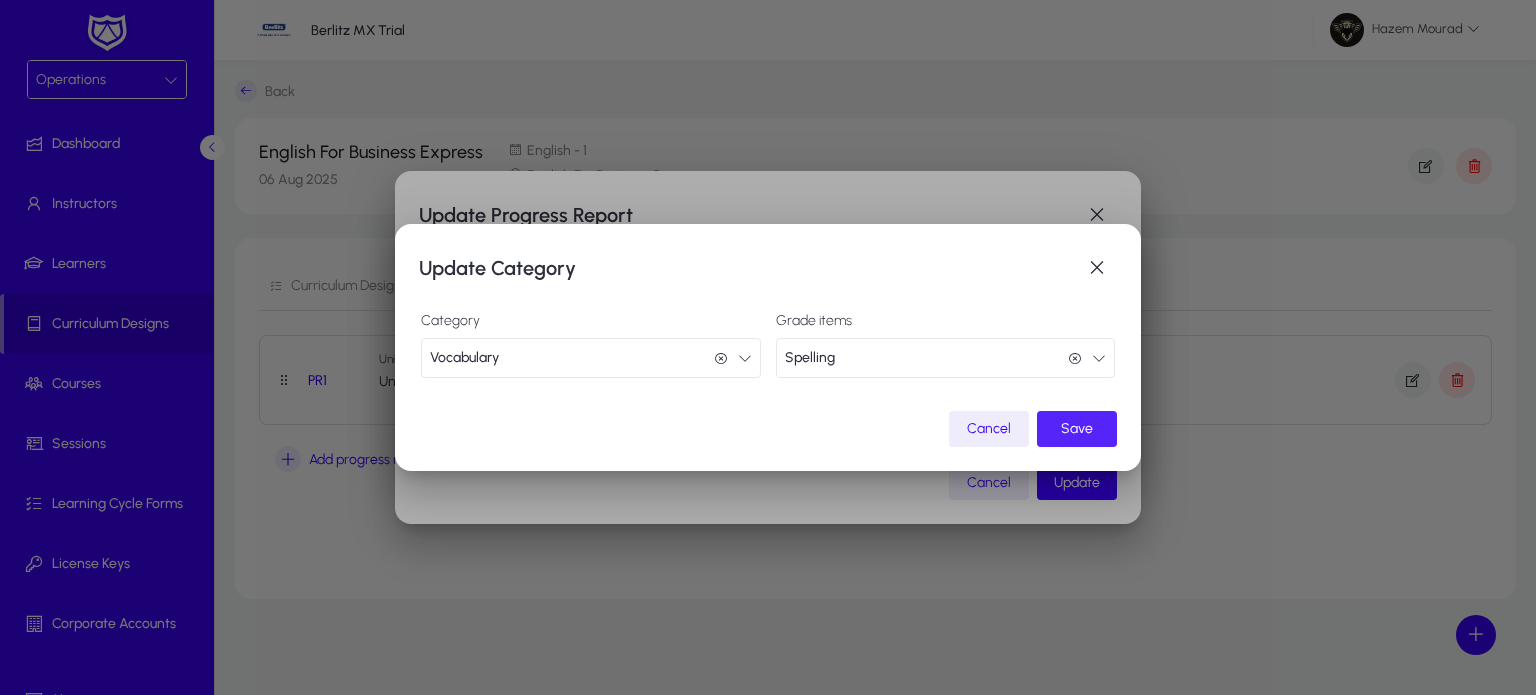 click on "Save" 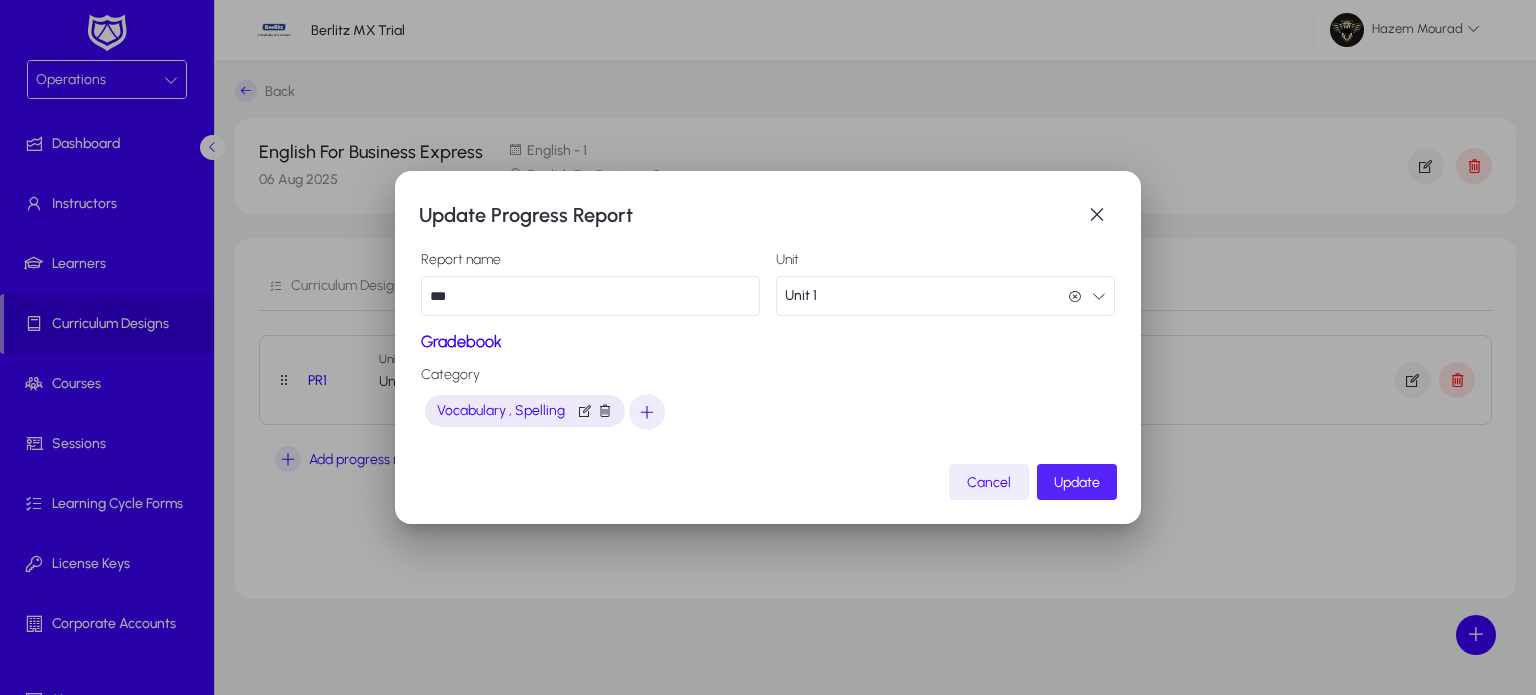 click on "Update" 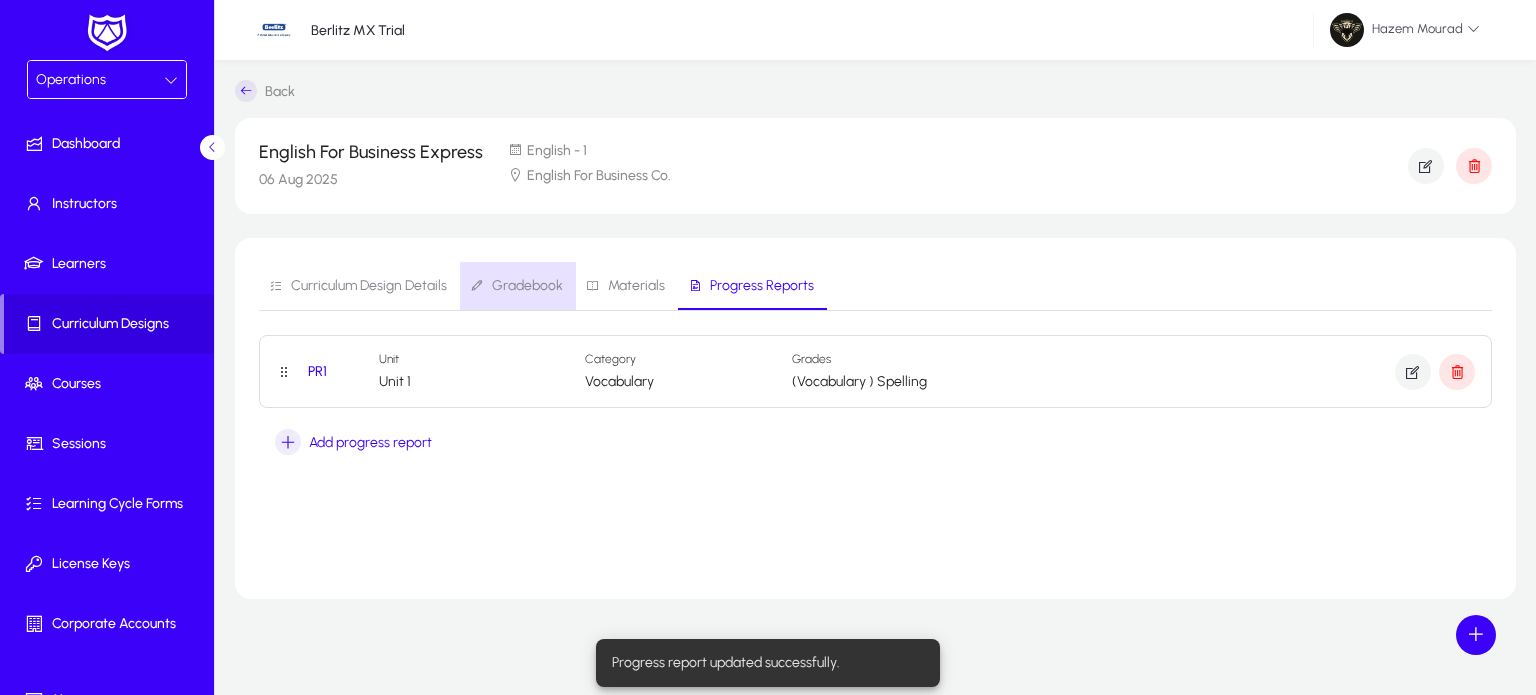 click on "Gradebook" at bounding box center [527, 286] 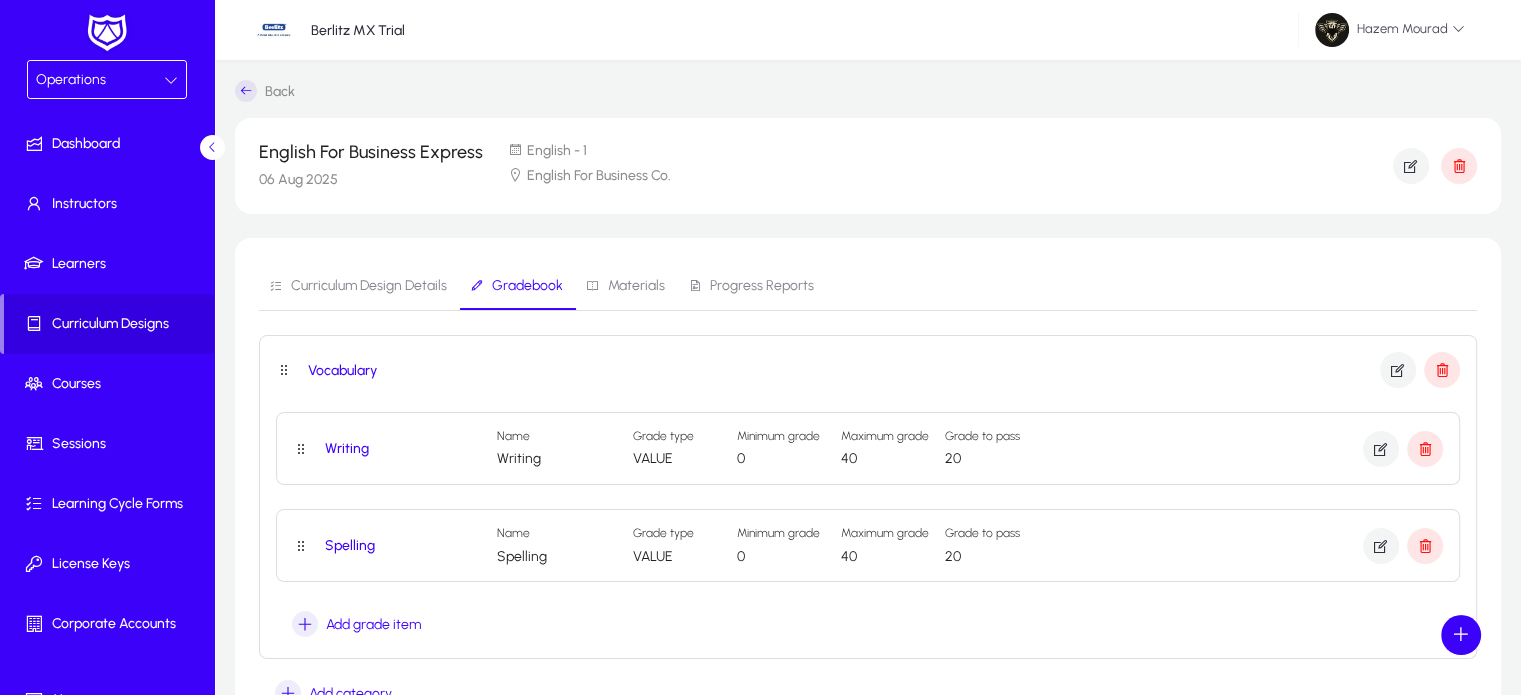 scroll, scrollTop: 52, scrollLeft: 0, axis: vertical 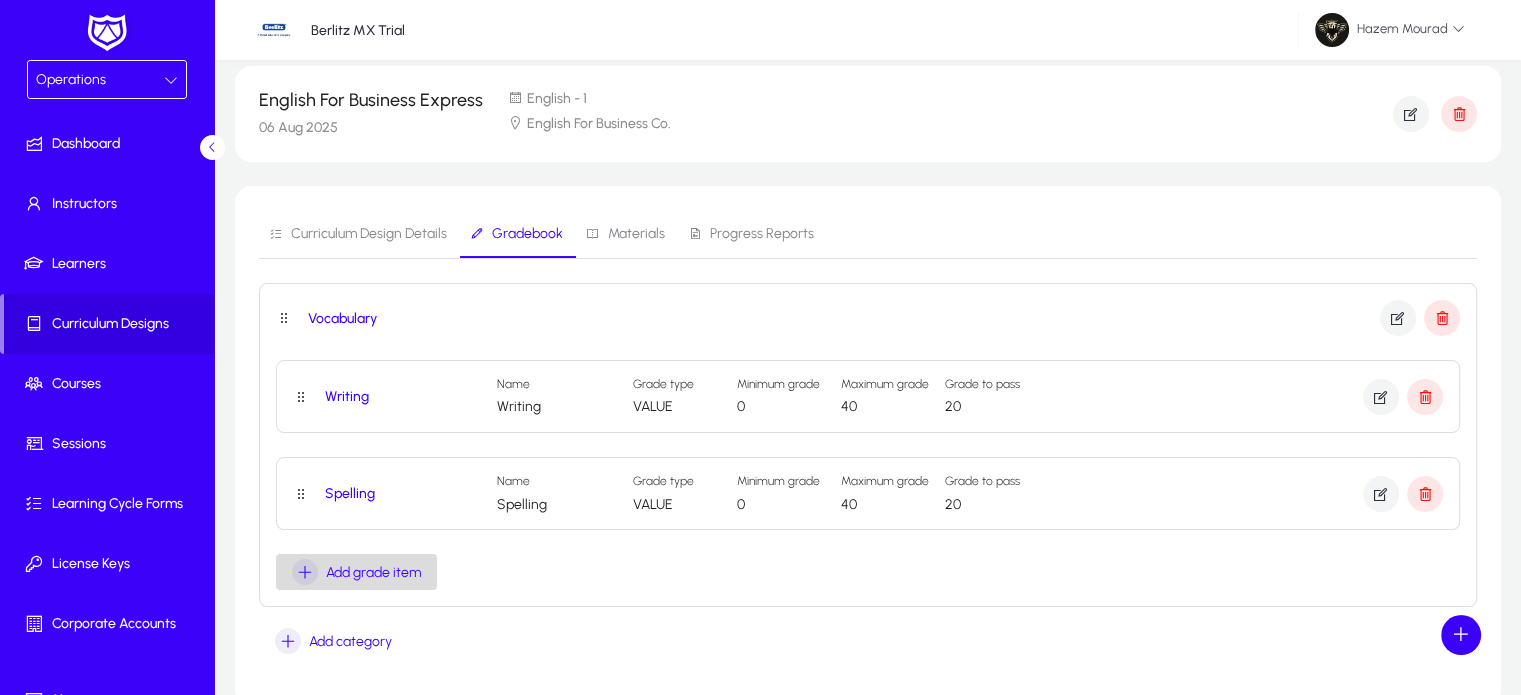 click at bounding box center [305, 572] 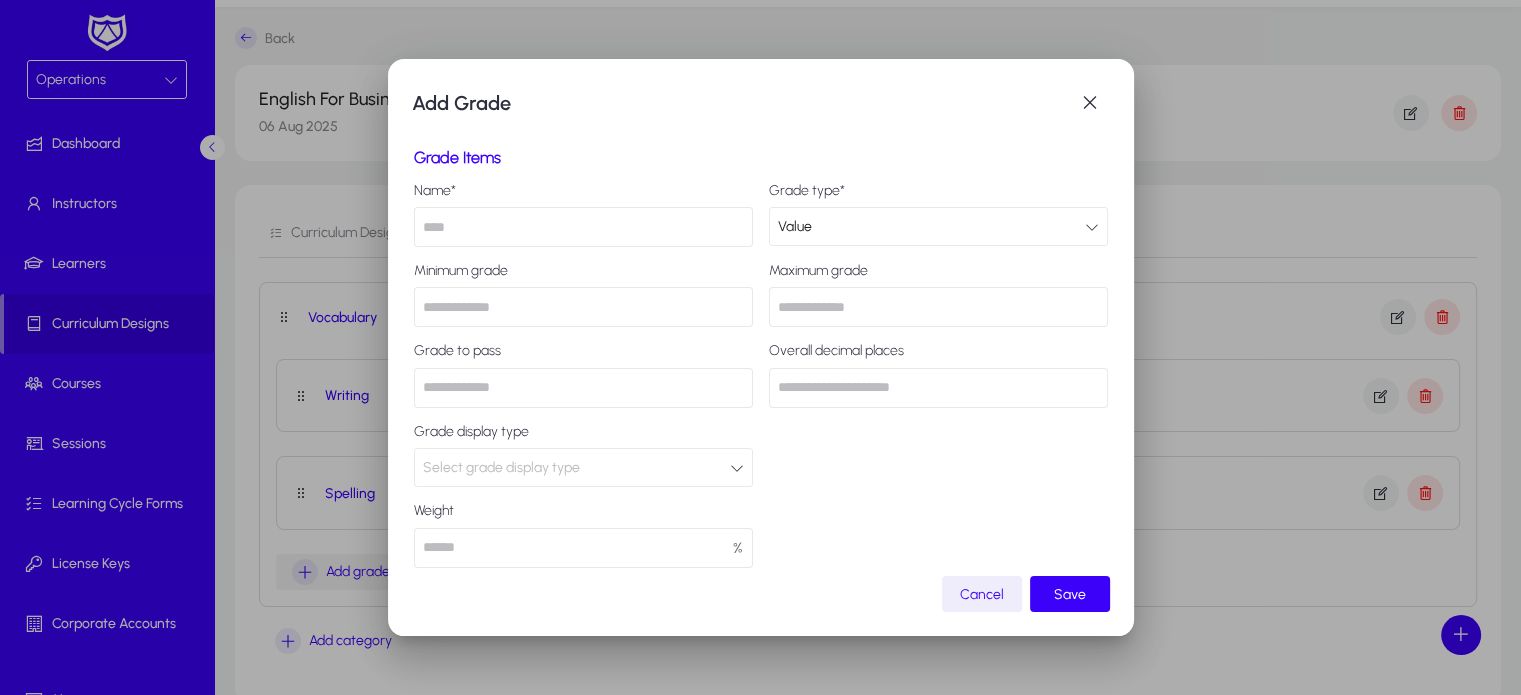 scroll, scrollTop: 0, scrollLeft: 0, axis: both 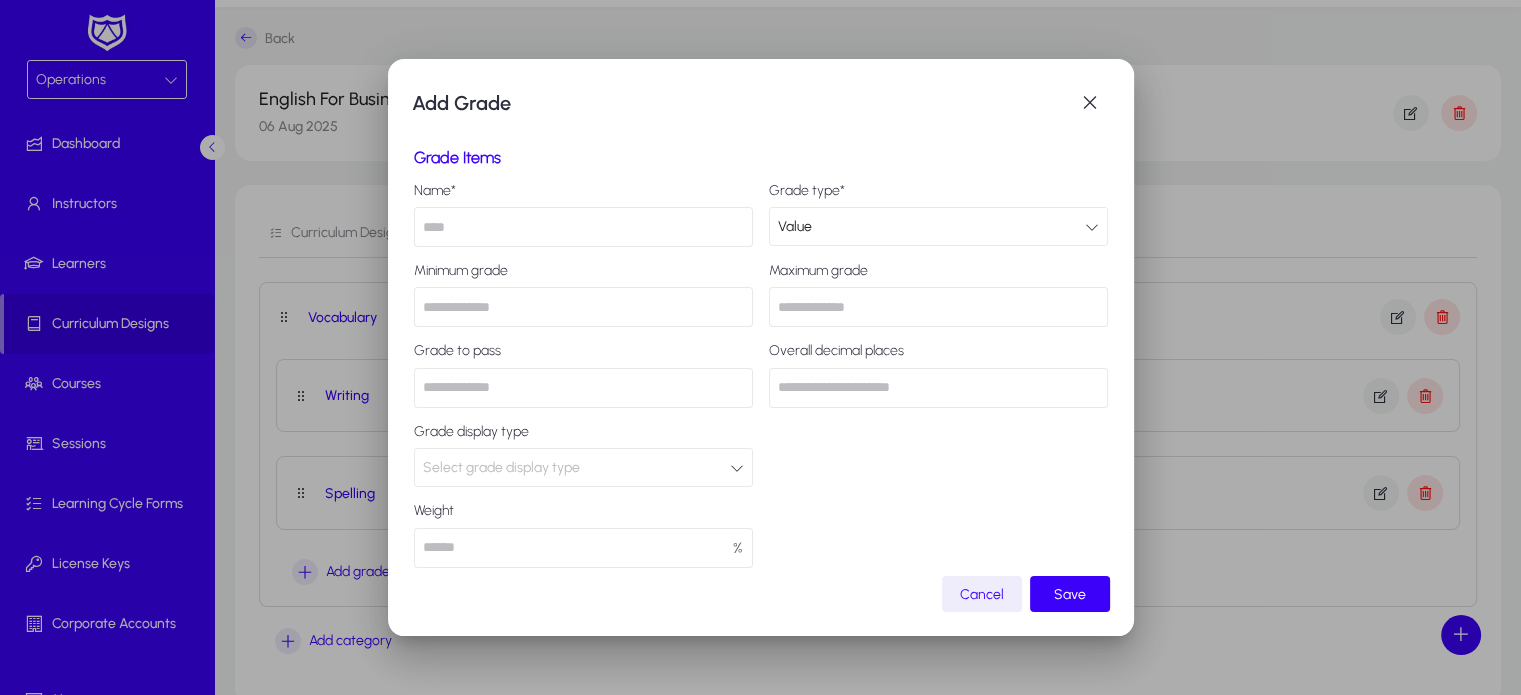click at bounding box center [583, 227] 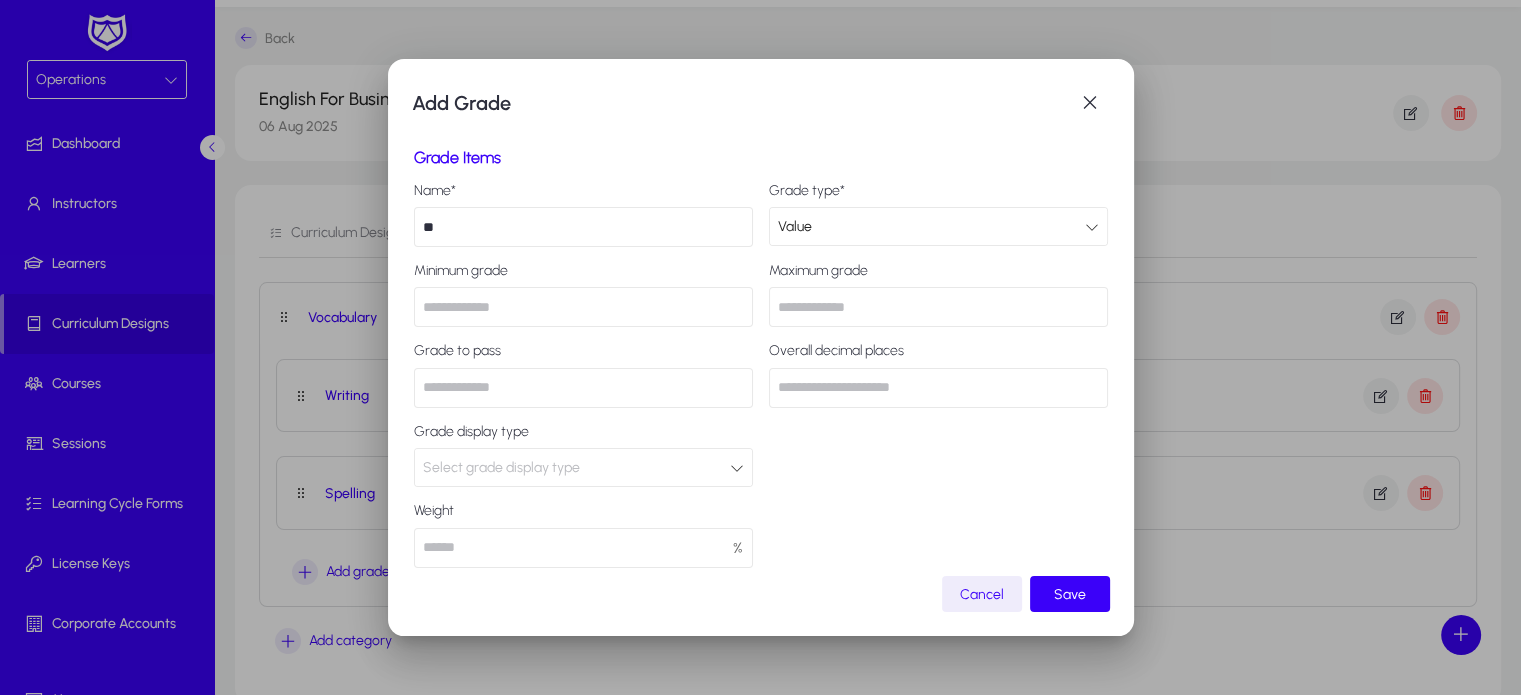 type on "*" 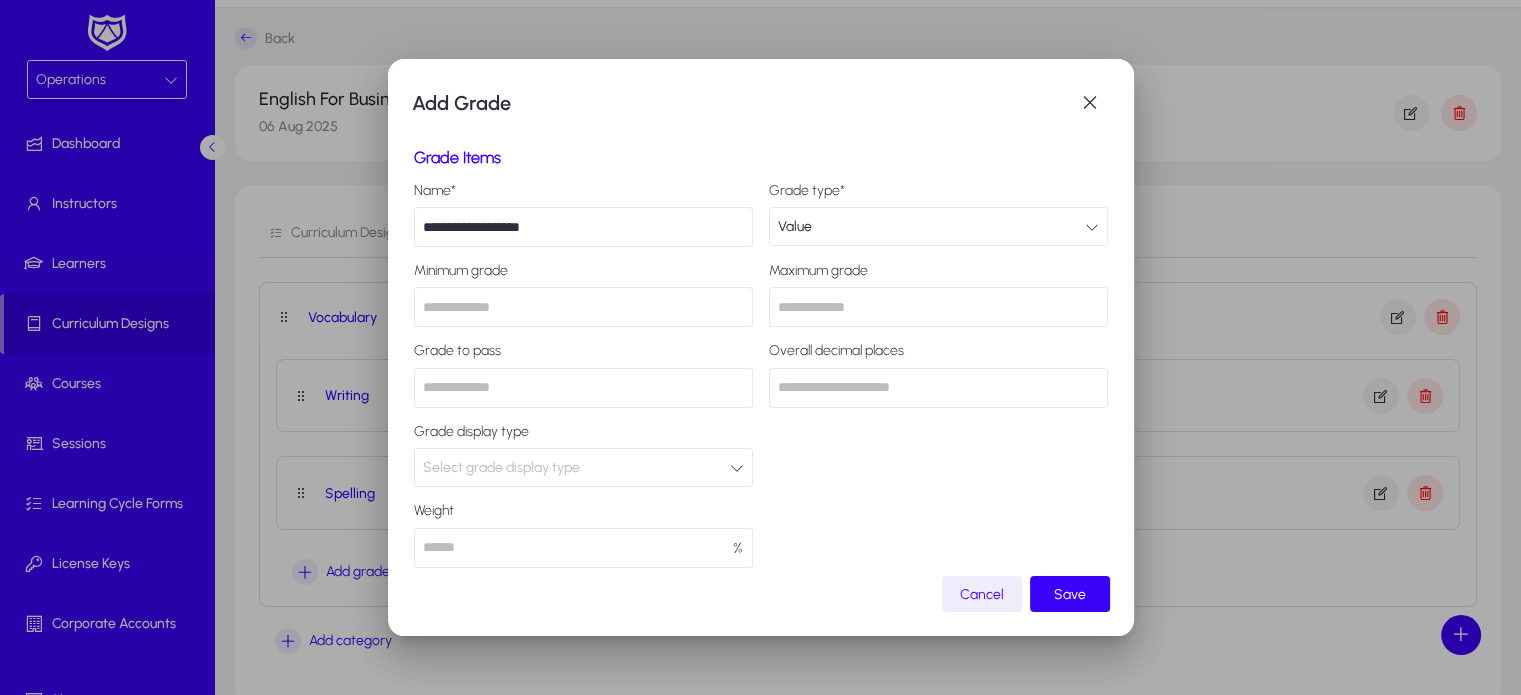 type on "**********" 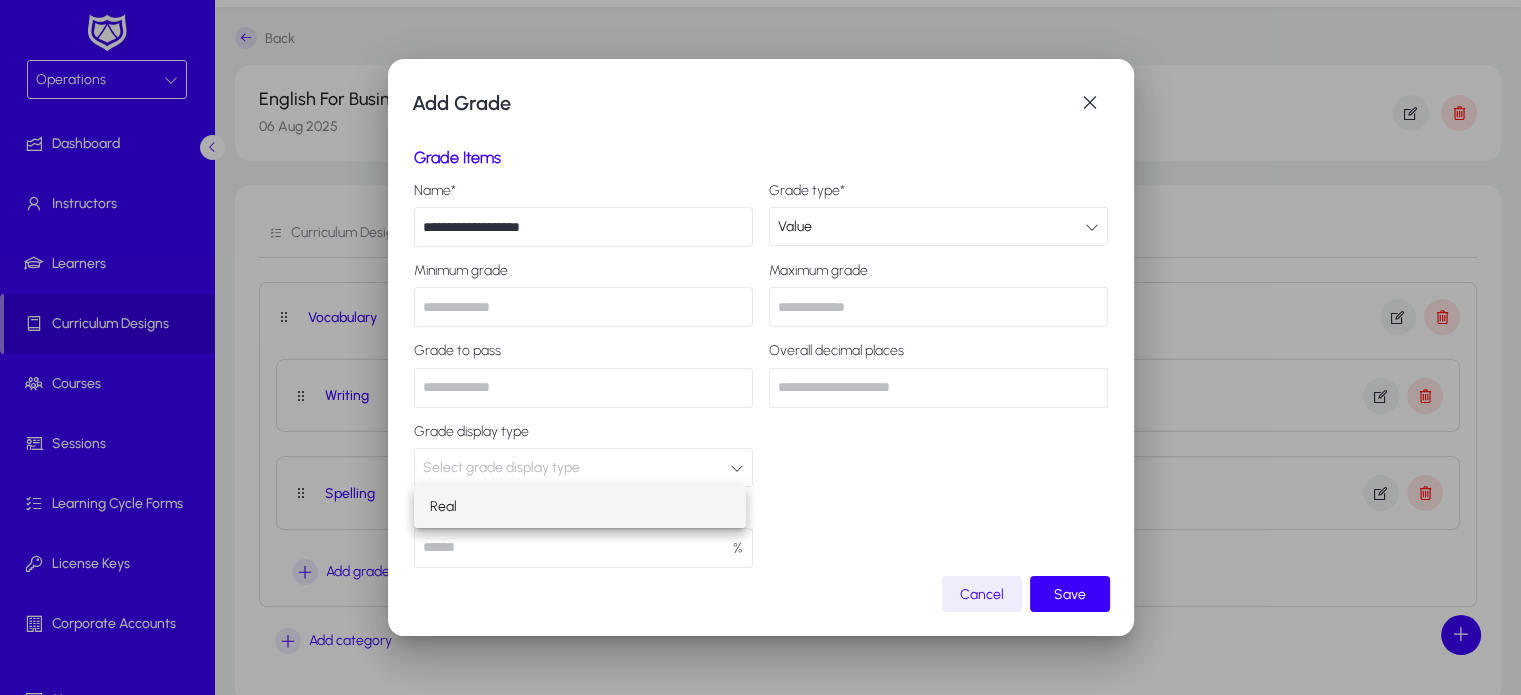 click on "Real" at bounding box center [579, 507] 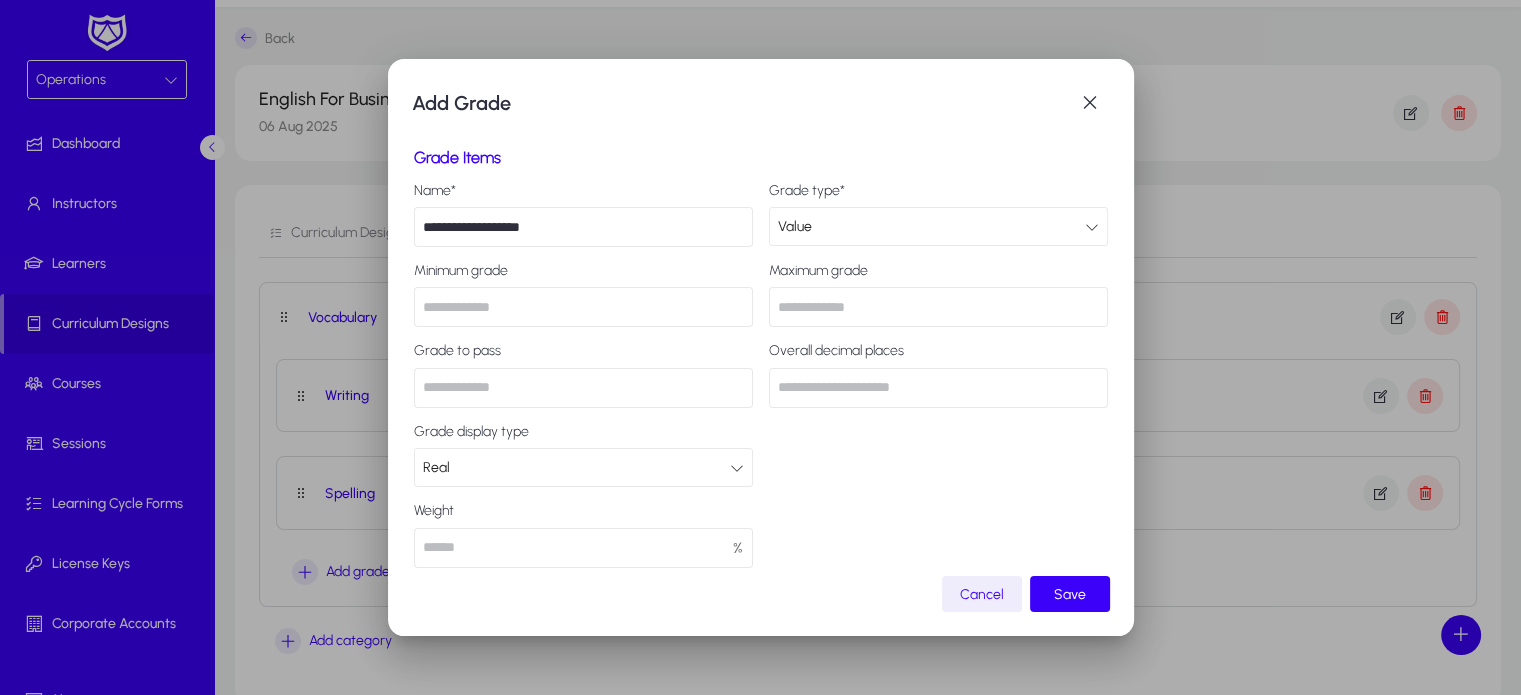click at bounding box center (583, 548) 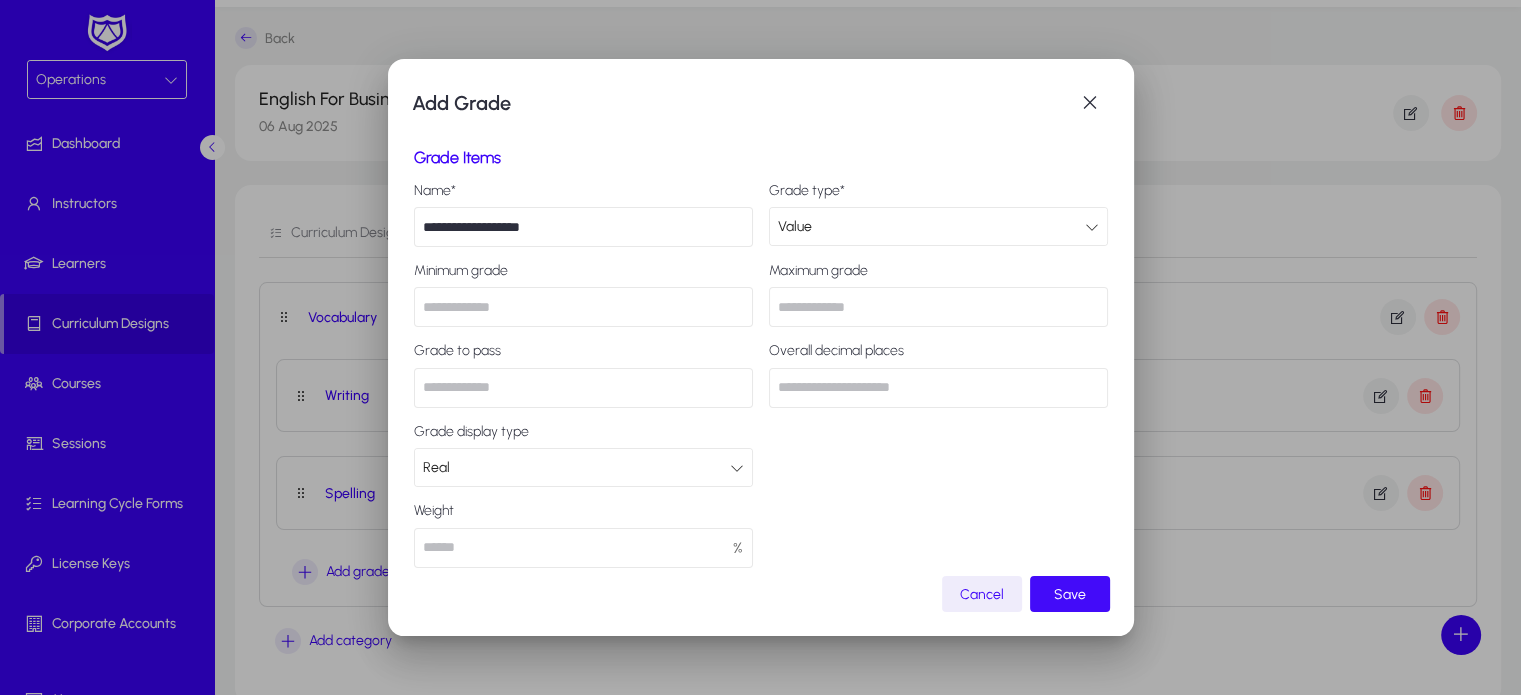 type on "***" 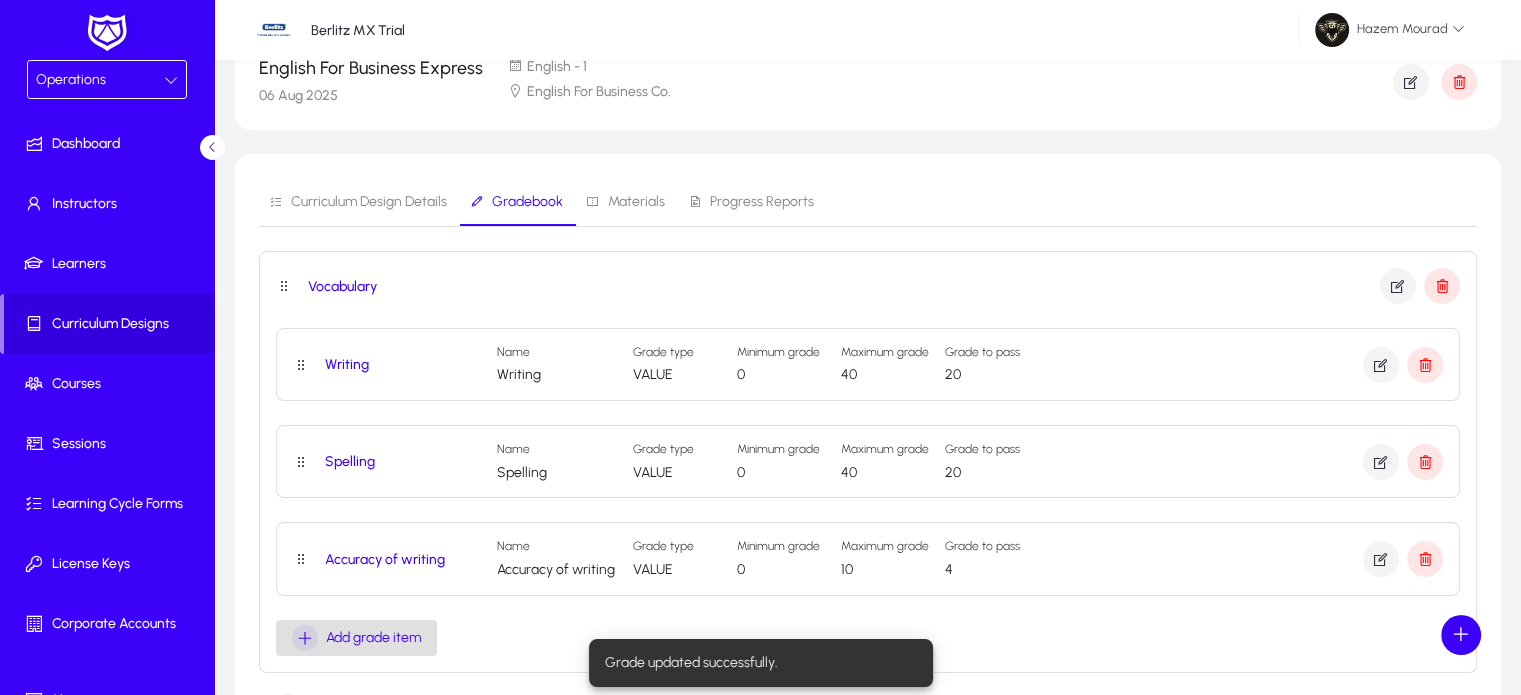 scroll, scrollTop: 84, scrollLeft: 0, axis: vertical 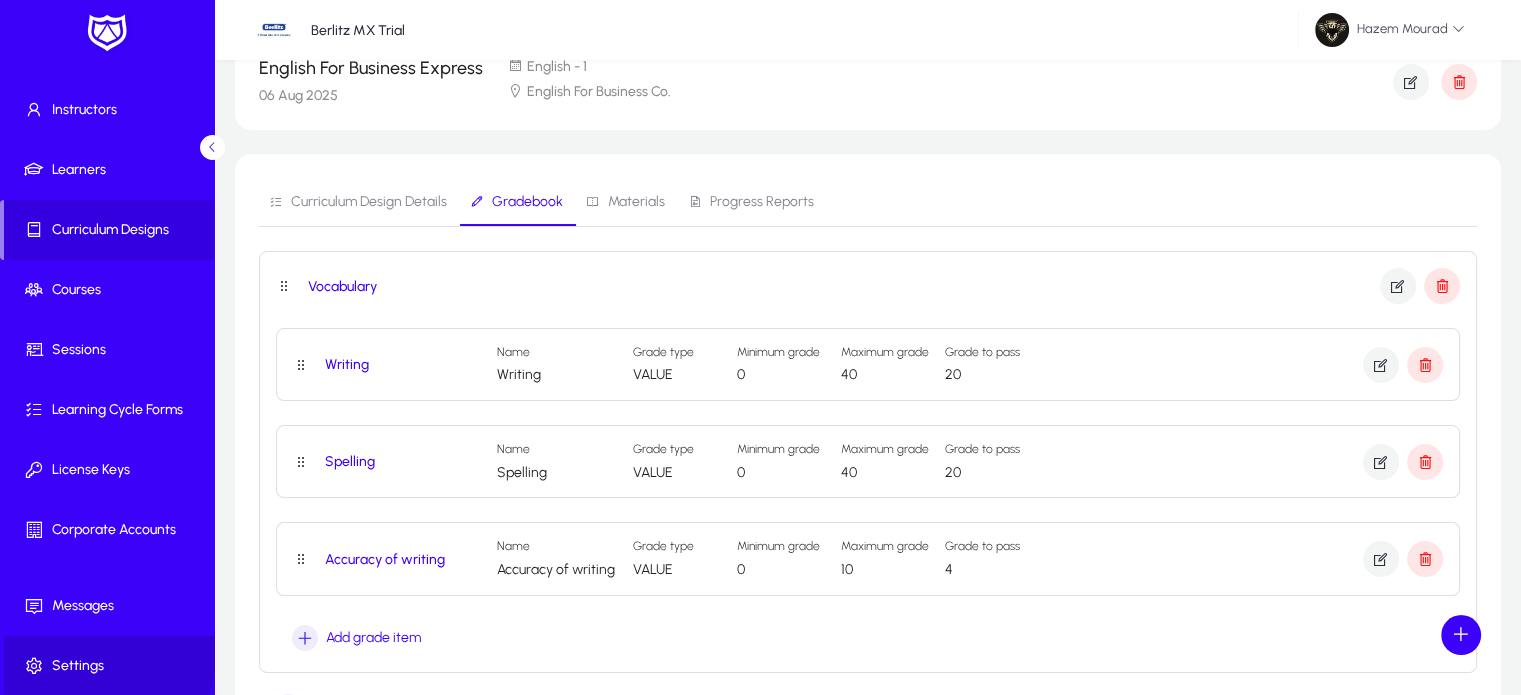 click 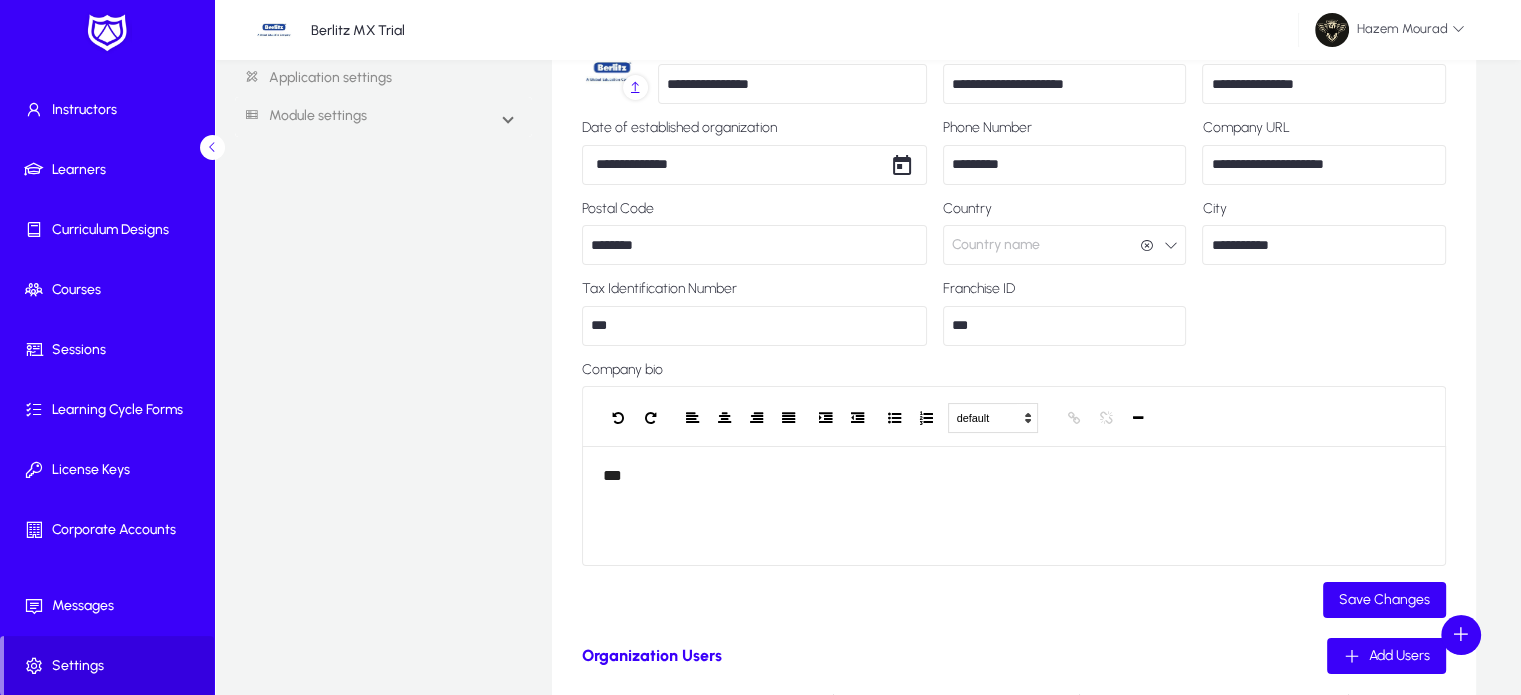 scroll, scrollTop: 0, scrollLeft: 0, axis: both 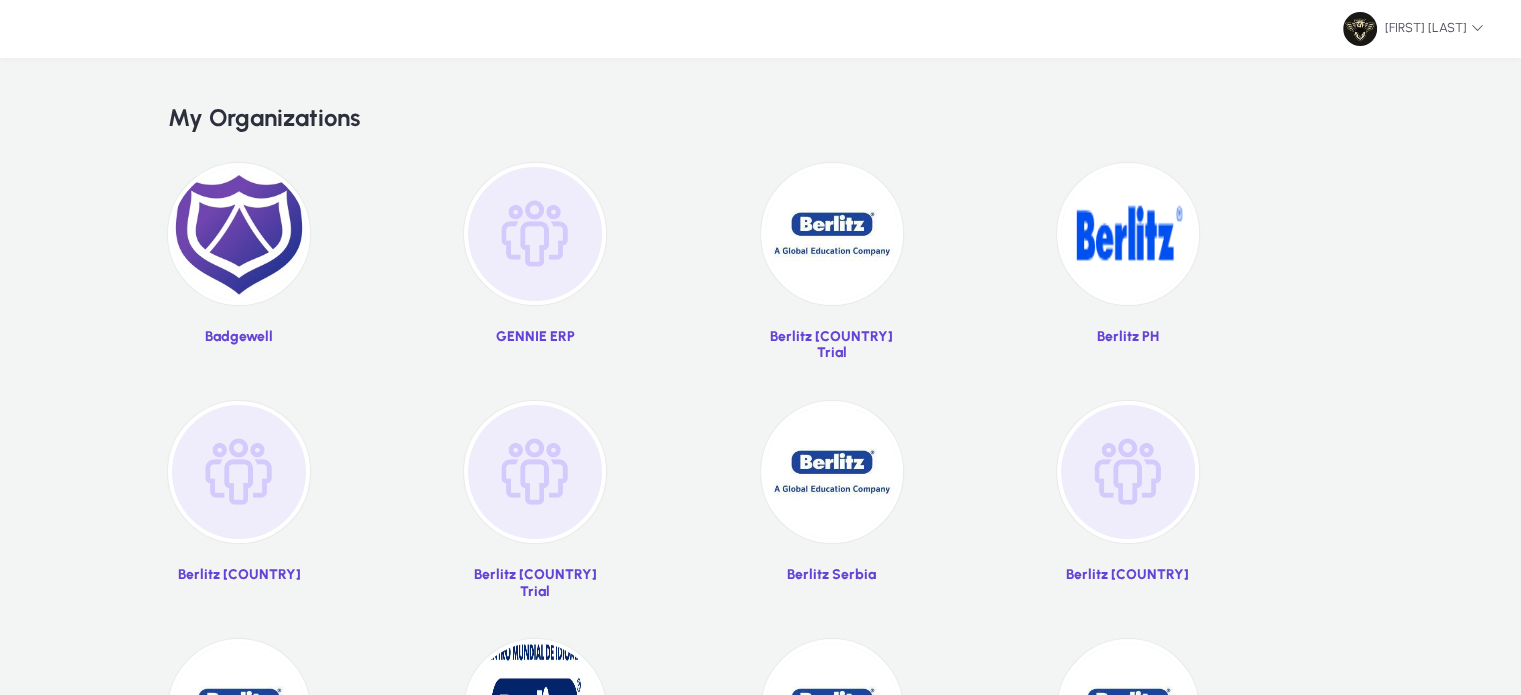 click 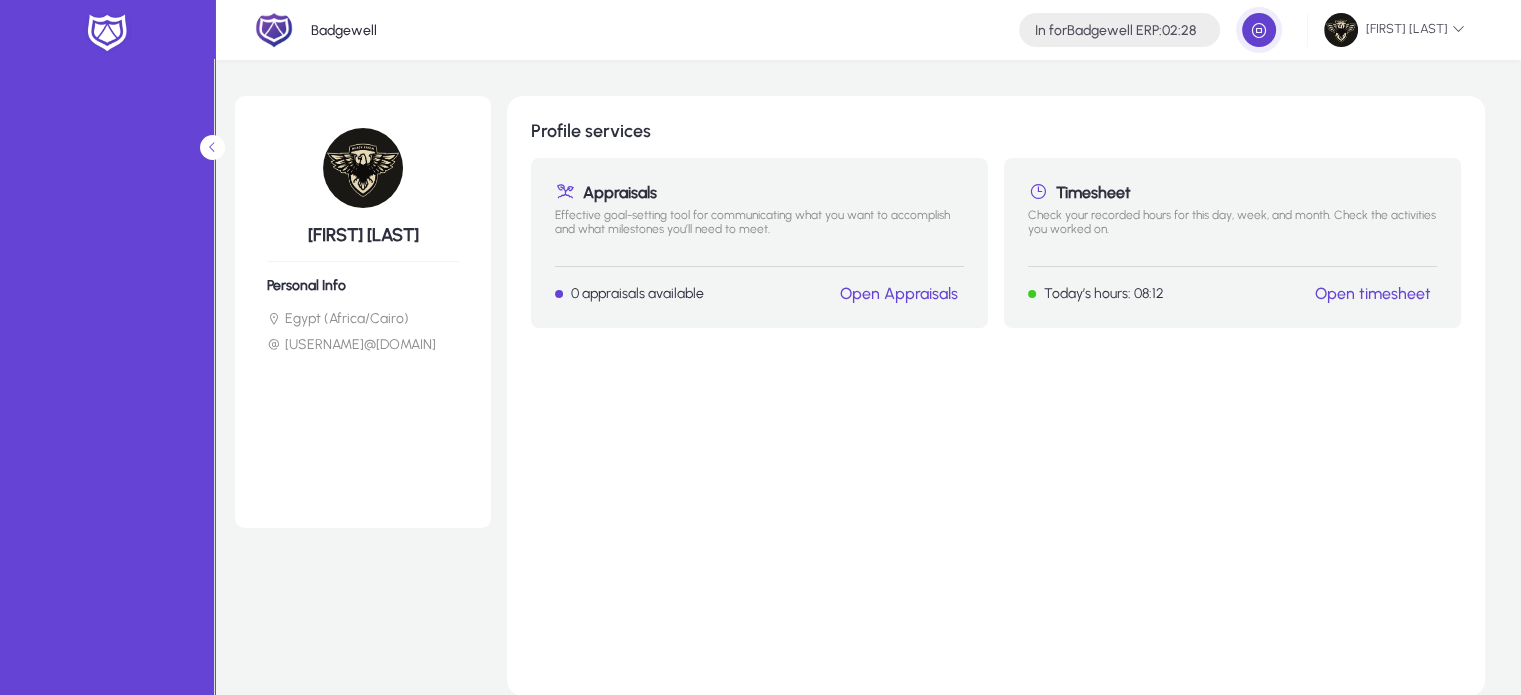click 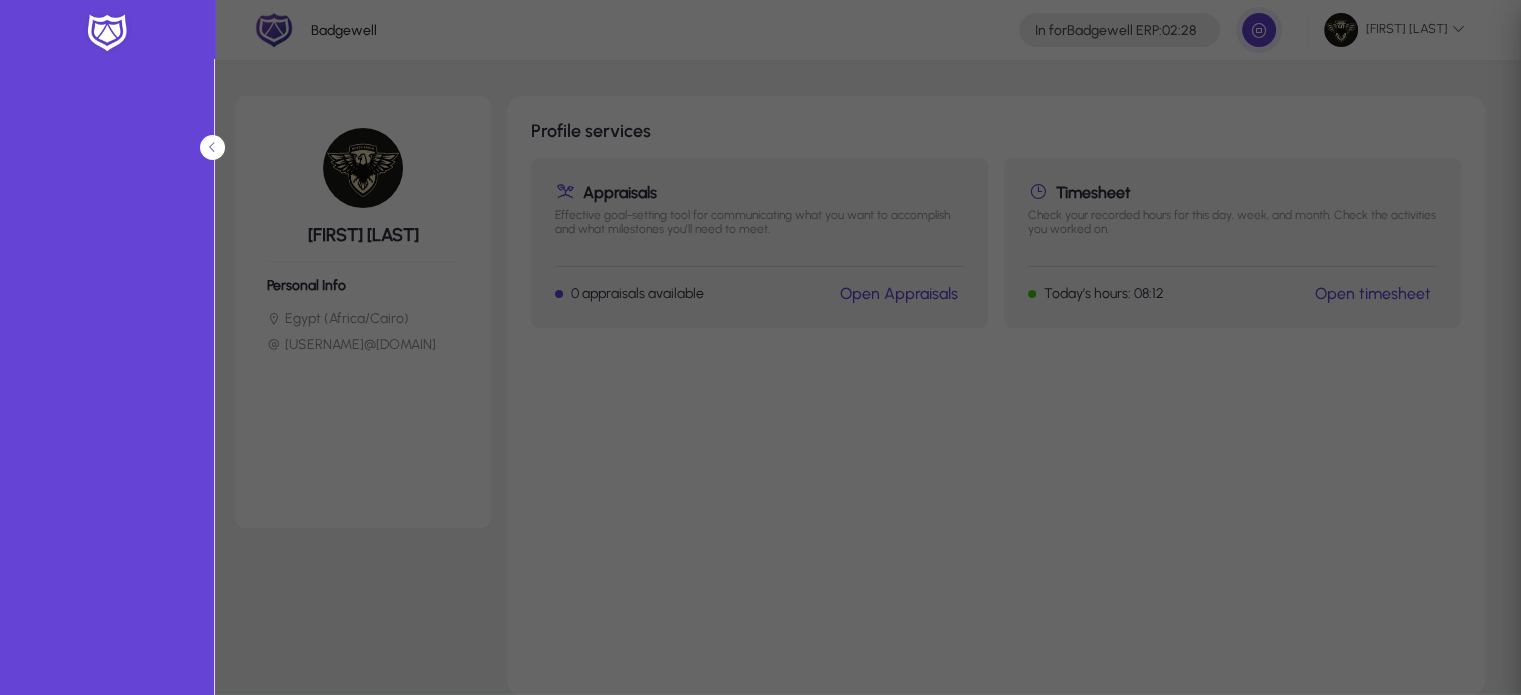 type on "*****" 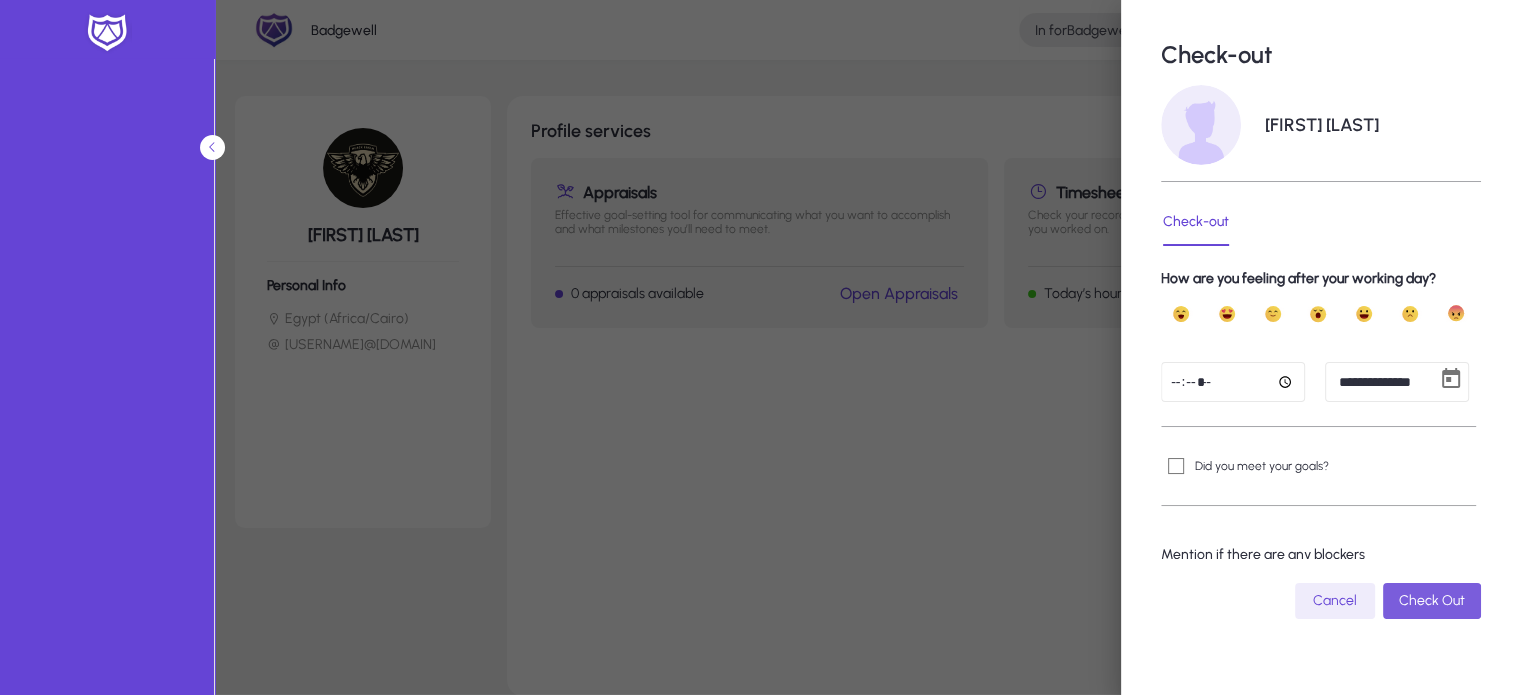 click at bounding box center (1432, 601) 